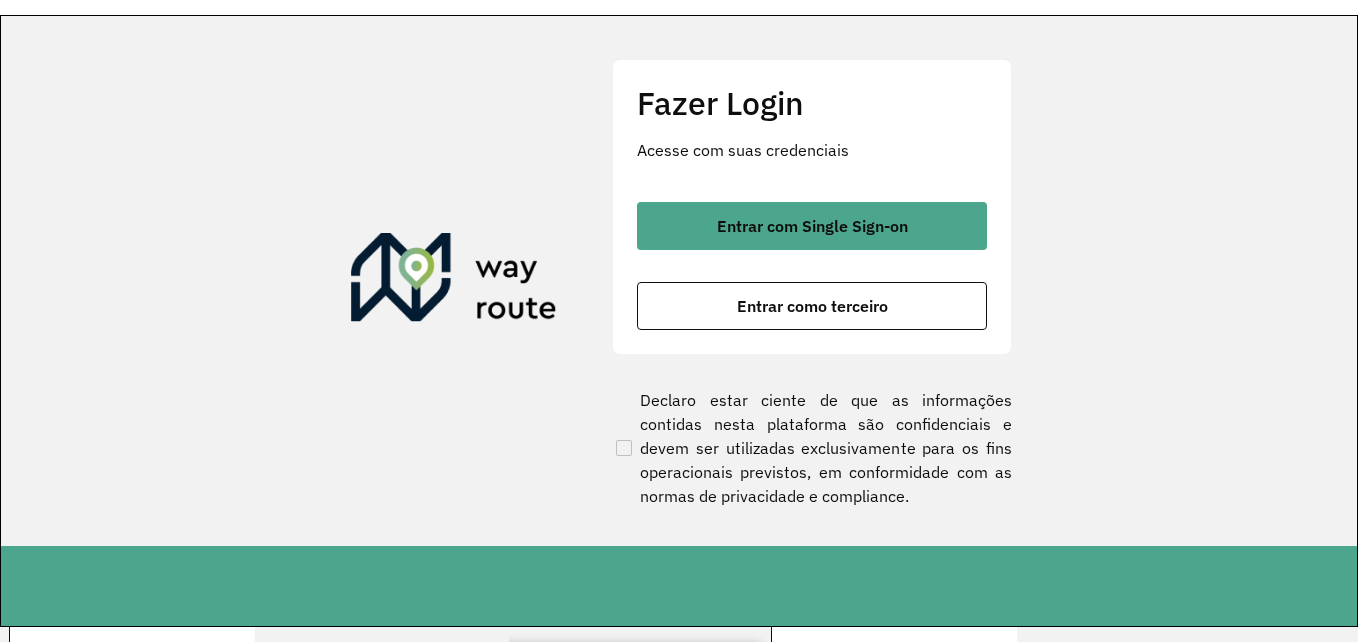 scroll, scrollTop: 0, scrollLeft: 0, axis: both 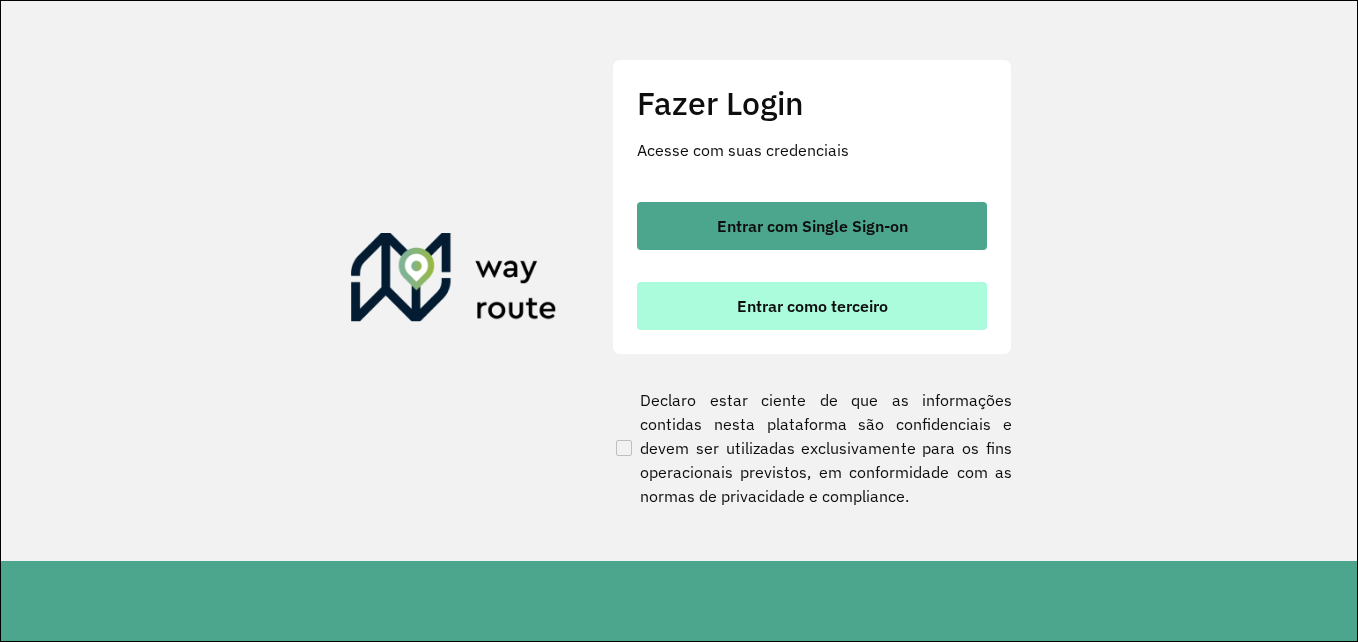 click on "Entrar como terceiro" at bounding box center [812, 306] 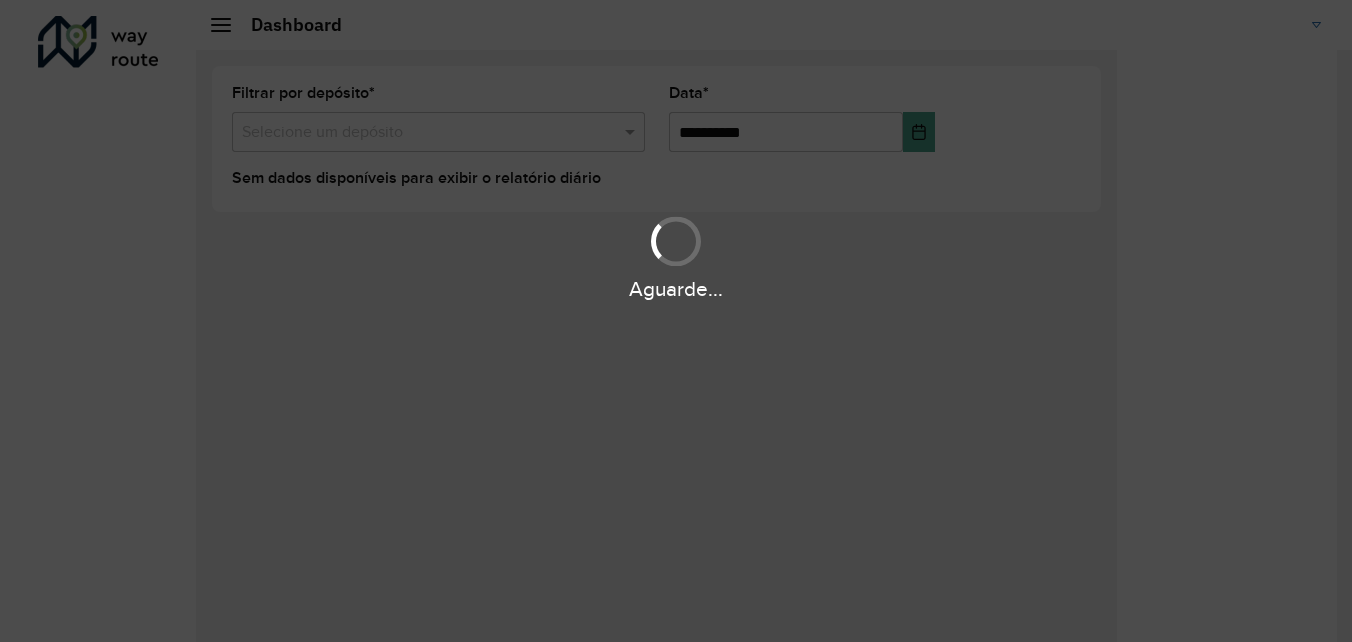 scroll, scrollTop: 0, scrollLeft: 0, axis: both 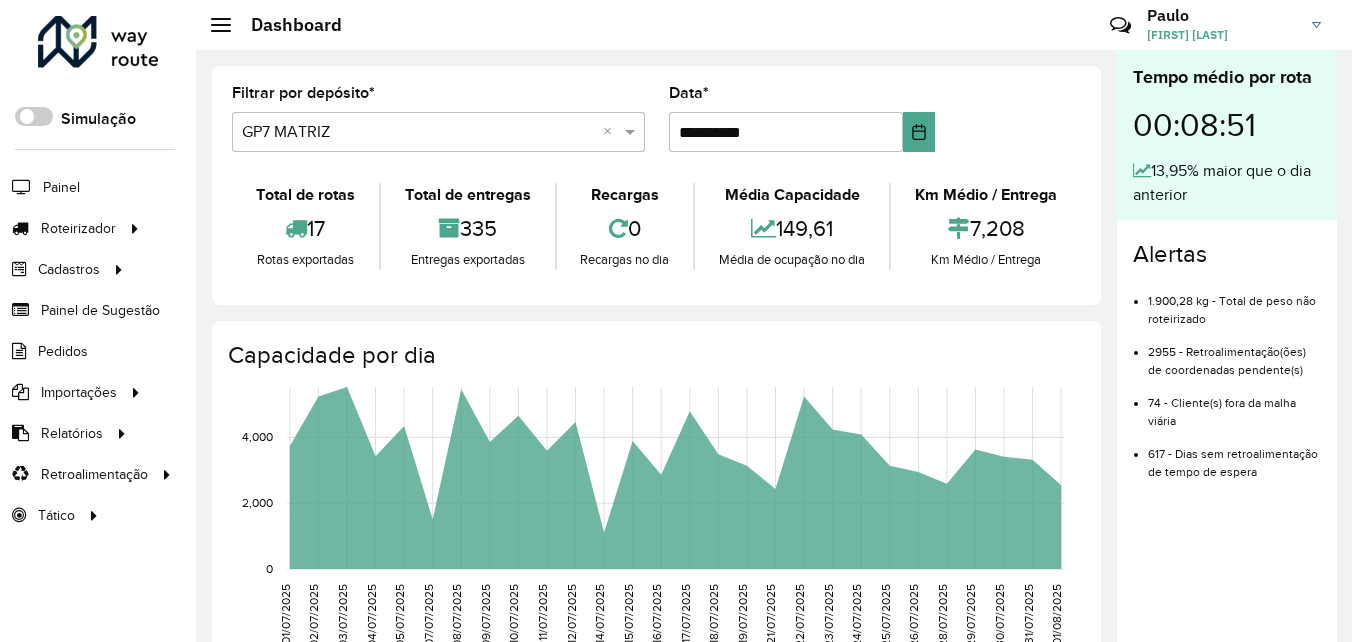 click at bounding box center [418, 133] 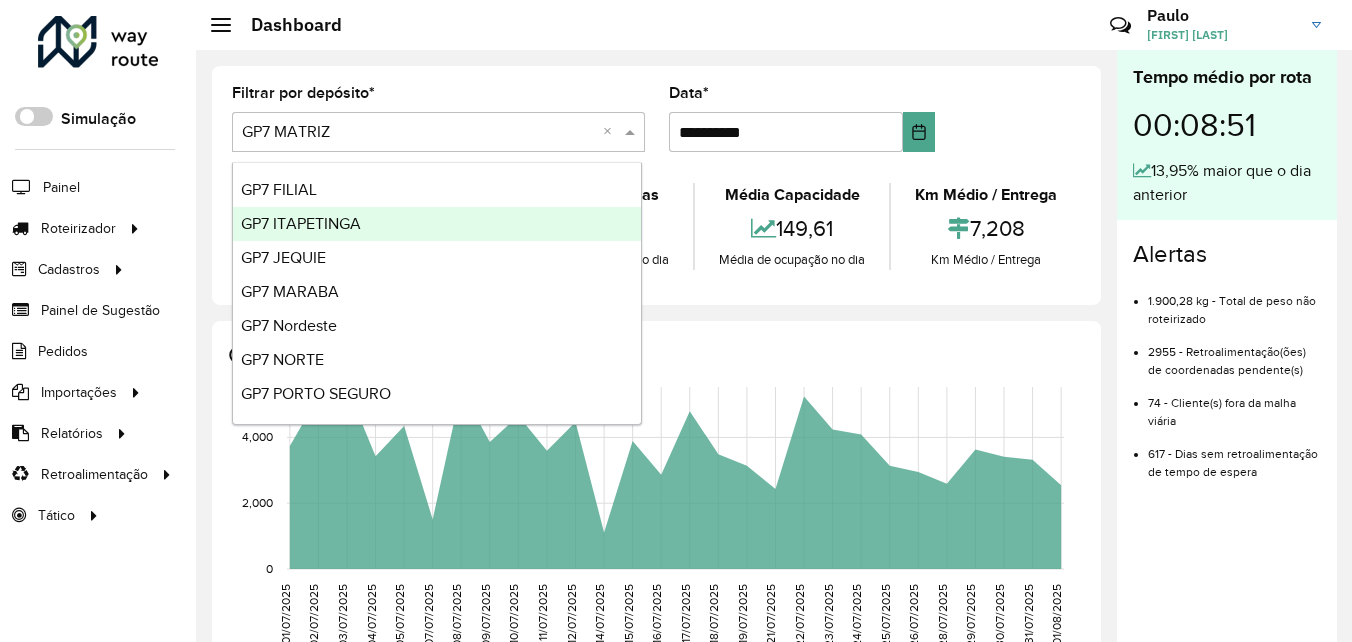click on "GP7 ITAPETINGA" at bounding box center [301, 223] 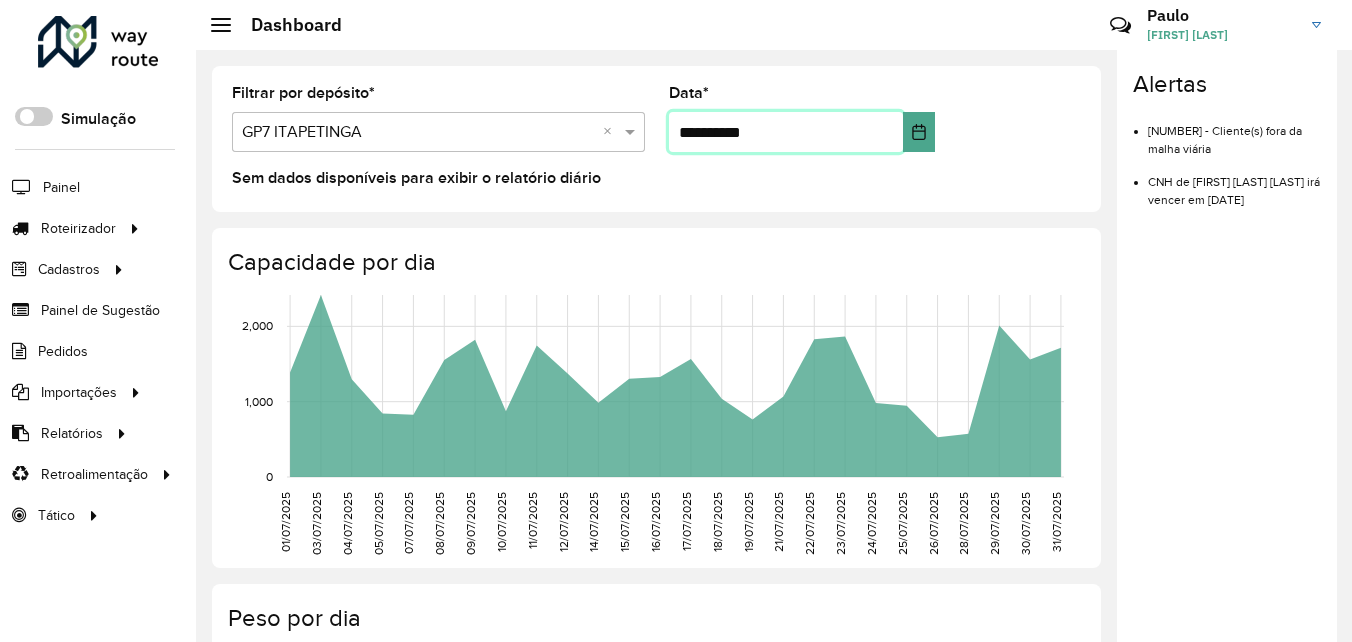 click on "**********" at bounding box center [786, 132] 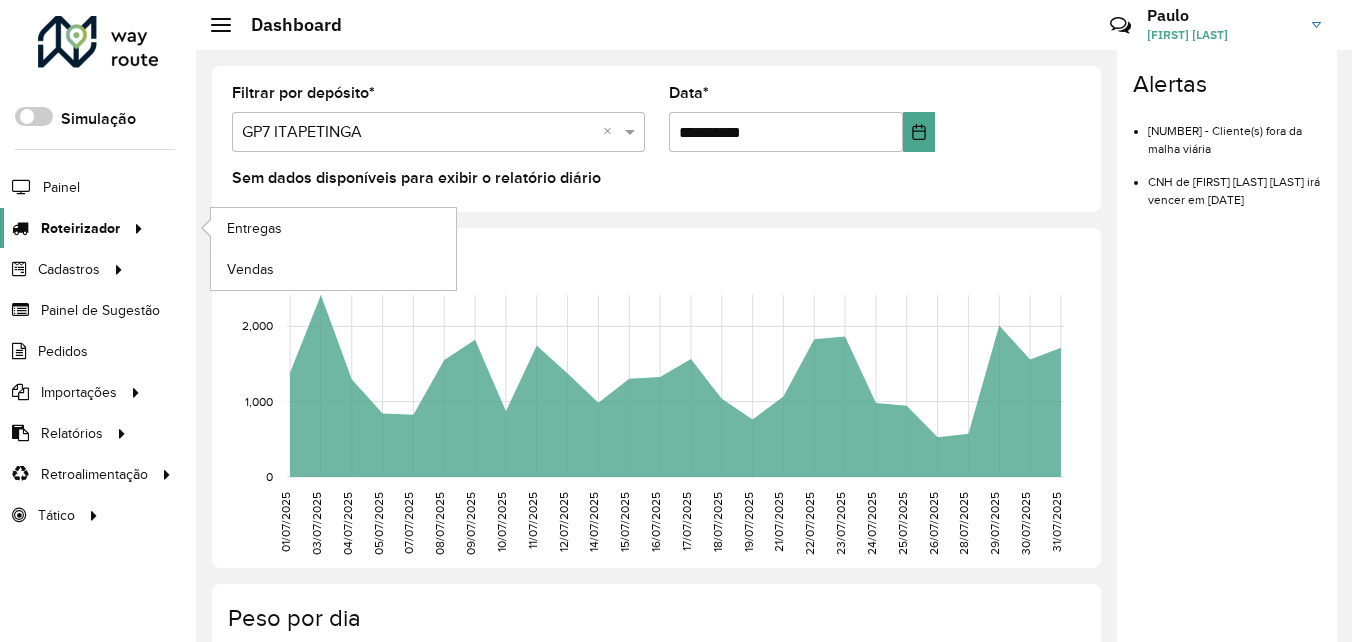 click on "Roteirizador" 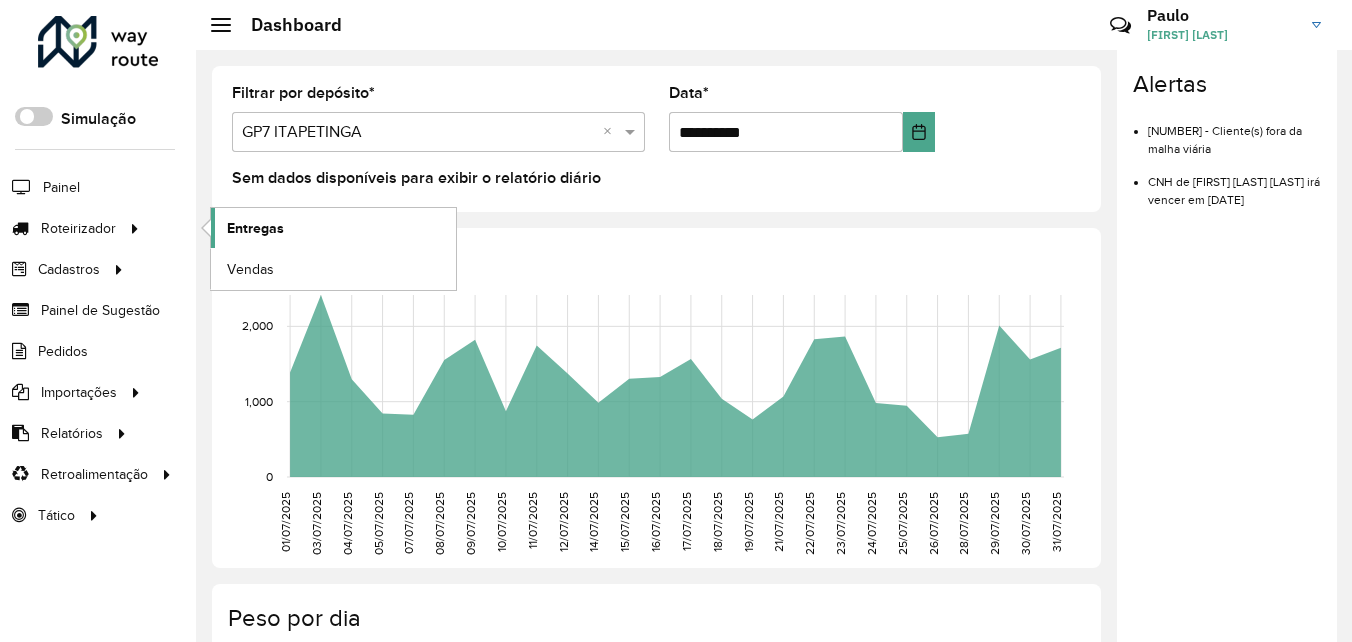click on "Entregas" 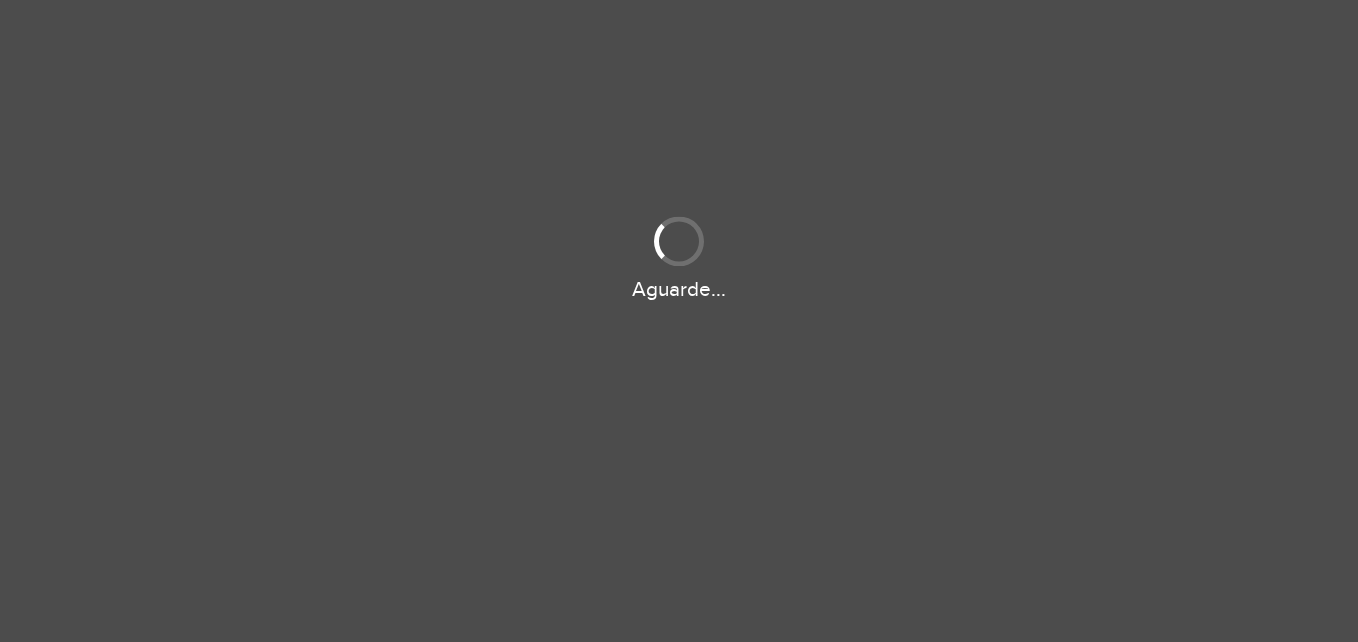 scroll, scrollTop: 0, scrollLeft: 0, axis: both 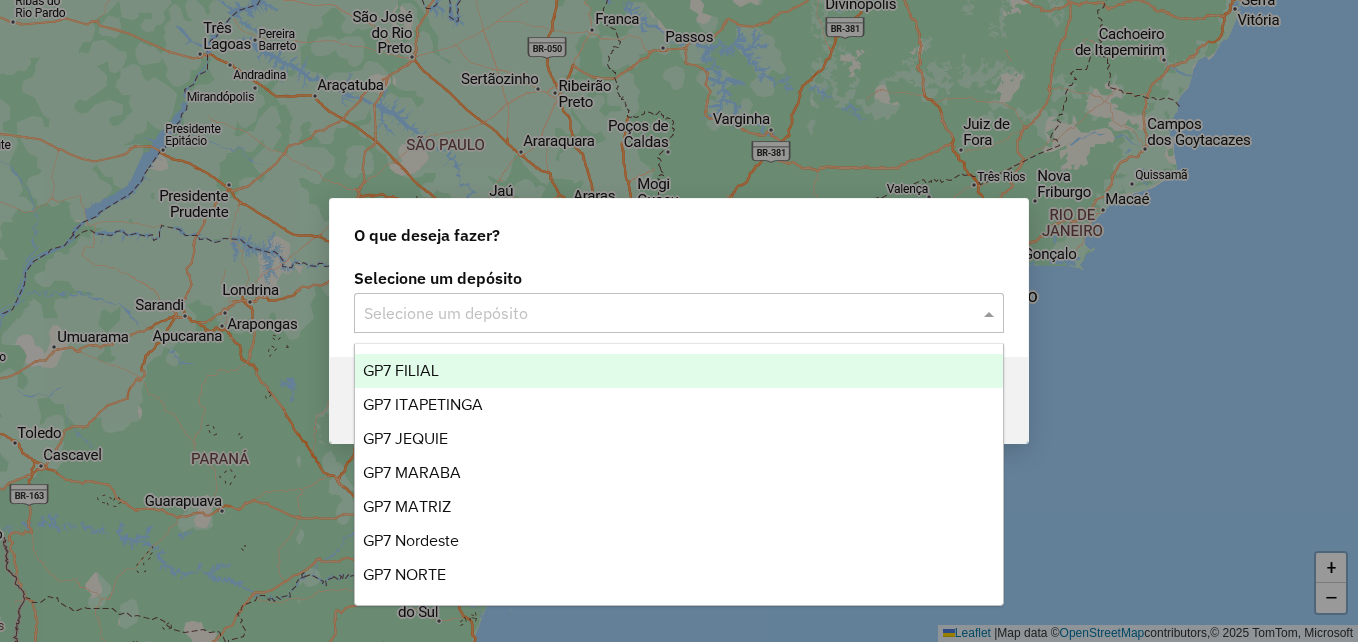 click 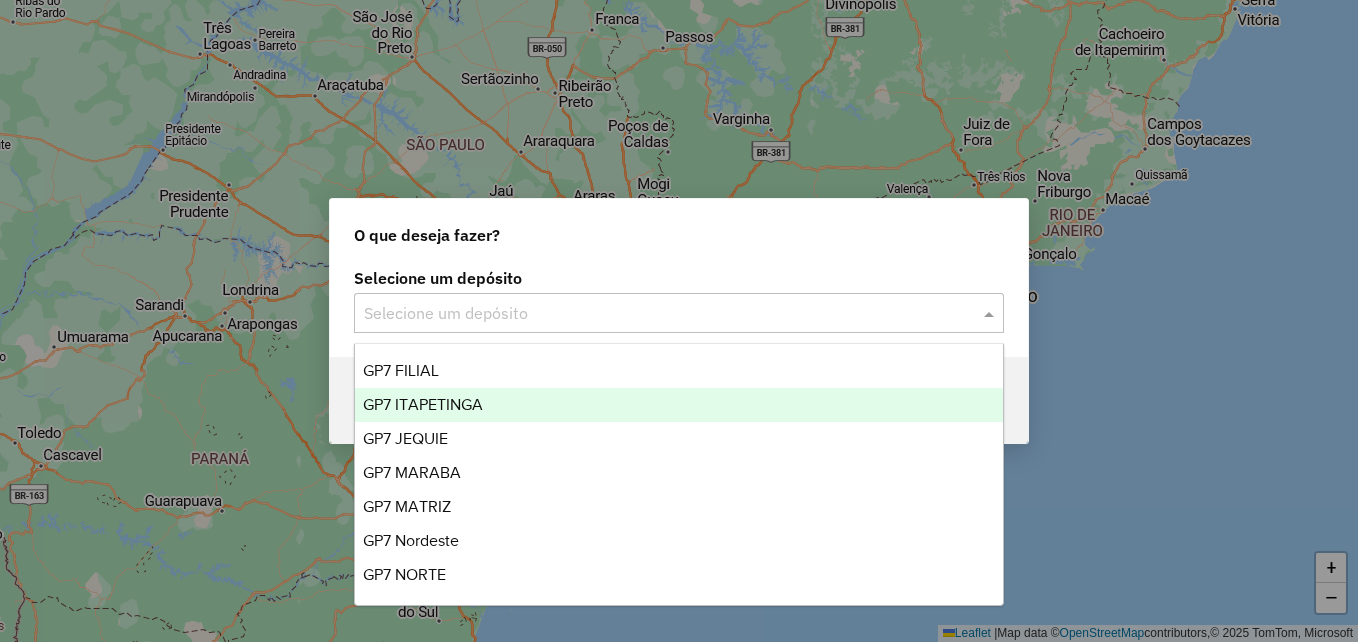 click on "GP7 ITAPETINGA" at bounding box center [423, 404] 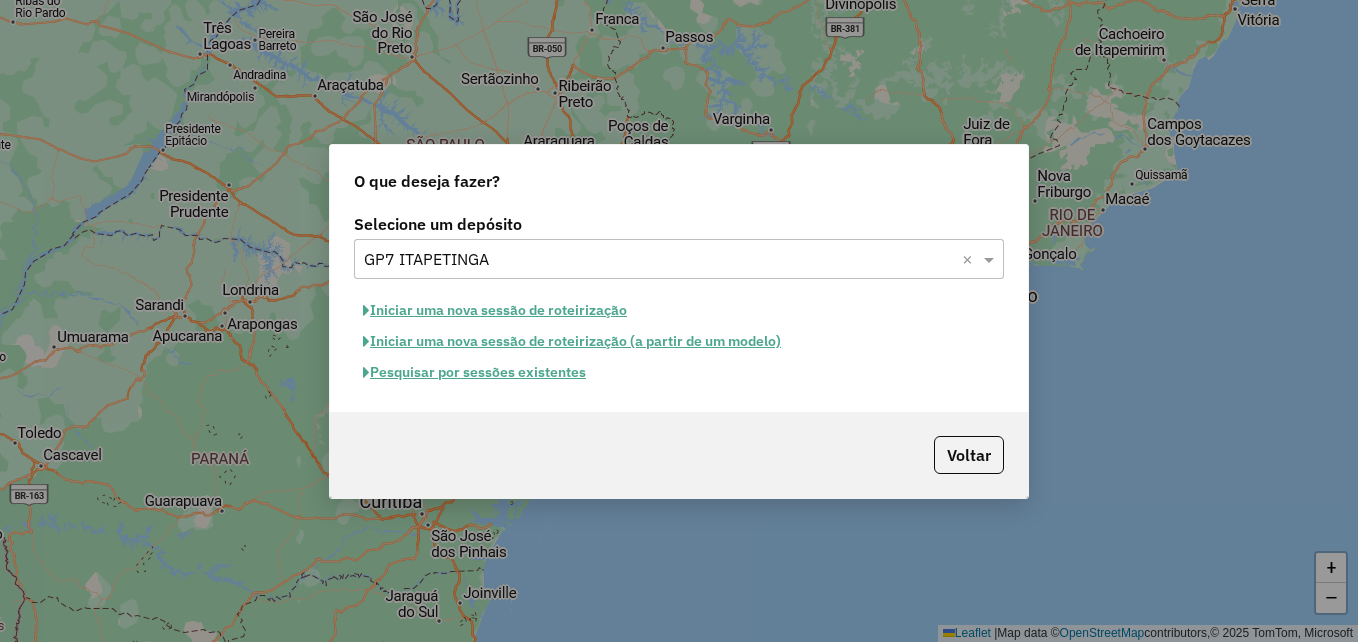 click on "Iniciar uma nova sessão de roteirização" 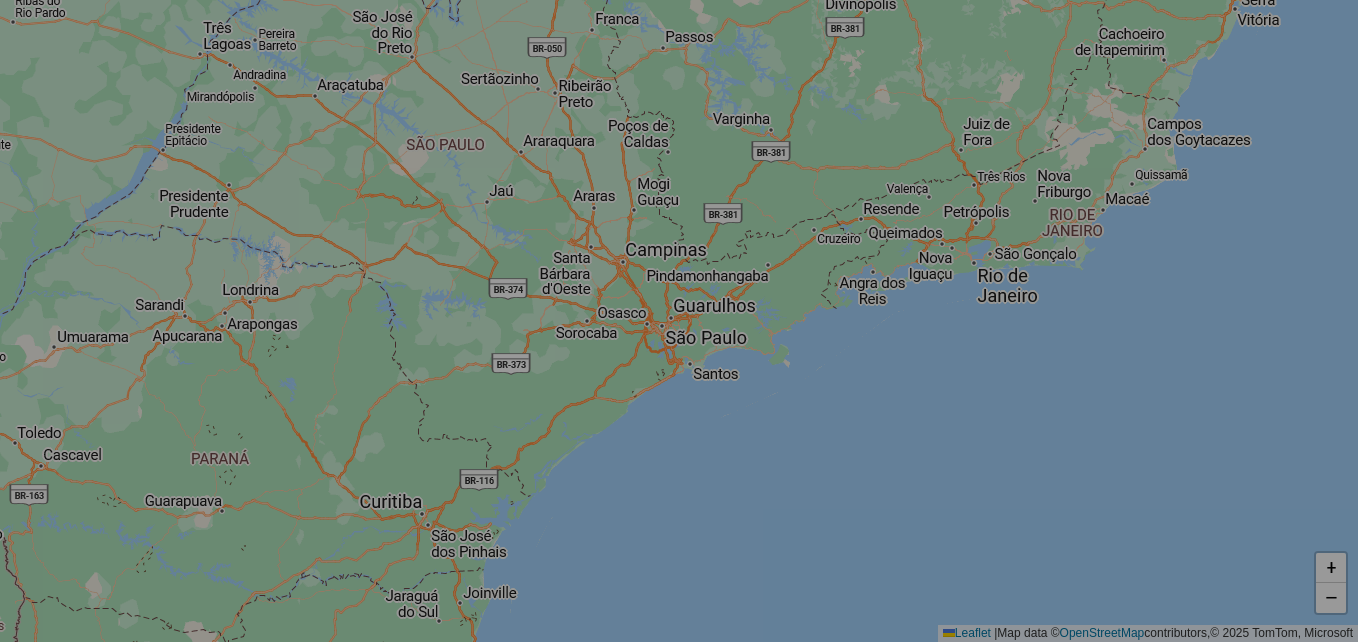 select on "*" 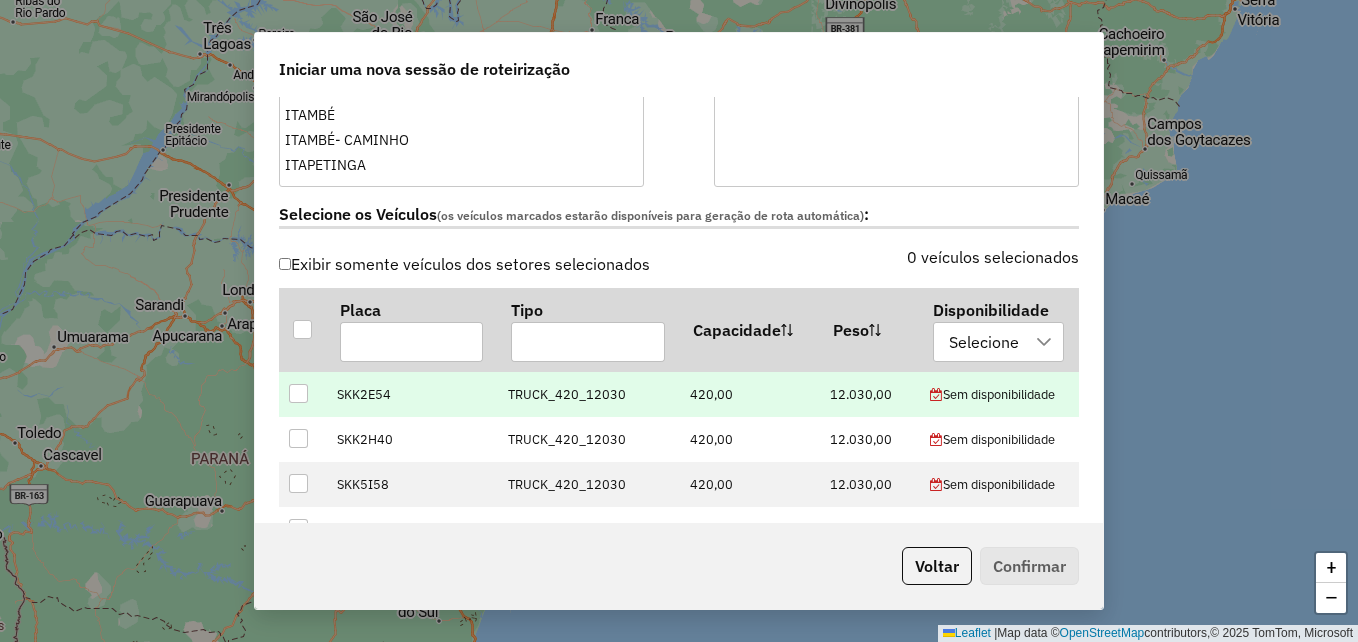 scroll, scrollTop: 700, scrollLeft: 0, axis: vertical 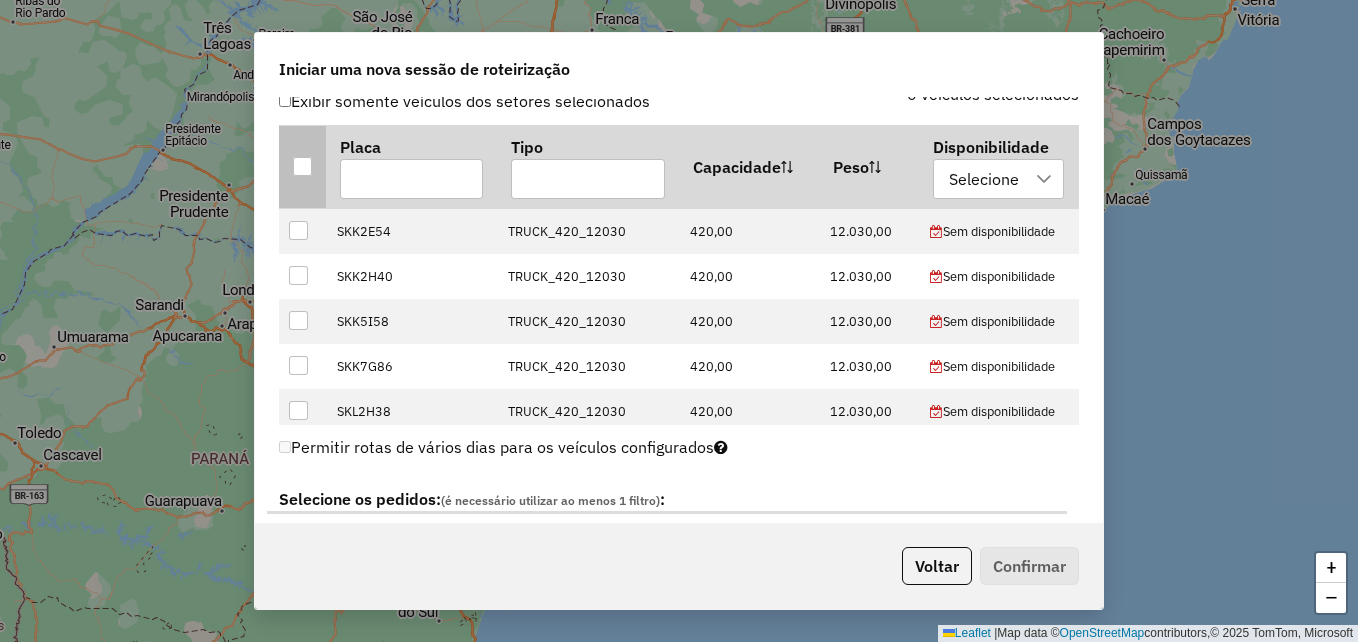 click at bounding box center [302, 166] 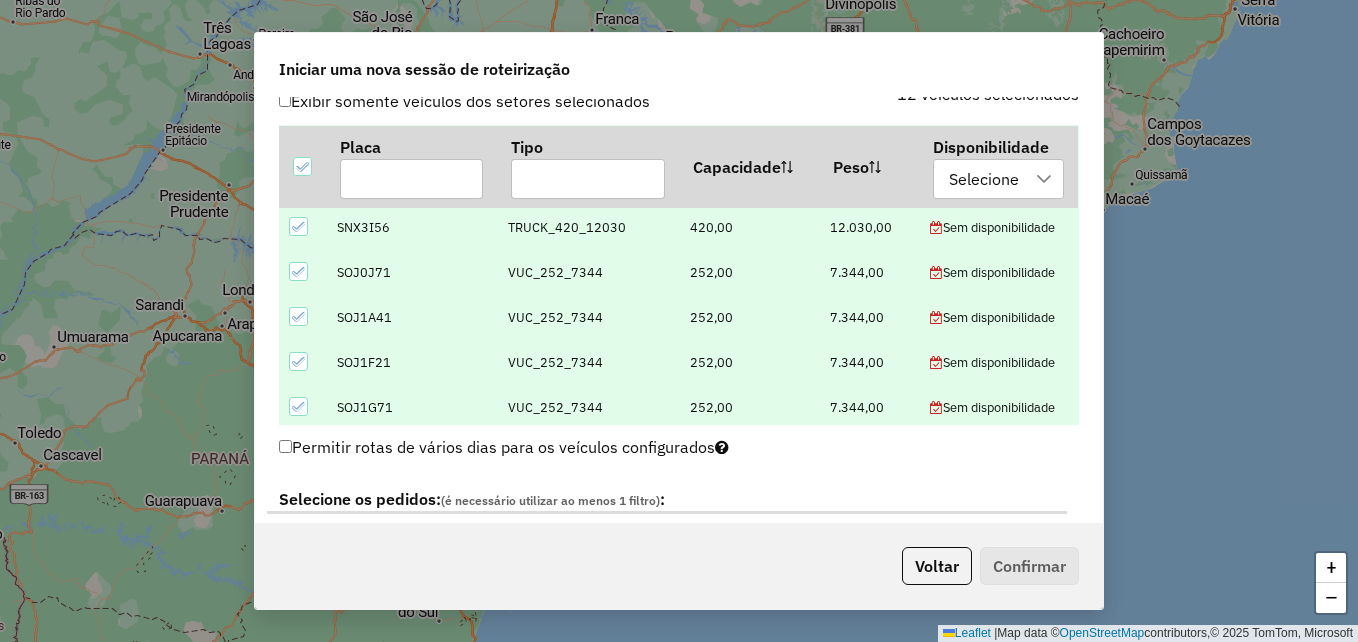 scroll, scrollTop: 324, scrollLeft: 0, axis: vertical 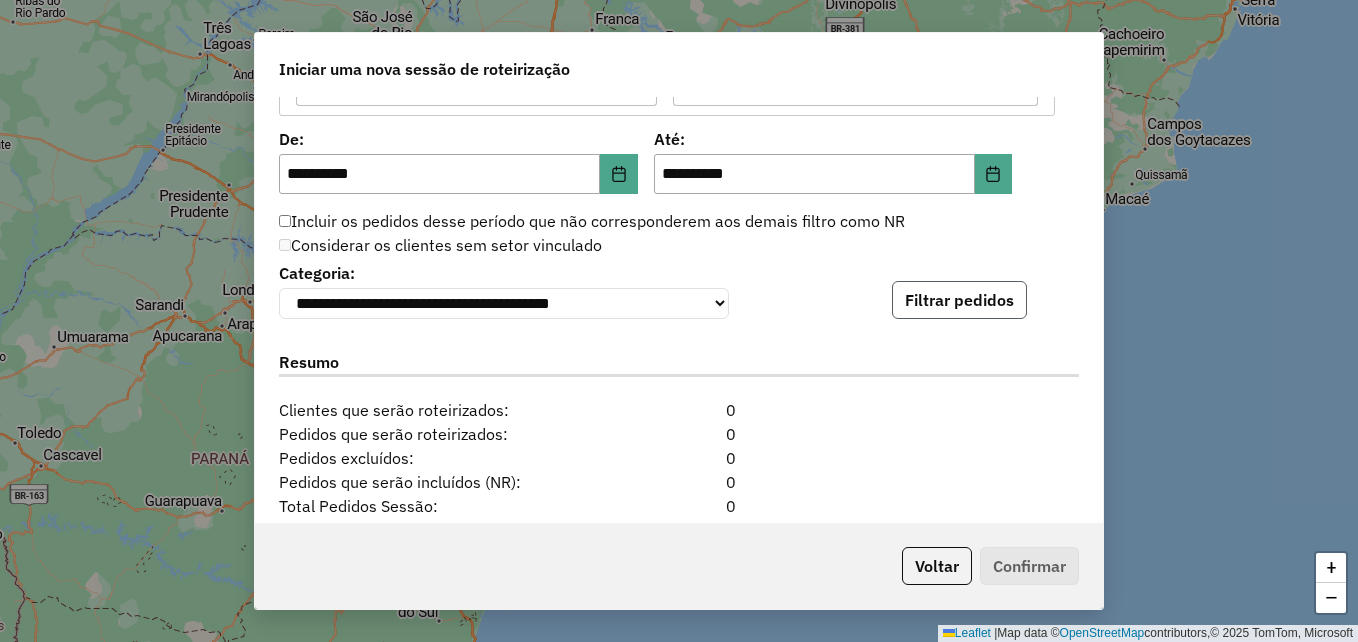 click on "Filtrar pedidos" 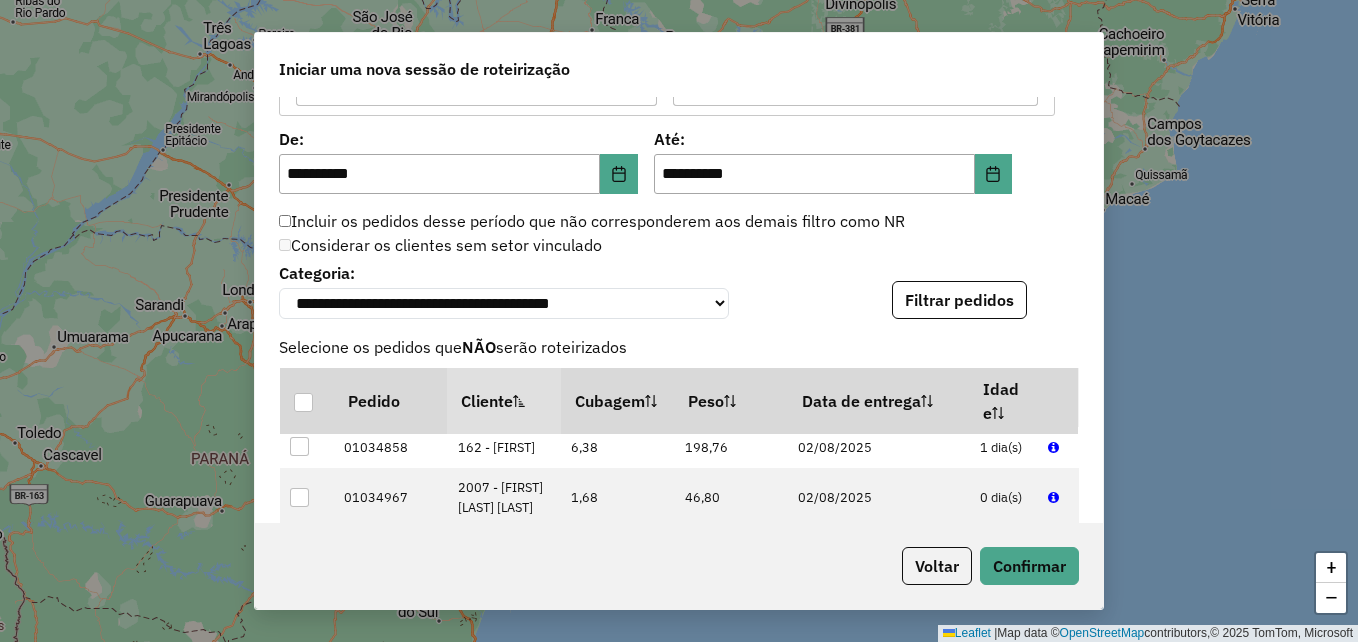 scroll, scrollTop: 200, scrollLeft: 0, axis: vertical 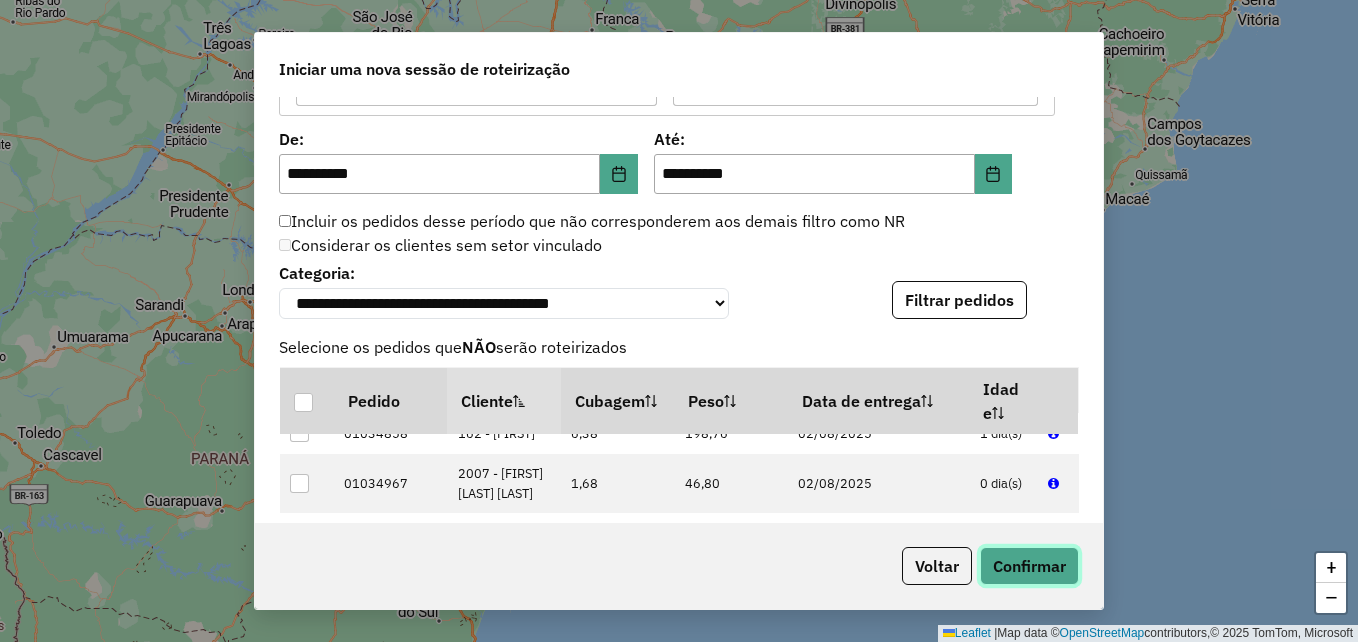 click on "Confirmar" 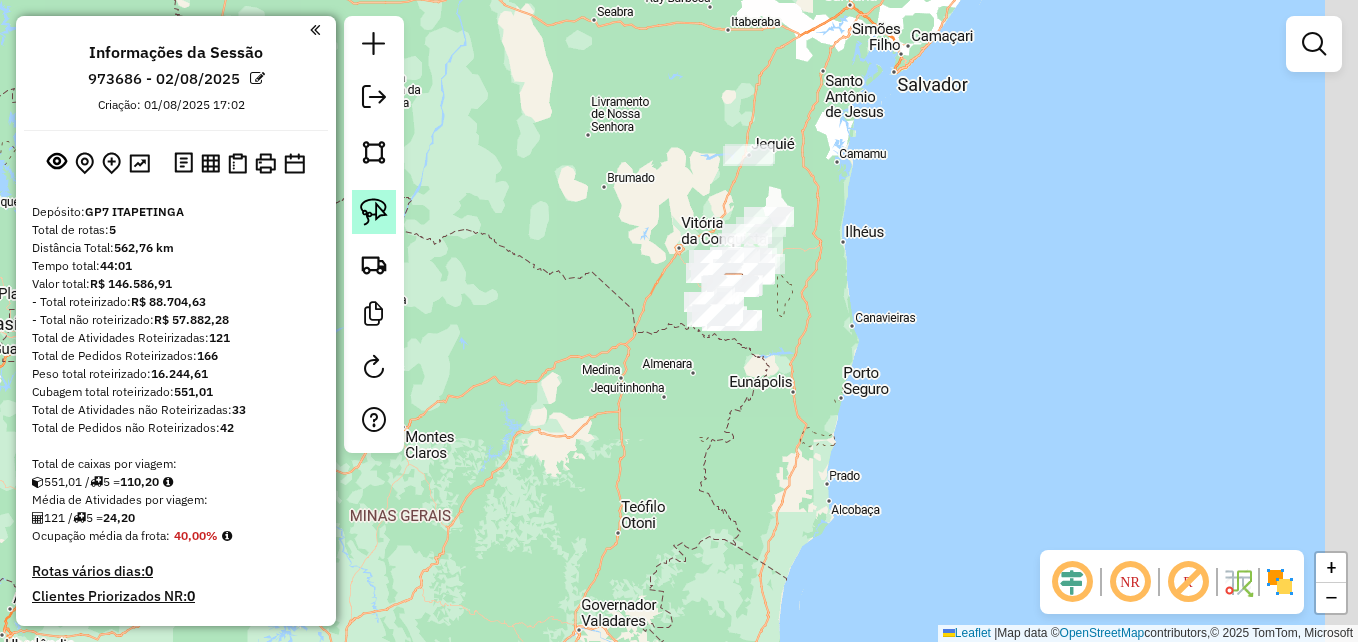 click 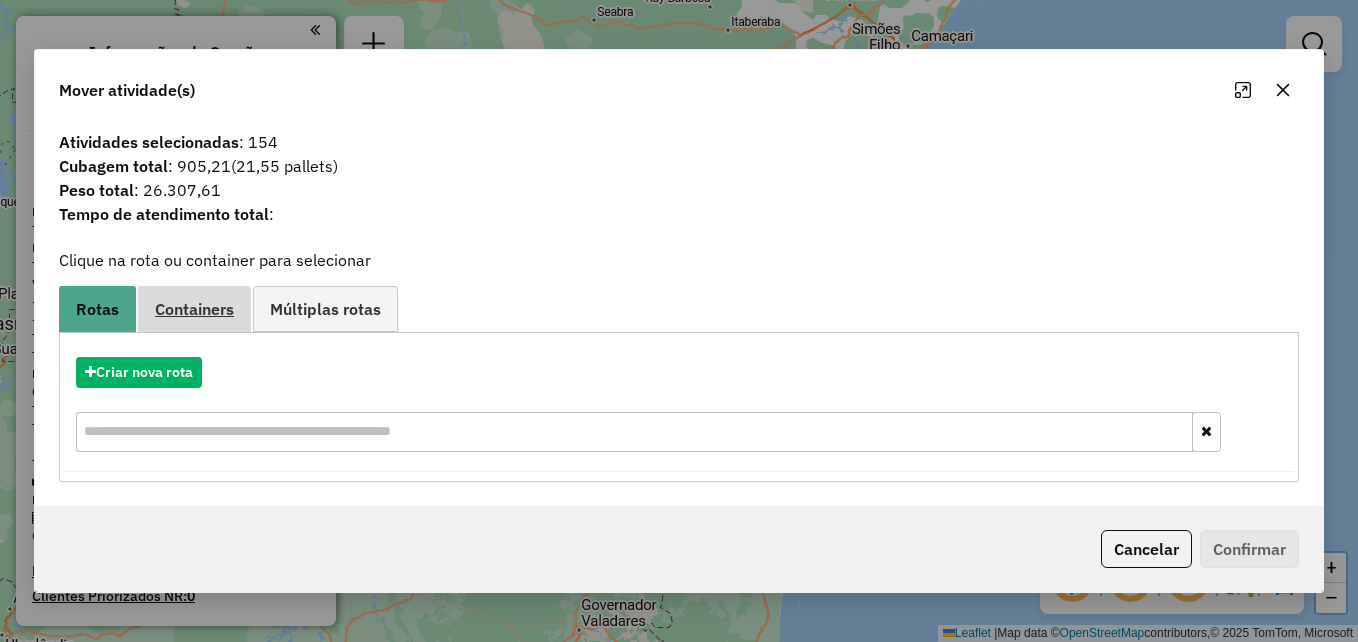 click on "Containers" at bounding box center (194, 308) 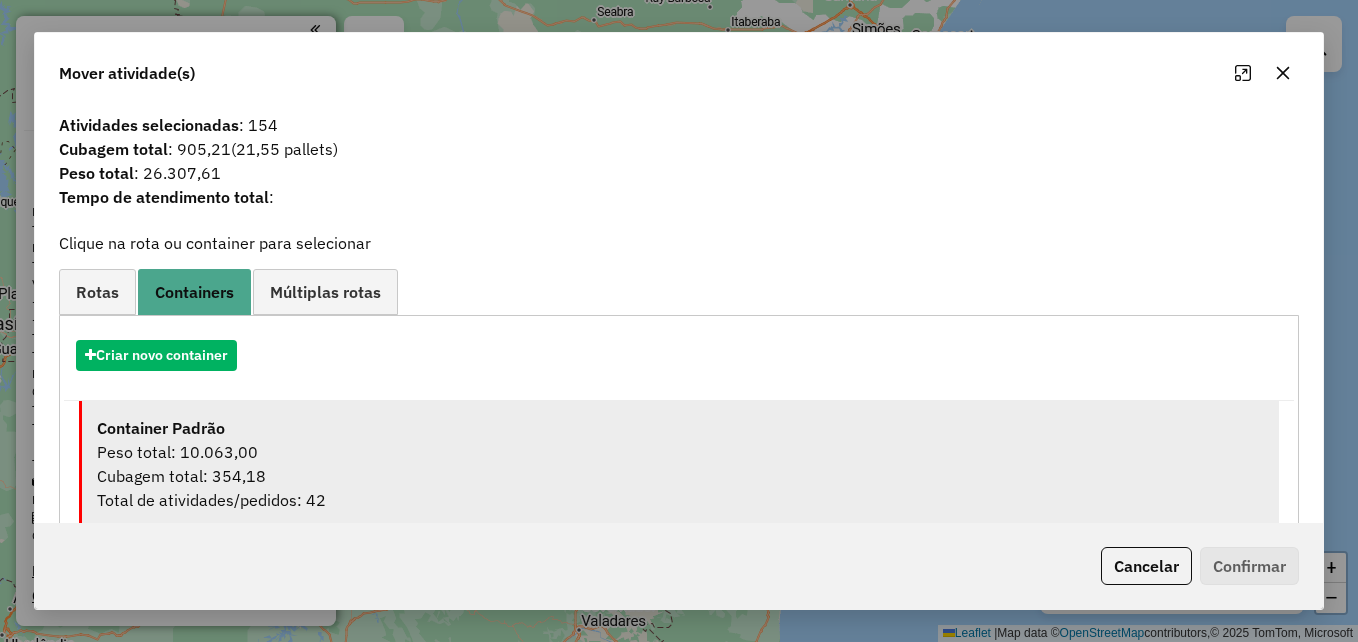 click on "Peso total: 10.063,00" at bounding box center (680, 452) 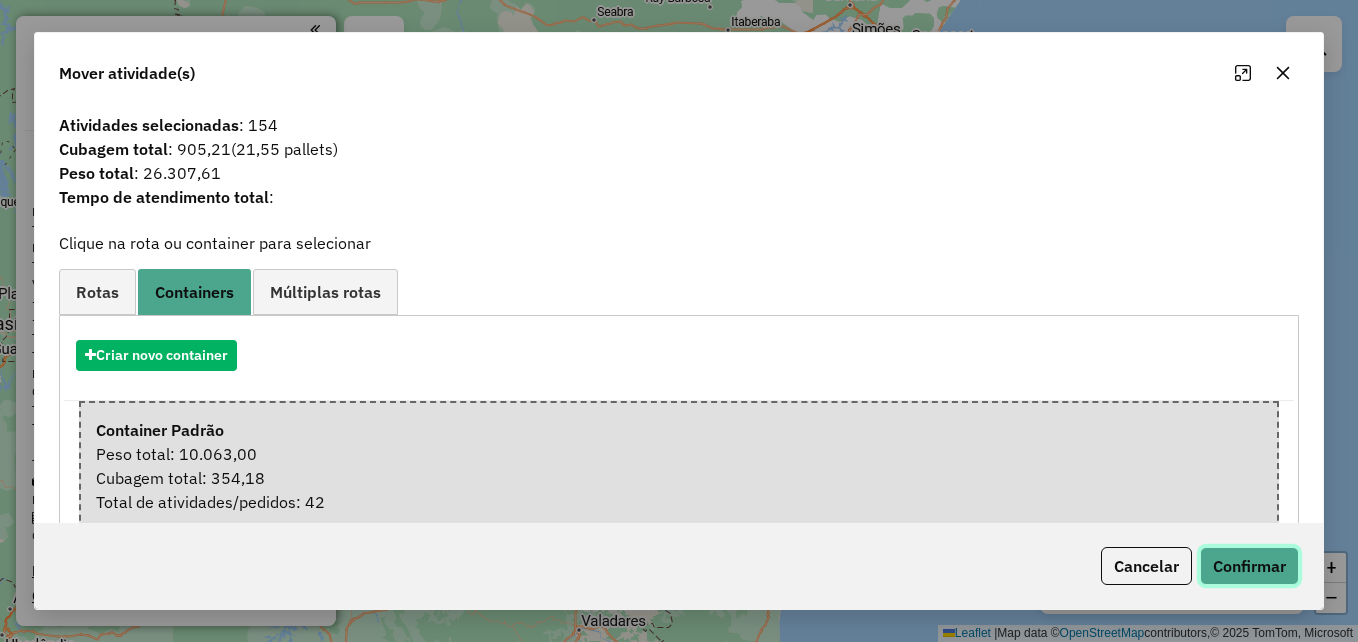 click on "Confirmar" 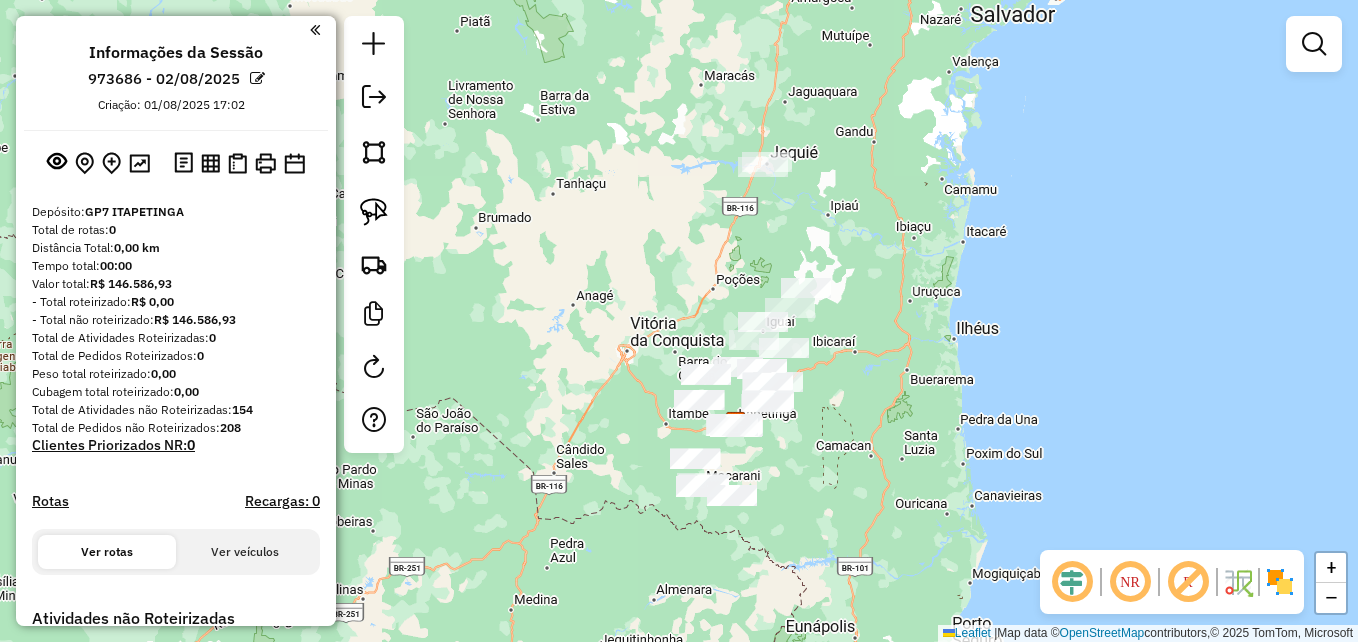 drag, startPoint x: 683, startPoint y: 133, endPoint x: 669, endPoint y: 290, distance: 157.62297 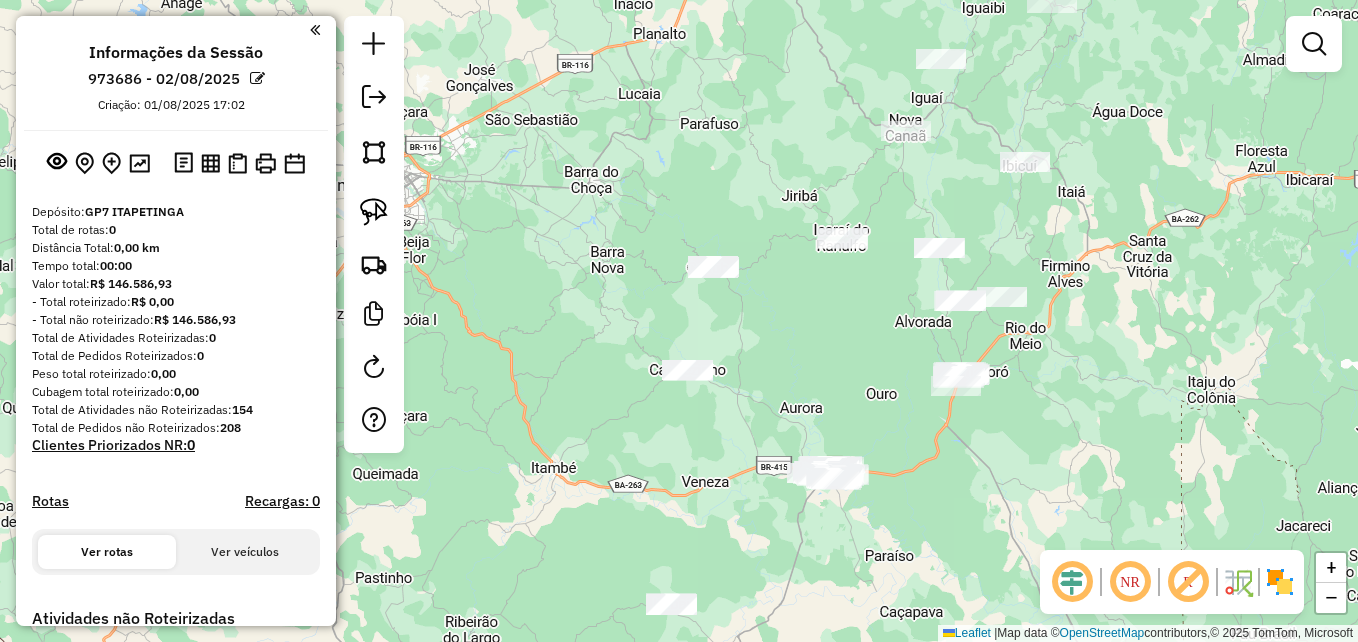 drag, startPoint x: 717, startPoint y: 333, endPoint x: 670, endPoint y: 224, distance: 118.70131 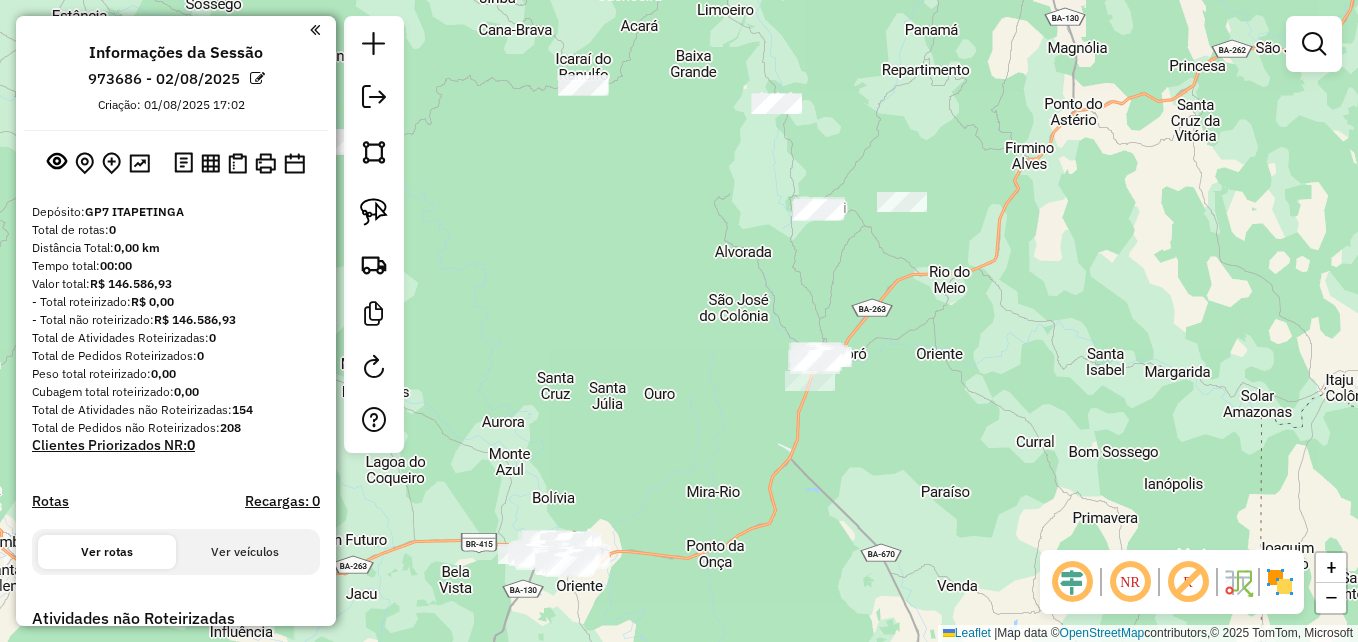 drag, startPoint x: 927, startPoint y: 303, endPoint x: 953, endPoint y: 299, distance: 26.305893 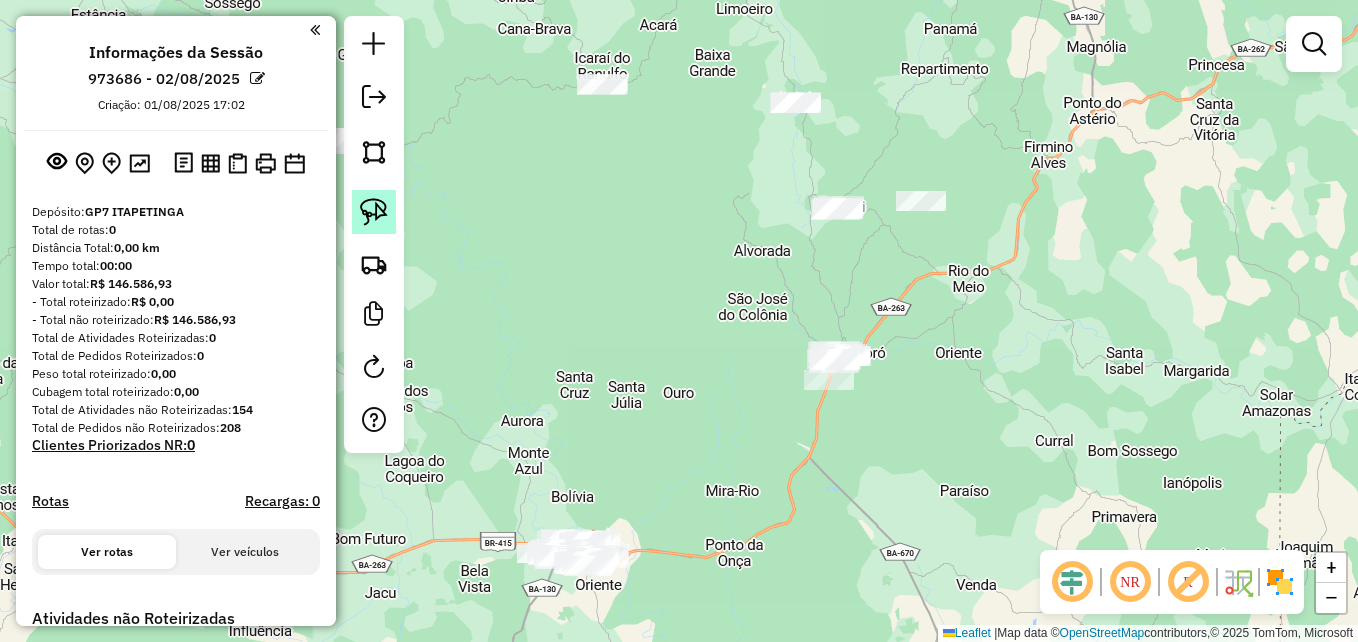 click 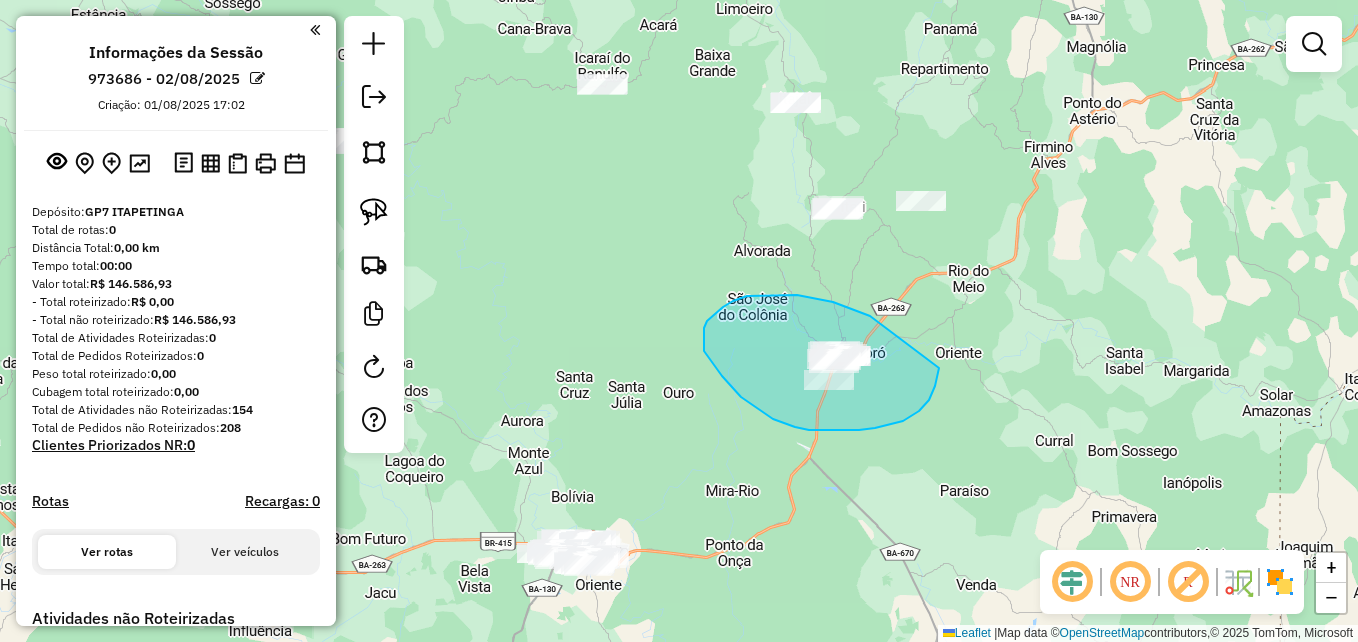 drag, startPoint x: 870, startPoint y: 316, endPoint x: 890, endPoint y: 296, distance: 28.284271 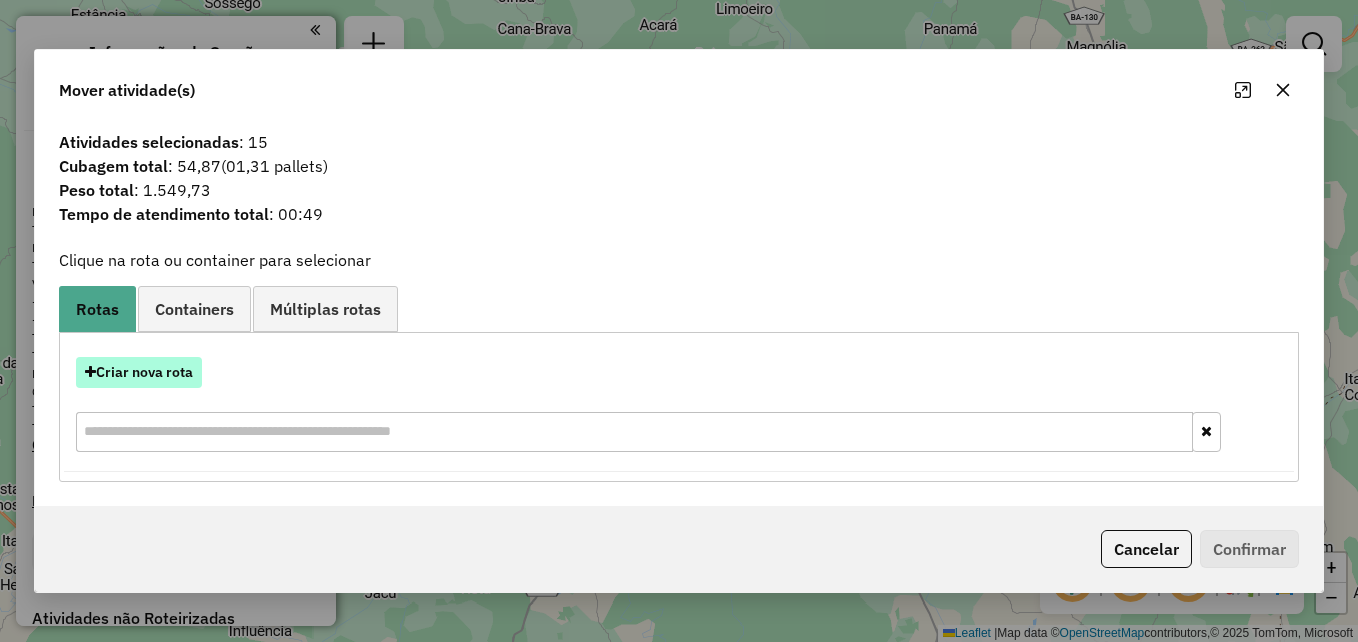 click on "Criar nova rota" at bounding box center (139, 372) 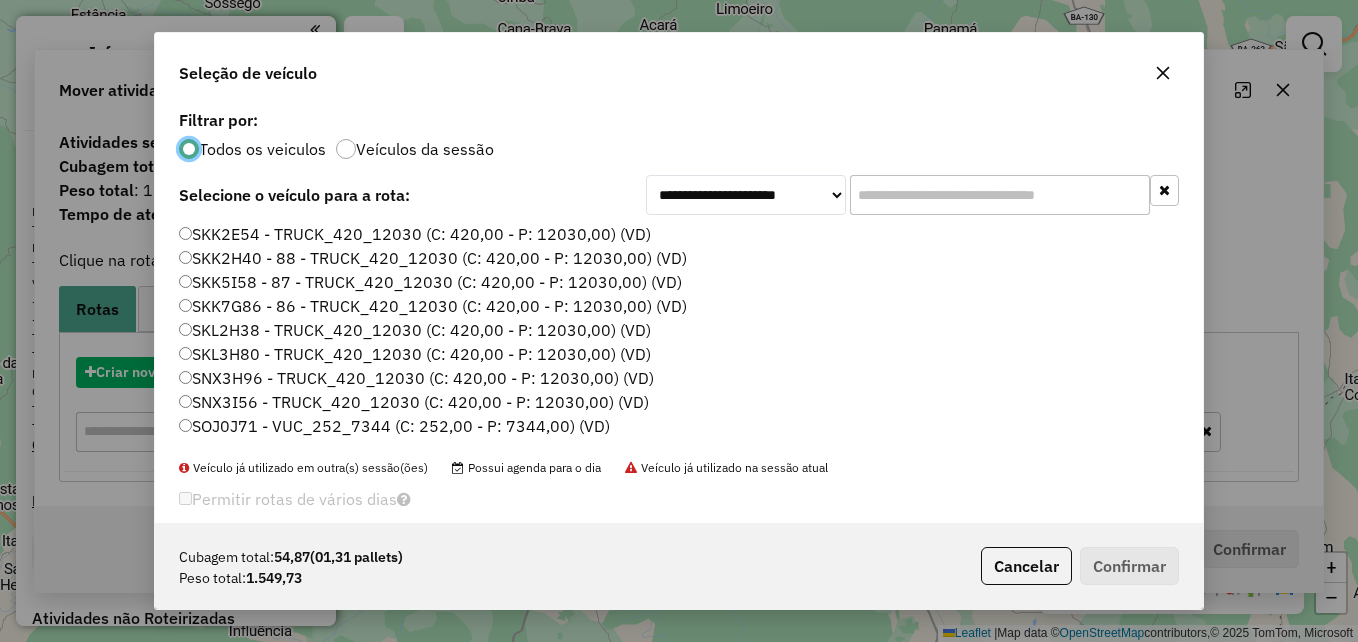 scroll, scrollTop: 11, scrollLeft: 6, axis: both 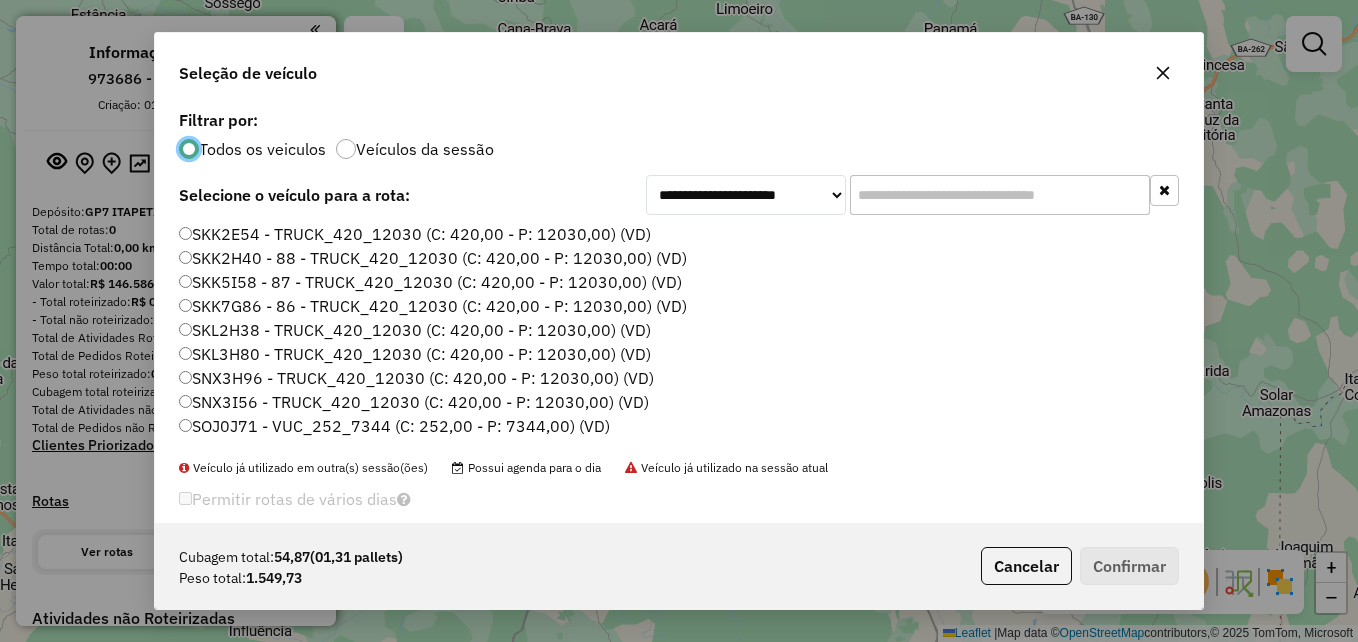 click 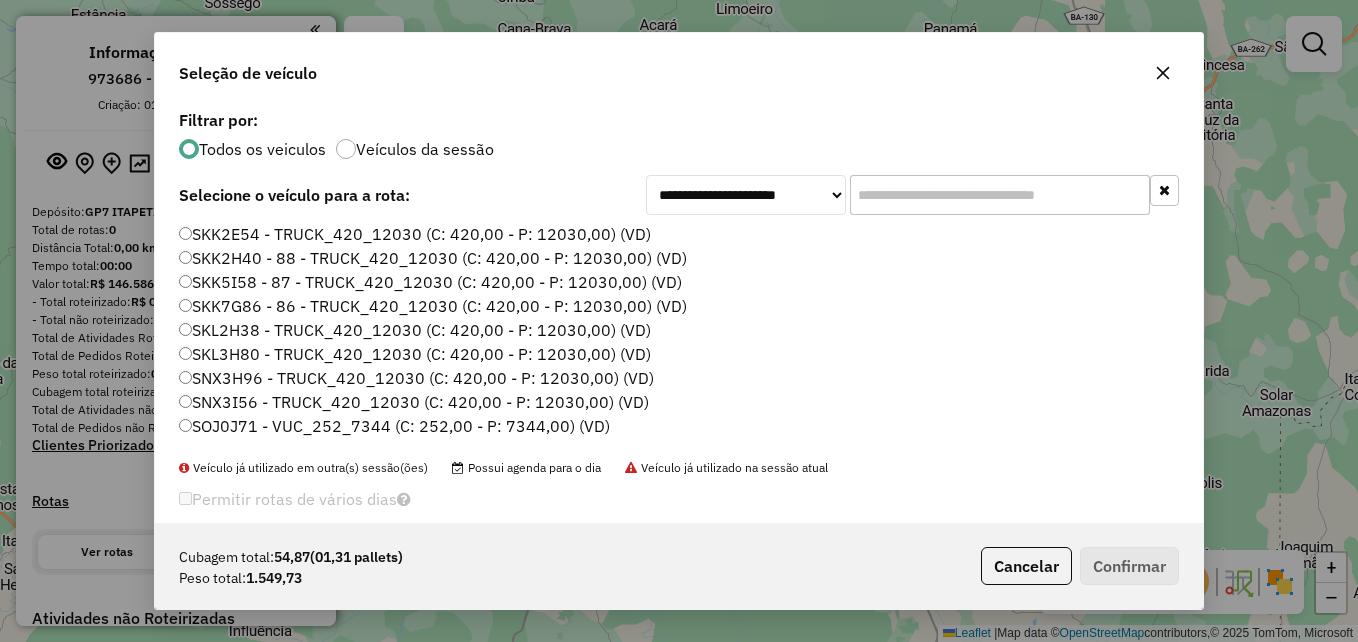 paste on "*******" 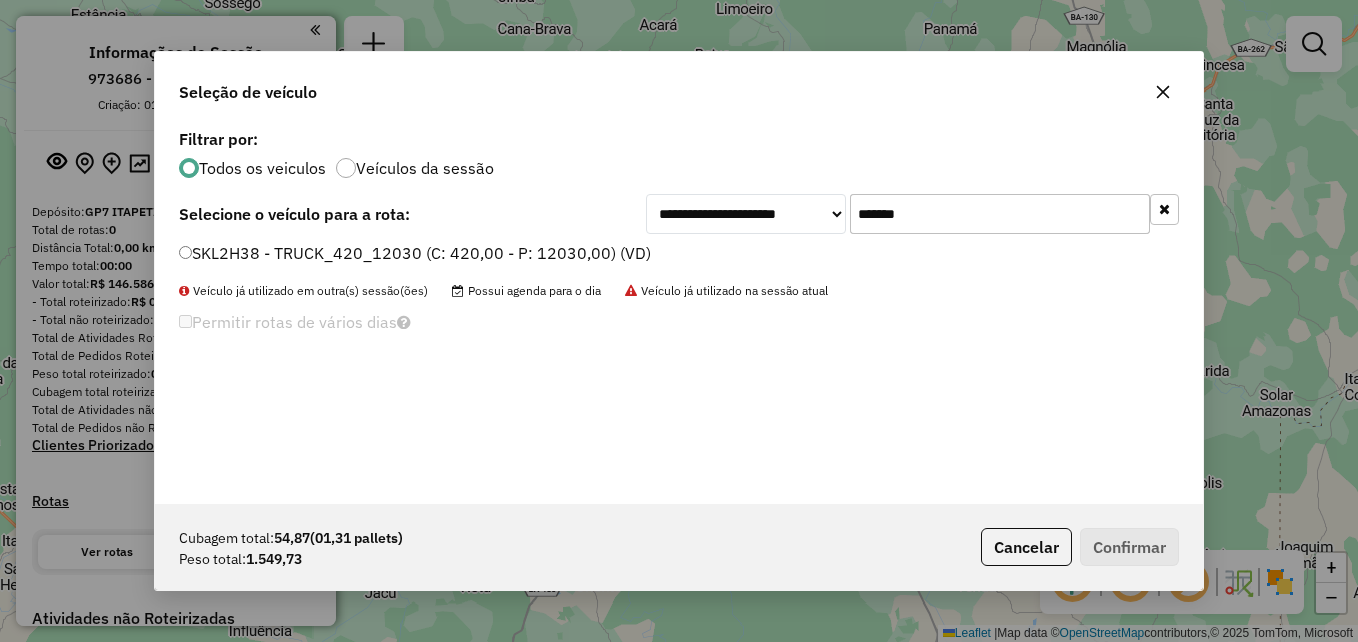 type on "*******" 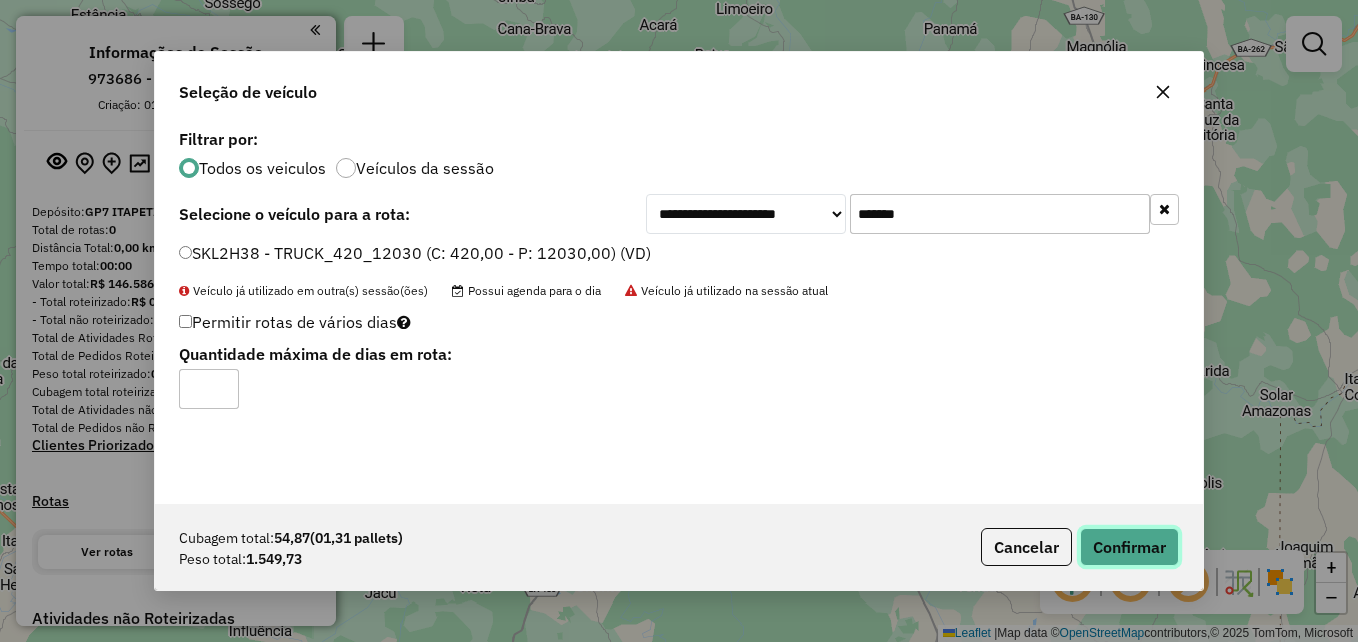 click on "Confirmar" 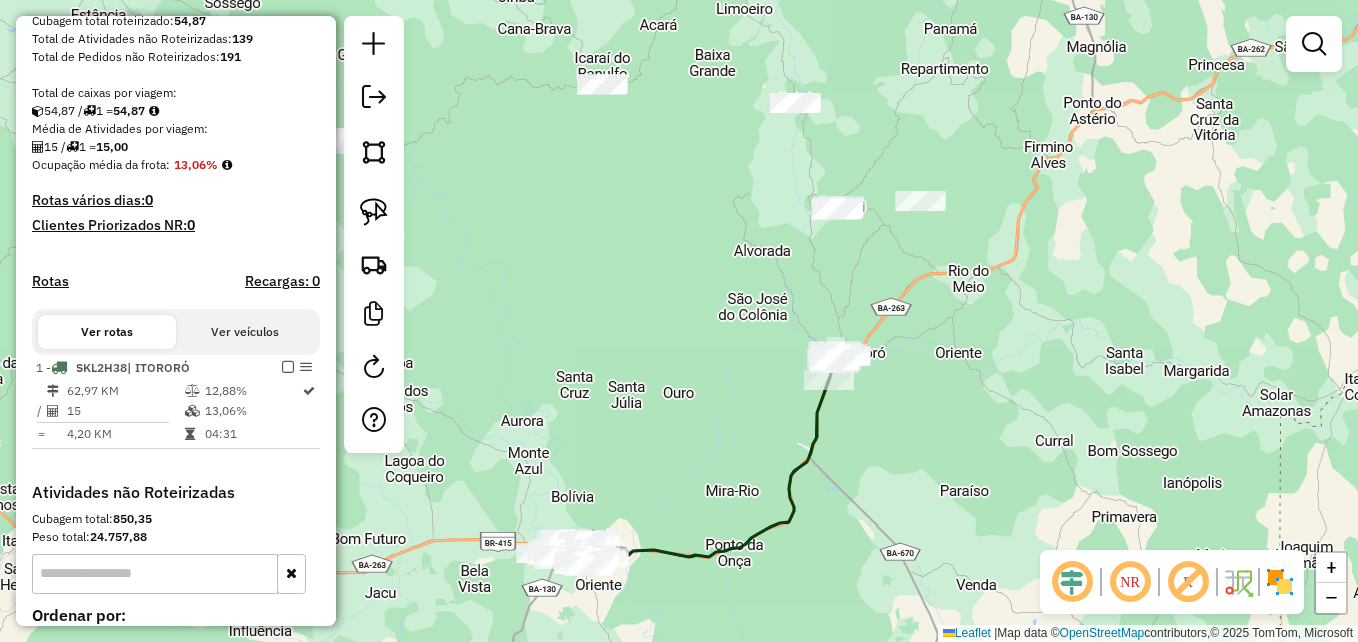 scroll, scrollTop: 400, scrollLeft: 0, axis: vertical 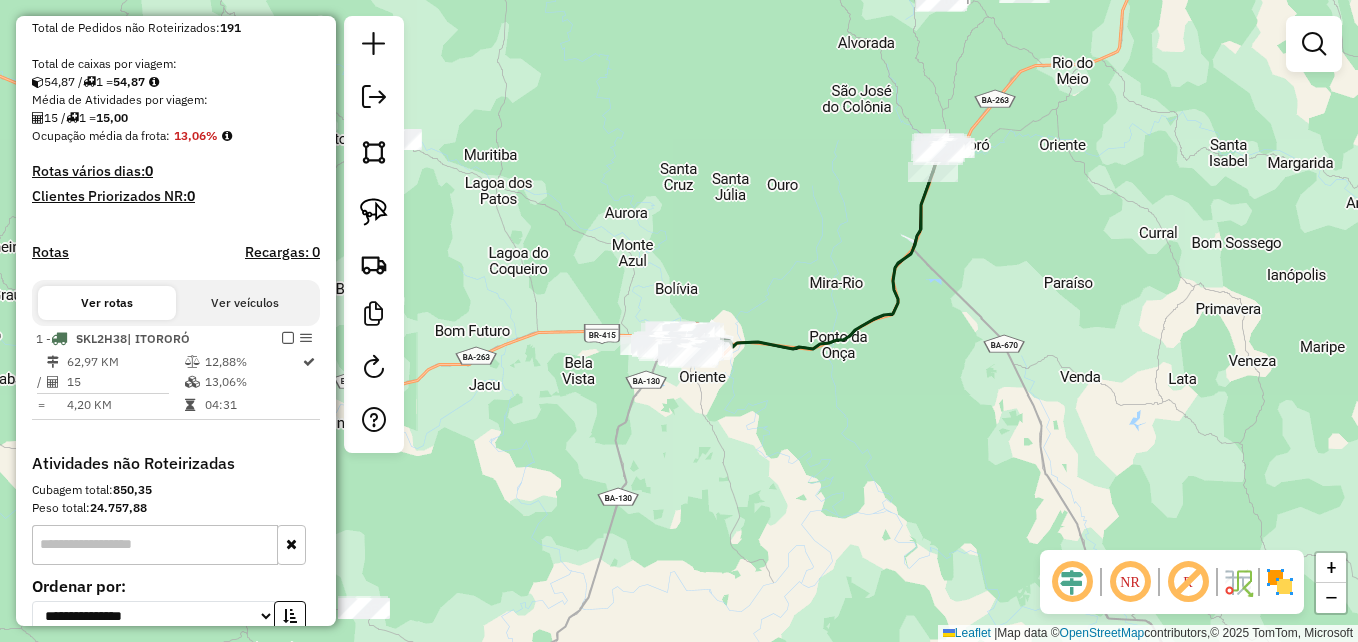 drag, startPoint x: 641, startPoint y: 427, endPoint x: 769, endPoint y: 195, distance: 264.96793 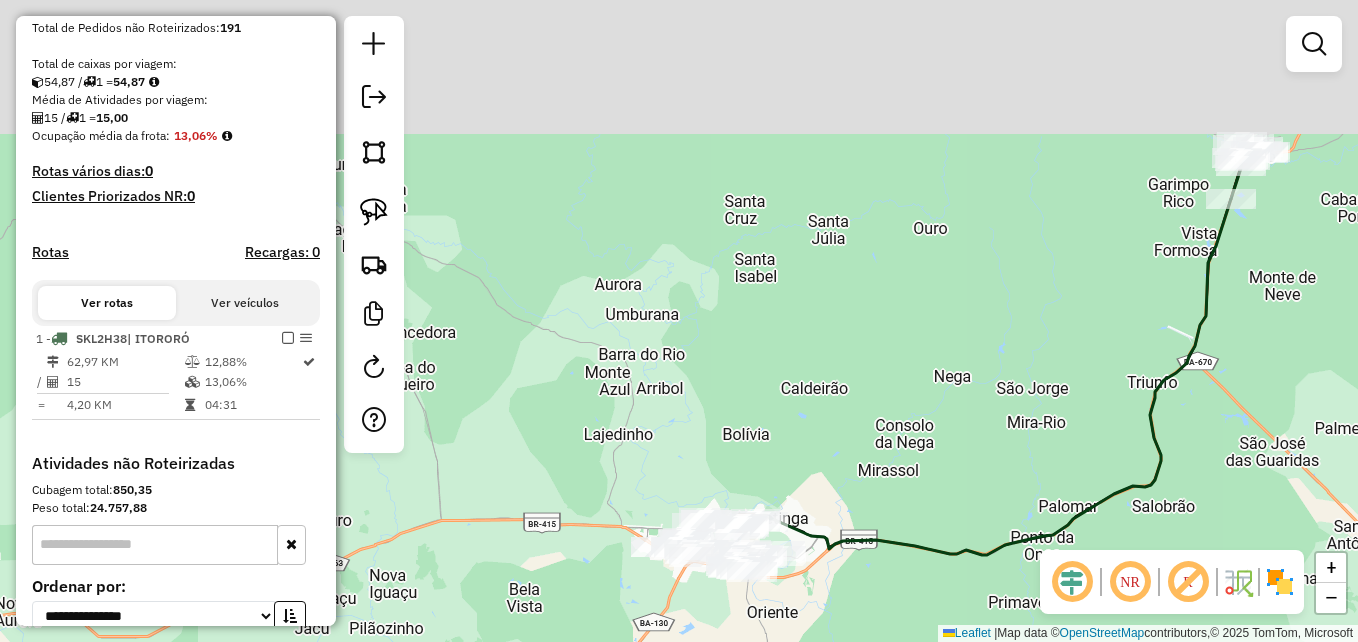 drag, startPoint x: 743, startPoint y: 203, endPoint x: 913, endPoint y: 377, distance: 243.26117 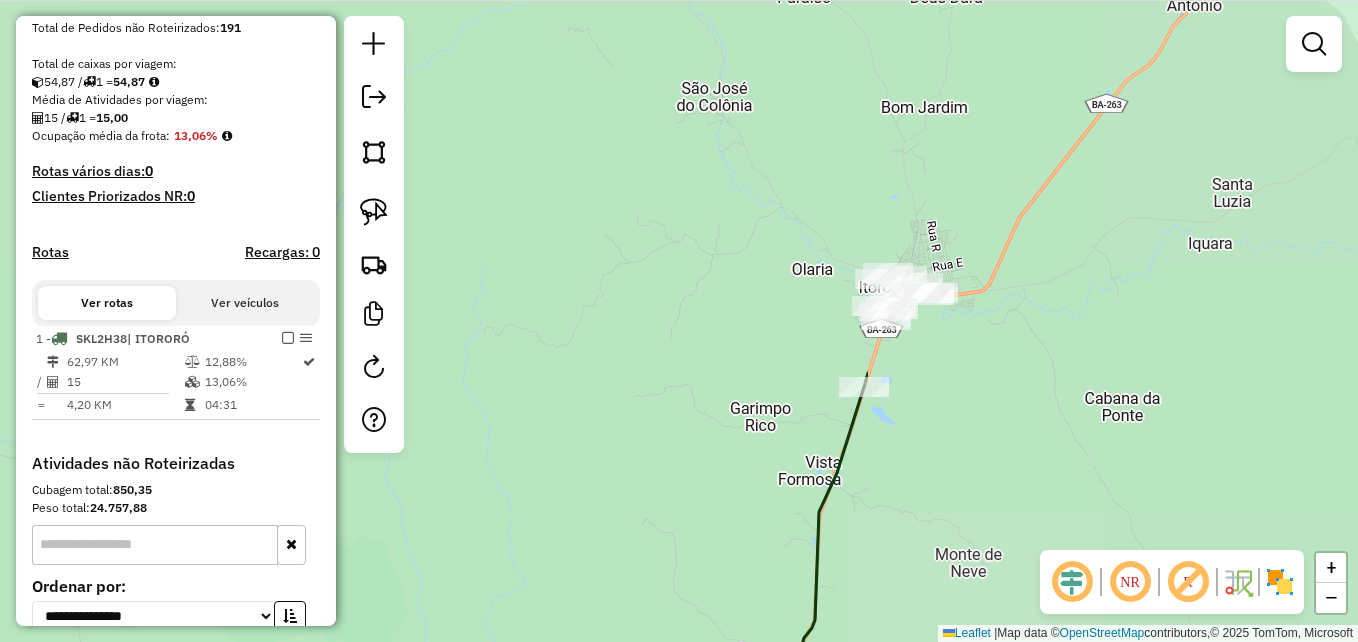 drag, startPoint x: 1128, startPoint y: 191, endPoint x: 502, endPoint y: 507, distance: 701.236 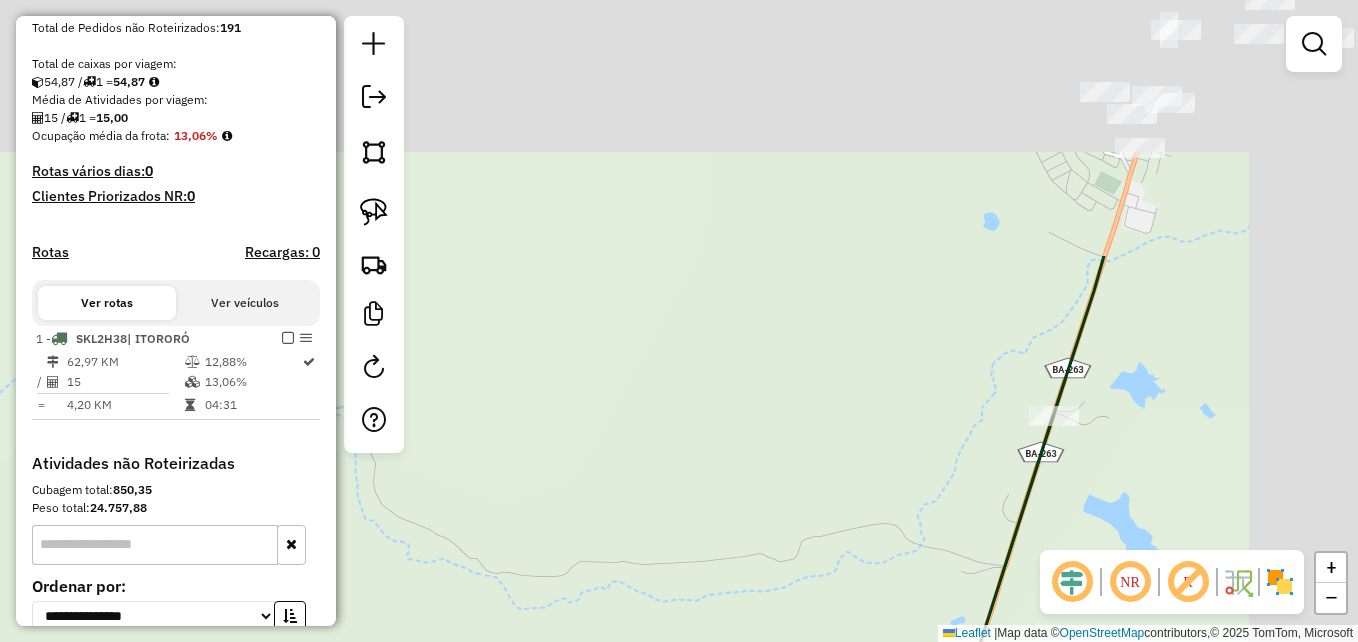 drag, startPoint x: 903, startPoint y: 233, endPoint x: 684, endPoint y: 553, distance: 387.7641 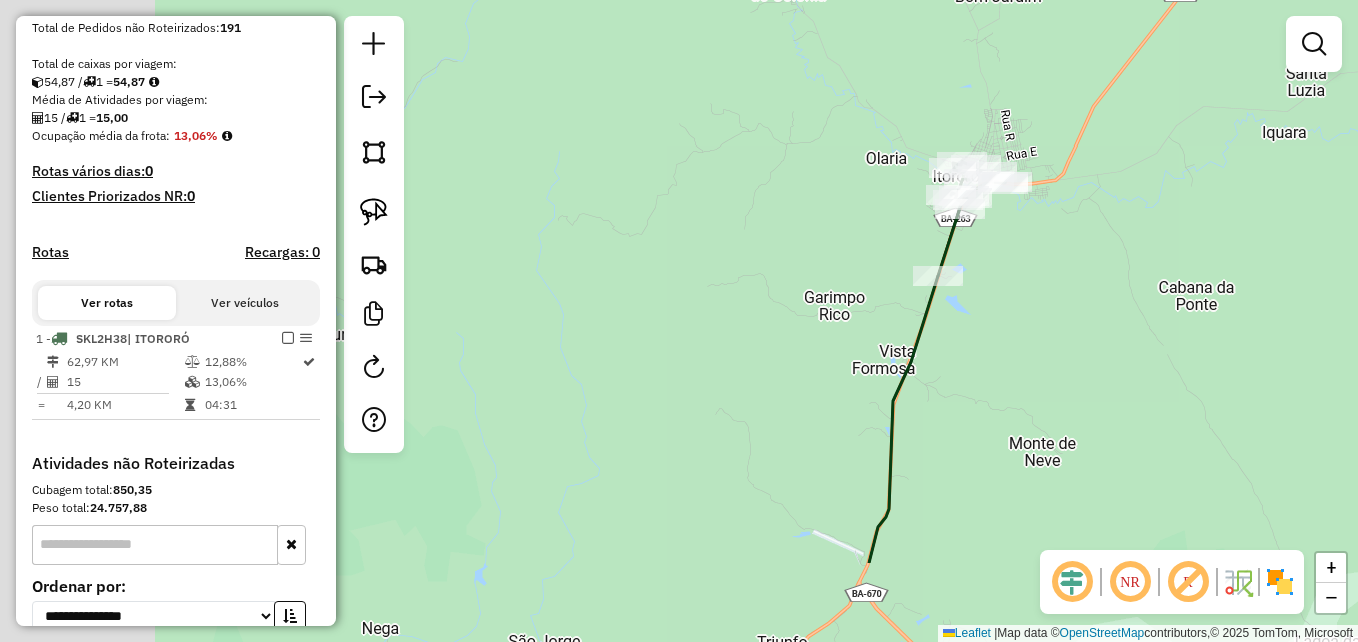 drag, startPoint x: 573, startPoint y: 497, endPoint x: 825, endPoint y: 246, distance: 355.6754 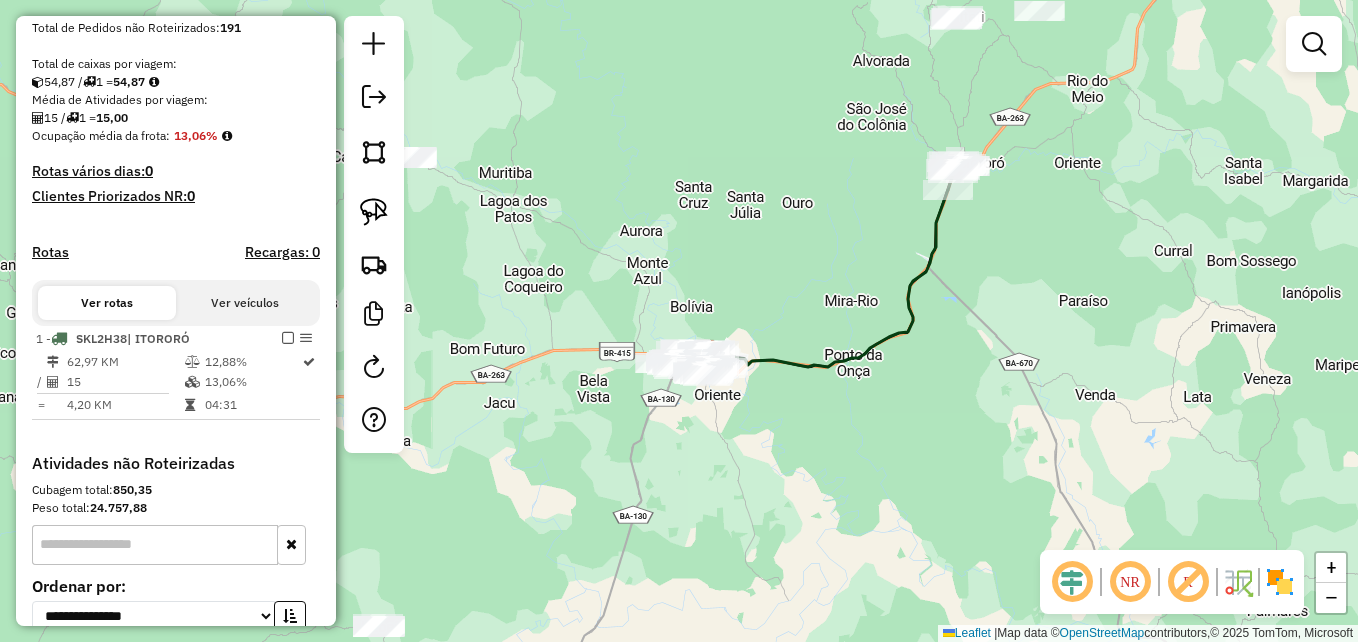 drag, startPoint x: 768, startPoint y: 402, endPoint x: 881, endPoint y: 262, distance: 179.91386 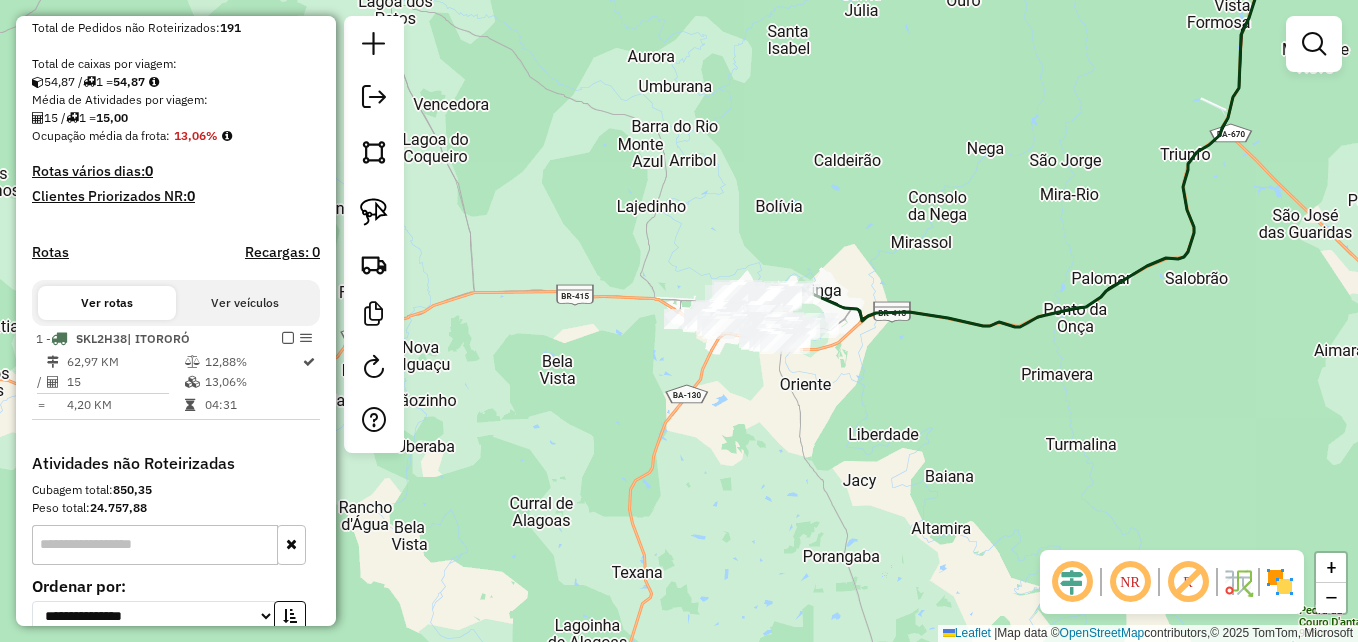 drag, startPoint x: 743, startPoint y: 260, endPoint x: 926, endPoint y: 258, distance: 183.01093 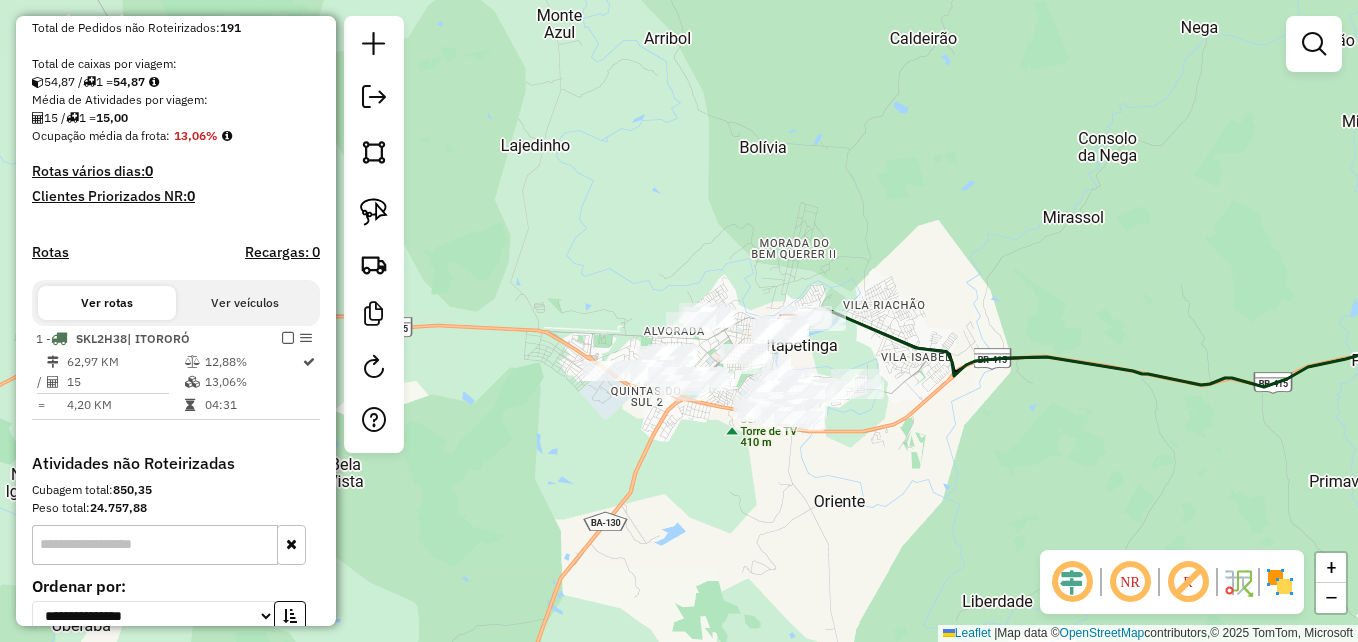 drag, startPoint x: 854, startPoint y: 241, endPoint x: 968, endPoint y: 239, distance: 114.01754 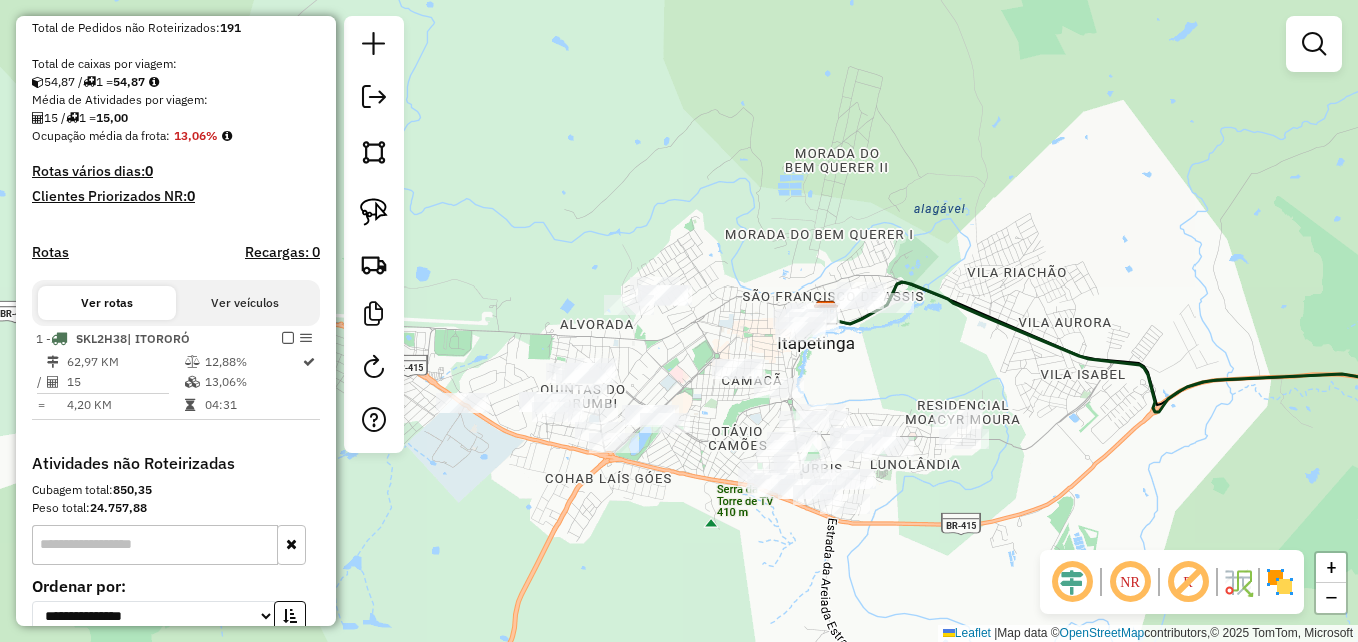 drag, startPoint x: 942, startPoint y: 230, endPoint x: 1010, endPoint y: 166, distance: 93.38094 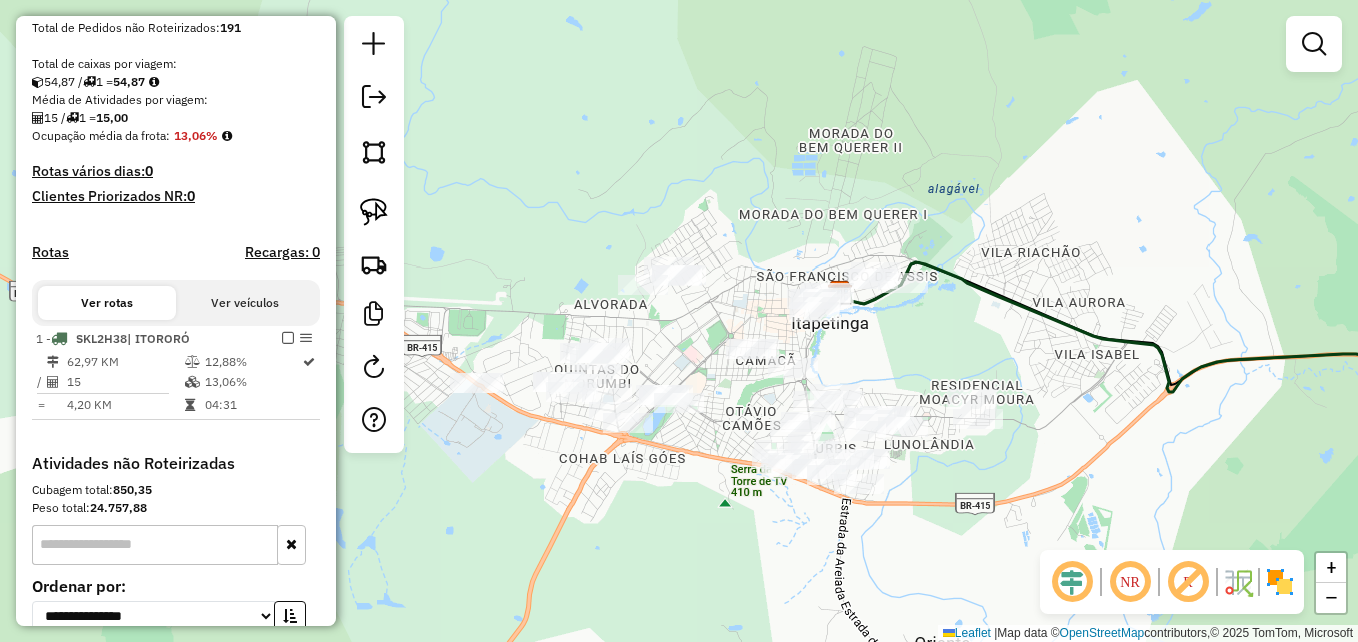 drag, startPoint x: 860, startPoint y: 201, endPoint x: 965, endPoint y: 190, distance: 105.574615 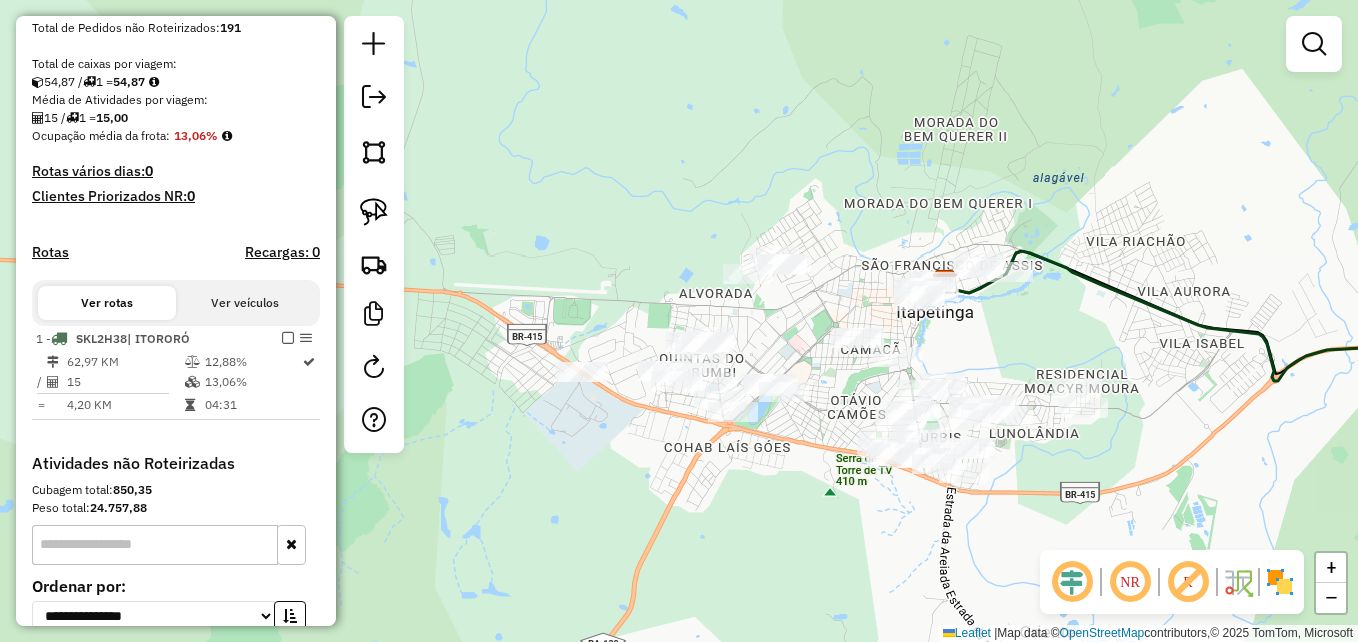 drag, startPoint x: 376, startPoint y: 202, endPoint x: 436, endPoint y: 218, distance: 62.0967 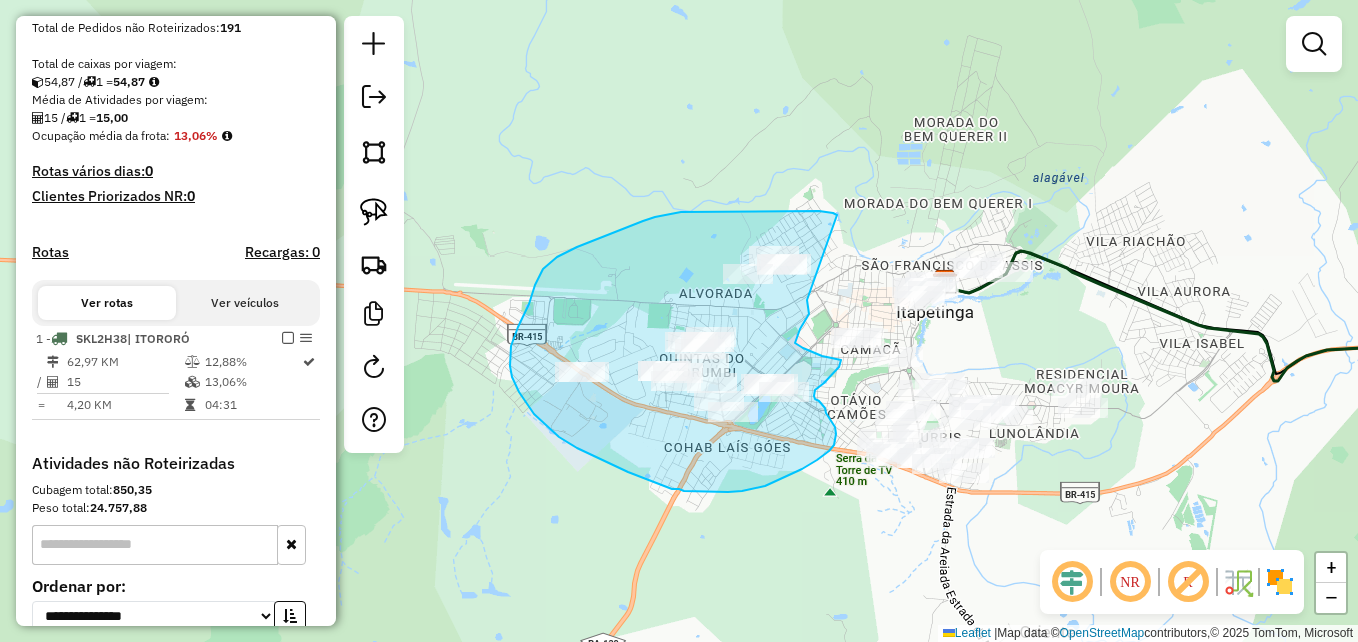 drag, startPoint x: 837, startPoint y: 215, endPoint x: 807, endPoint y: 300, distance: 90.13878 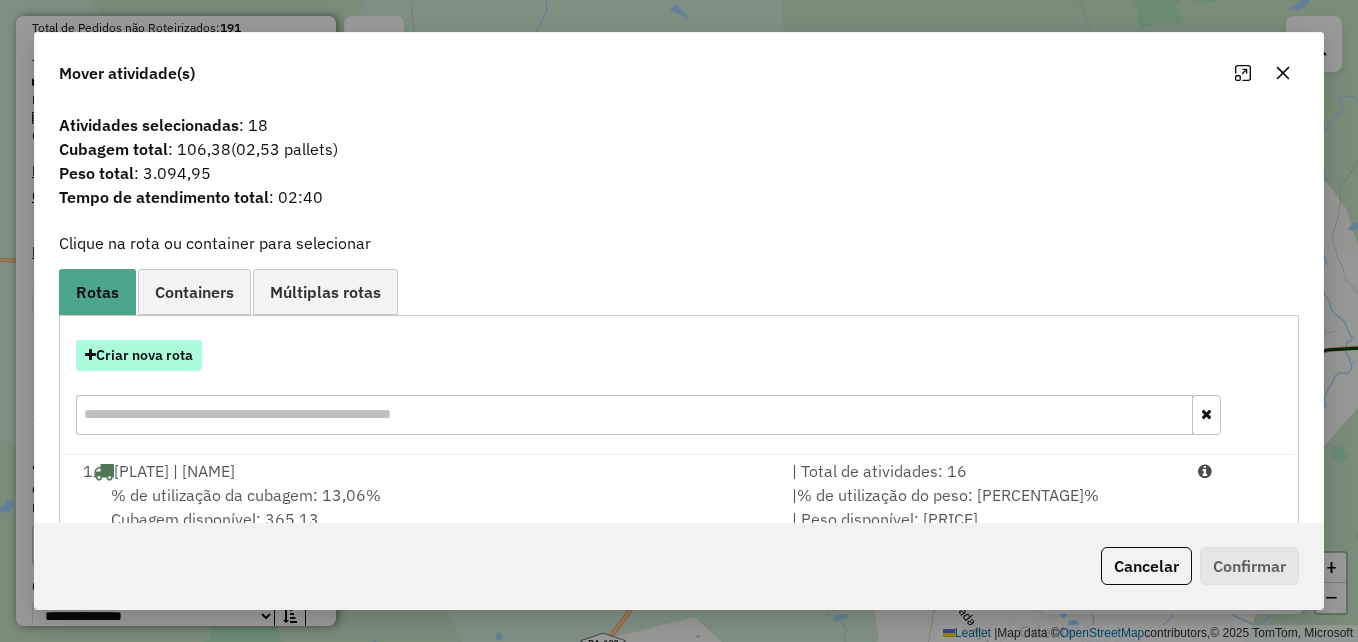 click on "Criar nova rota" at bounding box center (139, 355) 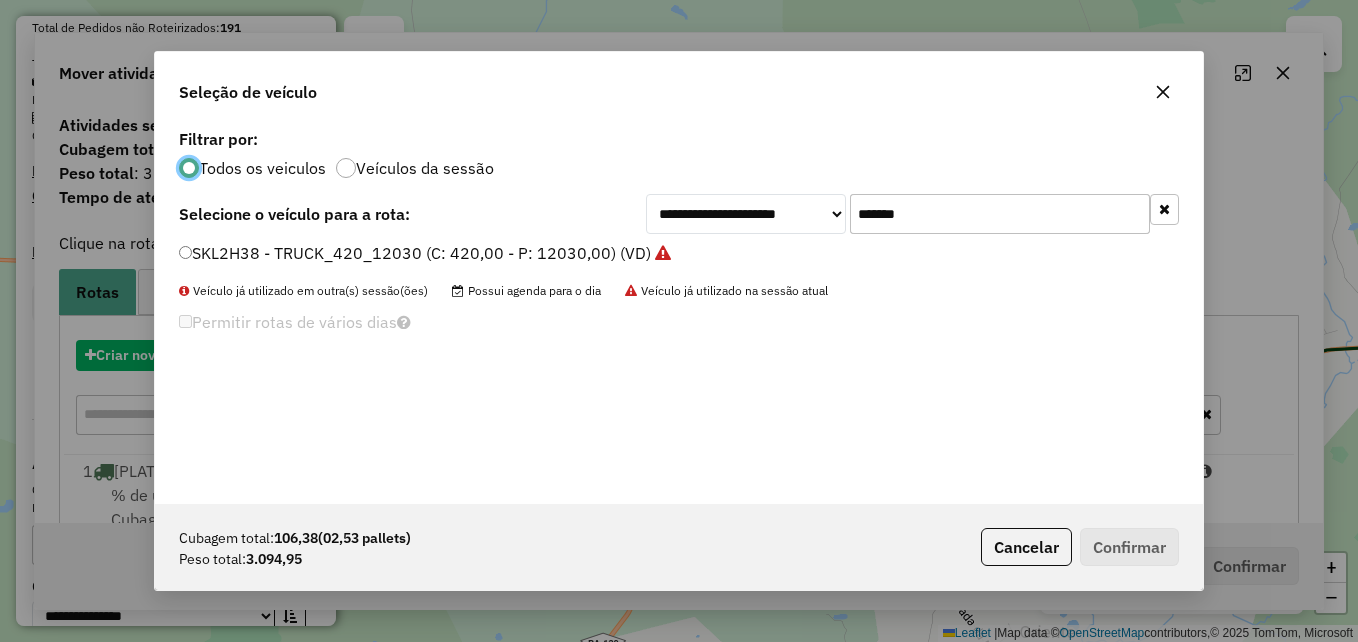 scroll, scrollTop: 11, scrollLeft: 6, axis: both 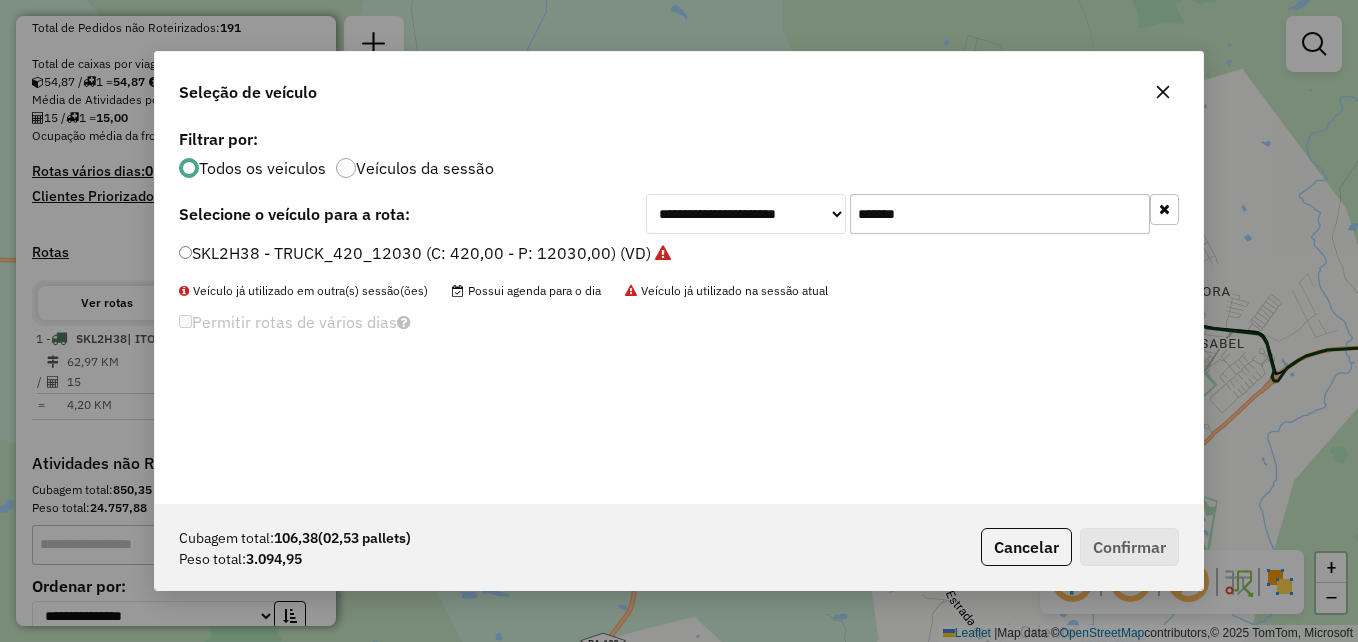 drag, startPoint x: 945, startPoint y: 219, endPoint x: 826, endPoint y: 219, distance: 119 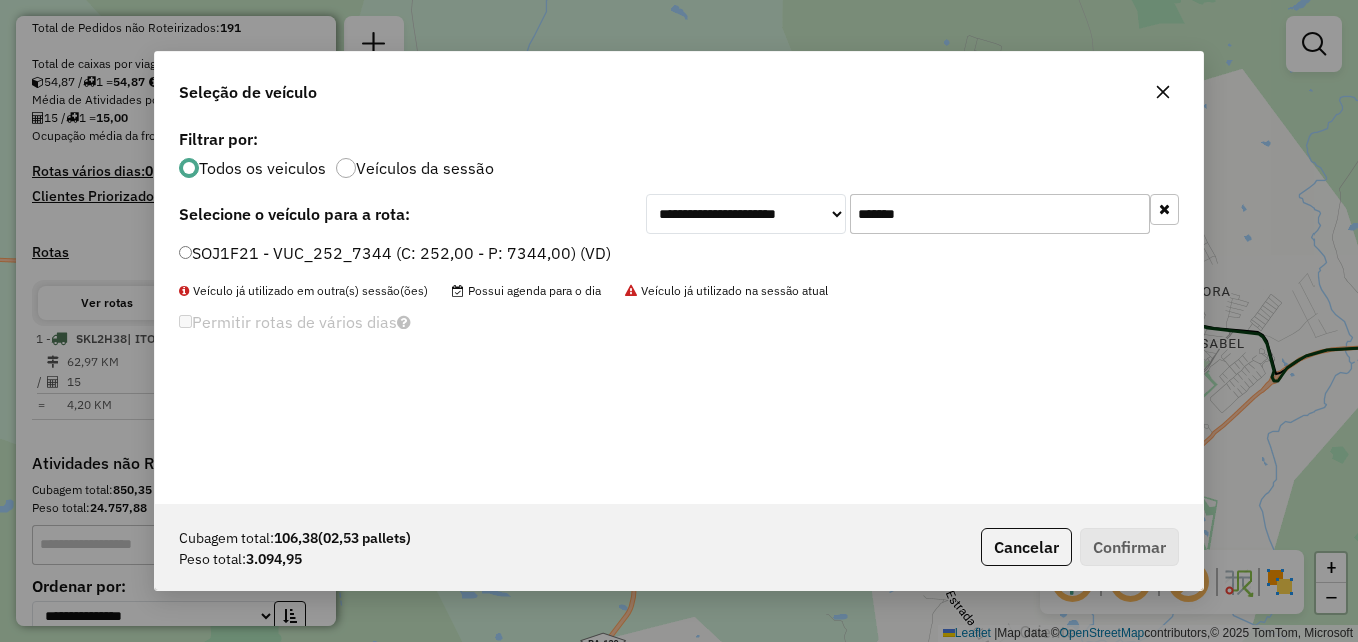 type on "*******" 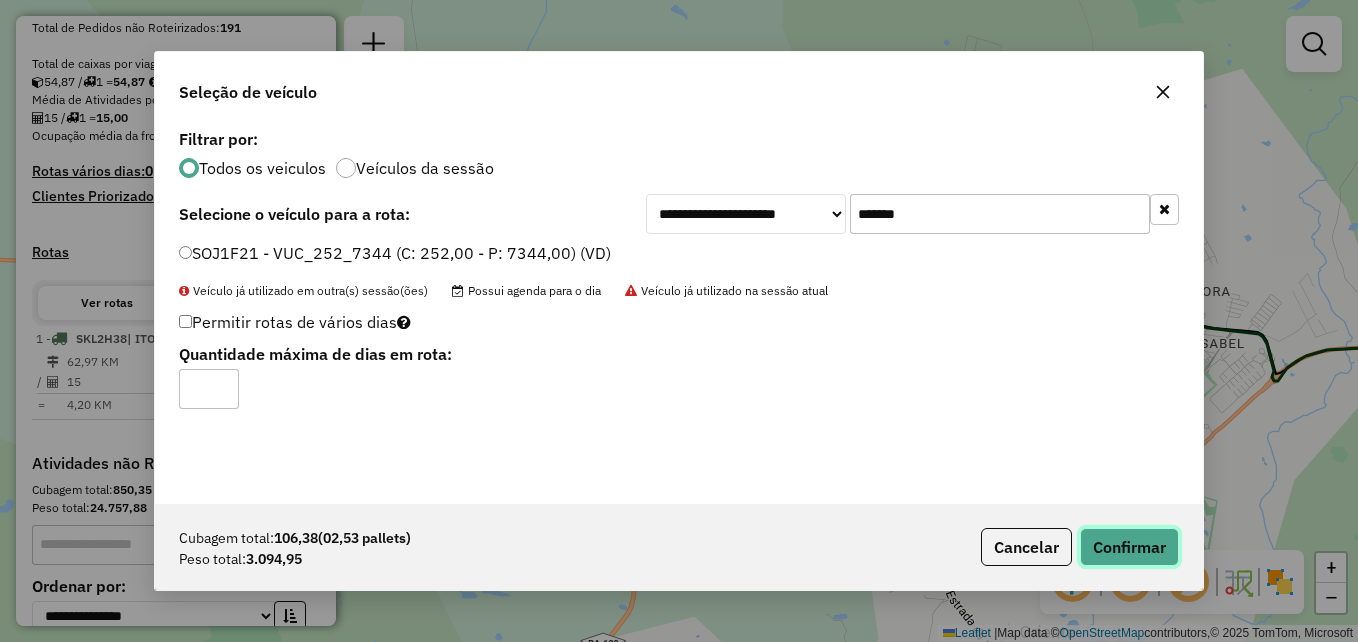click on "Confirmar" 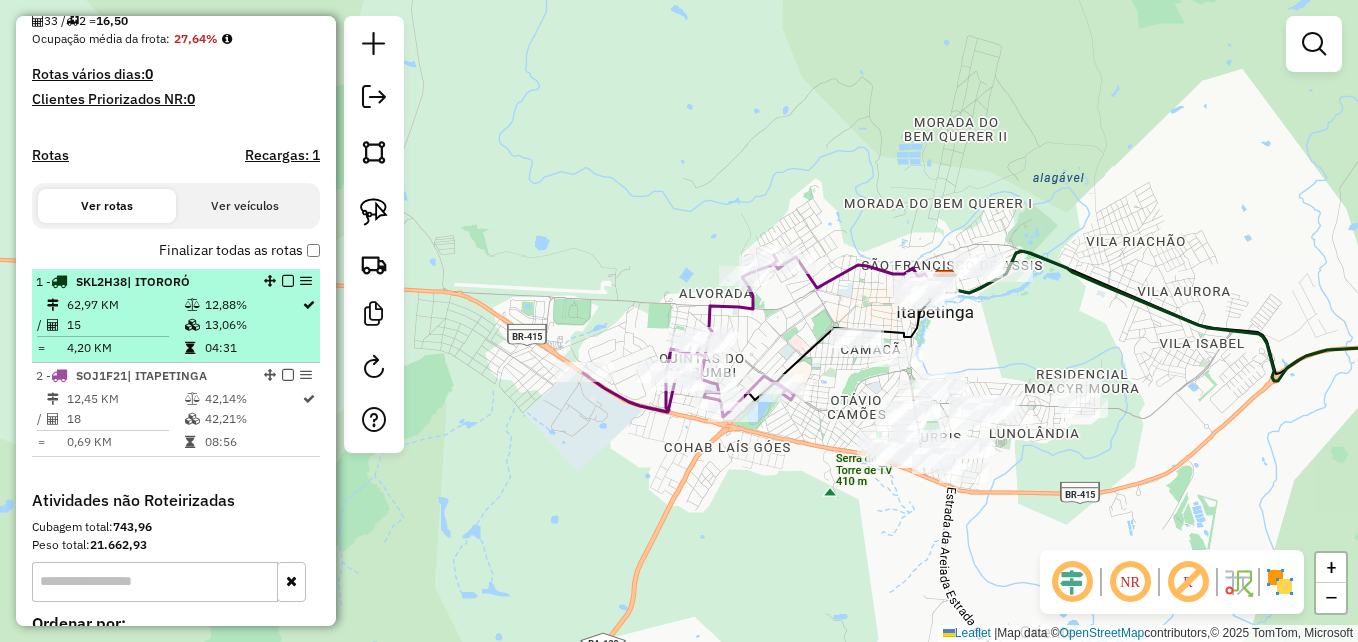 scroll, scrollTop: 500, scrollLeft: 0, axis: vertical 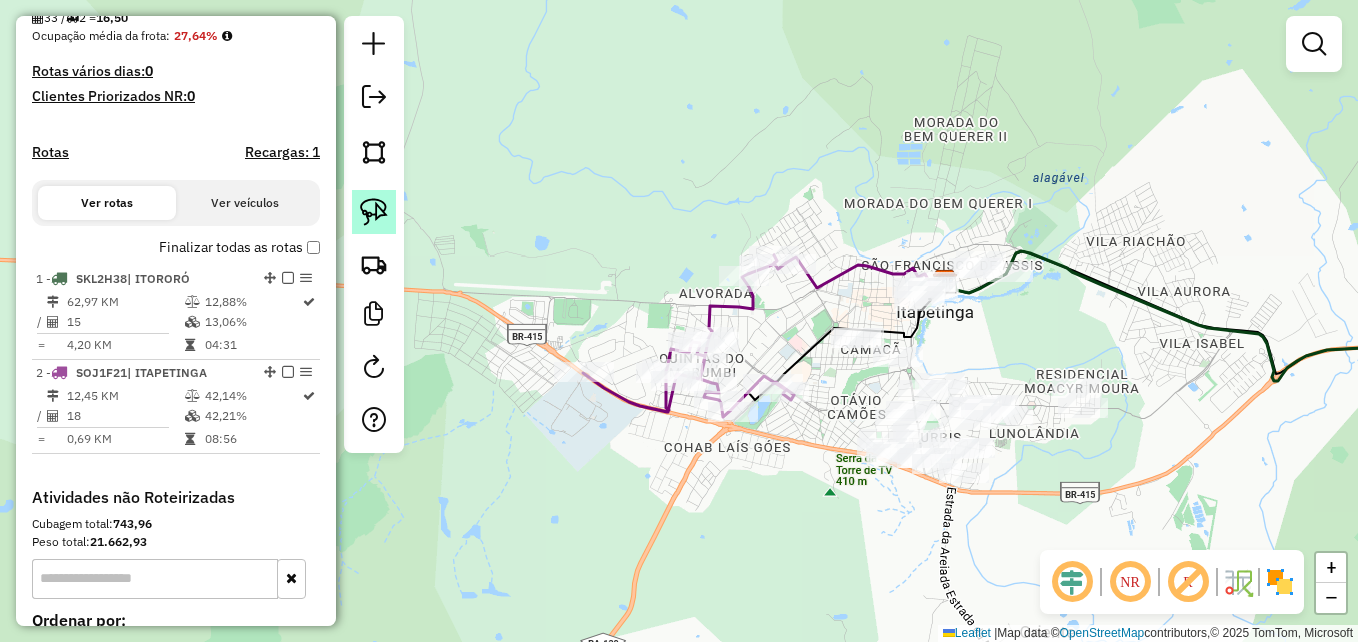 click 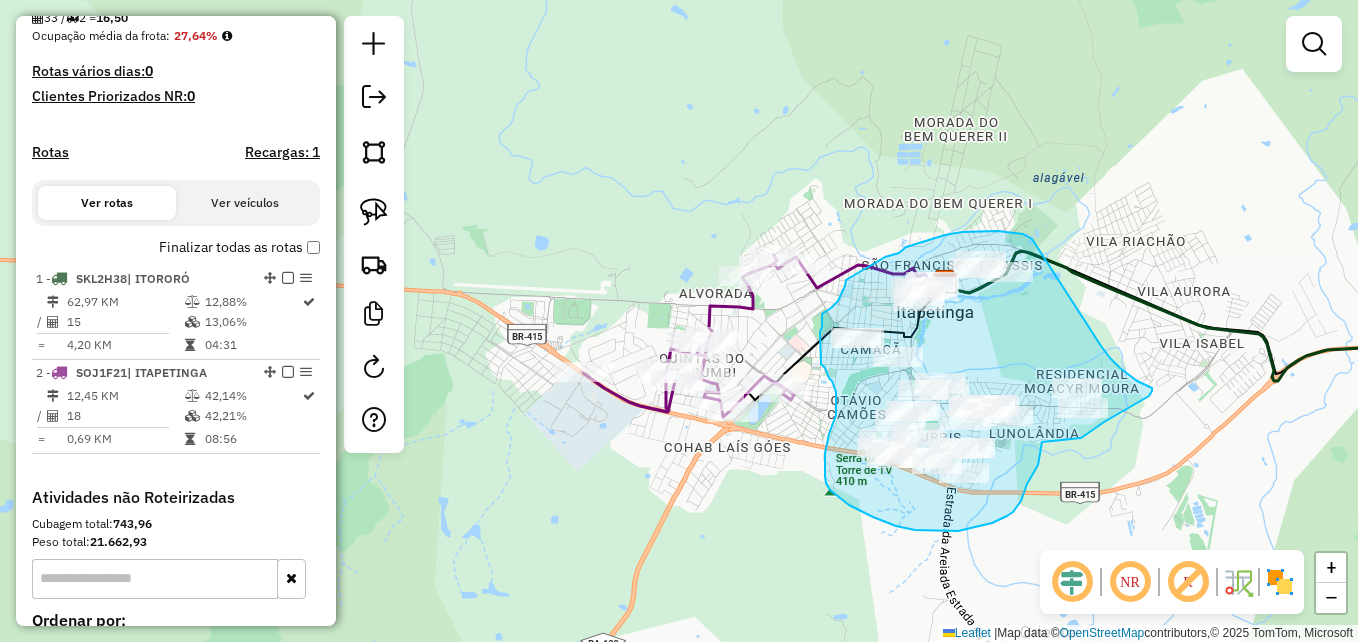 drag, startPoint x: 1032, startPoint y: 239, endPoint x: 1099, endPoint y: 342, distance: 122.87392 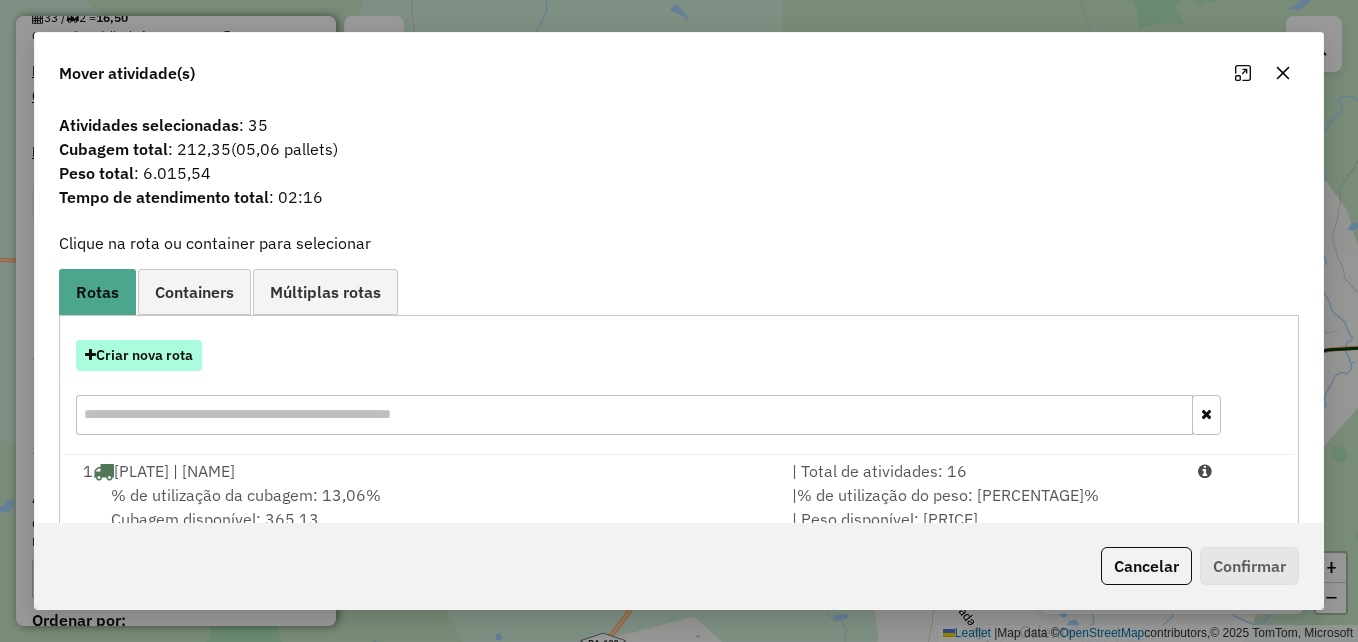 click on "Criar nova rota" at bounding box center [139, 355] 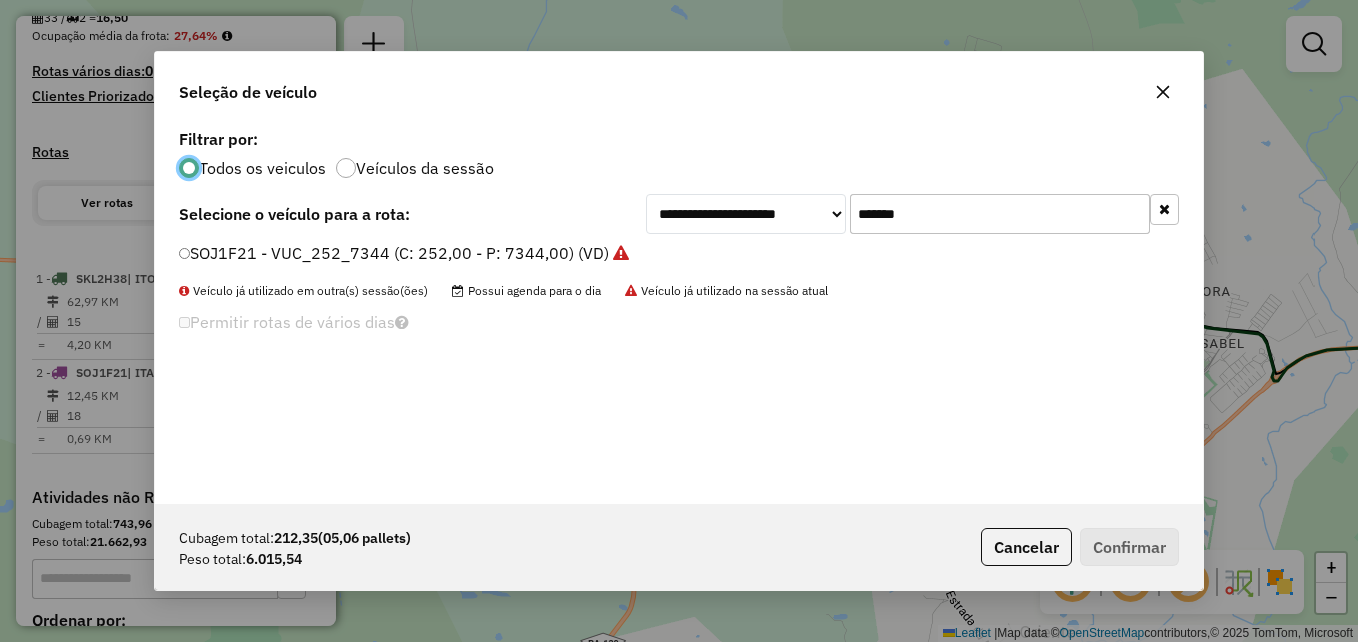 scroll, scrollTop: 11, scrollLeft: 6, axis: both 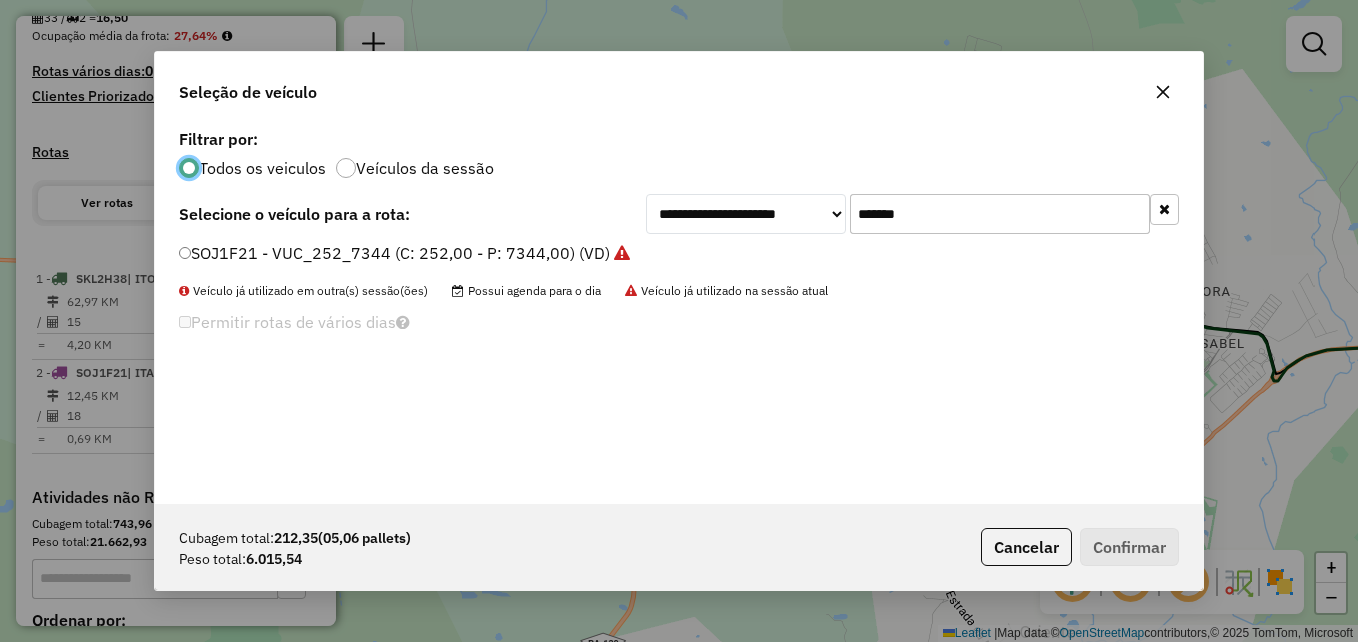 click on "*******" 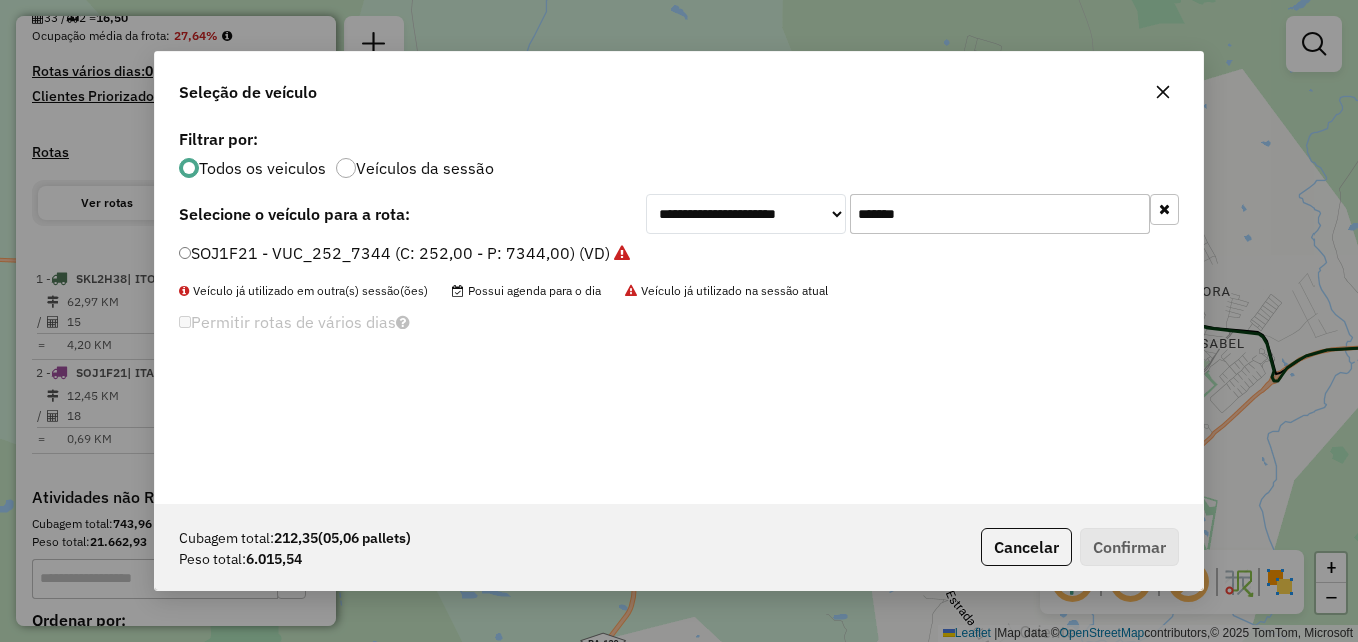 click on "*******" 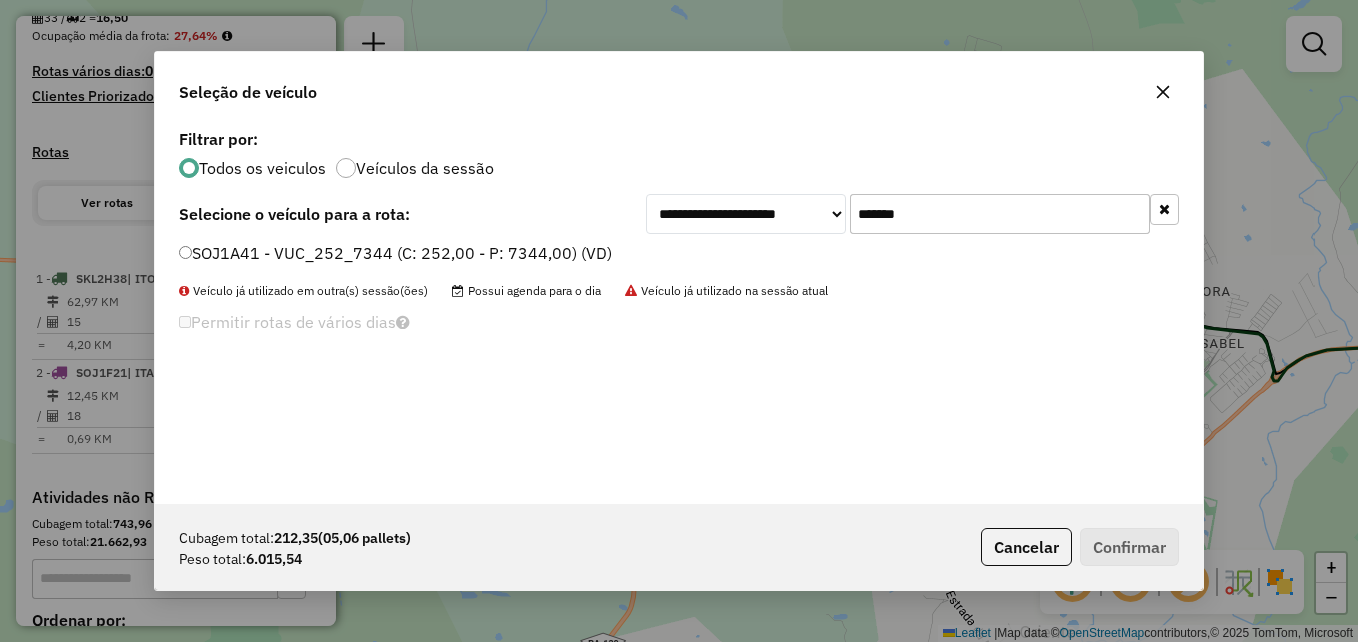 type on "*******" 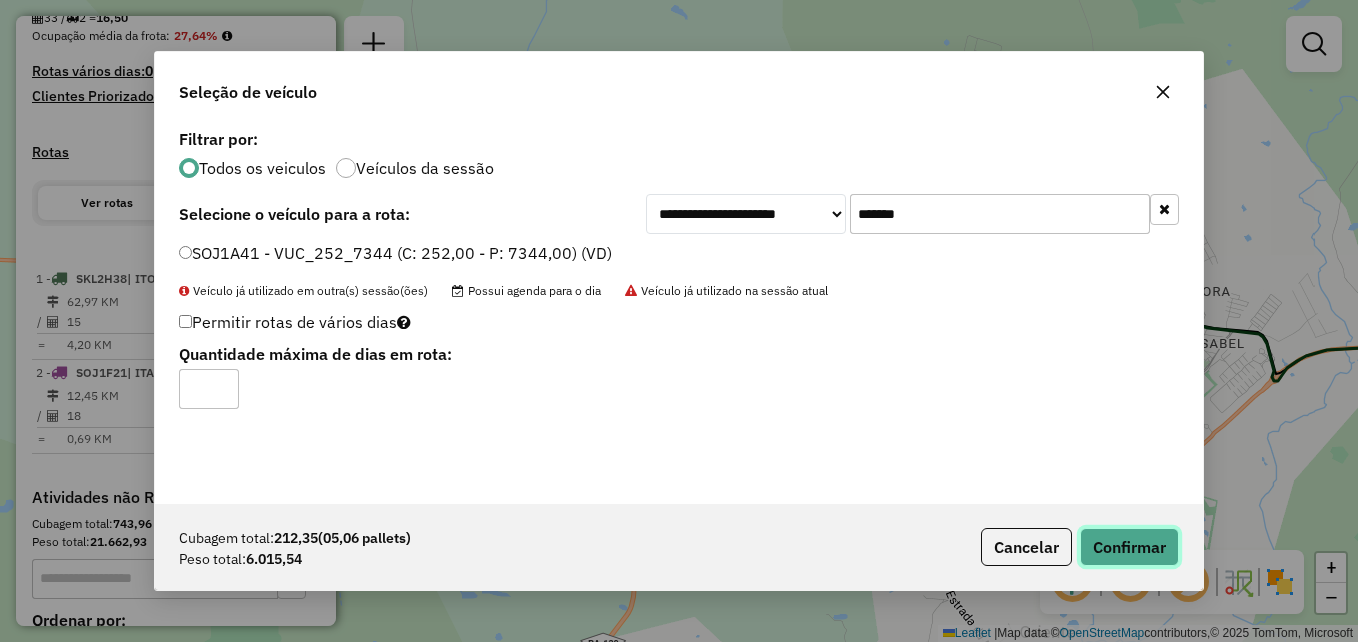 click on "Confirmar" 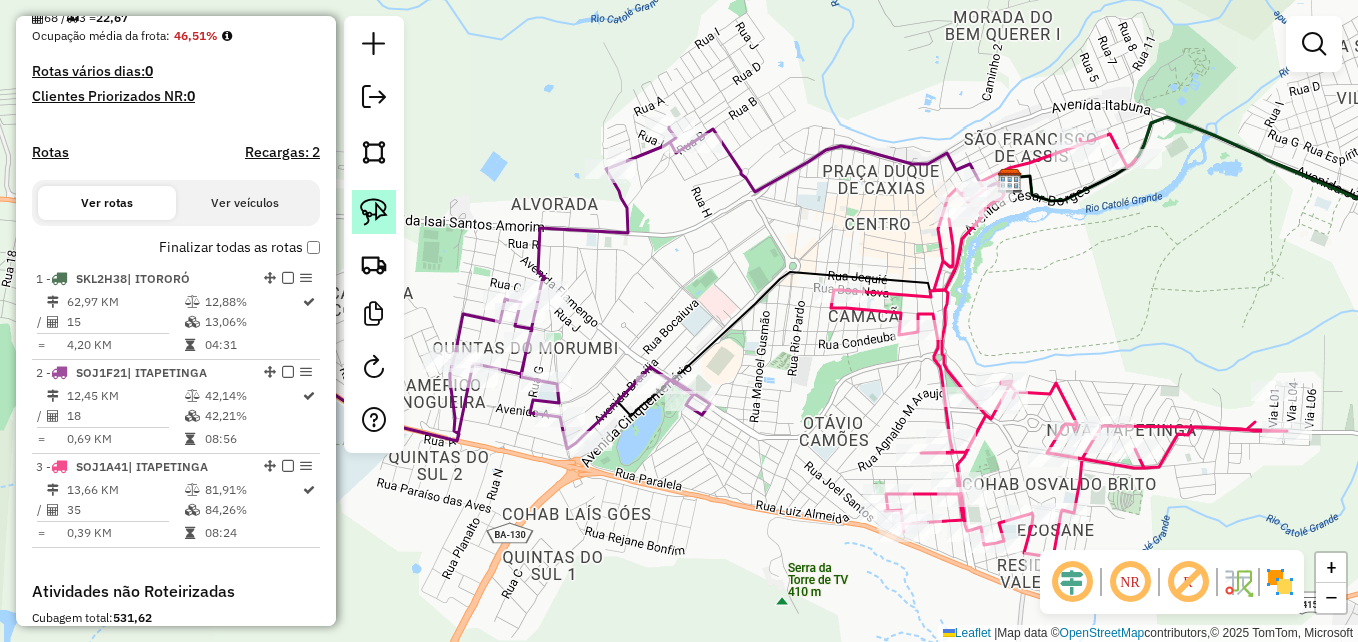 click 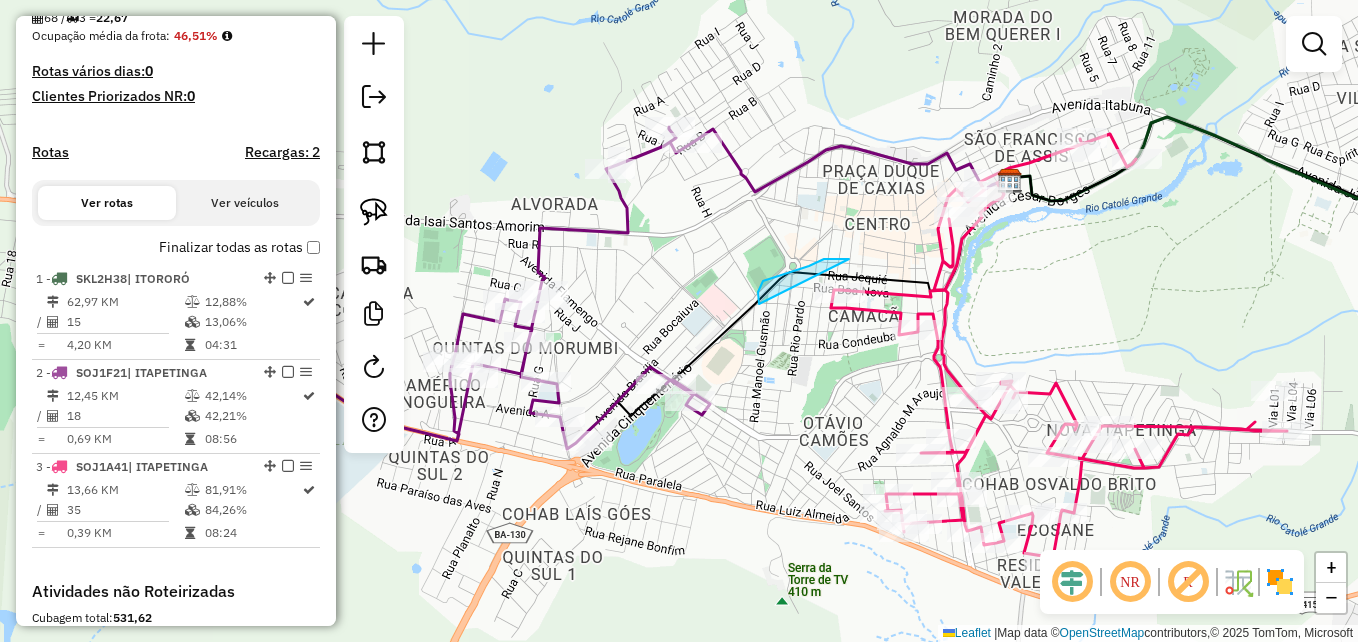 drag, startPoint x: 849, startPoint y: 259, endPoint x: 759, endPoint y: 304, distance: 100.62306 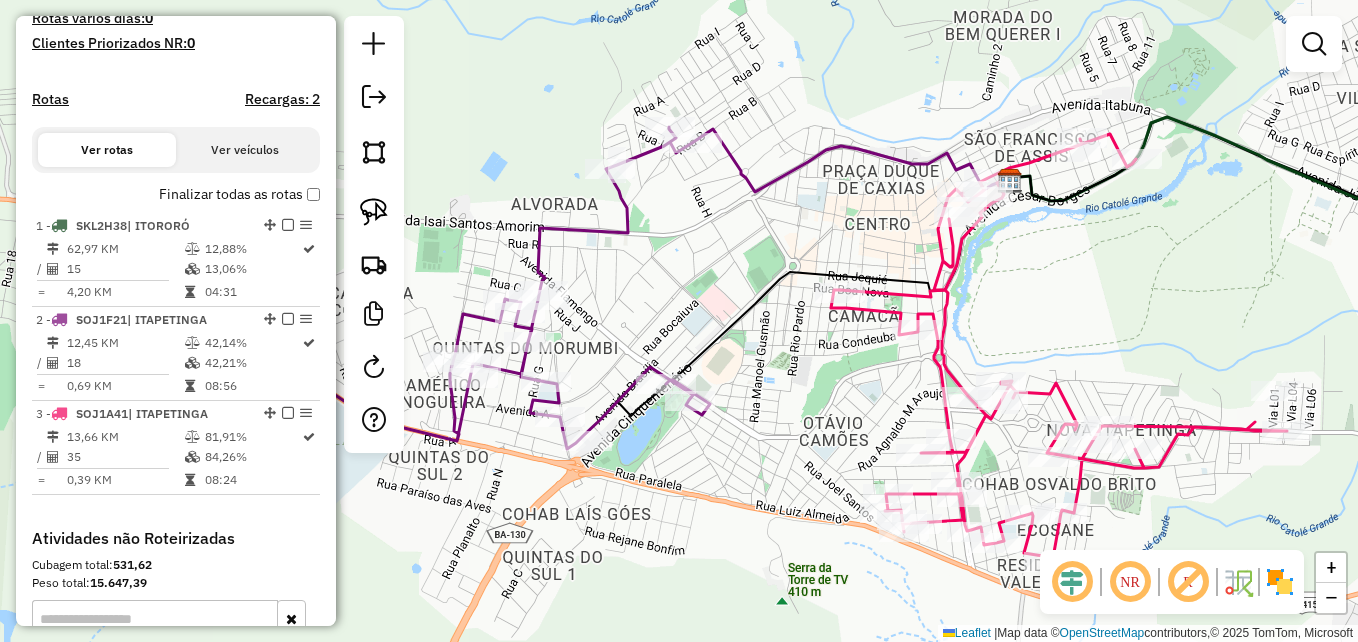 scroll, scrollTop: 600, scrollLeft: 0, axis: vertical 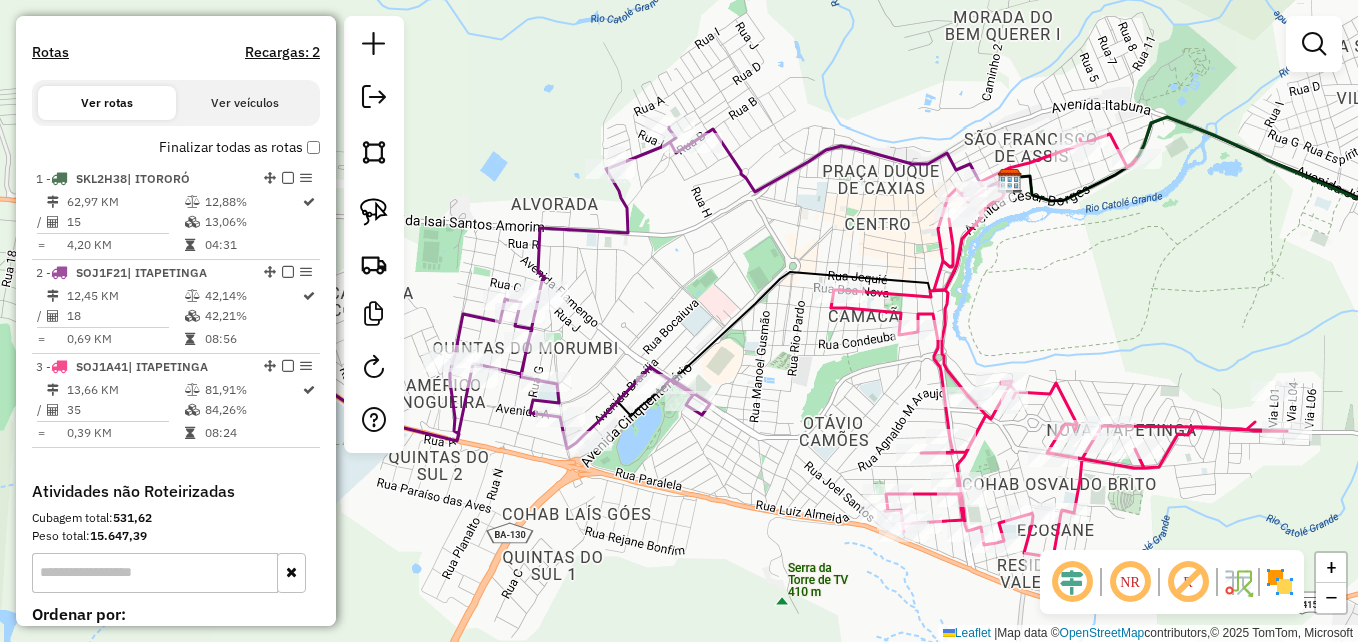 click on "Janela de atendimento Grade de atendimento Capacidade Transportadoras Veículos Cliente Pedidos  Rotas Selecione os dias de semana para filtrar as janelas de atendimento  Seg   Ter   Qua   Qui   Sex   Sáb   Dom  Informe o período da janela de atendimento: De: Até:  Filtrar exatamente a janela do cliente  Considerar janela de atendimento padrão  Selecione os dias de semana para filtrar as grades de atendimento  Seg   Ter   Qua   Qui   Sex   Sáb   Dom   Considerar clientes sem dia de atendimento cadastrado  Clientes fora do dia de atendimento selecionado Filtrar as atividades entre os valores definidos abaixo:  Peso mínimo:   Peso máximo:   Cubagem mínima:   Cubagem máxima:   De:   Até:  Filtrar as atividades entre o tempo de atendimento definido abaixo:  De:   Até:   Considerar capacidade total dos clientes não roteirizados Transportadora: Selecione um ou mais itens Tipo de veículo: Selecione um ou mais itens Veículo: Selecione um ou mais itens Motorista: Selecione um ou mais itens Nome: Rótulo:" 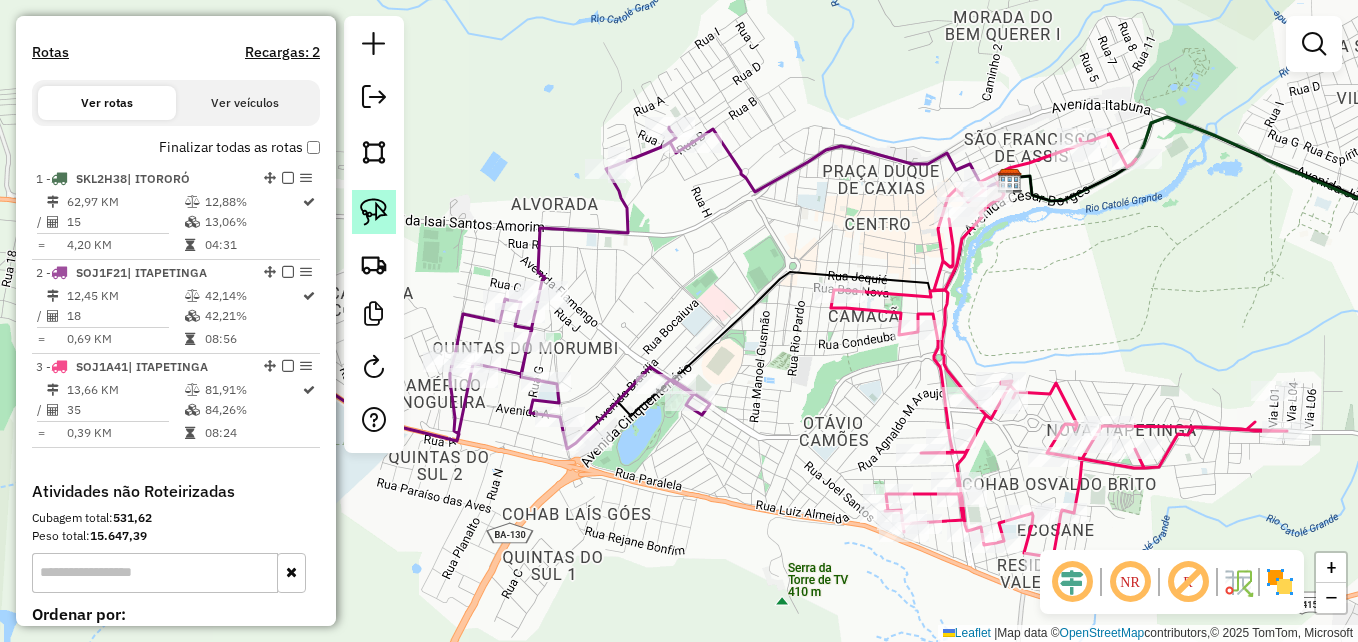 click 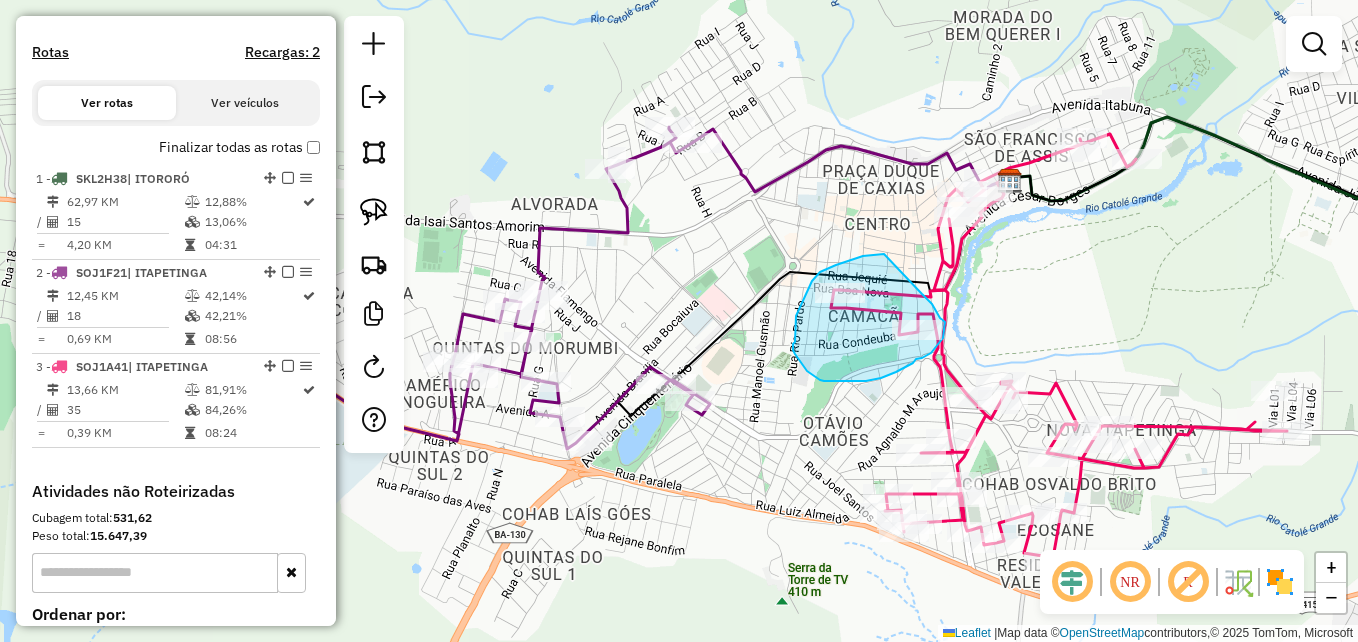 drag, startPoint x: 884, startPoint y: 254, endPoint x: 912, endPoint y: 287, distance: 43.27817 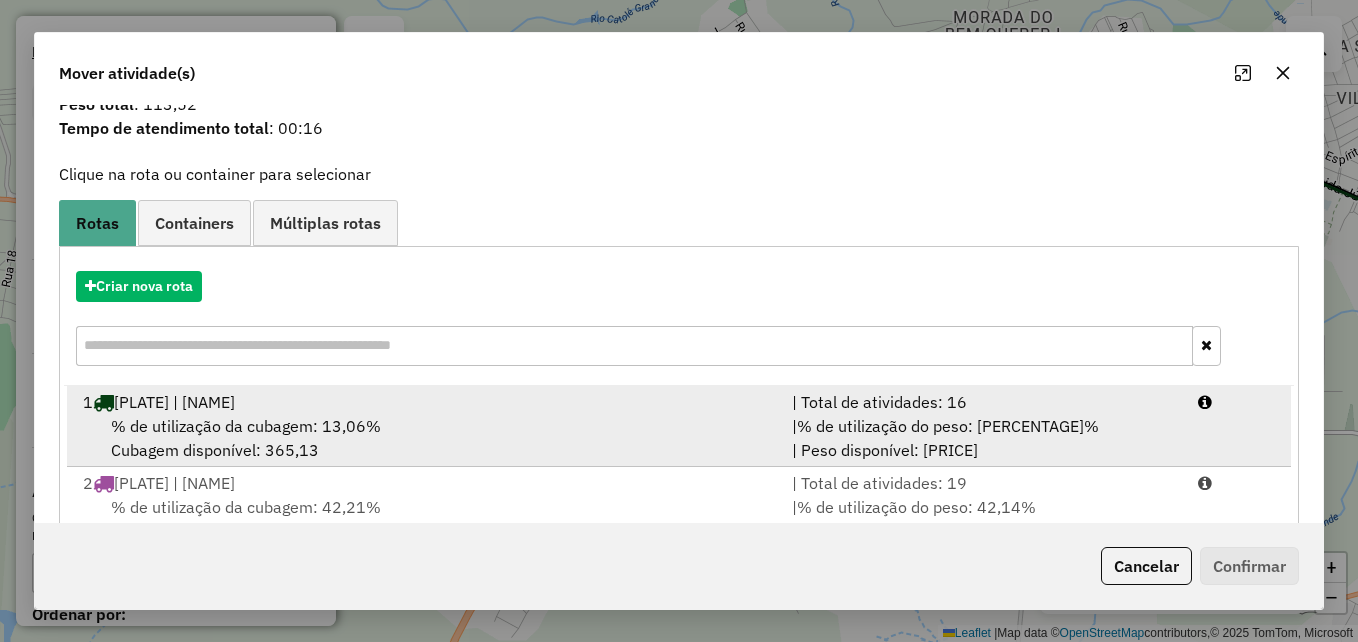 scroll, scrollTop: 128, scrollLeft: 0, axis: vertical 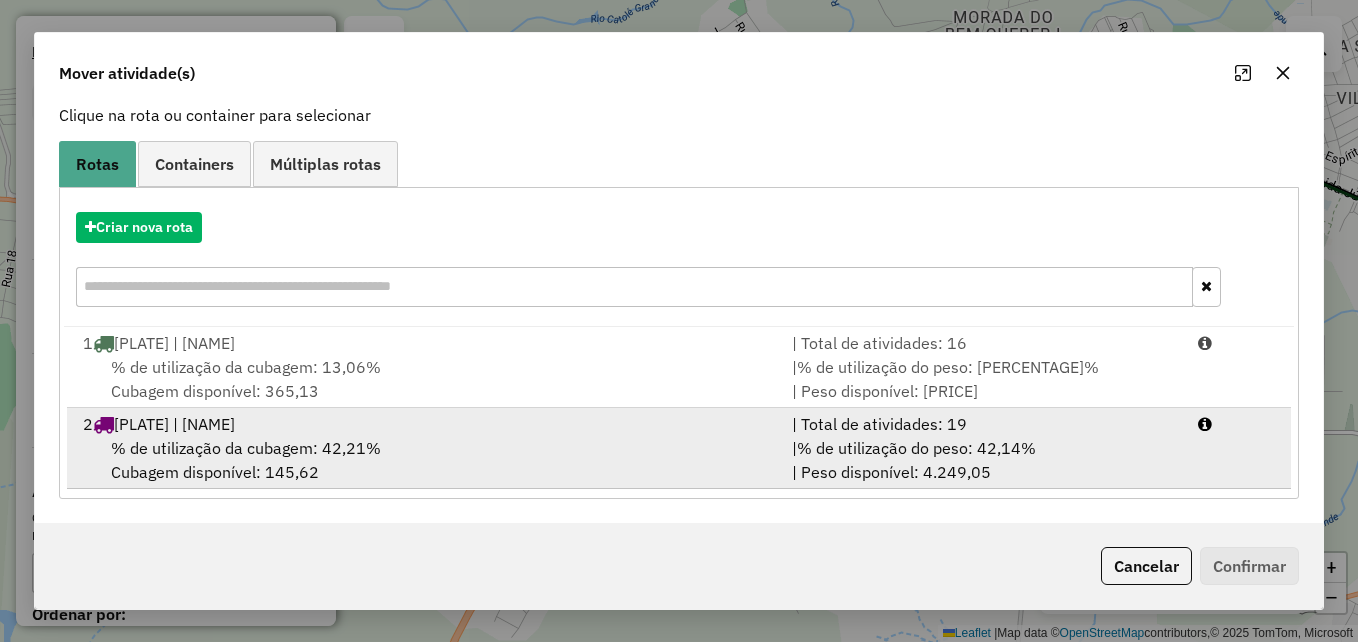 click on "% de utilização da cubagem: 42,21%" at bounding box center [246, 448] 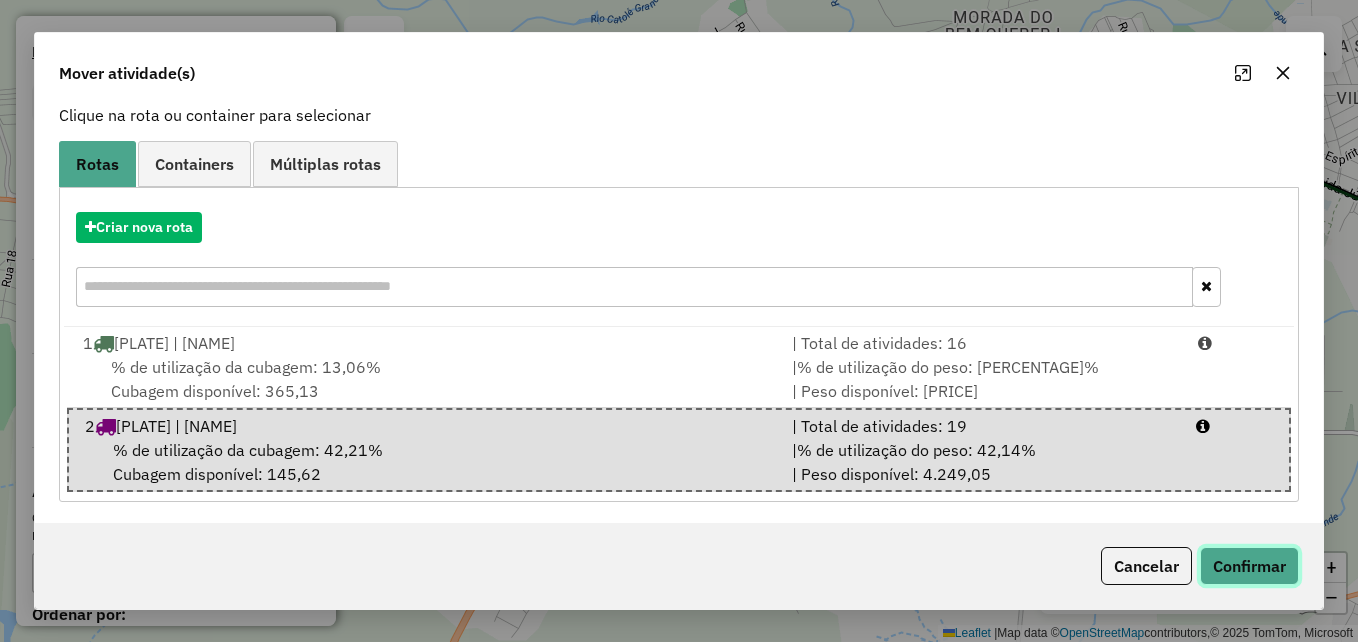 click on "Confirmar" 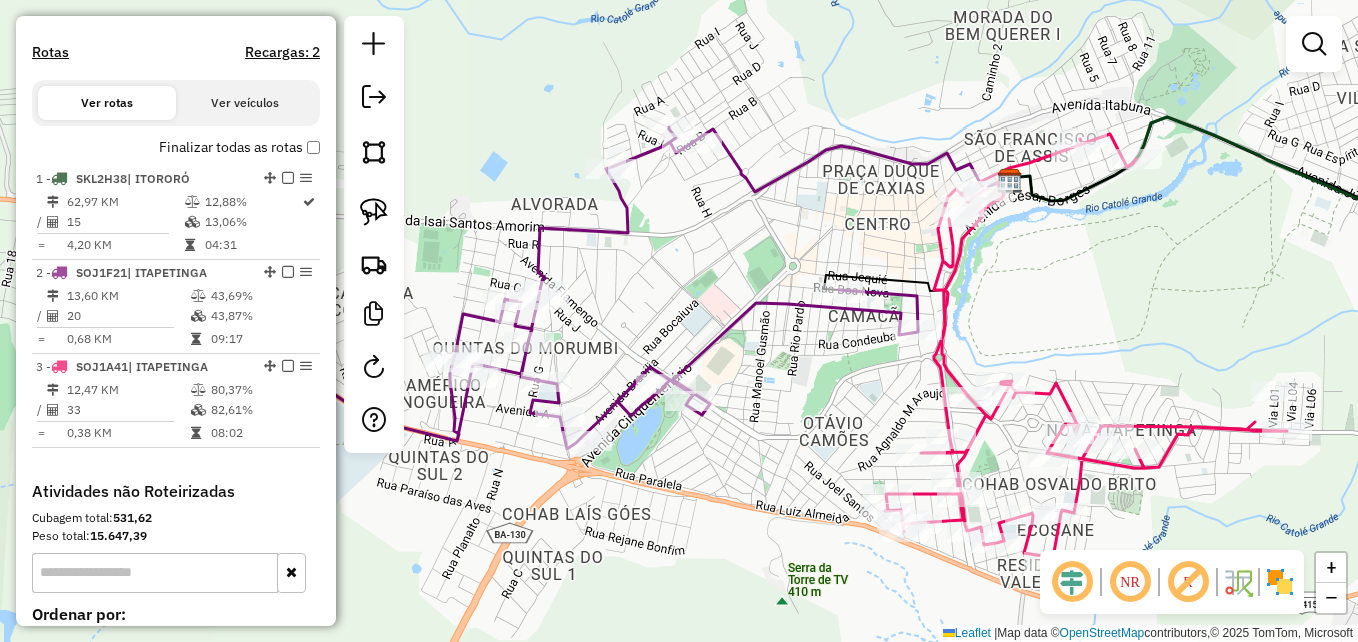 scroll, scrollTop: 0, scrollLeft: 0, axis: both 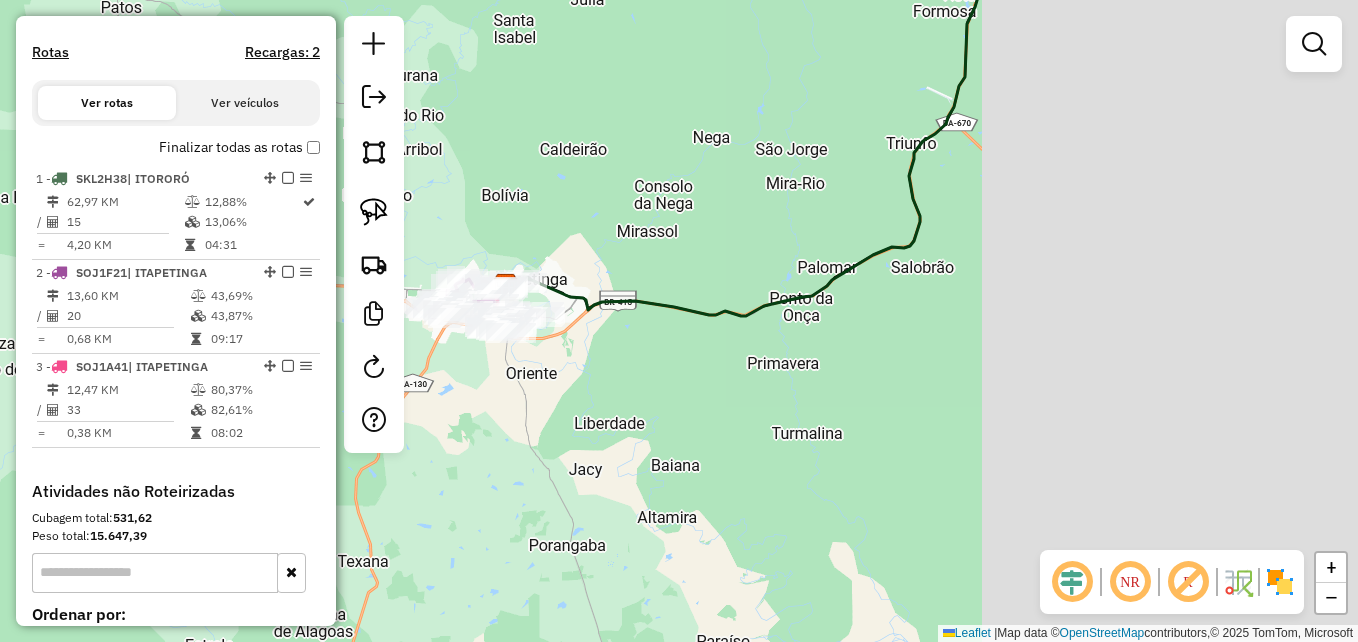 drag, startPoint x: 1121, startPoint y: 338, endPoint x: 799, endPoint y: 322, distance: 322.39728 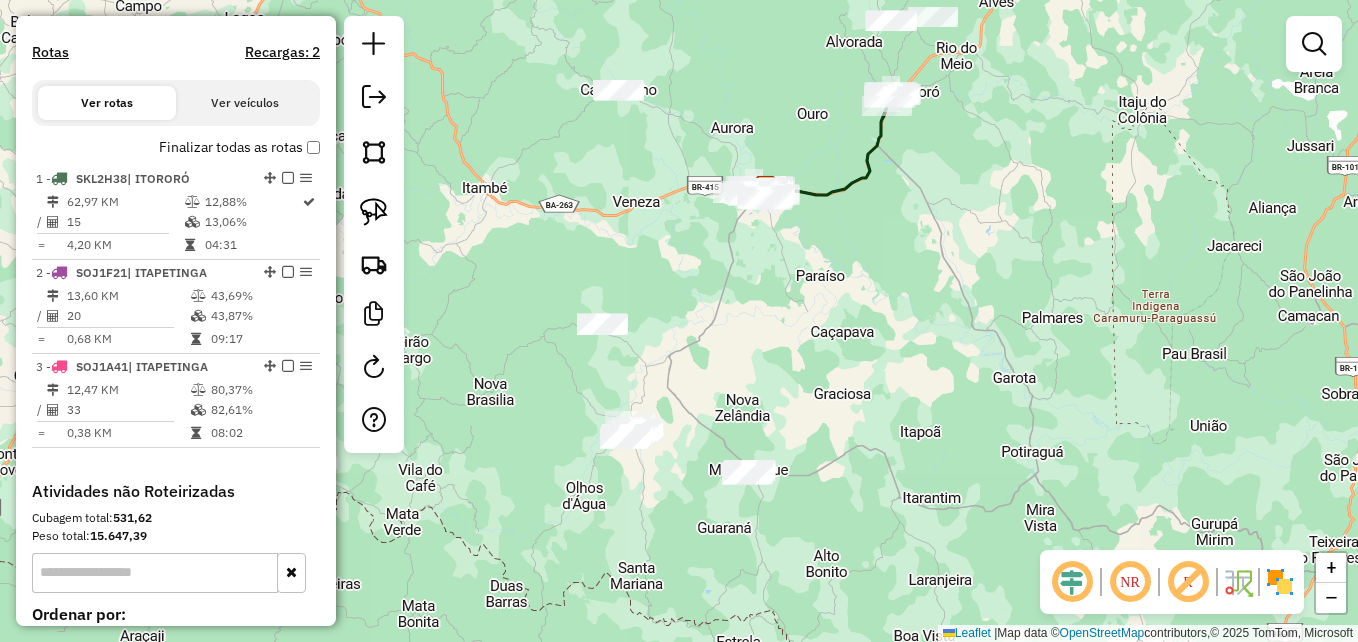 drag, startPoint x: 868, startPoint y: 294, endPoint x: 897, endPoint y: 200, distance: 98.37174 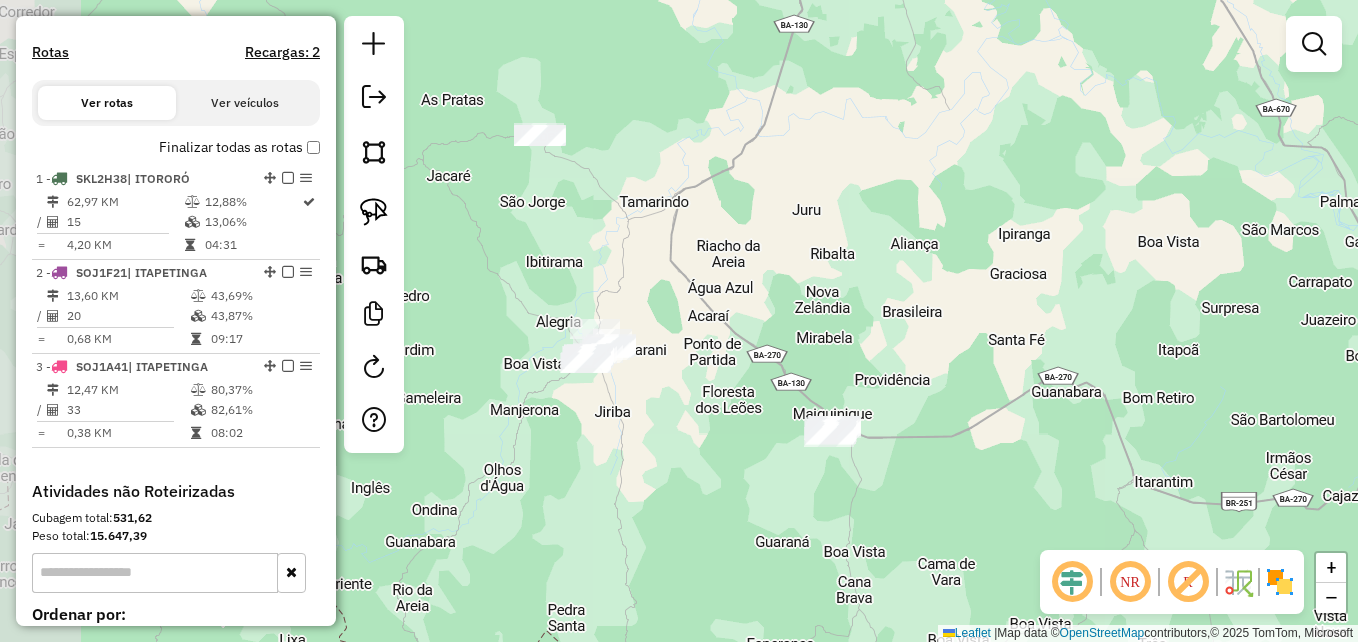 drag, startPoint x: 638, startPoint y: 292, endPoint x: 848, endPoint y: 249, distance: 214.35718 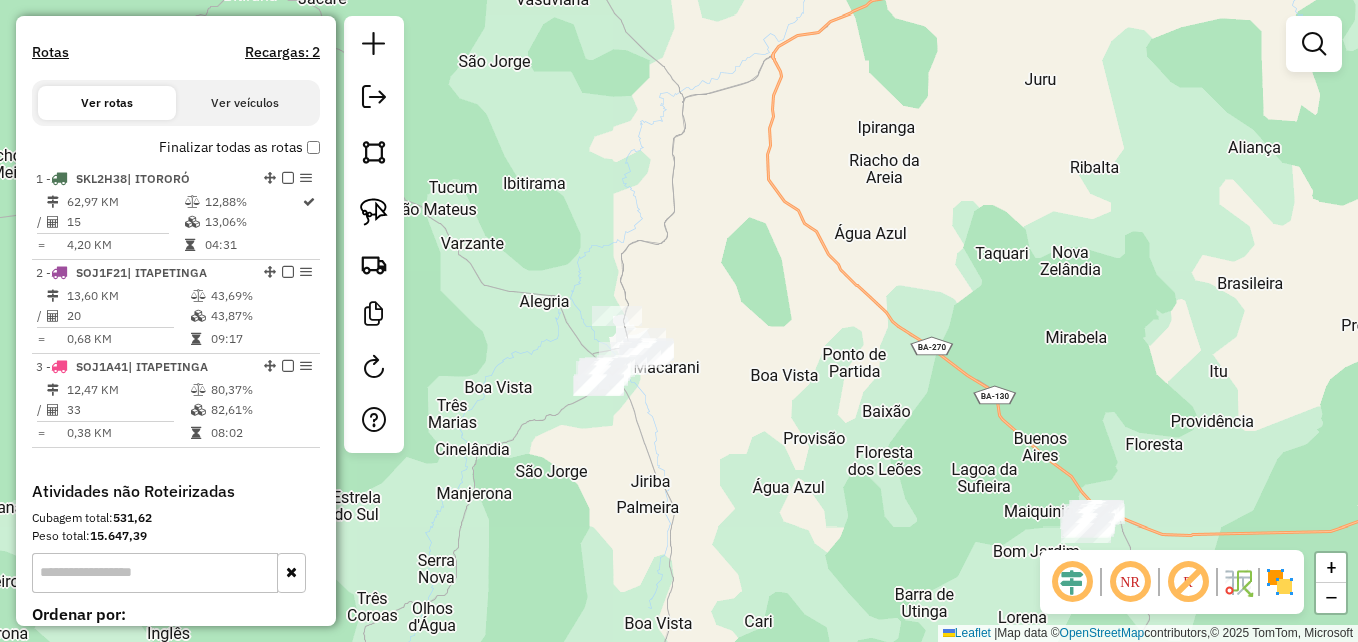 drag, startPoint x: 790, startPoint y: 268, endPoint x: 907, endPoint y: 234, distance: 121.84006 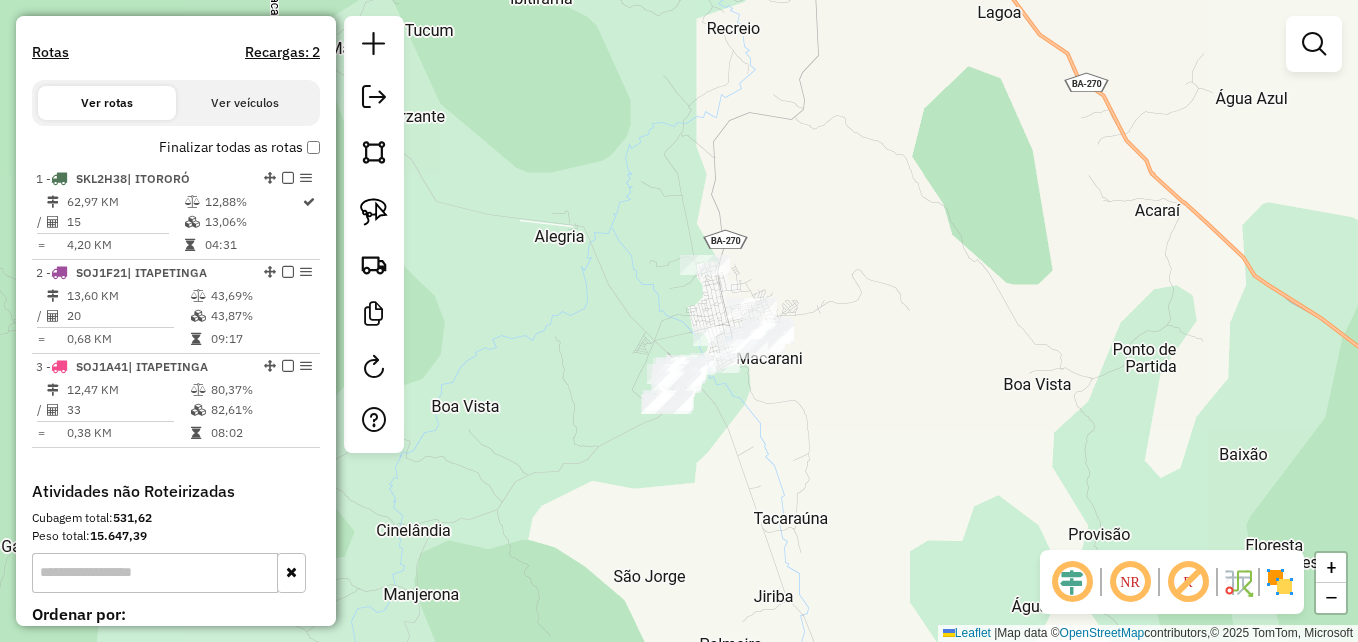 drag, startPoint x: 754, startPoint y: 267, endPoint x: 829, endPoint y: 227, distance: 85 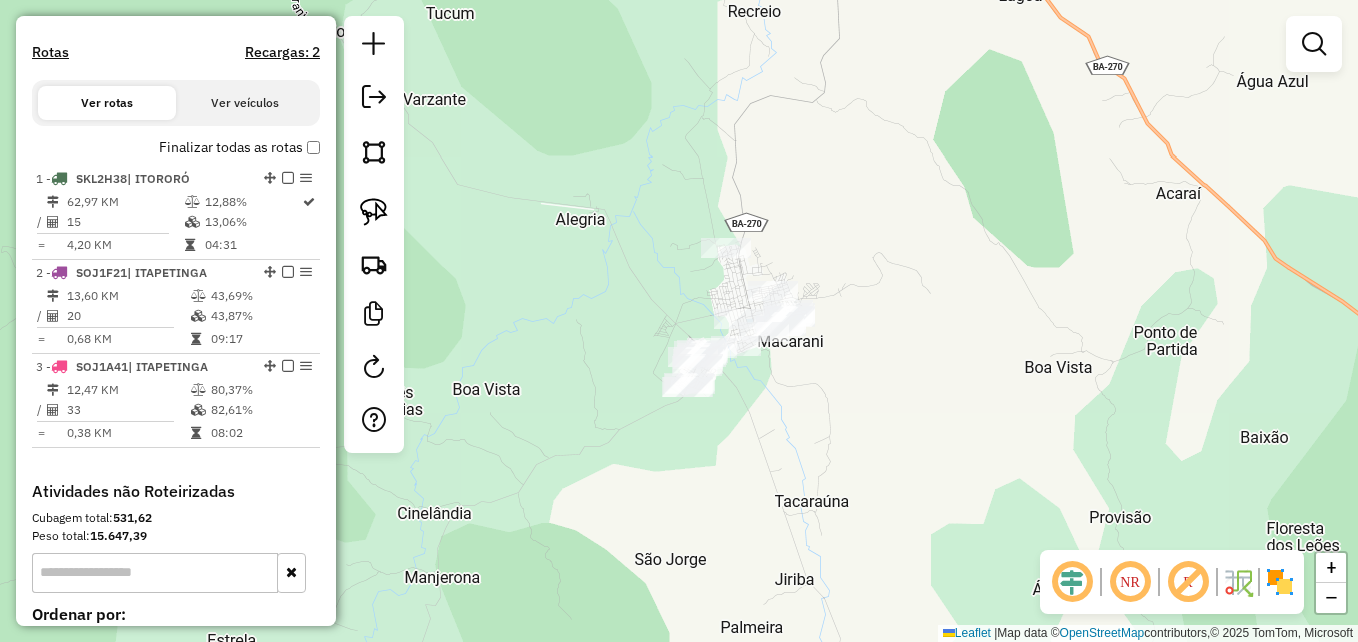drag, startPoint x: 851, startPoint y: 237, endPoint x: 919, endPoint y: 258, distance: 71.168816 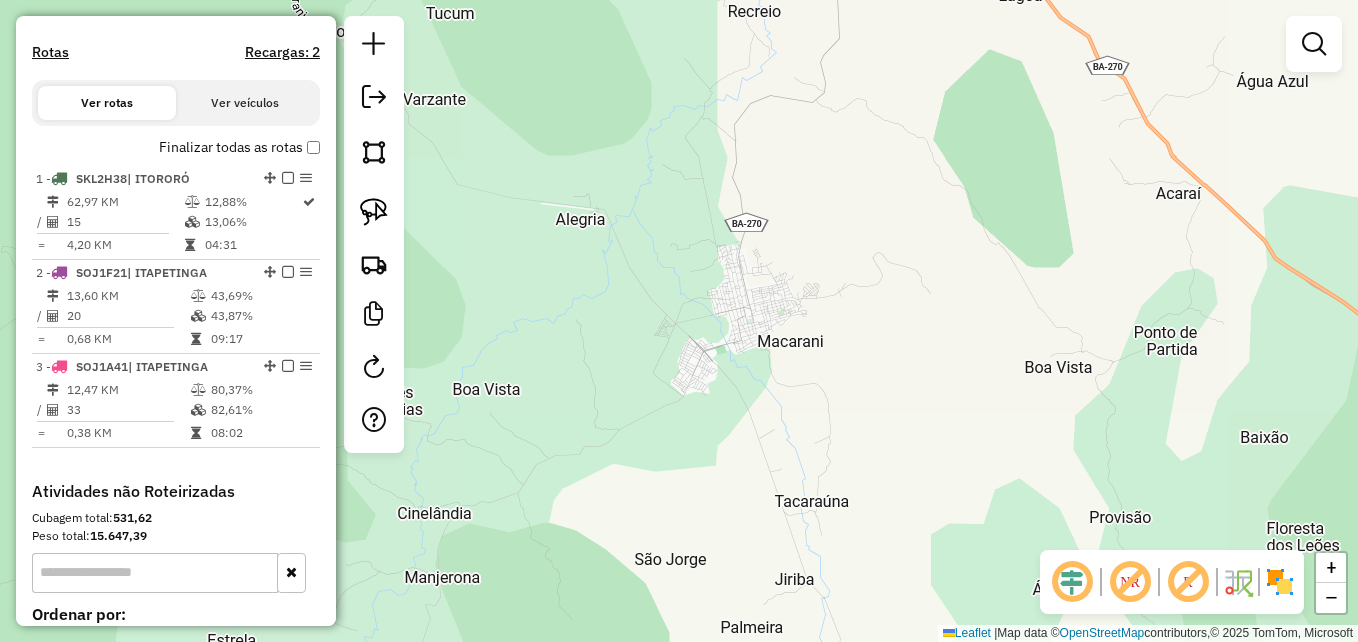 click 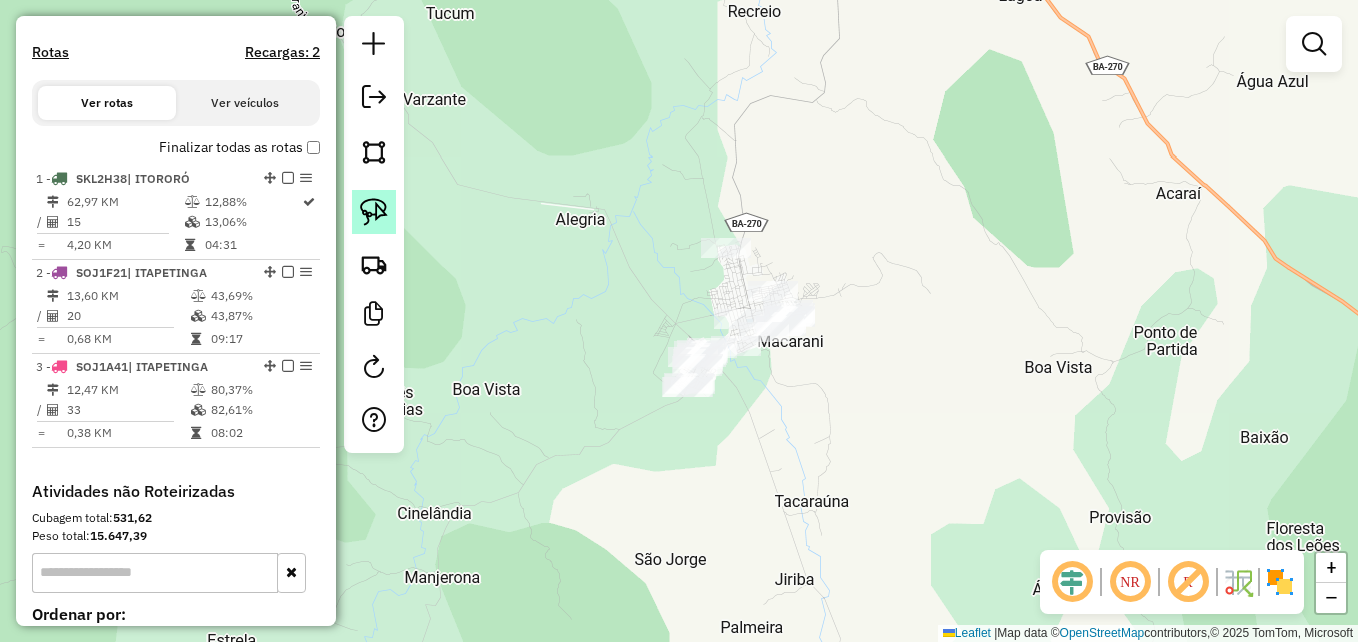 click 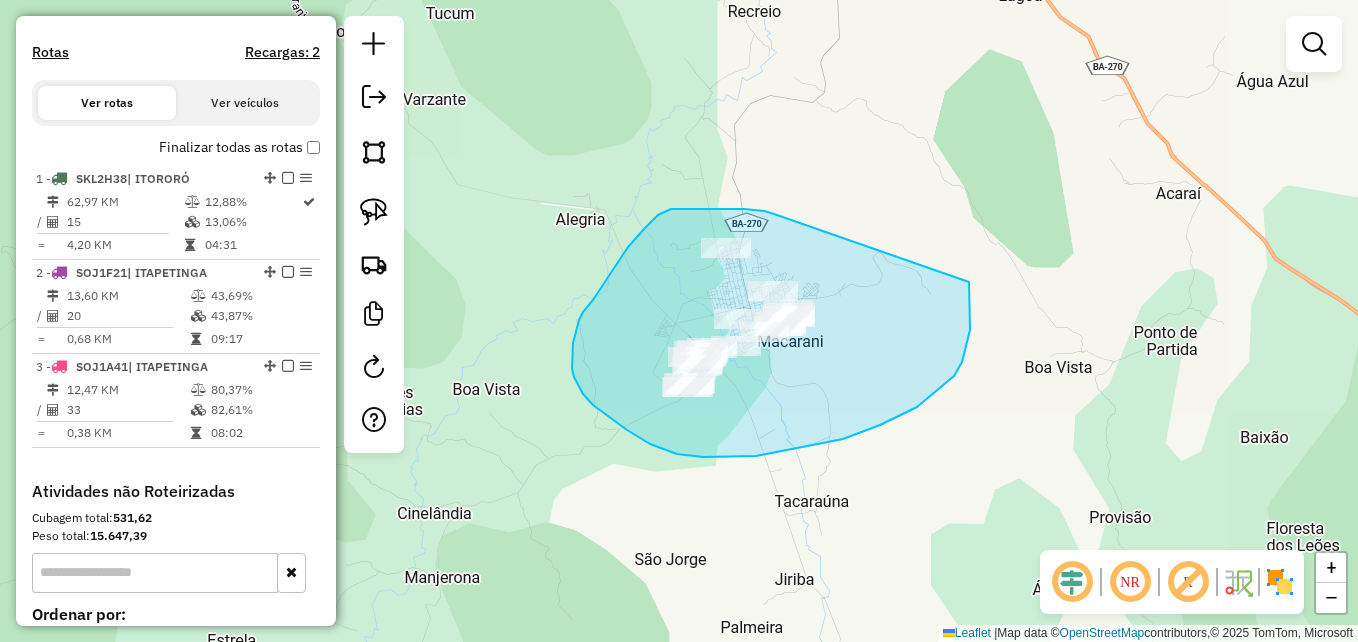 drag, startPoint x: 774, startPoint y: 214, endPoint x: 808, endPoint y: 145, distance: 76.922035 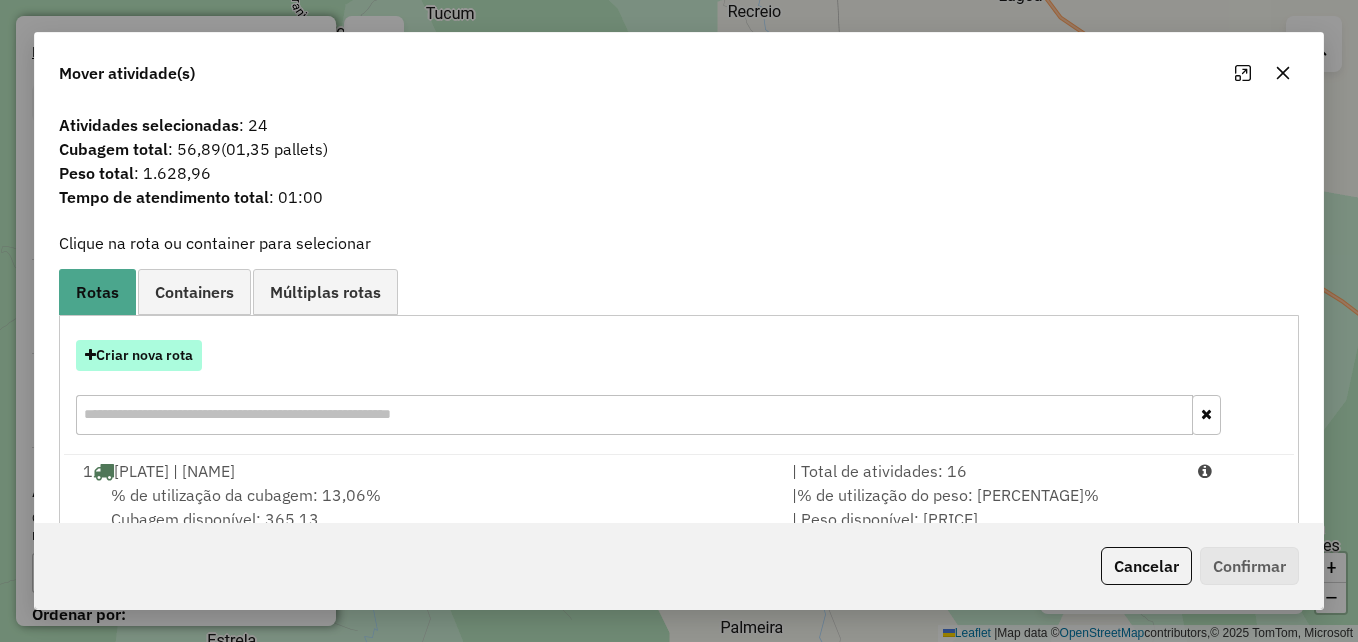 click on "Criar nova rota" at bounding box center (139, 355) 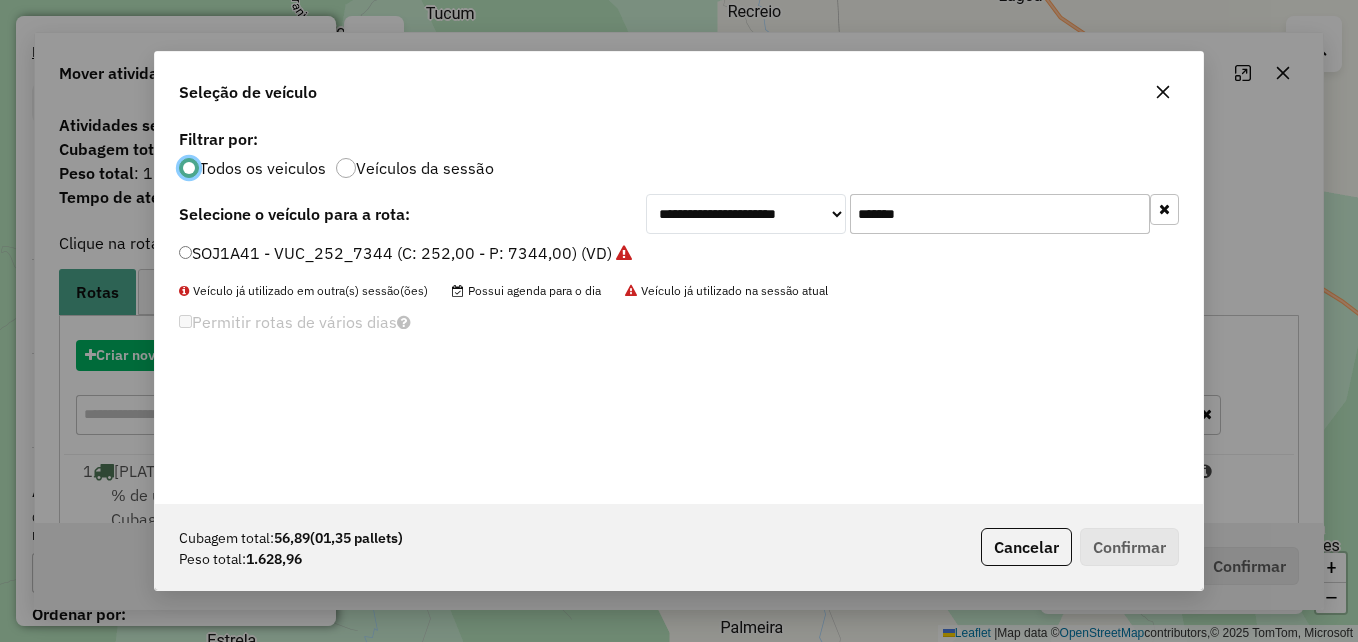scroll, scrollTop: 11, scrollLeft: 6, axis: both 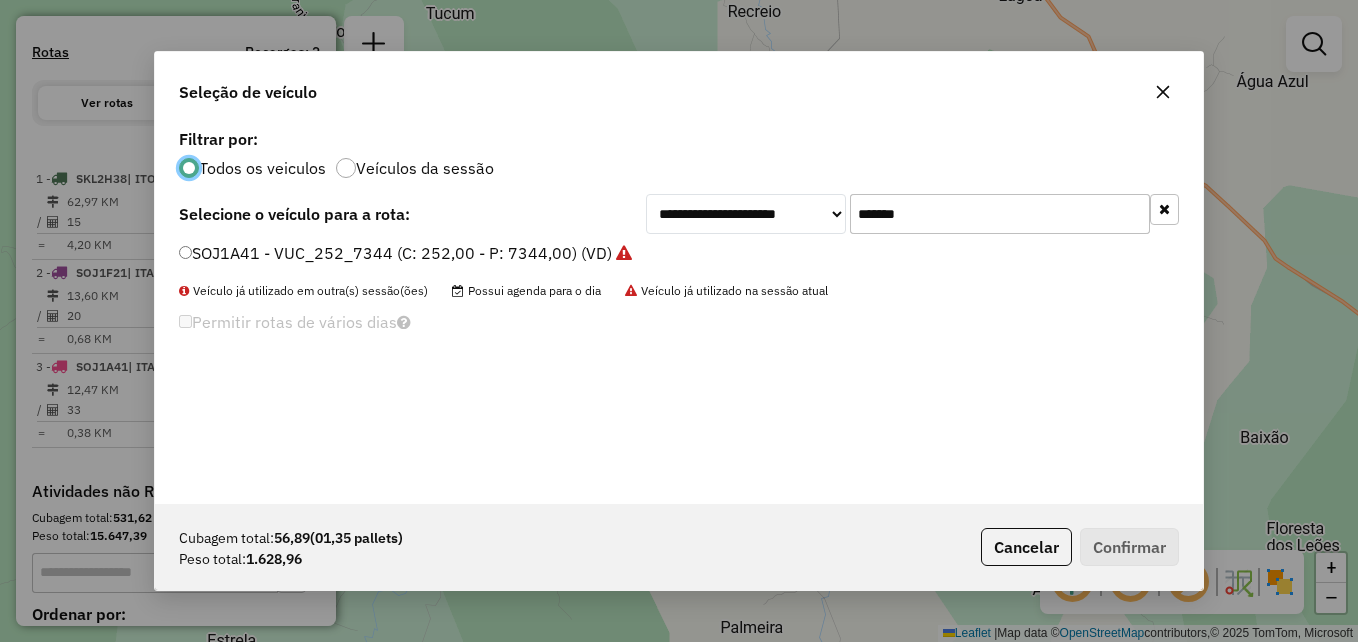 click on "*******" 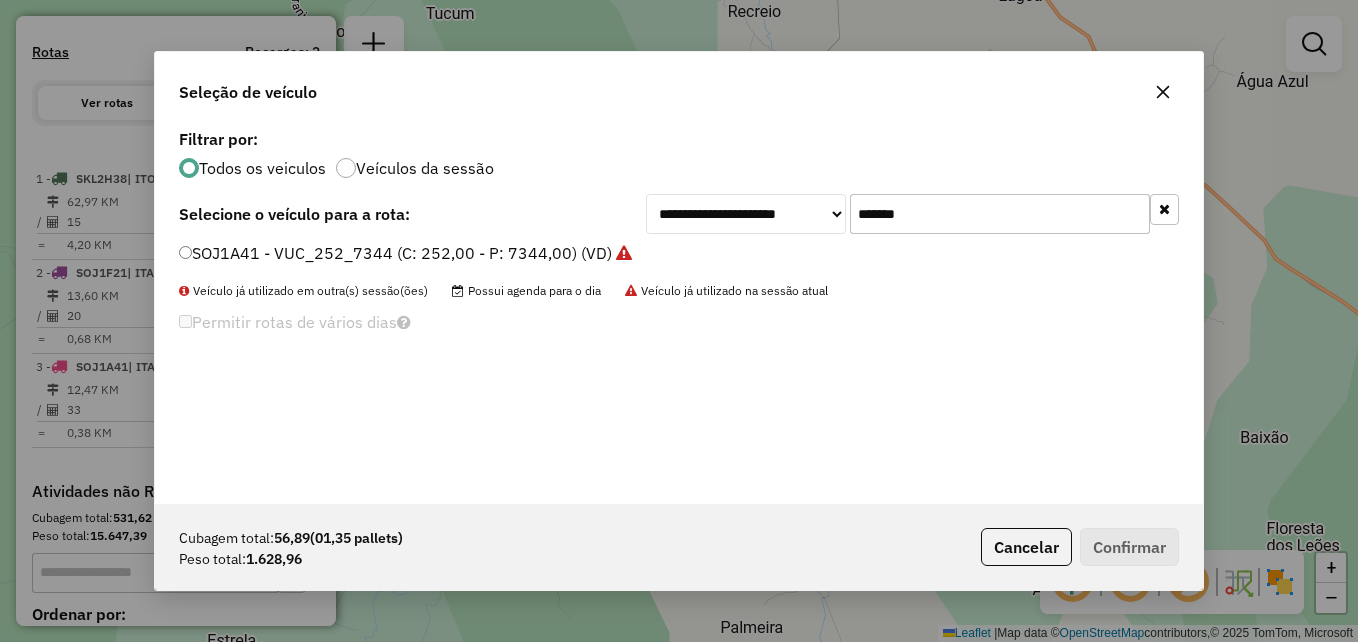 click on "*******" 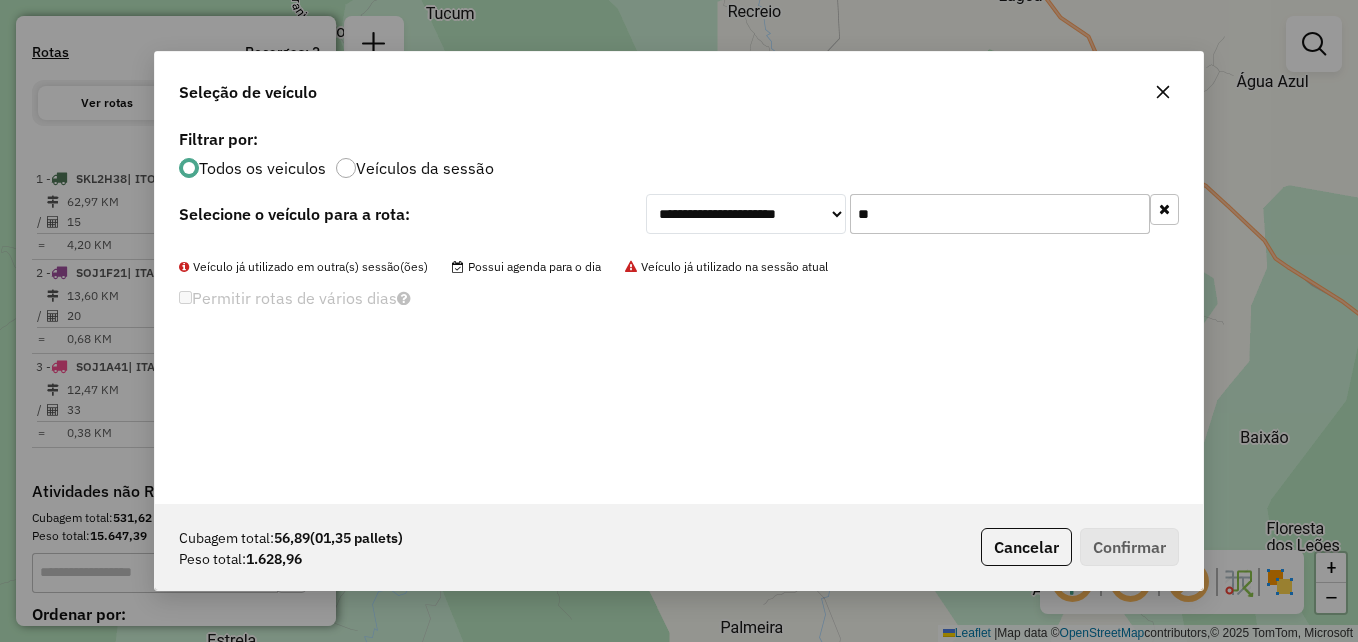 type on "*" 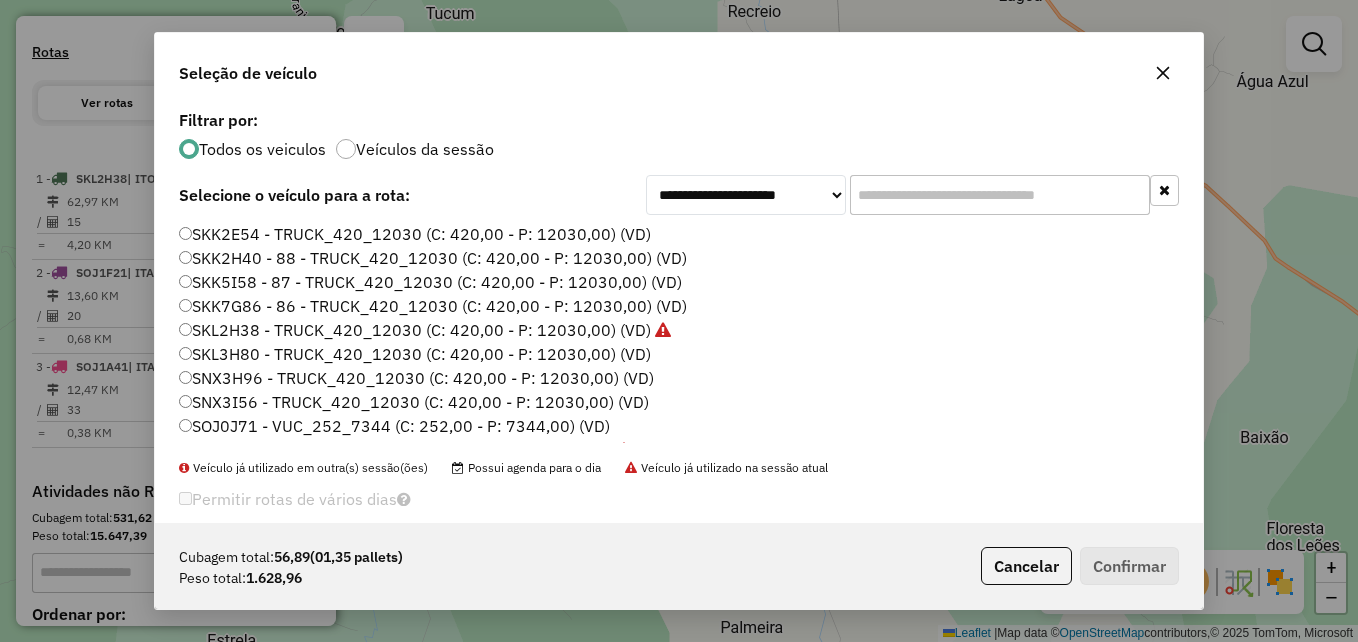 click 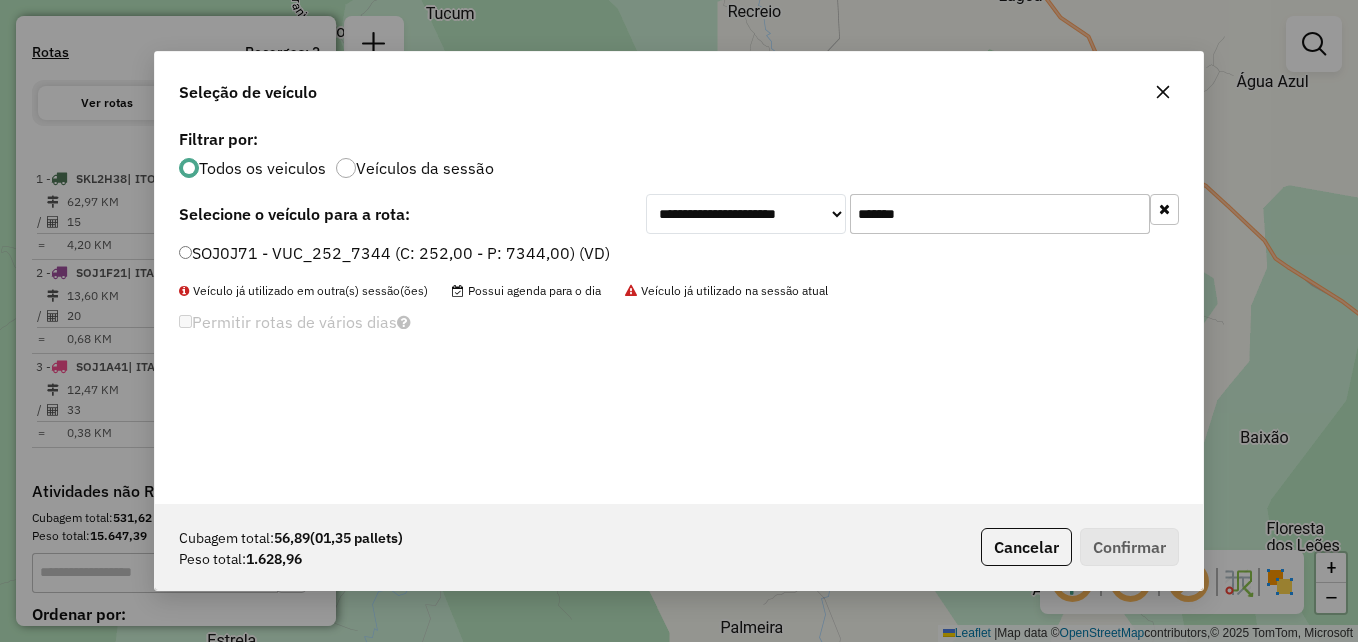 type on "*******" 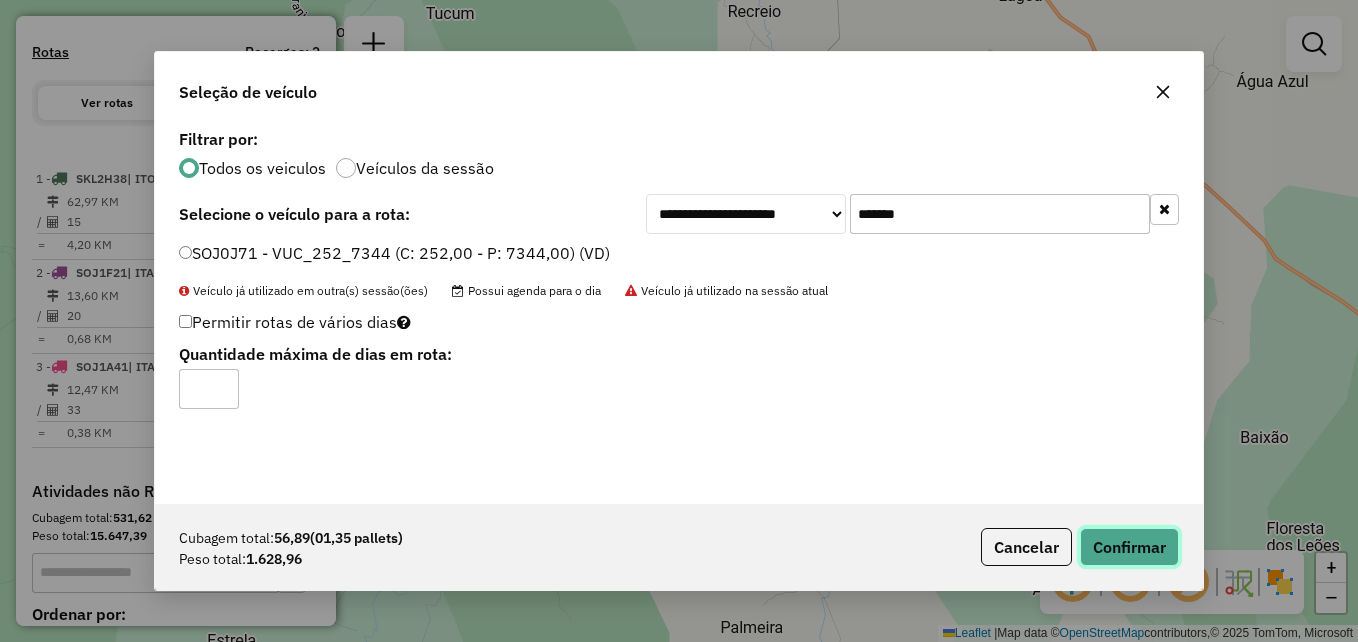 click on "Confirmar" 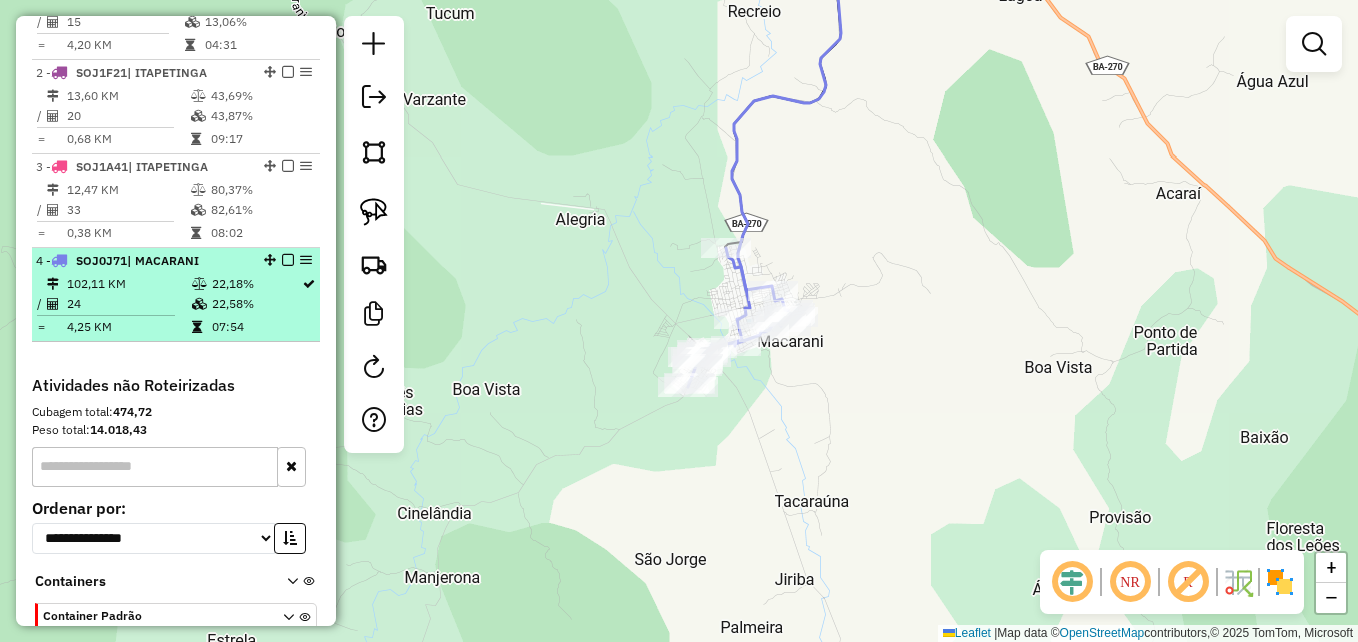 scroll, scrollTop: 600, scrollLeft: 0, axis: vertical 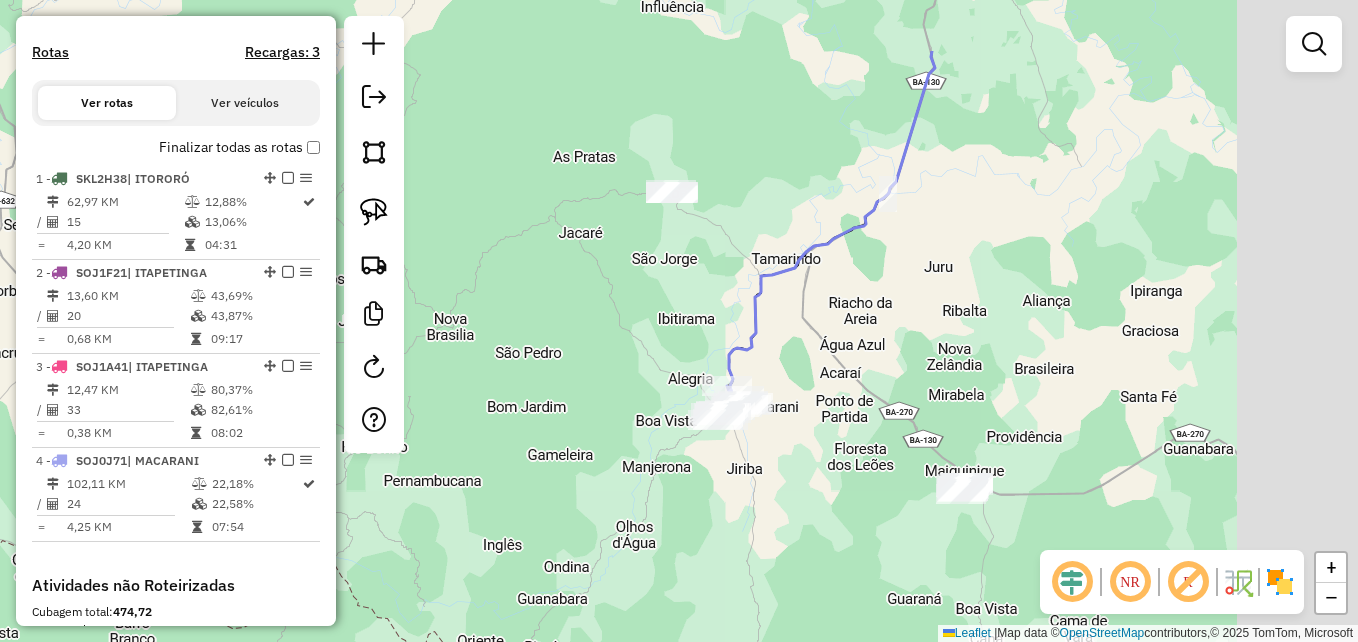 drag, startPoint x: 1064, startPoint y: 214, endPoint x: 692, endPoint y: 404, distance: 417.71283 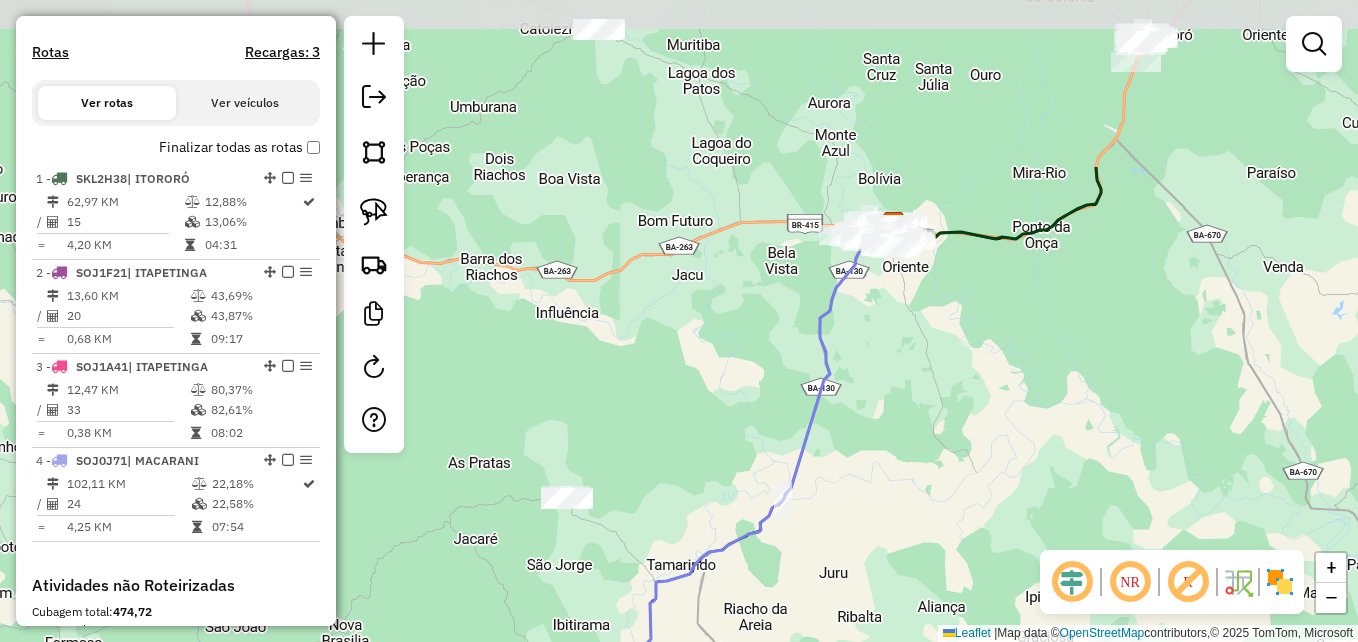drag, startPoint x: 988, startPoint y: 177, endPoint x: 920, endPoint y: 418, distance: 250.40967 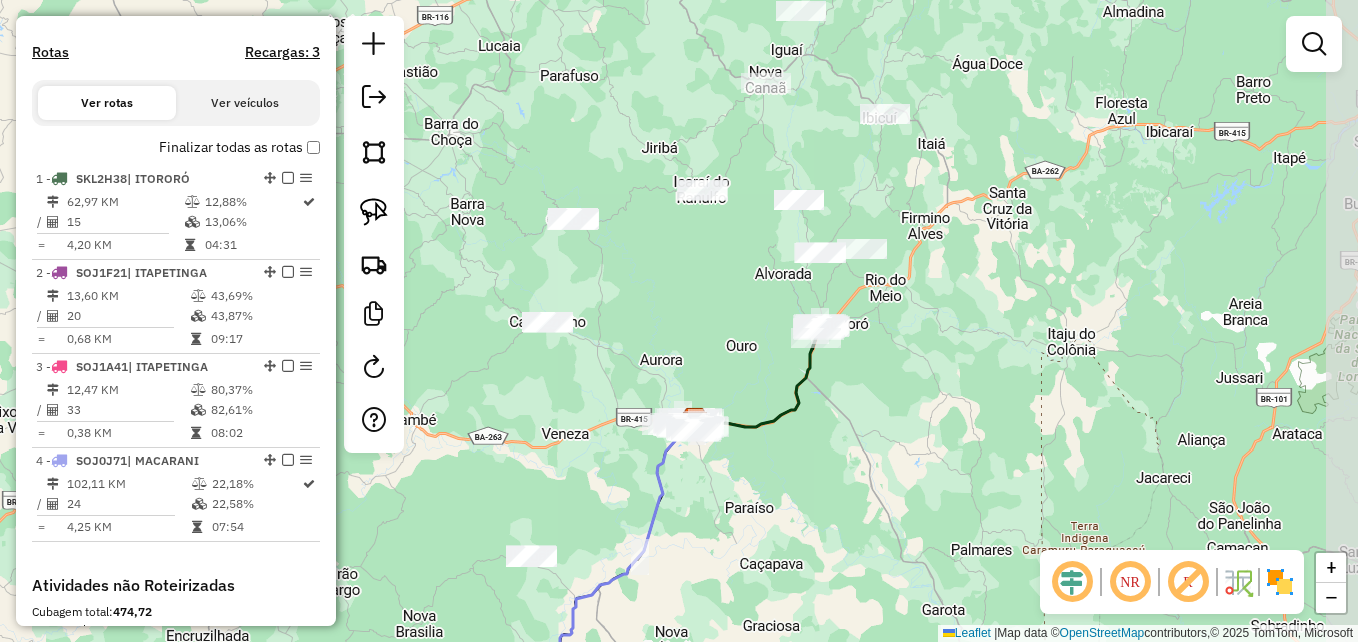 drag, startPoint x: 1091, startPoint y: 338, endPoint x: 825, endPoint y: 457, distance: 291.4052 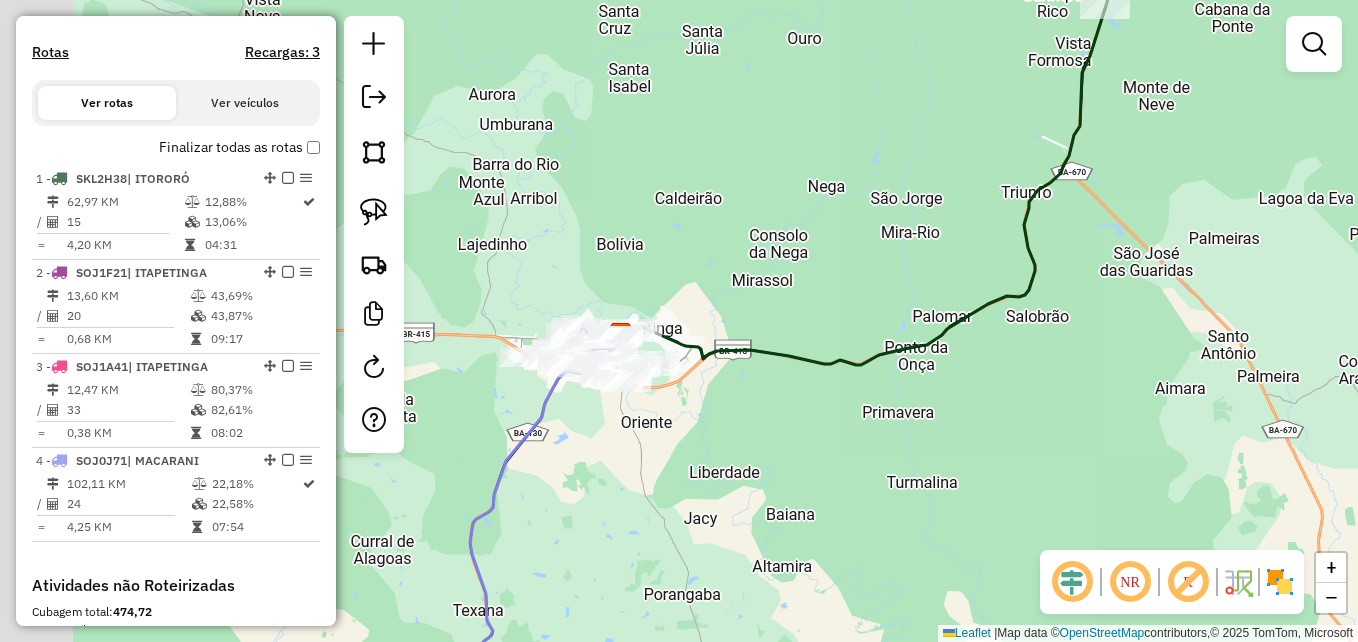 drag, startPoint x: 699, startPoint y: 402, endPoint x: 1022, endPoint y: 401, distance: 323.00156 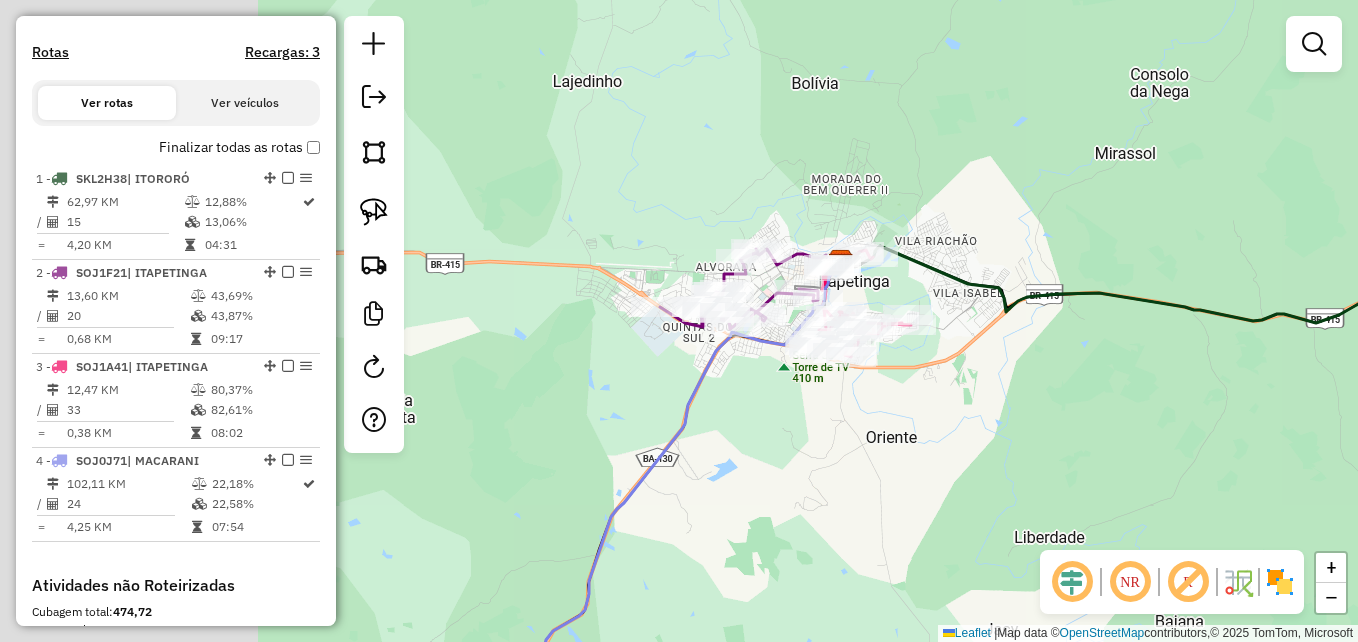 drag, startPoint x: 576, startPoint y: 424, endPoint x: 986, endPoint y: 409, distance: 410.2743 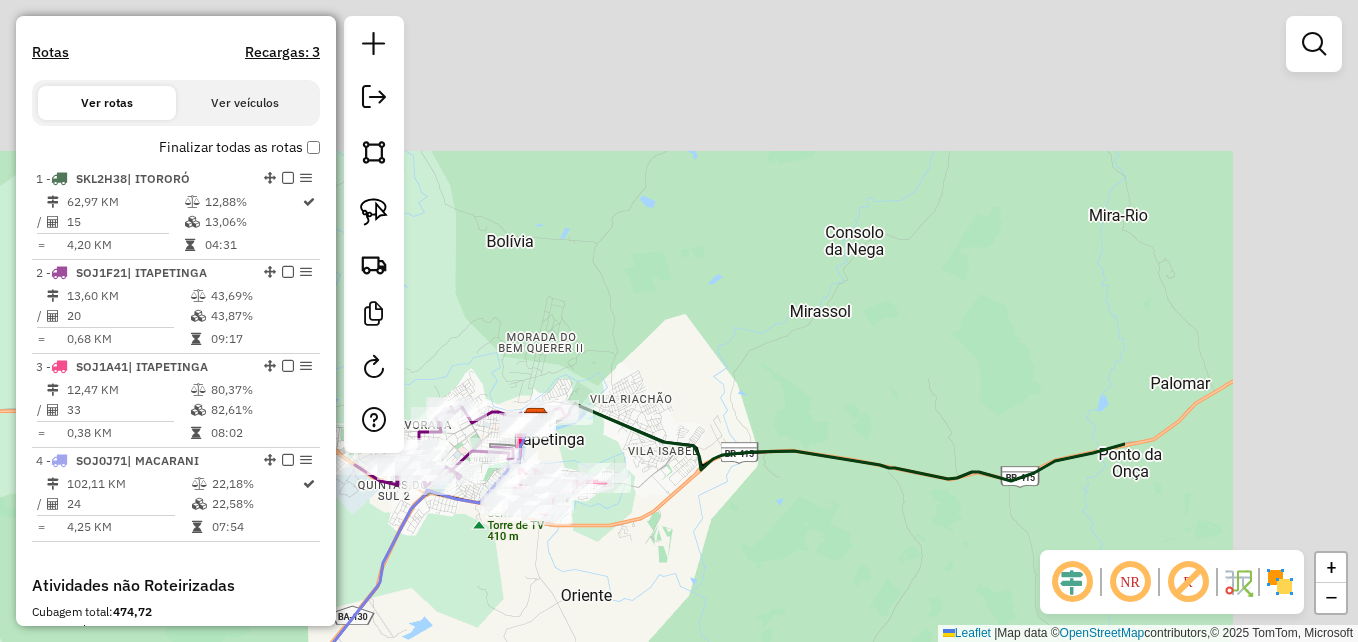 drag, startPoint x: 1221, startPoint y: 353, endPoint x: 751, endPoint y: 553, distance: 510.78372 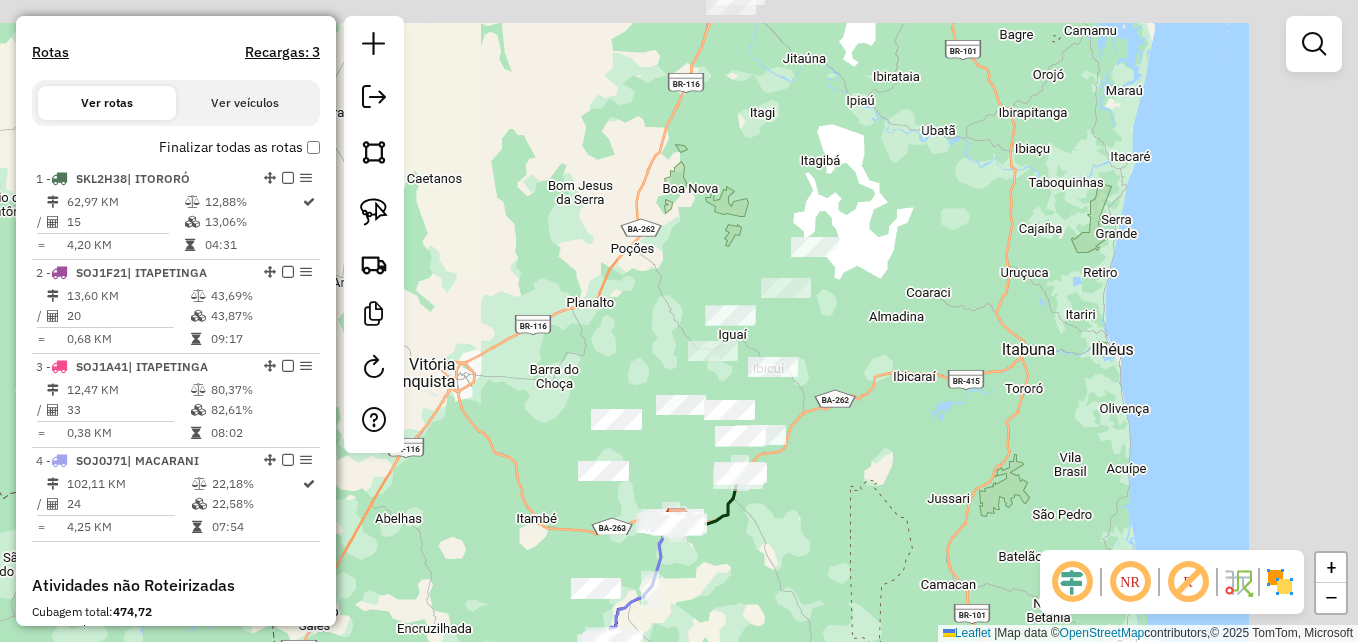 drag, startPoint x: 972, startPoint y: 163, endPoint x: 670, endPoint y: 335, distance: 347.5457 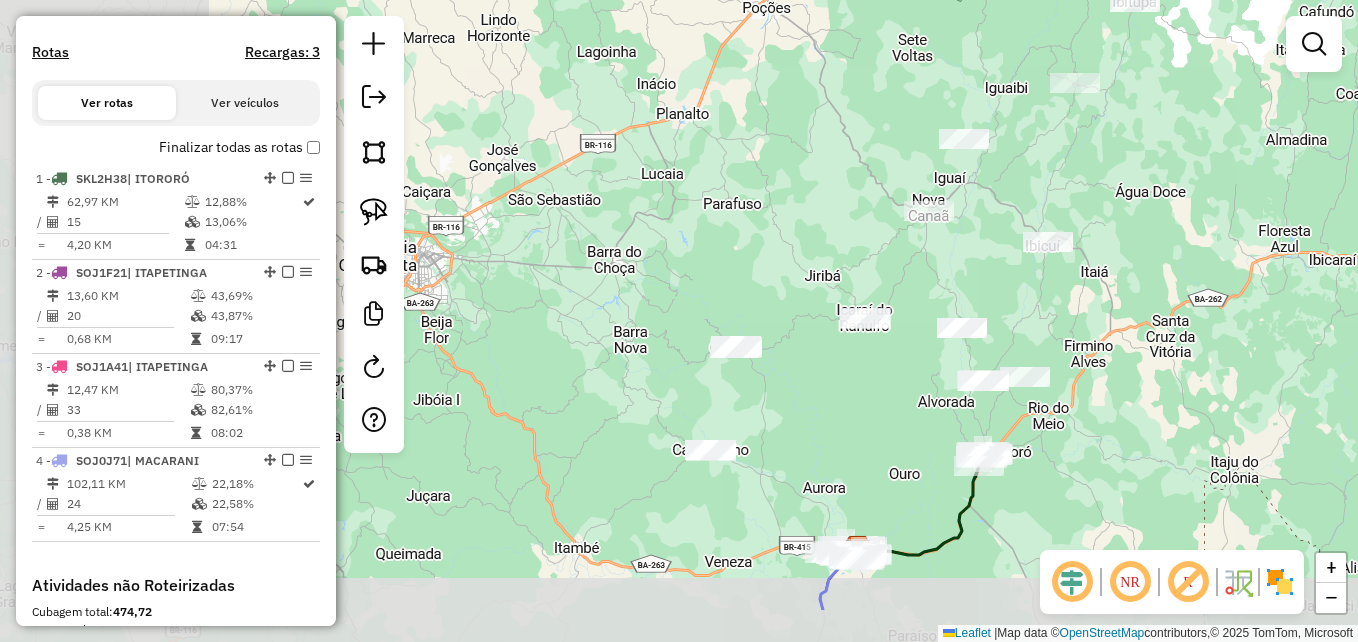 drag, startPoint x: 776, startPoint y: 389, endPoint x: 1216, endPoint y: 293, distance: 450.35098 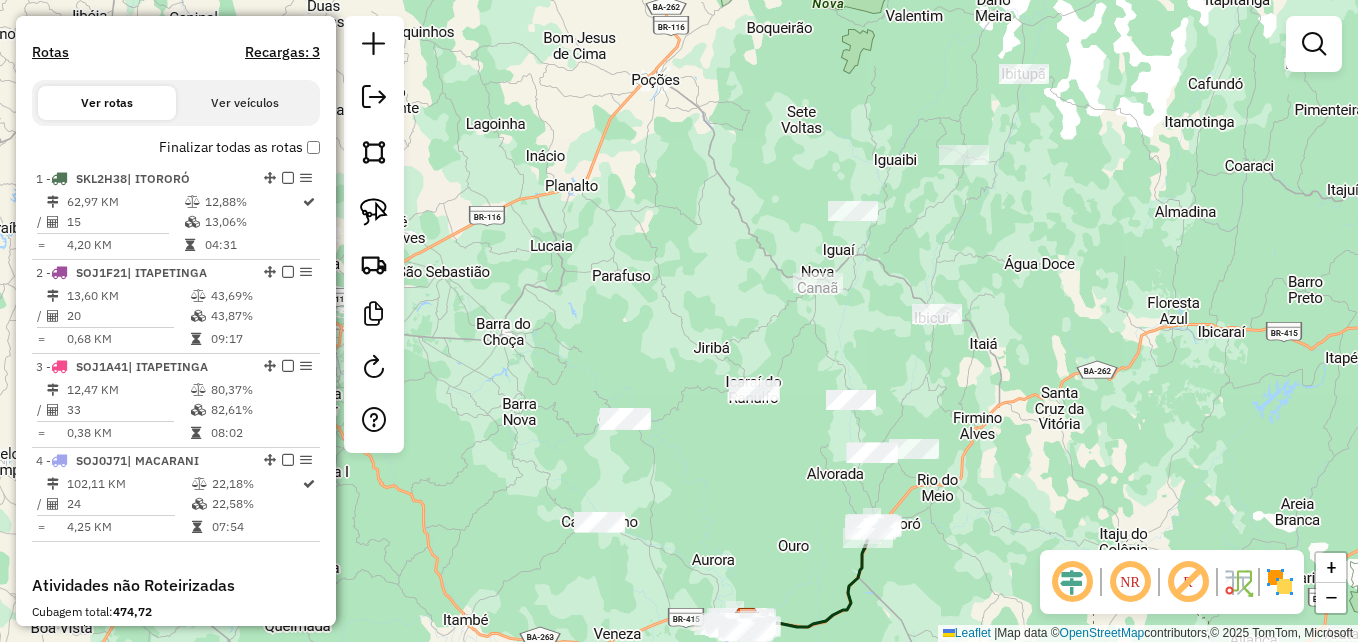 drag, startPoint x: 1216, startPoint y: 262, endPoint x: 1074, endPoint y: 344, distance: 163.9756 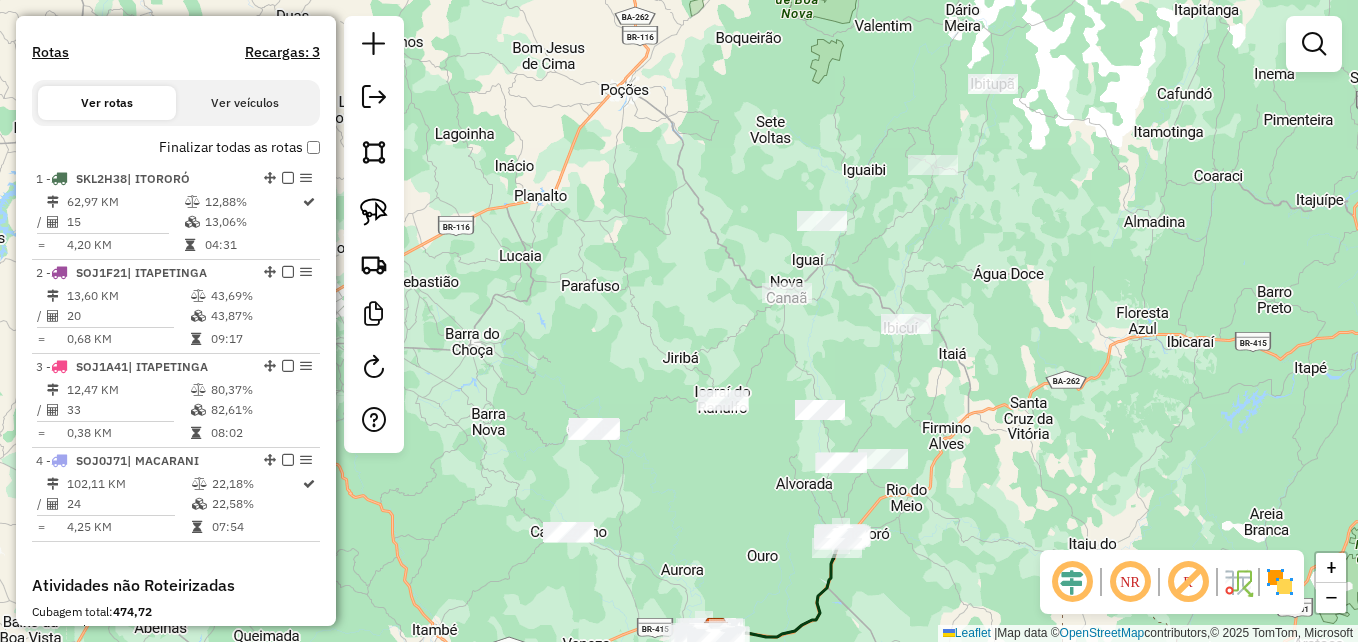 click 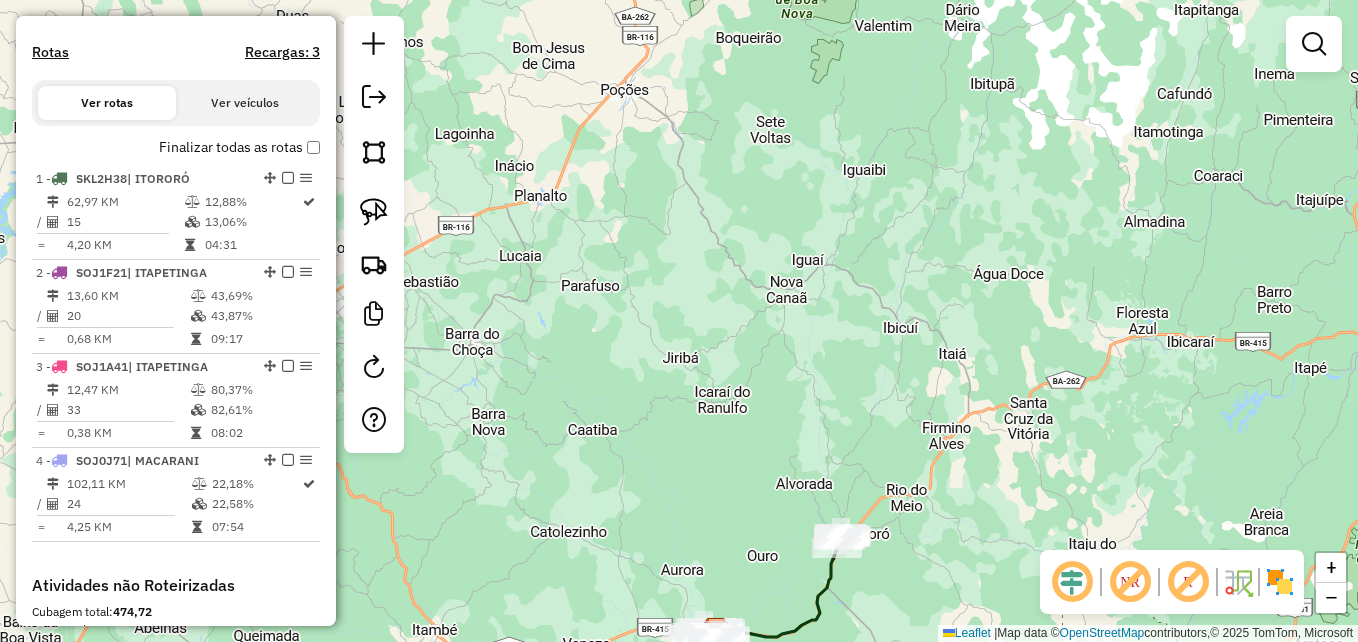 click 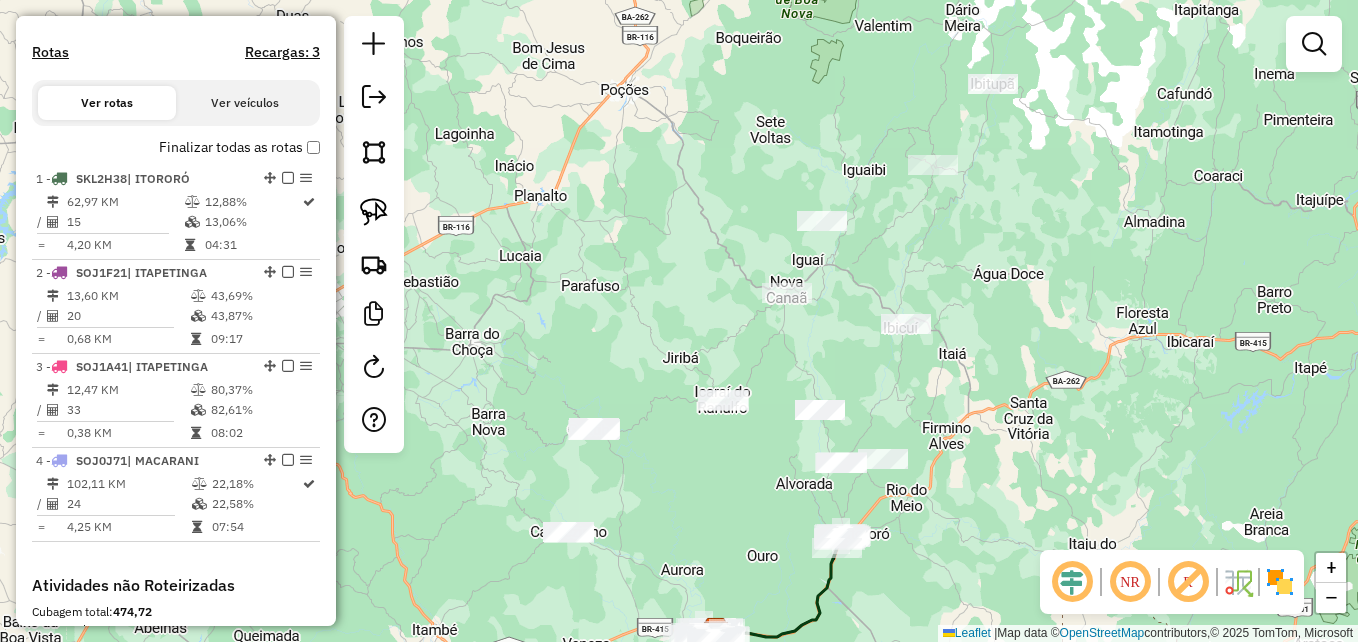 click 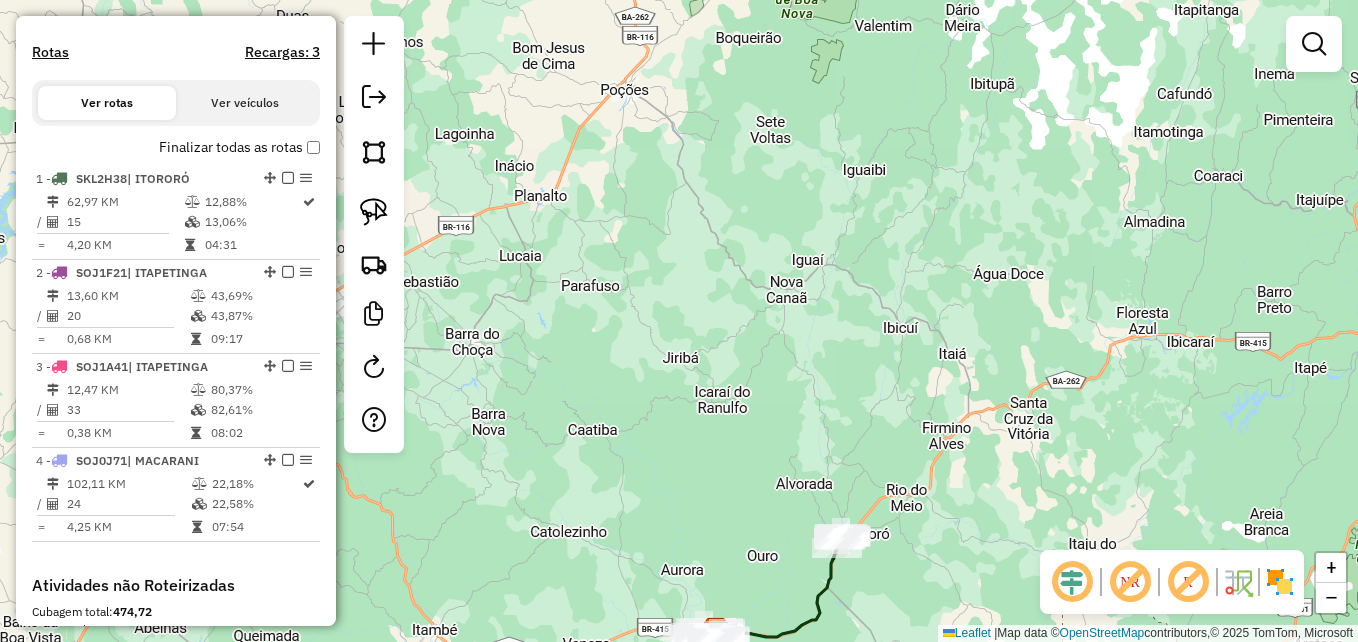 click 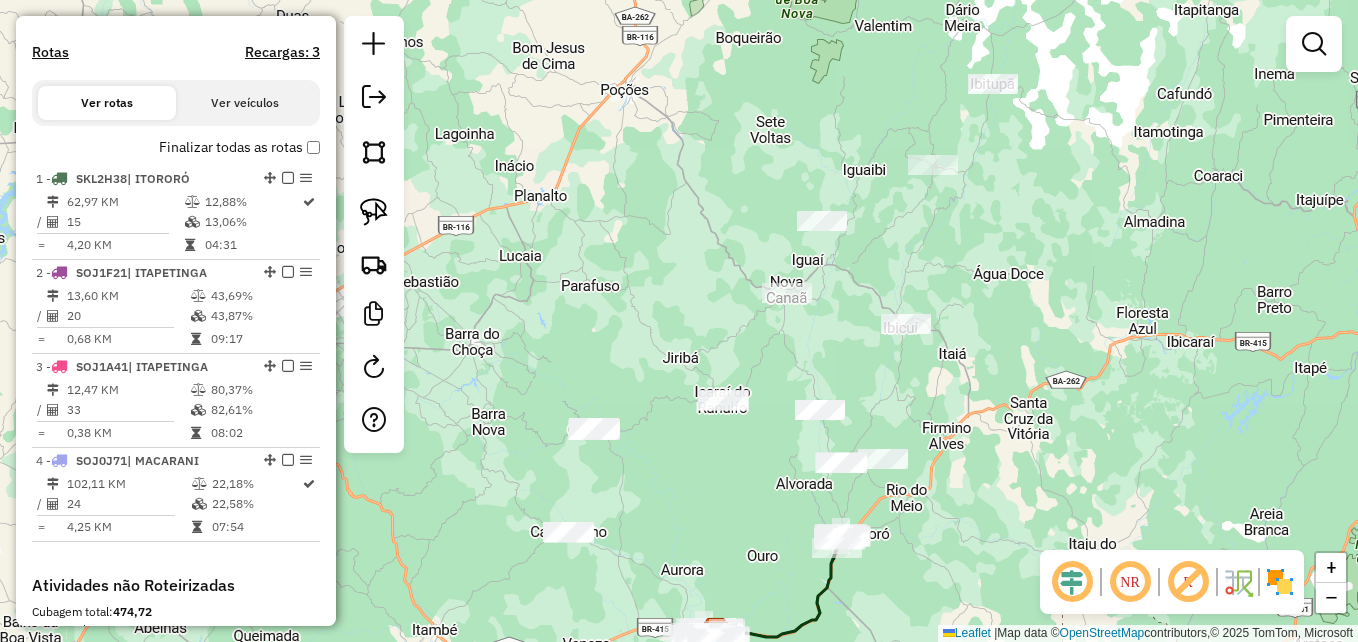 click 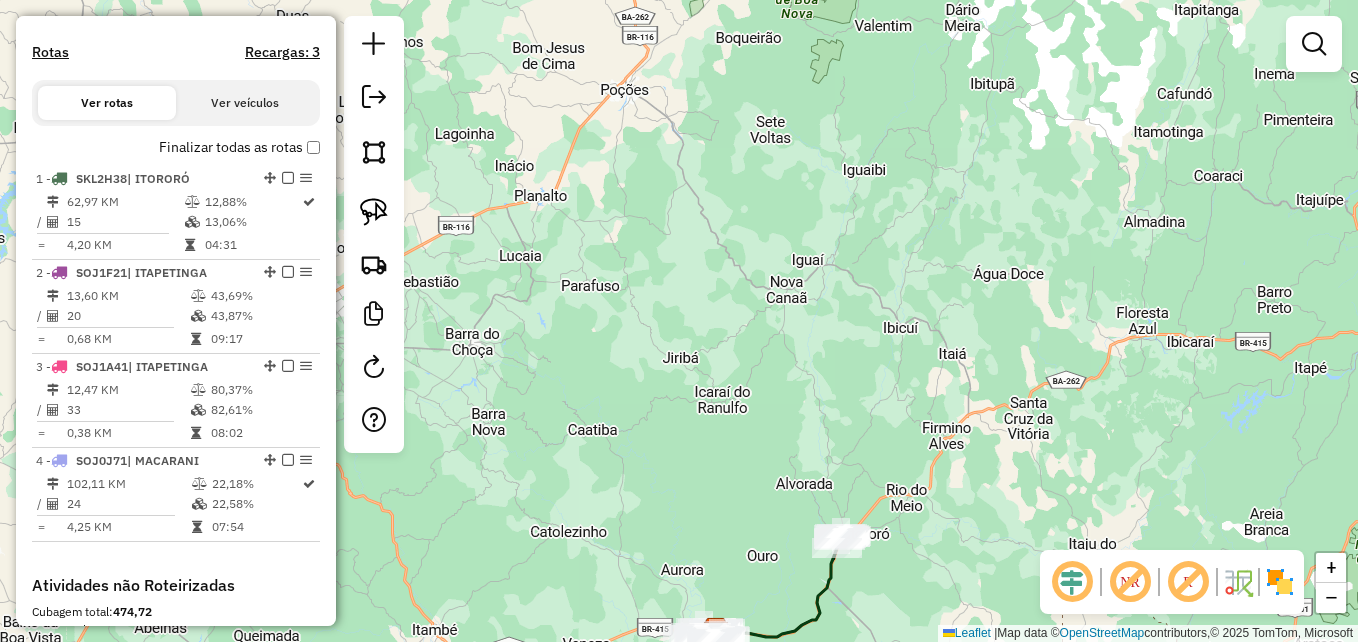 click 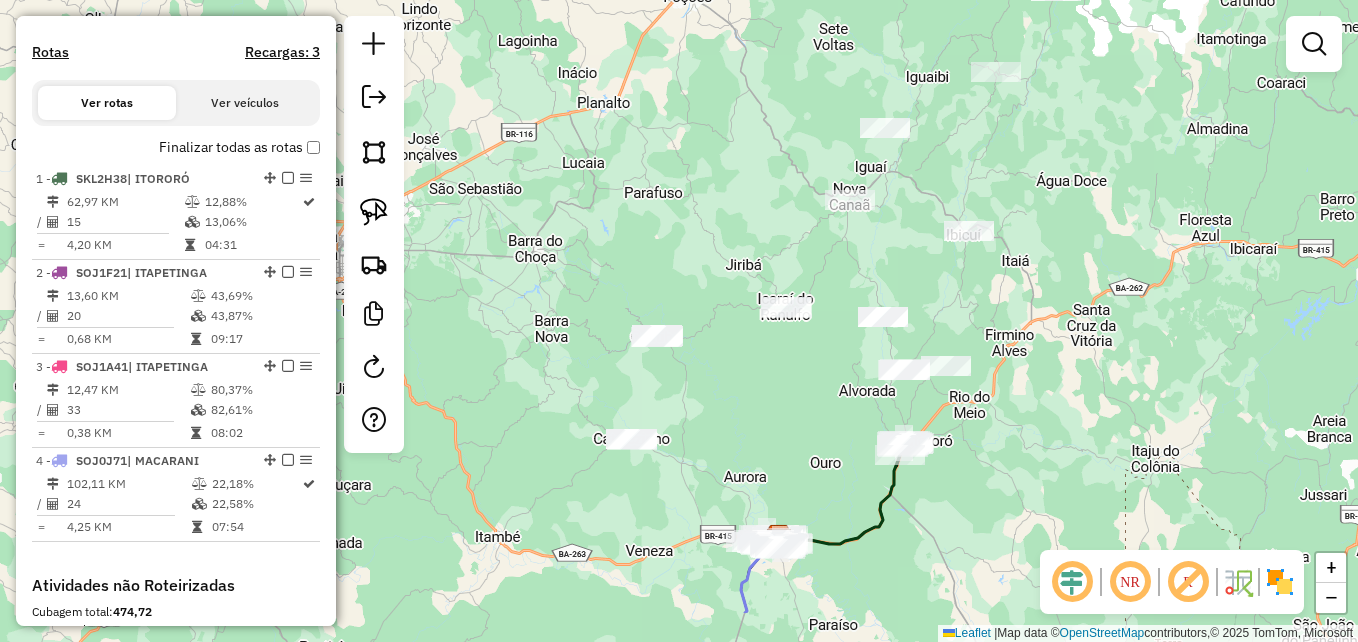 drag, startPoint x: 1106, startPoint y: 377, endPoint x: 1164, endPoint y: 209, distance: 177.73013 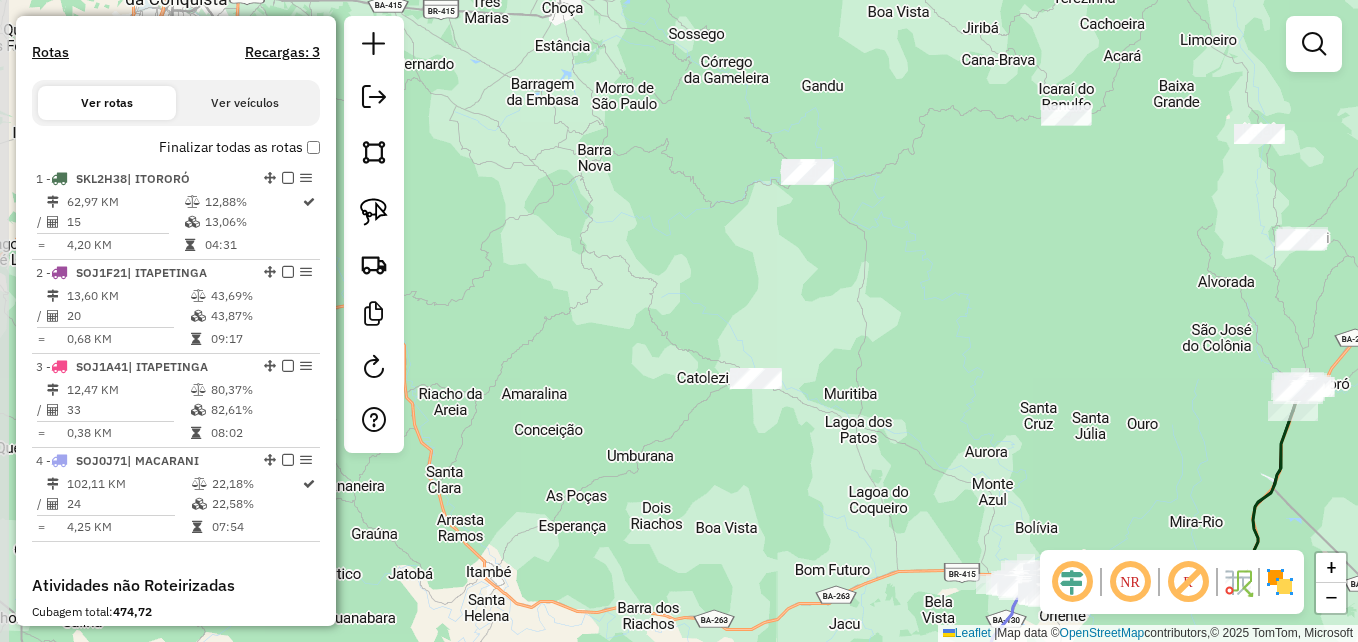 drag, startPoint x: 781, startPoint y: 220, endPoint x: 1043, endPoint y: 293, distance: 271.97977 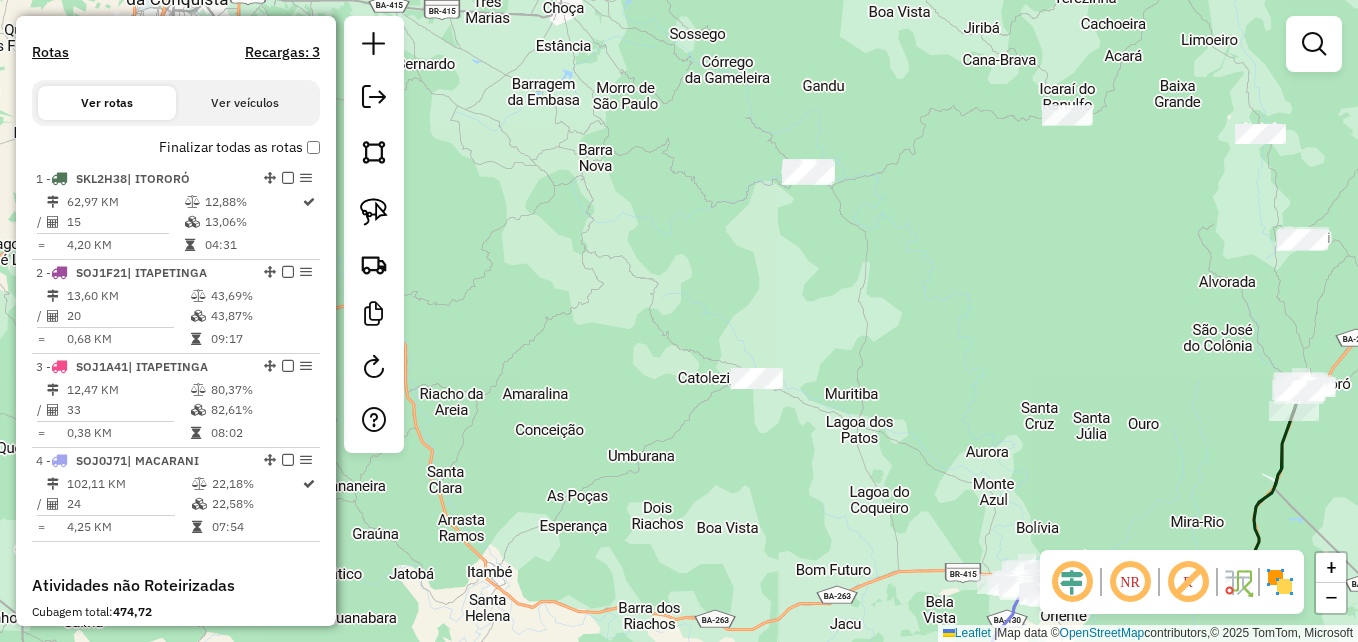 click 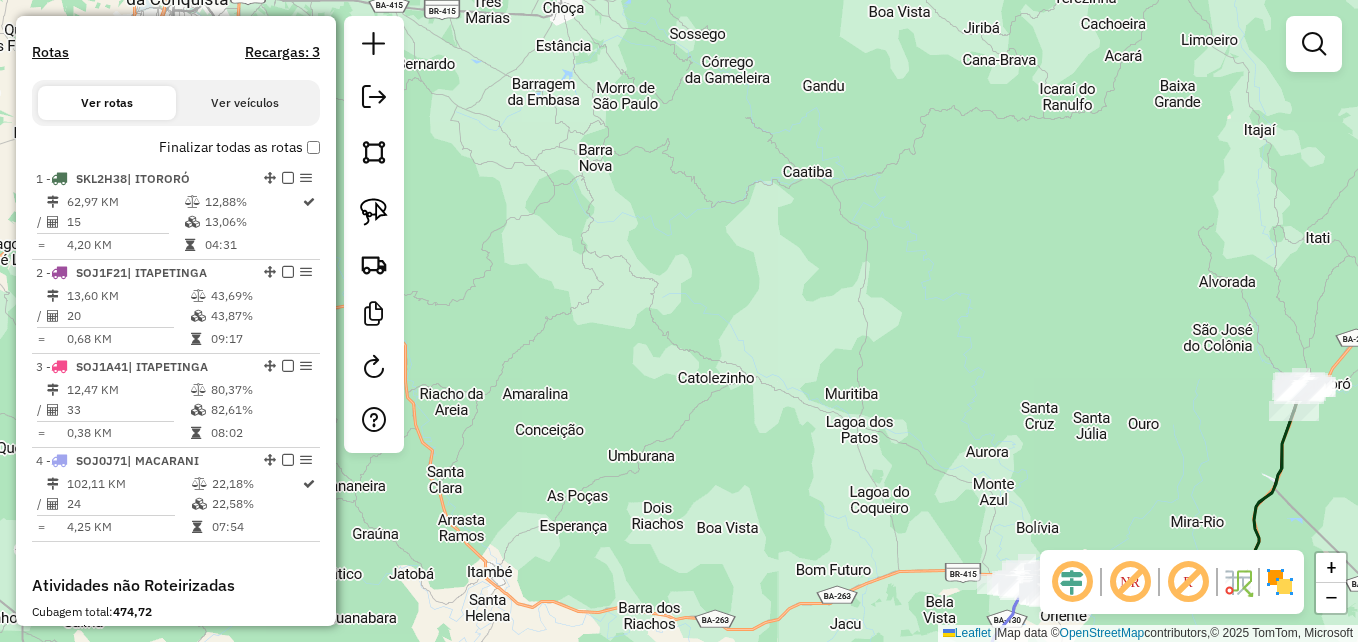 click 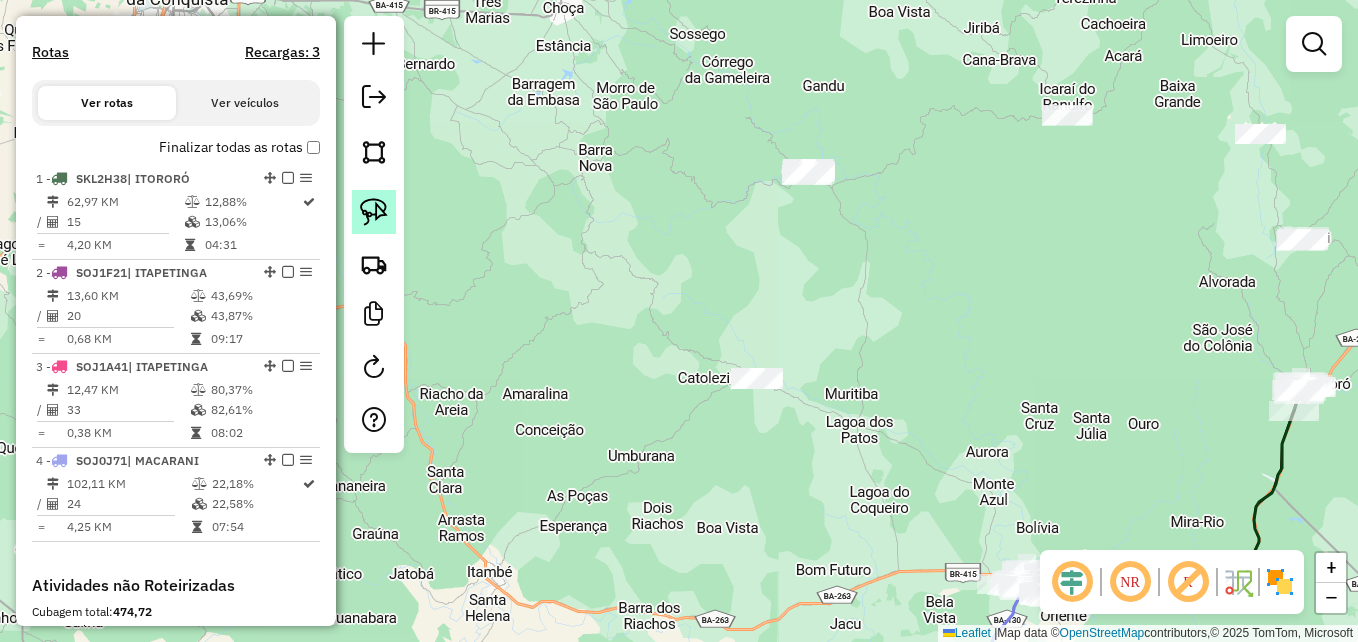 drag, startPoint x: 373, startPoint y: 206, endPoint x: 575, endPoint y: 211, distance: 202.06187 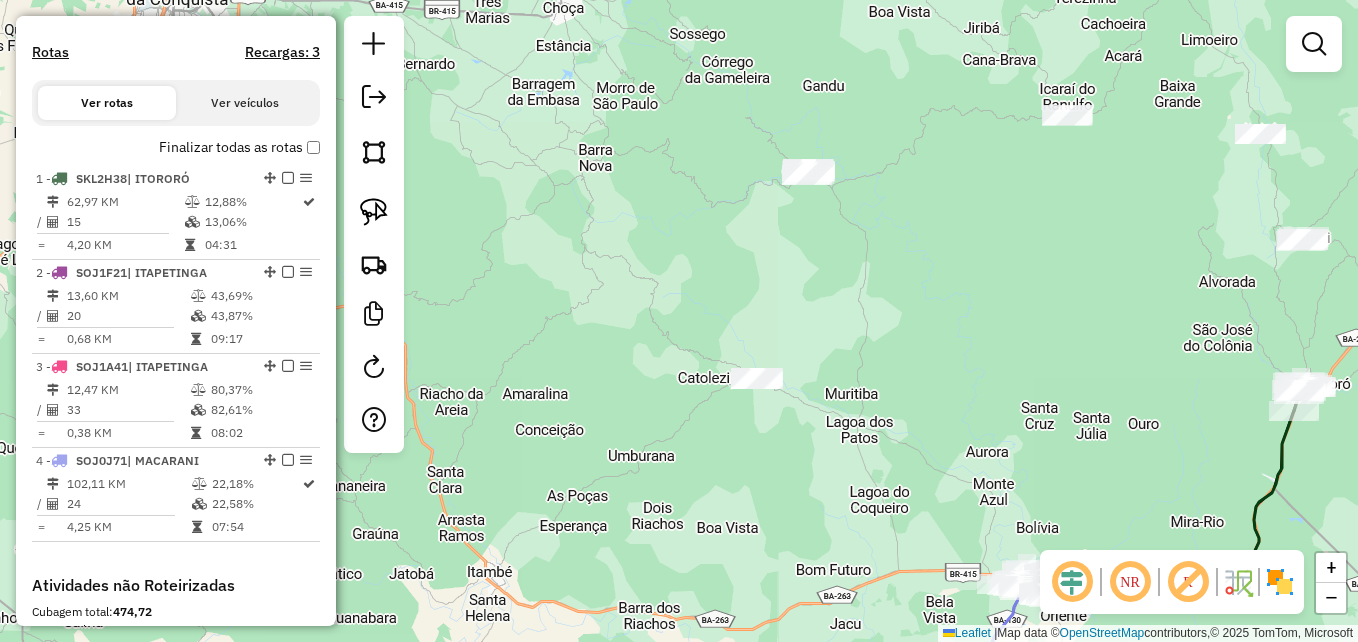click 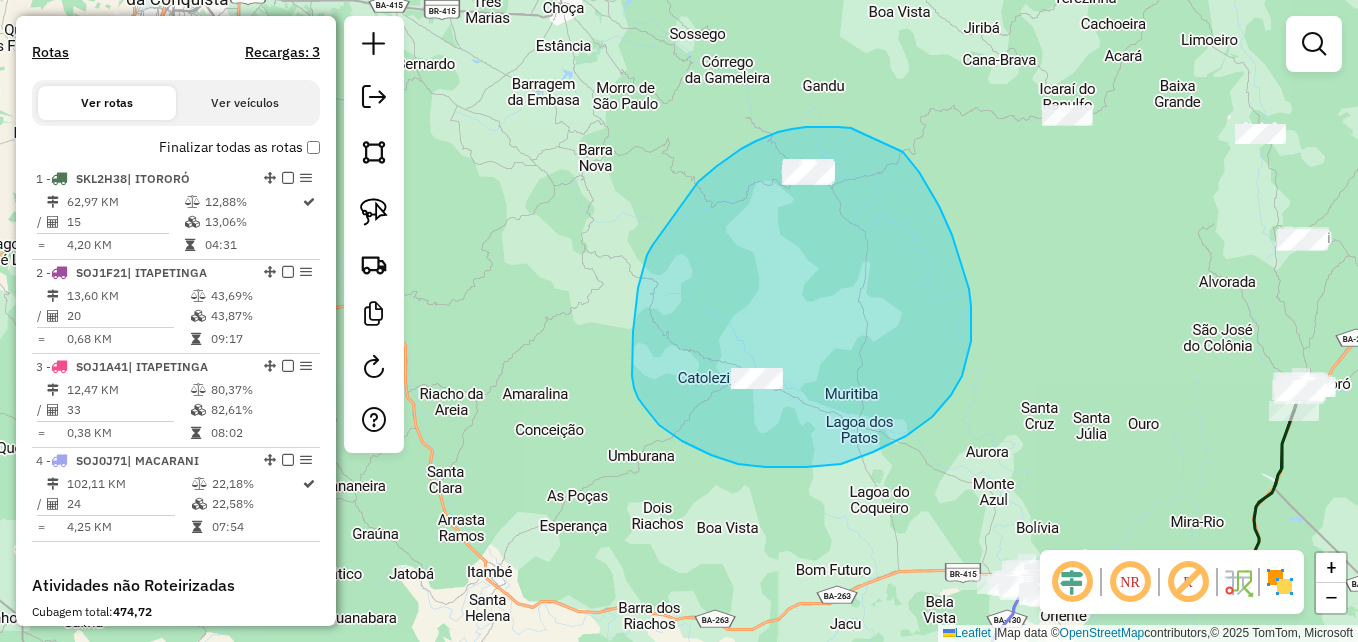 drag, startPoint x: 855, startPoint y: 130, endPoint x: 893, endPoint y: 135, distance: 38.327538 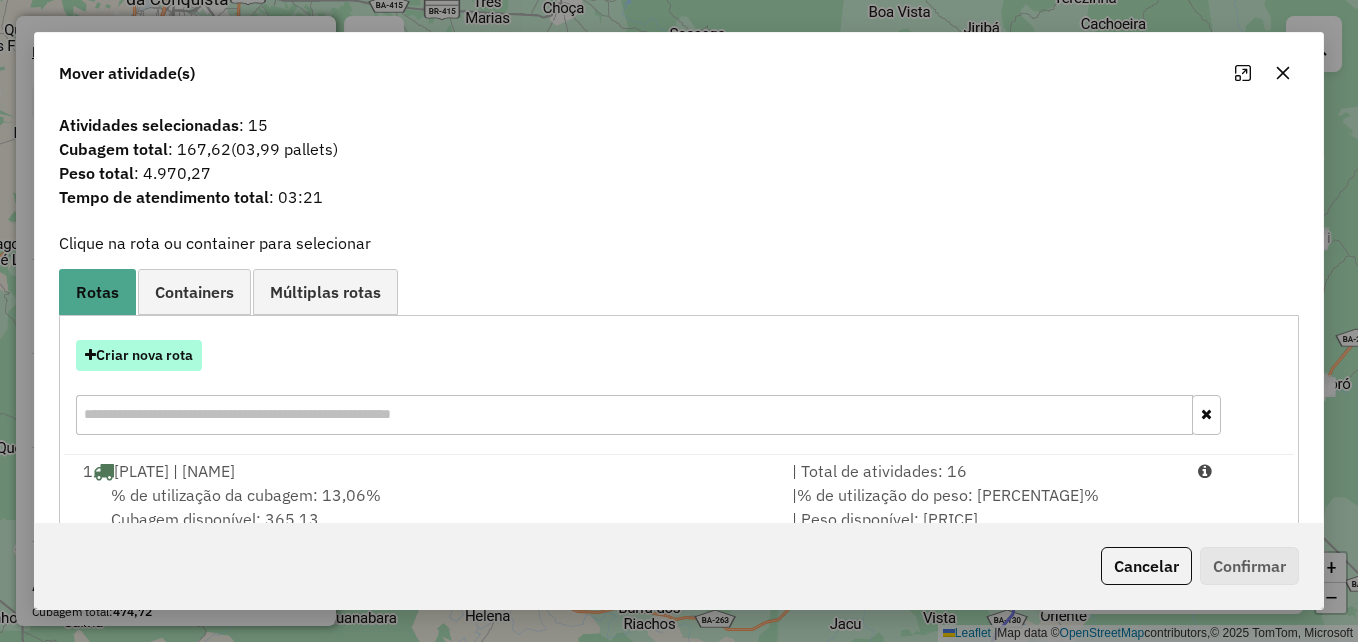 click on "Criar nova rota" at bounding box center (139, 355) 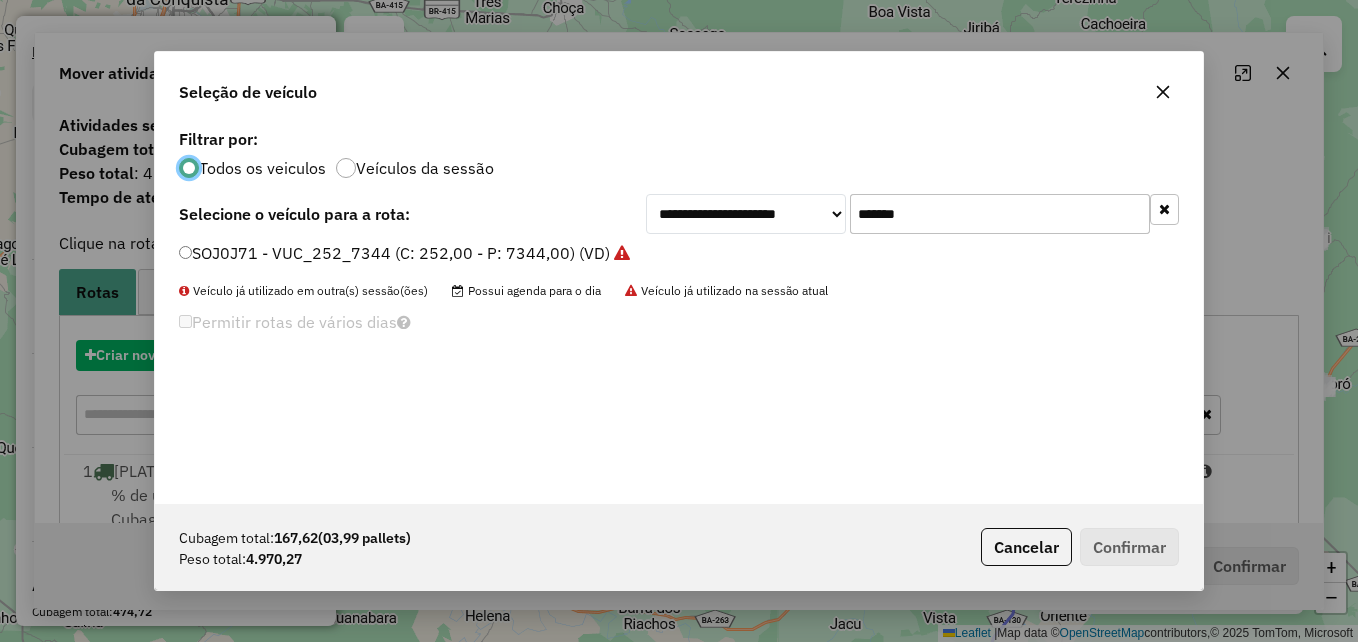 scroll, scrollTop: 11, scrollLeft: 6, axis: both 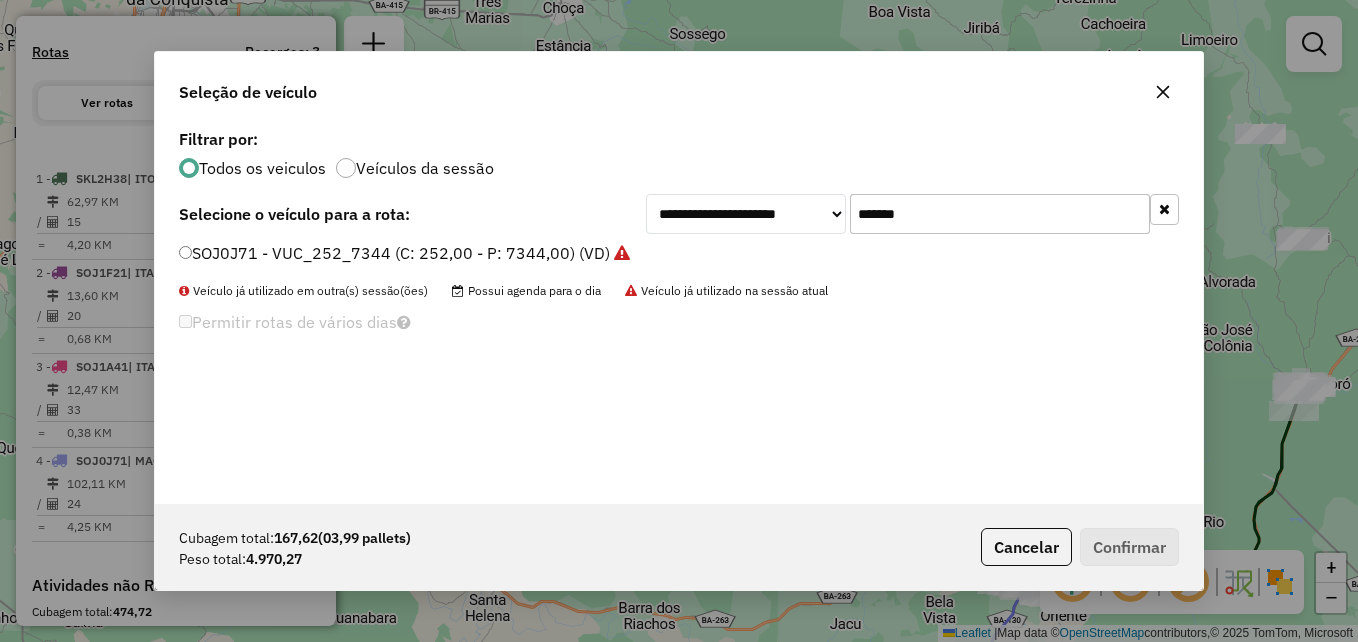 drag, startPoint x: 949, startPoint y: 215, endPoint x: 830, endPoint y: 208, distance: 119.2057 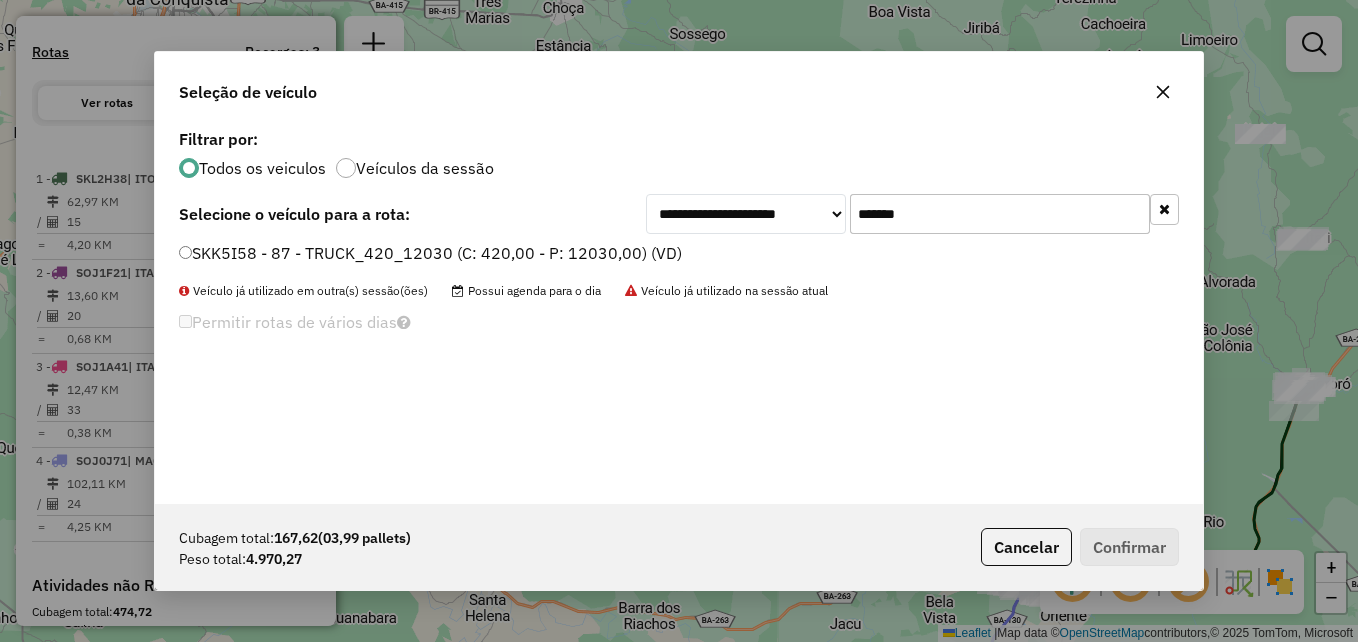 type on "*******" 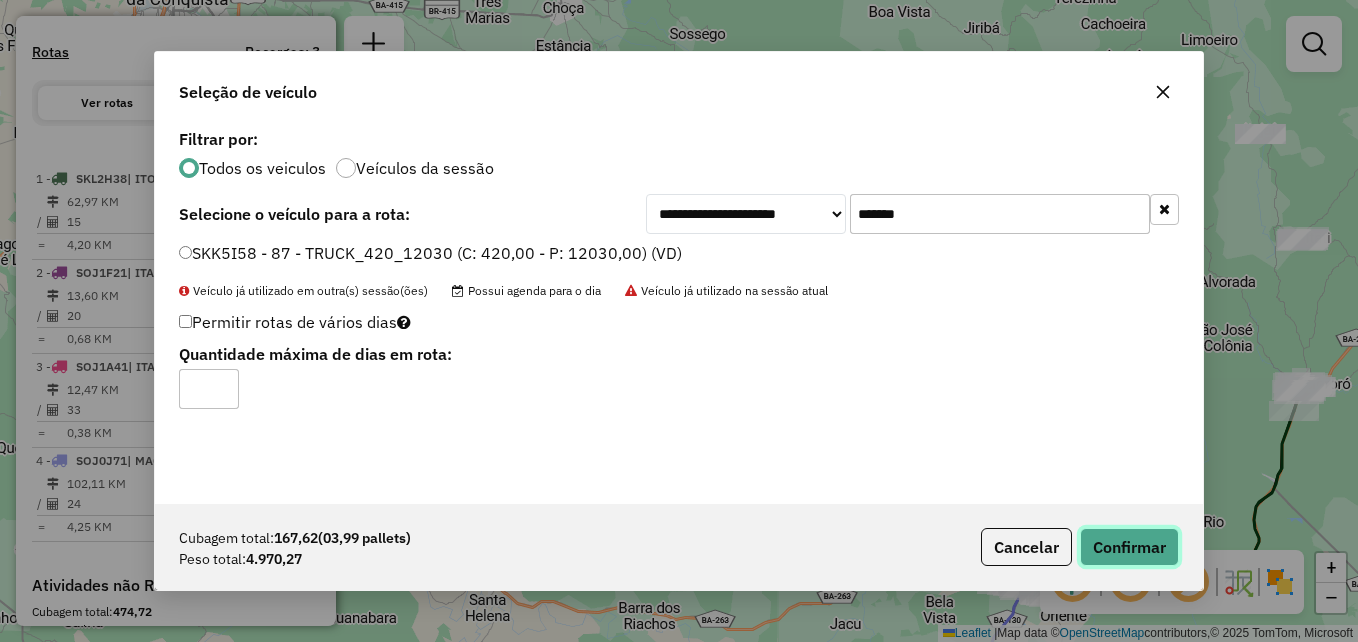 click on "Confirmar" 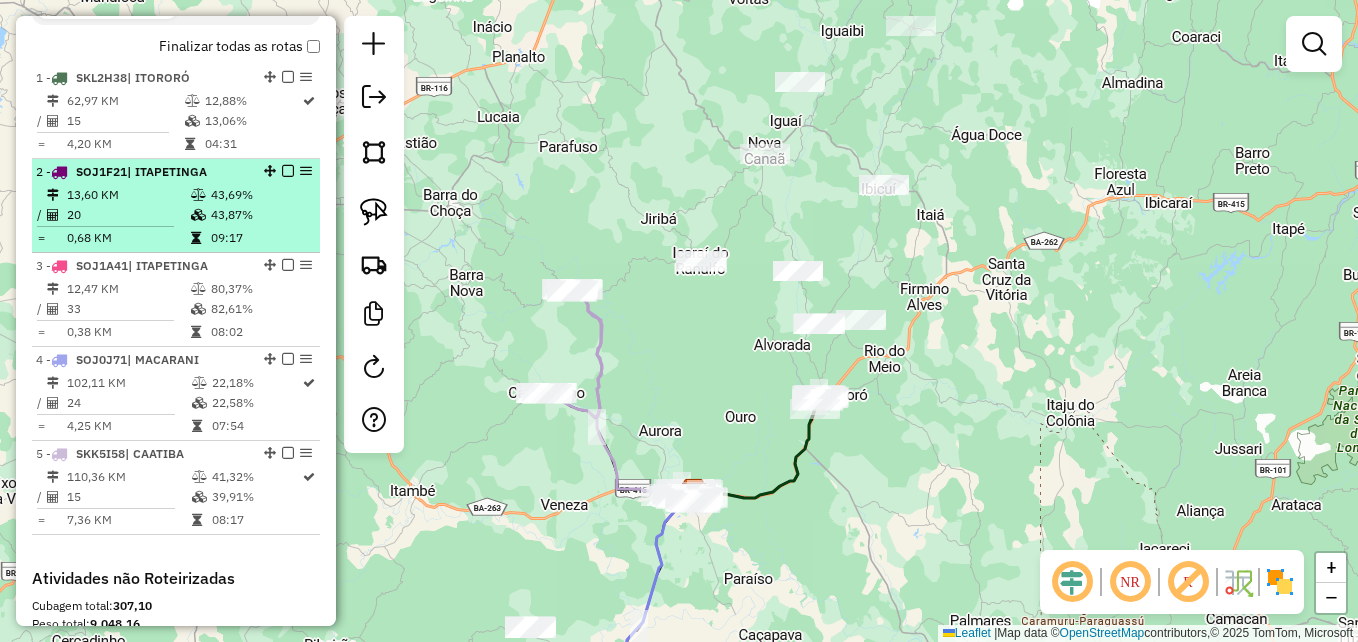 scroll, scrollTop: 625, scrollLeft: 0, axis: vertical 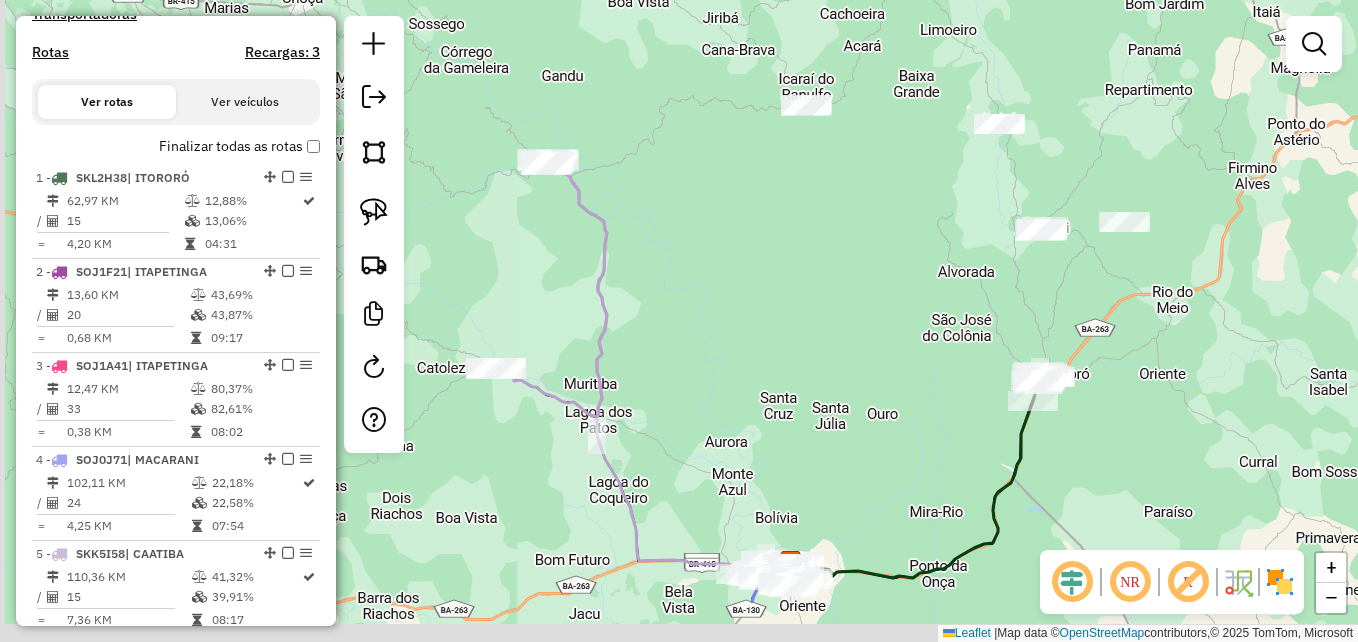 drag, startPoint x: 722, startPoint y: 491, endPoint x: 751, endPoint y: 270, distance: 222.89459 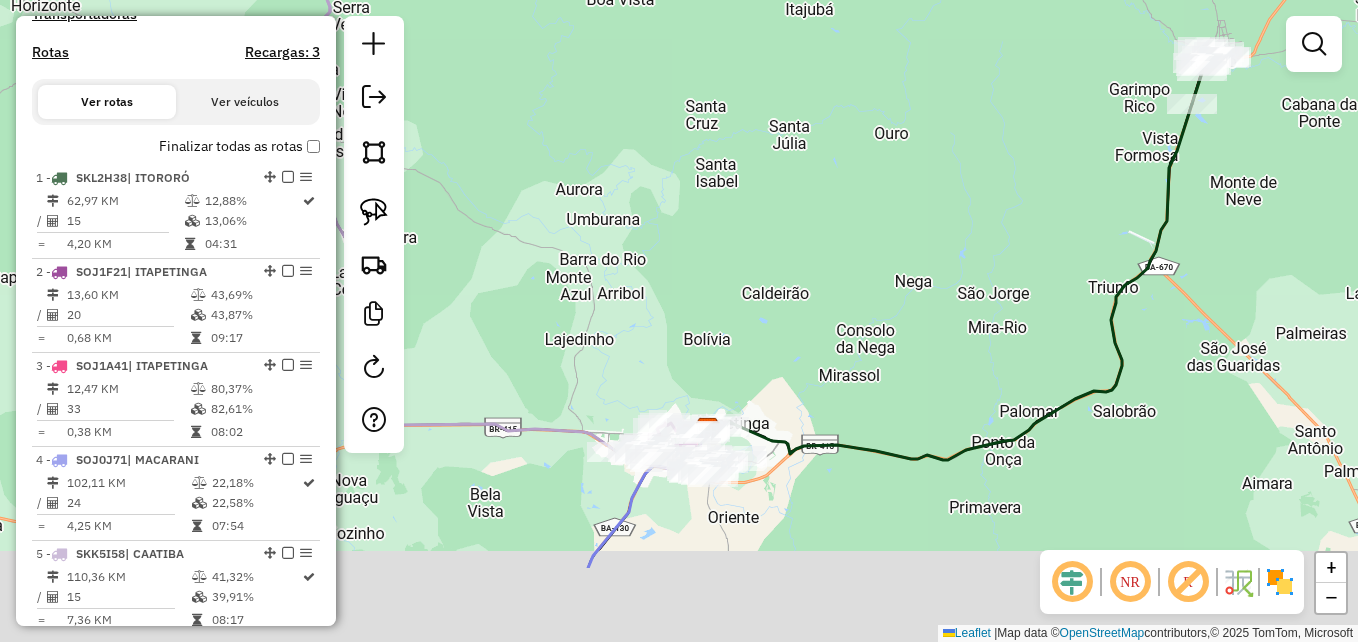 drag, startPoint x: 803, startPoint y: 422, endPoint x: 779, endPoint y: 226, distance: 197.46393 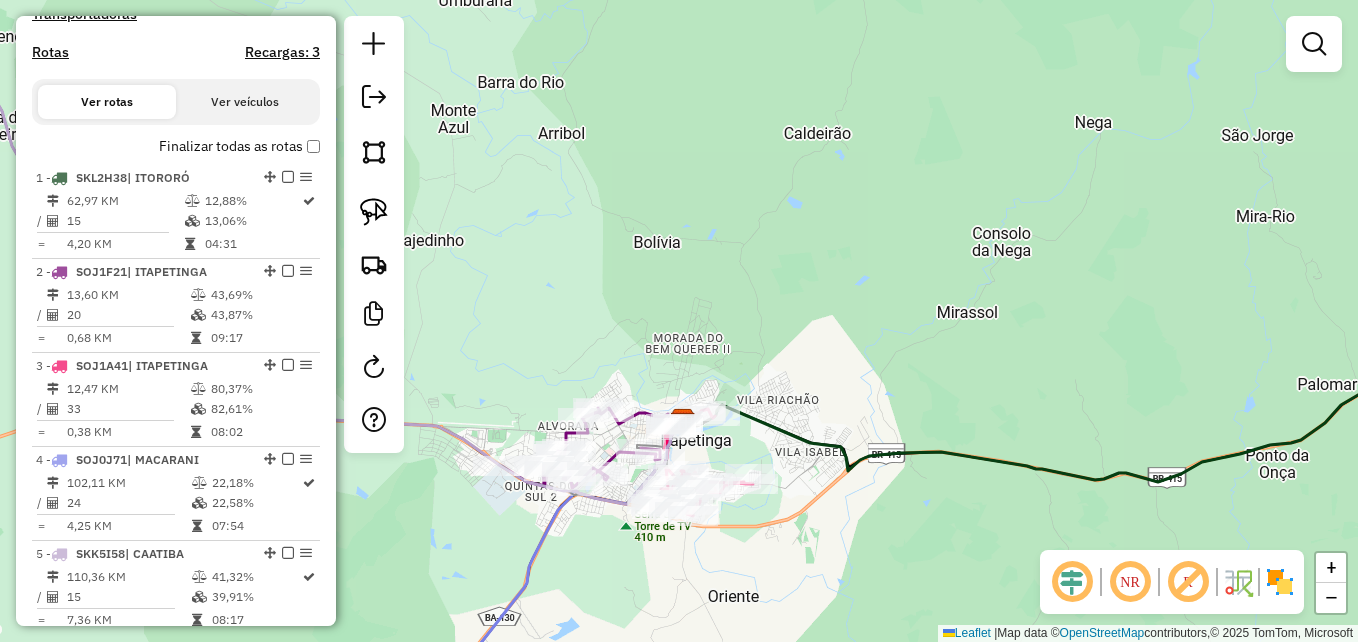 drag, startPoint x: 736, startPoint y: 328, endPoint x: 881, endPoint y: 239, distance: 170.13524 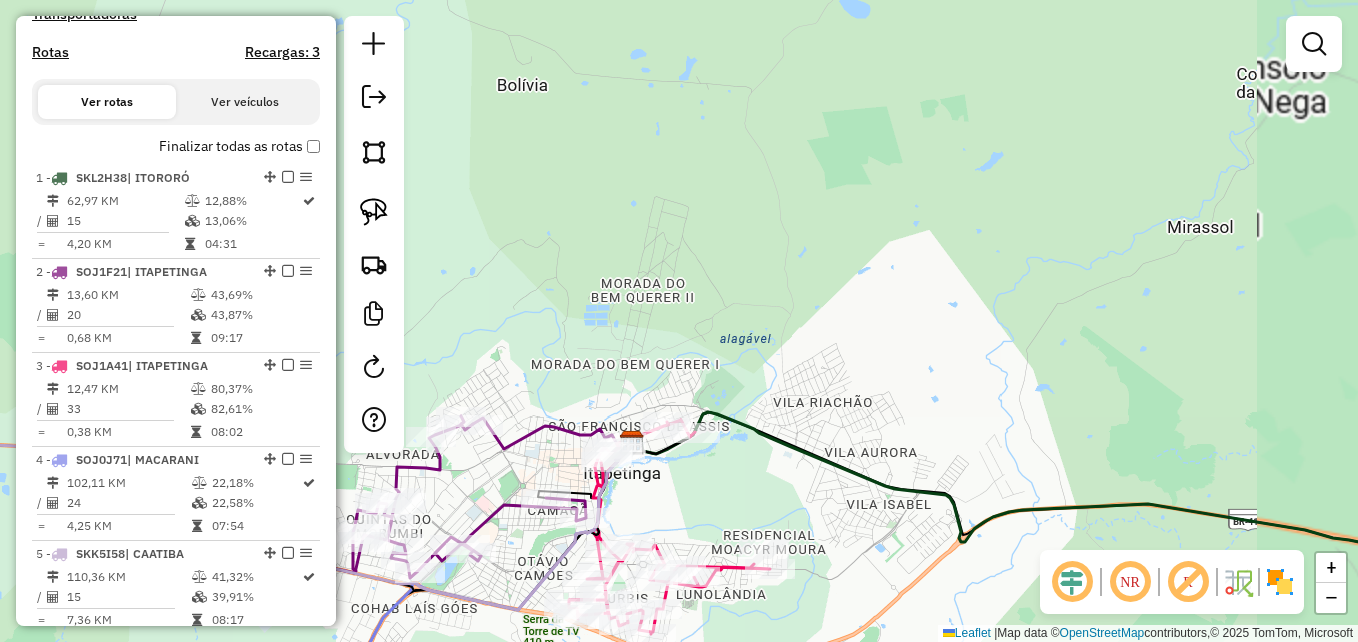 drag, startPoint x: 747, startPoint y: 298, endPoint x: 890, endPoint y: 134, distance: 217.58907 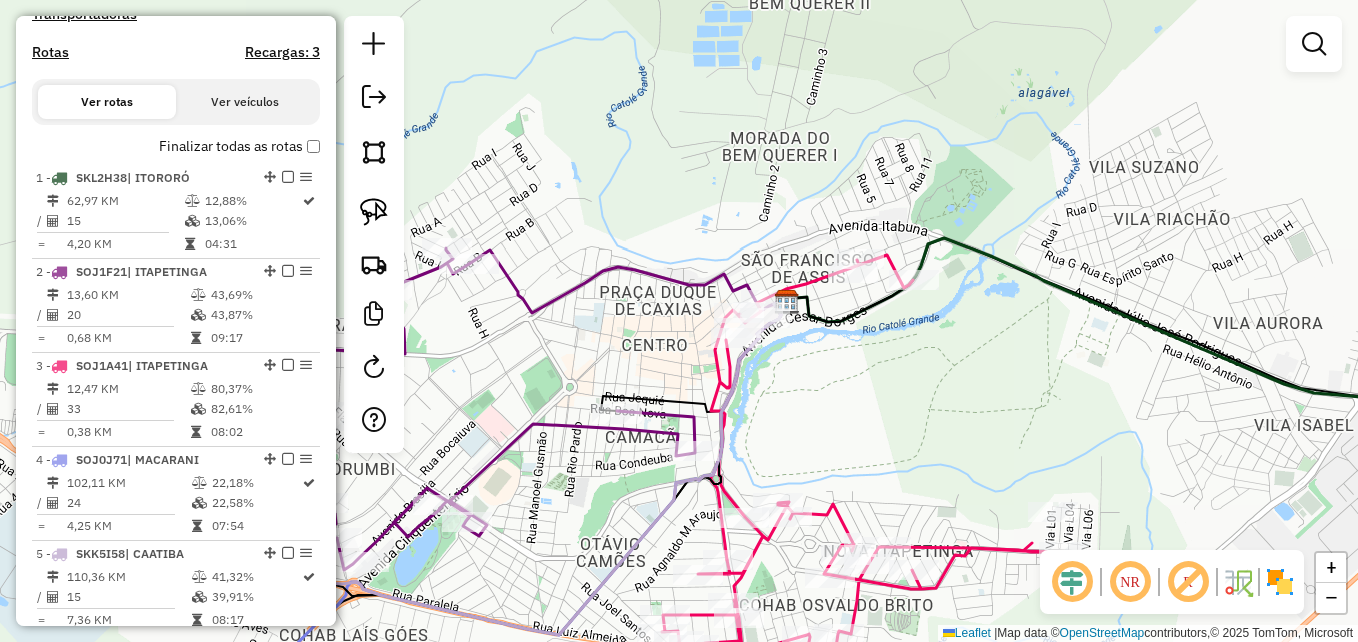 drag, startPoint x: 867, startPoint y: 195, endPoint x: 974, endPoint y: 144, distance: 118.5327 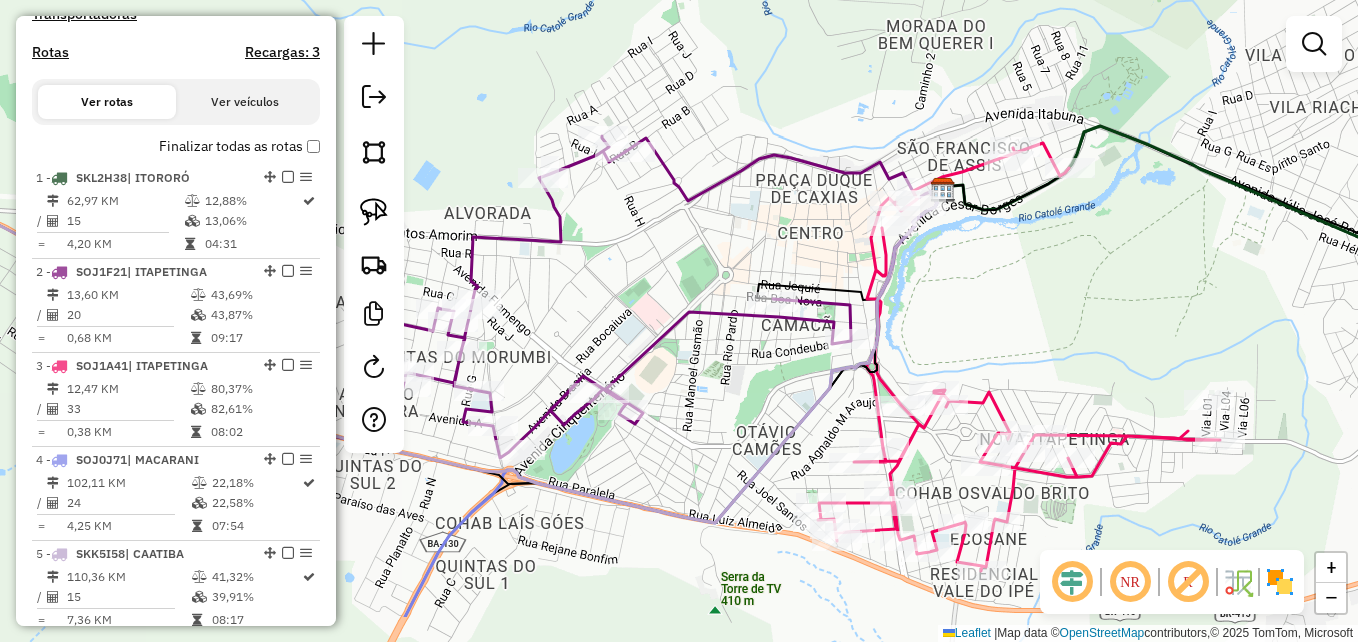 drag, startPoint x: 892, startPoint y: 376, endPoint x: 1017, endPoint y: 285, distance: 154.61565 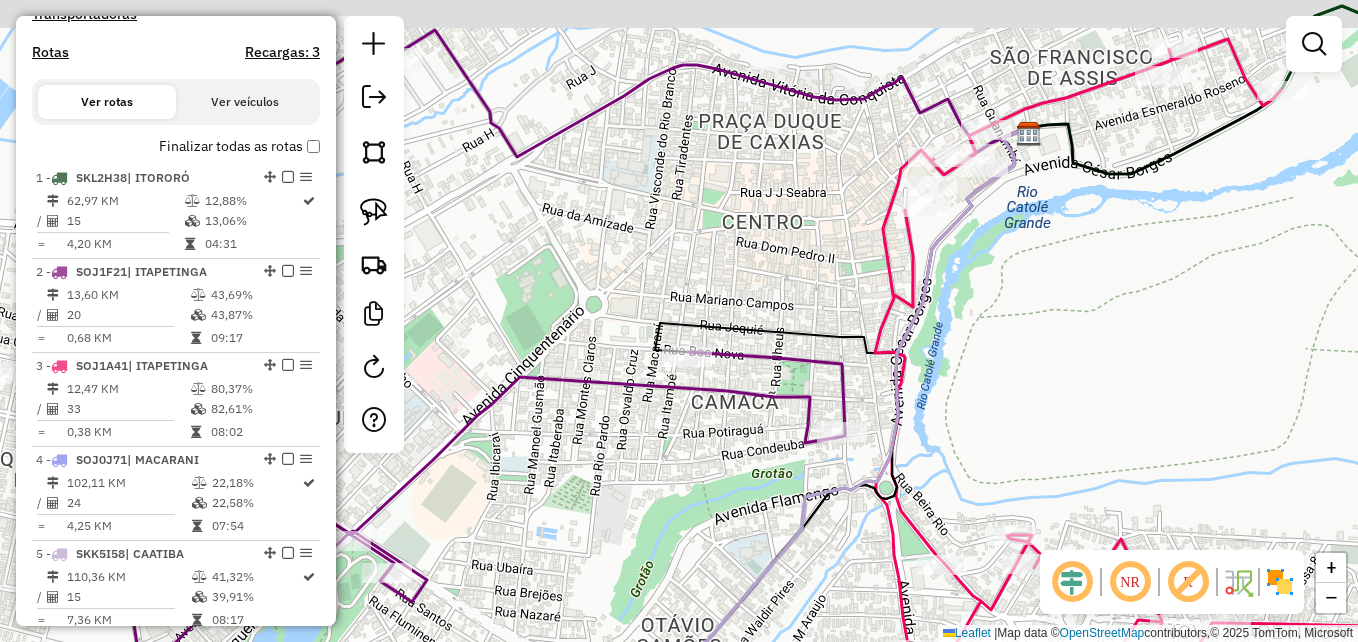 drag, startPoint x: 875, startPoint y: 261, endPoint x: 1029, endPoint y: 314, distance: 162.86497 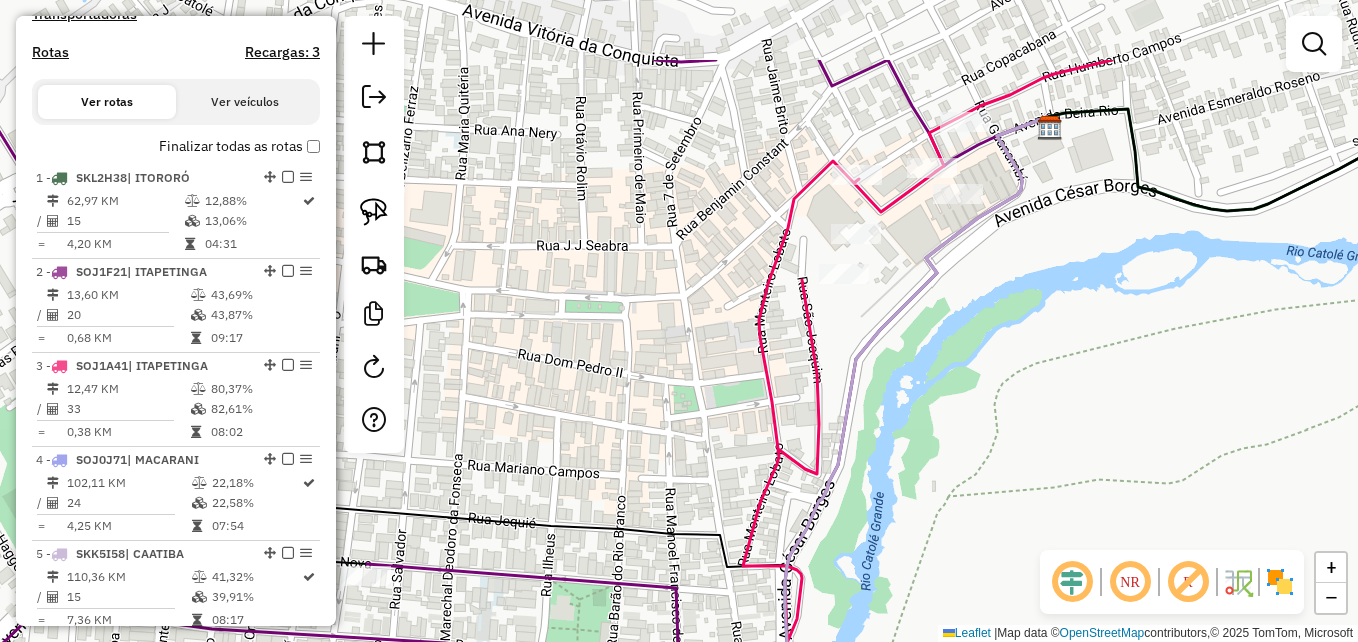 drag, startPoint x: 965, startPoint y: 193, endPoint x: 1030, endPoint y: 306, distance: 130.36104 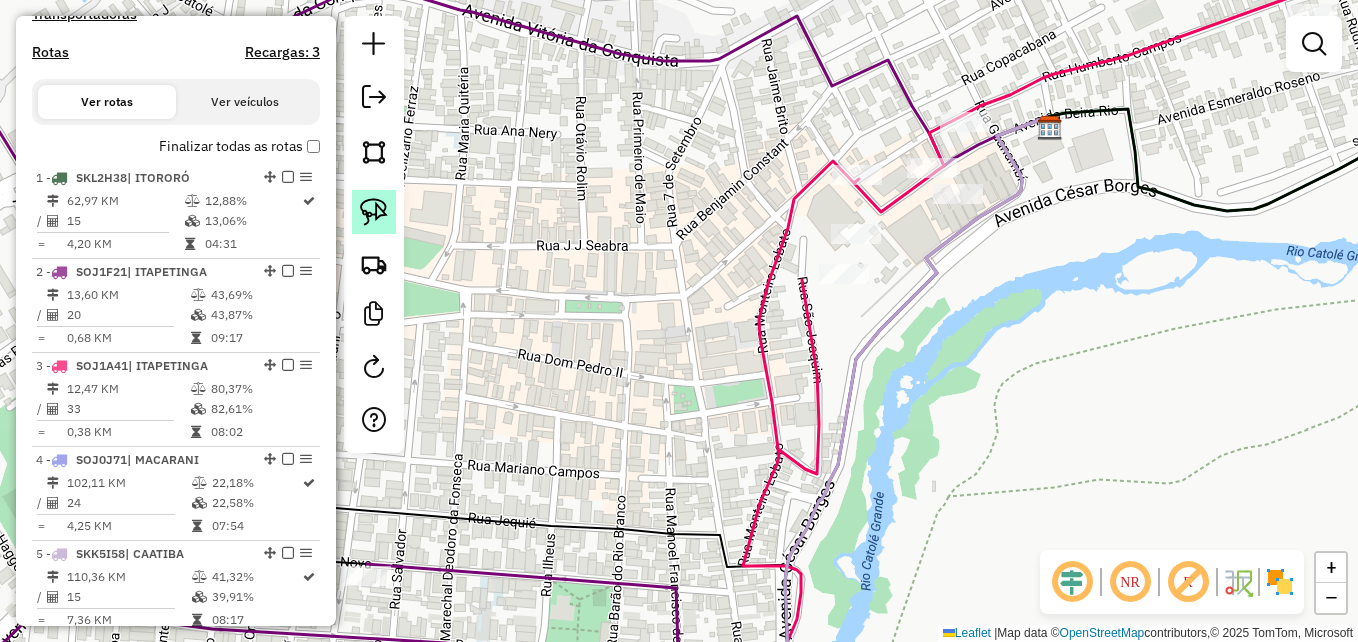 click 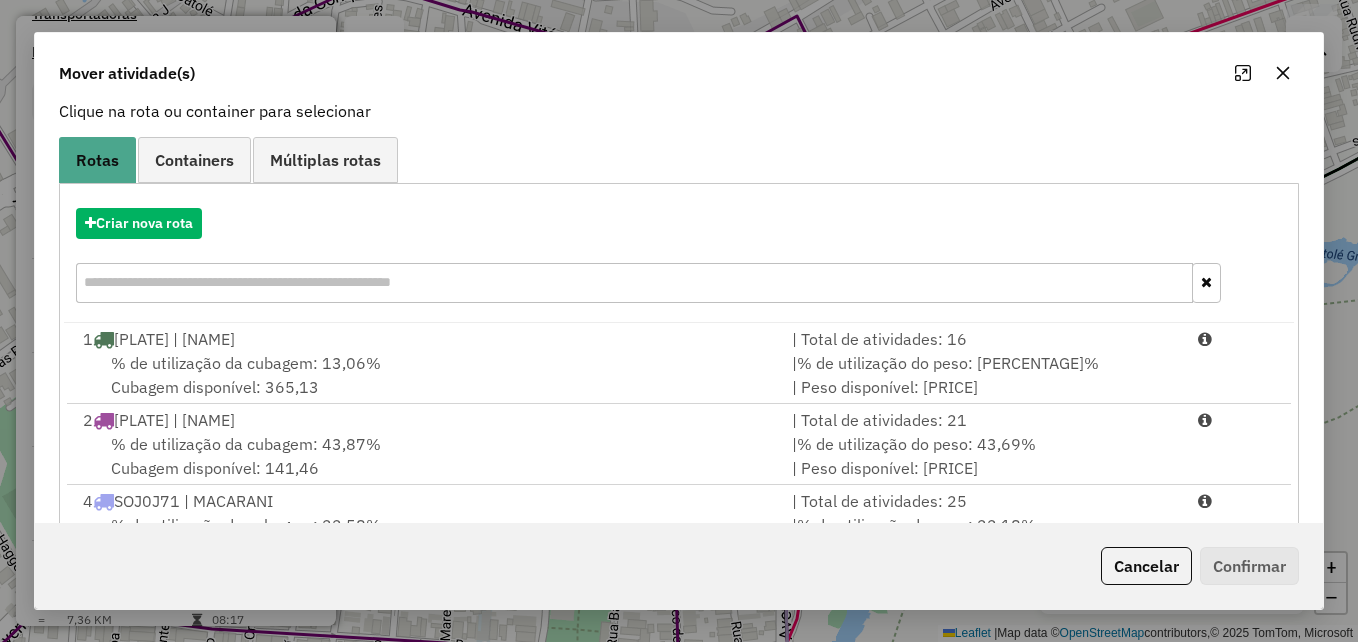scroll, scrollTop: 290, scrollLeft: 0, axis: vertical 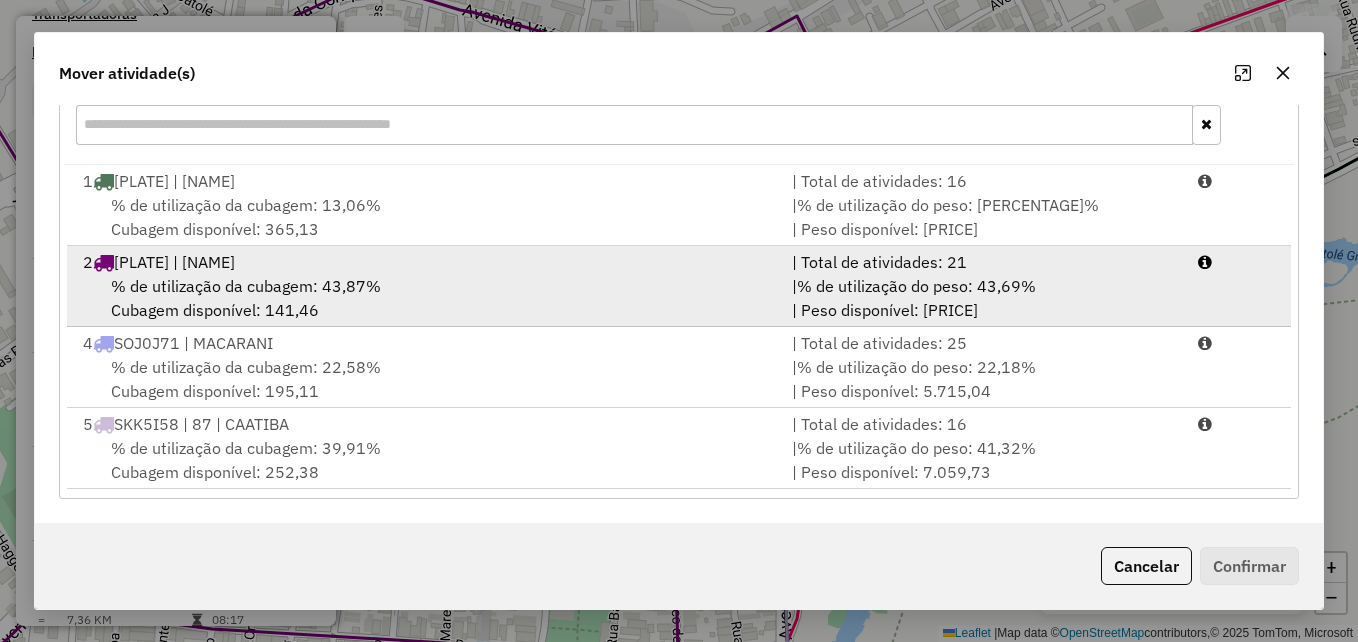 click on "2  SOJ1F21 | ITAPETINGA" at bounding box center (425, 262) 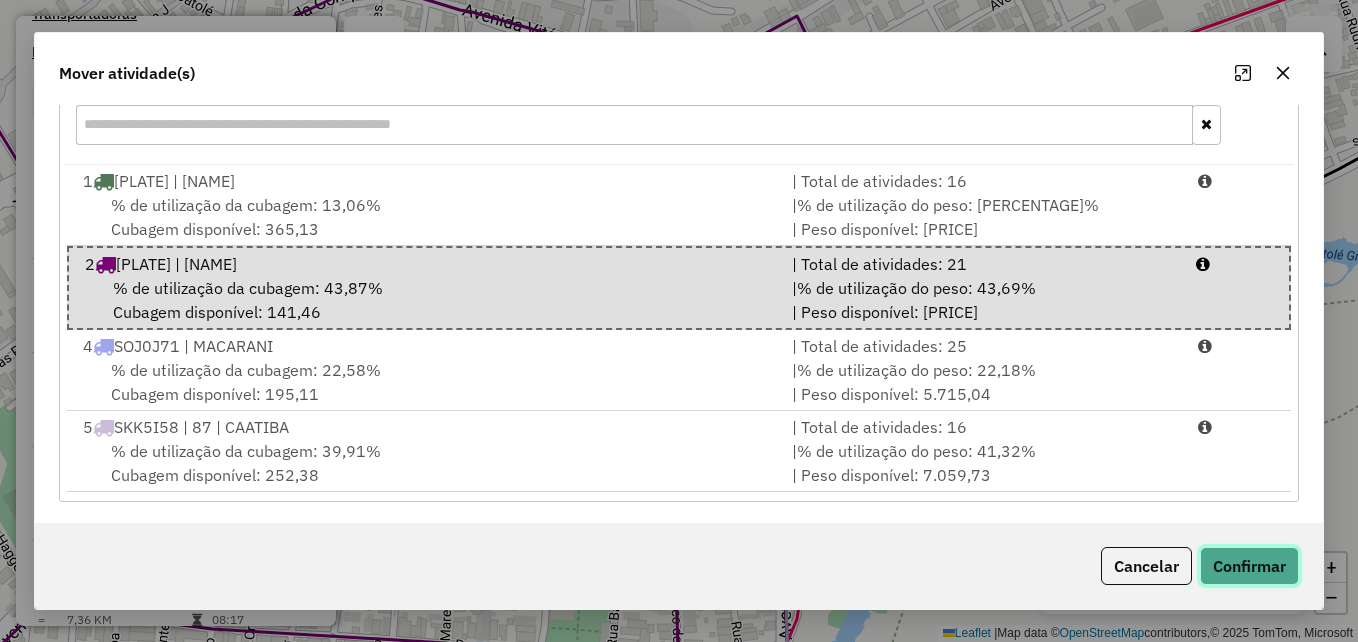 click on "Confirmar" 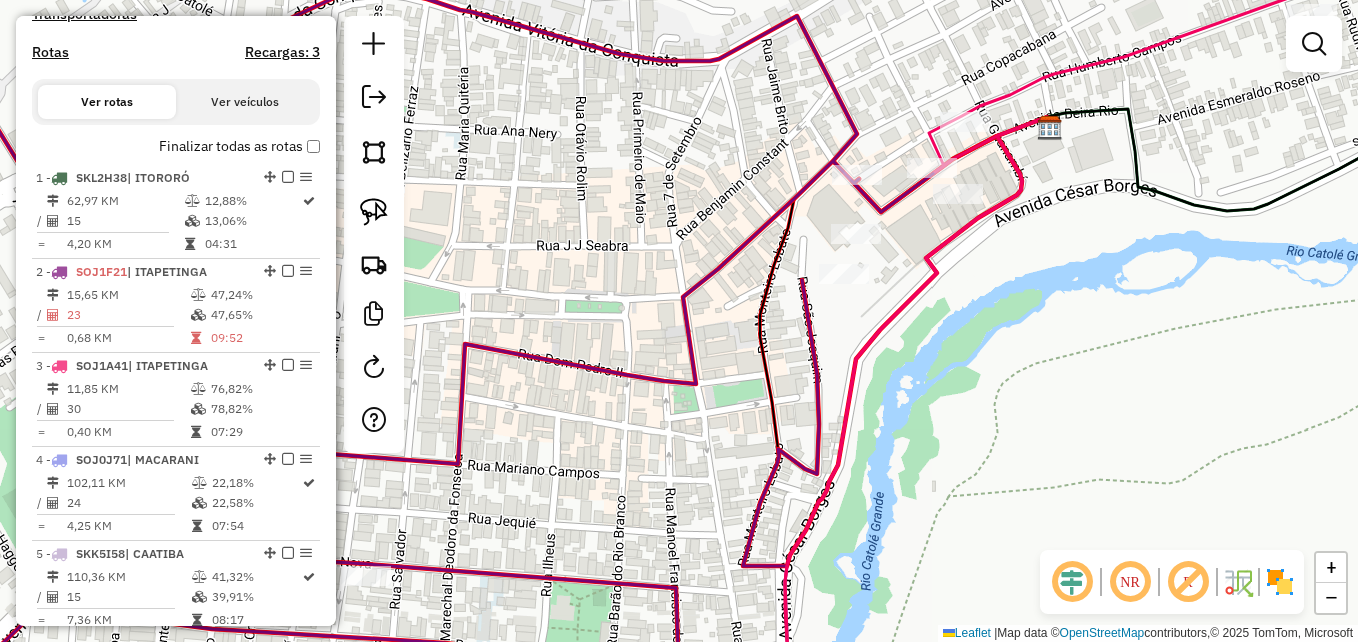 scroll, scrollTop: 0, scrollLeft: 0, axis: both 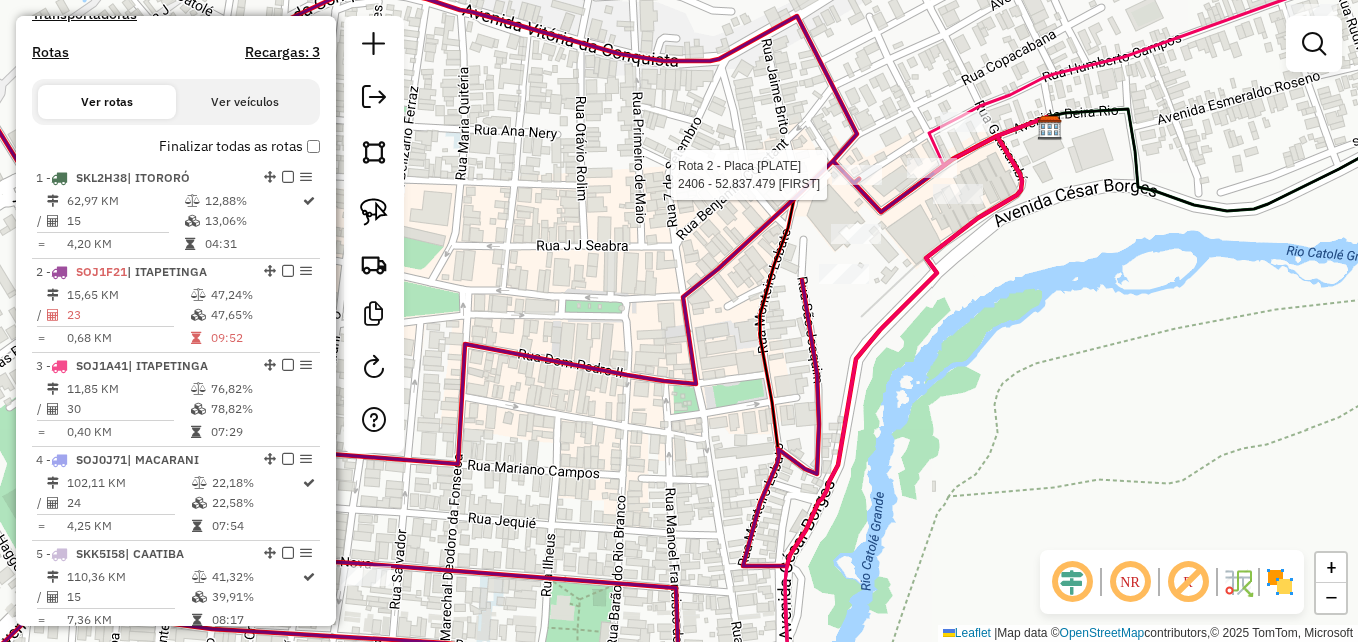 select on "**********" 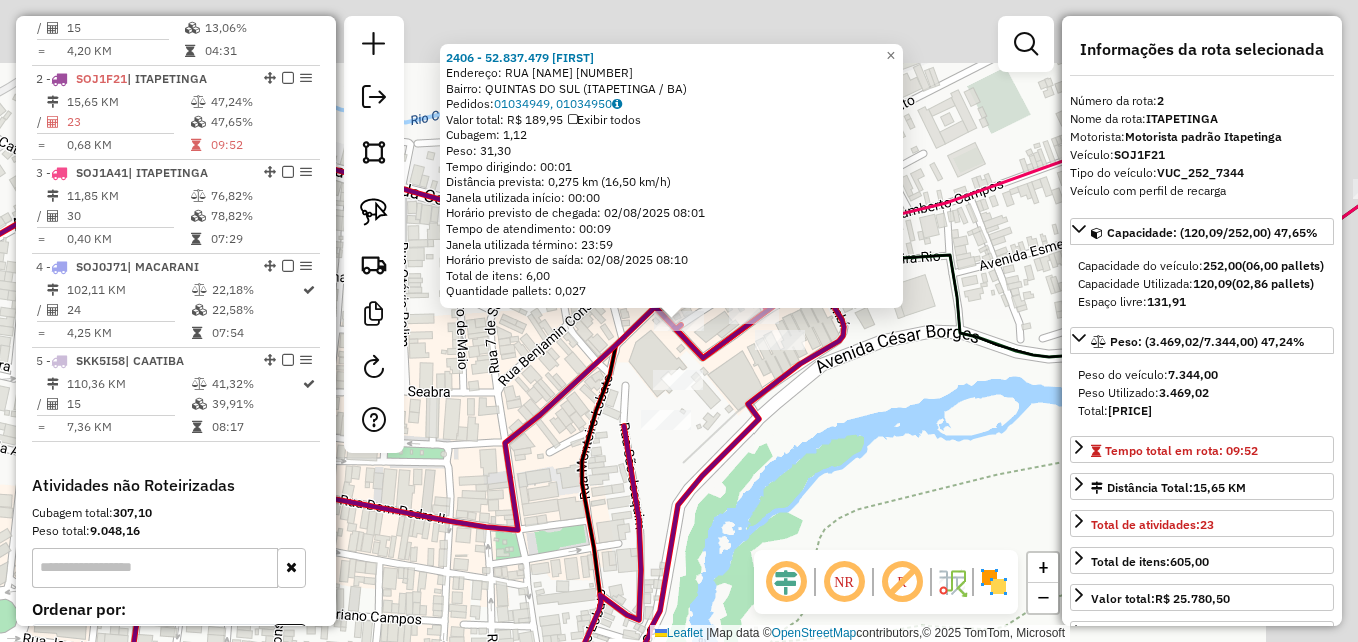 scroll, scrollTop: 868, scrollLeft: 0, axis: vertical 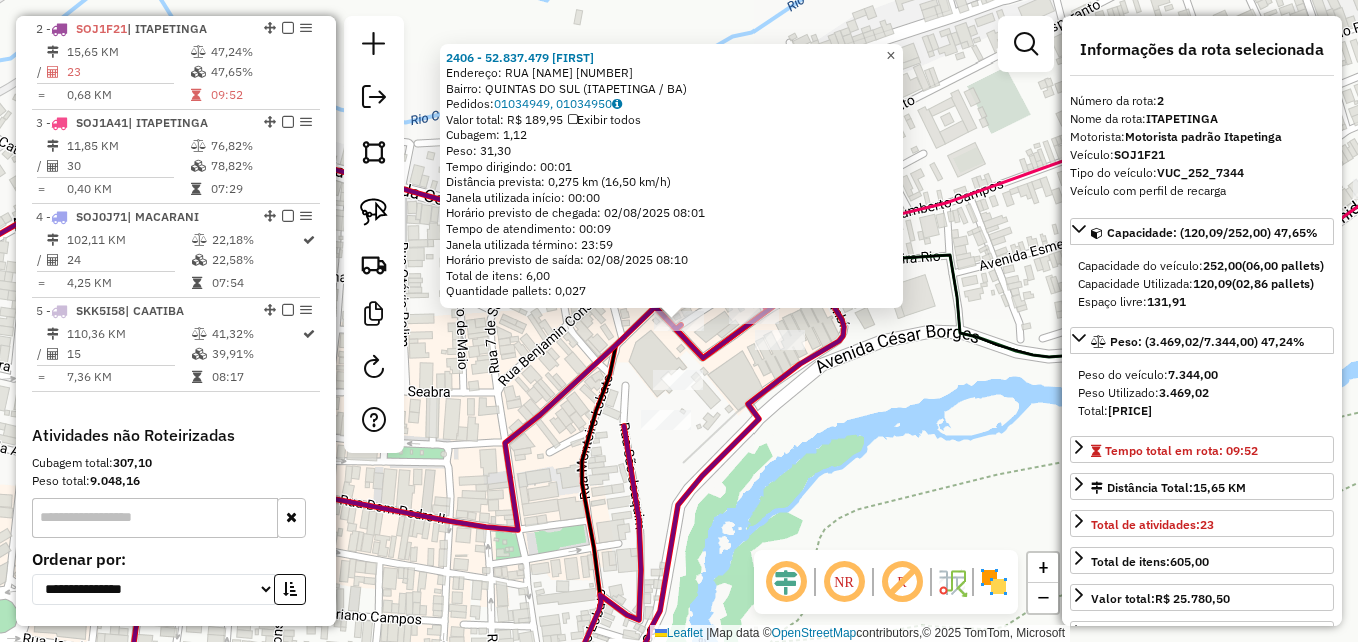 click on "×" 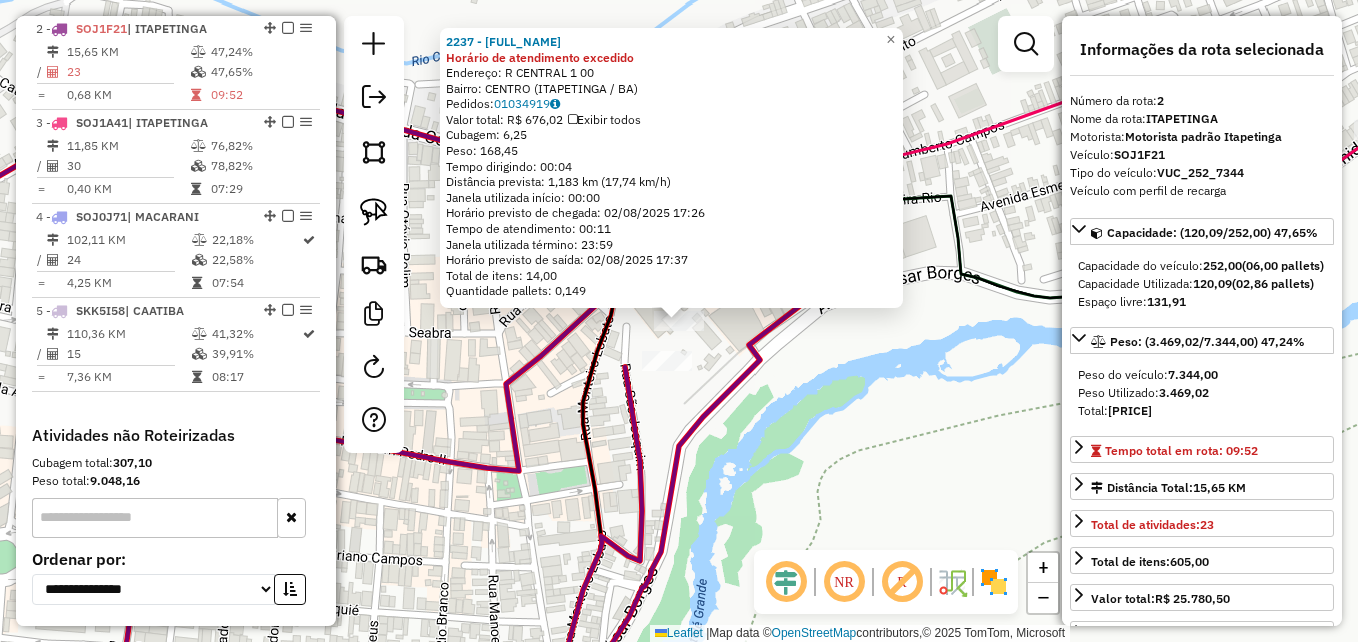click on "Rota 2 - Placa SOJ1F21  2532 - ANA LUCIA 2237 - CELMA GUSMAO SANTOS Horário de atendimento excedido  Endereço: R   CENTRAL 1                     00   Bairro: CENTRO (ITAPETINGA / BA)   Pedidos:  01034919   Valor total: R$ 676,02   Exibir todos   Cubagem: 6,25  Peso: 168,45  Tempo dirigindo: 00:04   Distância prevista: 1,183 km (17,74 km/h)   Janela utilizada início: 00:00   Horário previsto de chegada: 02/08/2025 17:26   Tempo de atendimento: 00:11   Janela utilizada término: 23:59   Horário previsto de saída: 02/08/2025 17:37   Total de itens: 14,00   Quantidade pallets: 0,149  × Janela de atendimento Grade de atendimento Capacidade Transportadoras Veículos Cliente Pedidos  Rotas Selecione os dias de semana para filtrar as janelas de atendimento  Seg   Ter   Qua   Qui   Sex   Sáb   Dom  Informe o período da janela de atendimento: De: Até:  Filtrar exatamente a janela do cliente  Considerar janela de atendimento padrão  Selecione os dias de semana para filtrar as grades de atendimento  Seg  De:" 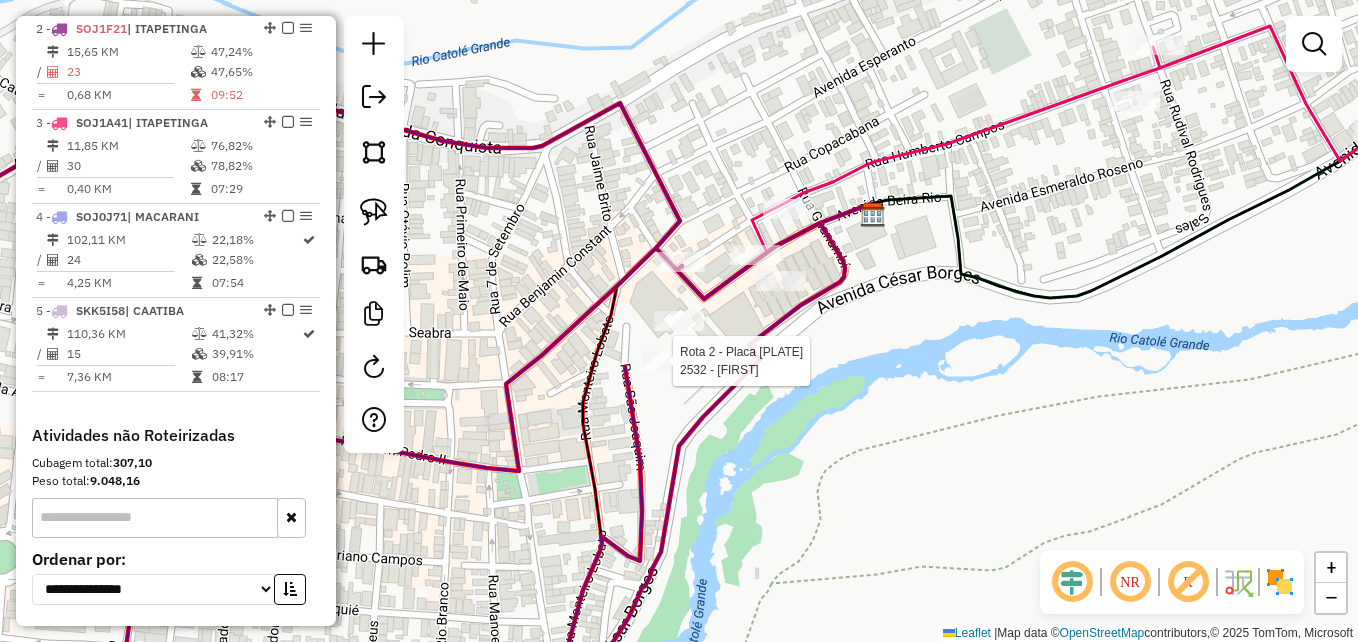 select on "**********" 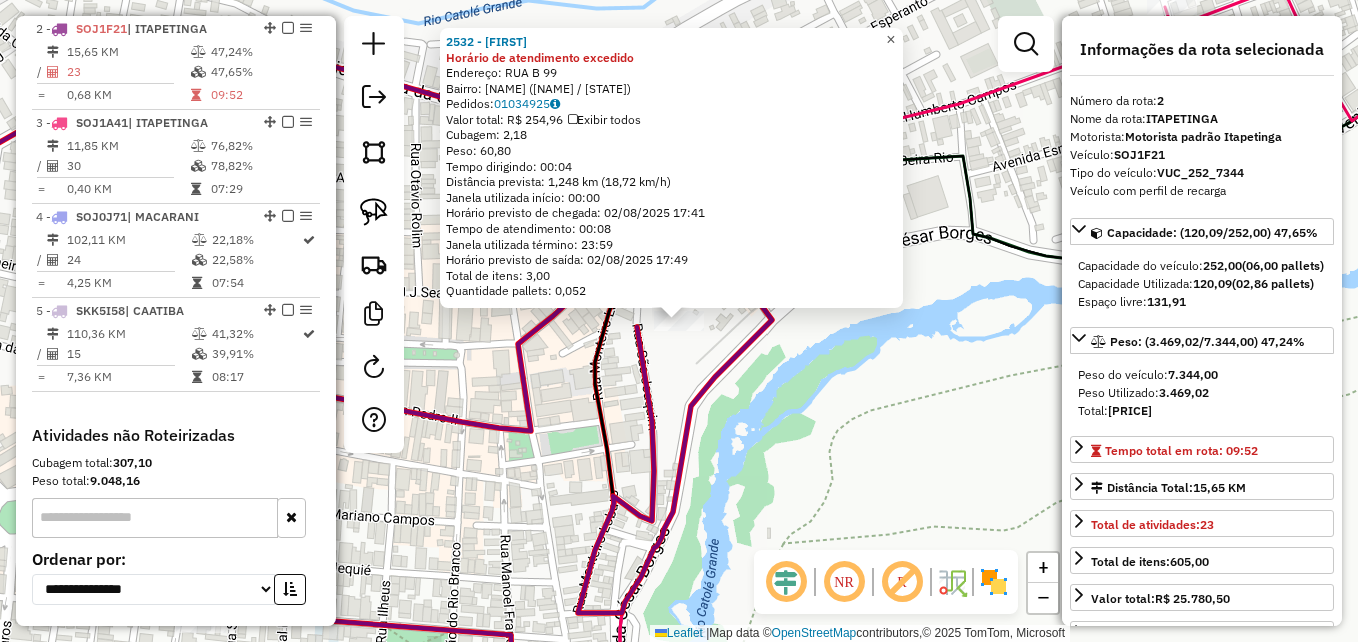 click on "×" 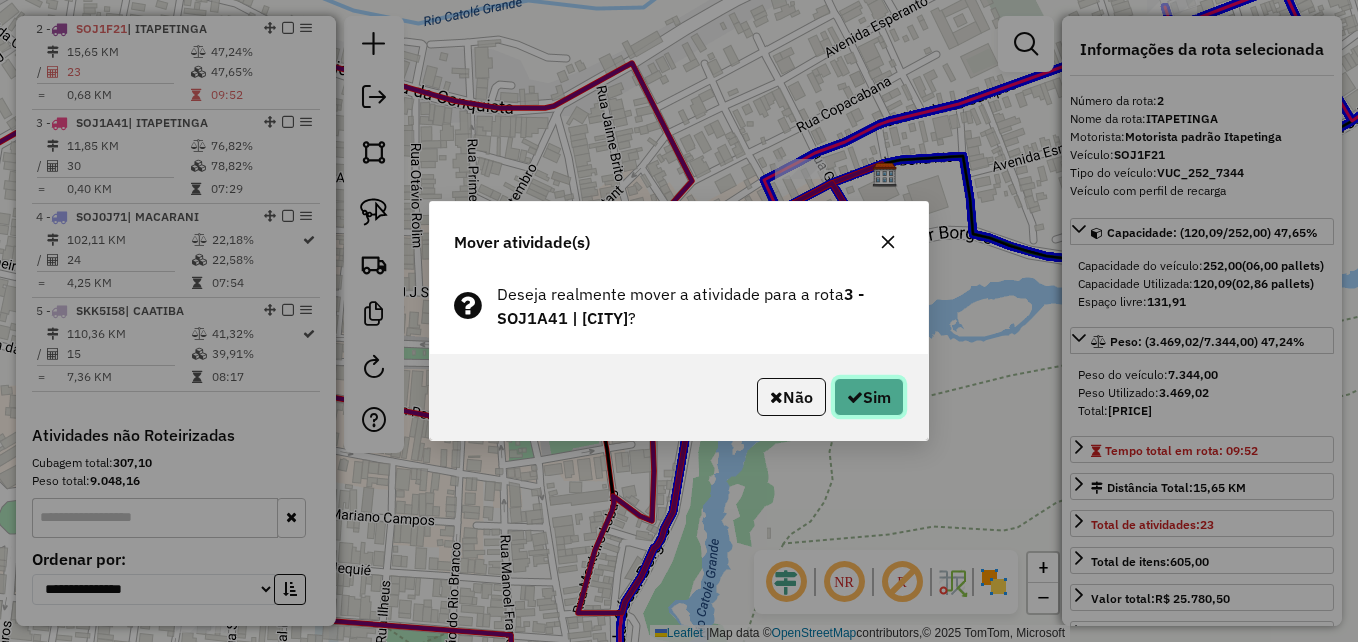 click on "Sim" 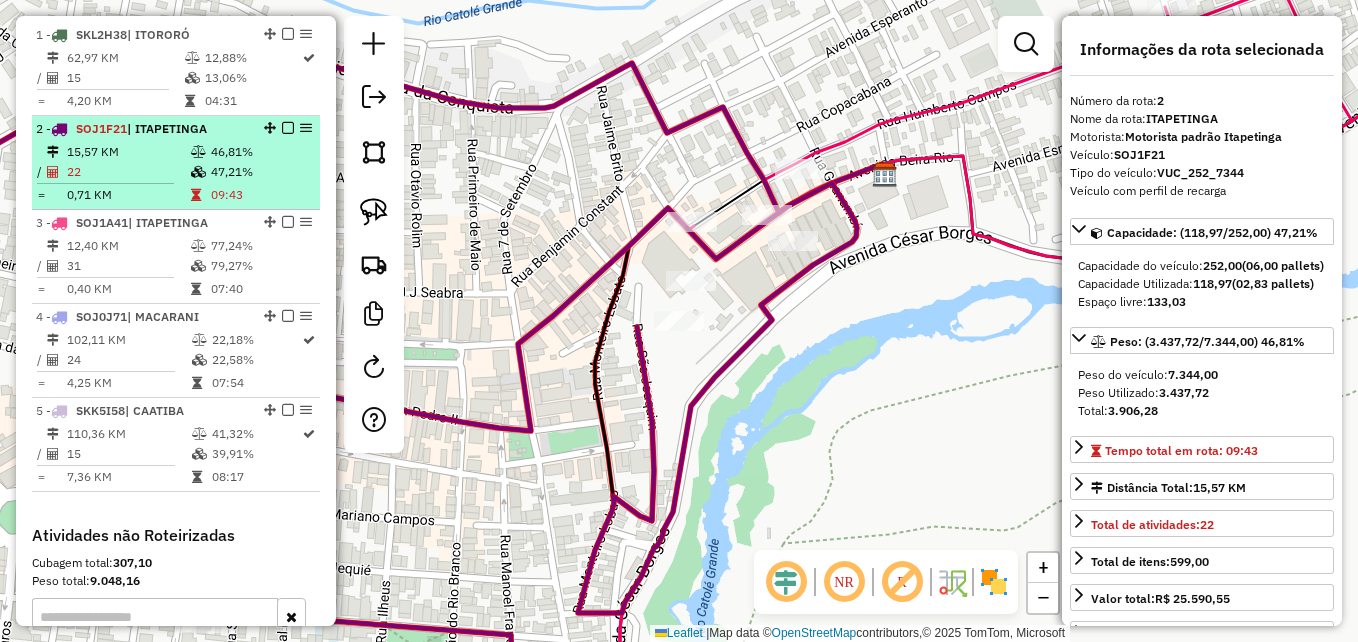 scroll, scrollTop: 668, scrollLeft: 0, axis: vertical 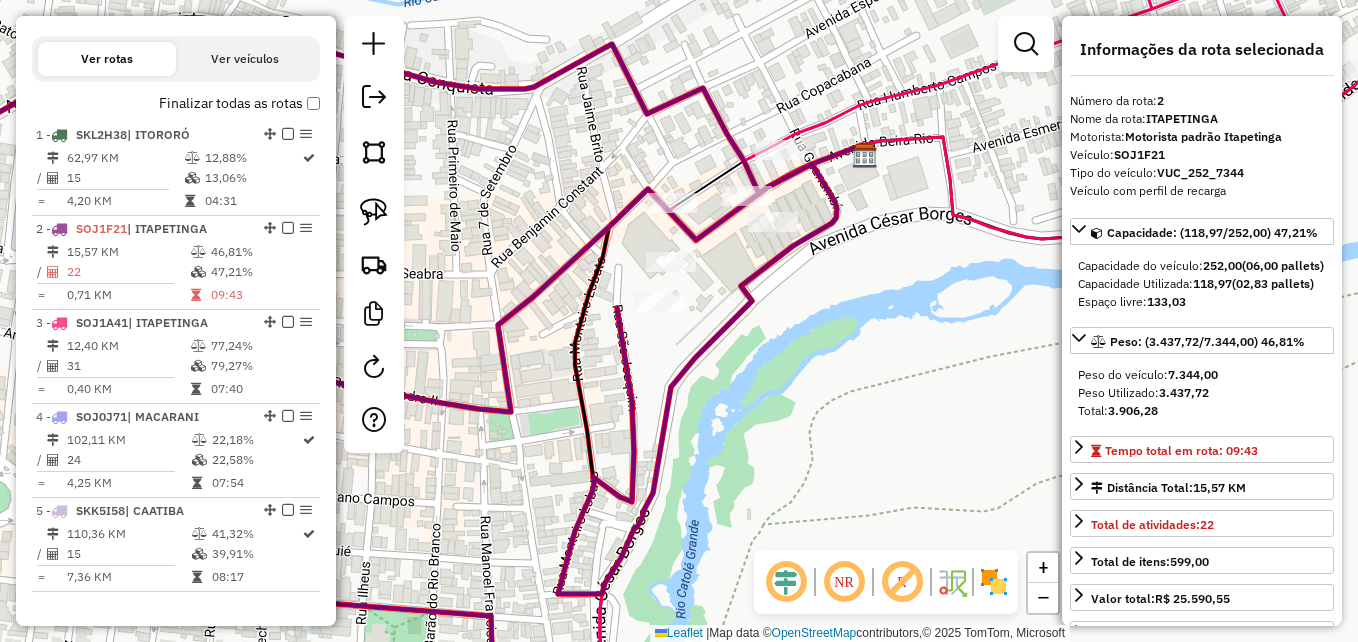 drag, startPoint x: 574, startPoint y: 304, endPoint x: 554, endPoint y: 285, distance: 27.58623 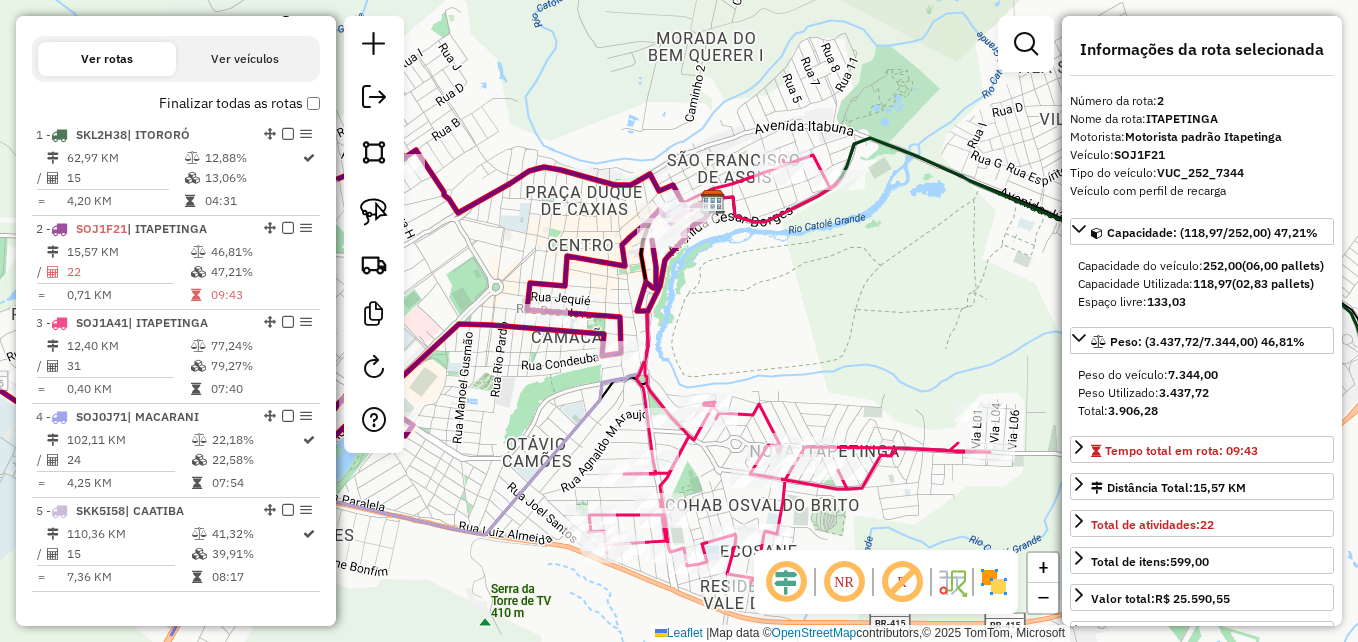 drag, startPoint x: 673, startPoint y: 356, endPoint x: 645, endPoint y: 286, distance: 75.39231 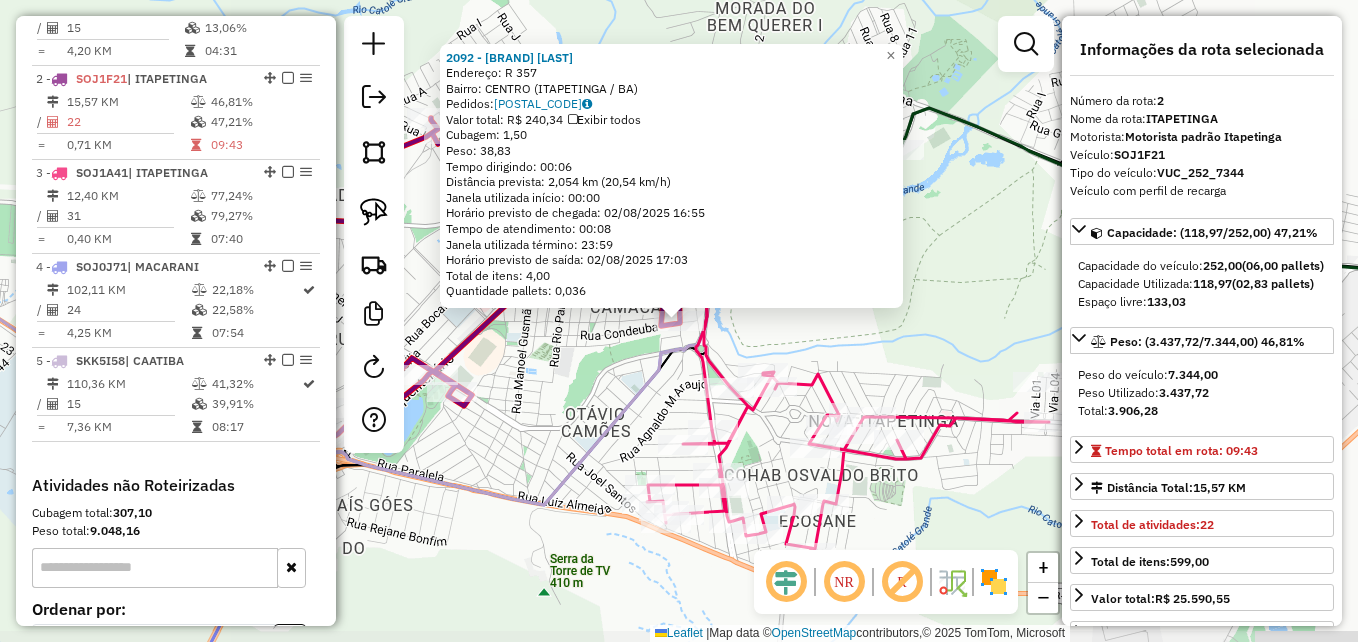 scroll, scrollTop: 868, scrollLeft: 0, axis: vertical 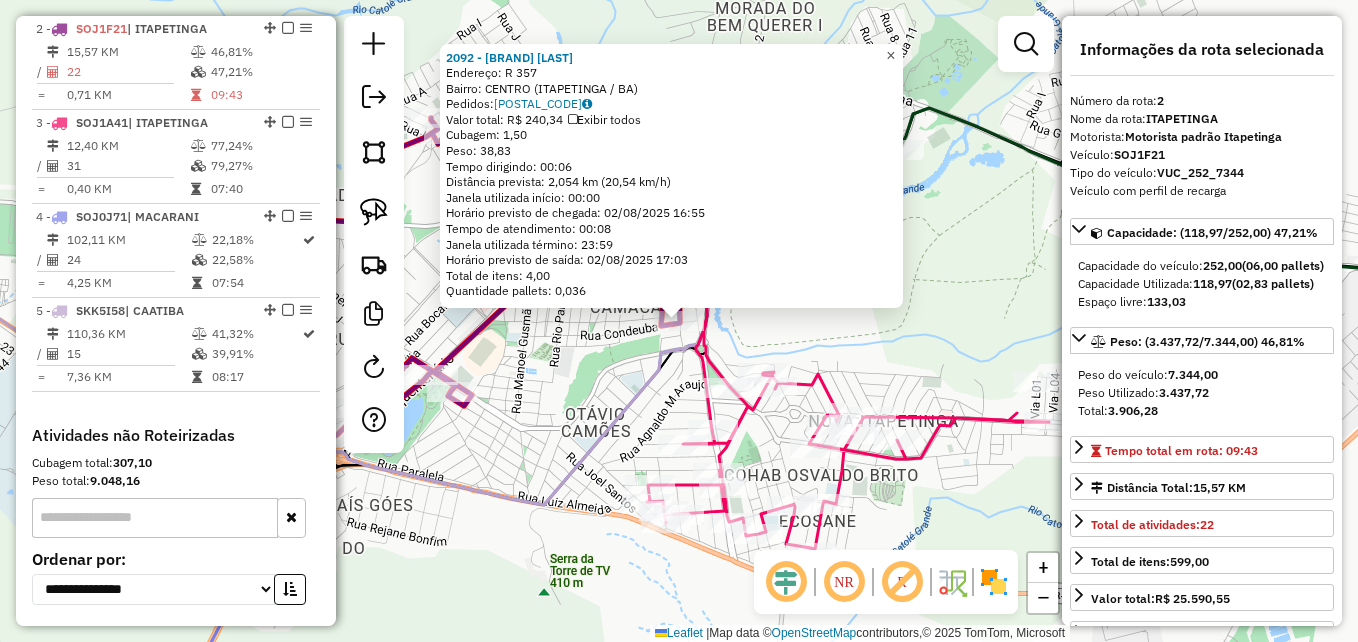 click on "×" 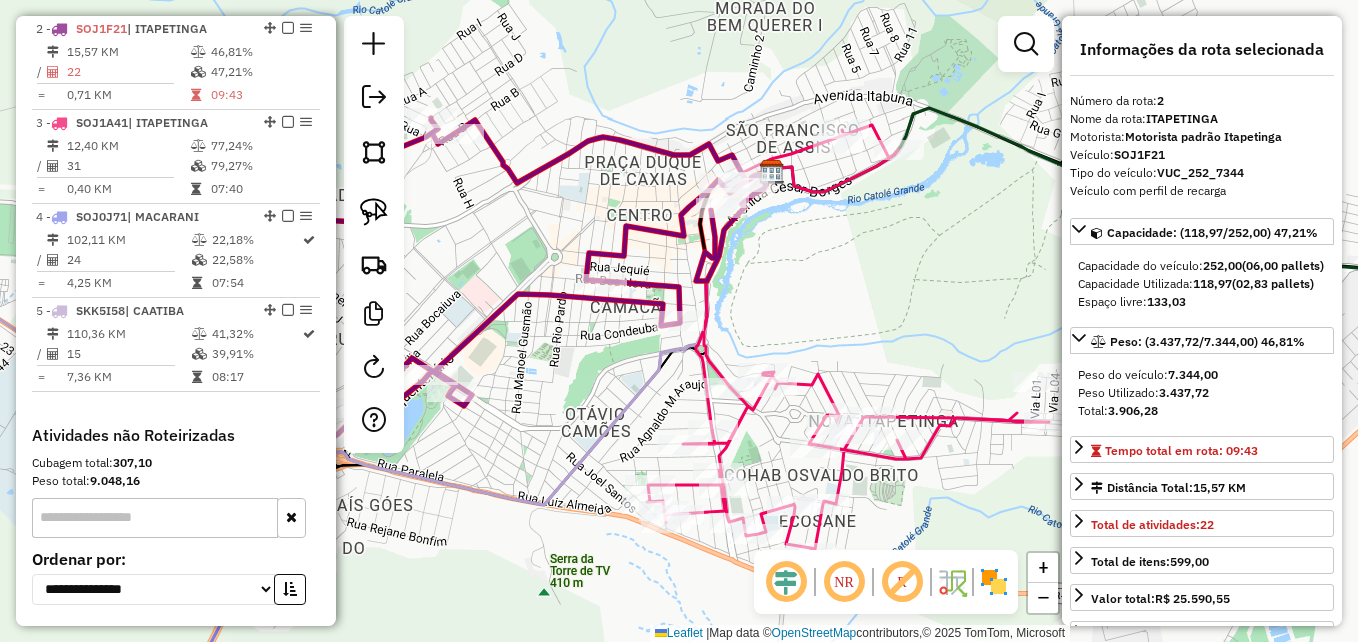 click 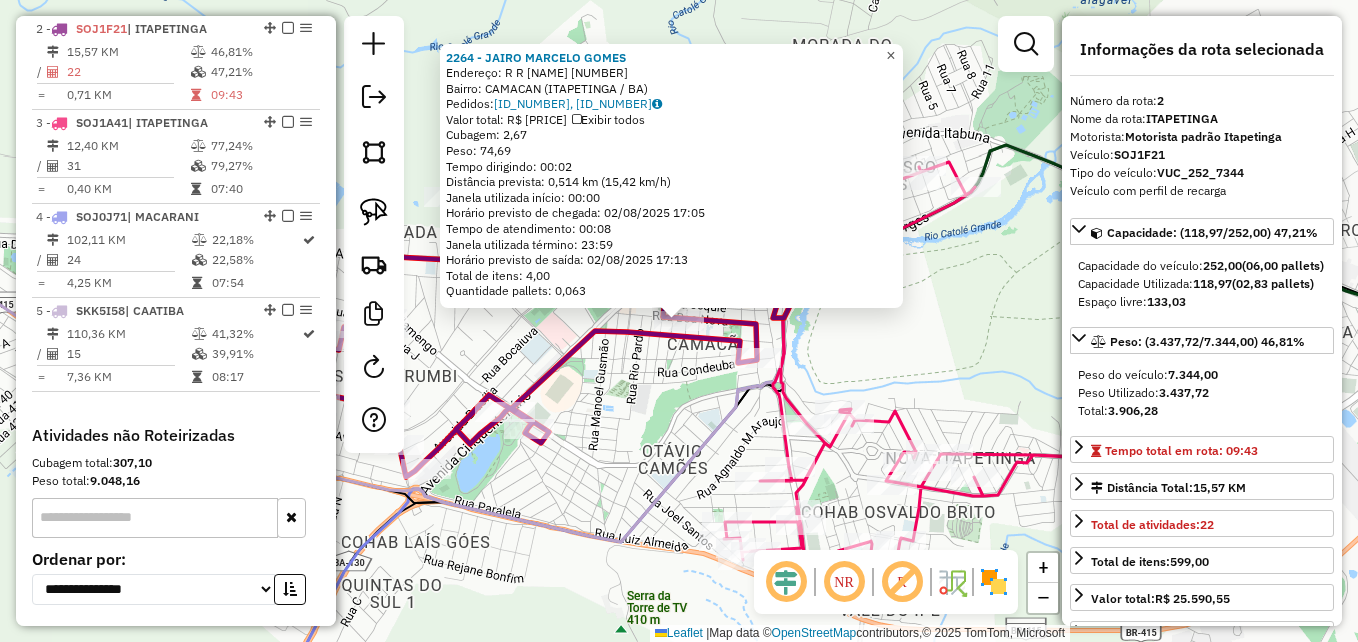 click on "×" 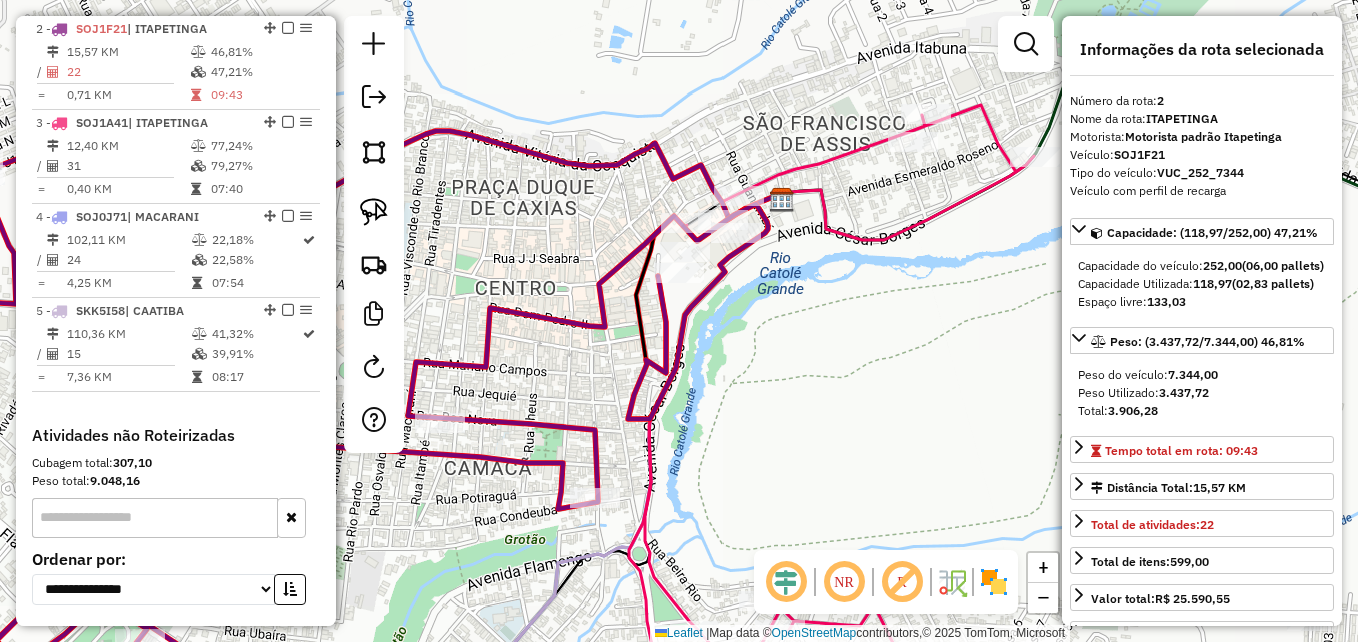 drag, startPoint x: 837, startPoint y: 214, endPoint x: 728, endPoint y: 286, distance: 130.63307 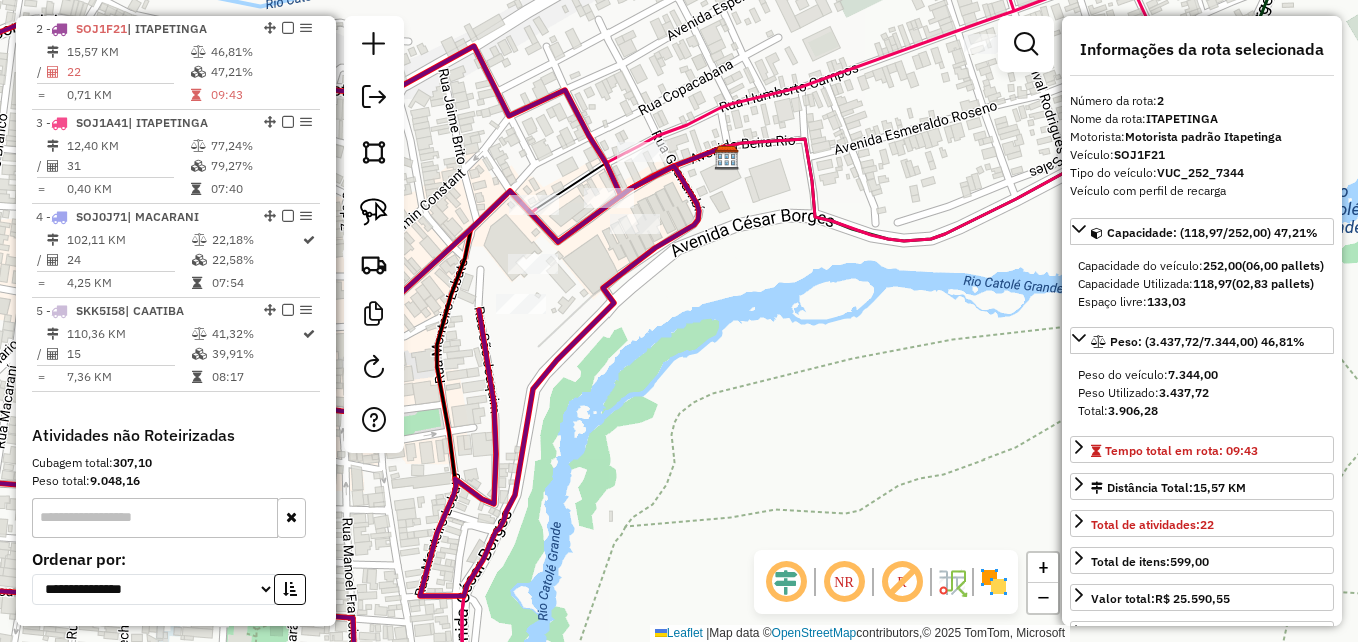 click on "Janela de atendimento Grade de atendimento Capacidade Transportadoras Veículos Cliente Pedidos  Rotas Selecione os dias de semana para filtrar as janelas de atendimento  Seg   Ter   Qua   Qui   Sex   Sáb   Dom  Informe o período da janela de atendimento: De: Até:  Filtrar exatamente a janela do cliente  Considerar janela de atendimento padrão  Selecione os dias de semana para filtrar as grades de atendimento  Seg   Ter   Qua   Qui   Sex   Sáb   Dom   Considerar clientes sem dia de atendimento cadastrado  Clientes fora do dia de atendimento selecionado Filtrar as atividades entre os valores definidos abaixo:  Peso mínimo:   Peso máximo:   Cubagem mínima:   Cubagem máxima:   De:   Até:  Filtrar as atividades entre o tempo de atendimento definido abaixo:  De:   Até:   Considerar capacidade total dos clientes não roteirizados Transportadora: Selecione um ou mais itens Tipo de veículo: Selecione um ou mais itens Veículo: Selecione um ou mais itens Motorista: Selecione um ou mais itens Nome: Rótulo:" 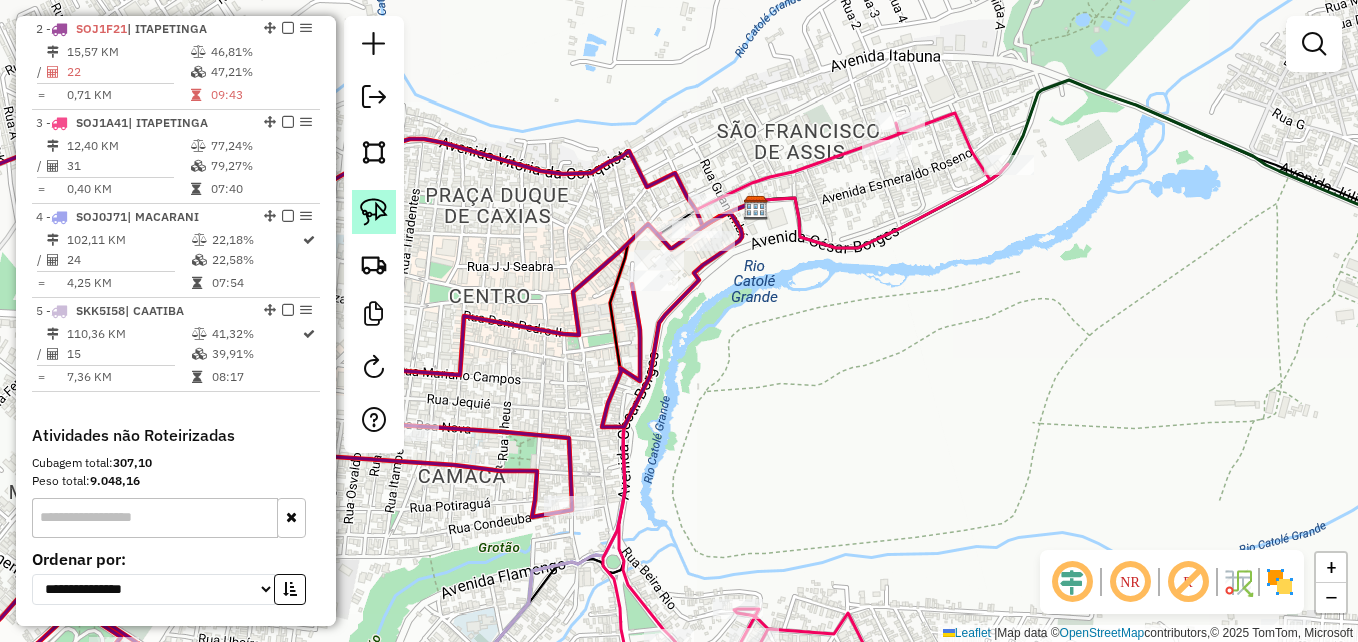 click 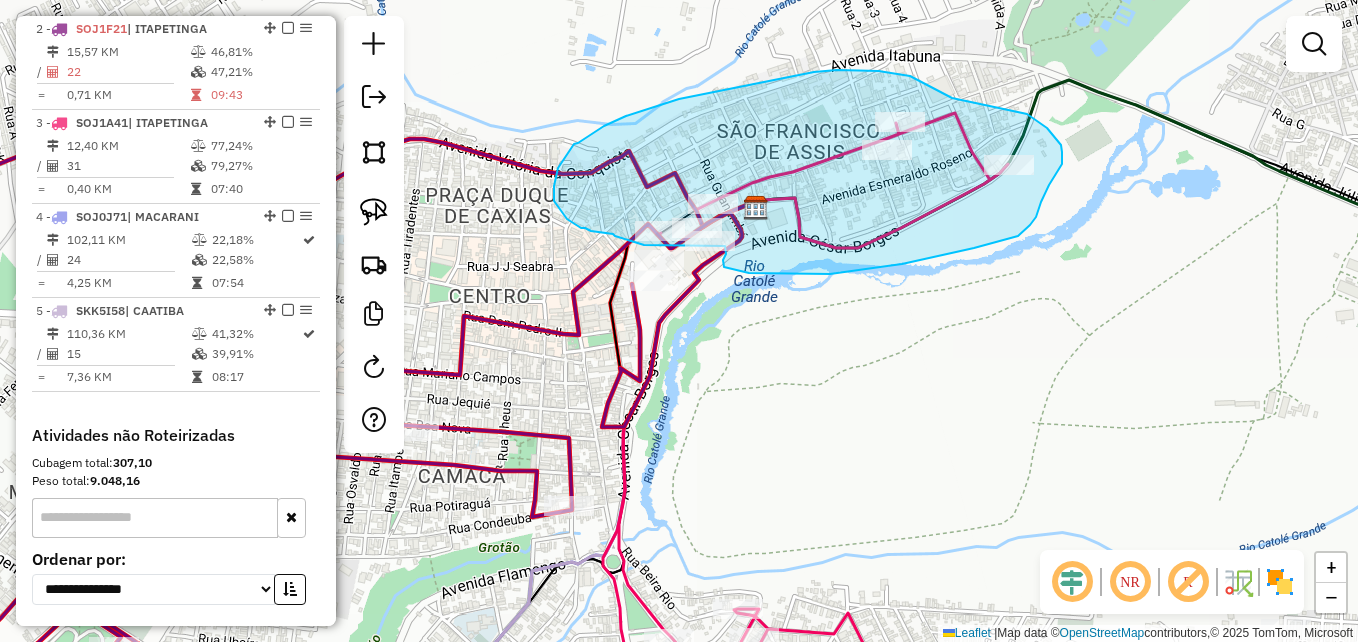 drag, startPoint x: 910, startPoint y: 76, endPoint x: 1018, endPoint y: 109, distance: 112.929184 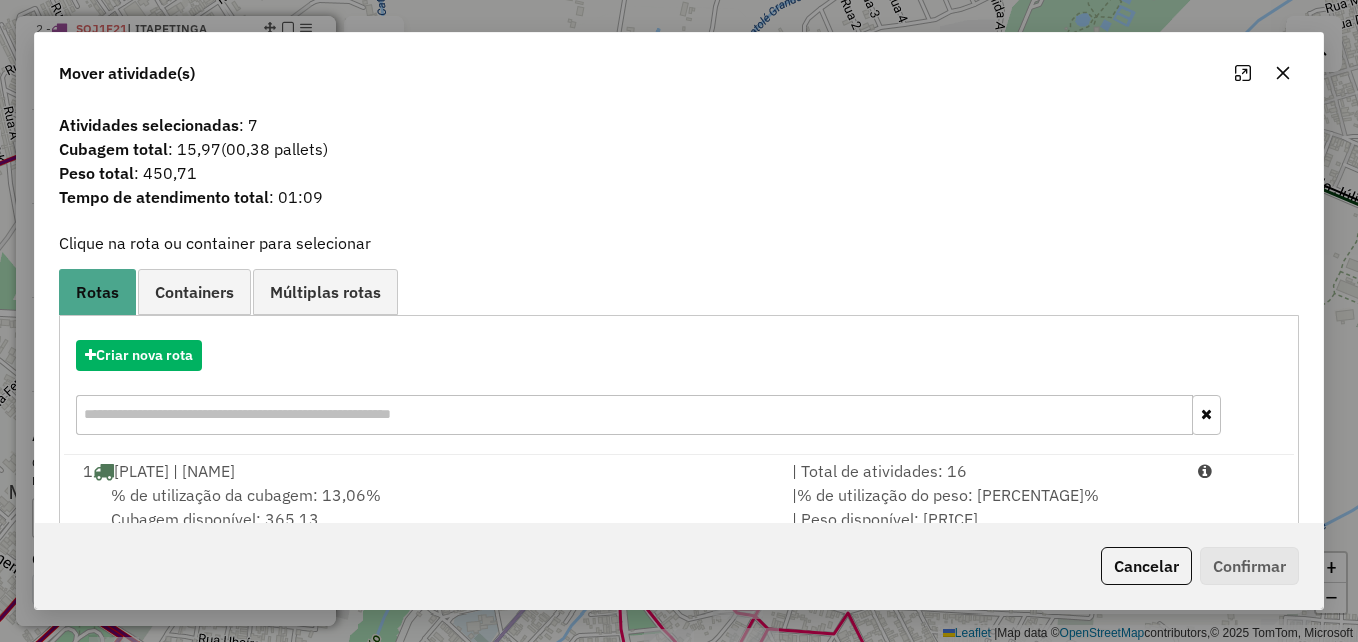 click 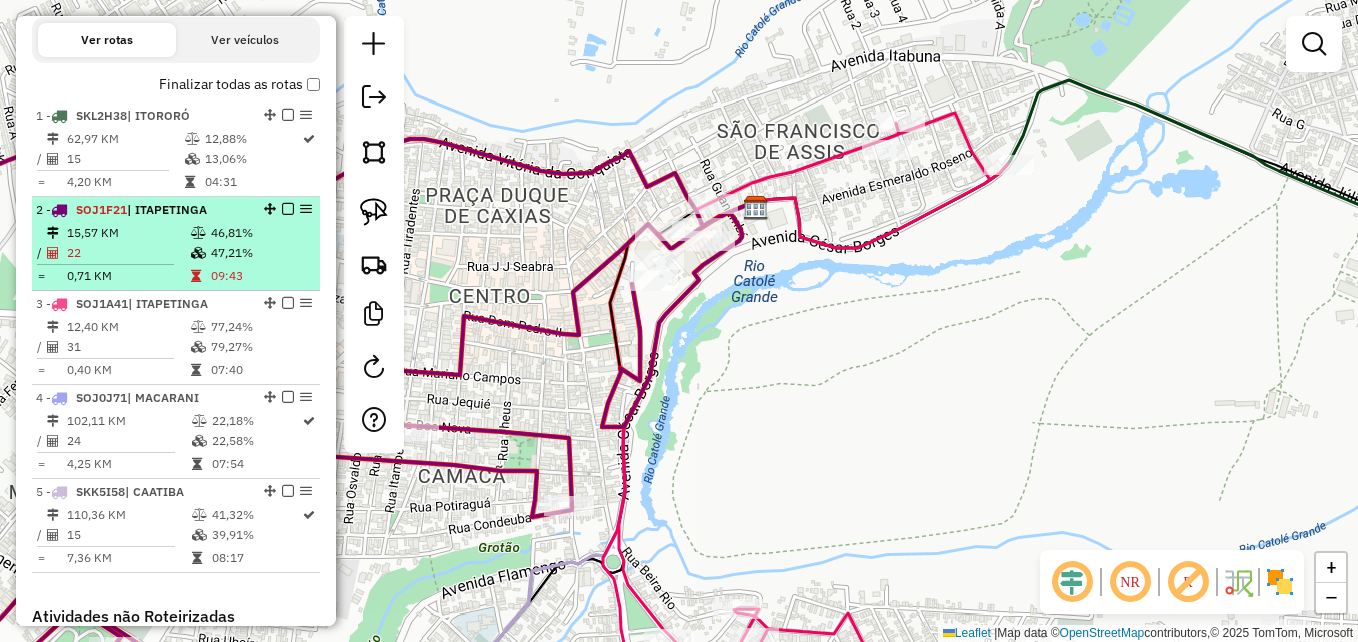 scroll, scrollTop: 668, scrollLeft: 0, axis: vertical 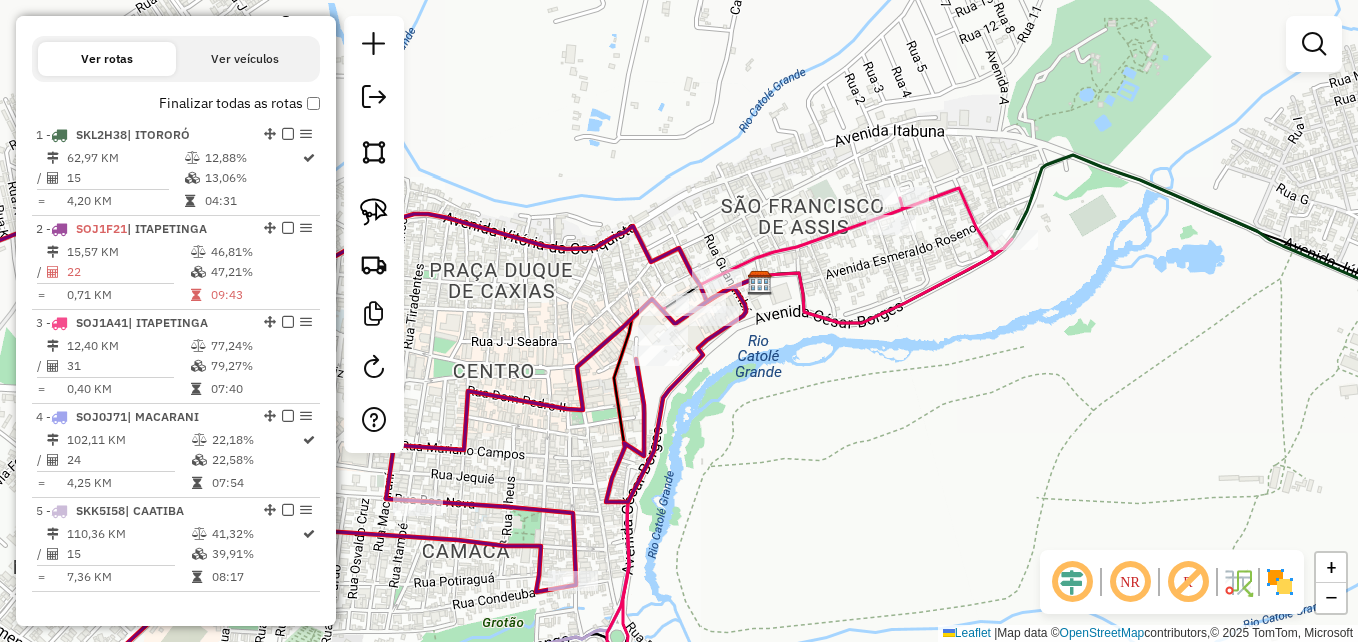 drag, startPoint x: 907, startPoint y: 319, endPoint x: 912, endPoint y: 426, distance: 107.11676 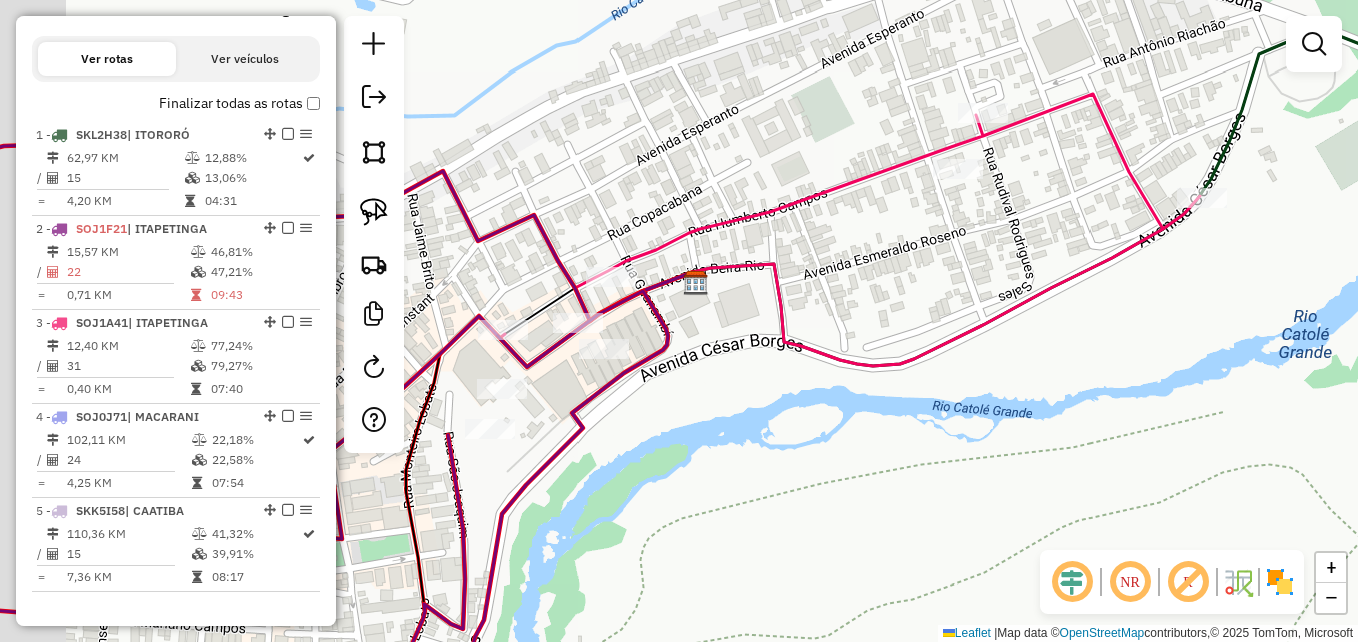 drag, startPoint x: 814, startPoint y: 353, endPoint x: 914, endPoint y: 409, distance: 114.61239 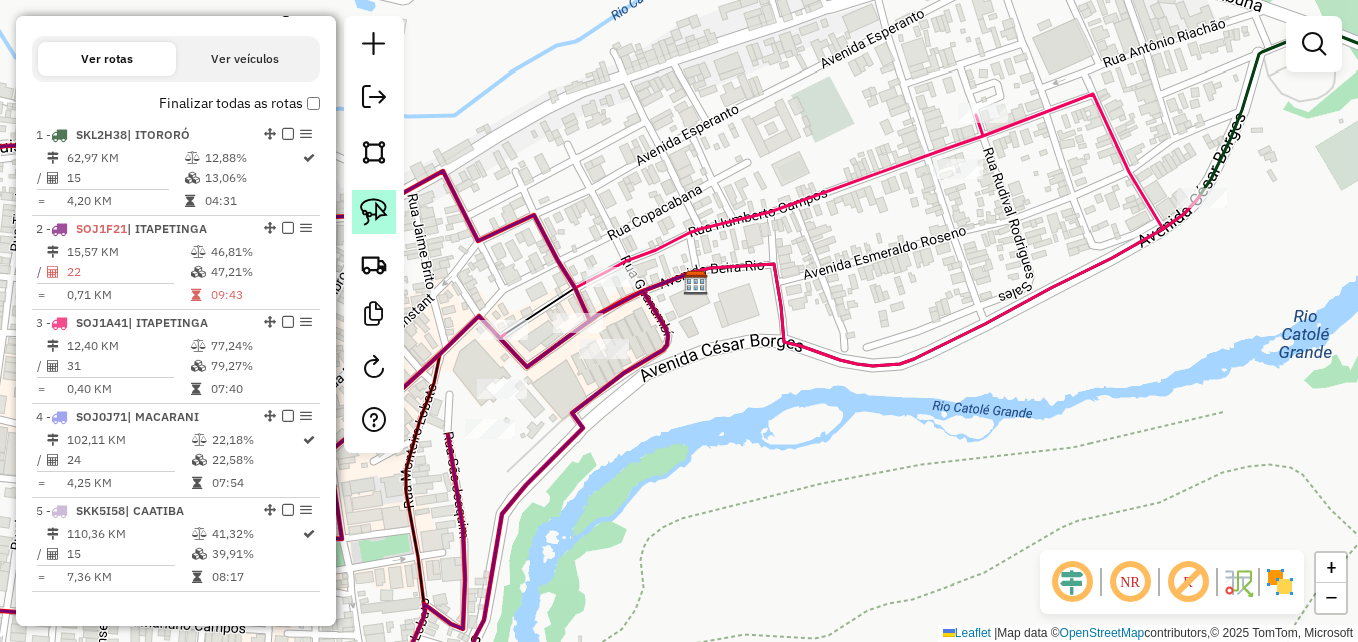 click 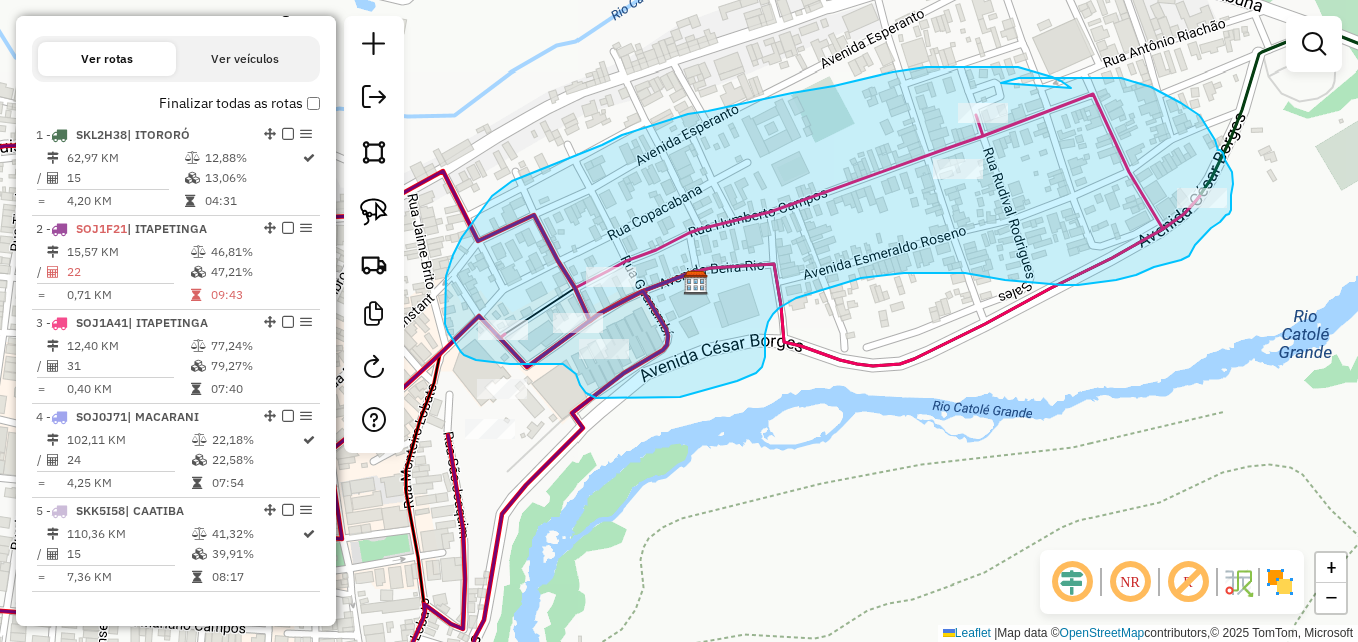 drag, startPoint x: 1061, startPoint y: 81, endPoint x: 964, endPoint y: 94, distance: 97.867256 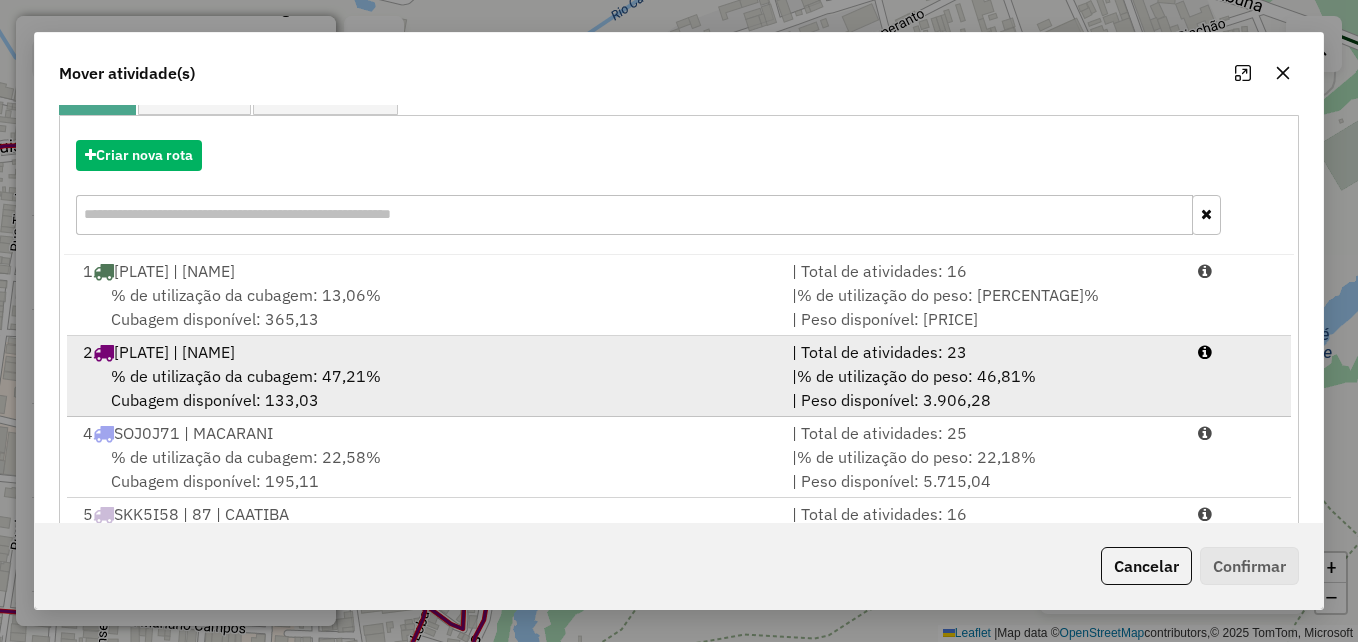 scroll, scrollTop: 290, scrollLeft: 0, axis: vertical 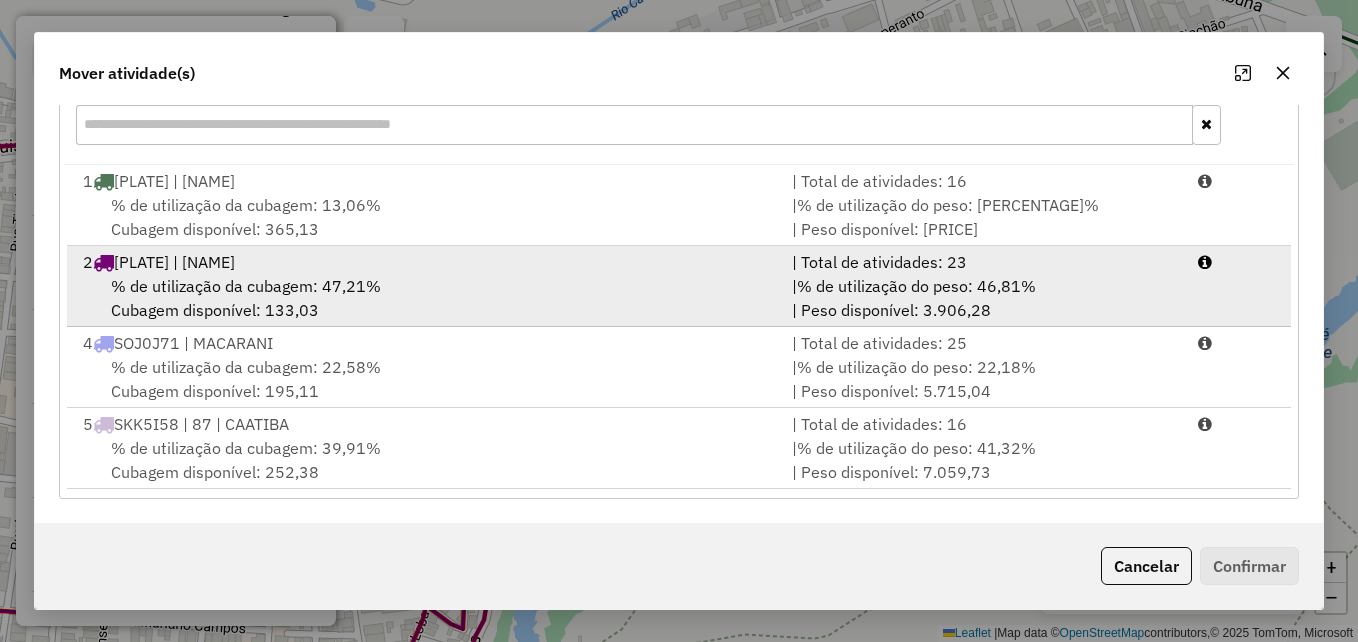 click on "% de utilização da cubagem: 47,21%" at bounding box center [246, 286] 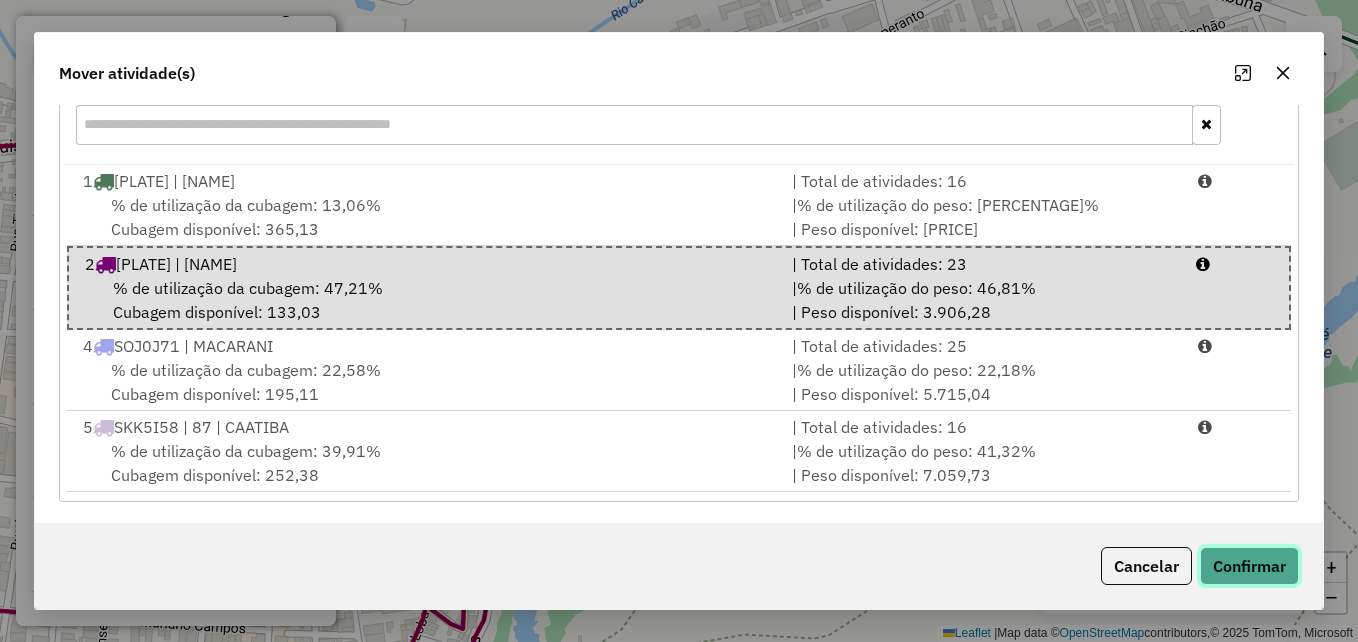 click on "Confirmar" 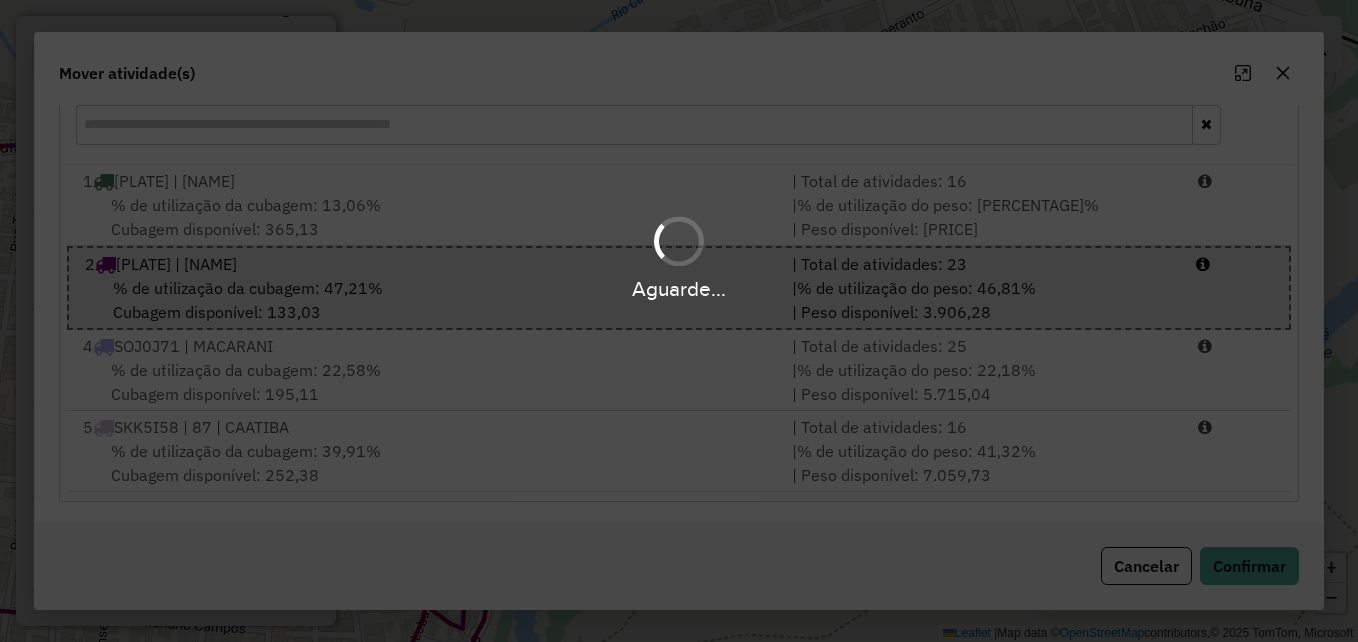 scroll, scrollTop: 0, scrollLeft: 0, axis: both 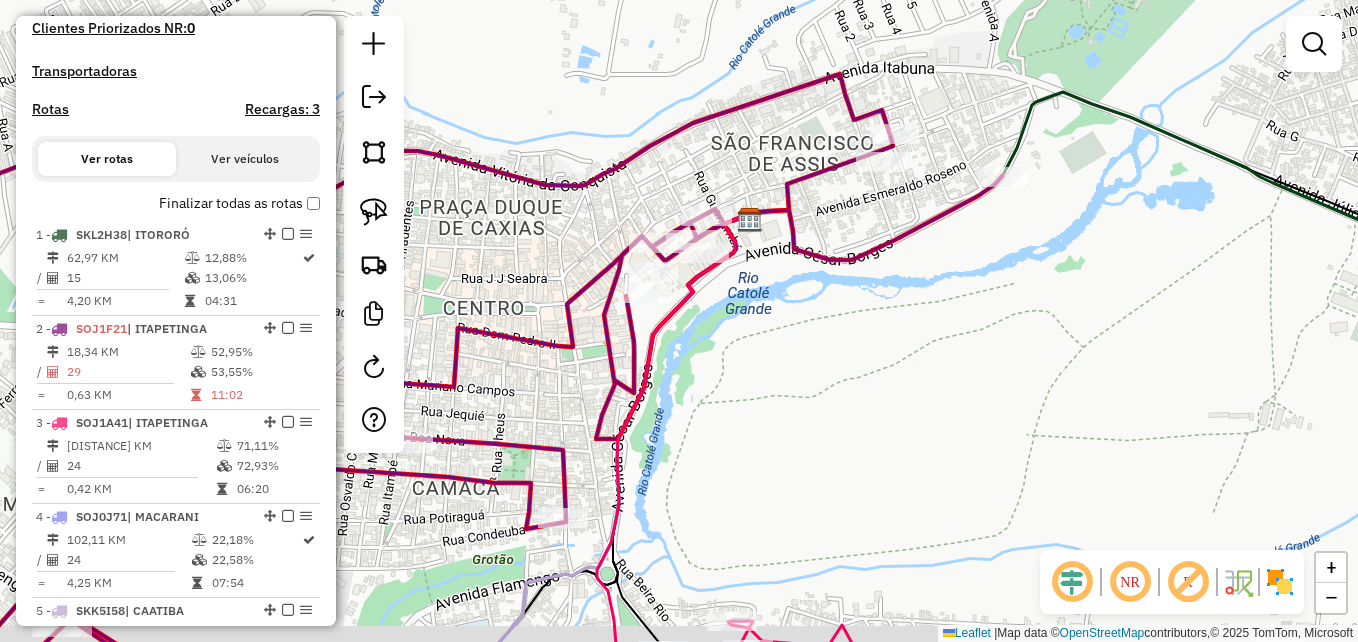 drag, startPoint x: 841, startPoint y: 321, endPoint x: 909, endPoint y: 241, distance: 104.99524 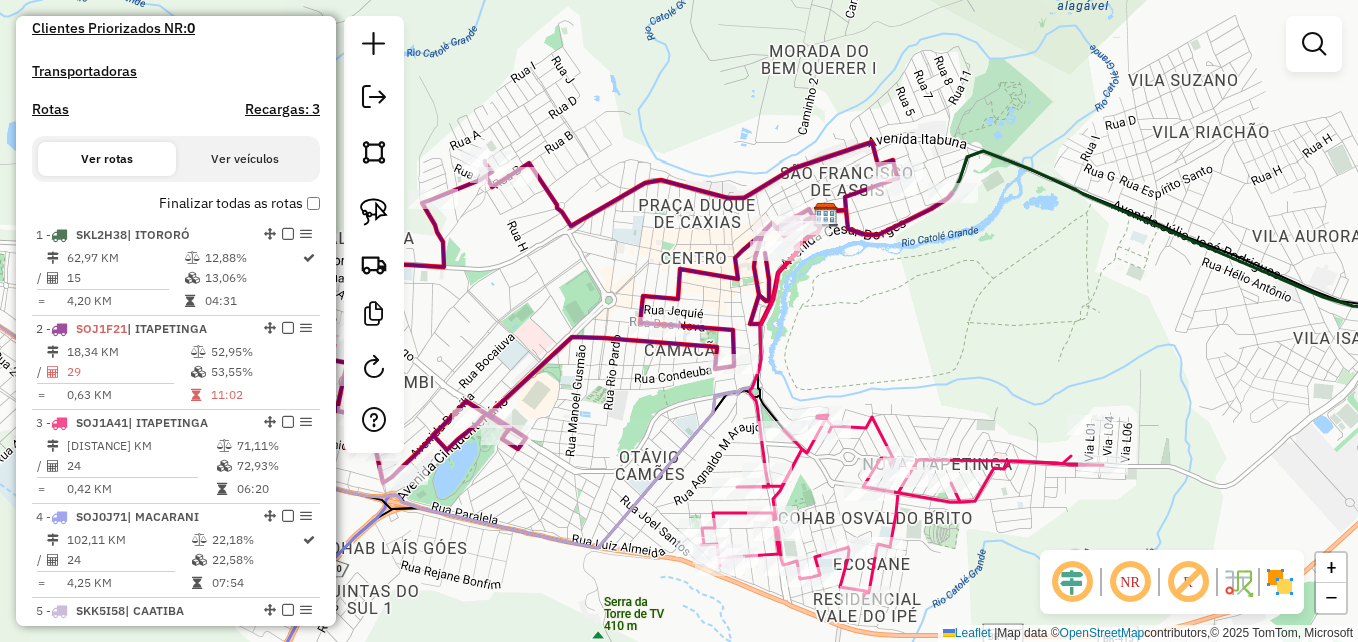 drag, startPoint x: 852, startPoint y: 320, endPoint x: 879, endPoint y: 280, distance: 48.259712 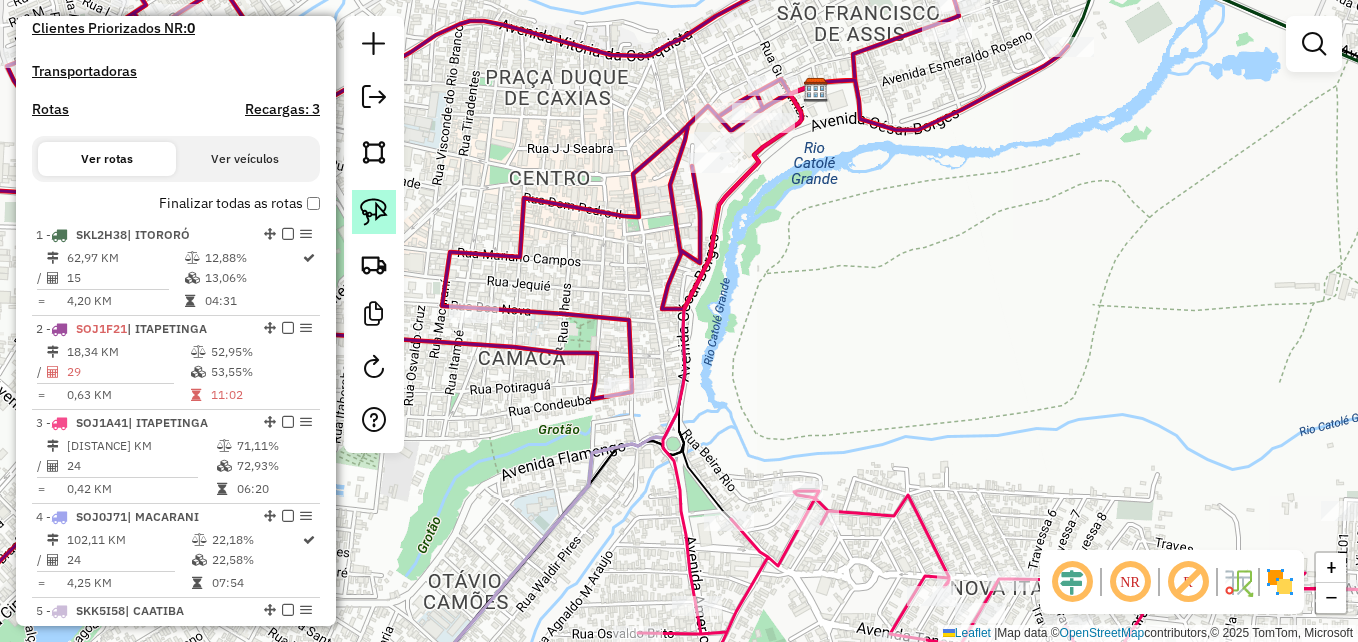 click 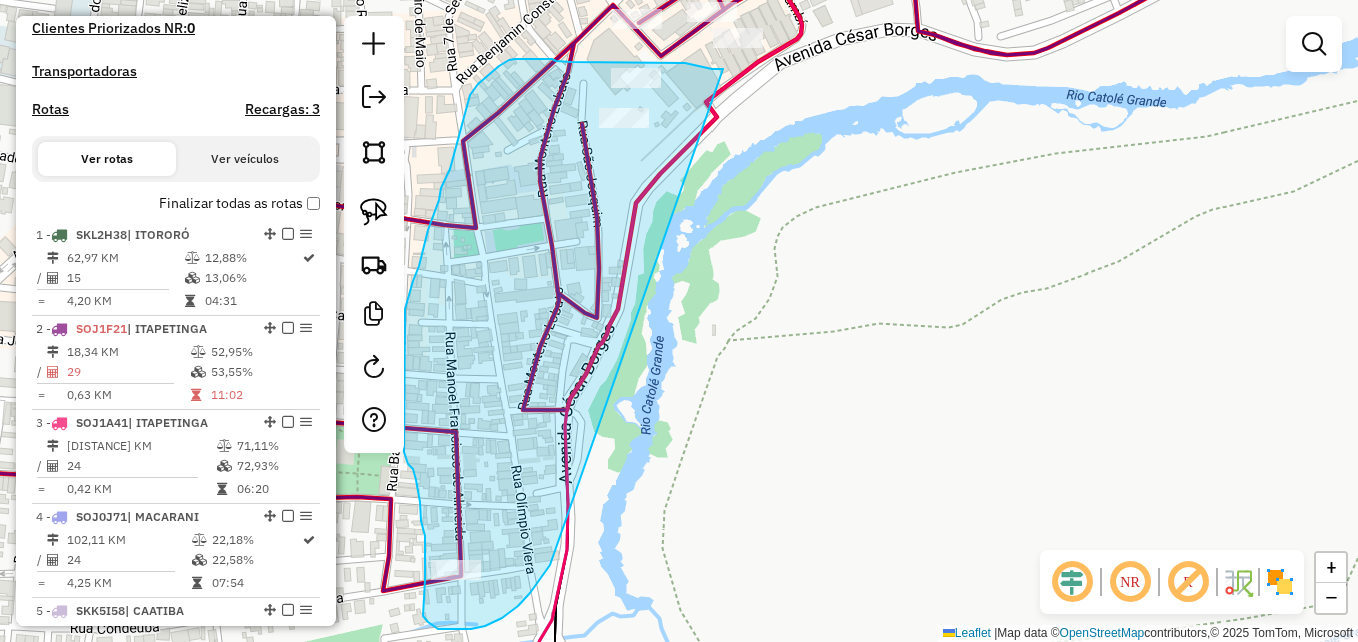 drag, startPoint x: 723, startPoint y: 69, endPoint x: 611, endPoint y: 424, distance: 372.24857 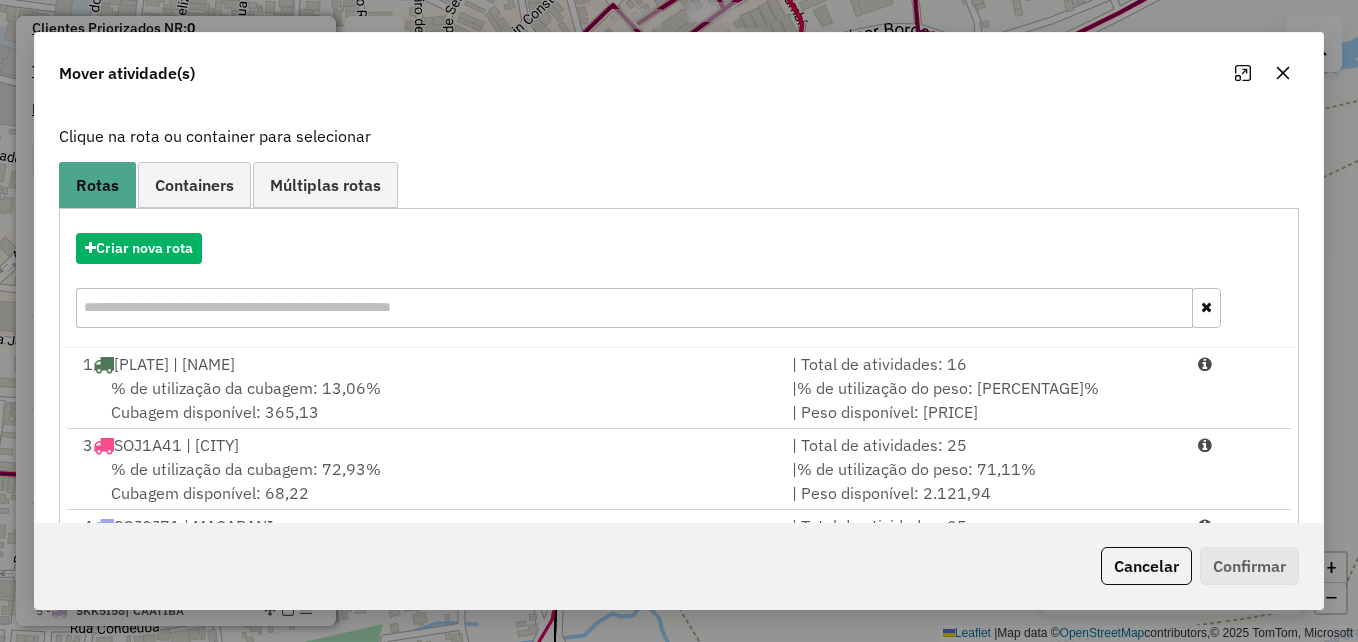 scroll, scrollTop: 290, scrollLeft: 0, axis: vertical 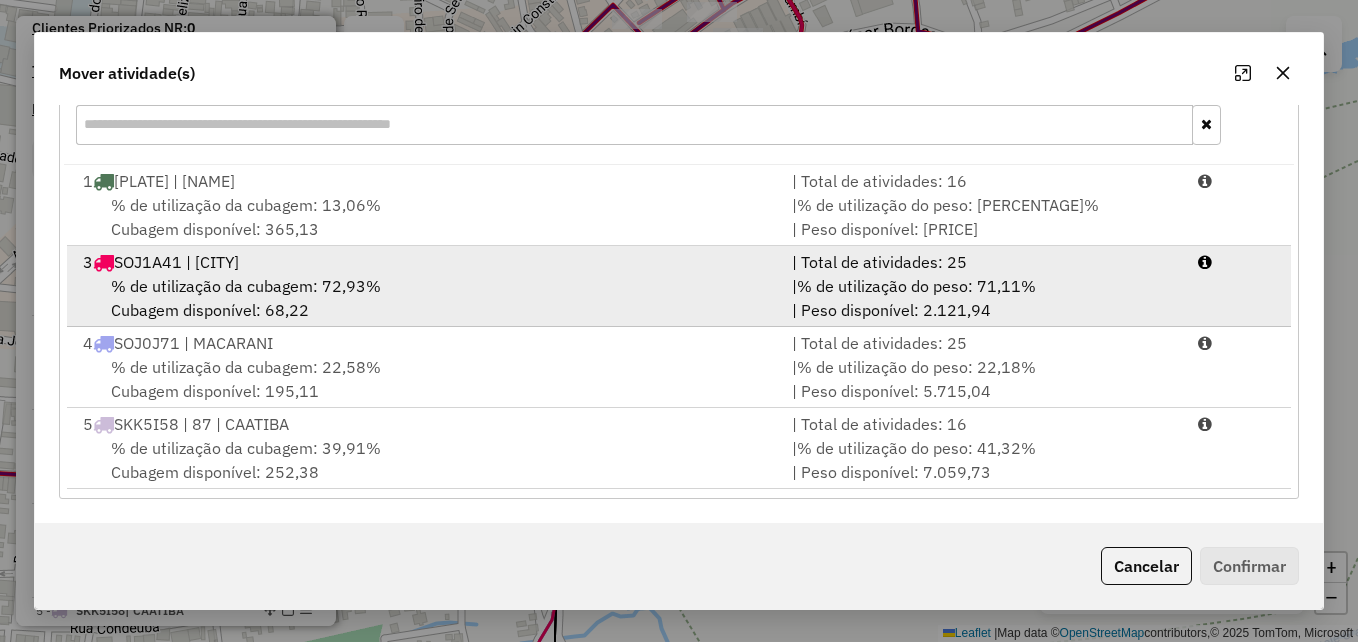 click on "% de utilização da cubagem: 72,93%  Cubagem disponível: 68,22" at bounding box center [425, 298] 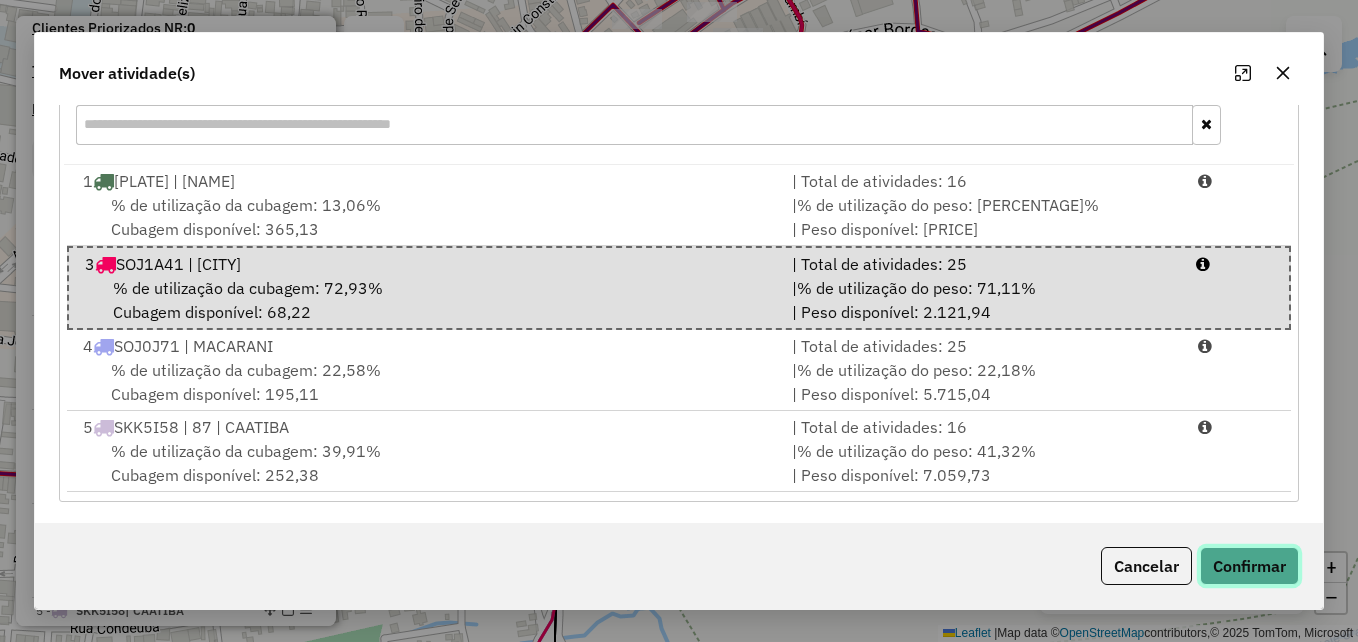 drag, startPoint x: 1237, startPoint y: 578, endPoint x: 1209, endPoint y: 555, distance: 36.23534 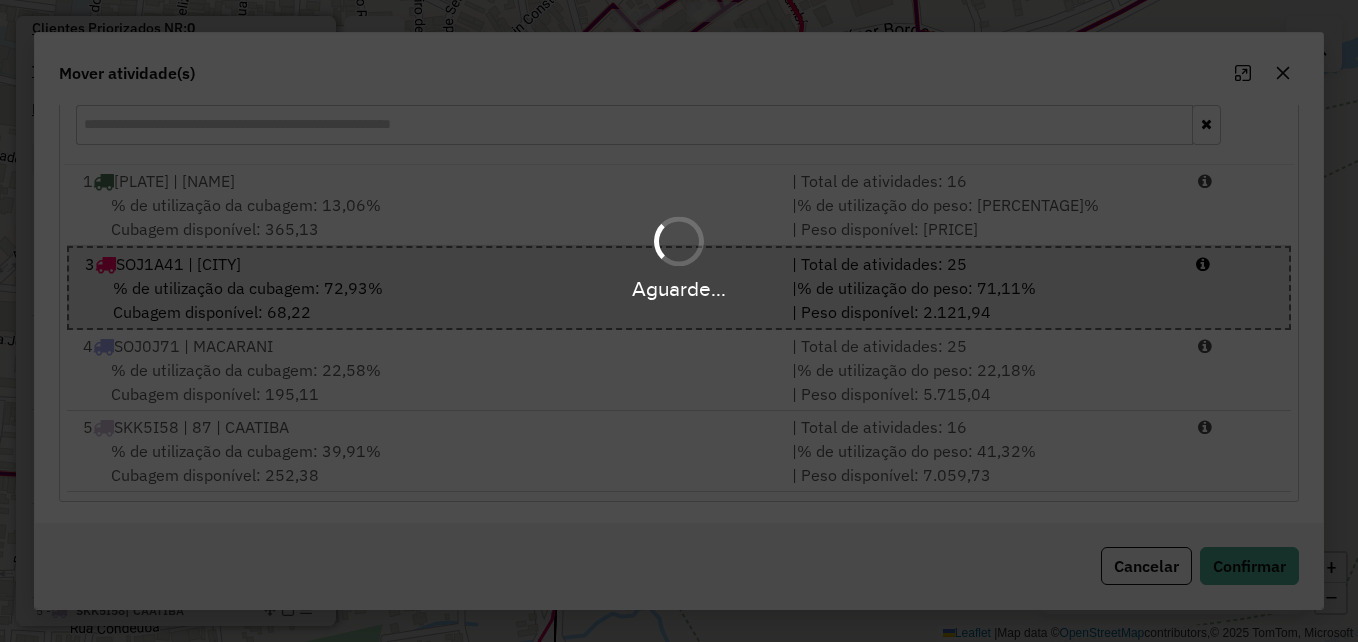scroll, scrollTop: 0, scrollLeft: 0, axis: both 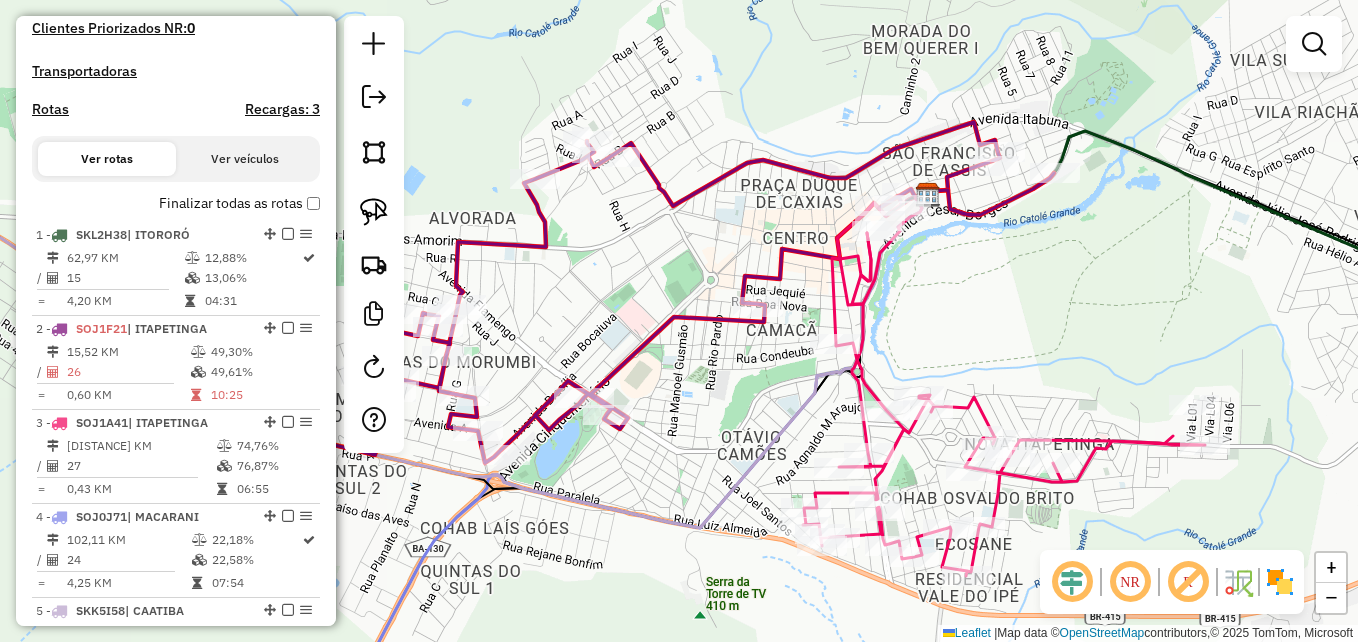 drag, startPoint x: 744, startPoint y: 297, endPoint x: 810, endPoint y: 243, distance: 85.276024 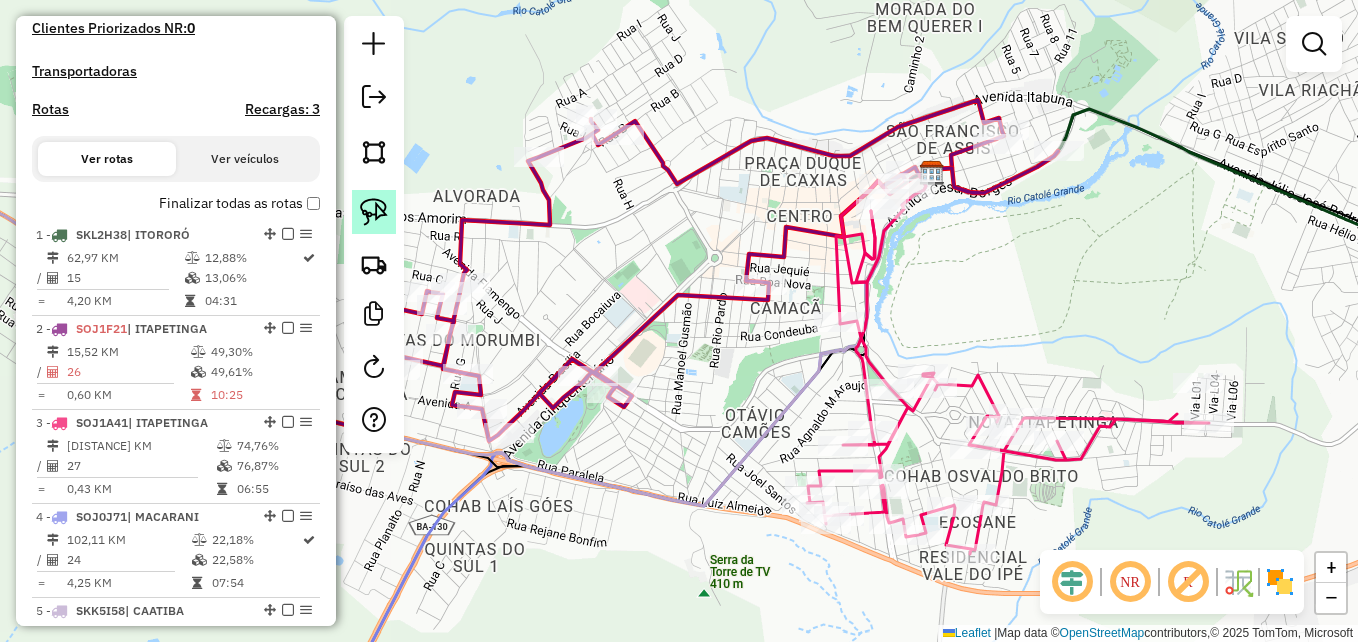 click 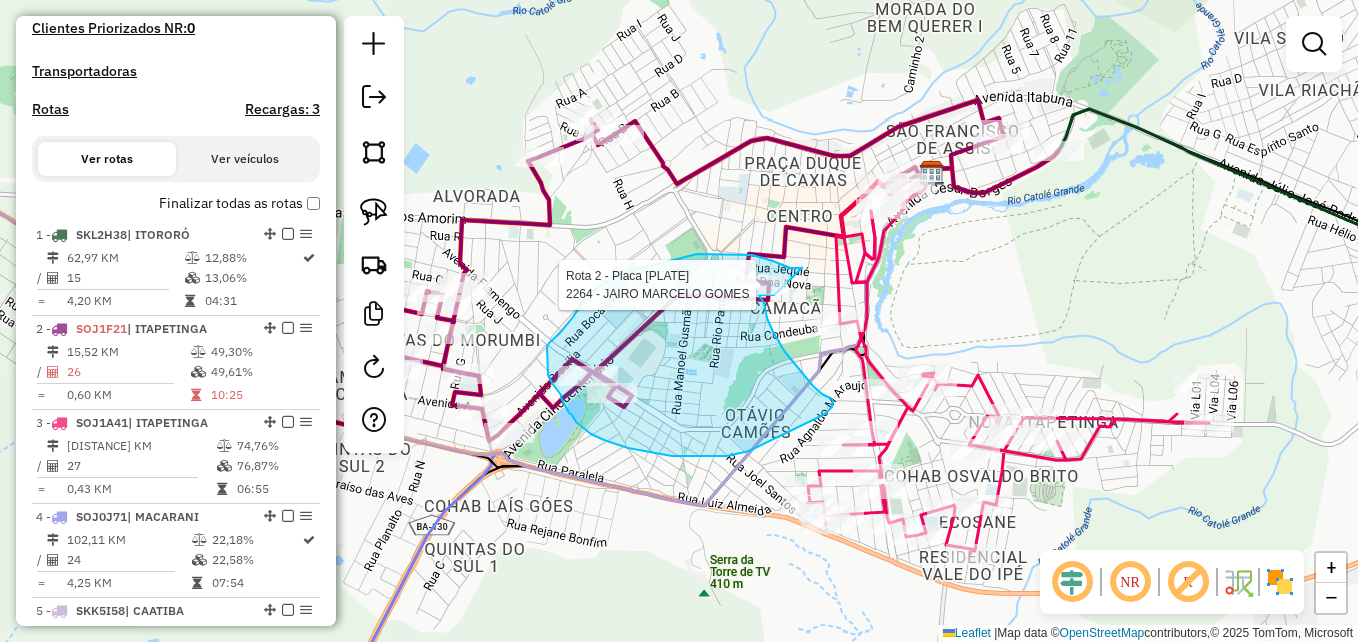 drag, startPoint x: 799, startPoint y: 268, endPoint x: 774, endPoint y: 295, distance: 36.796738 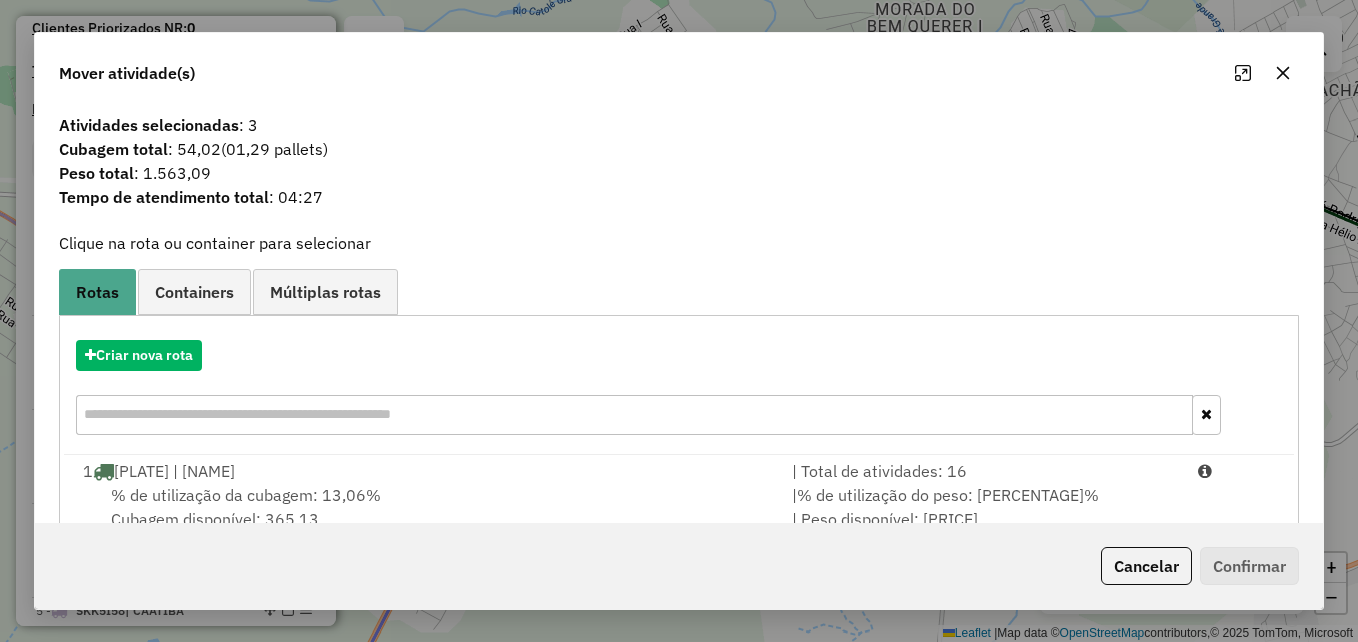 scroll, scrollTop: 290, scrollLeft: 0, axis: vertical 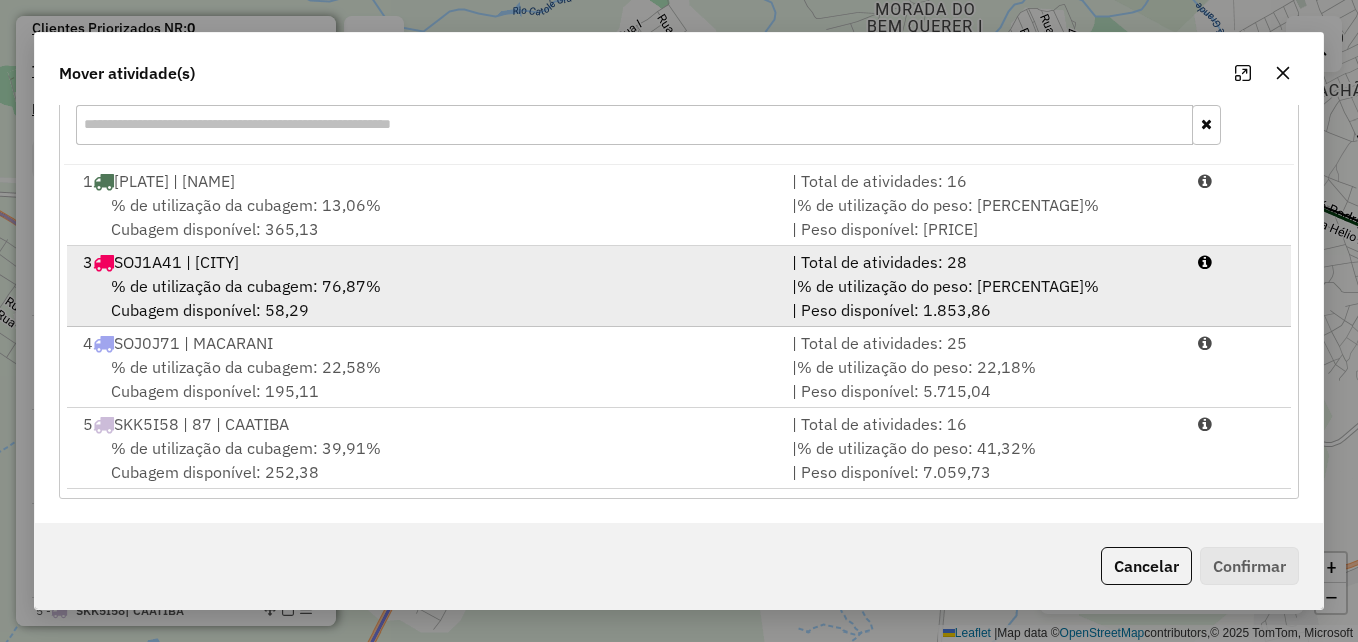 click on "% de utilização da cubagem: 76,87%  Cubagem disponível: 58,29" at bounding box center (425, 298) 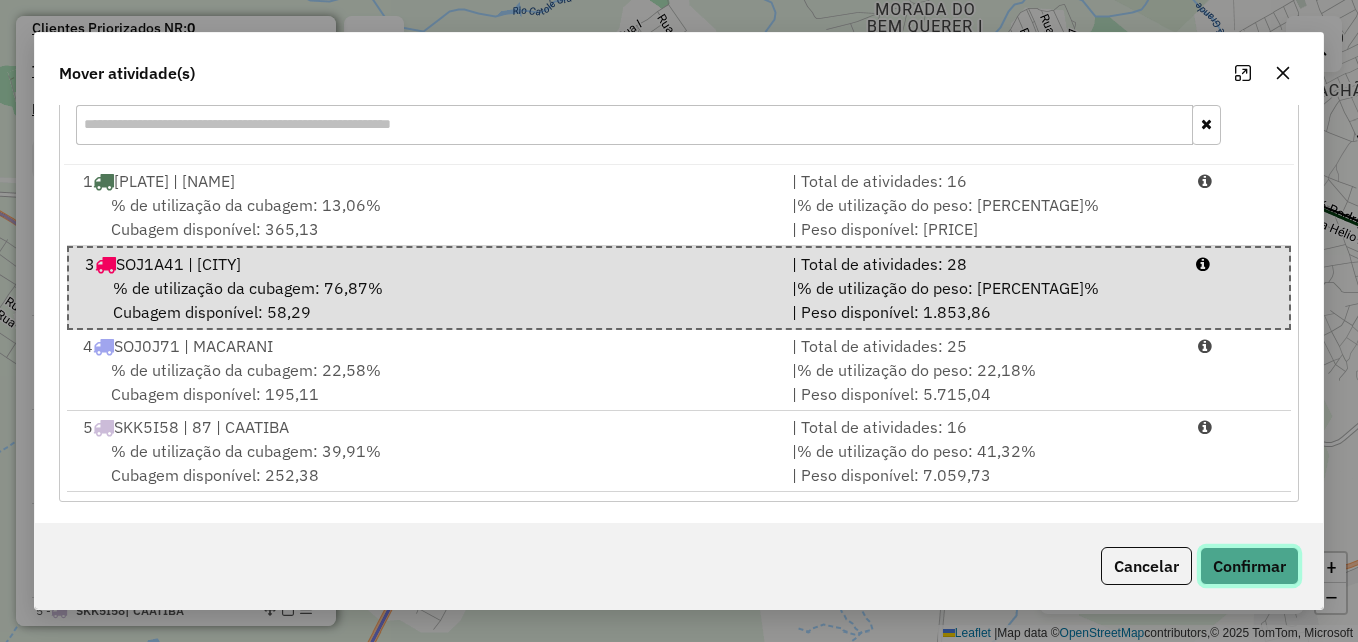 click on "Confirmar" 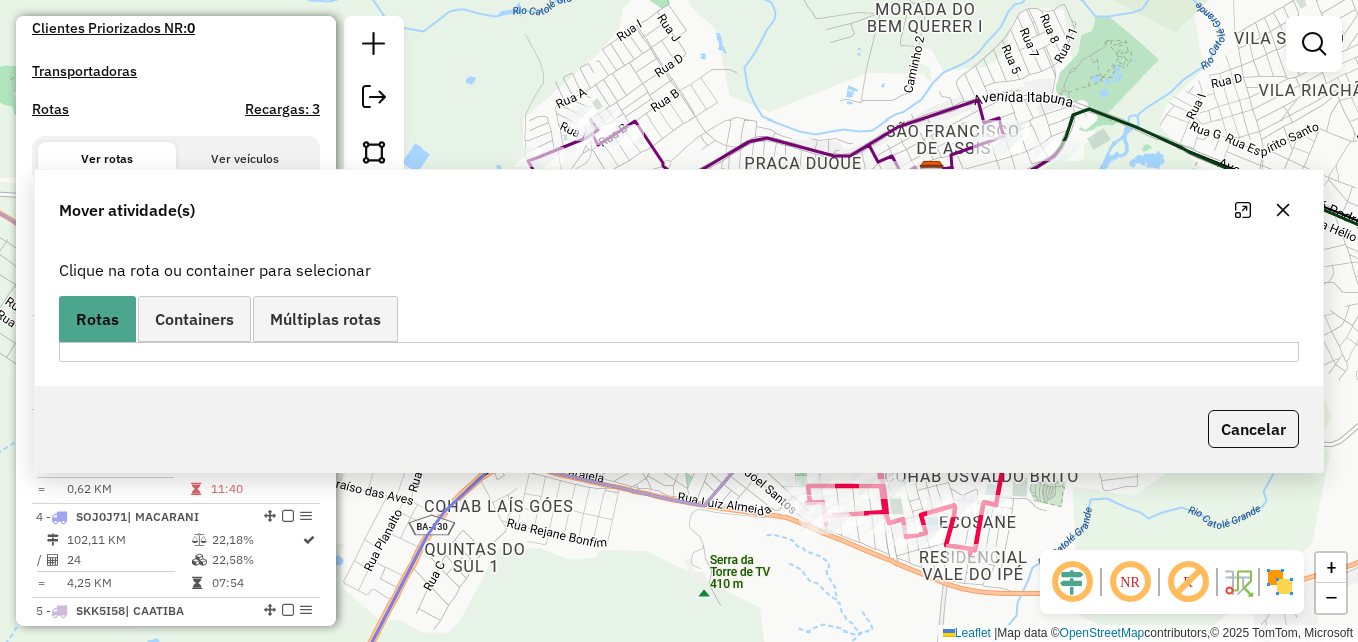 scroll, scrollTop: 0, scrollLeft: 0, axis: both 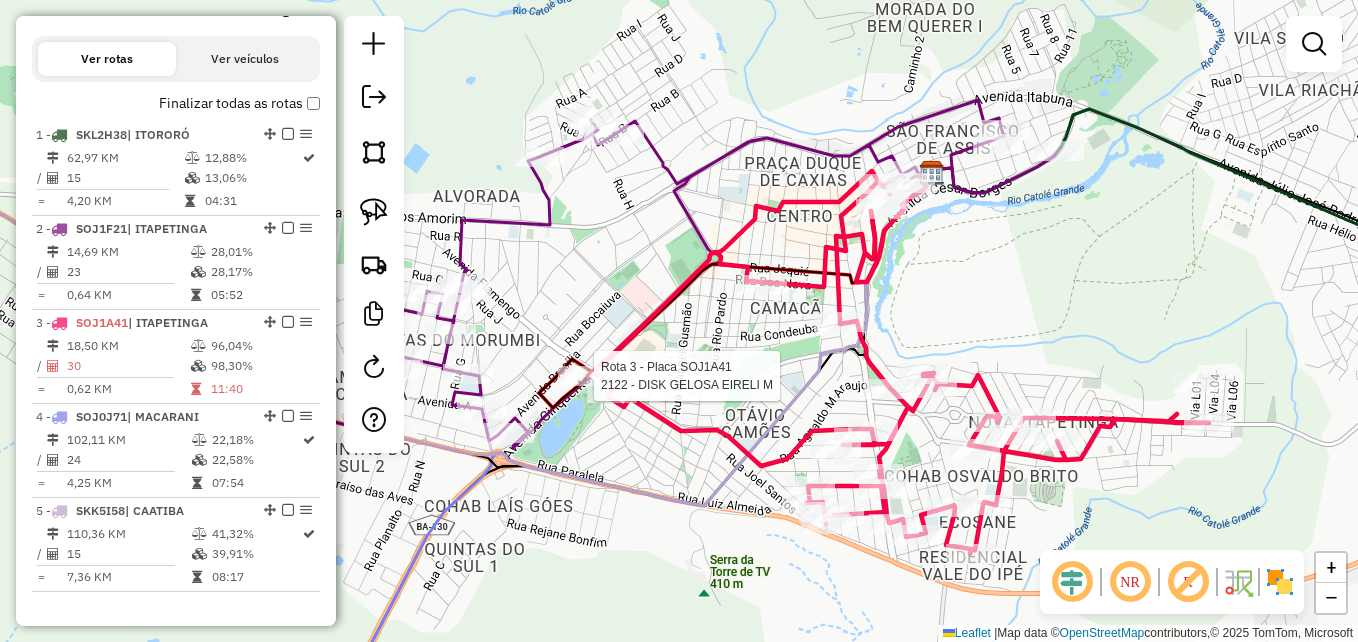 select on "**********" 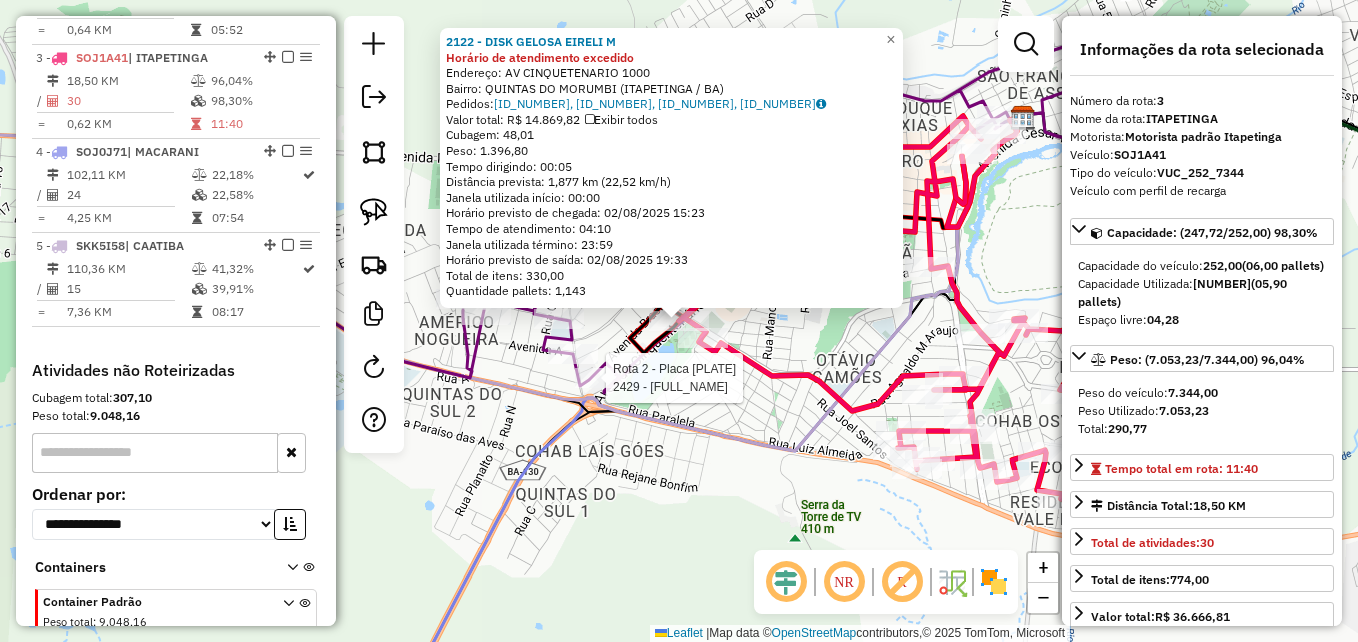 scroll, scrollTop: 962, scrollLeft: 0, axis: vertical 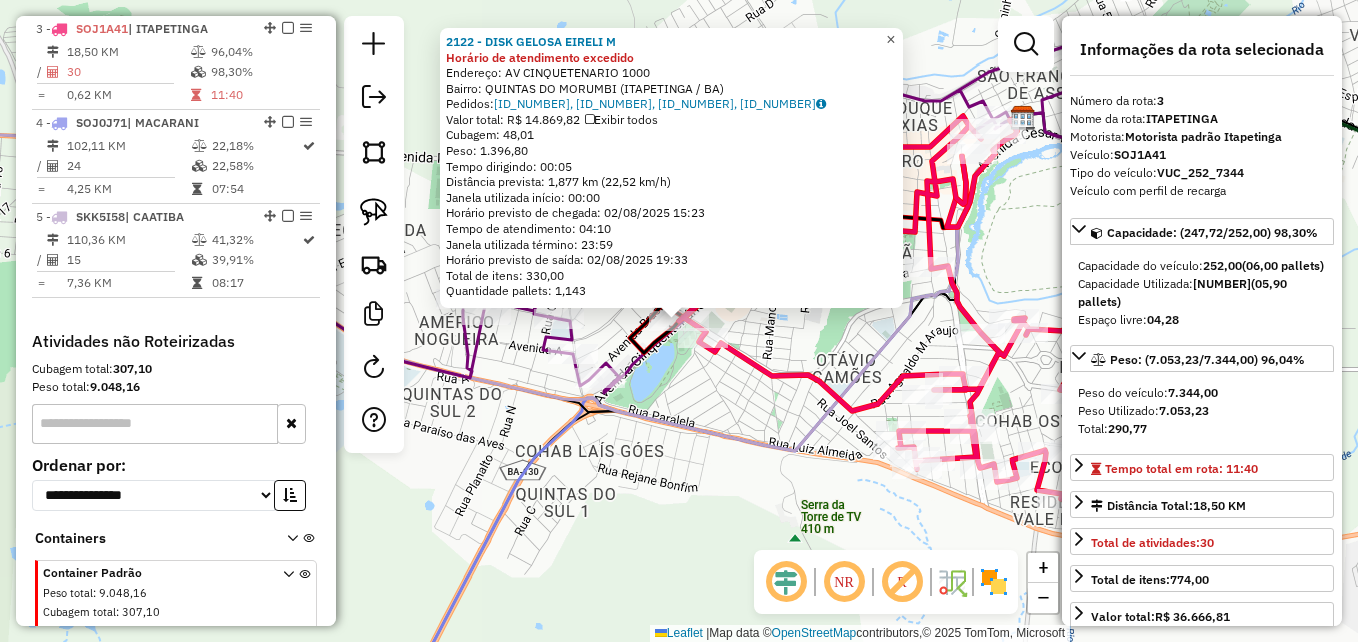 click on "×" 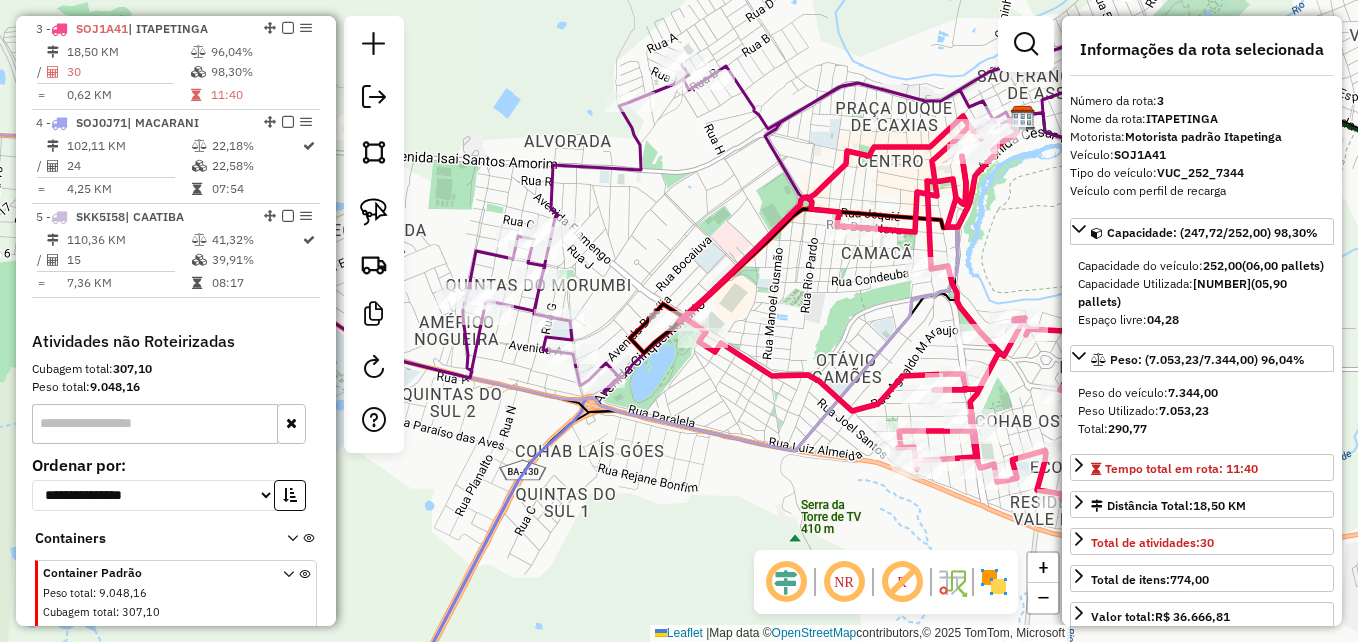 click on "Janela de atendimento Grade de atendimento Capacidade Transportadoras Veículos Cliente Pedidos  Rotas Selecione os dias de semana para filtrar as janelas de atendimento  Seg   Ter   Qua   Qui   Sex   Sáb   Dom  Informe o período da janela de atendimento: De: Até:  Filtrar exatamente a janela do cliente  Considerar janela de atendimento padrão  Selecione os dias de semana para filtrar as grades de atendimento  Seg   Ter   Qua   Qui   Sex   Sáb   Dom   Considerar clientes sem dia de atendimento cadastrado  Clientes fora do dia de atendimento selecionado Filtrar as atividades entre os valores definidos abaixo:  Peso mínimo:   Peso máximo:   Cubagem mínima:   Cubagem máxima:   De:   Até:  Filtrar as atividades entre o tempo de atendimento definido abaixo:  De:   Até:   Considerar capacidade total dos clientes não roteirizados Transportadora: Selecione um ou mais itens Tipo de veículo: Selecione um ou mais itens Veículo: Selecione um ou mais itens Motorista: Selecione um ou mais itens Nome: Rótulo:" 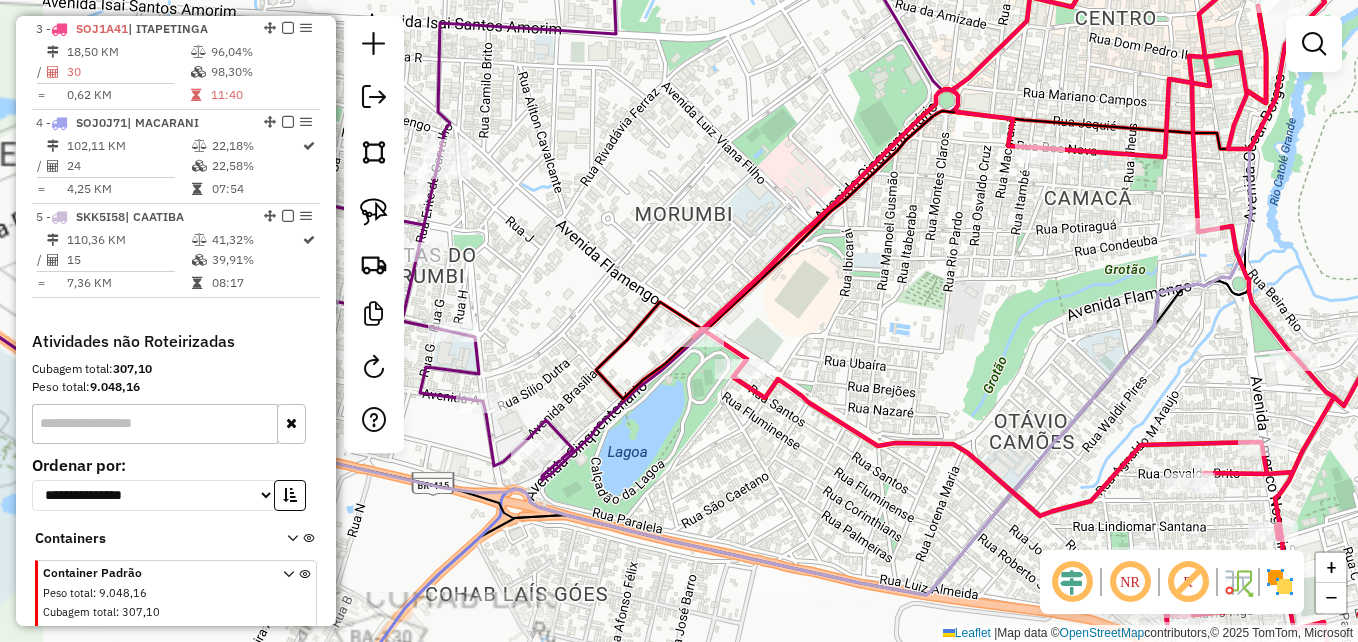 drag, startPoint x: 721, startPoint y: 285, endPoint x: 876, endPoint y: 231, distance: 164.13713 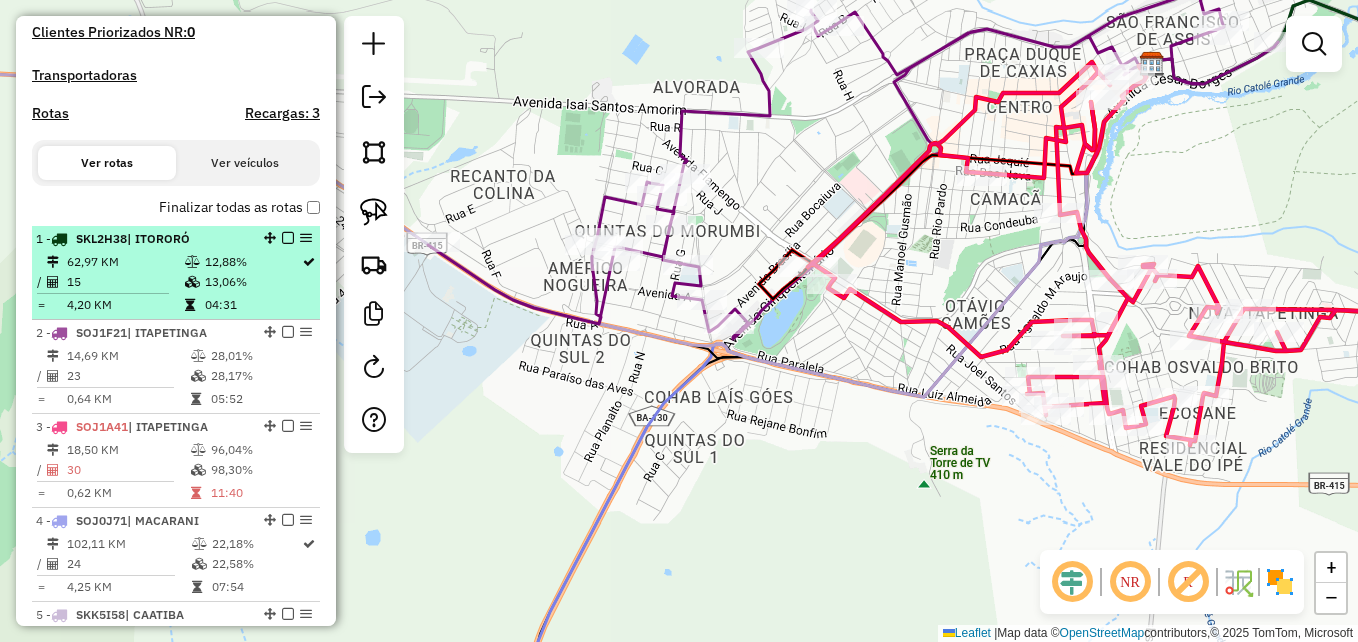 scroll, scrollTop: 562, scrollLeft: 0, axis: vertical 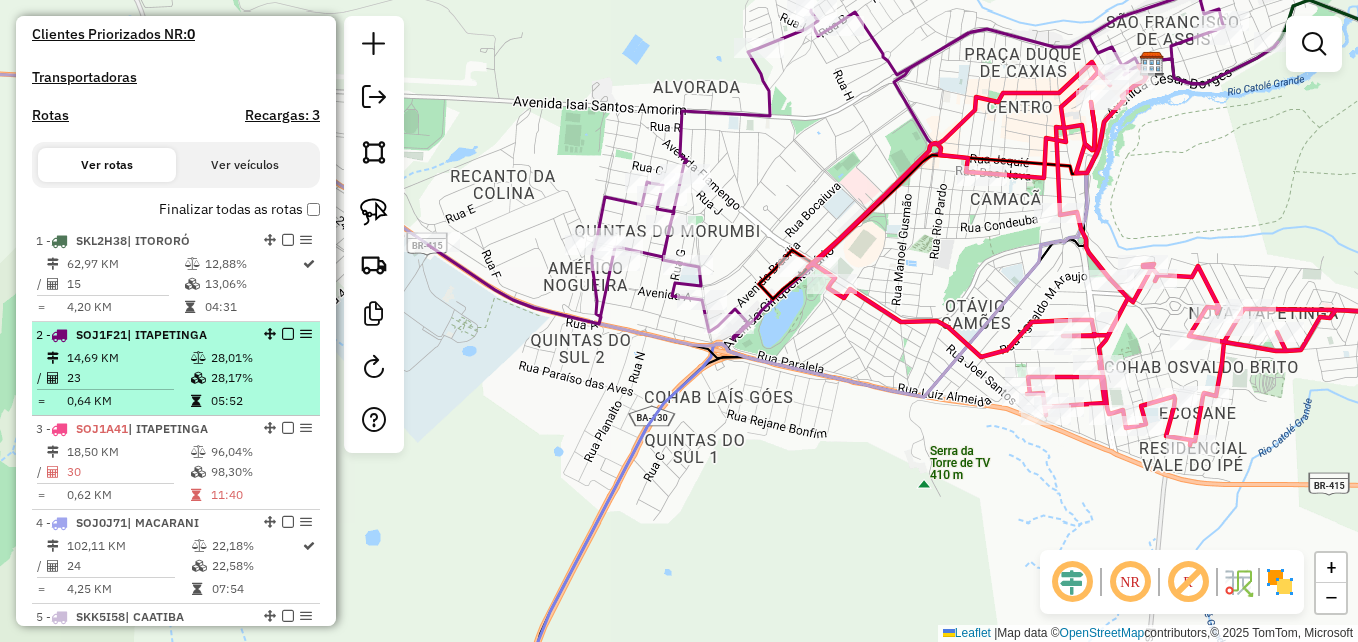 select on "**********" 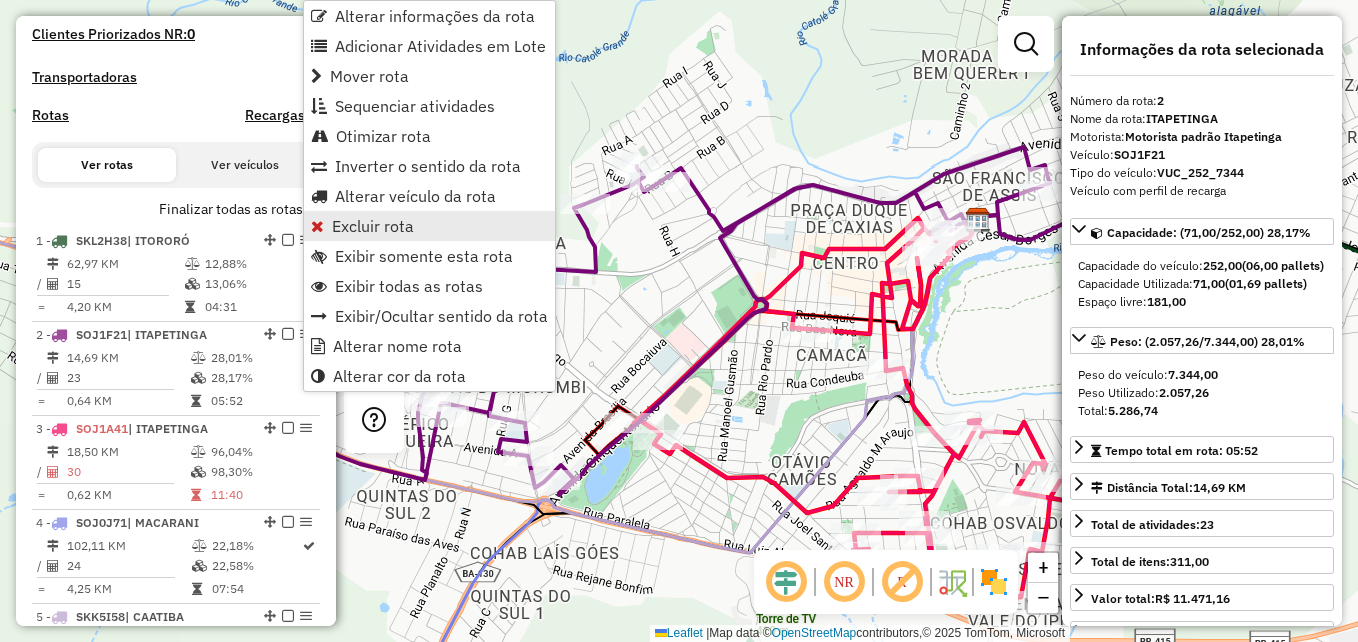 click on "Excluir rota" at bounding box center [373, 226] 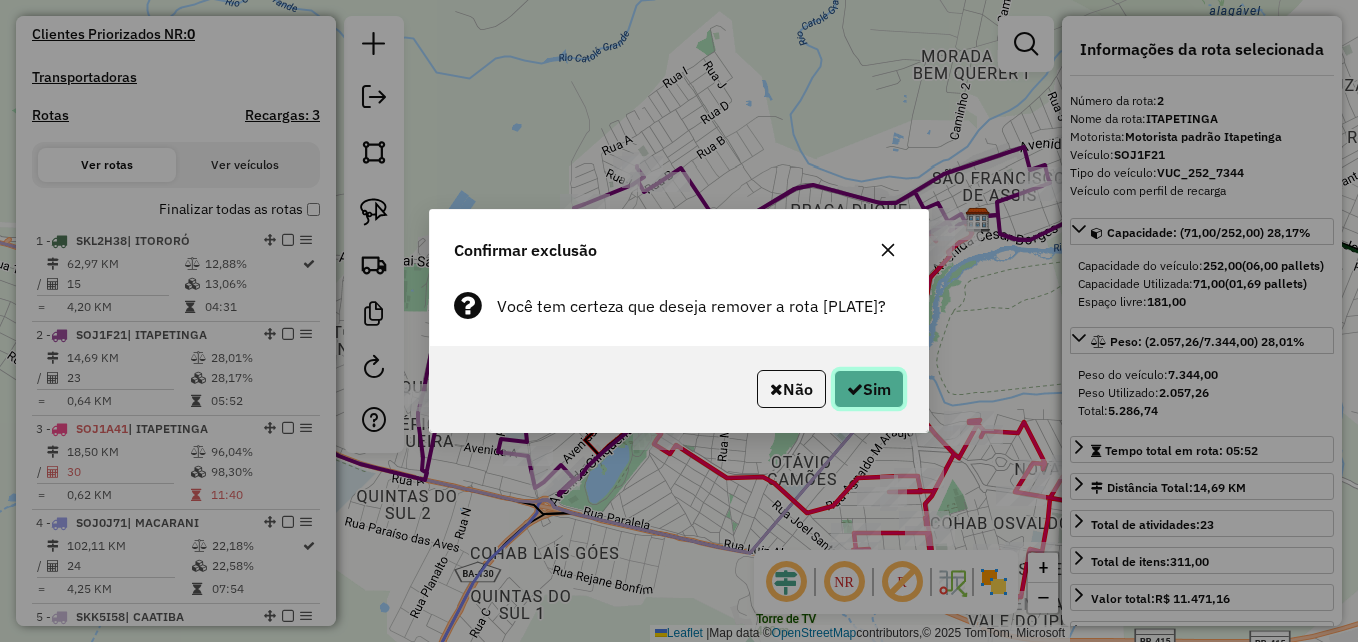 click 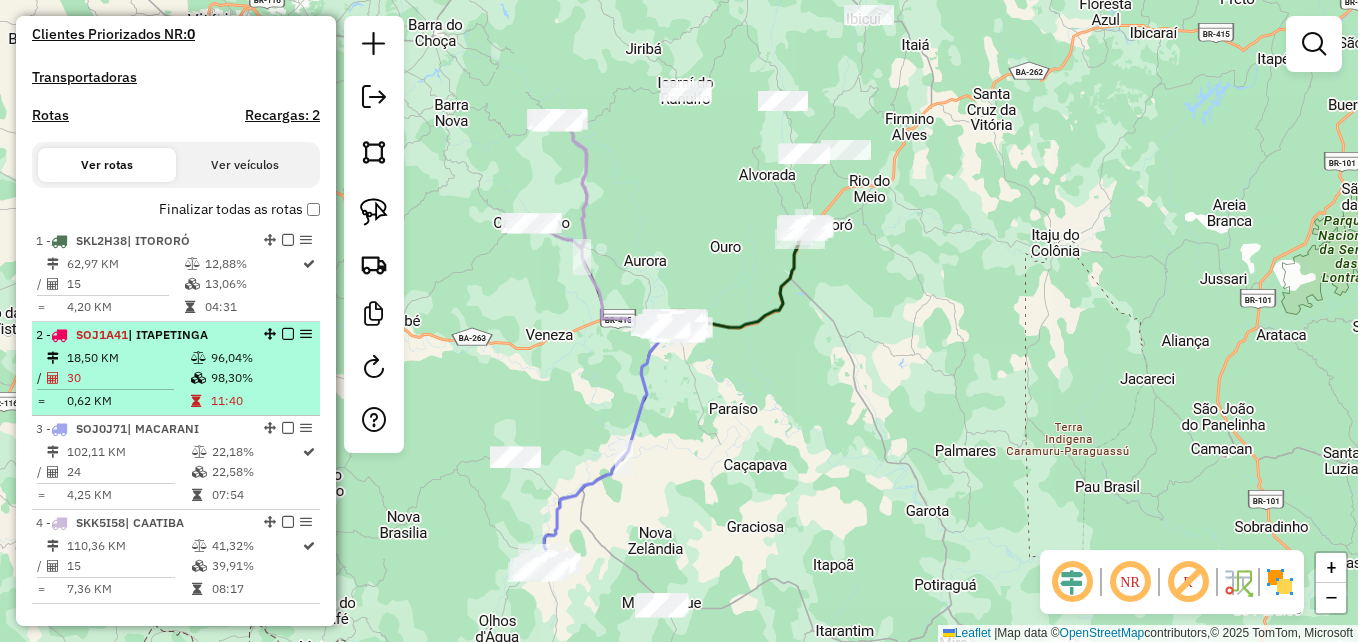 select on "**********" 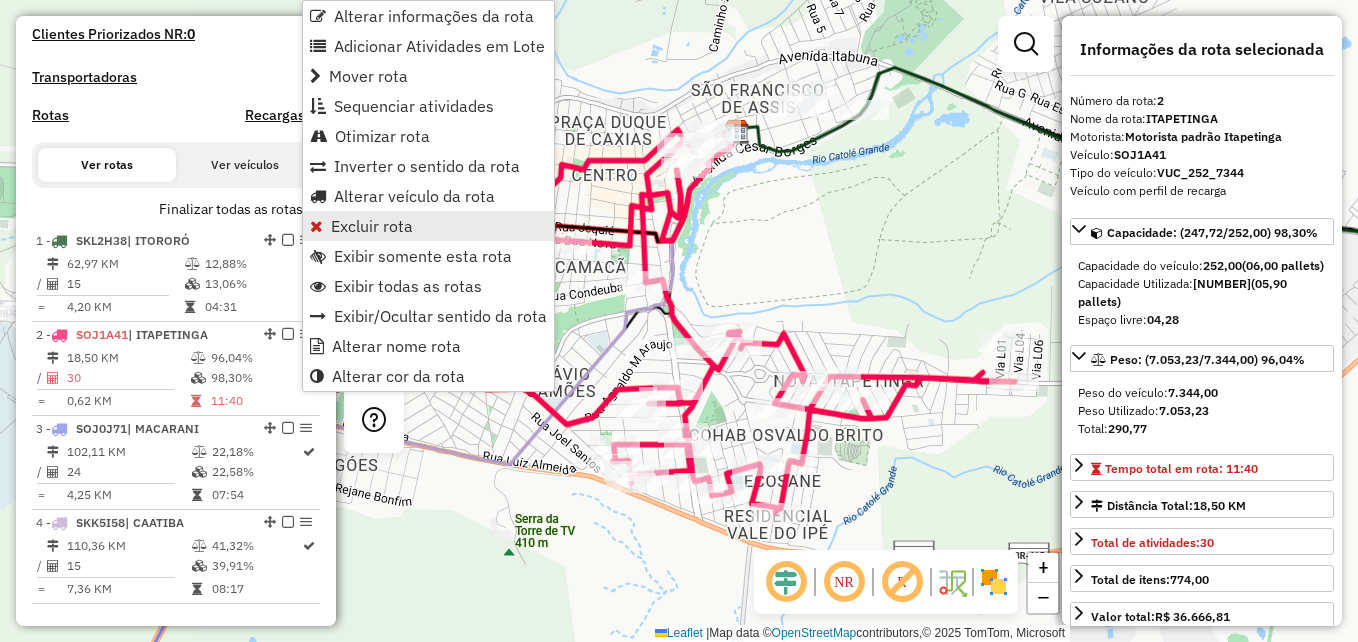 click on "Excluir rota" at bounding box center [372, 226] 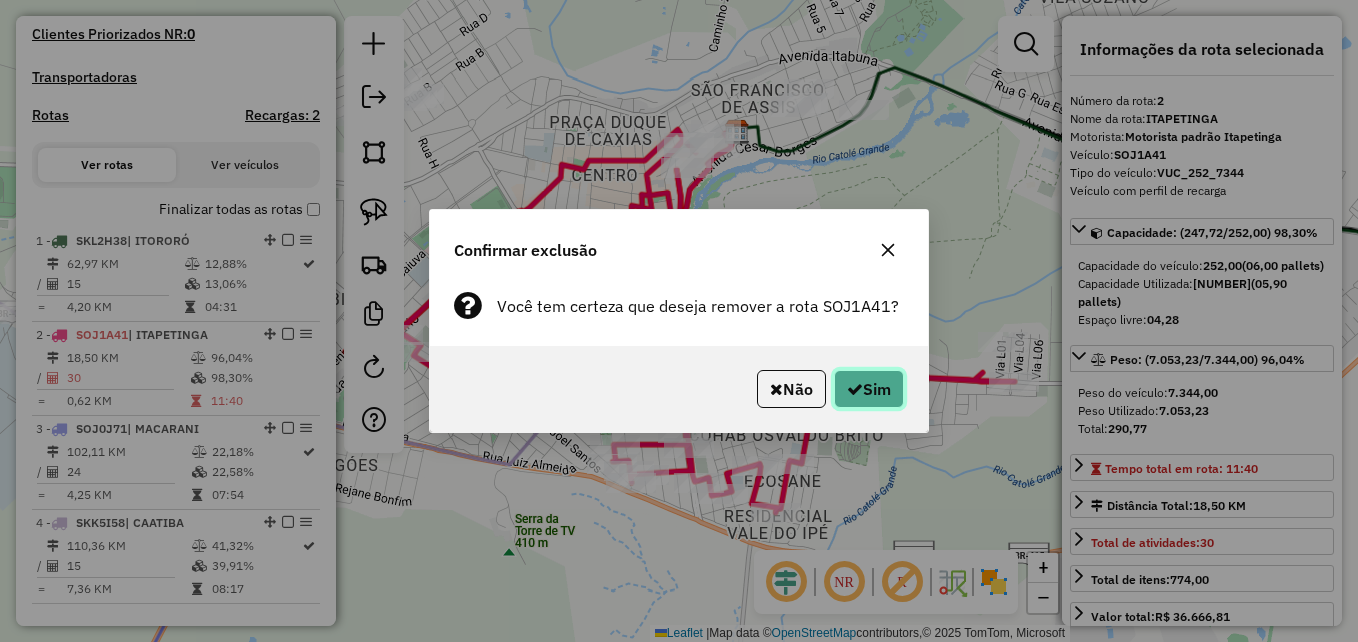 click on "Sim" 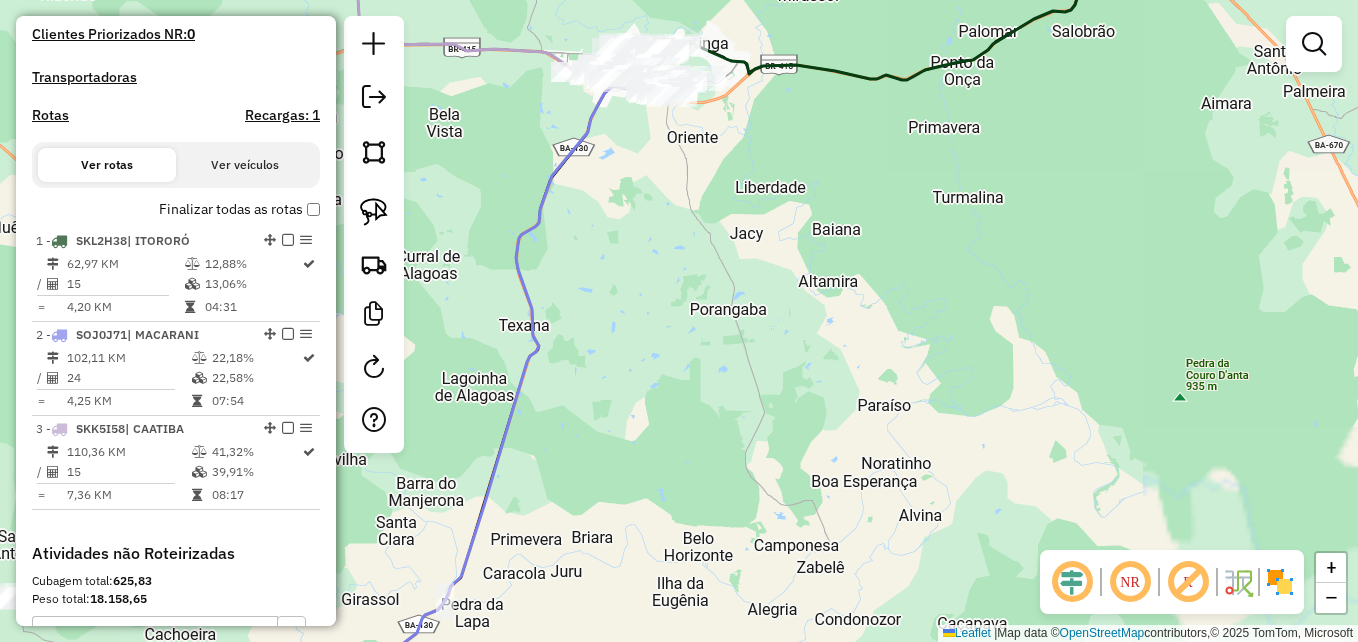 drag, startPoint x: 689, startPoint y: 252, endPoint x: 881, endPoint y: 493, distance: 308.13147 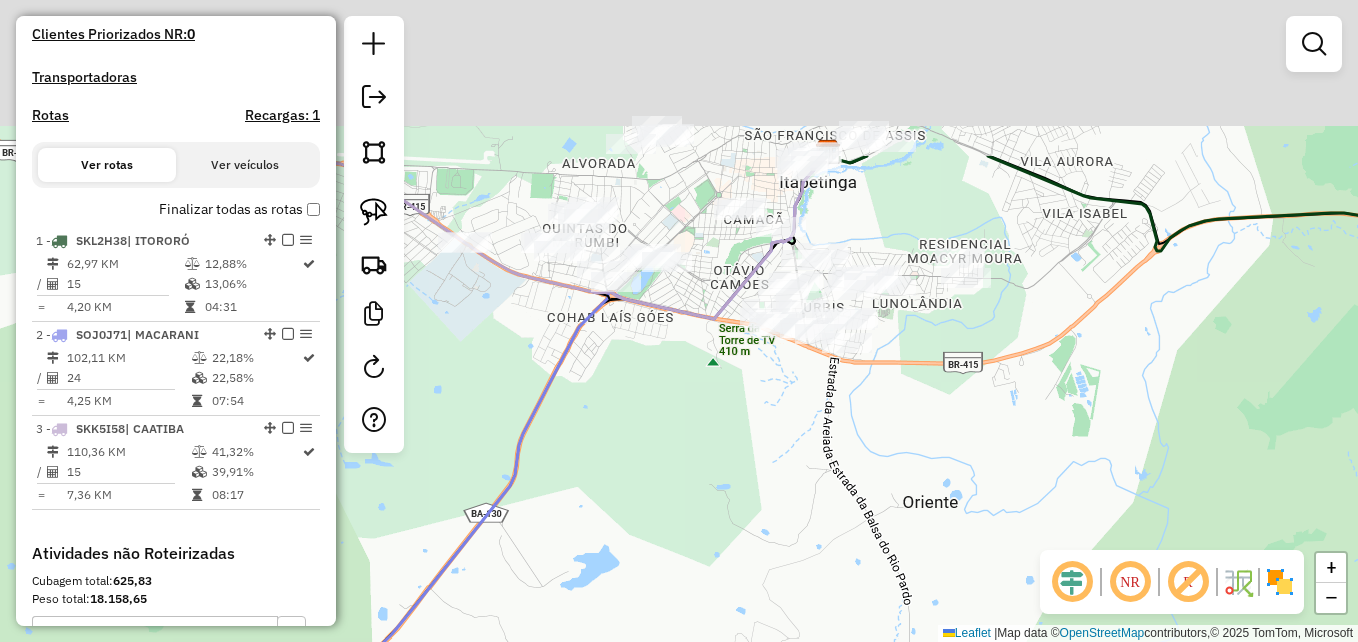 drag, startPoint x: 753, startPoint y: 254, endPoint x: 818, endPoint y: 532, distance: 285.4978 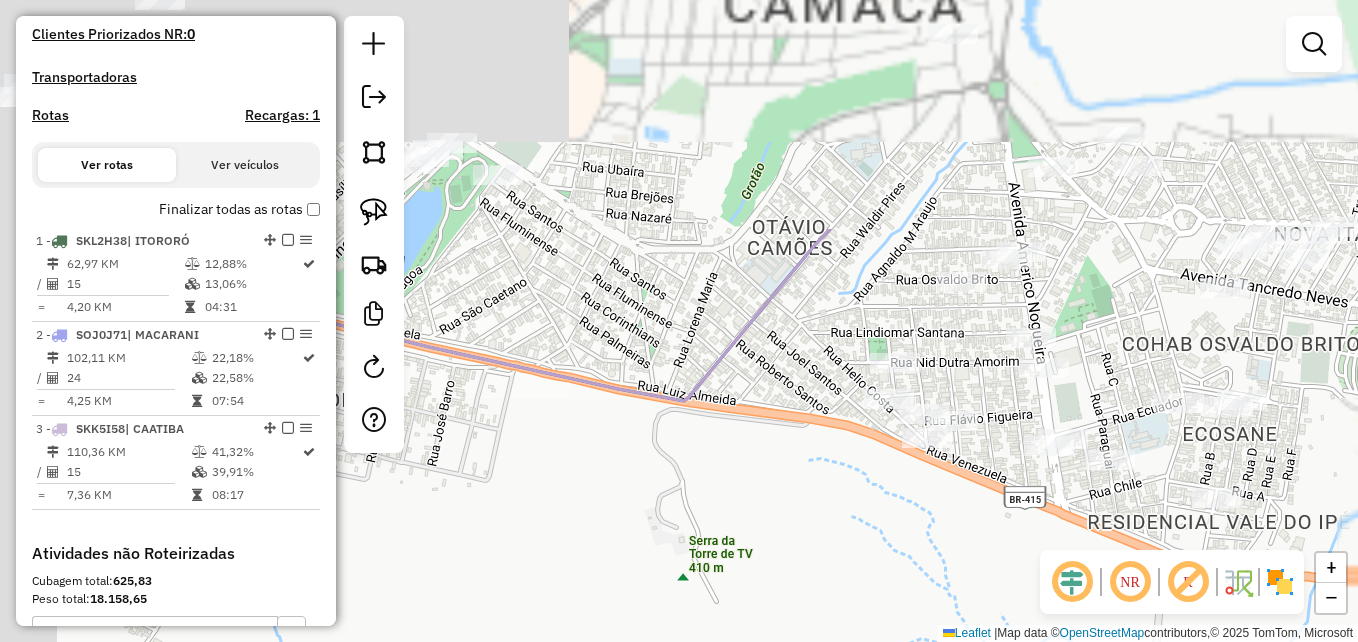 drag, startPoint x: 697, startPoint y: 365, endPoint x: 927, endPoint y: 551, distance: 295.79724 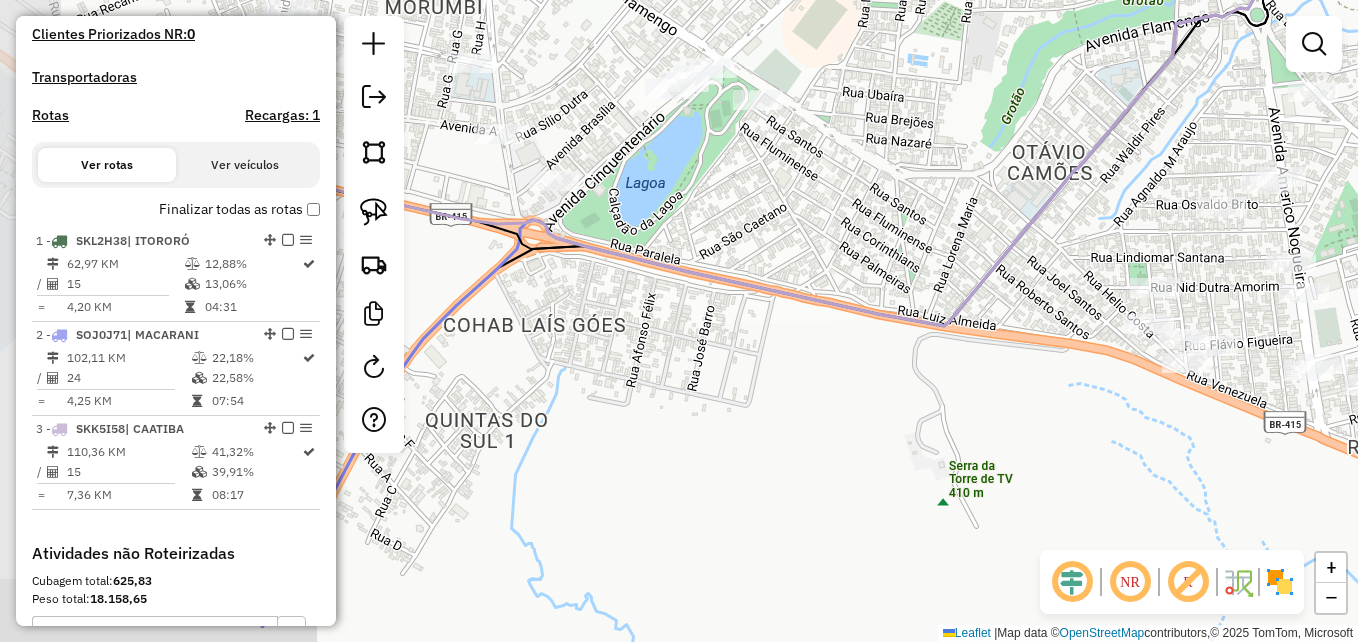 drag, startPoint x: 688, startPoint y: 292, endPoint x: 938, endPoint y: 235, distance: 256.41568 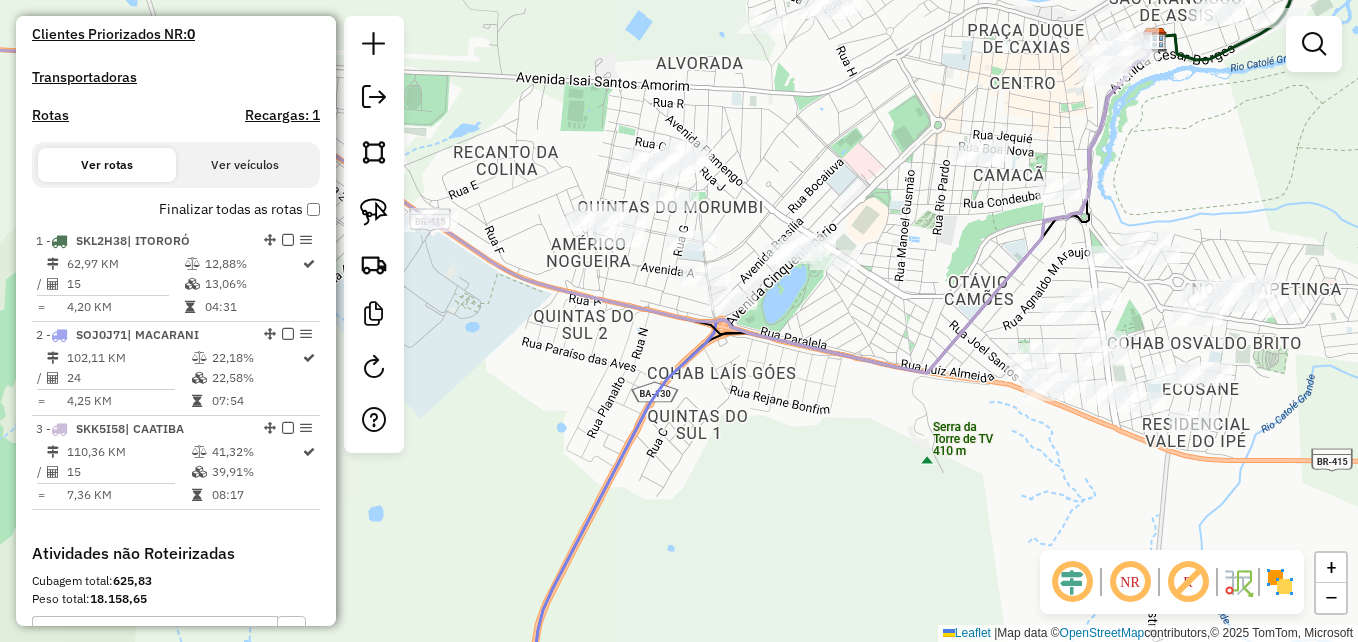 drag, startPoint x: 837, startPoint y: 308, endPoint x: 800, endPoint y: 429, distance: 126.53063 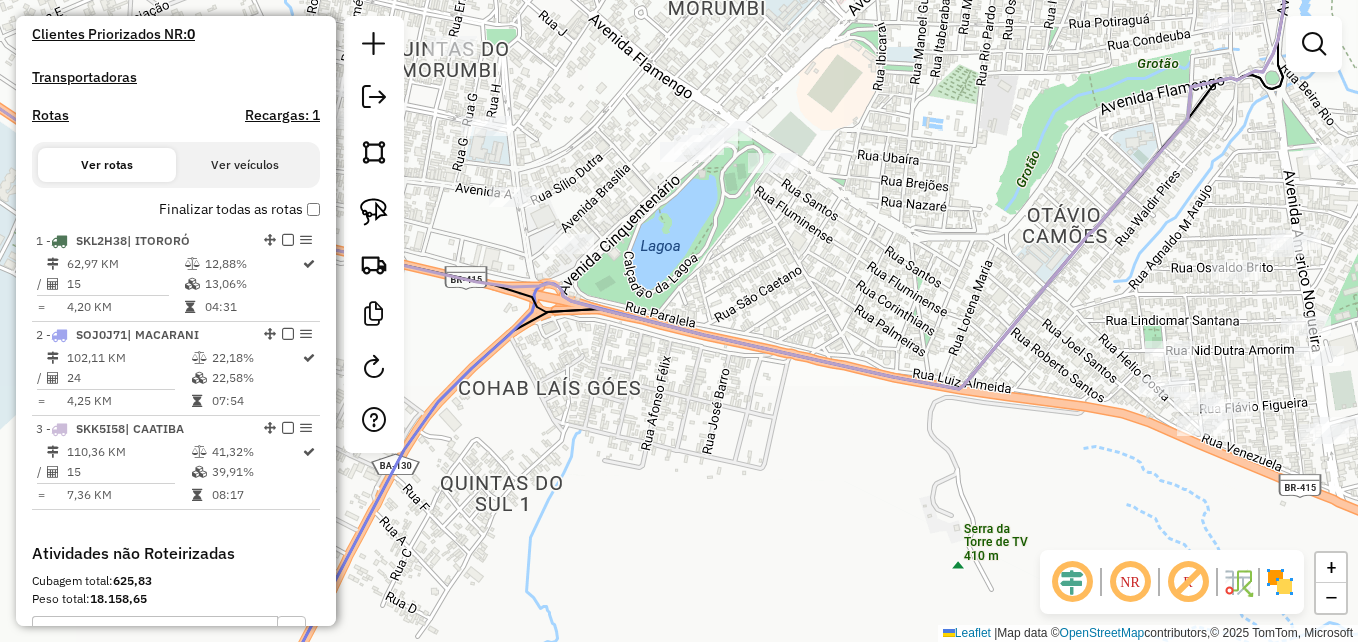 drag, startPoint x: 748, startPoint y: 259, endPoint x: 744, endPoint y: 402, distance: 143.05594 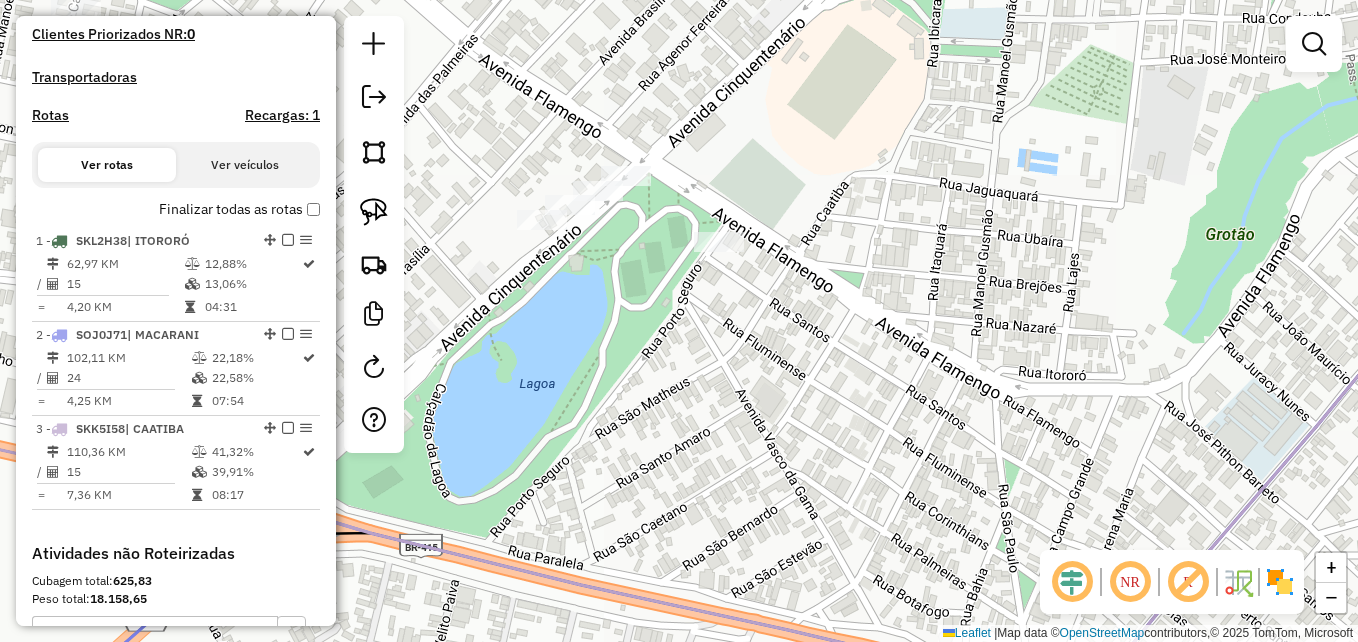 drag, startPoint x: 708, startPoint y: 285, endPoint x: 763, endPoint y: 353, distance: 87.458565 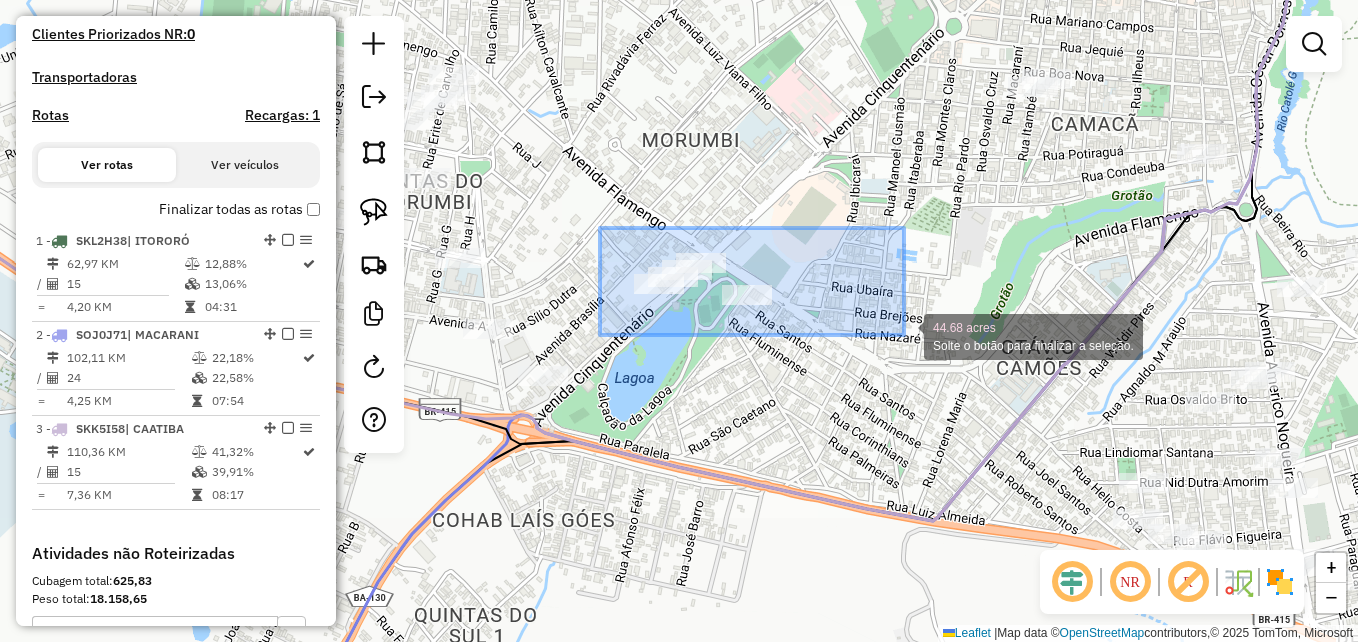 drag, startPoint x: 599, startPoint y: 268, endPoint x: 894, endPoint y: 302, distance: 296.95285 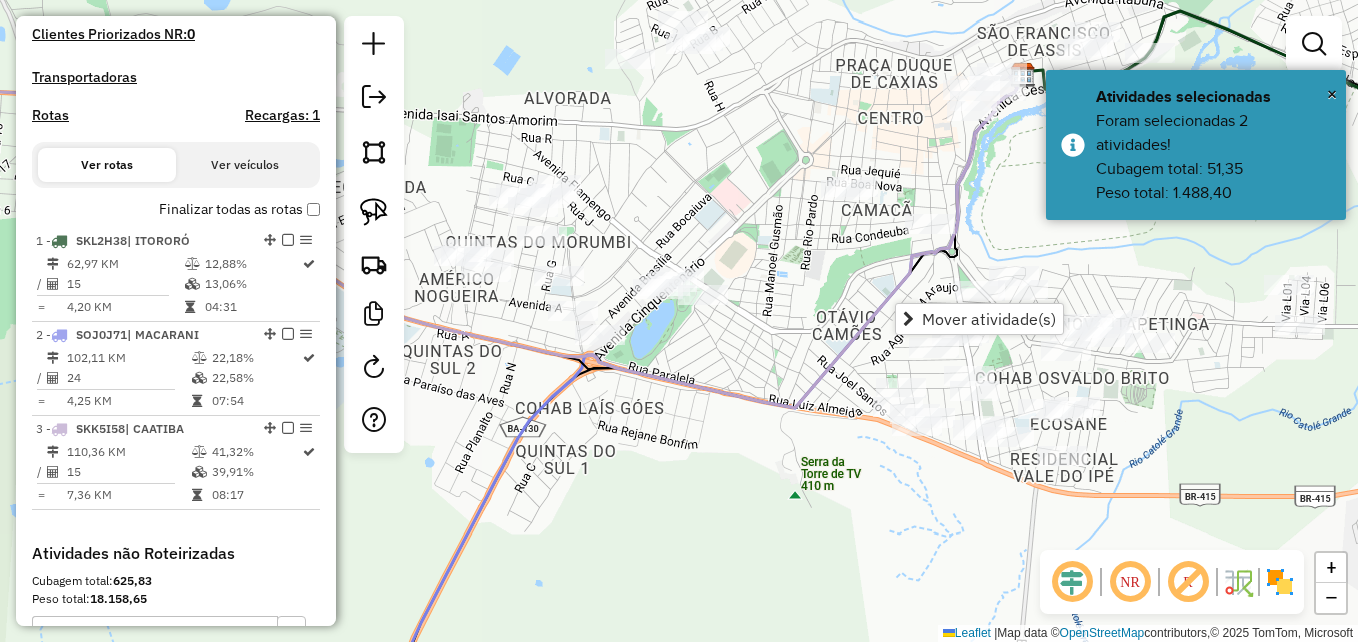 click on "Janela de atendimento Grade de atendimento Capacidade Transportadoras Veículos Cliente Pedidos  Rotas Selecione os dias de semana para filtrar as janelas de atendimento  Seg   Ter   Qua   Qui   Sex   Sáb   Dom  Informe o período da janela de atendimento: De: Até:  Filtrar exatamente a janela do cliente  Considerar janela de atendimento padrão  Selecione os dias de semana para filtrar as grades de atendimento  Seg   Ter   Qua   Qui   Sex   Sáb   Dom   Considerar clientes sem dia de atendimento cadastrado  Clientes fora do dia de atendimento selecionado Filtrar as atividades entre os valores definidos abaixo:  Peso mínimo:   Peso máximo:   Cubagem mínima:   Cubagem máxima:   De:   Até:  Filtrar as atividades entre o tempo de atendimento definido abaixo:  De:   Até:   Considerar capacidade total dos clientes não roteirizados Transportadora: Selecione um ou mais itens Tipo de veículo: Selecione um ou mais itens Veículo: Selecione um ou mais itens Motorista: Selecione um ou mais itens Nome: Rótulo:" 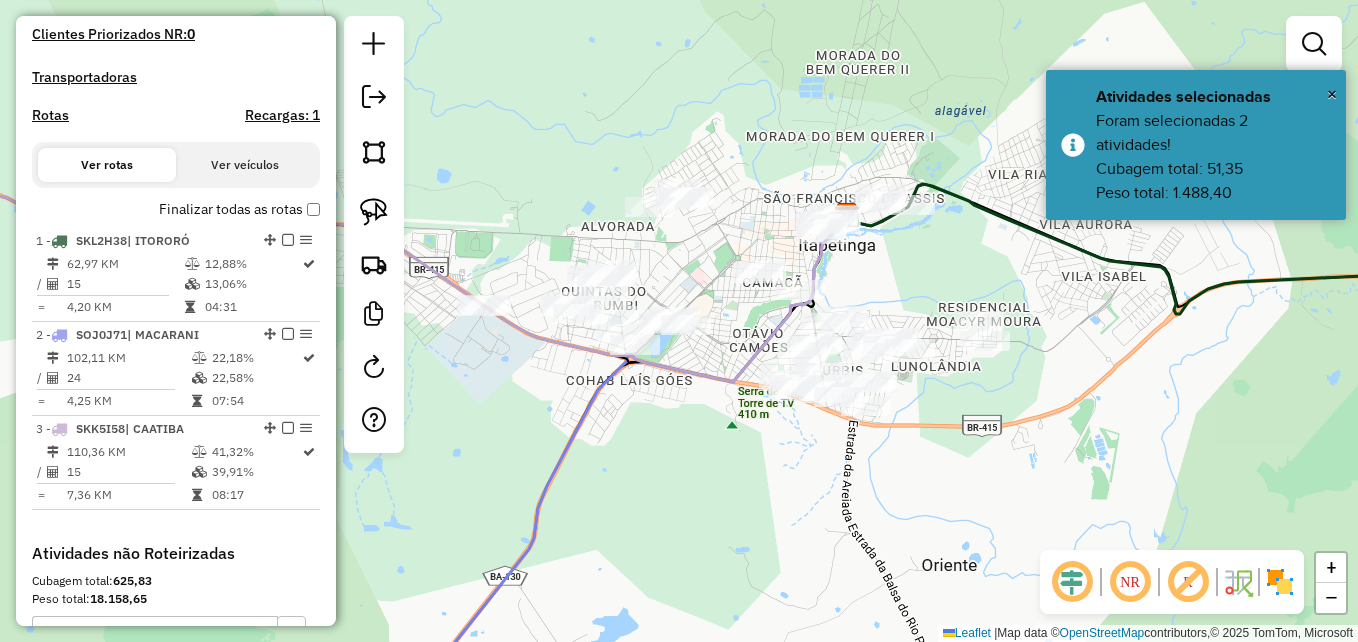 drag, startPoint x: 1136, startPoint y: 378, endPoint x: 1042, endPoint y: 396, distance: 95.707886 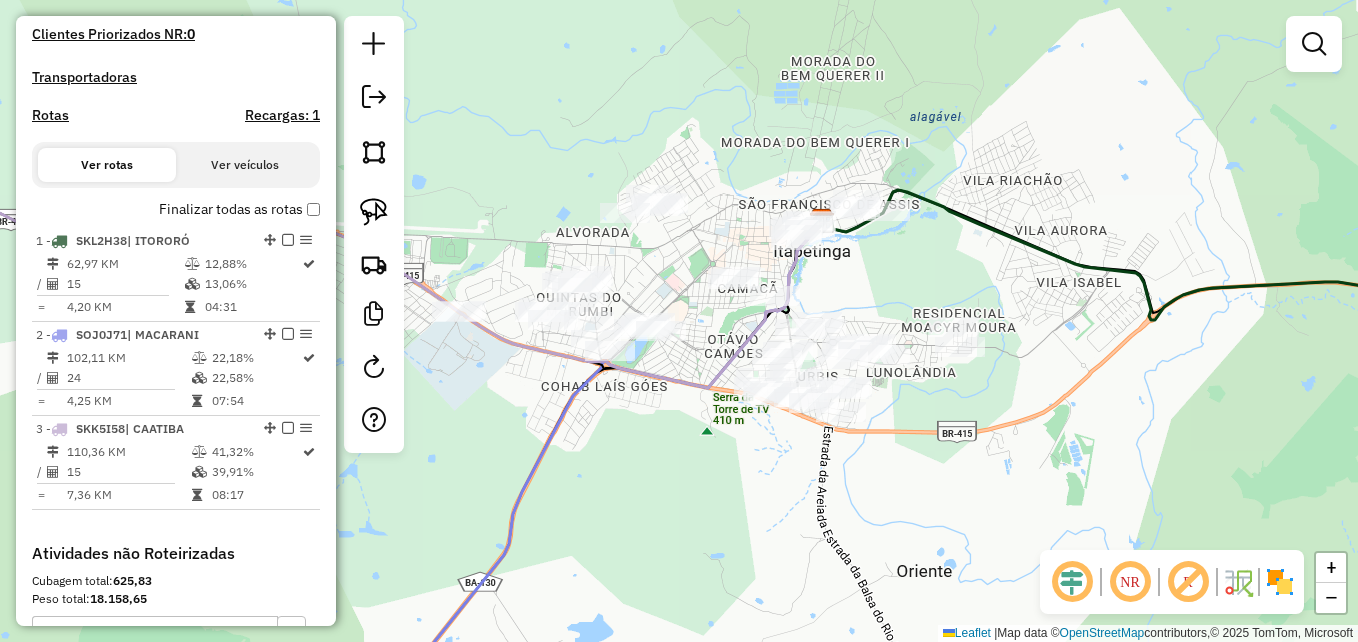 drag, startPoint x: 657, startPoint y: 291, endPoint x: 735, endPoint y: 292, distance: 78.00641 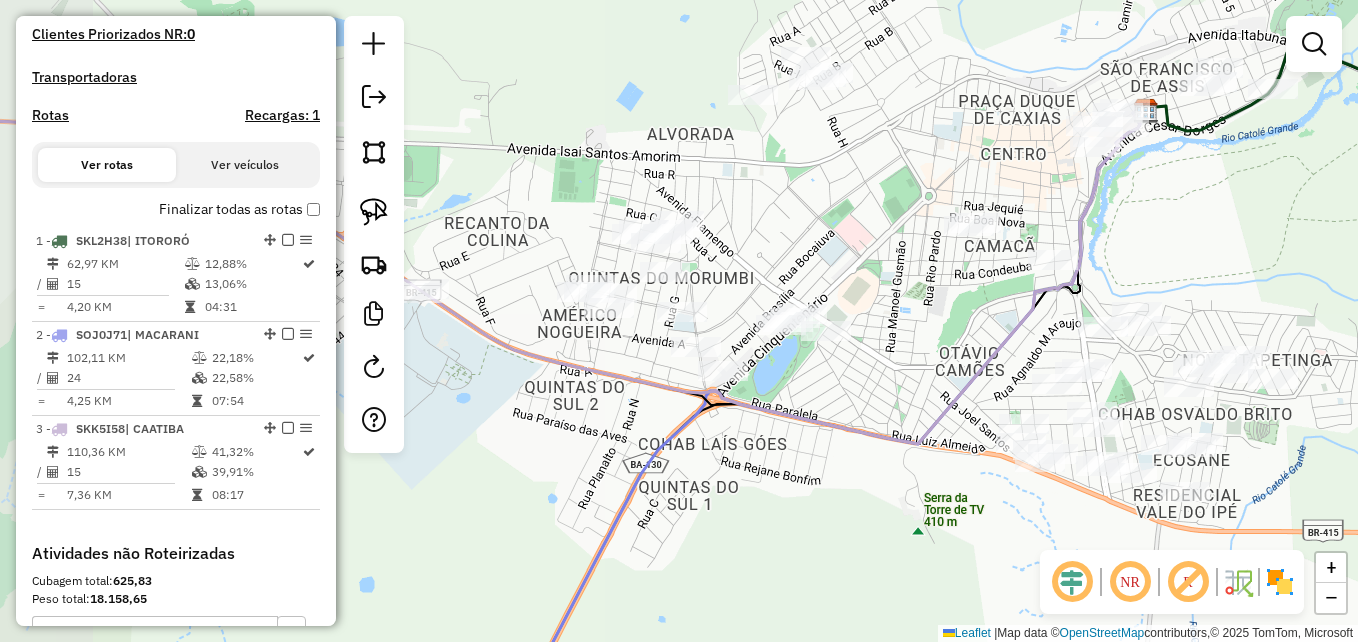 drag, startPoint x: 689, startPoint y: 292, endPoint x: 716, endPoint y: 261, distance: 41.109608 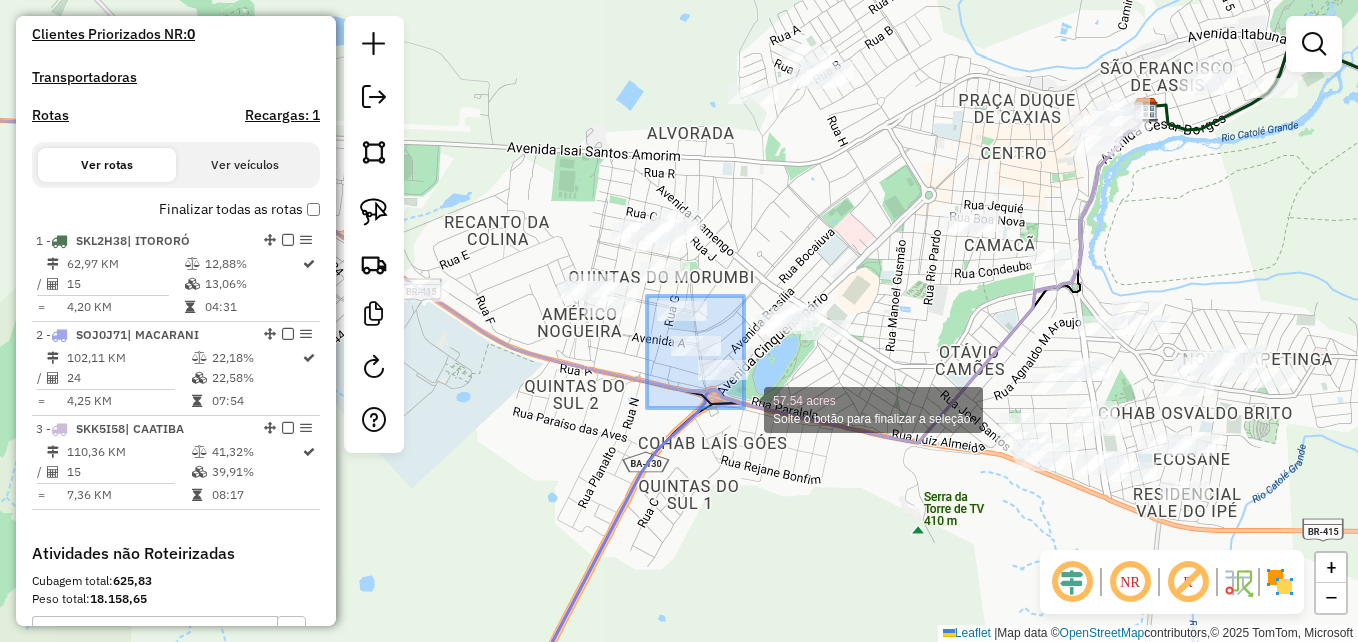 drag, startPoint x: 647, startPoint y: 296, endPoint x: 744, endPoint y: 408, distance: 148.16545 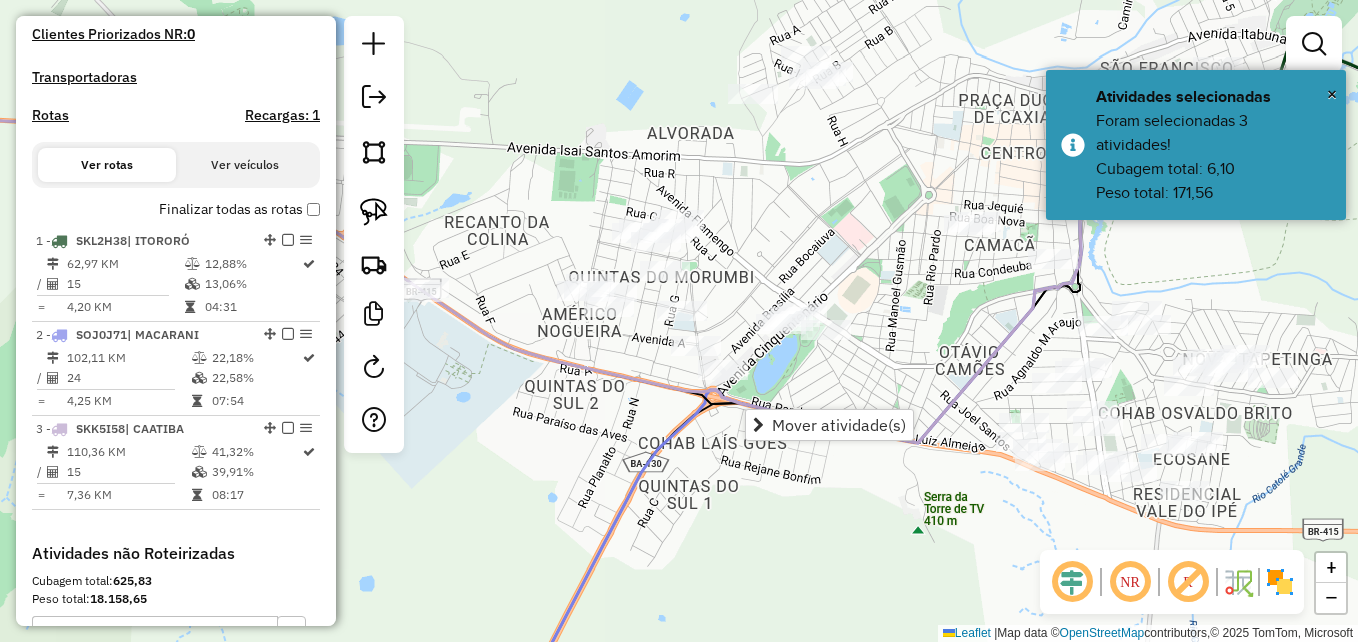 click at bounding box center [1314, 44] 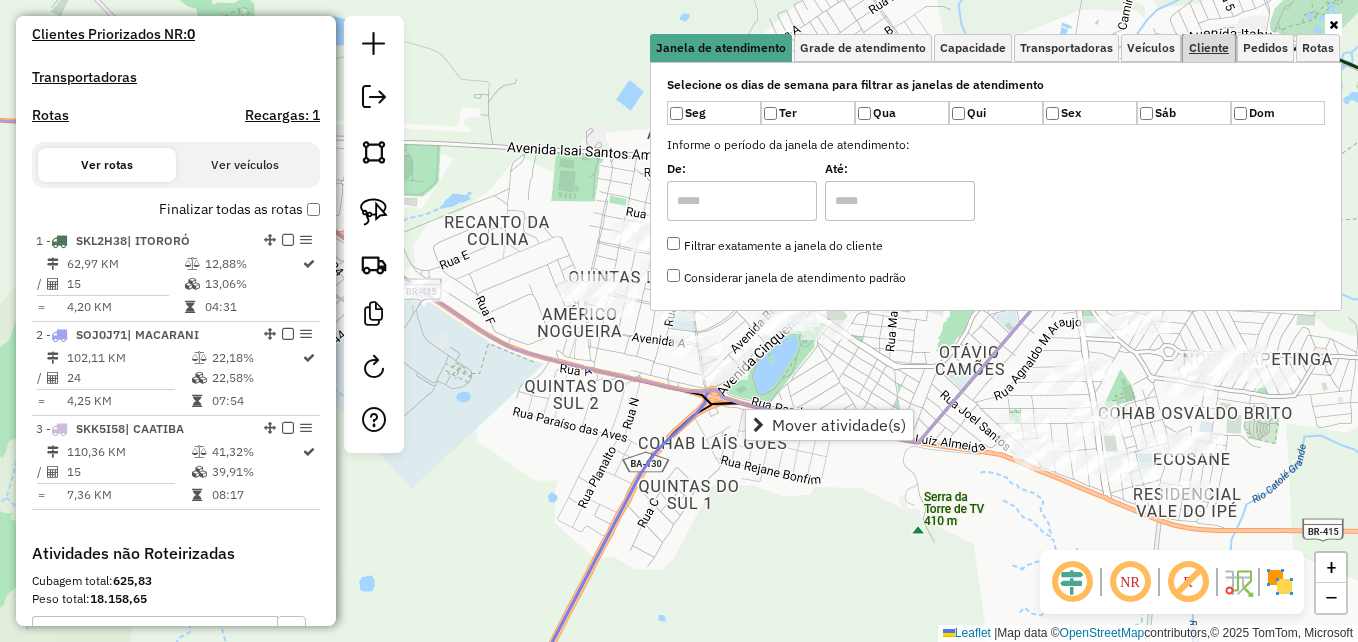 click on "Cliente" at bounding box center (1209, 48) 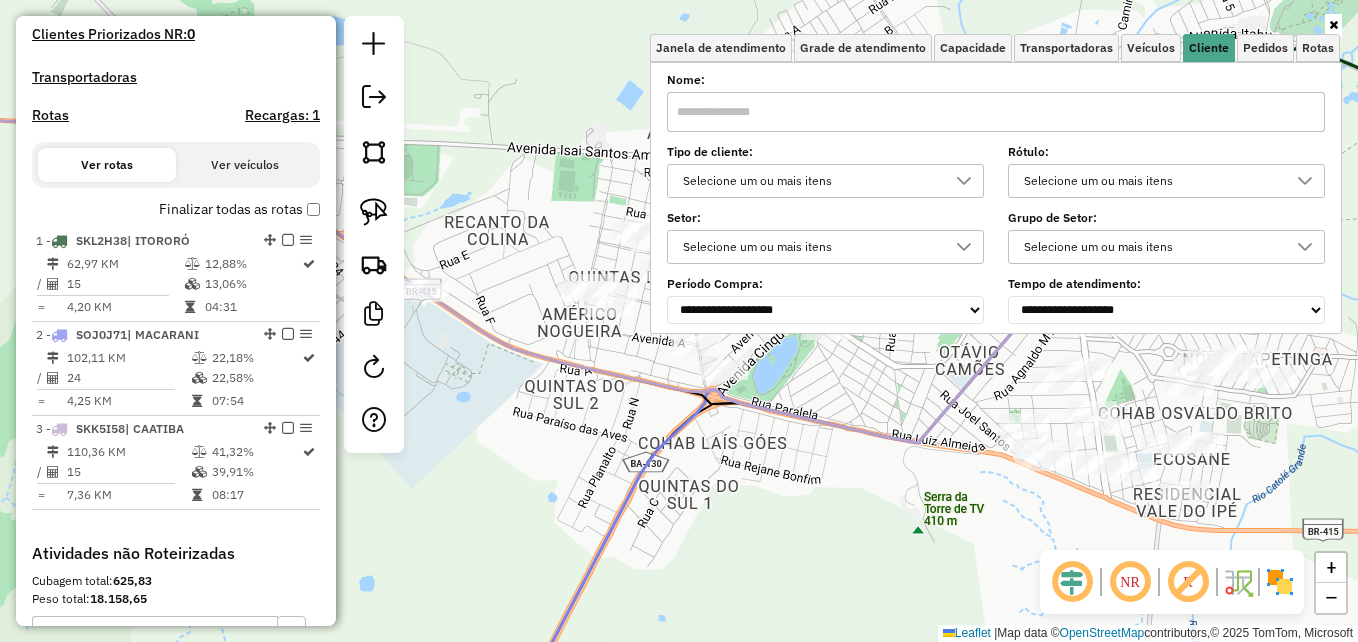 click at bounding box center [996, 112] 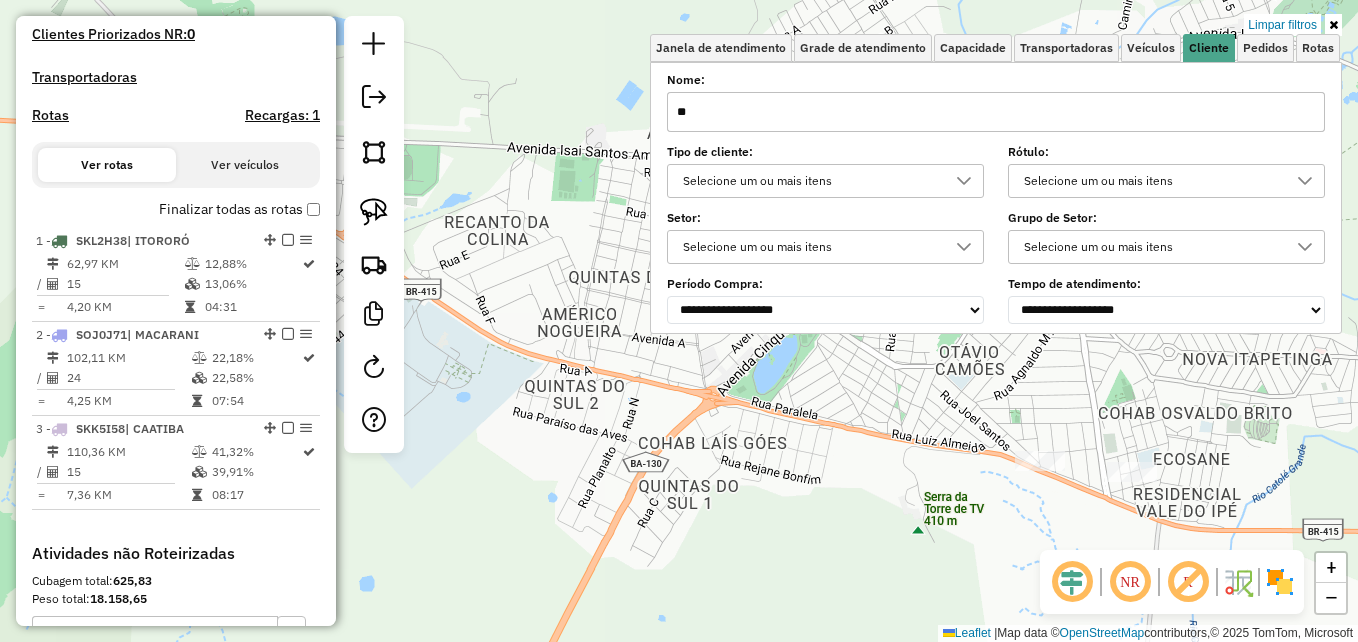 type on "**" 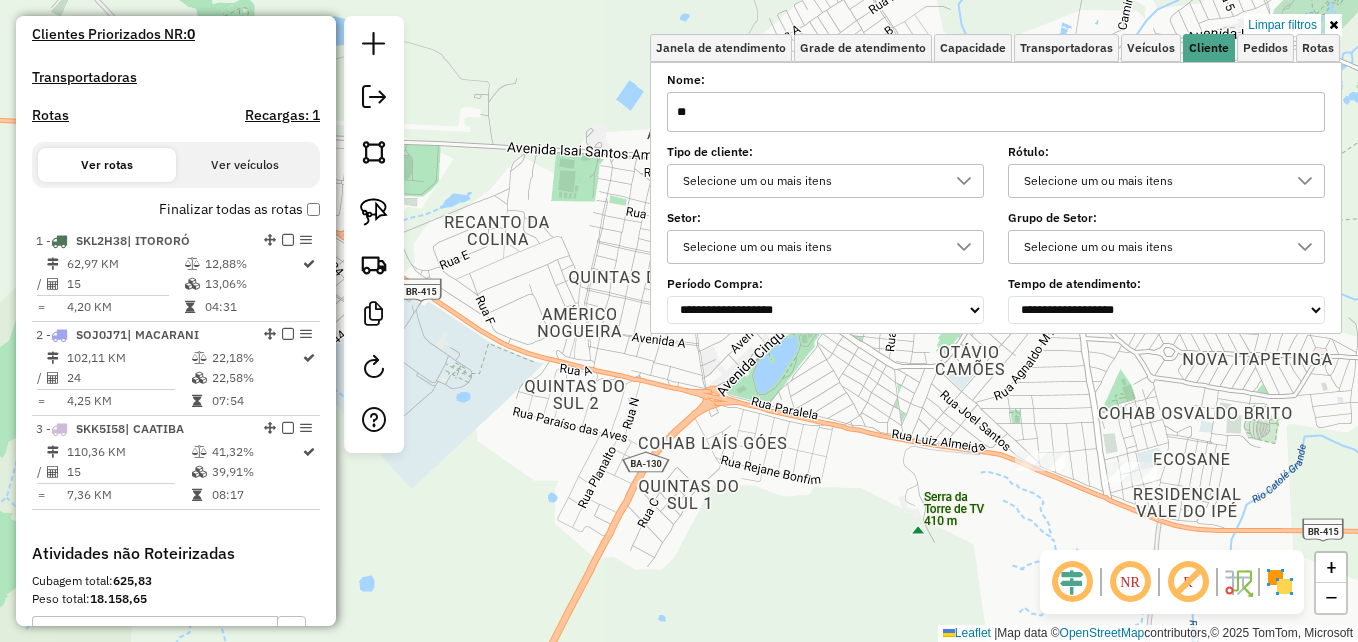 click on "Limpar filtros Janela de atendimento Grade de atendimento Capacidade Transportadoras Veículos Cliente Pedidos  Rotas Selecione os dias de semana para filtrar as janelas de atendimento  Seg   Ter   Qua   Qui   Sex   Sáb   Dom  Informe o período da janela de atendimento: De: Até:  Filtrar exatamente a janela do cliente  Considerar janela de atendimento padrão  Selecione os dias de semana para filtrar as grades de atendimento  Seg   Ter   Qua   Qui   Sex   Sáb   Dom   Considerar clientes sem dia de atendimento cadastrado  Clientes fora do dia de atendimento selecionado Filtrar as atividades entre os valores definidos abaixo:  Peso mínimo:   Peso máximo:   Cubagem mínima:   Cubagem máxima:   De:   Até:  Filtrar as atividades entre o tempo de atendimento definido abaixo:  De:   Até:   Considerar capacidade total dos clientes não roteirizados Transportadora: Selecione um ou mais itens Tipo de veículo: Selecione um ou mais itens Veículo: Selecione um ou mais itens Motorista: Selecione um ou mais itens" 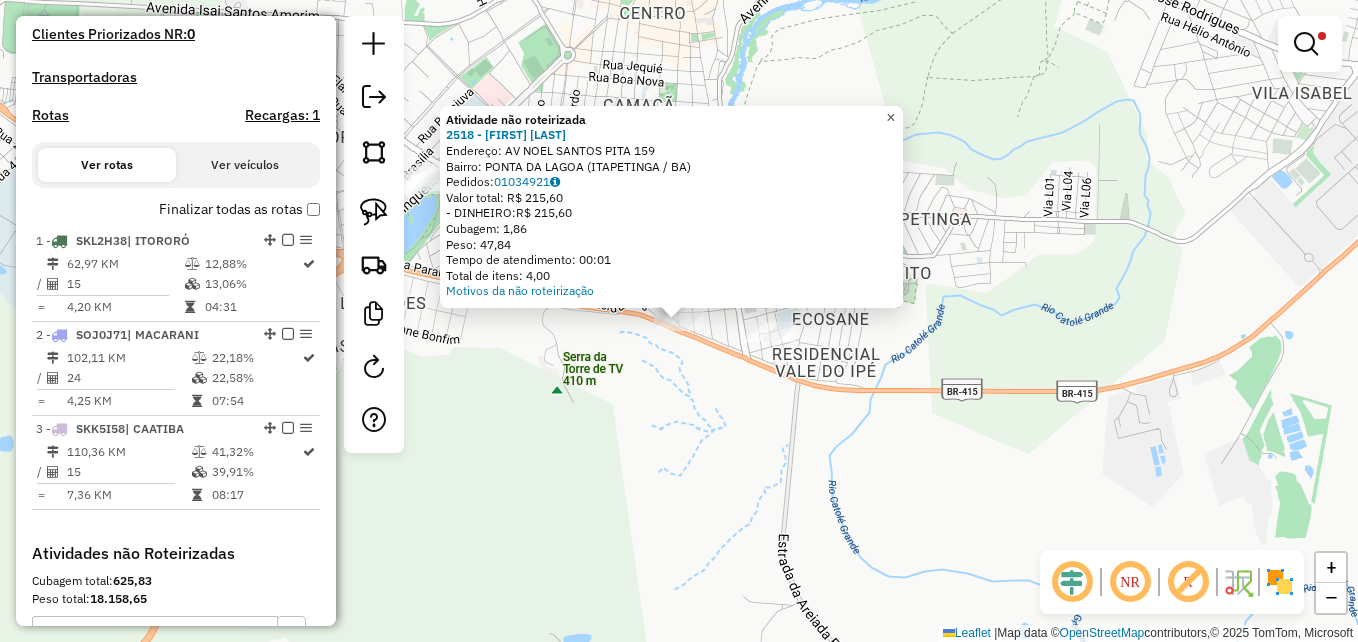 click on "×" 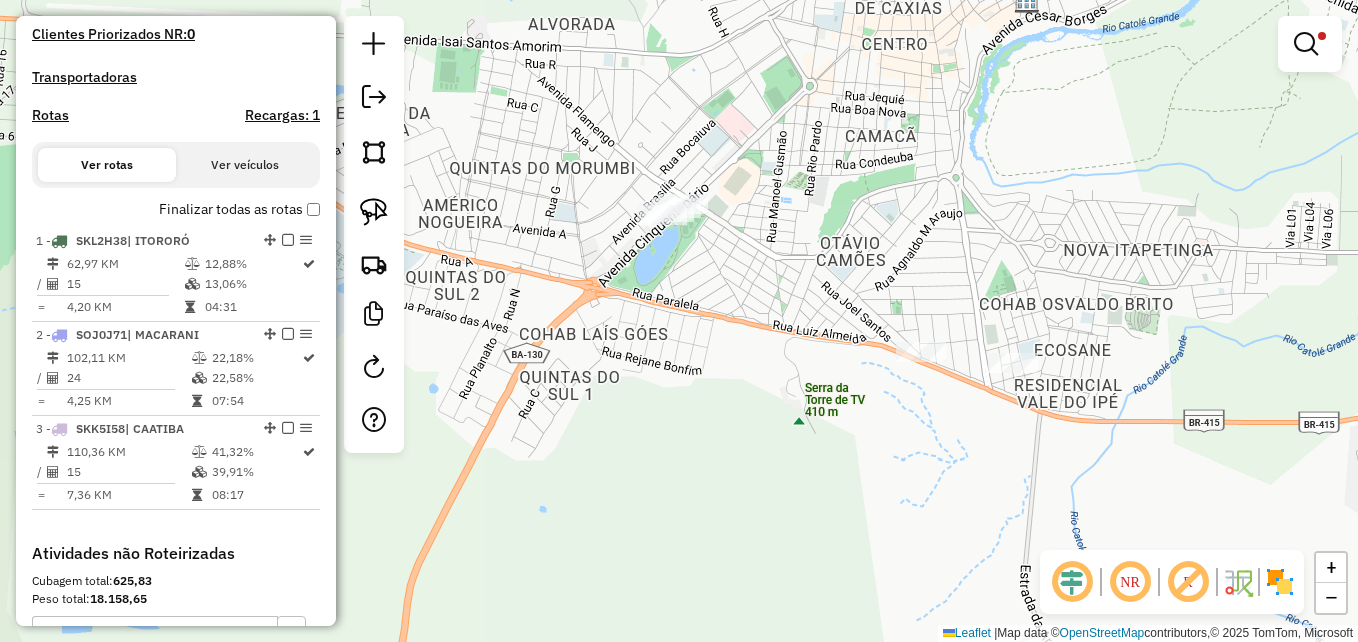 drag, startPoint x: 556, startPoint y: 229, endPoint x: 968, endPoint y: 262, distance: 413.3195 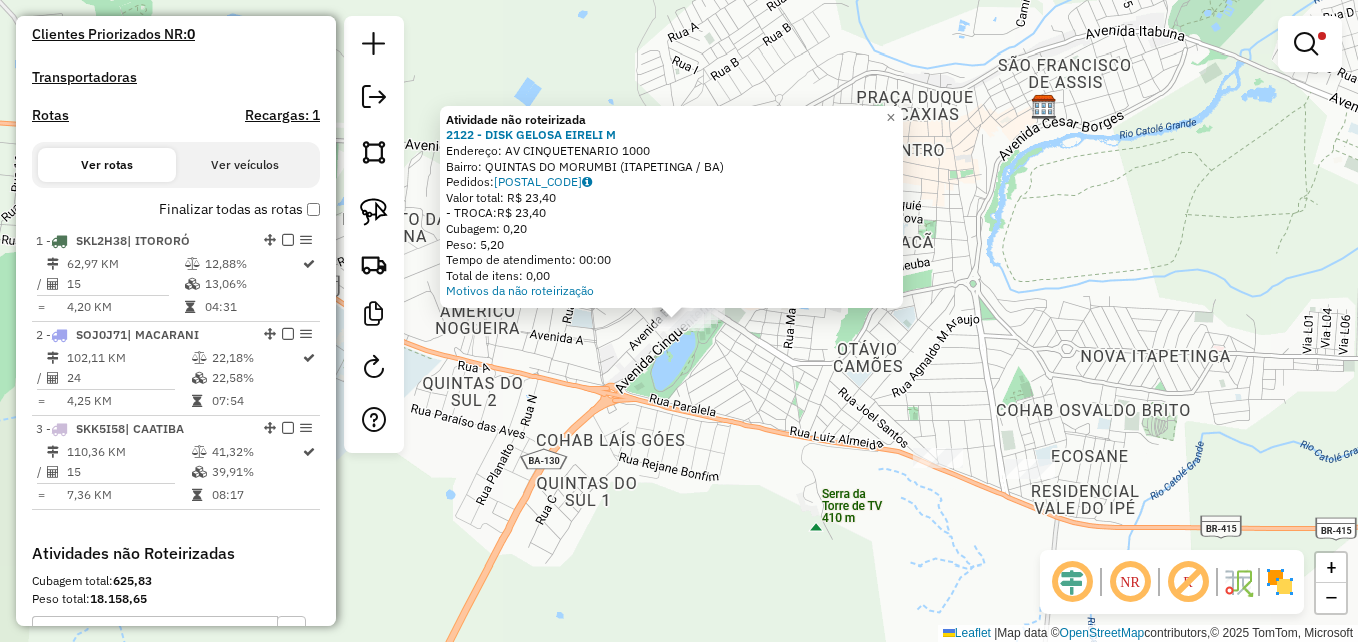 click on "Atividade não roteirizada 2122 - DISK GELOSA EIRELI M  Endereço: AV  CINQUETENARIO                 1000   Bairro: QUINTAS DO MORUMBI (ITAPETINGA / BA)   Pedidos:  01034888   Valor total: R$ 23,40   - TROCA:  R$ 23,40   Cubagem: 0,20   Peso: 5,20   Tempo de atendimento: 00:00   Total de itens: 0,00  Motivos da não roteirização × Limpar filtros Janela de atendimento Grade de atendimento Capacidade Transportadoras Veículos Cliente Pedidos  Rotas Selecione os dias de semana para filtrar as janelas de atendimento  Seg   Ter   Qua   Qui   Sex   Sáb   Dom  Informe o período da janela de atendimento: De: Até:  Filtrar exatamente a janela do cliente  Considerar janela de atendimento padrão  Selecione os dias de semana para filtrar as grades de atendimento  Seg   Ter   Qua   Qui   Sex   Sáb   Dom   Considerar clientes sem dia de atendimento cadastrado  Clientes fora do dia de atendimento selecionado Filtrar as atividades entre os valores definidos abaixo:  Peso mínimo:   Peso máximo:   Cubagem mínima:  +" 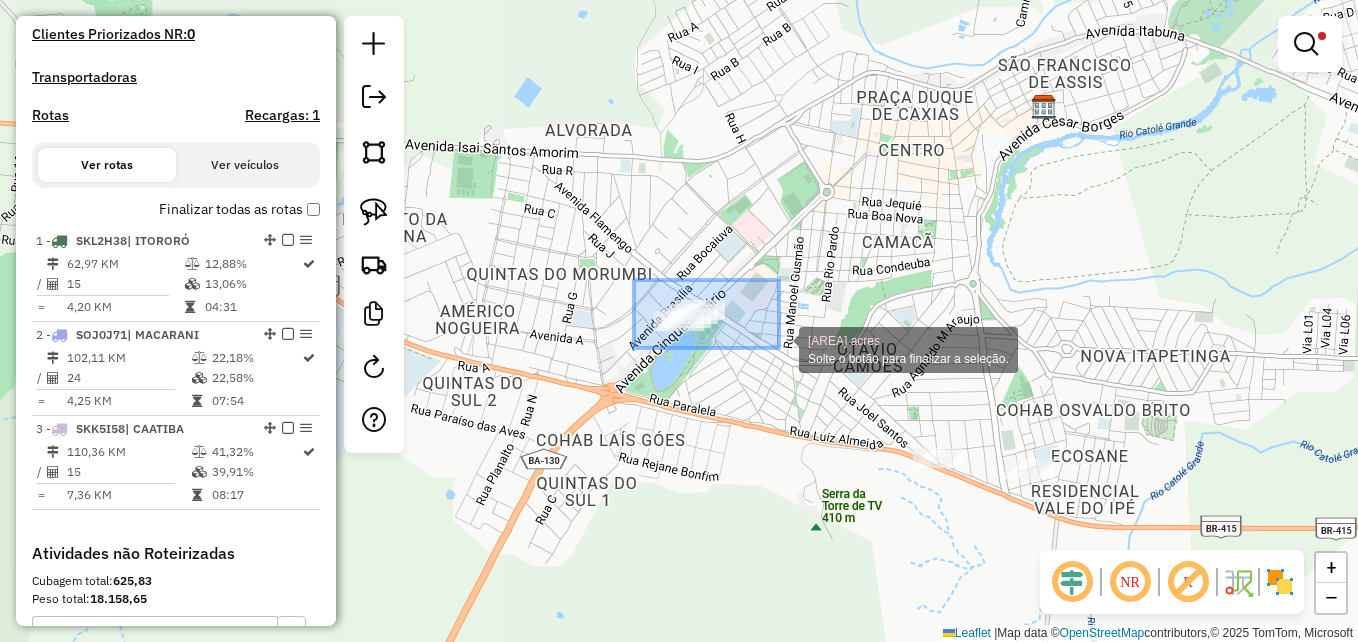 drag, startPoint x: 634, startPoint y: 280, endPoint x: 779, endPoint y: 348, distance: 160.15305 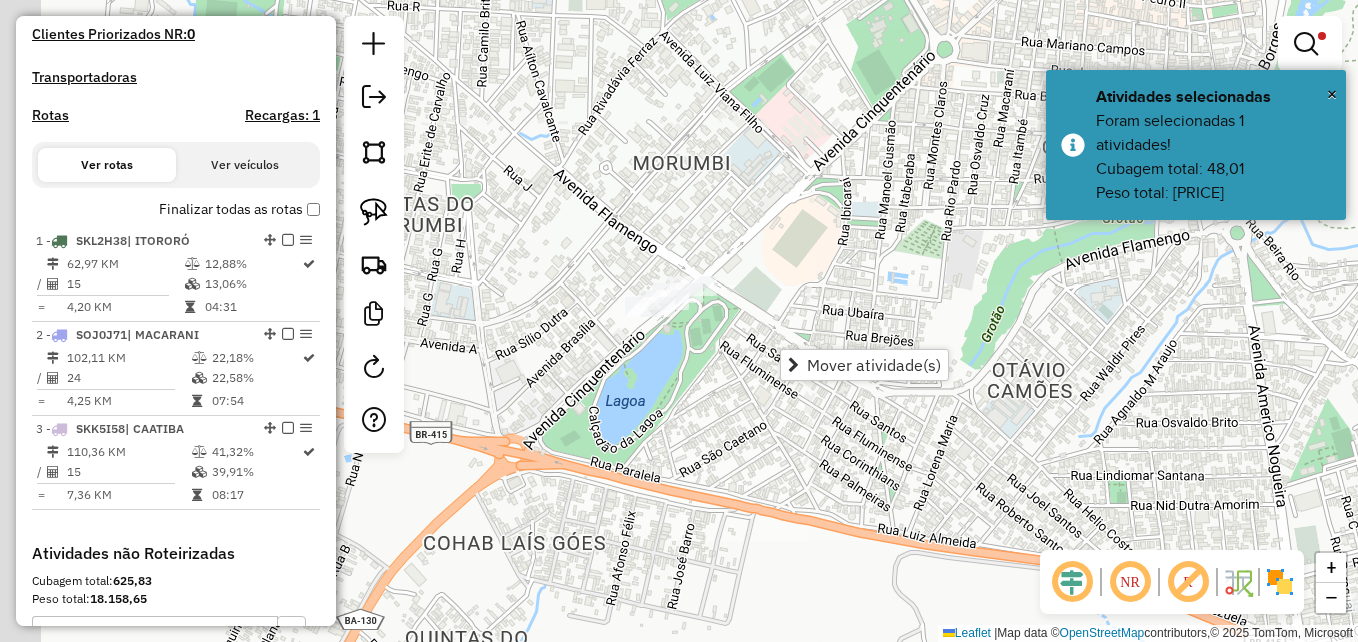 drag, startPoint x: 666, startPoint y: 315, endPoint x: 789, endPoint y: 333, distance: 124.3101 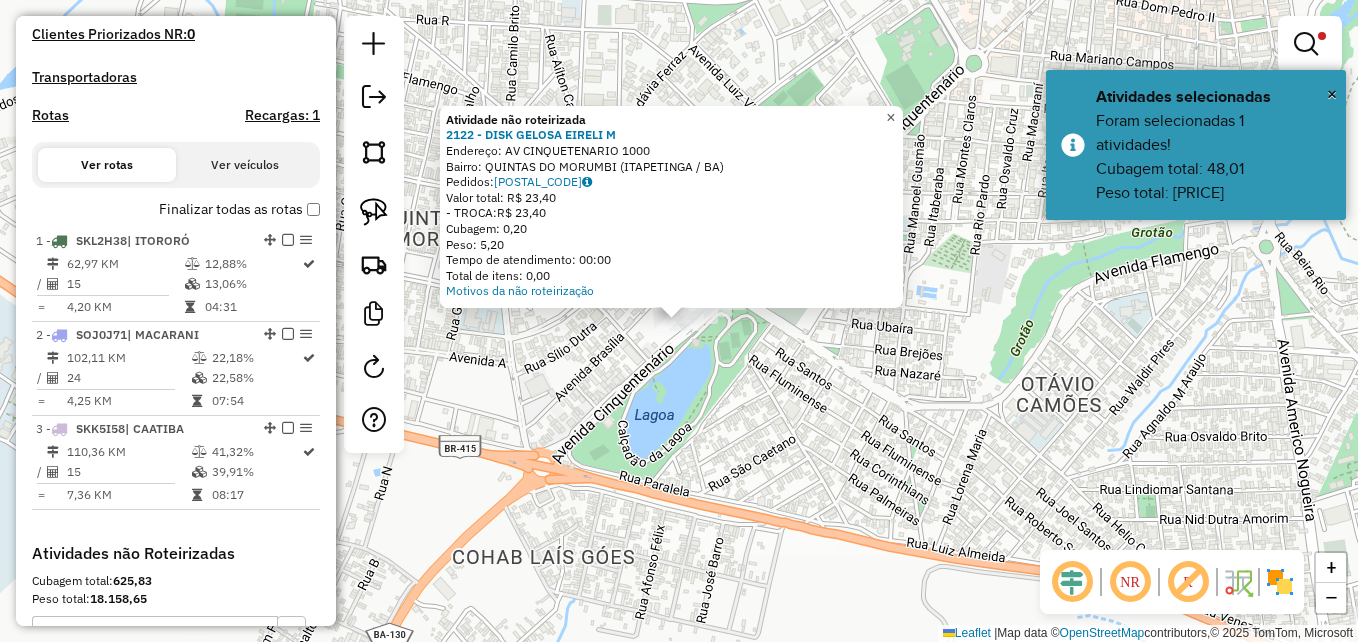 drag, startPoint x: 904, startPoint y: 110, endPoint x: 886, endPoint y: 124, distance: 22.803509 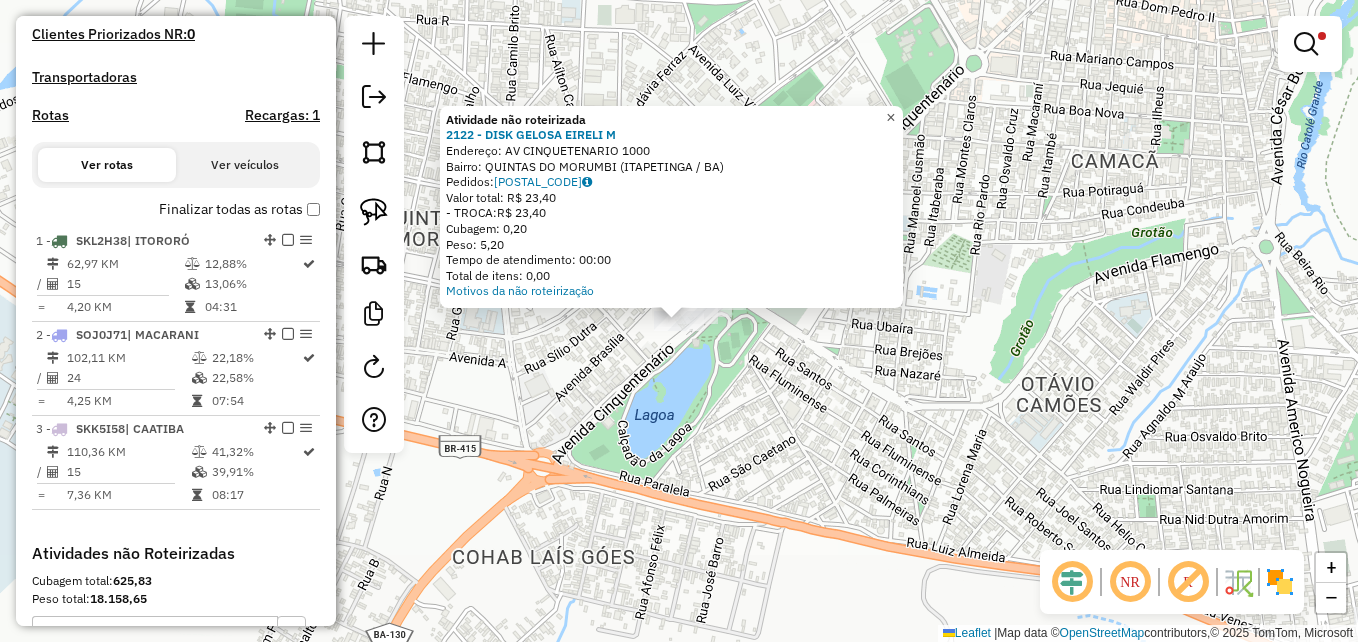 click on "×" 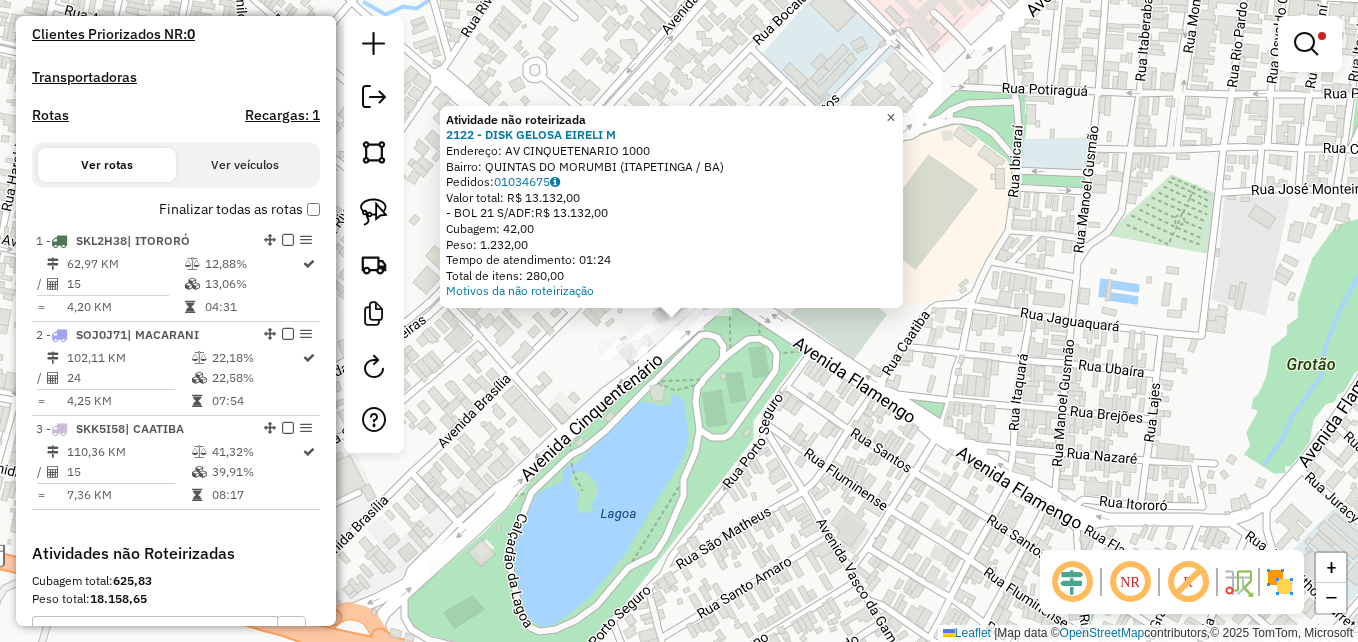click on "×" 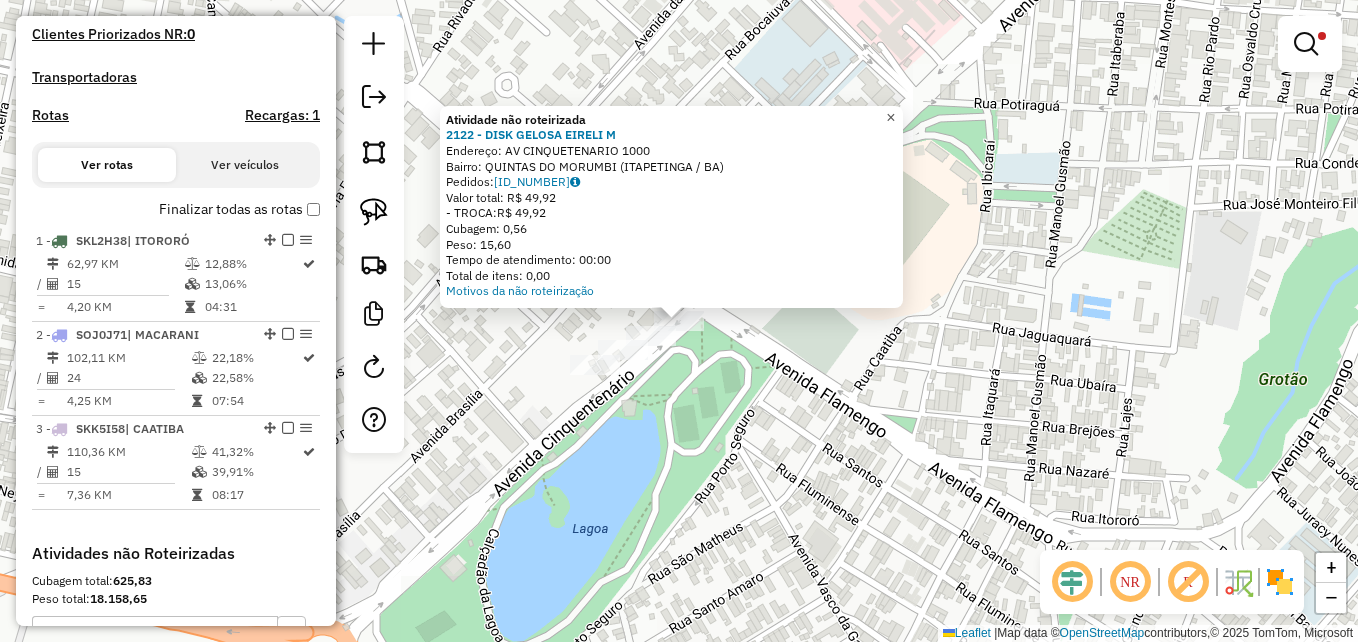 click on "×" 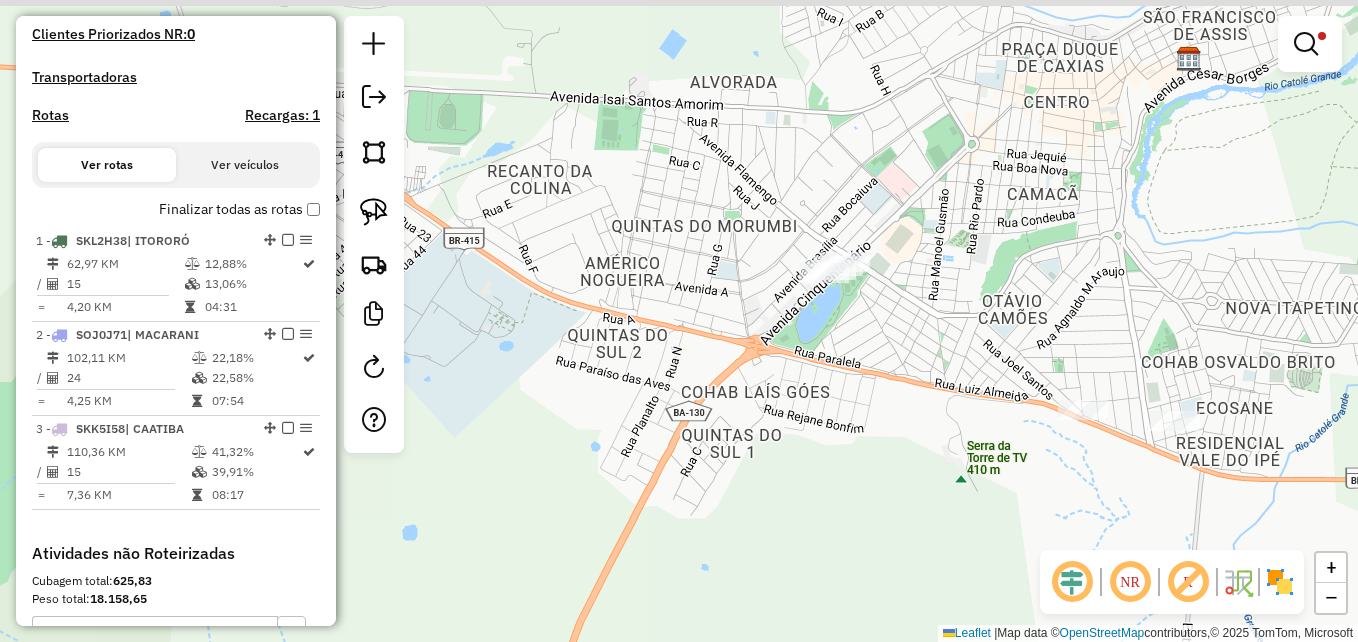 drag, startPoint x: 950, startPoint y: 123, endPoint x: 911, endPoint y: 235, distance: 118.595955 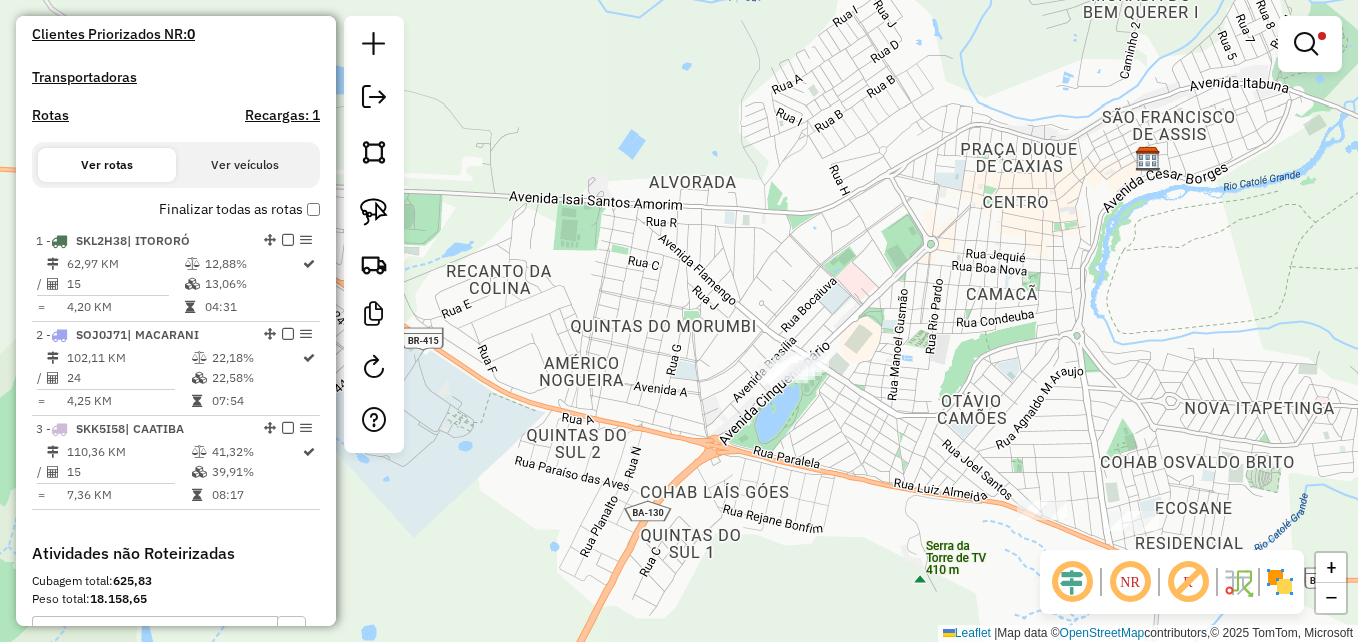click at bounding box center [1306, 44] 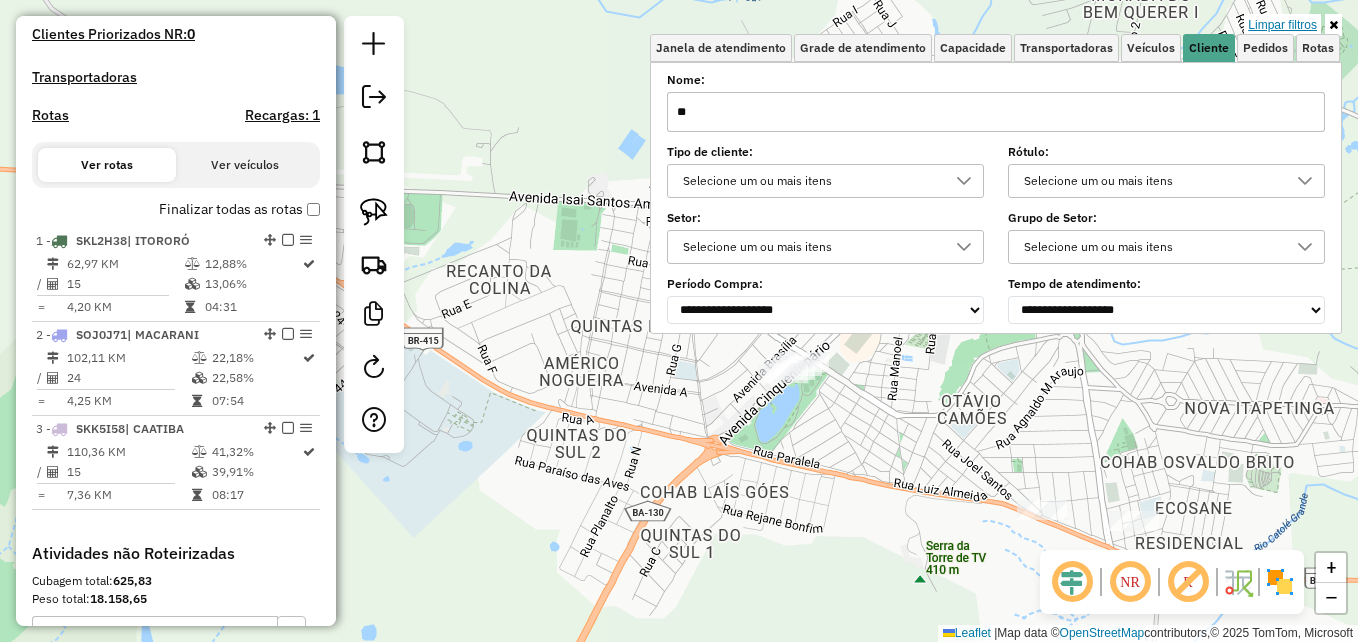 click on "Limpar filtros" at bounding box center [1282, 25] 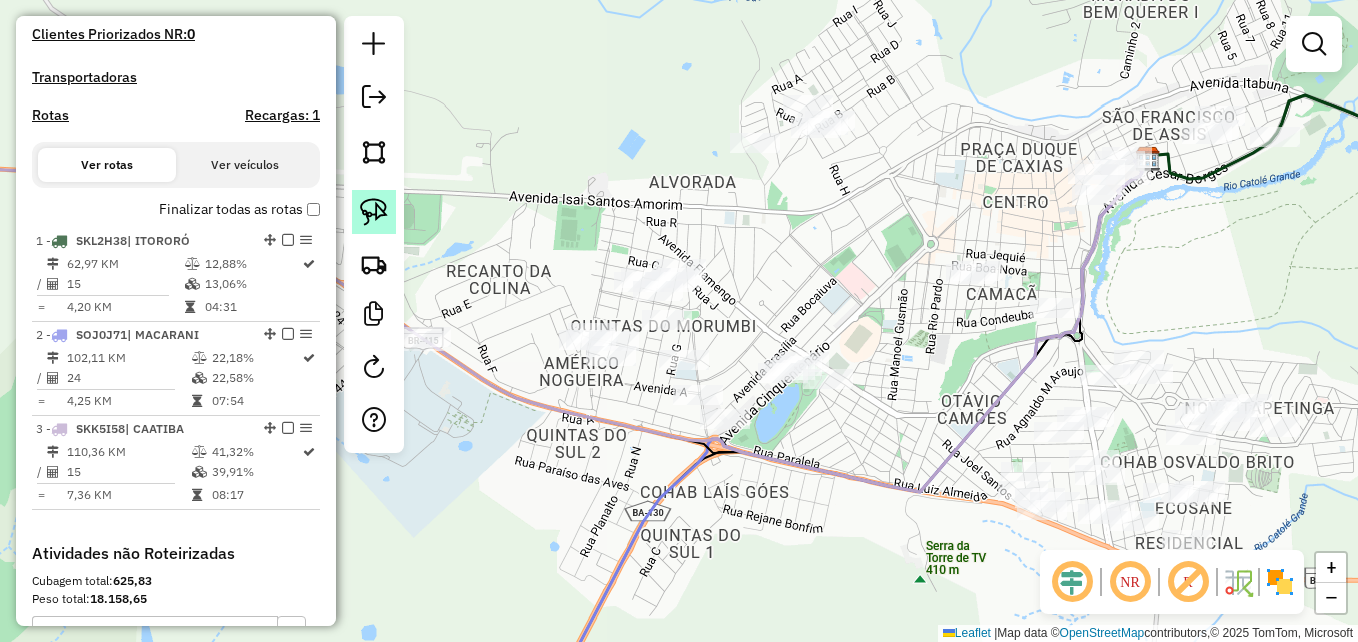 click 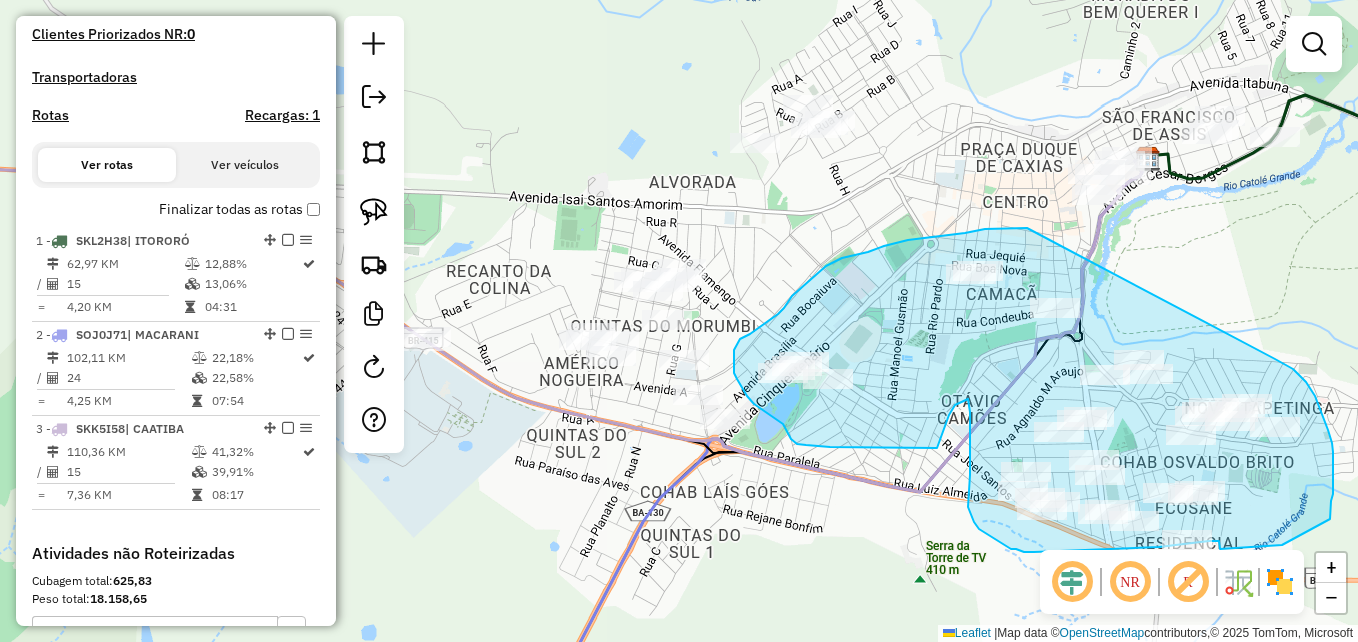drag, startPoint x: 1027, startPoint y: 228, endPoint x: 1275, endPoint y: 359, distance: 280.4728 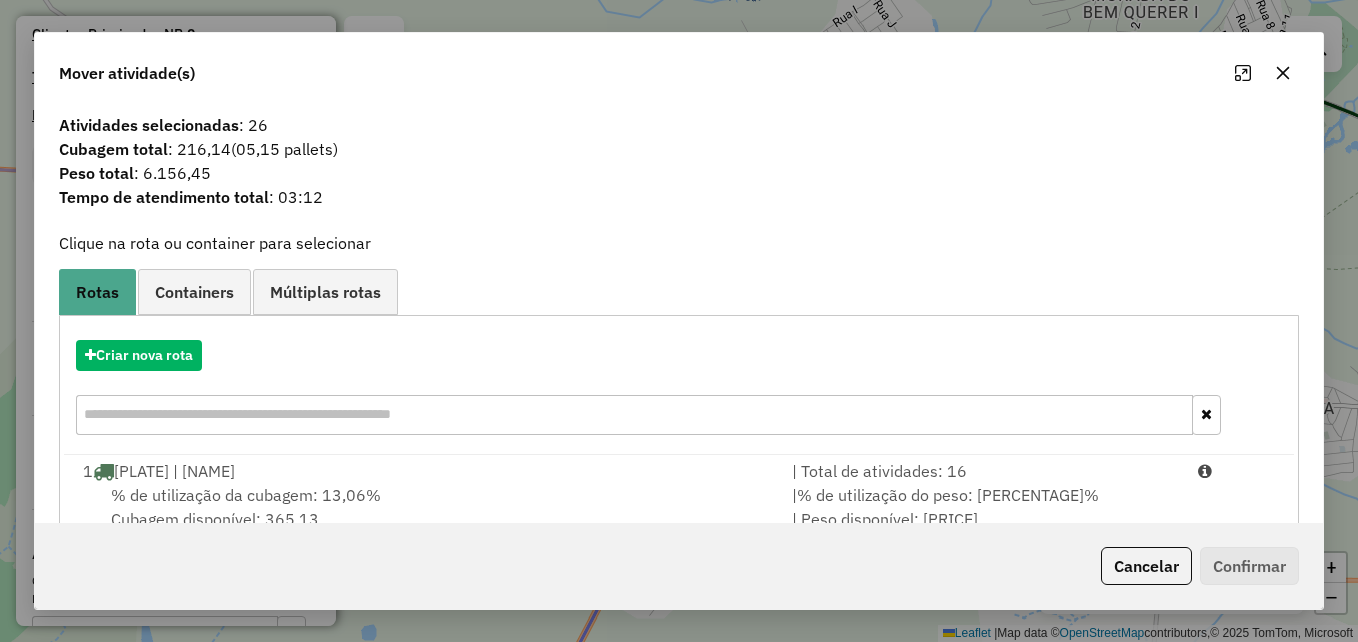 click on "Criar nova rota" at bounding box center [679, 390] 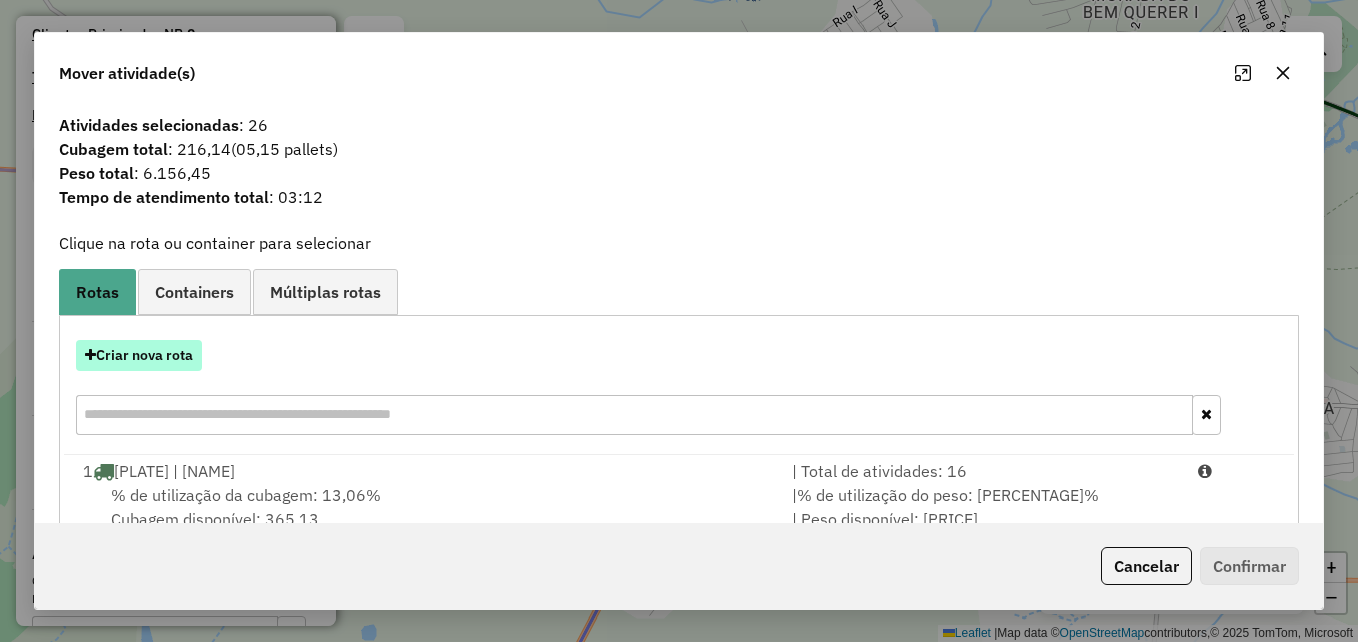 click on "Criar nova rota" at bounding box center (139, 355) 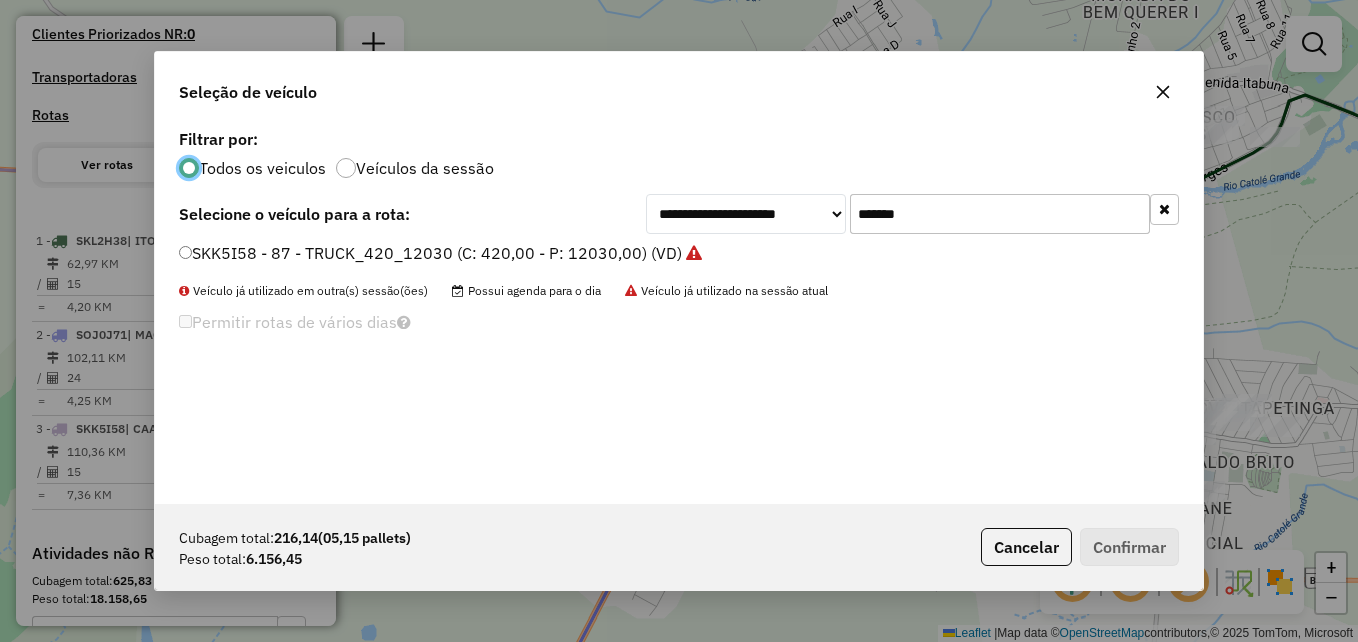scroll, scrollTop: 11, scrollLeft: 6, axis: both 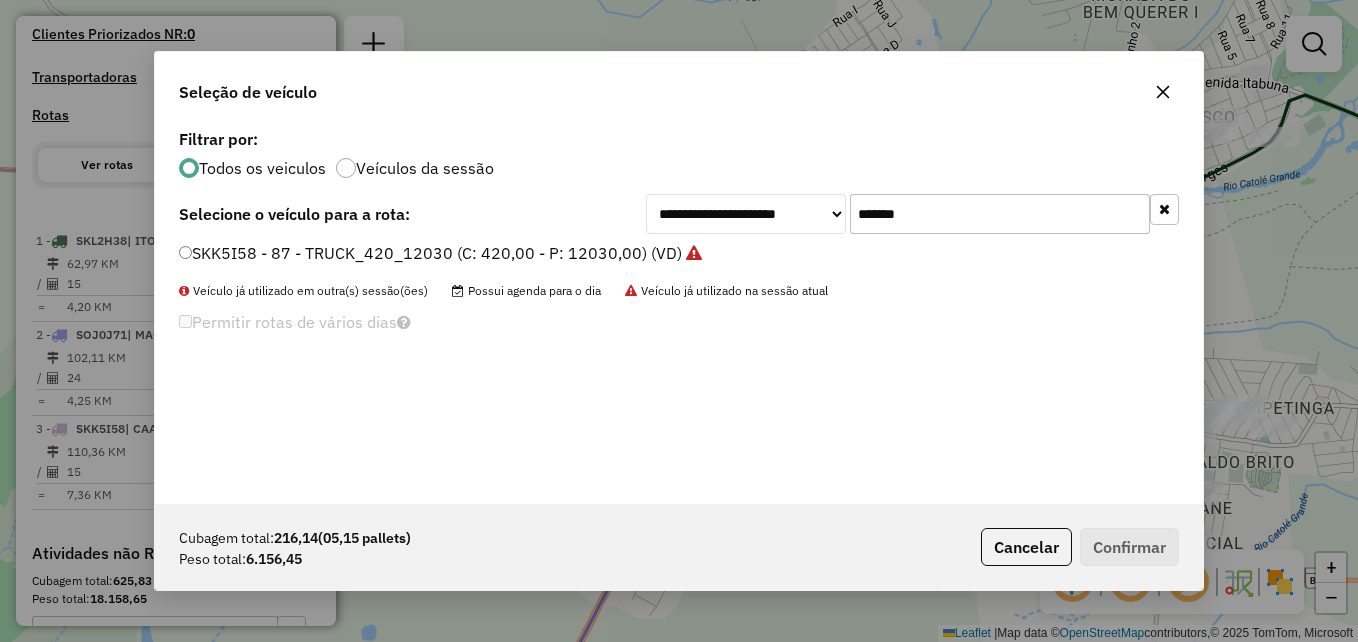 drag, startPoint x: 944, startPoint y: 218, endPoint x: 832, endPoint y: 208, distance: 112.44554 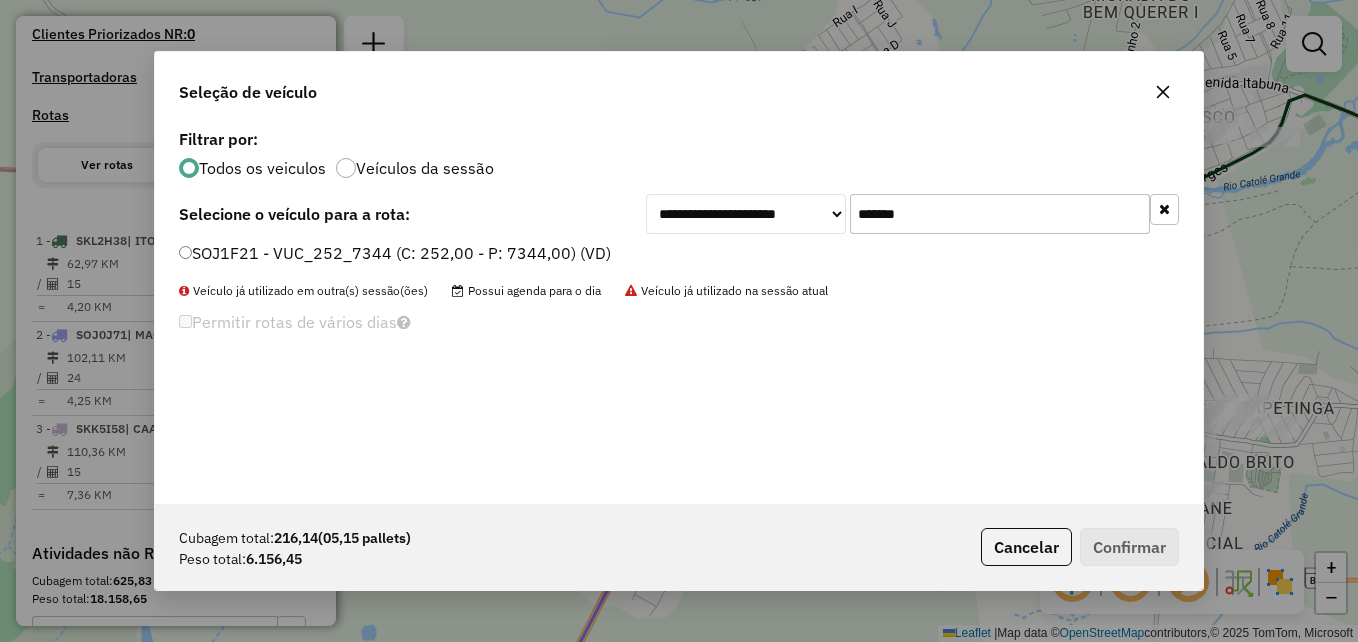 type on "*******" 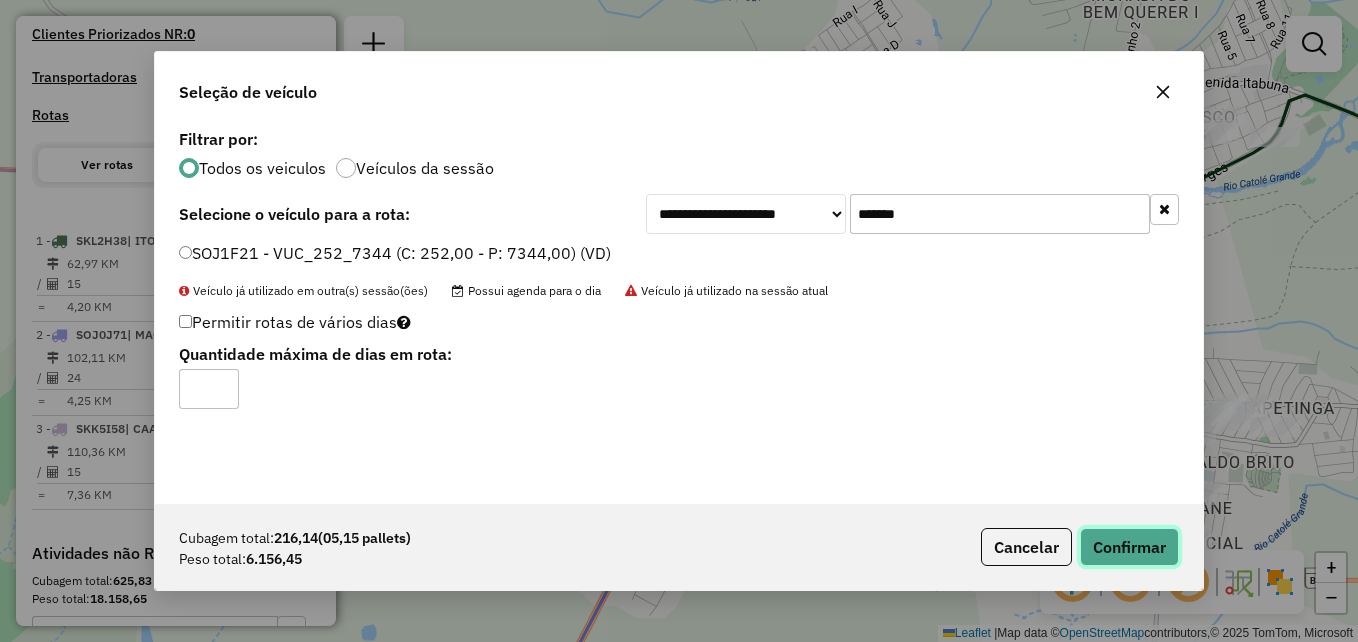 click on "Confirmar" 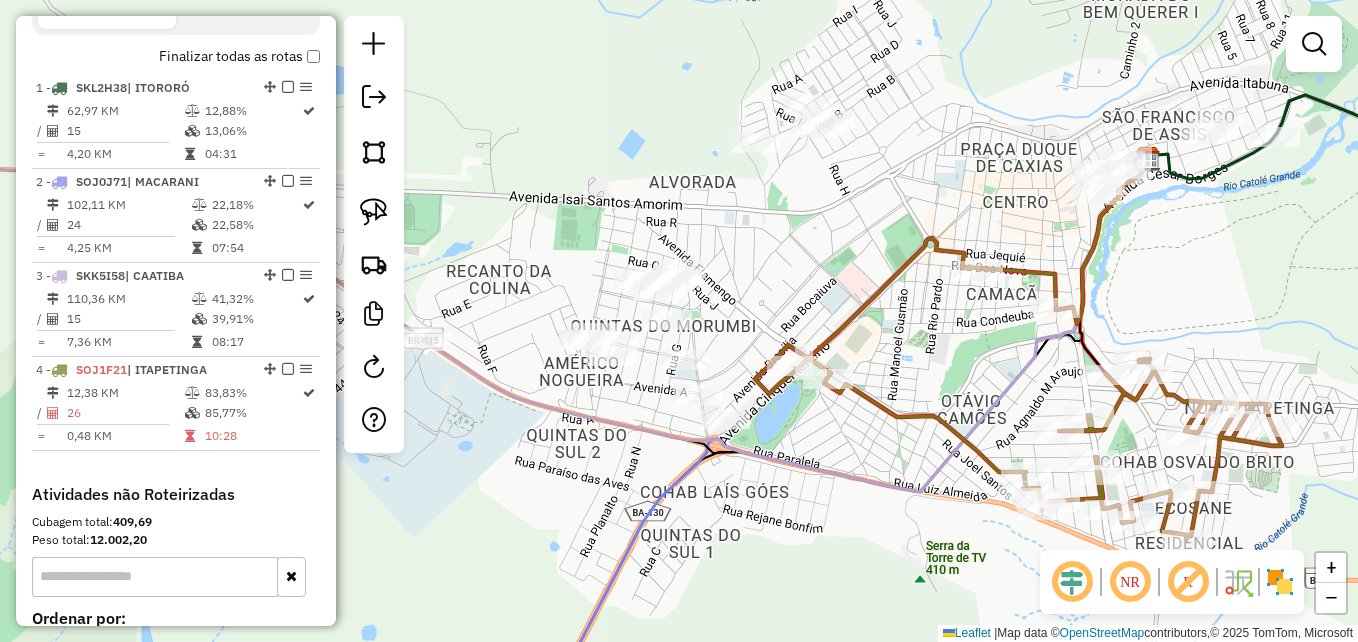 scroll, scrollTop: 762, scrollLeft: 0, axis: vertical 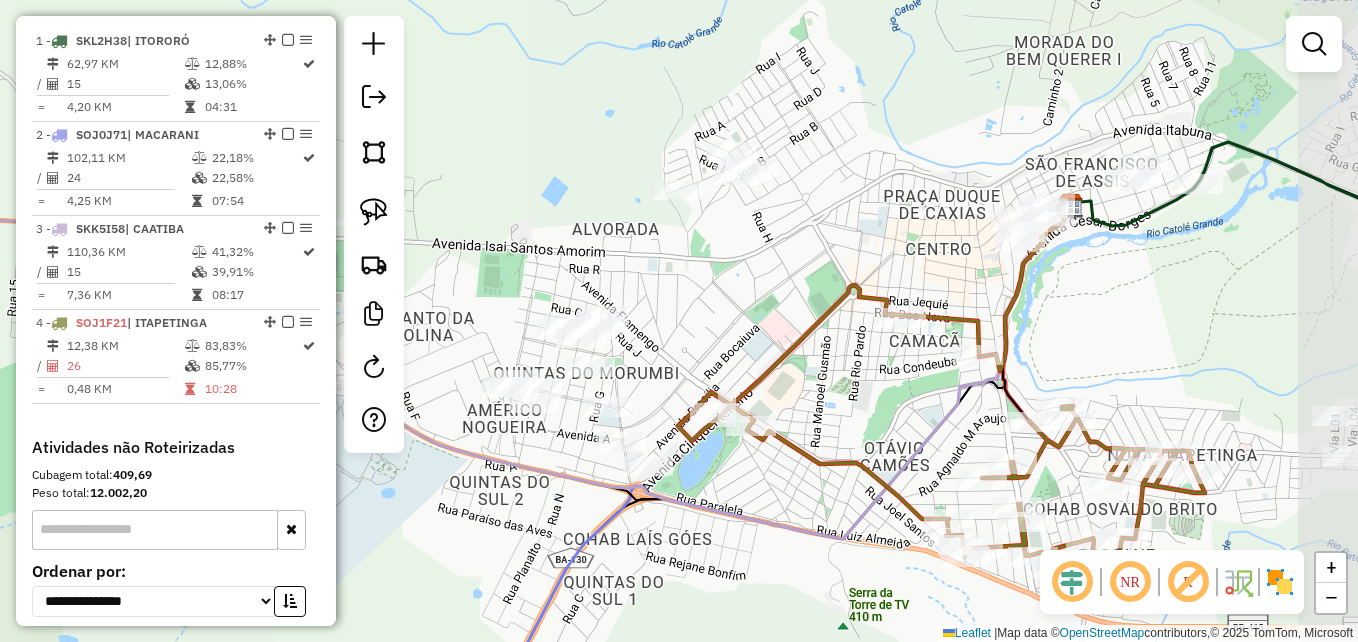 drag, startPoint x: 974, startPoint y: 351, endPoint x: 903, endPoint y: 403, distance: 88.005684 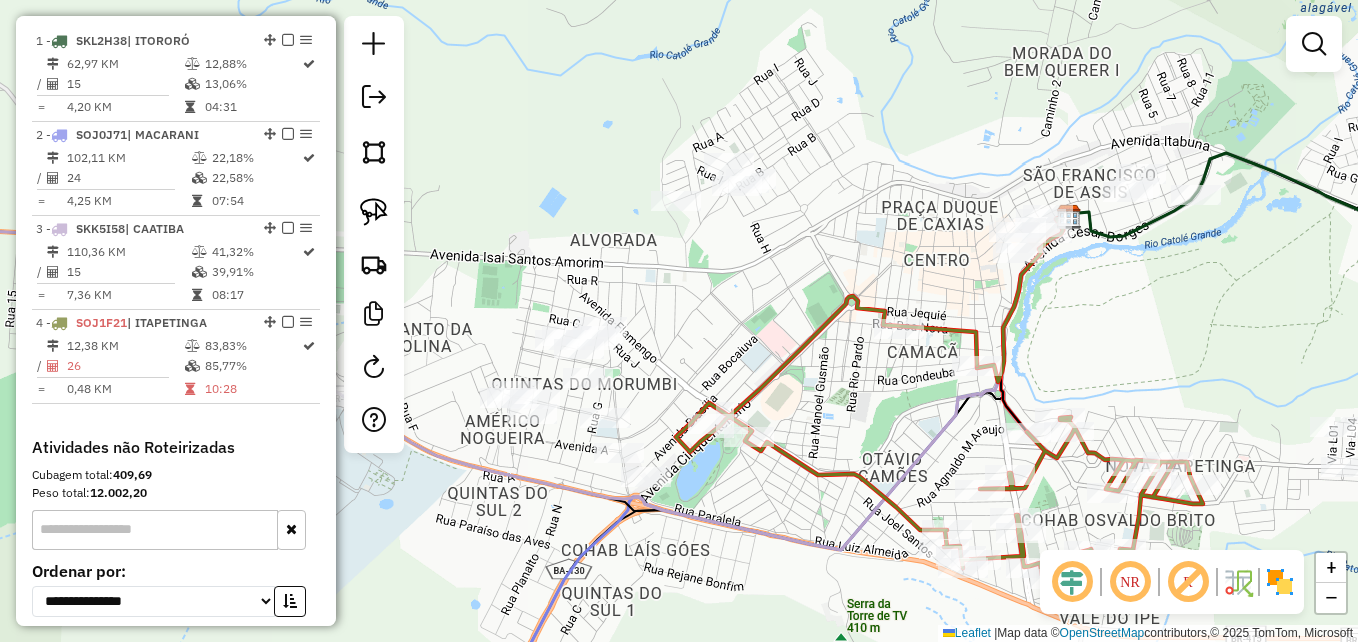drag, startPoint x: 1253, startPoint y: 401, endPoint x: 1150, endPoint y: 370, distance: 107.563934 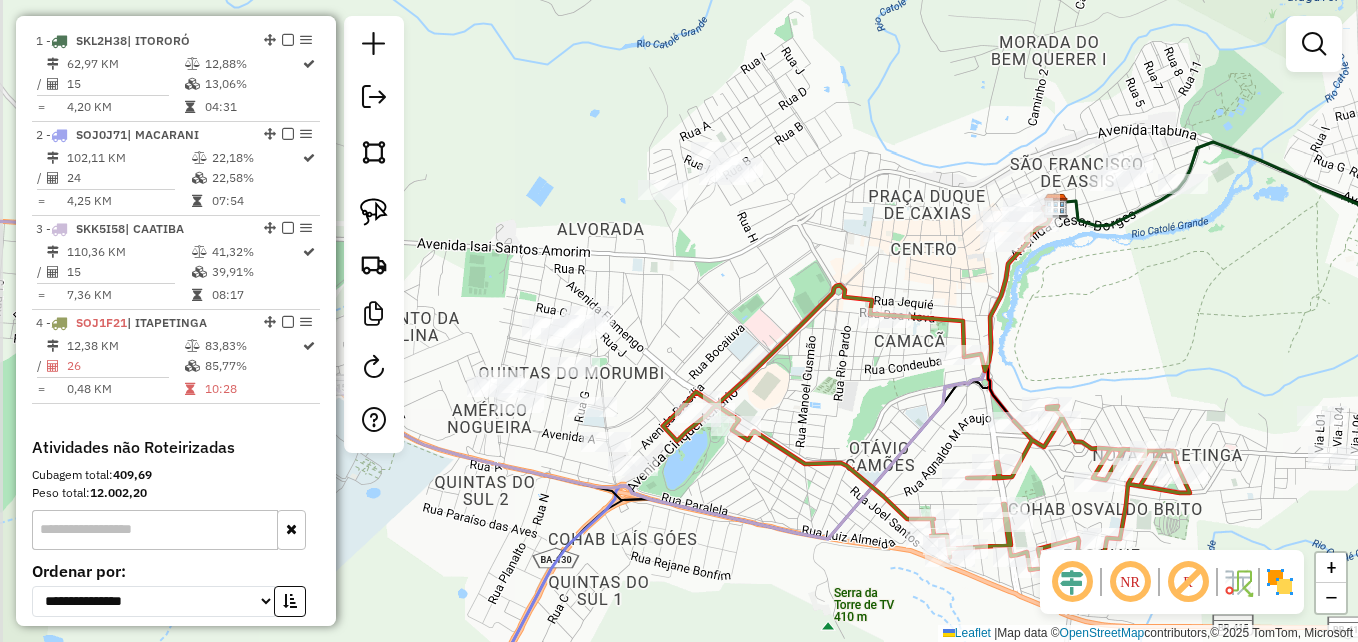 drag, startPoint x: 740, startPoint y: 274, endPoint x: 859, endPoint y: 302, distance: 122.24974 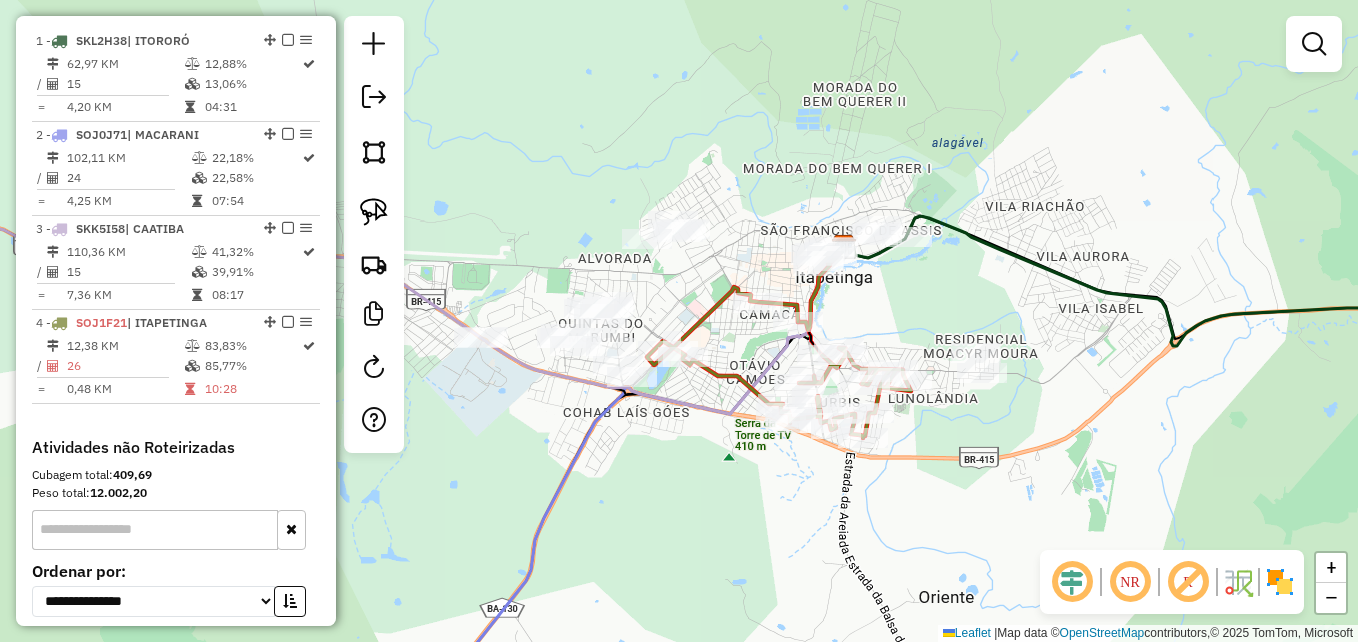 drag, startPoint x: 368, startPoint y: 215, endPoint x: 458, endPoint y: 215, distance: 90 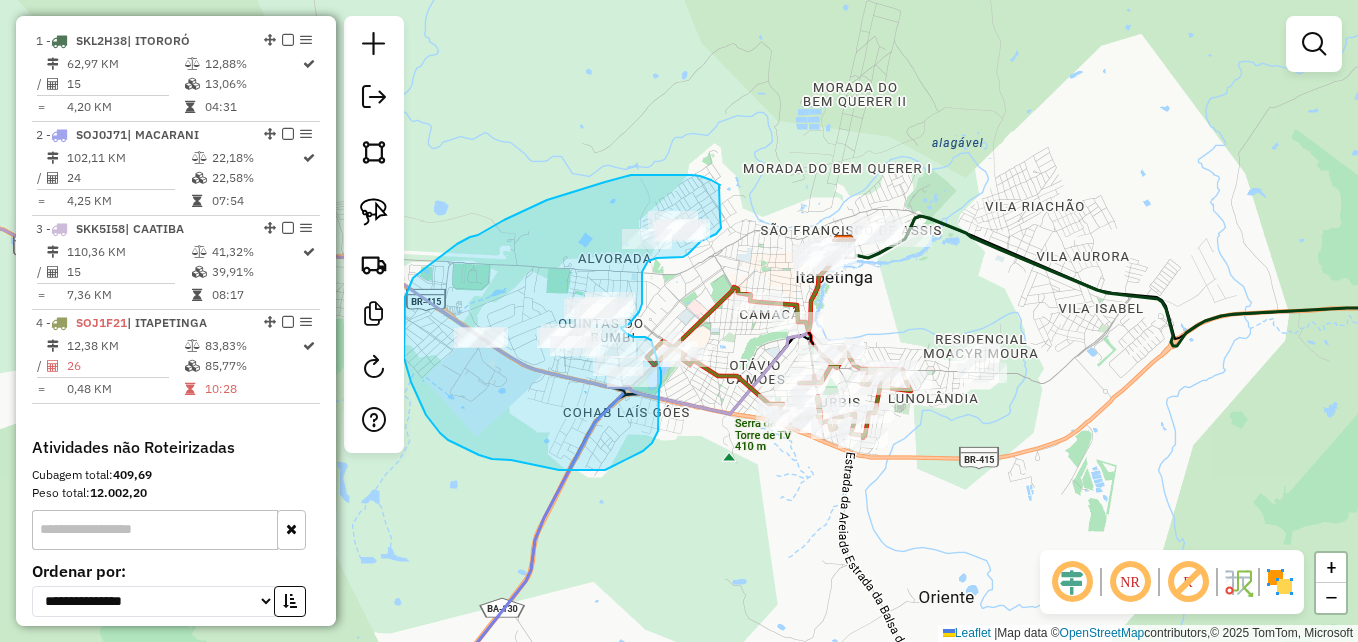 drag, startPoint x: 719, startPoint y: 186, endPoint x: 714, endPoint y: 210, distance: 24.5153 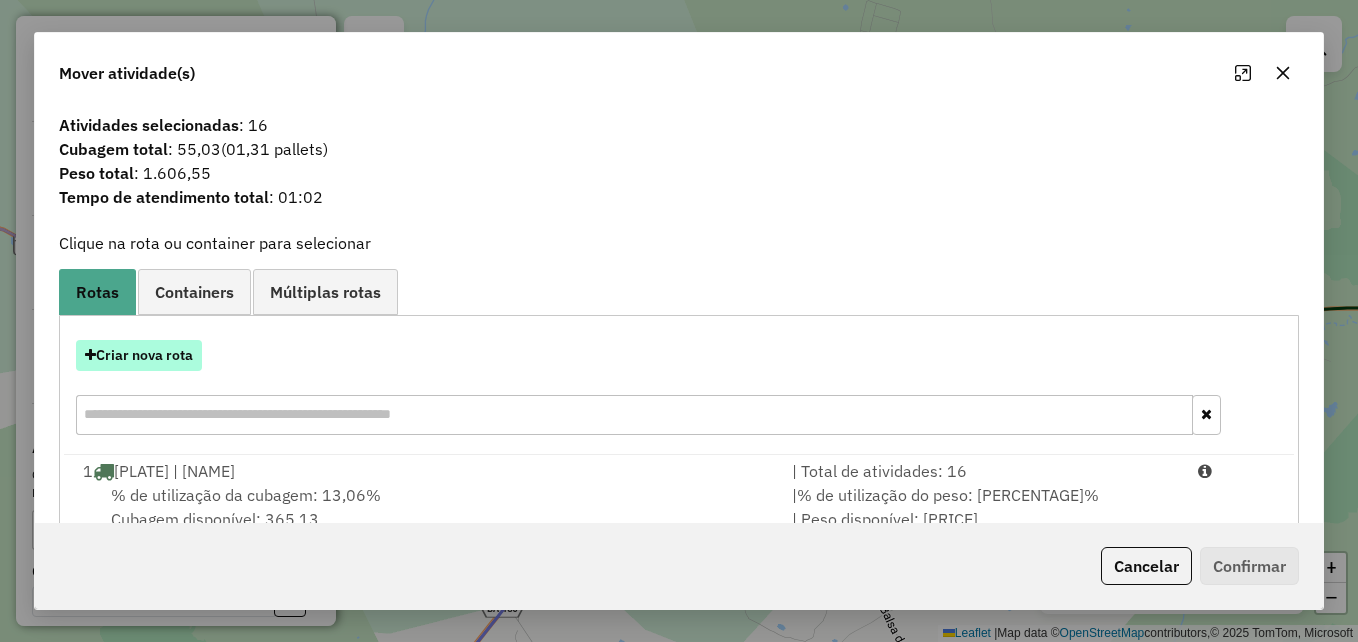click on "Criar nova rota" at bounding box center (139, 355) 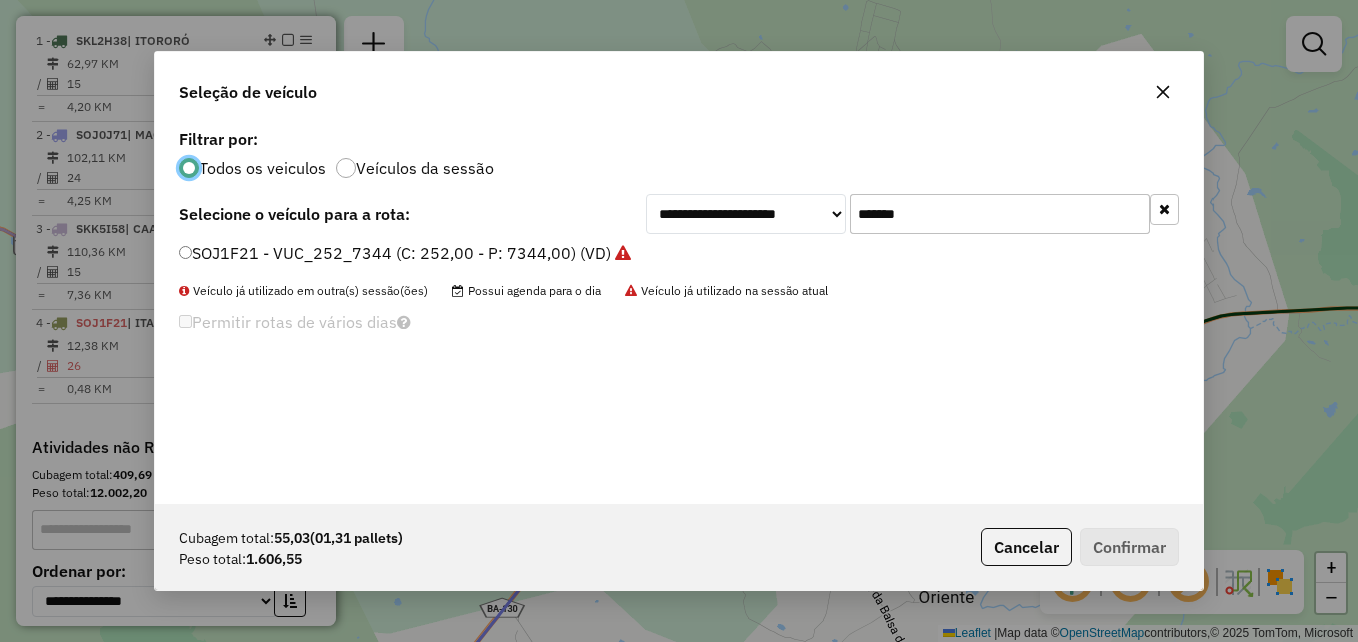 scroll, scrollTop: 11, scrollLeft: 6, axis: both 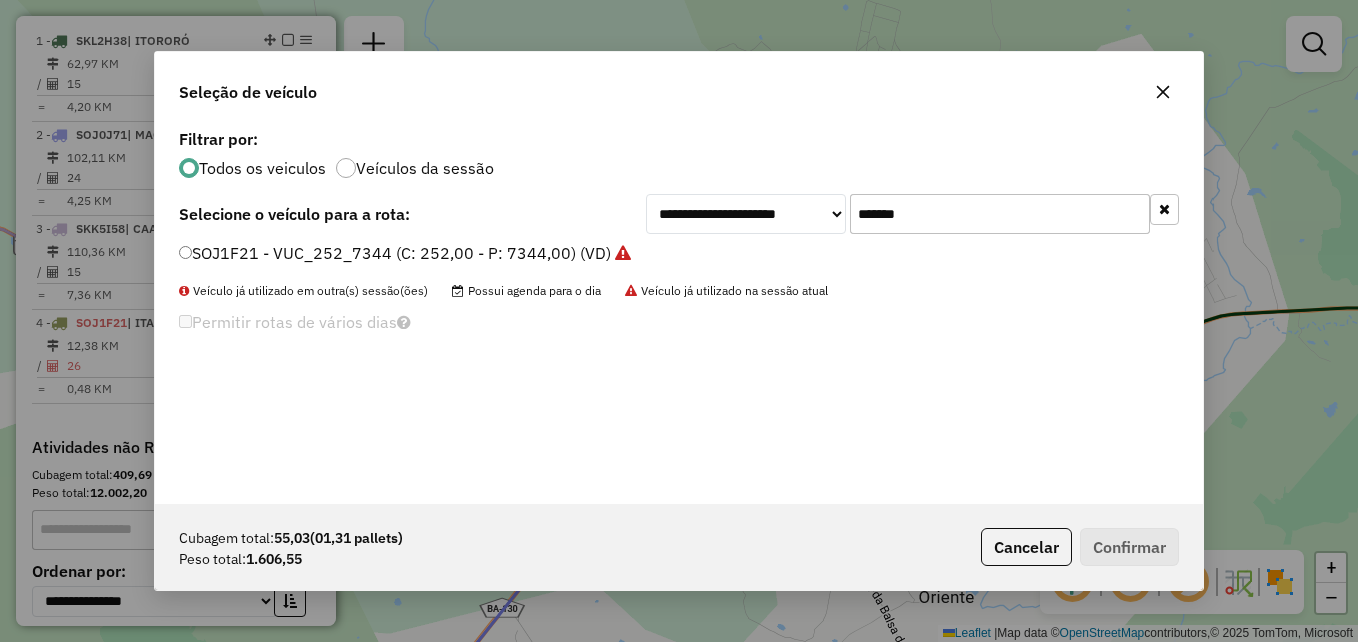 drag, startPoint x: 956, startPoint y: 211, endPoint x: 836, endPoint y: 209, distance: 120.01666 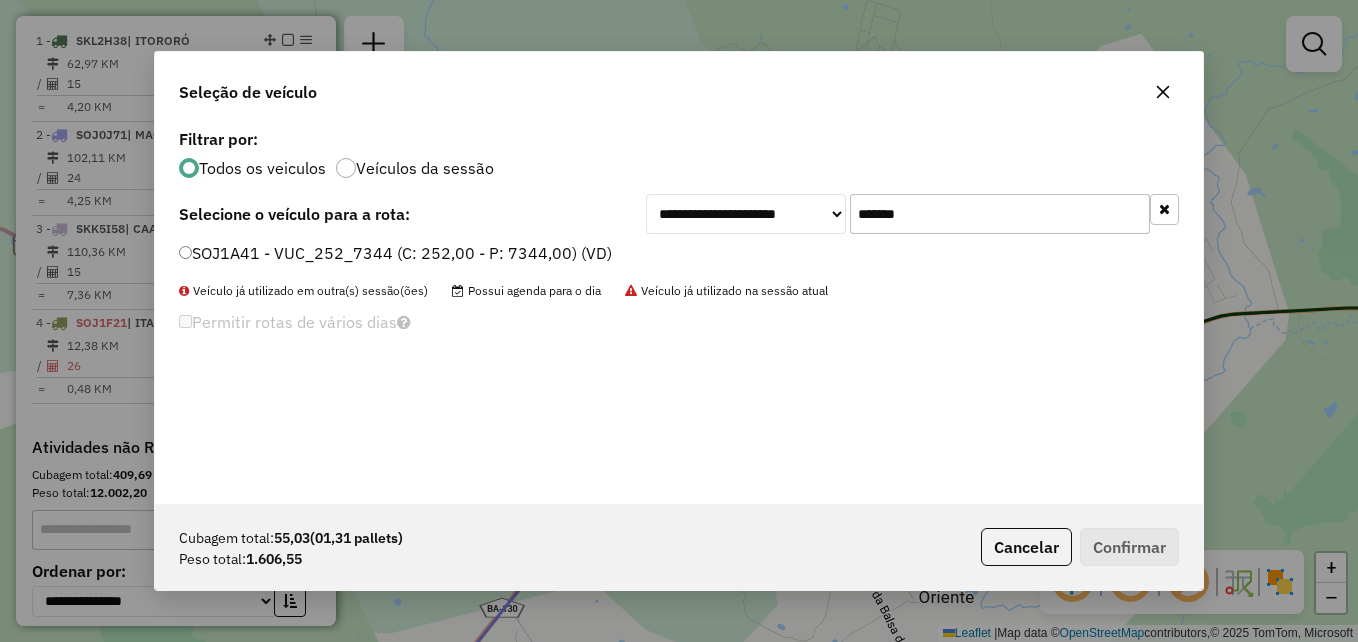 type on "*******" 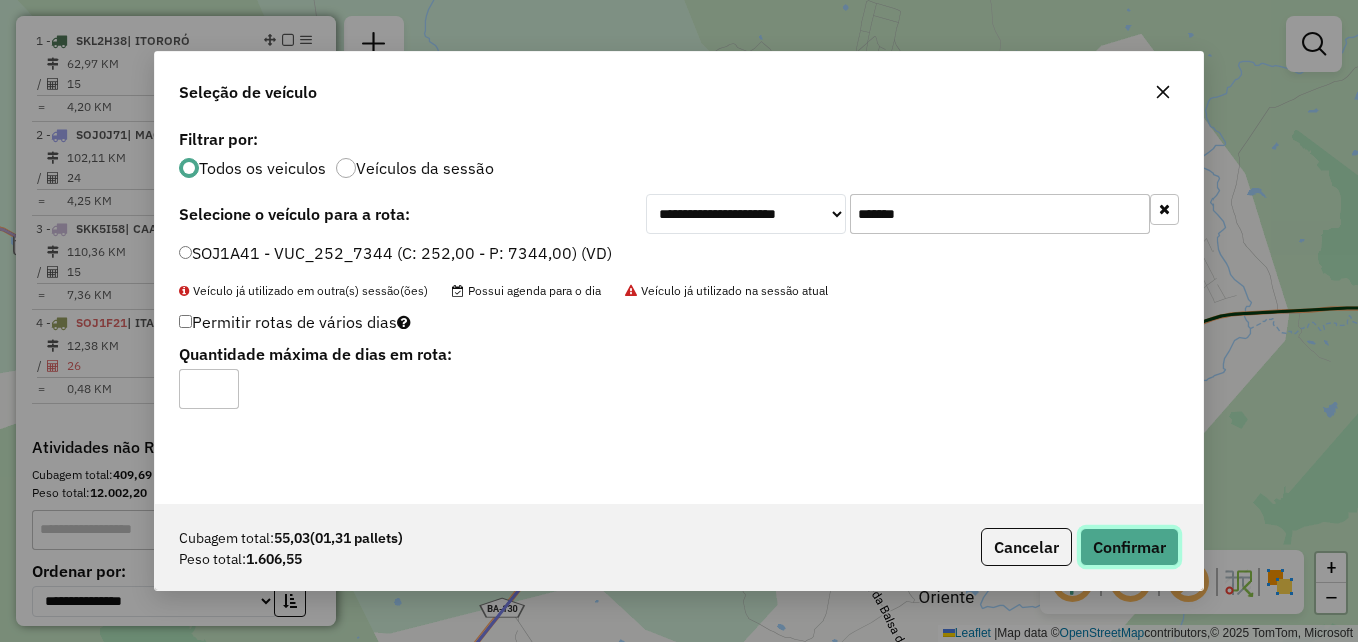 click on "Confirmar" 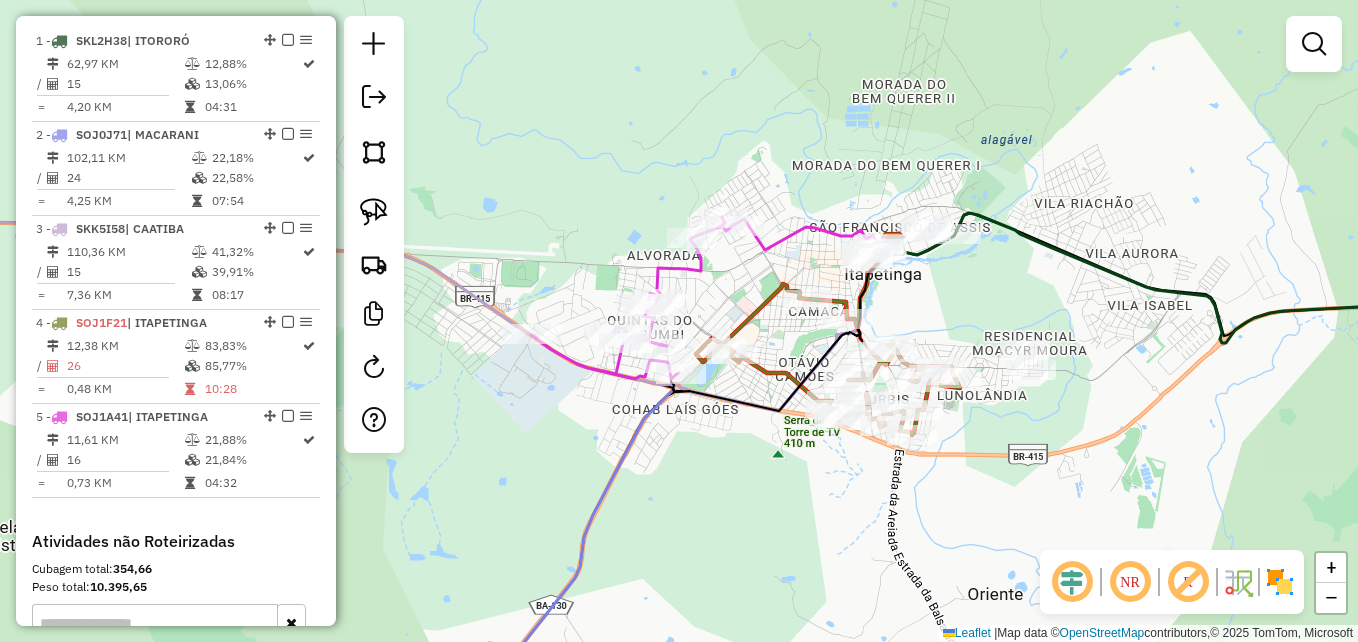 drag, startPoint x: 705, startPoint y: 270, endPoint x: 759, endPoint y: 269, distance: 54.00926 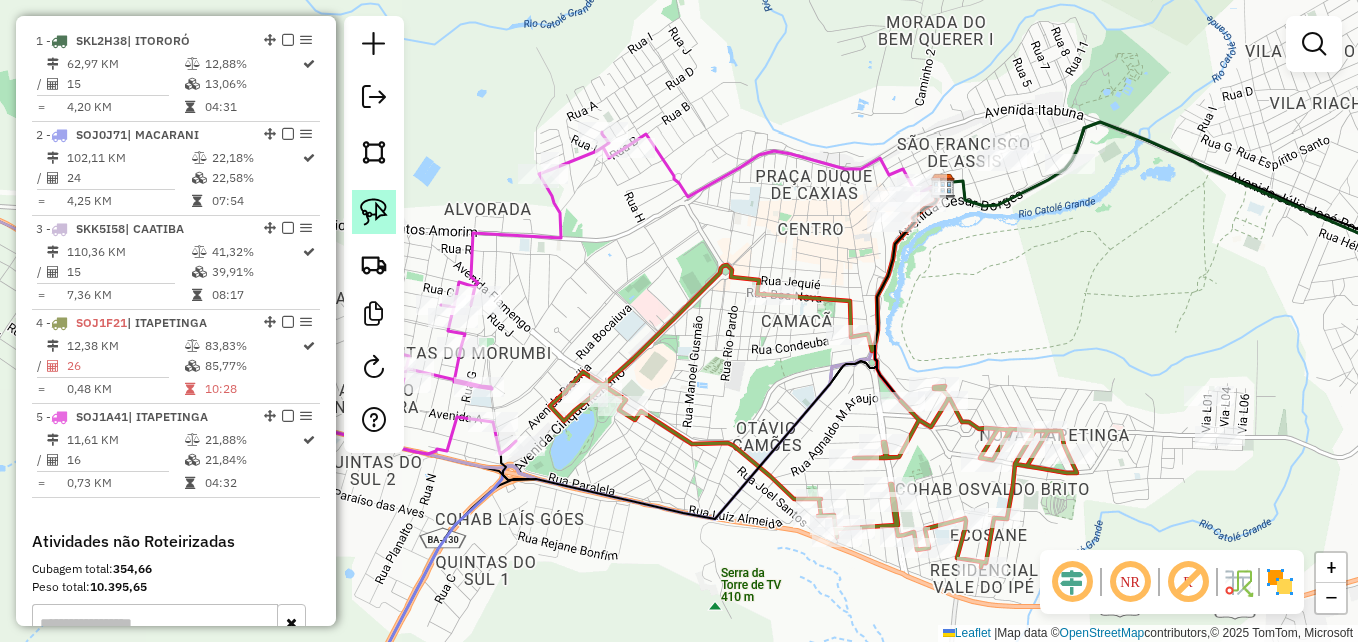 click 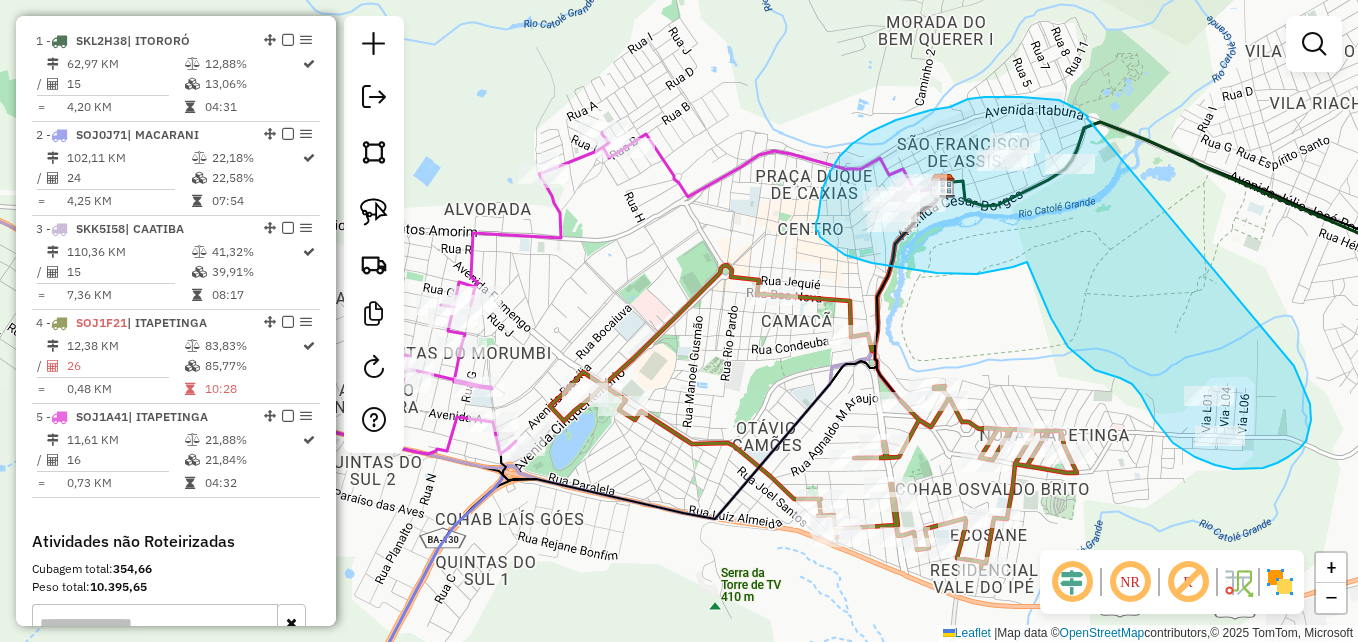 drag, startPoint x: 1087, startPoint y: 118, endPoint x: 1278, endPoint y: 337, distance: 290.58905 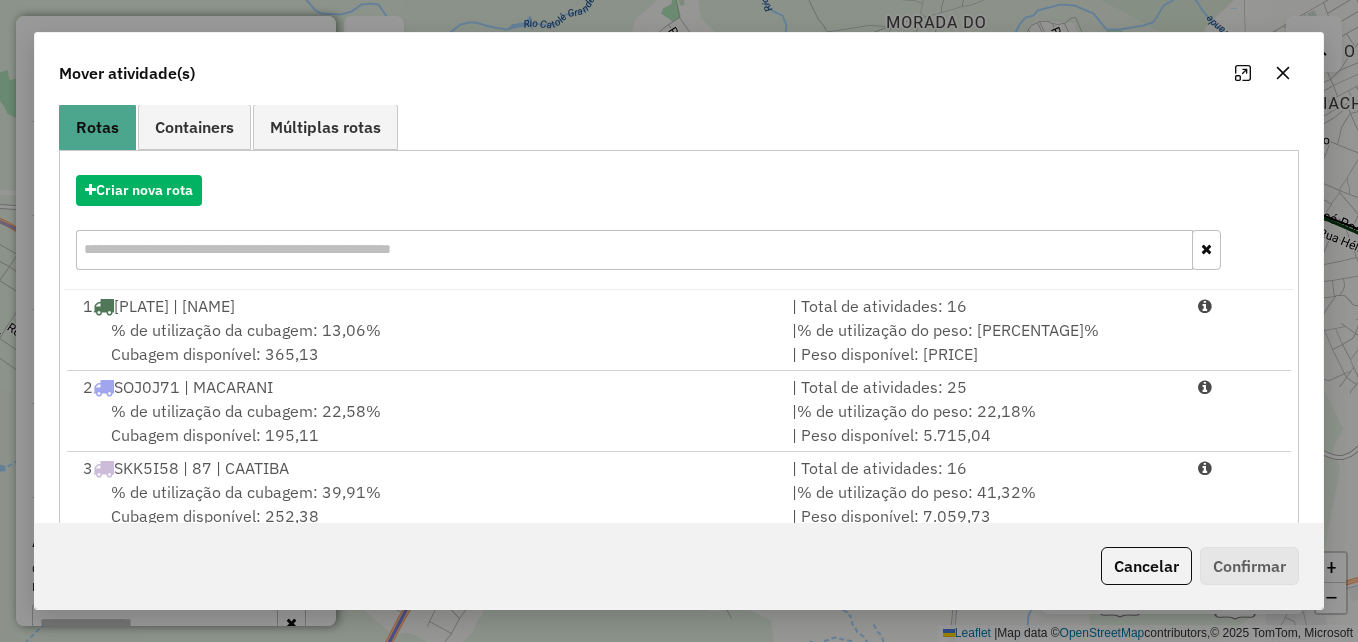 scroll, scrollTop: 366, scrollLeft: 0, axis: vertical 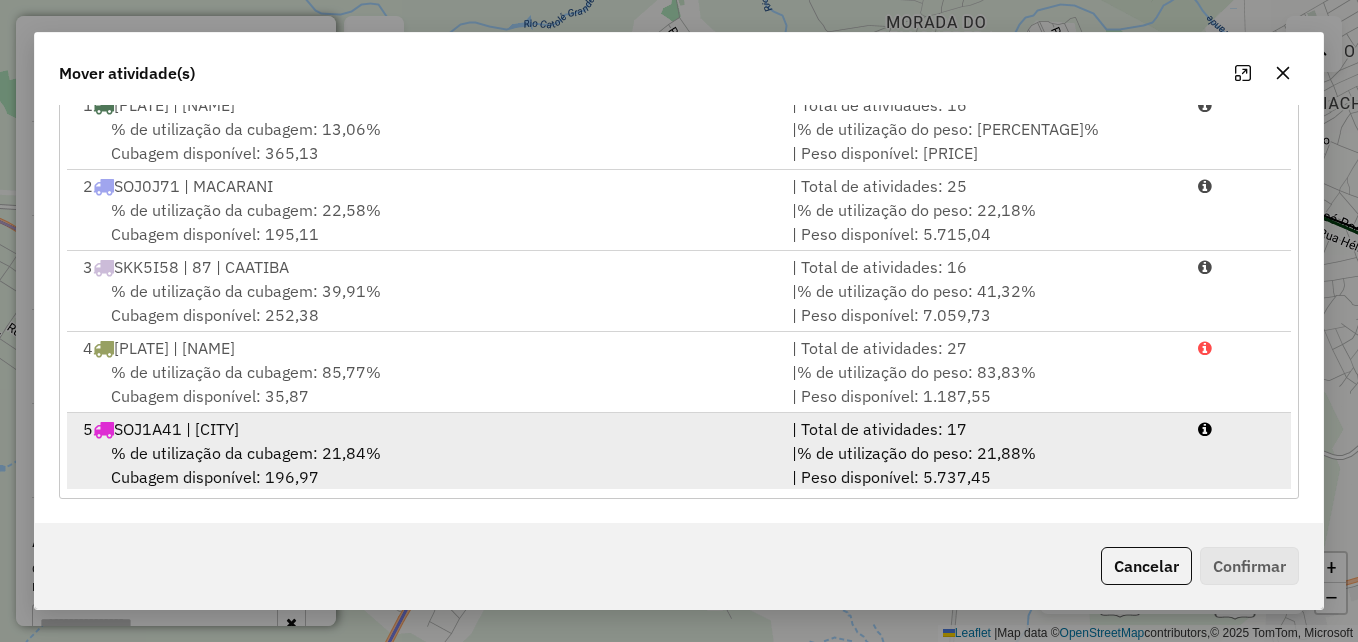 click on "% de utilização da cubagem: 21,84%  Cubagem disponível: 196,97" at bounding box center (425, 465) 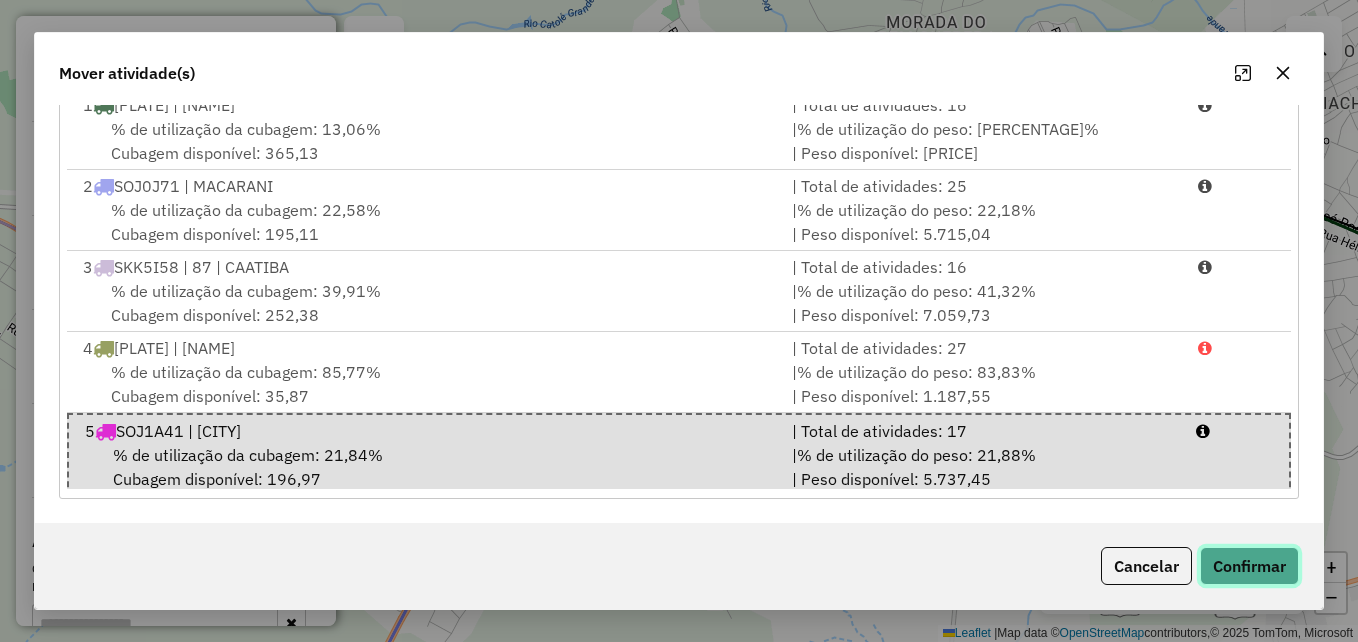 click on "Confirmar" 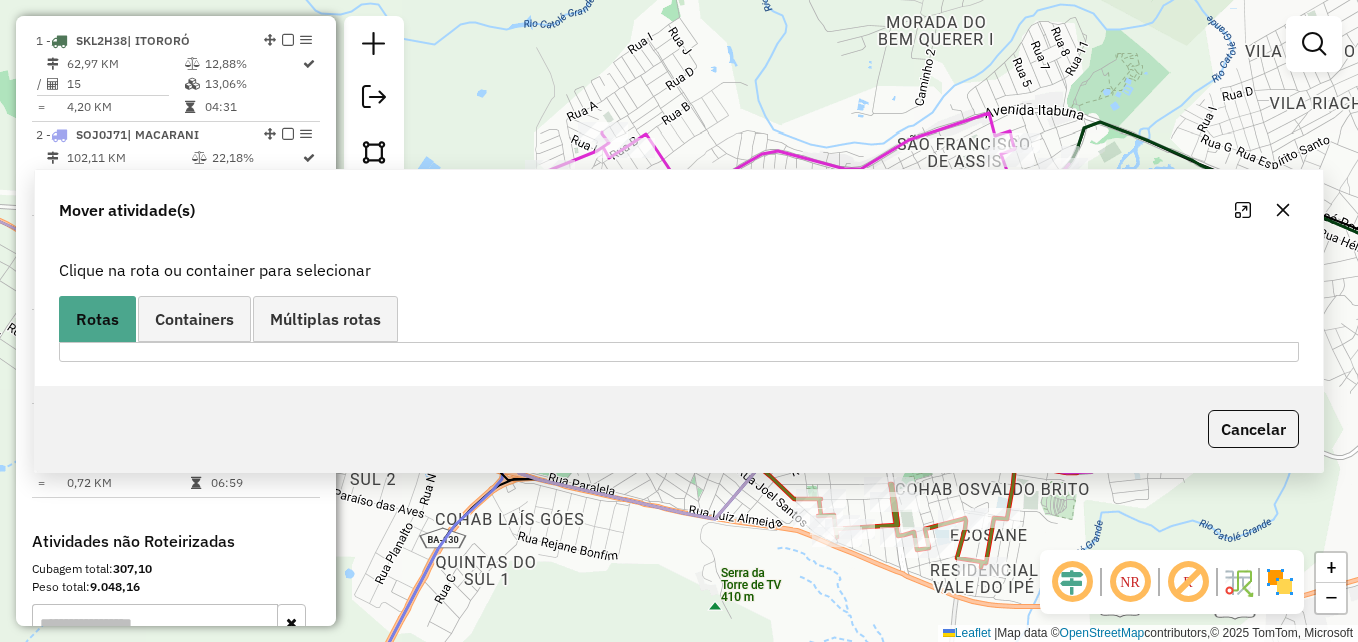 scroll, scrollTop: 0, scrollLeft: 0, axis: both 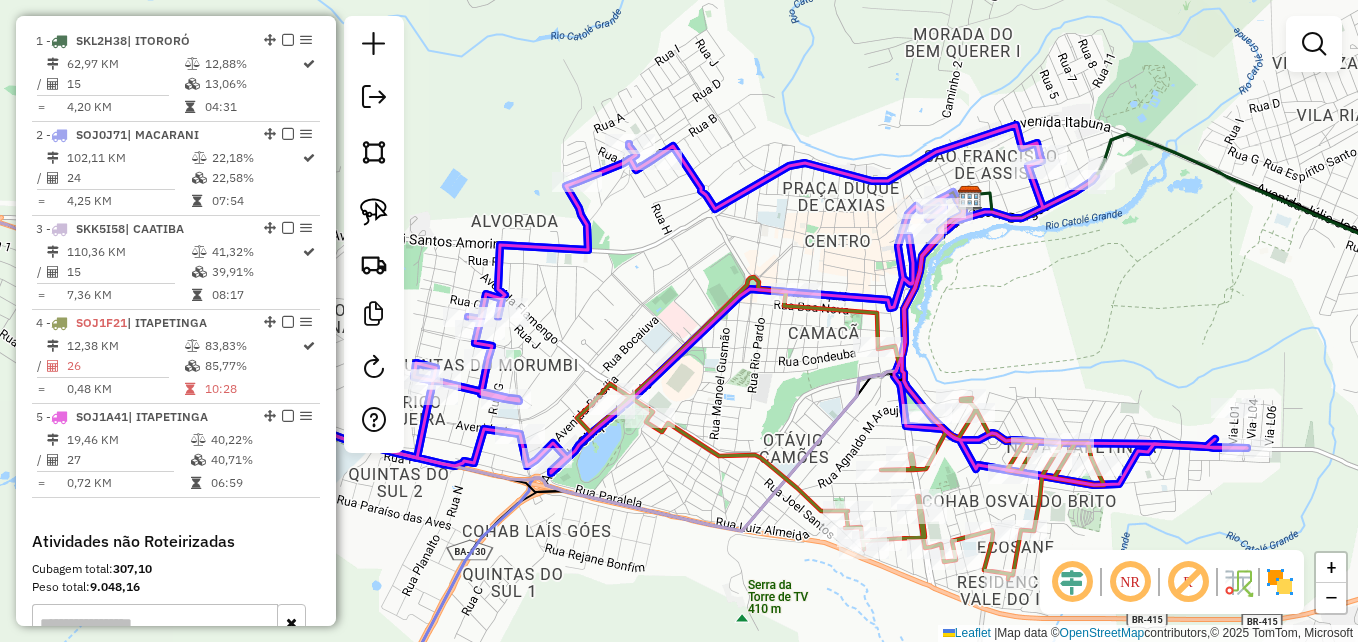 click on "Janela de atendimento Grade de atendimento Capacidade Transportadoras Veículos Cliente Pedidos  Rotas Selecione os dias de semana para filtrar as janelas de atendimento  Seg   Ter   Qua   Qui   Sex   Sáb   Dom  Informe o período da janela de atendimento: De: Até:  Filtrar exatamente a janela do cliente  Considerar janela de atendimento padrão  Selecione os dias de semana para filtrar as grades de atendimento  Seg   Ter   Qua   Qui   Sex   Sáb   Dom   Considerar clientes sem dia de atendimento cadastrado  Clientes fora do dia de atendimento selecionado Filtrar as atividades entre os valores definidos abaixo:  Peso mínimo:   Peso máximo:   Cubagem mínima:   Cubagem máxima:   De:   Até:  Filtrar as atividades entre o tempo de atendimento definido abaixo:  De:   Até:   Considerar capacidade total dos clientes não roteirizados Transportadora: Selecione um ou mais itens Tipo de veículo: Selecione um ou mais itens Veículo: Selecione um ou mais itens Motorista: Selecione um ou mais itens Nome: Rótulo:" 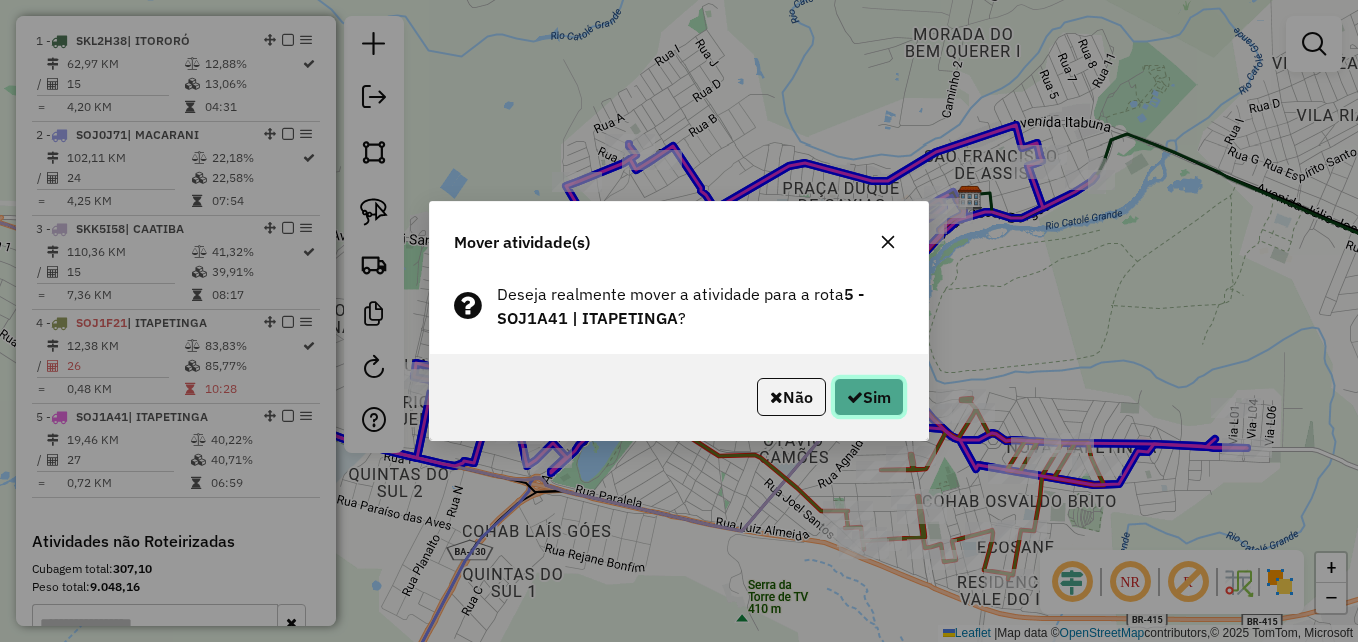 click on "Sim" 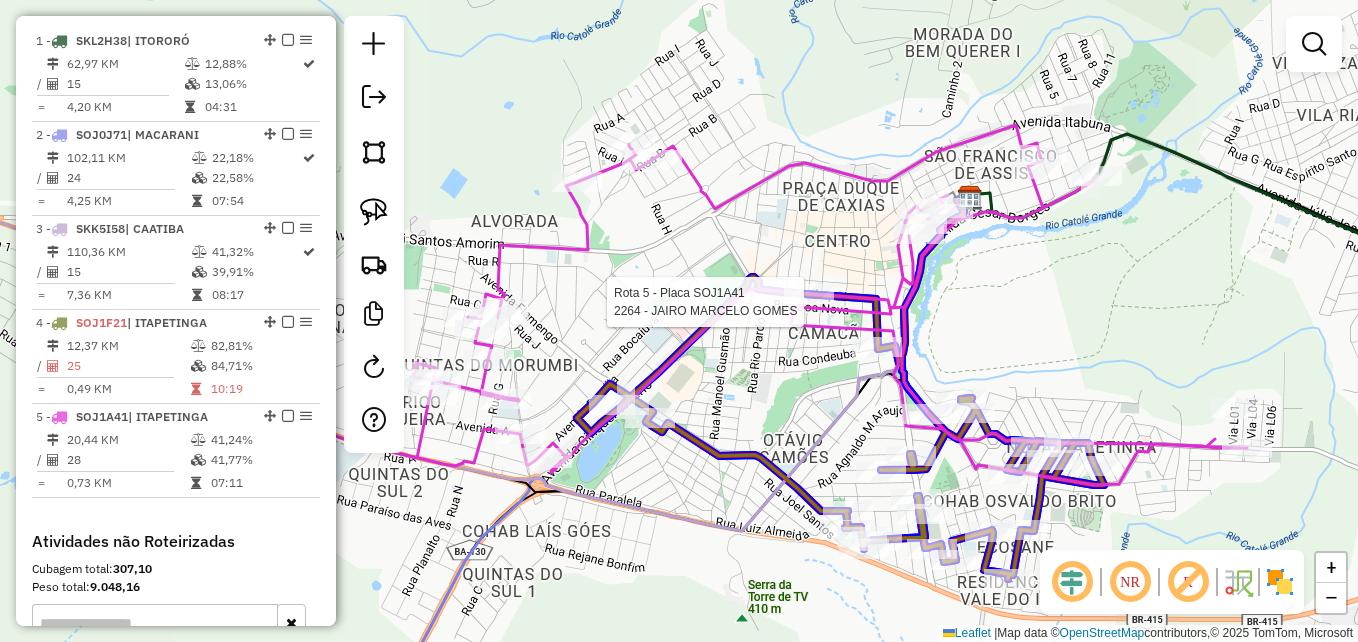 click 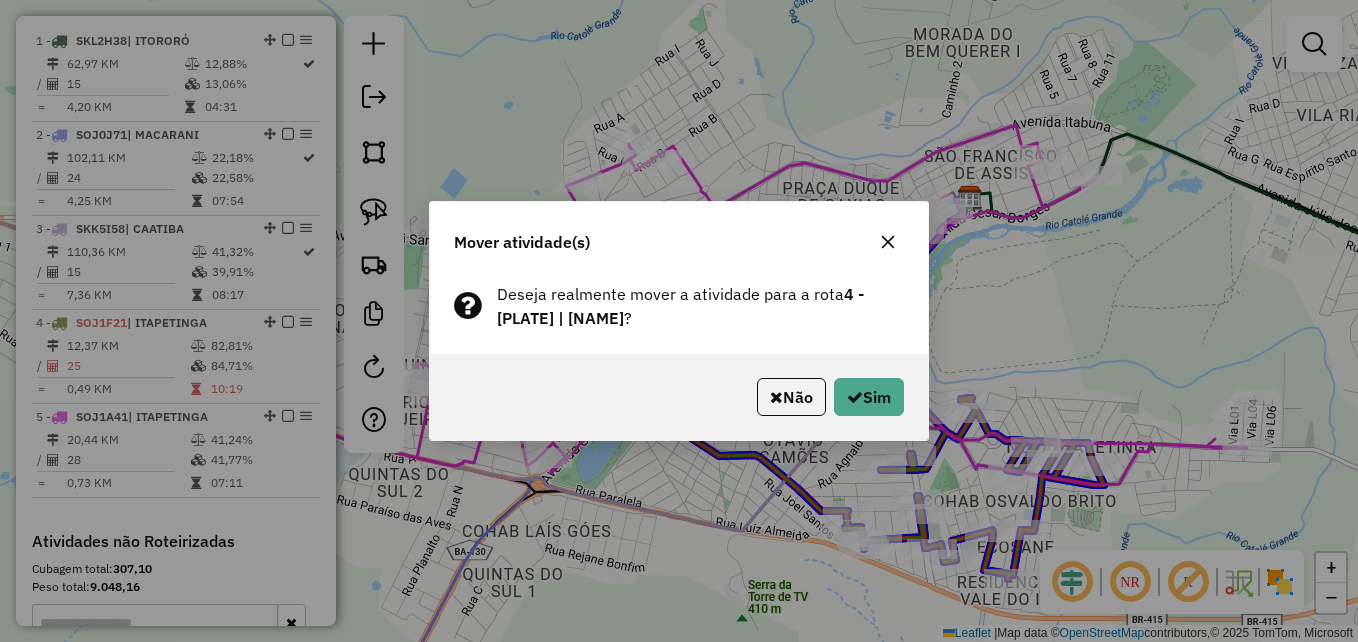 click 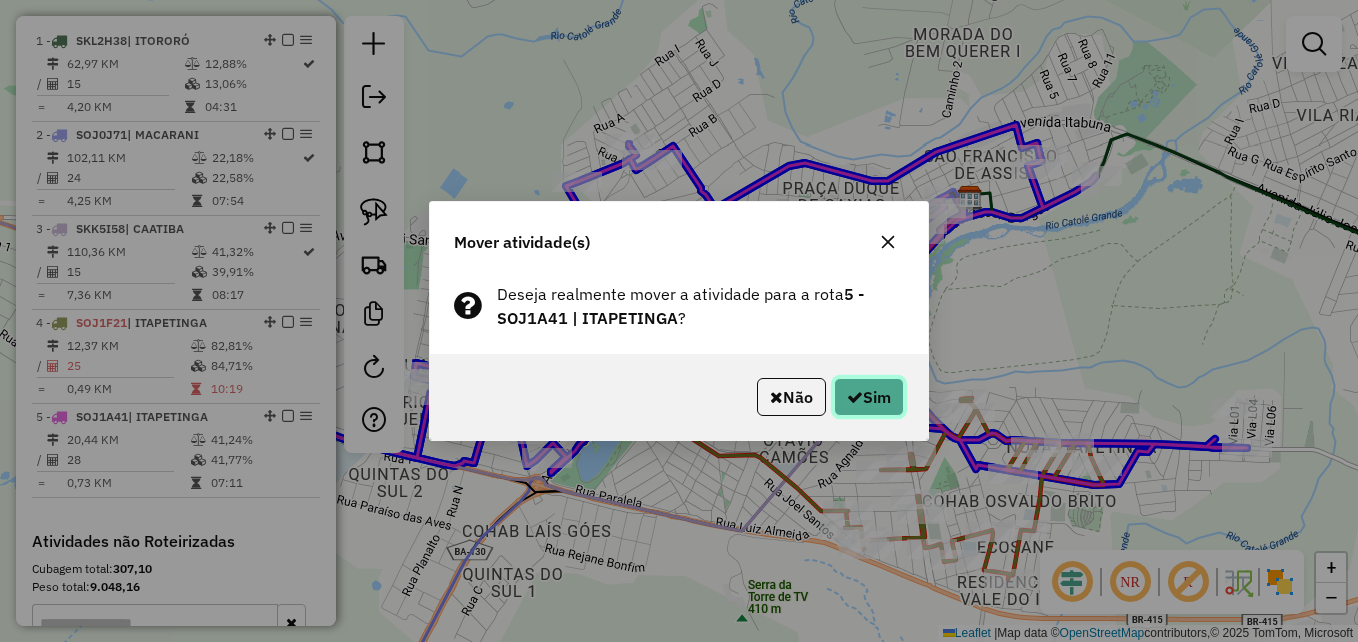 click on "Sim" 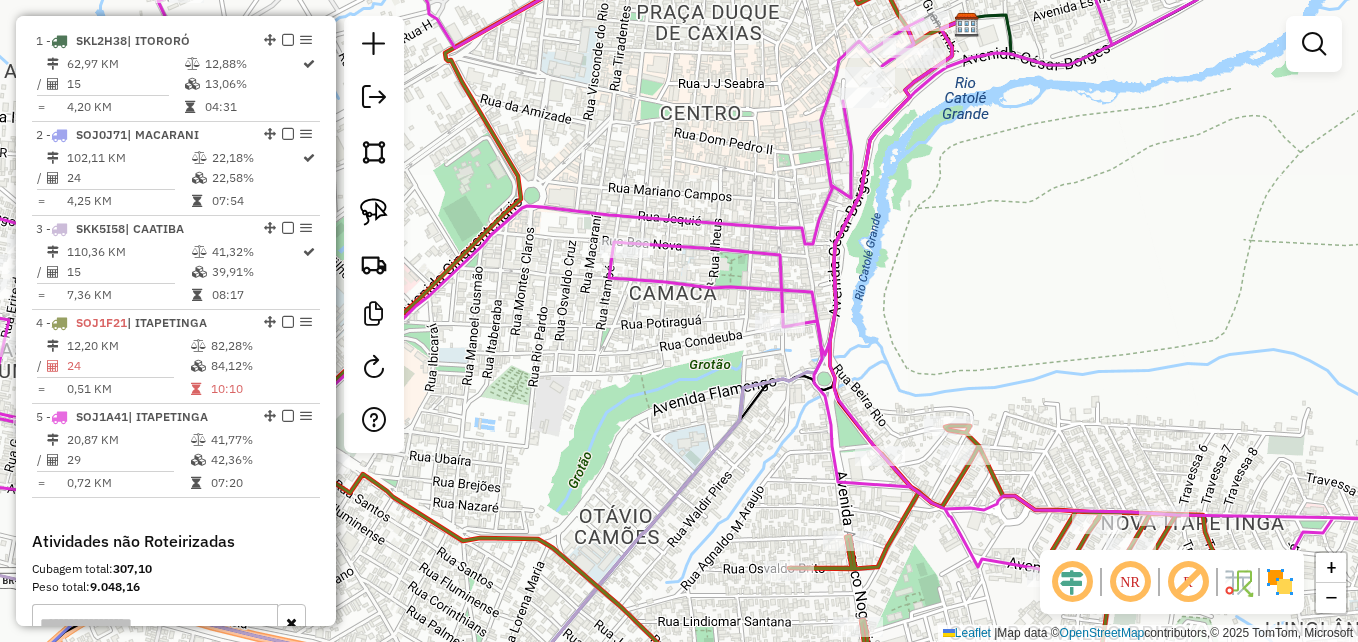 drag, startPoint x: 951, startPoint y: 366, endPoint x: 949, endPoint y: 286, distance: 80.024994 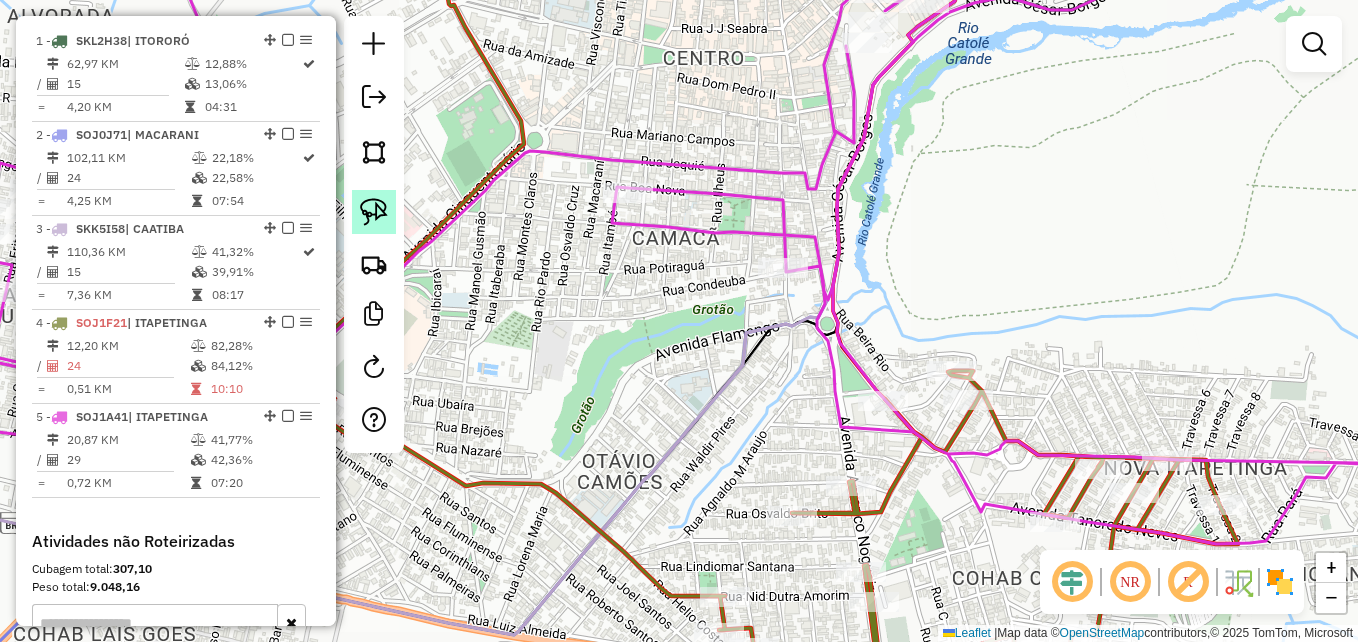 click 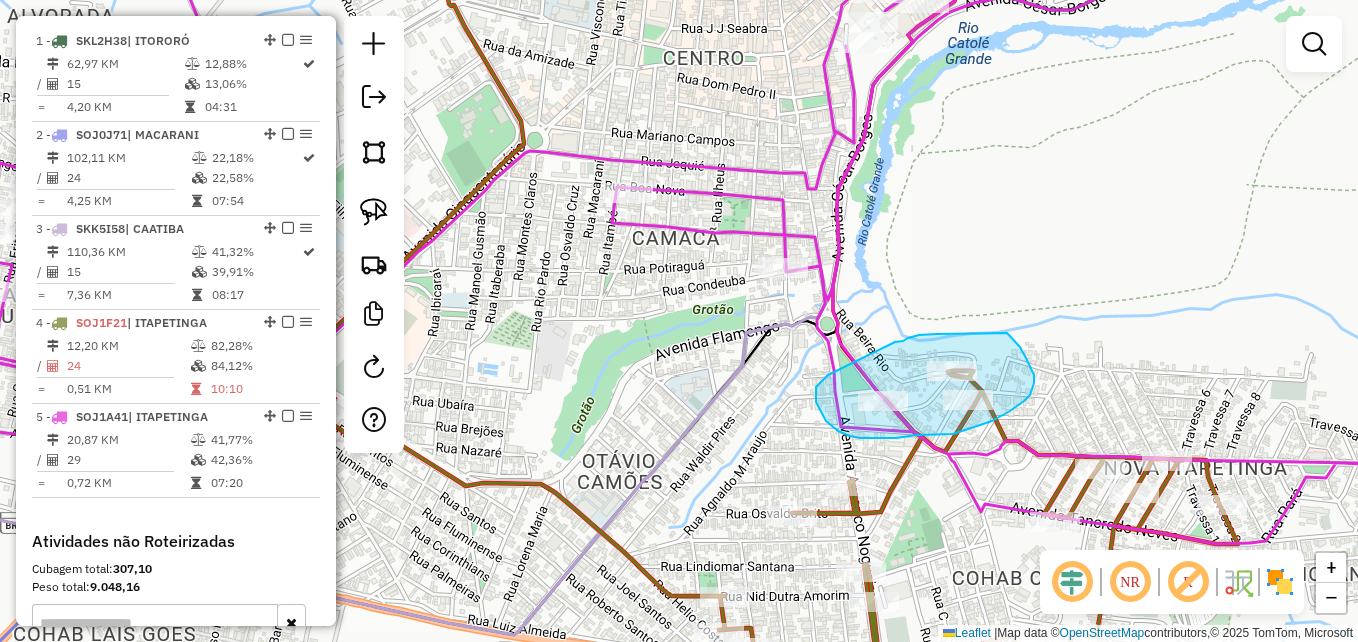 drag, startPoint x: 937, startPoint y: 334, endPoint x: 986, endPoint y: 323, distance: 50.219517 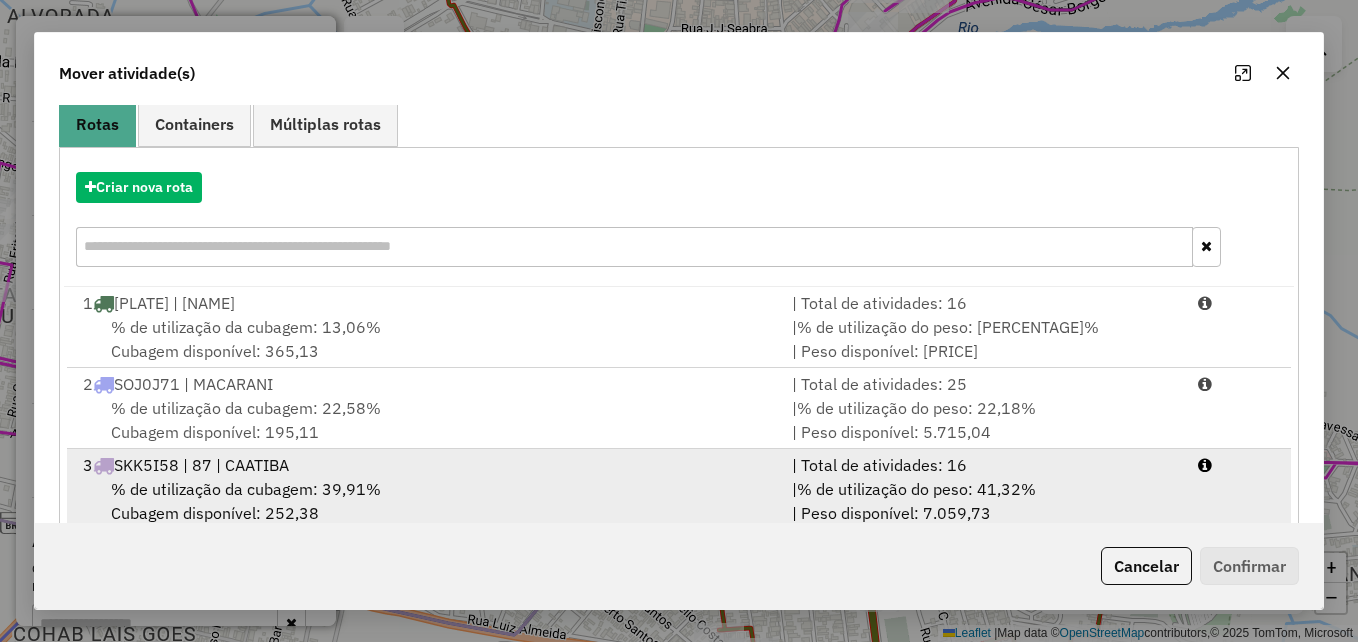 scroll, scrollTop: 290, scrollLeft: 0, axis: vertical 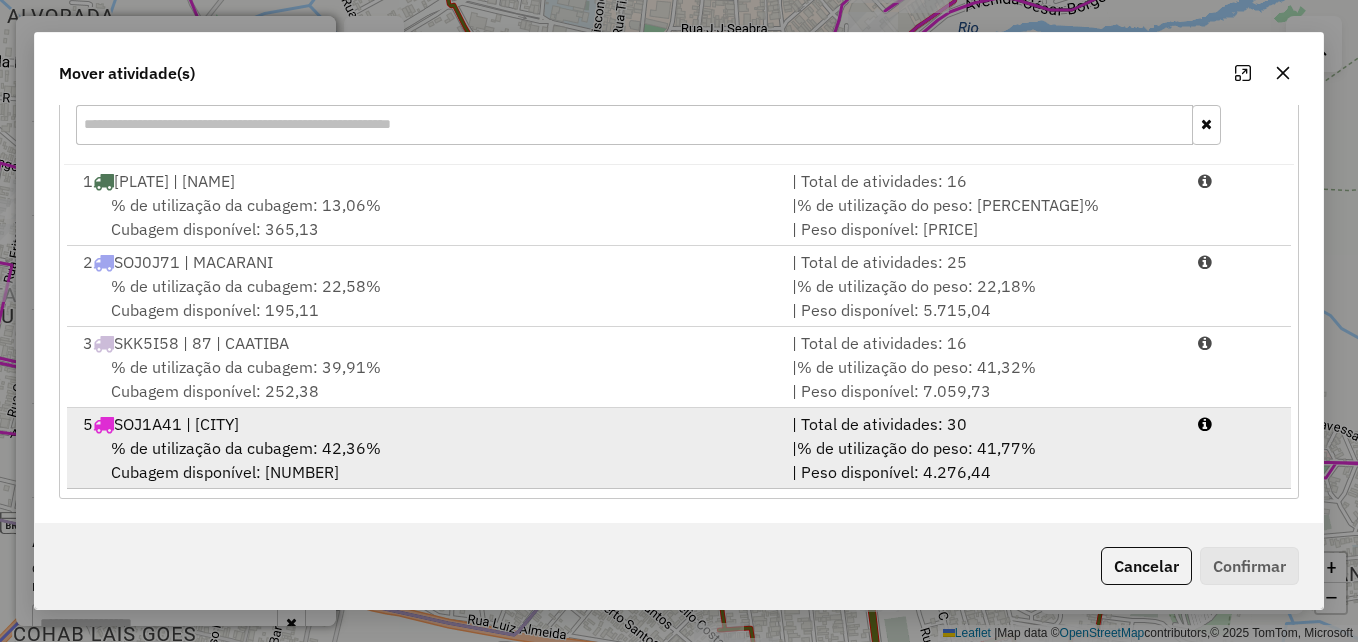 click on "5  SOJ1A41 | ITAPETINGA" at bounding box center [425, 424] 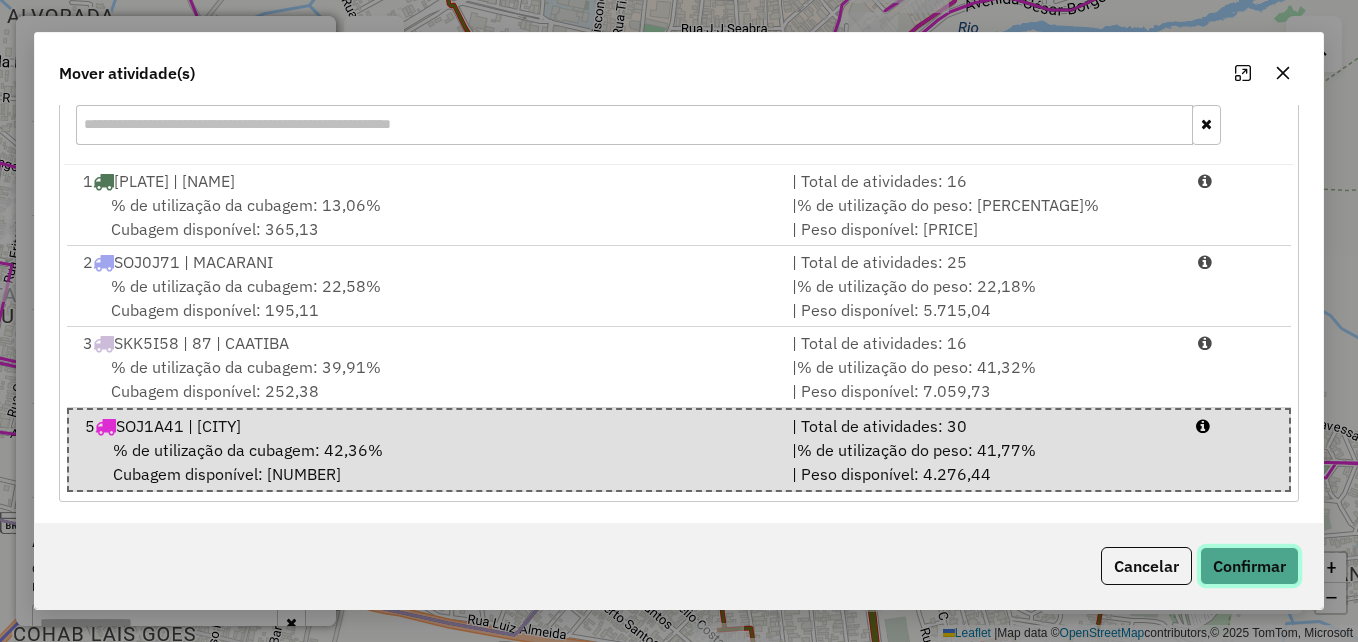 click on "Confirmar" 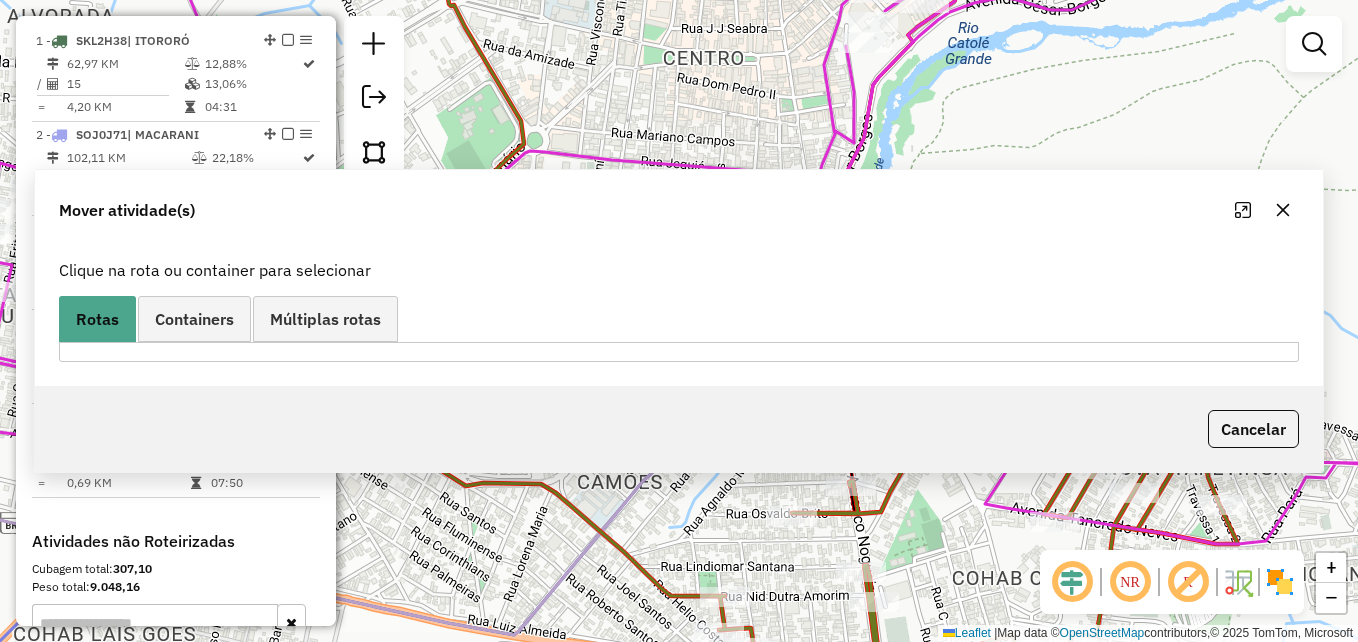 scroll, scrollTop: 0, scrollLeft: 0, axis: both 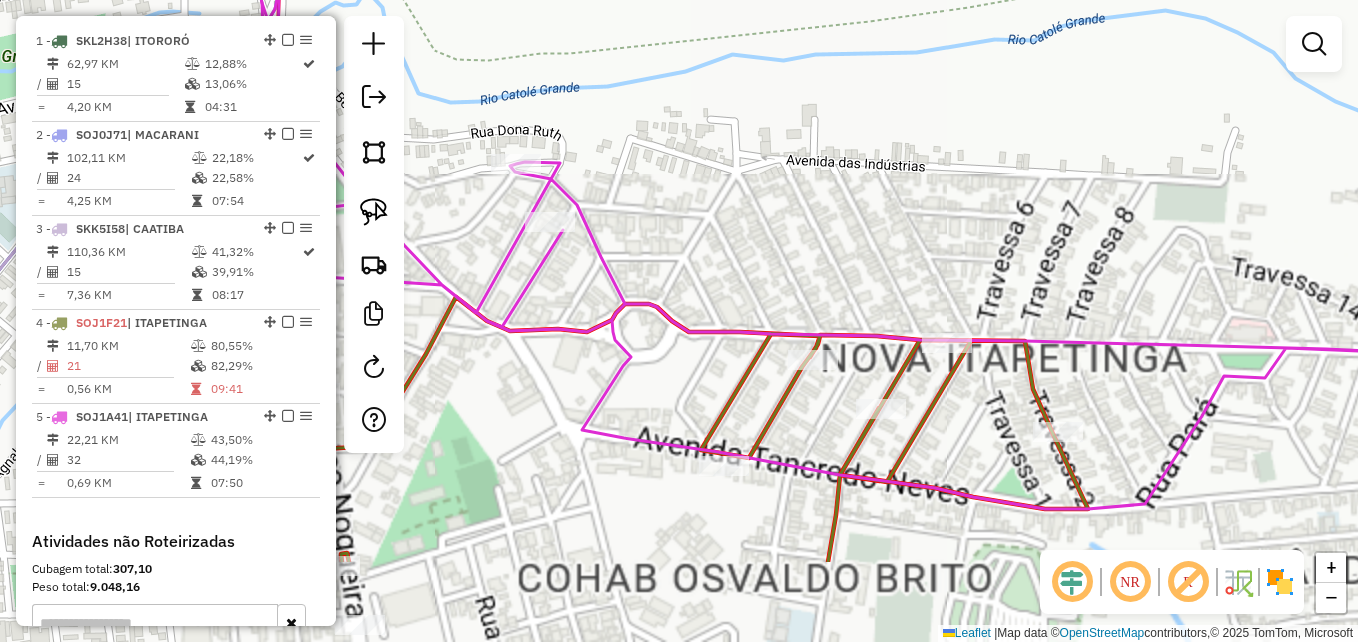drag, startPoint x: 883, startPoint y: 396, endPoint x: 890, endPoint y: 234, distance: 162.15117 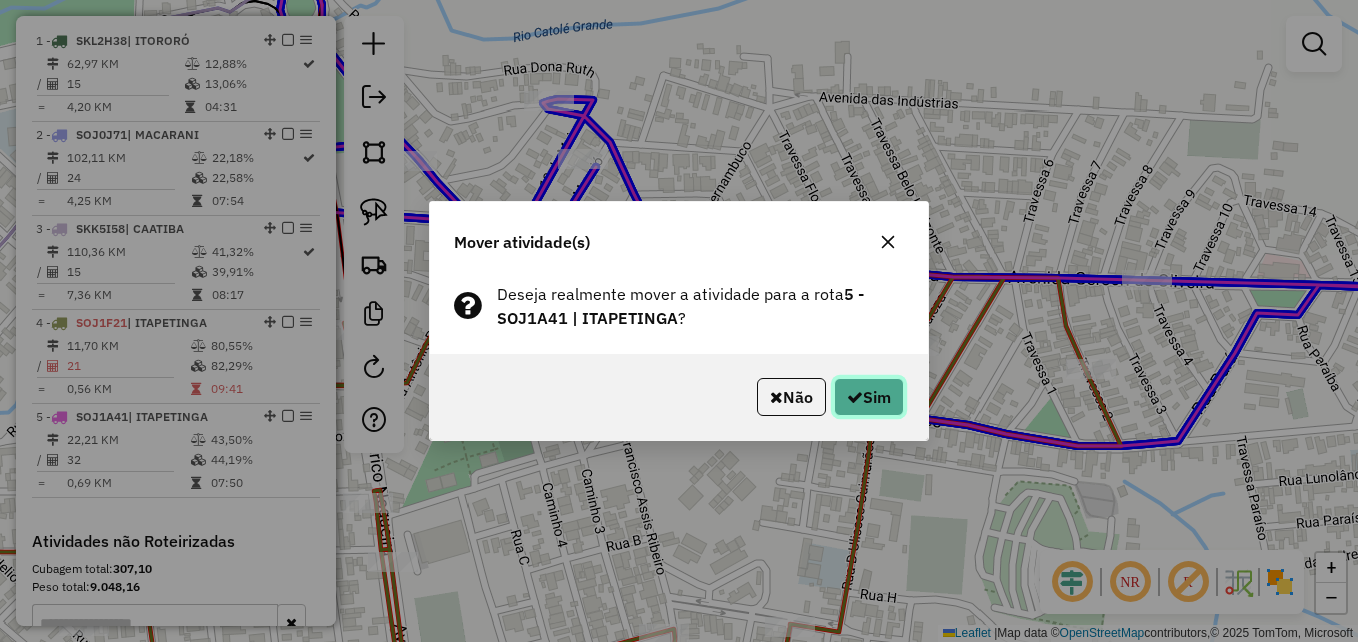 click on "Sim" 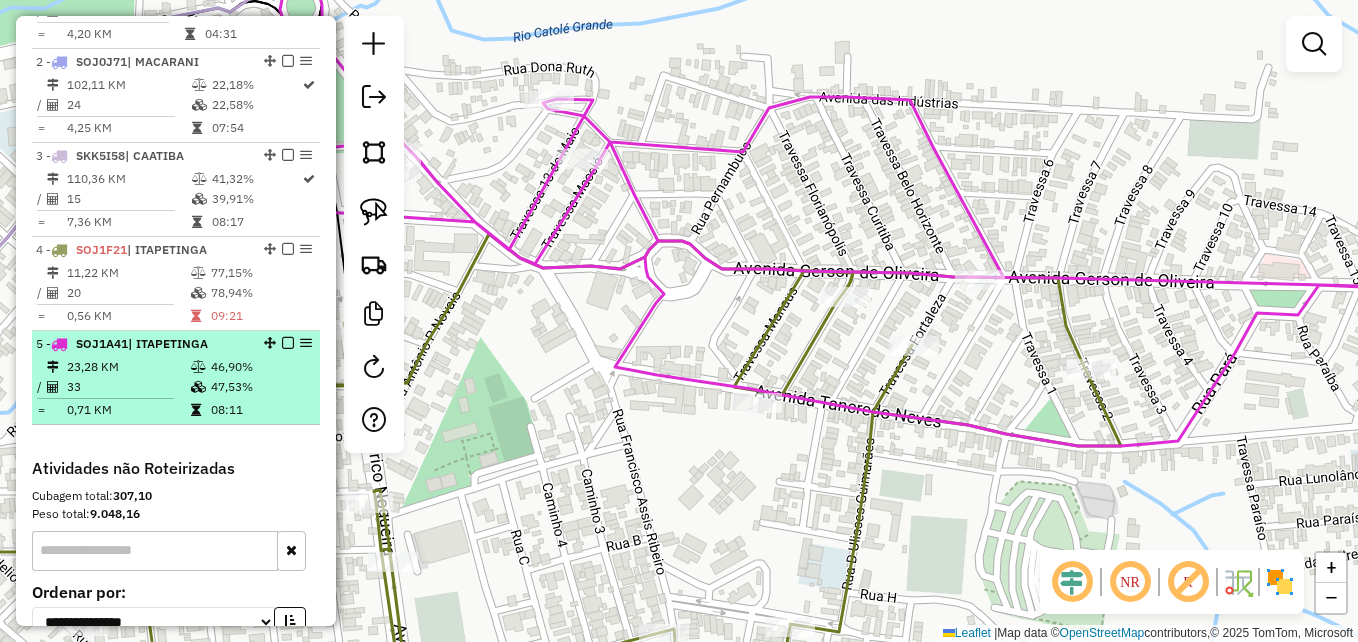 scroll, scrollTop: 862, scrollLeft: 0, axis: vertical 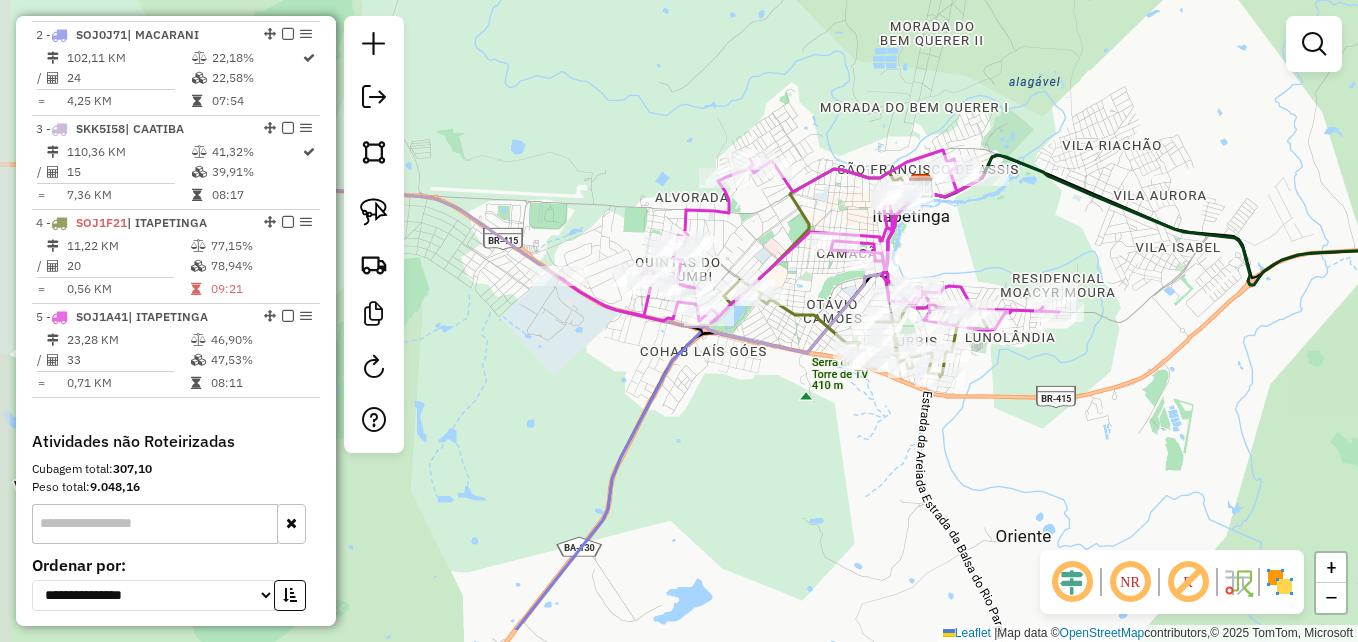 drag, startPoint x: 909, startPoint y: 317, endPoint x: 1067, endPoint y: 244, distance: 174.04884 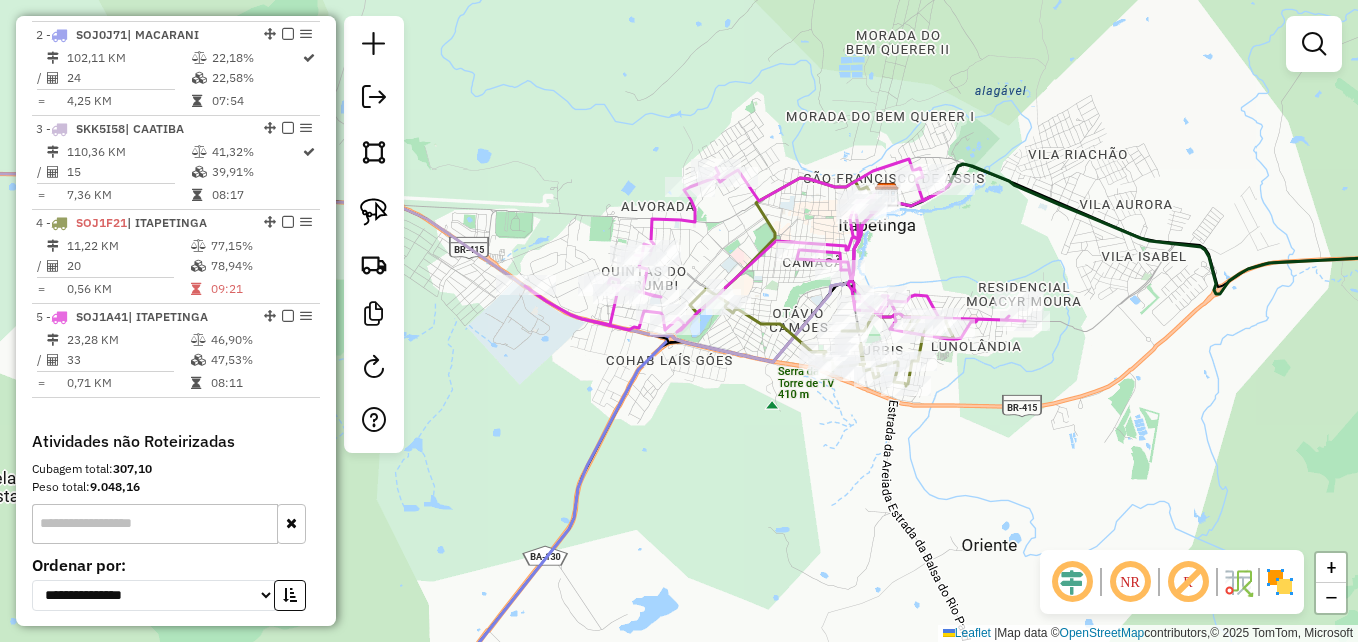 drag, startPoint x: 991, startPoint y: 250, endPoint x: 953, endPoint y: 266, distance: 41.231056 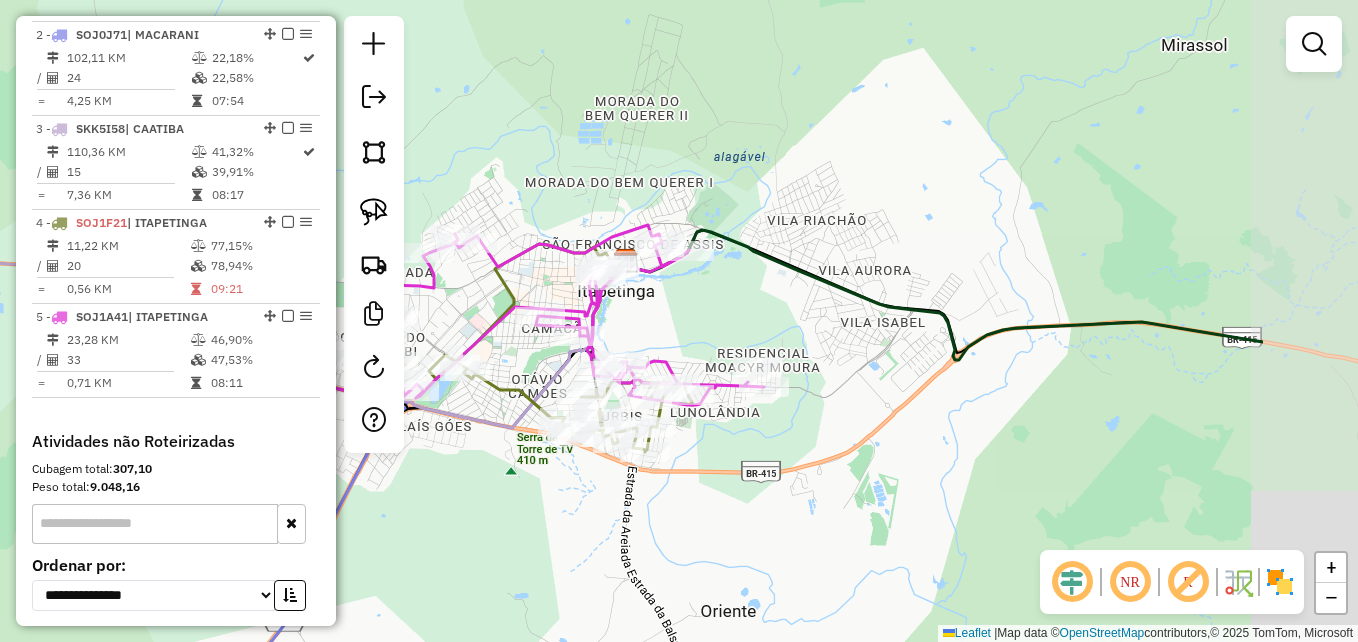 drag, startPoint x: 1168, startPoint y: 150, endPoint x: 961, endPoint y: 193, distance: 211.41902 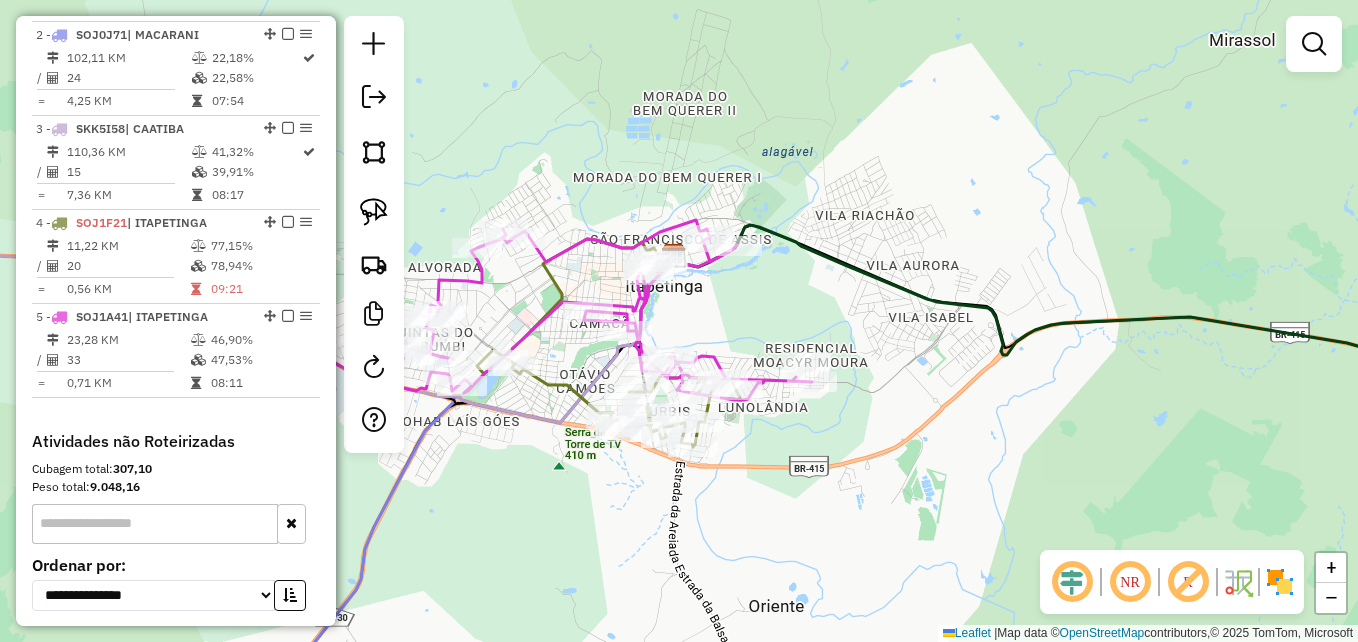 drag, startPoint x: 1115, startPoint y: 128, endPoint x: 1217, endPoint y: 94, distance: 107.51744 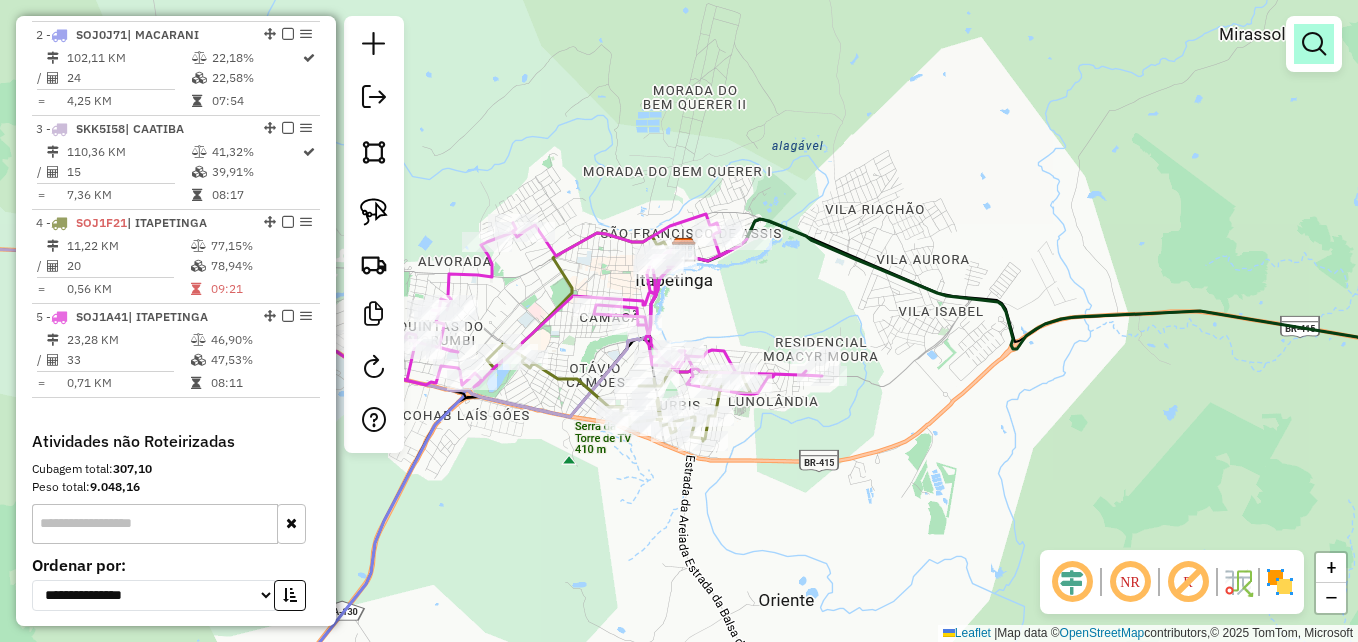click at bounding box center (1314, 44) 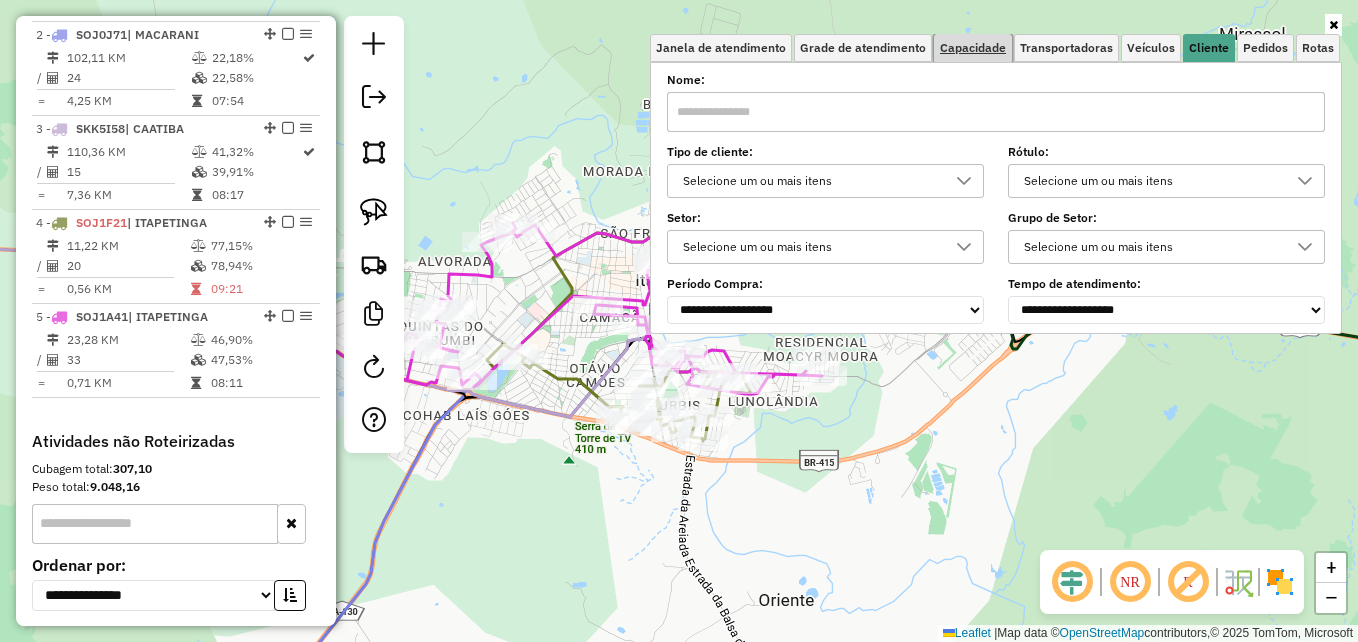 click on "Capacidade" at bounding box center (973, 48) 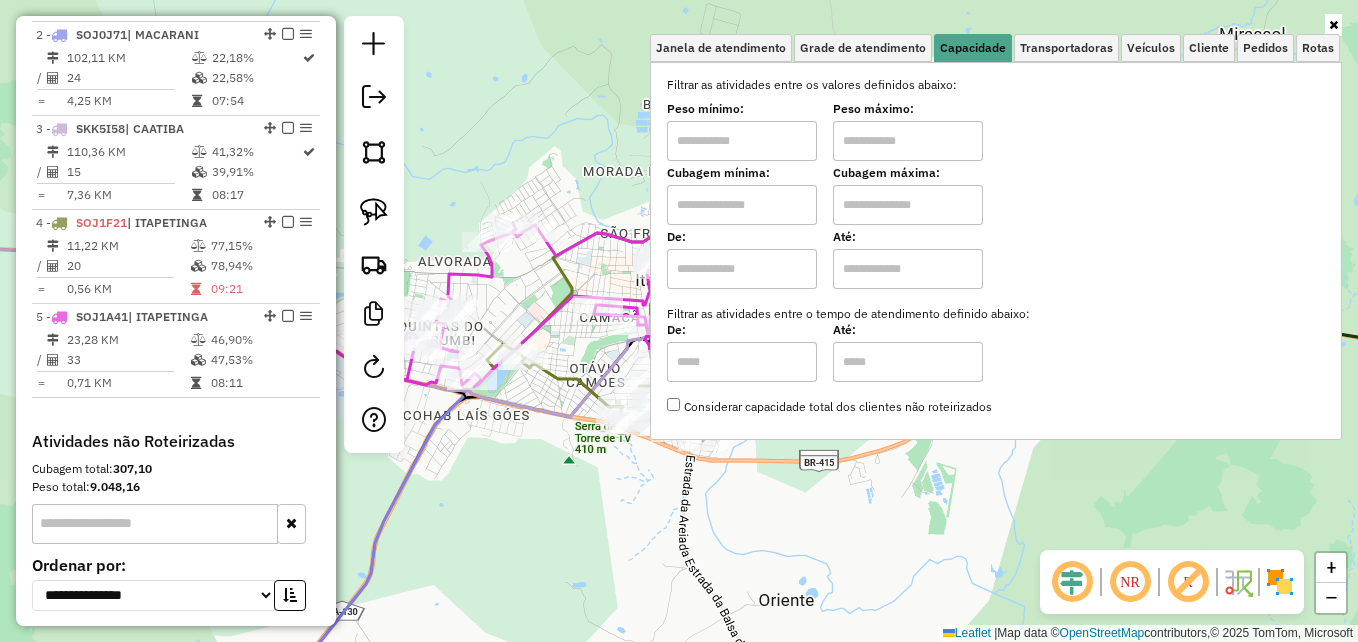 click at bounding box center (742, 205) 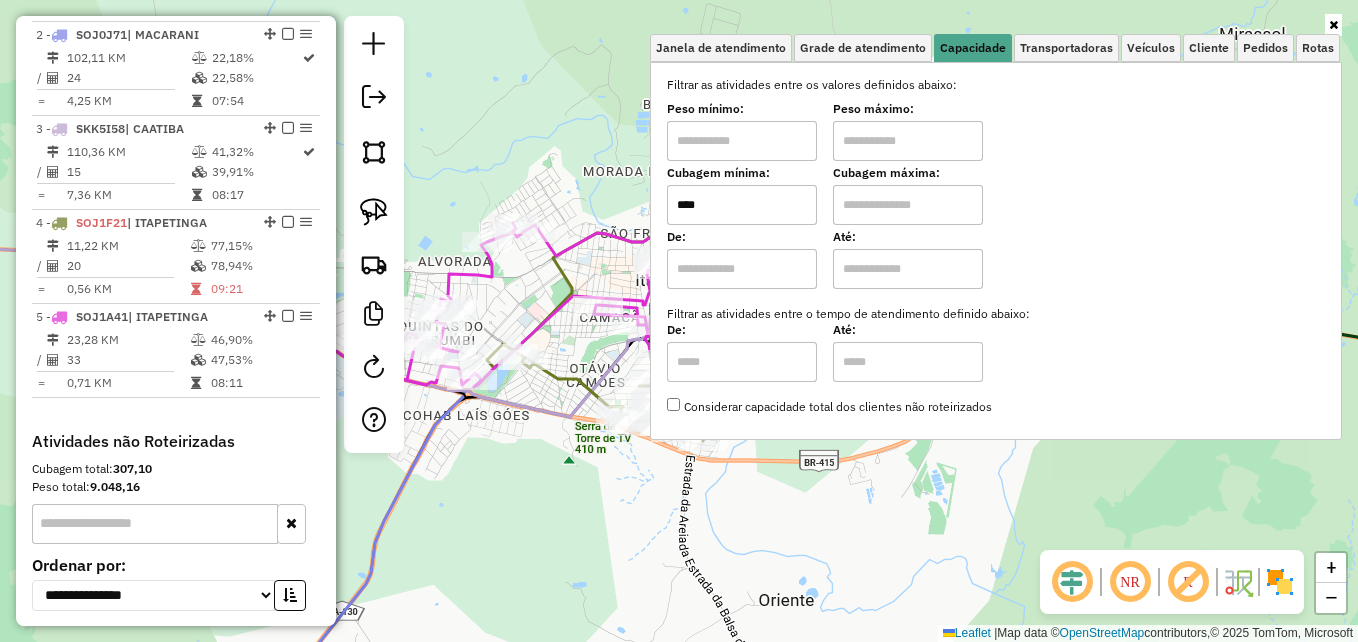 type on "****" 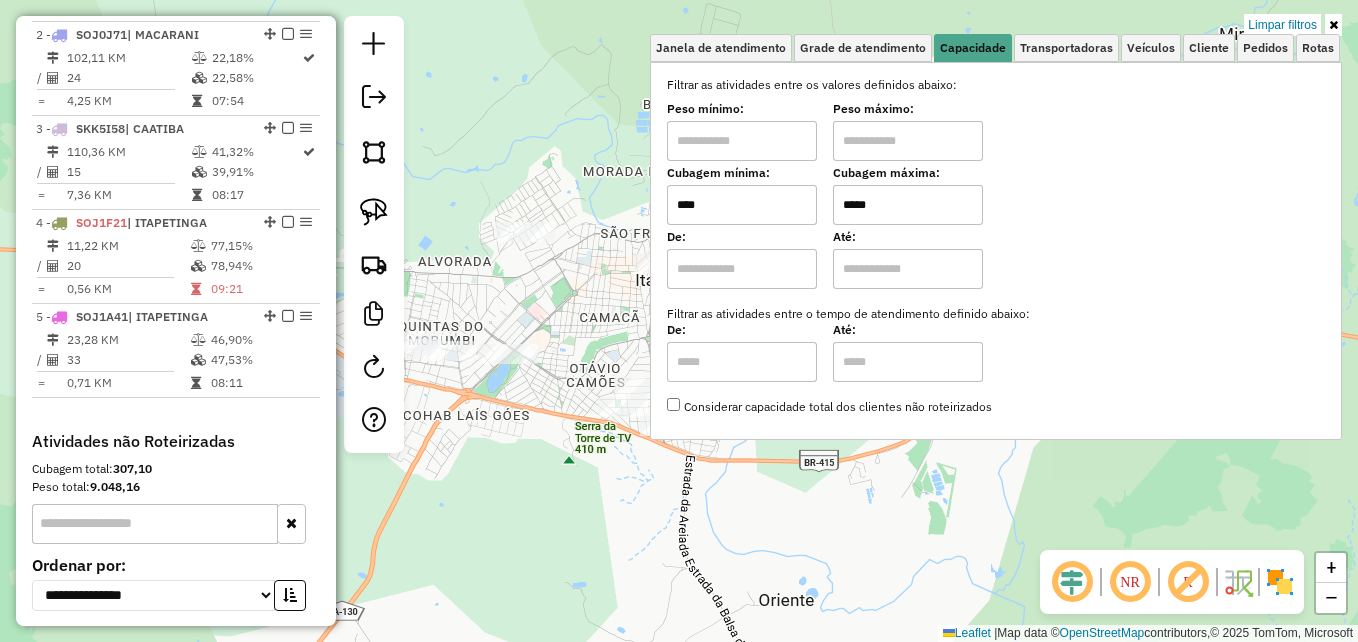 type on "*****" 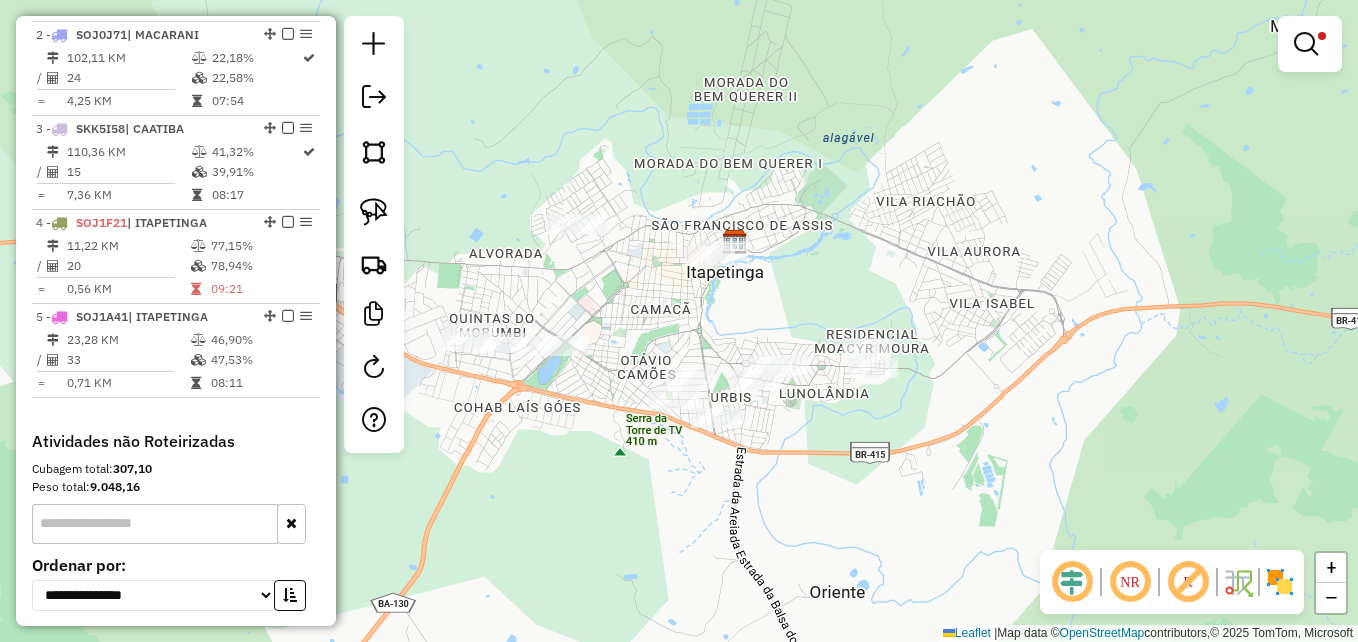 drag, startPoint x: 586, startPoint y: 328, endPoint x: 673, endPoint y: 316, distance: 87.823685 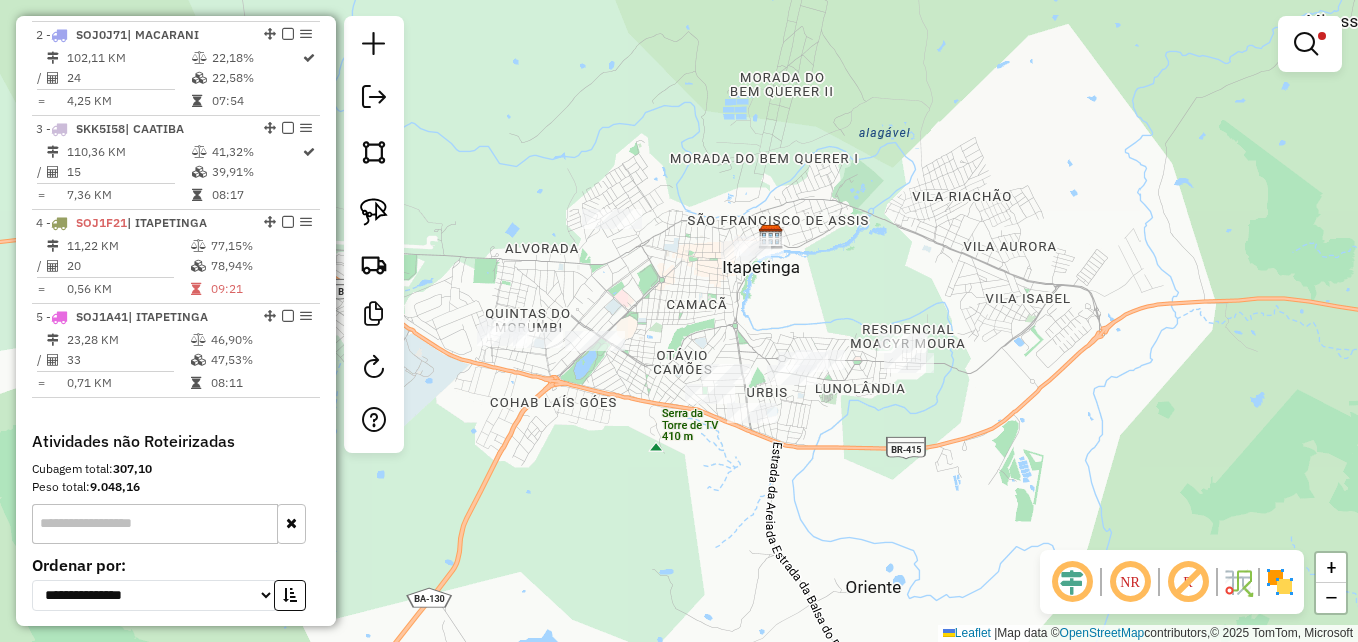 drag, startPoint x: 750, startPoint y: 304, endPoint x: 715, endPoint y: 310, distance: 35.510563 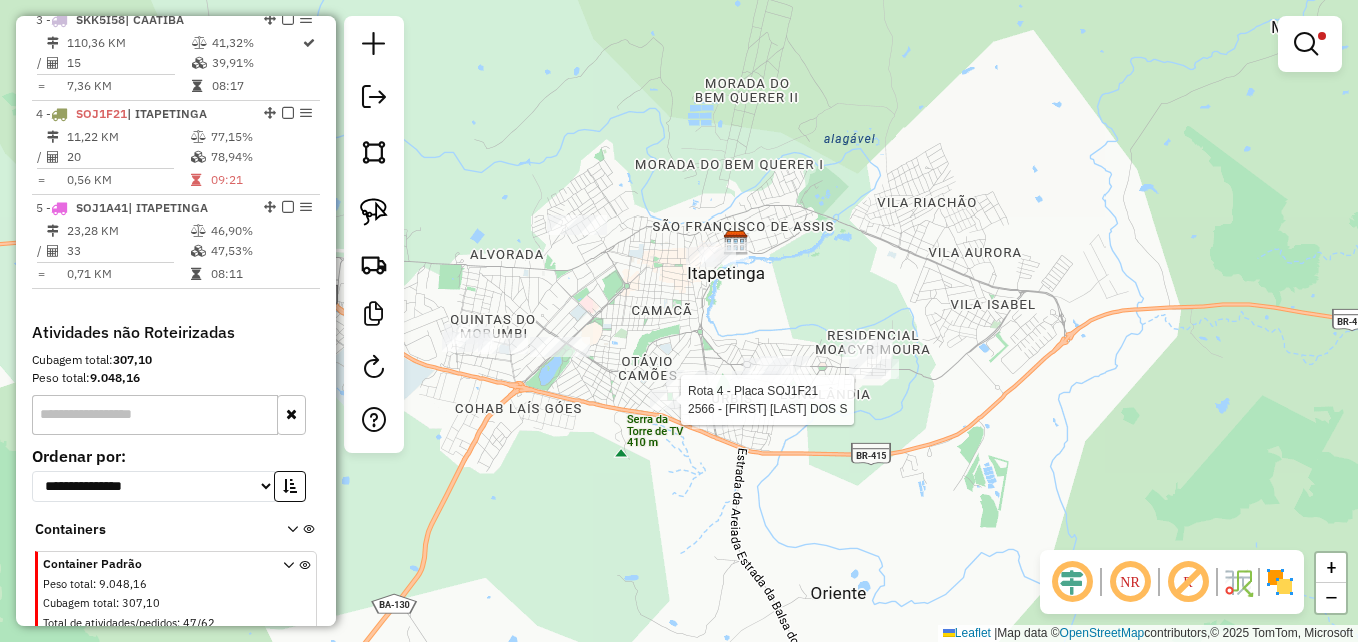 select on "**********" 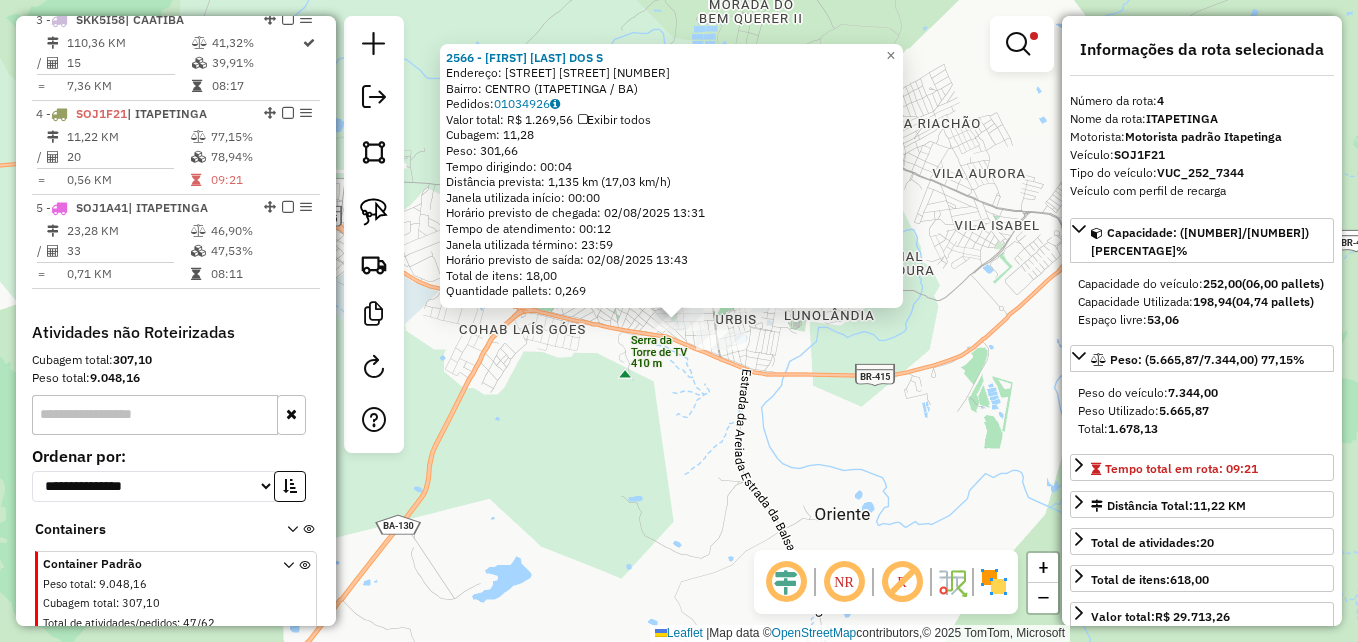 scroll, scrollTop: 1028, scrollLeft: 0, axis: vertical 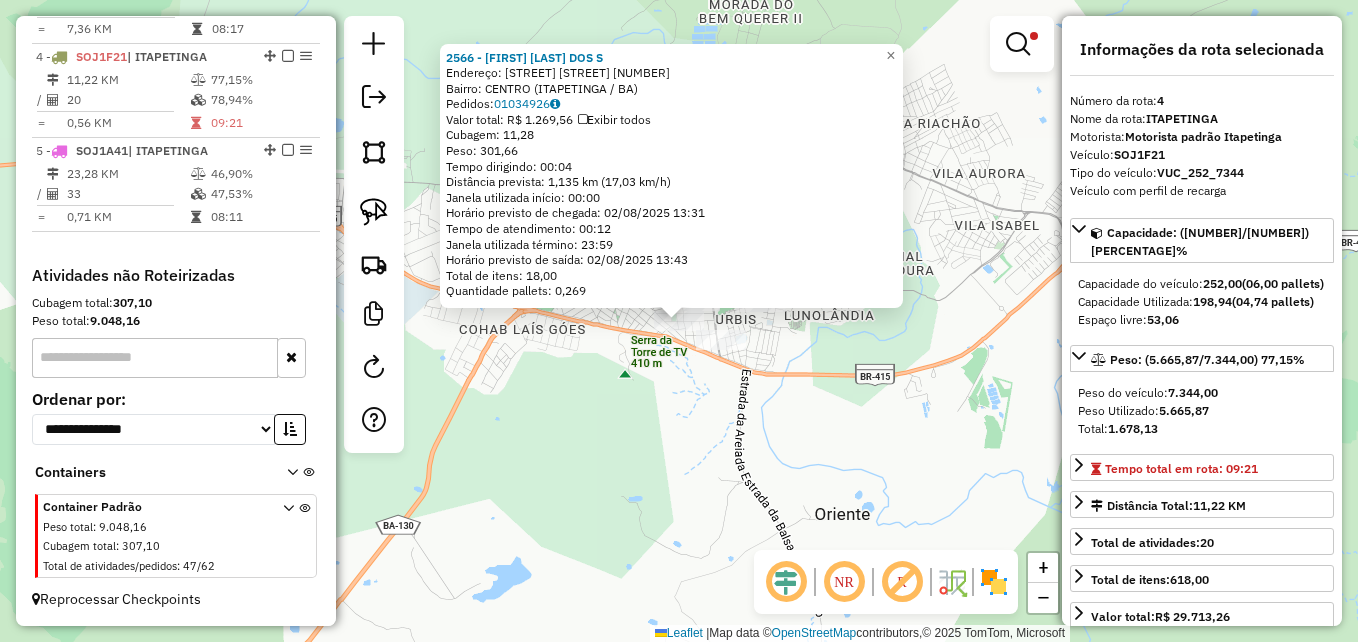 click on "2566 - SHEILA SOUZA DOS SAN  Endereço: R   MANOEL SANTOS PITTA           94   Bairro: CENTRO (ITAPETINGA / BA)   Pedidos:  01034926   Valor total: R$ 1.269,56   Exibir todos   Cubagem: 11,28  Peso: 301,66  Tempo dirigindo: 00:04   Distância prevista: 1,135 km (17,03 km/h)   Janela utilizada início: 00:00   Horário previsto de chegada: 02/08/2025 13:31   Tempo de atendimento: 00:12   Janela utilizada término: 23:59   Horário previsto de saída: 02/08/2025 13:43   Total de itens: 18,00   Quantidade pallets: 0,269  × Limpar filtros Janela de atendimento Grade de atendimento Capacidade Transportadoras Veículos Cliente Pedidos  Rotas Selecione os dias de semana para filtrar as janelas de atendimento  Seg   Ter   Qua   Qui   Sex   Sáb   Dom  Informe o período da janela de atendimento: De: Até:  Filtrar exatamente a janela do cliente  Considerar janela de atendimento padrão  Selecione os dias de semana para filtrar as grades de atendimento  Seg   Ter   Qua   Qui   Sex   Sáb   Dom   Peso mínimo:  **** +" 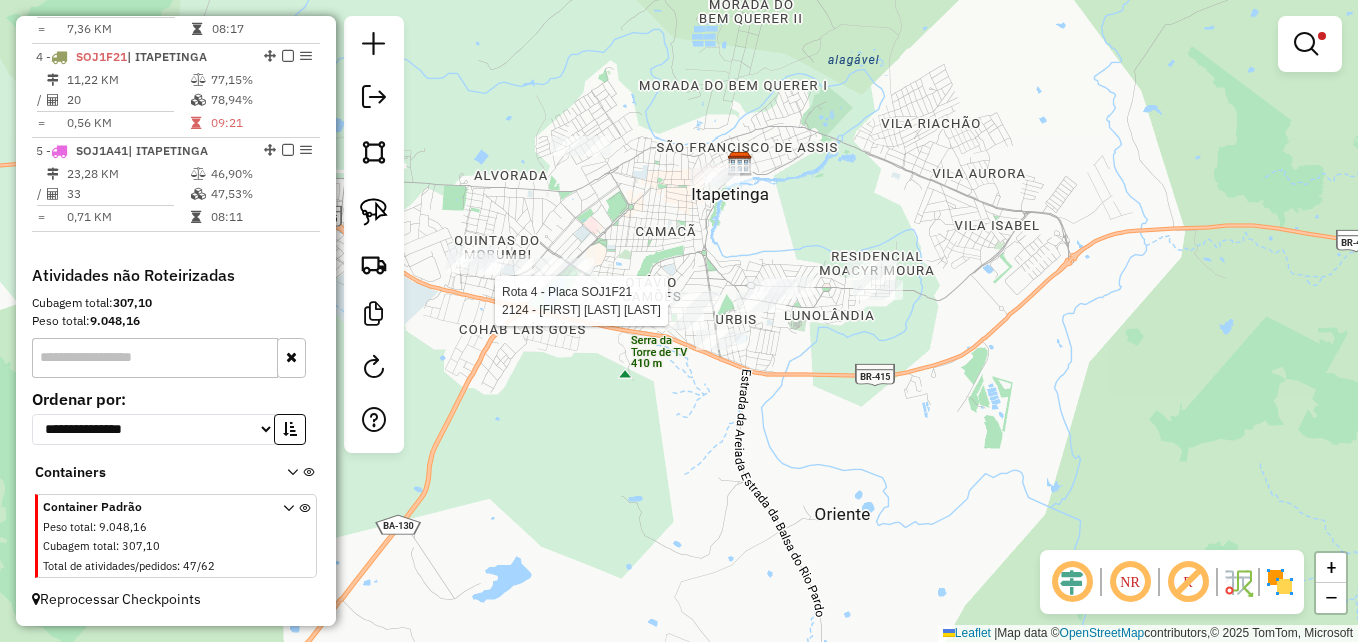 select on "**********" 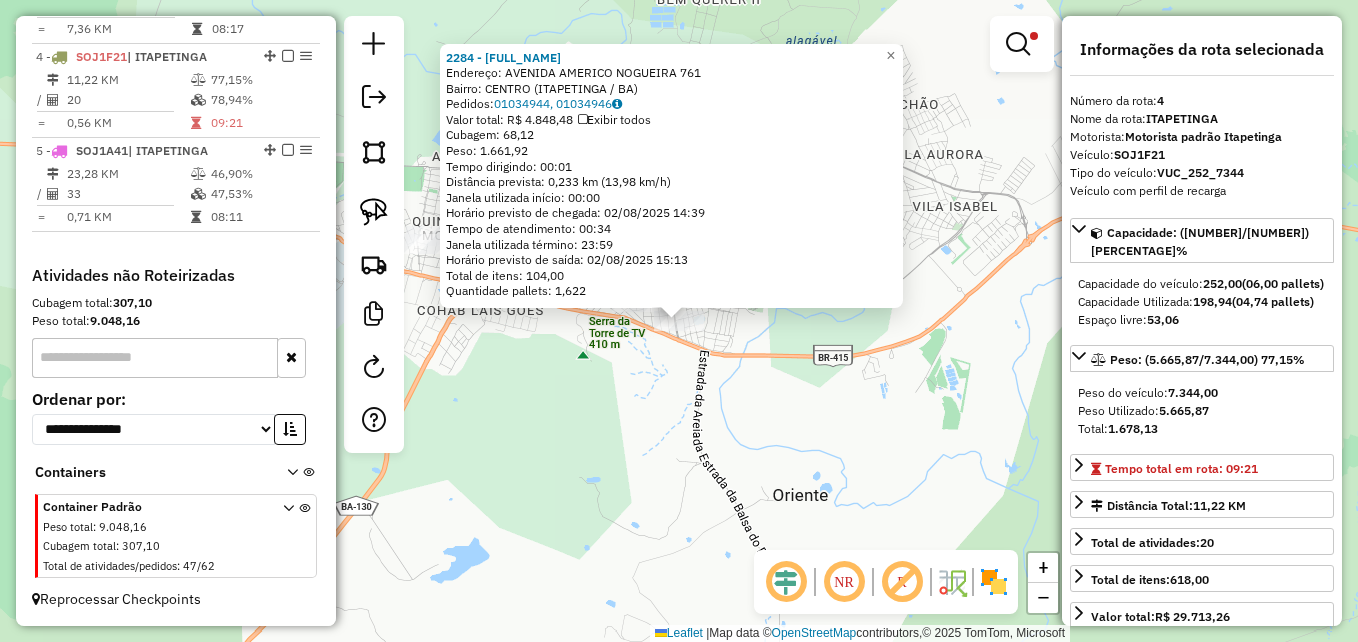 drag, startPoint x: 637, startPoint y: 385, endPoint x: 662, endPoint y: 334, distance: 56.797886 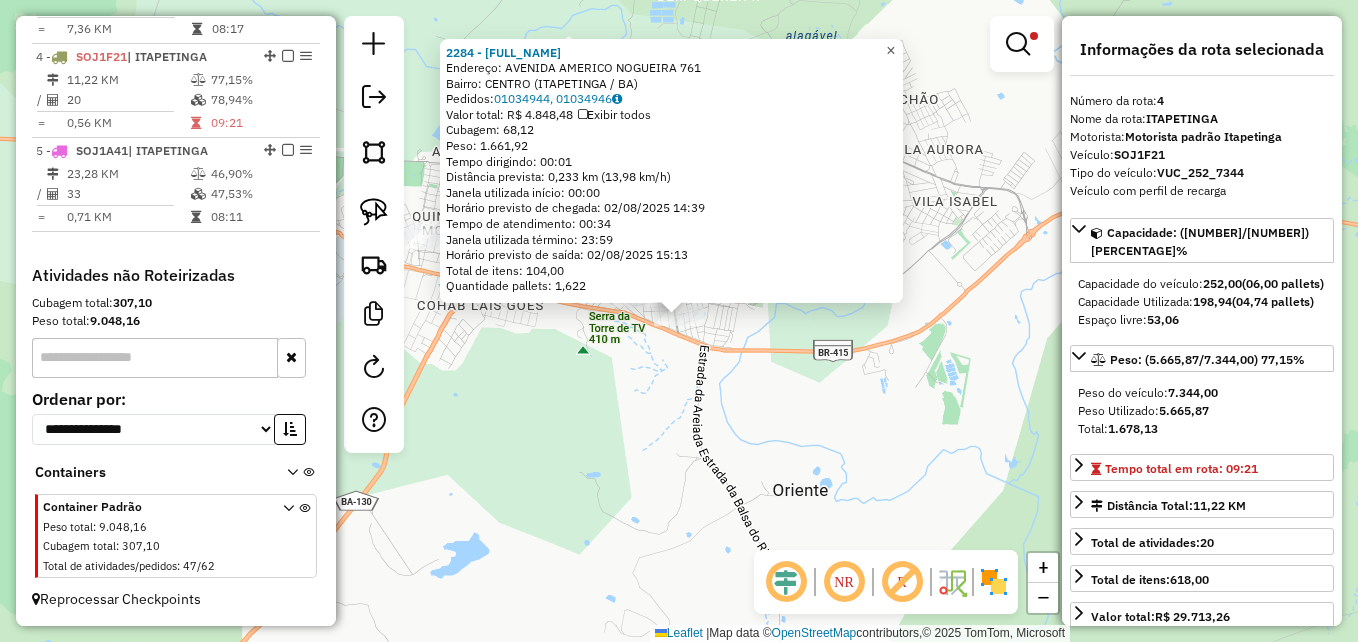 click on "×" 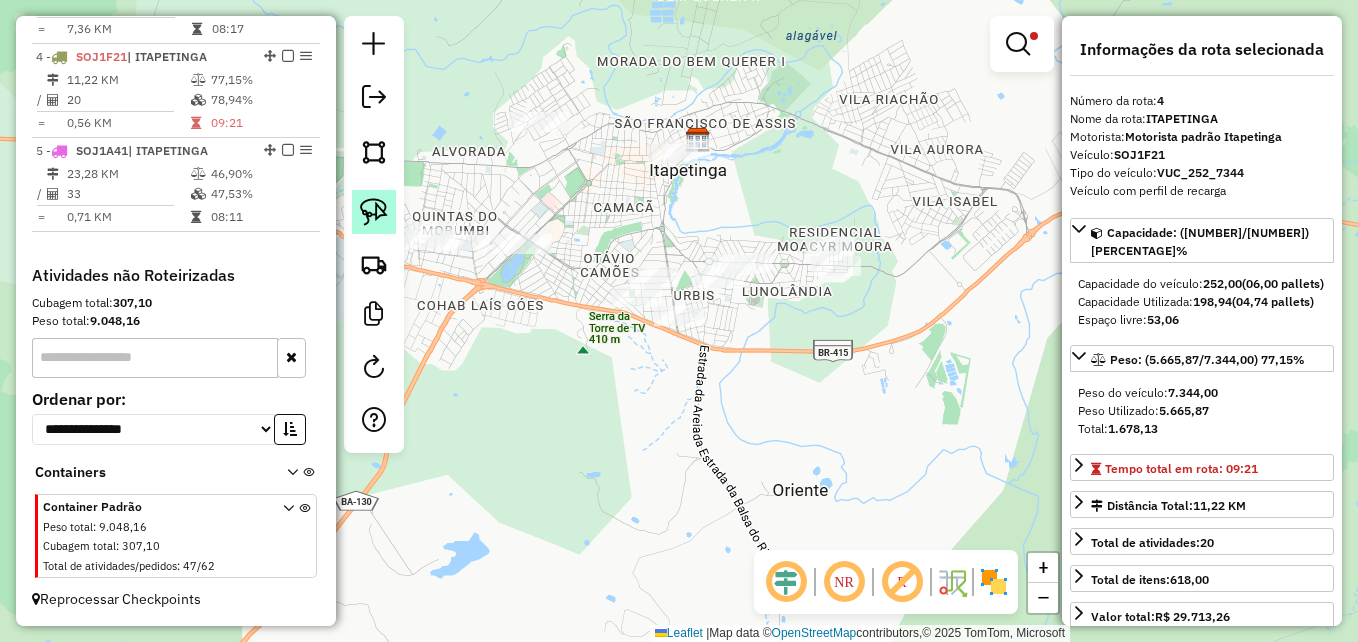 click 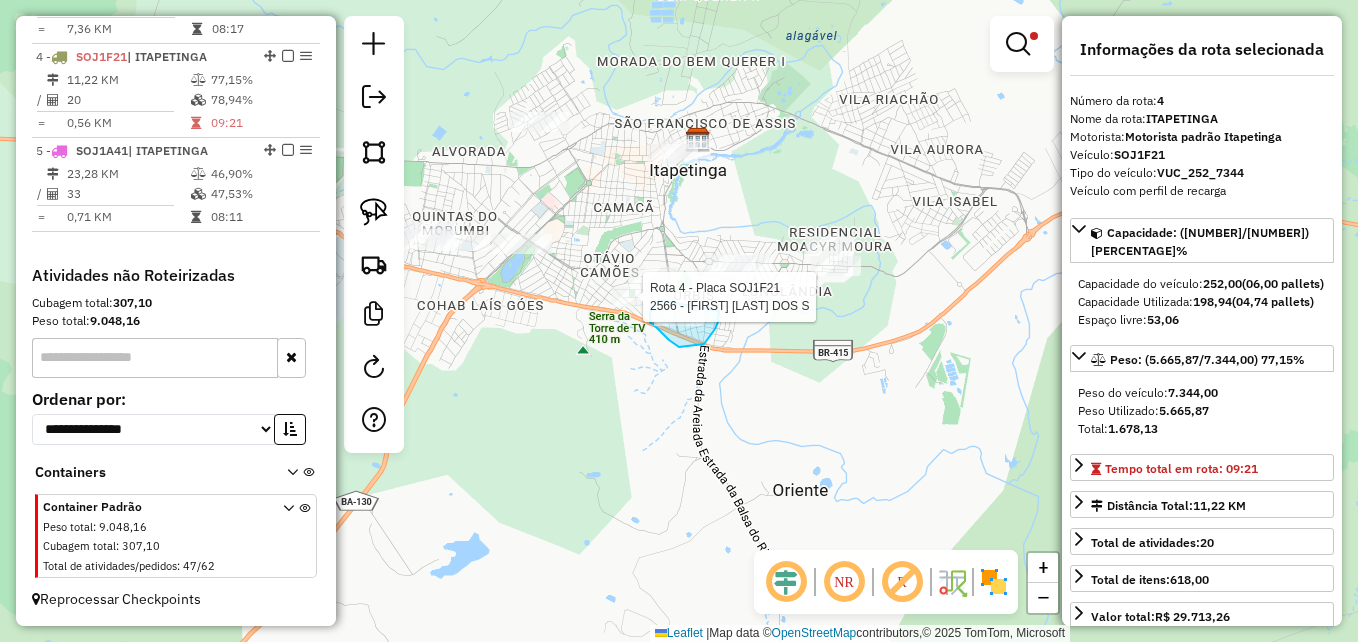 click on "Rota 4 - Placa SOJ1F21  2566 - SHEILA SOUZA DOS SAN Limpar filtros Janela de atendimento Grade de atendimento Capacidade Transportadoras Veículos Cliente Pedidos  Rotas Selecione os dias de semana para filtrar as janelas de atendimento  Seg   Ter   Qua   Qui   Sex   Sáb   Dom  Informe o período da janela de atendimento: De: Até:  Filtrar exatamente a janela do cliente  Considerar janela de atendimento padrão  Selecione os dias de semana para filtrar as grades de atendimento  Seg   Ter   Qua   Qui   Sex   Sáb   Dom   Considerar clientes sem dia de atendimento cadastrado  Clientes fora do dia de atendimento selecionado Filtrar as atividades entre os valores definidos abaixo:  Peso mínimo:   Peso máximo:   Cubagem mínima:  ****  Cubagem máxima:  *****  De:   Até:  Filtrar as atividades entre o tempo de atendimento definido abaixo:  De:   Até:   Considerar capacidade total dos clientes não roteirizados Transportadora: Selecione um ou mais itens Tipo de veículo: Selecione um ou mais itens Veículo: +" 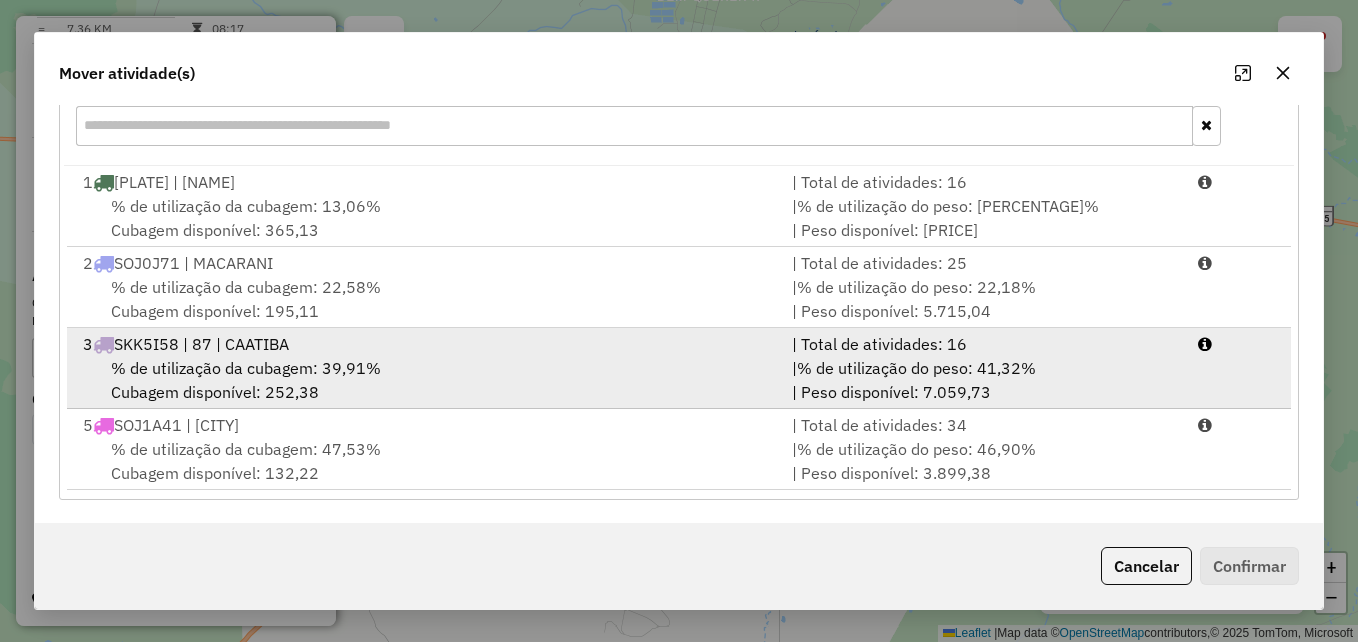 scroll, scrollTop: 290, scrollLeft: 0, axis: vertical 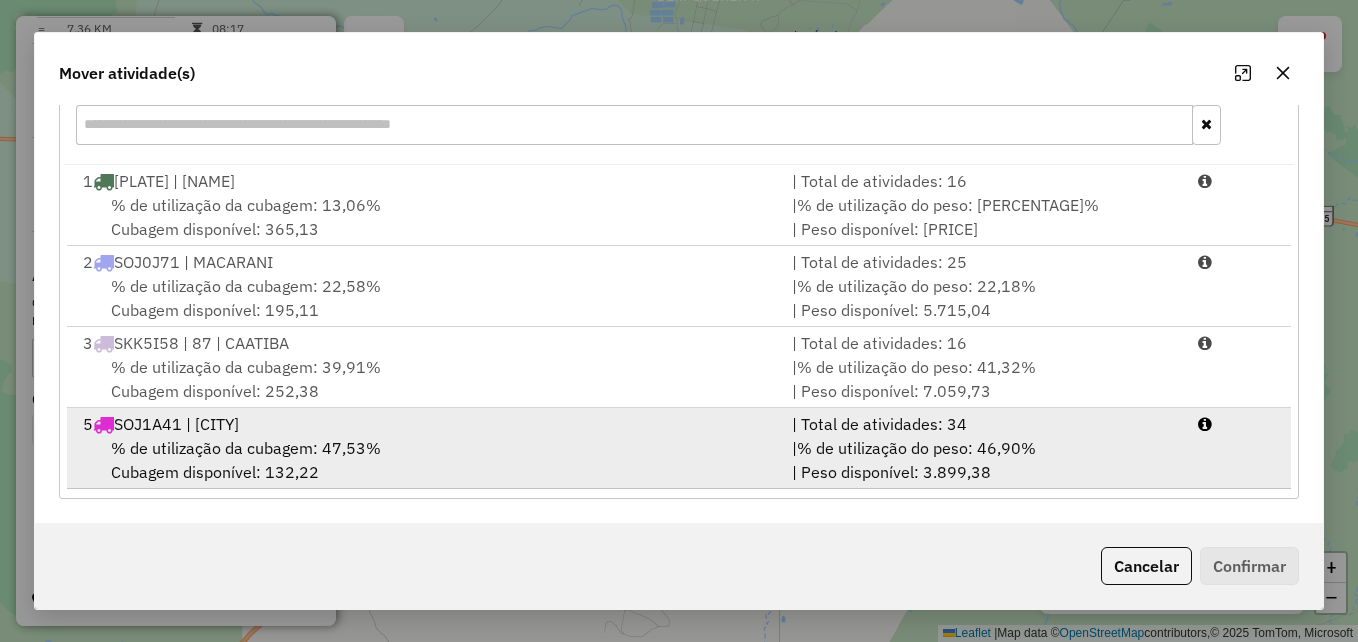 click on "% de utilização da cubagem: 47,53%" at bounding box center (246, 448) 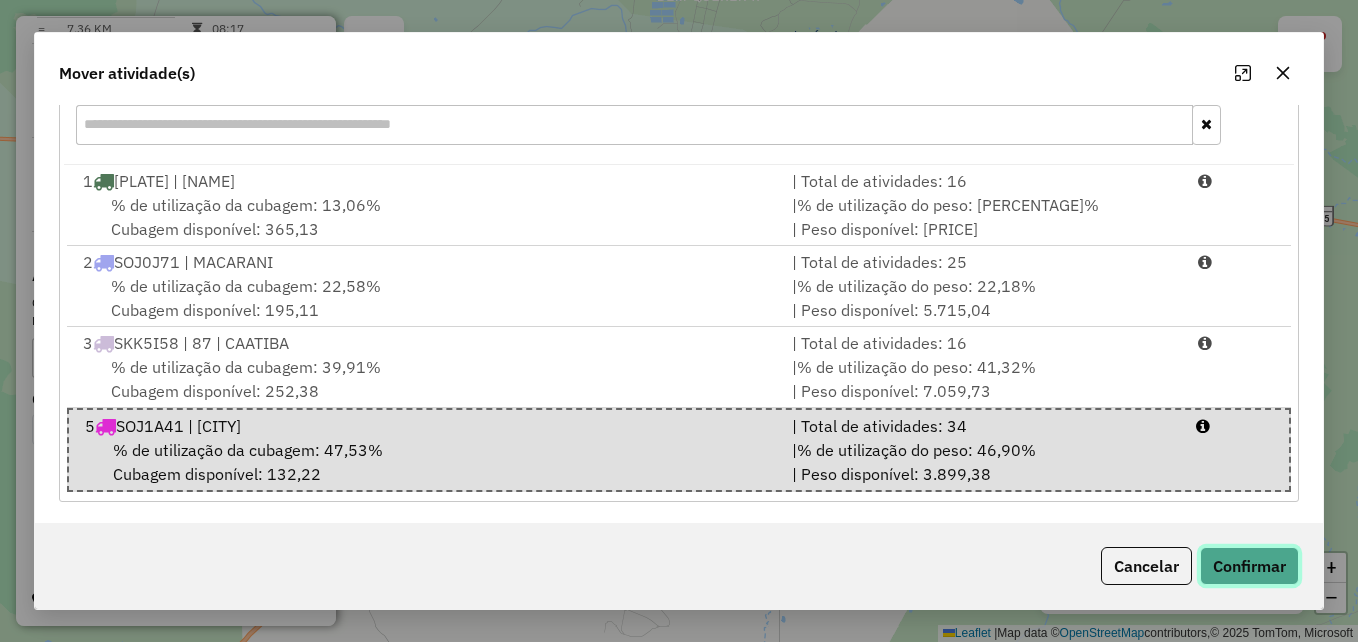 click on "Confirmar" 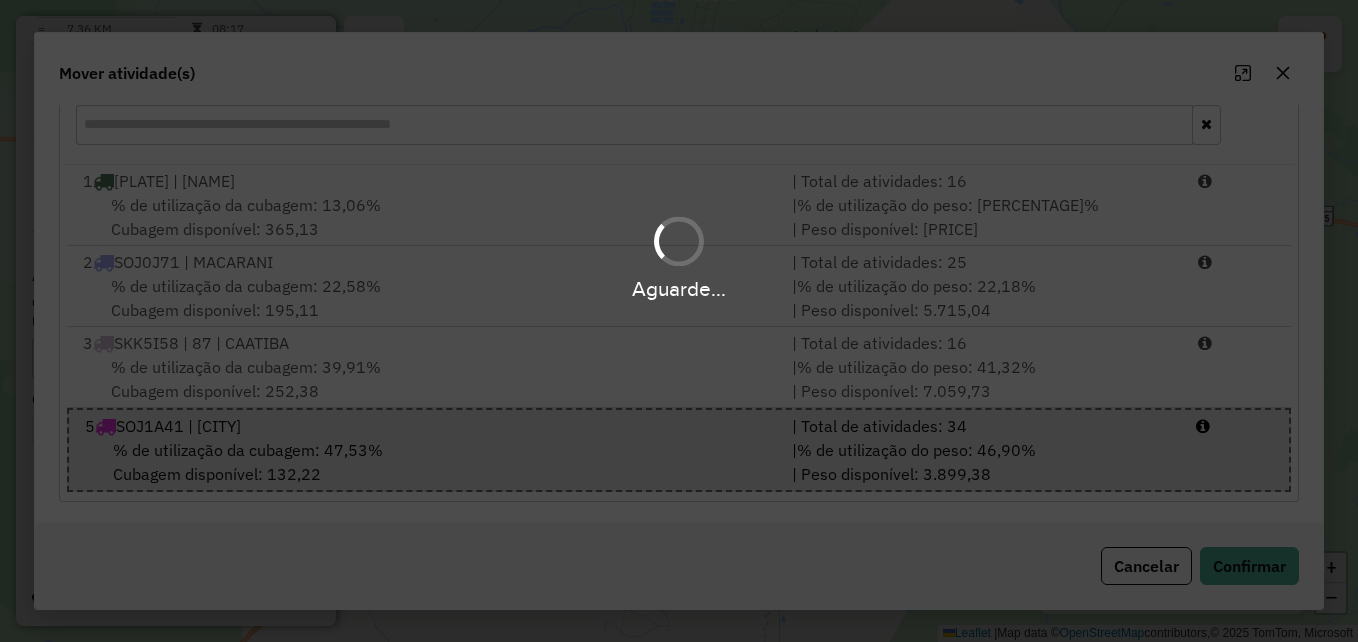 scroll, scrollTop: 0, scrollLeft: 0, axis: both 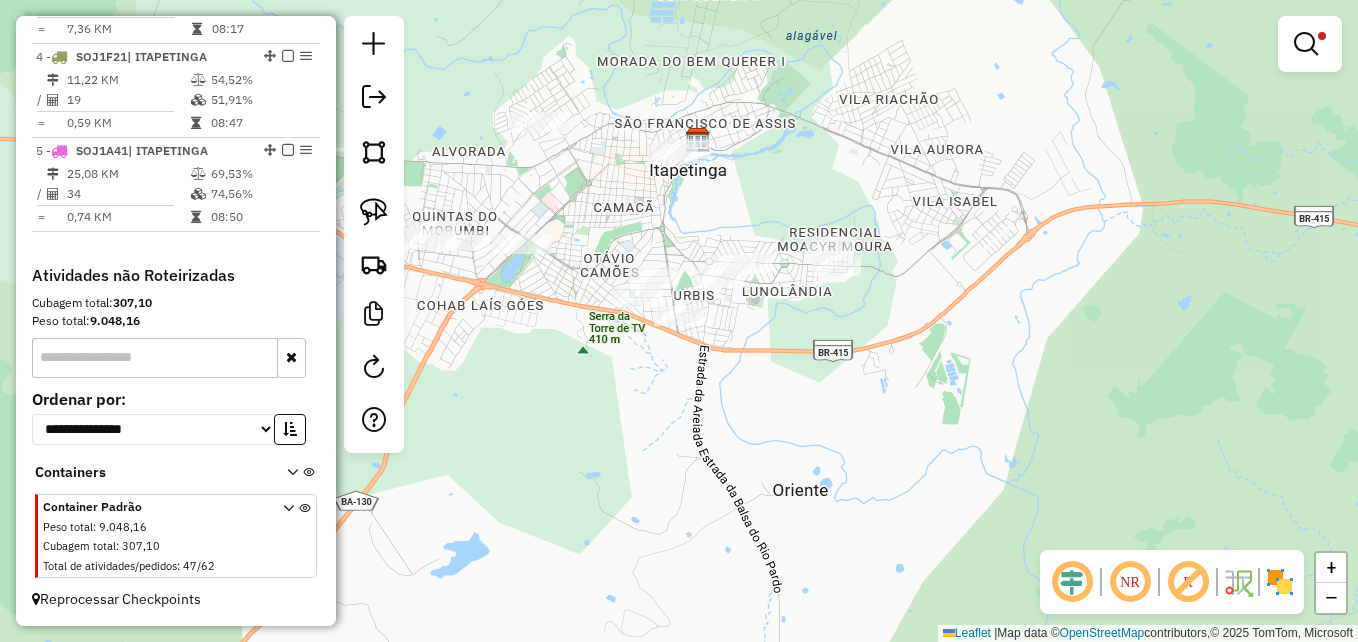 click at bounding box center [1310, 44] 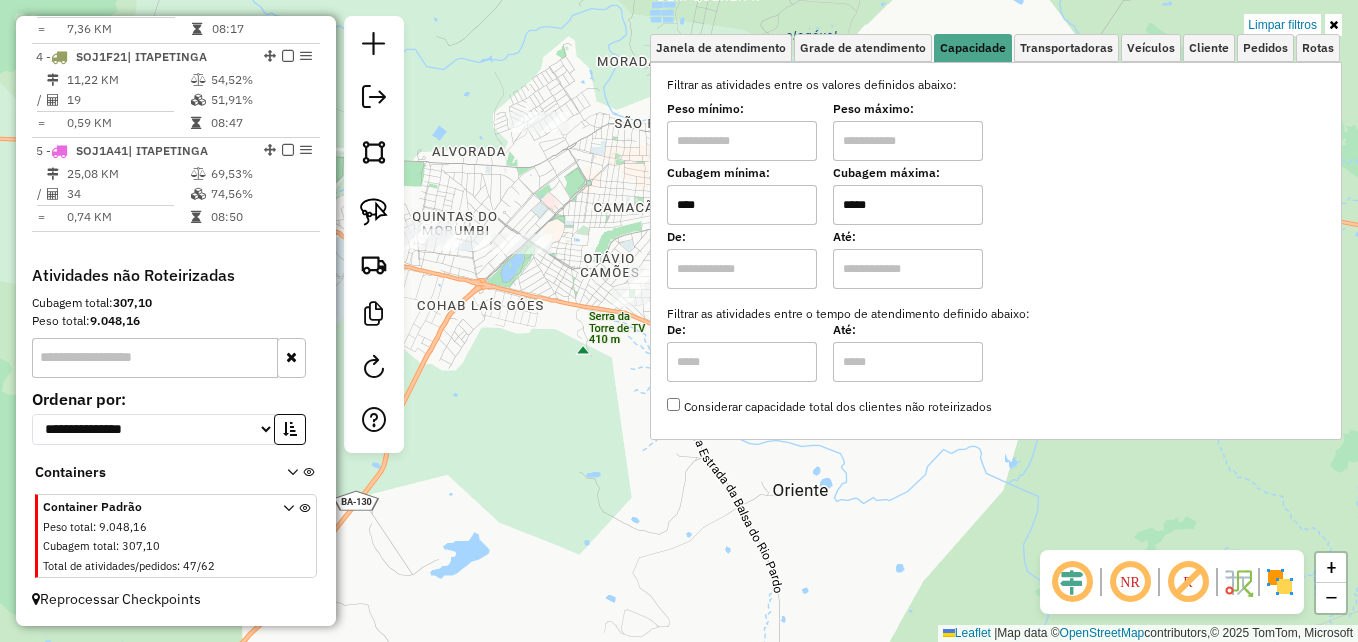 click on "****" at bounding box center (742, 205) 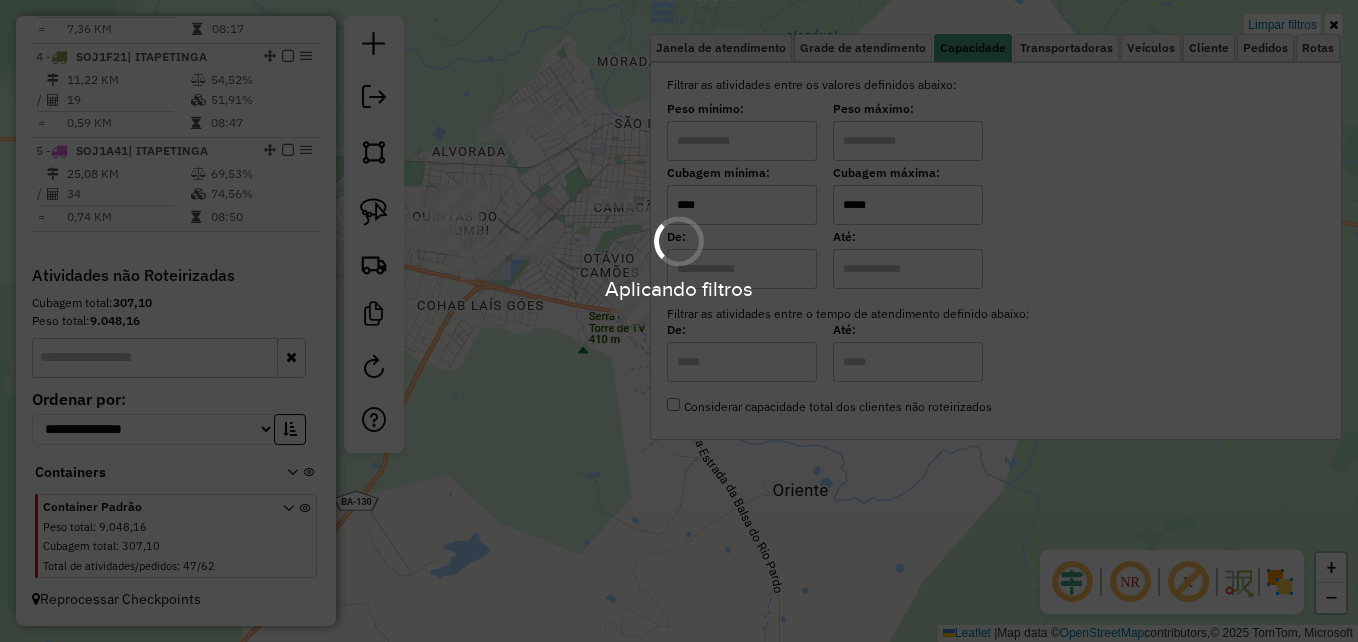 type on "****" 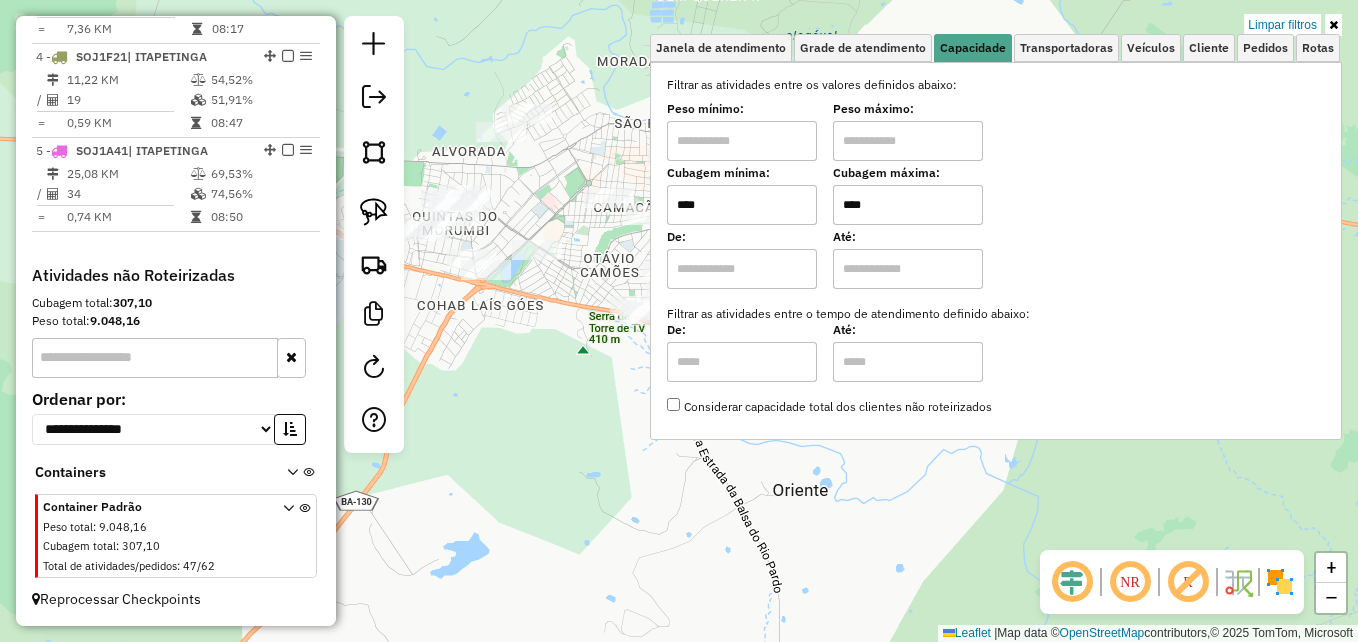 type on "****" 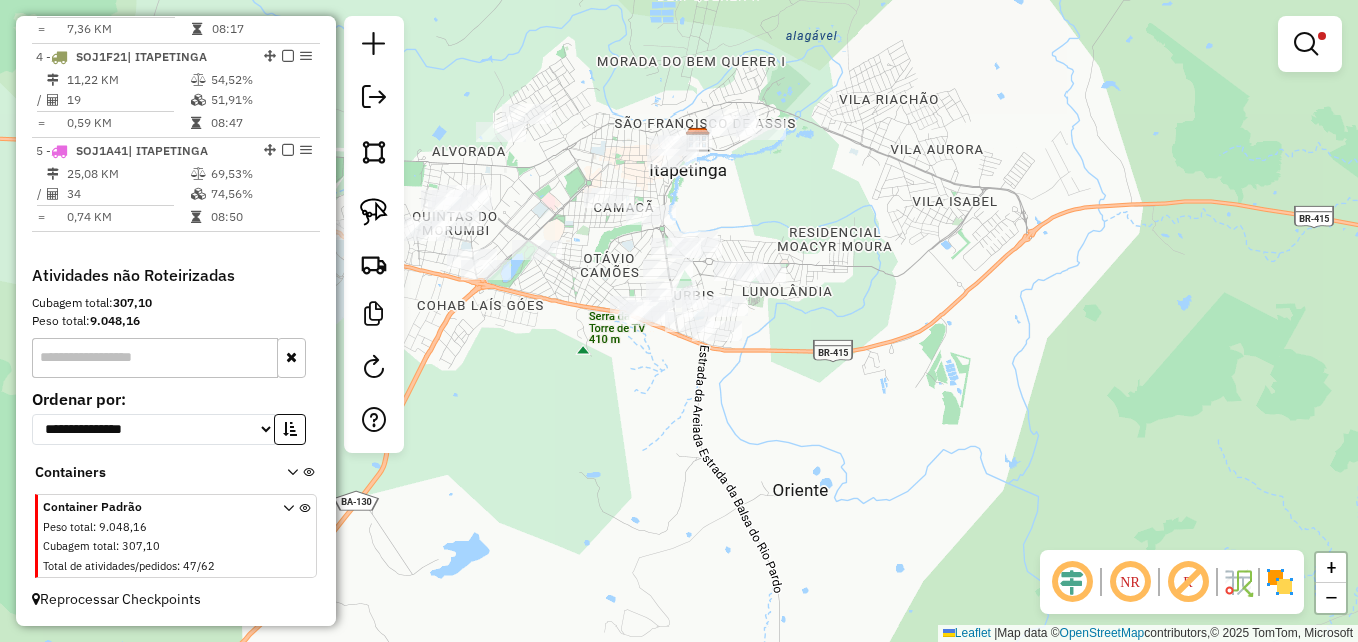 drag, startPoint x: 559, startPoint y: 316, endPoint x: 550, endPoint y: 408, distance: 92.43917 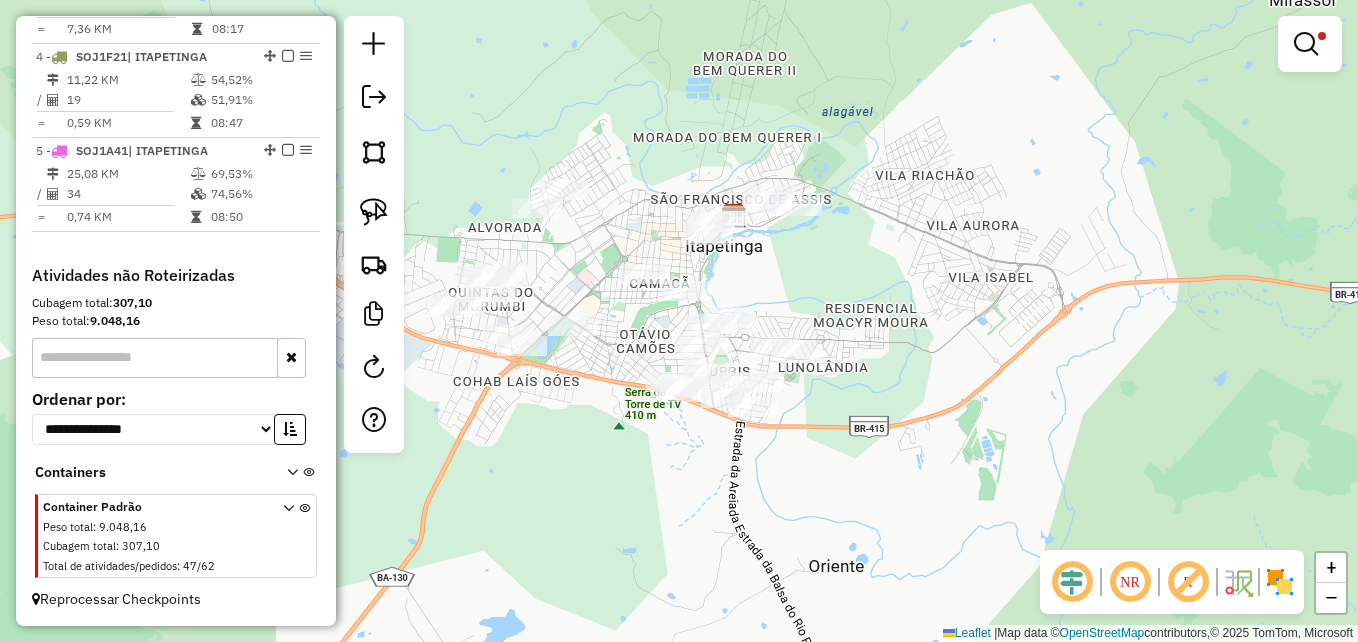 drag, startPoint x: 754, startPoint y: 309, endPoint x: 799, endPoint y: 293, distance: 47.759815 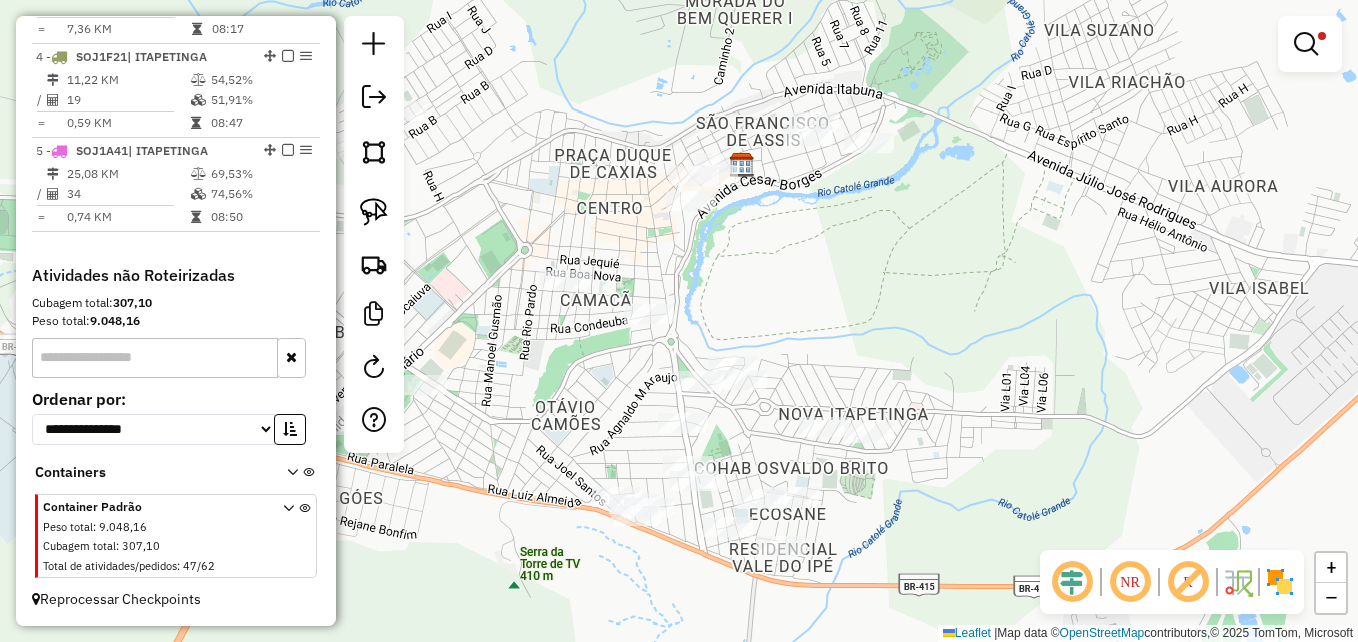 drag, startPoint x: 760, startPoint y: 265, endPoint x: 831, endPoint y: 294, distance: 76.6942 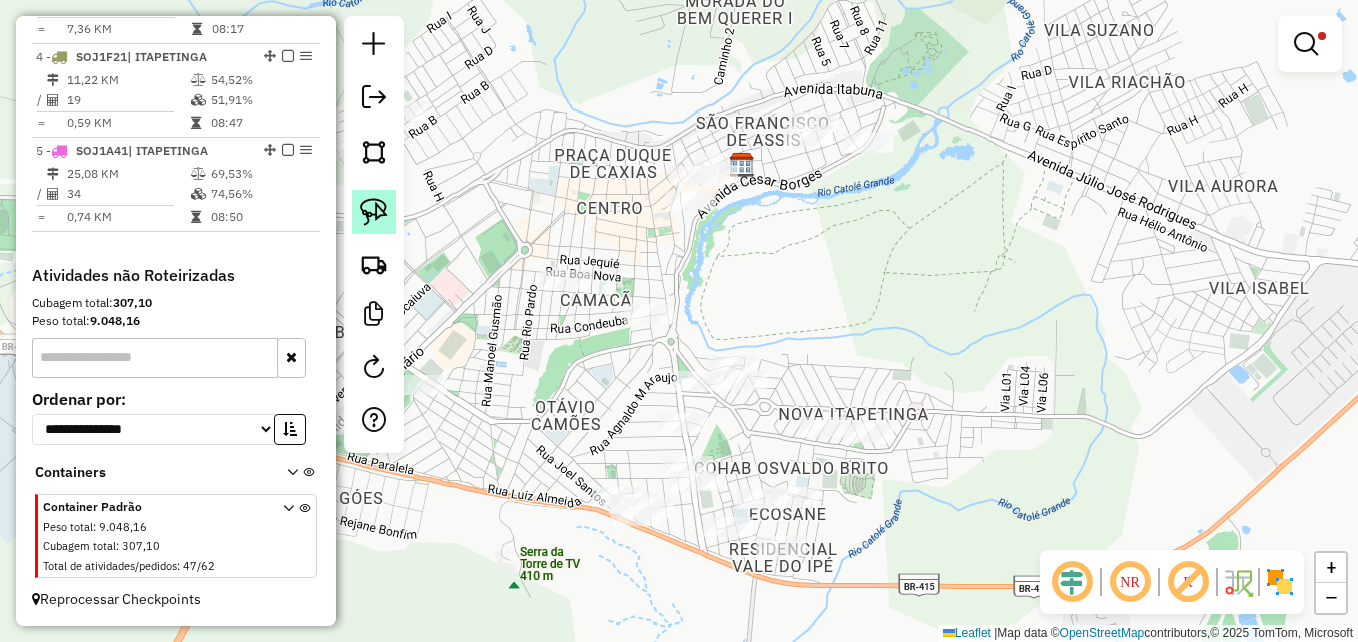 click 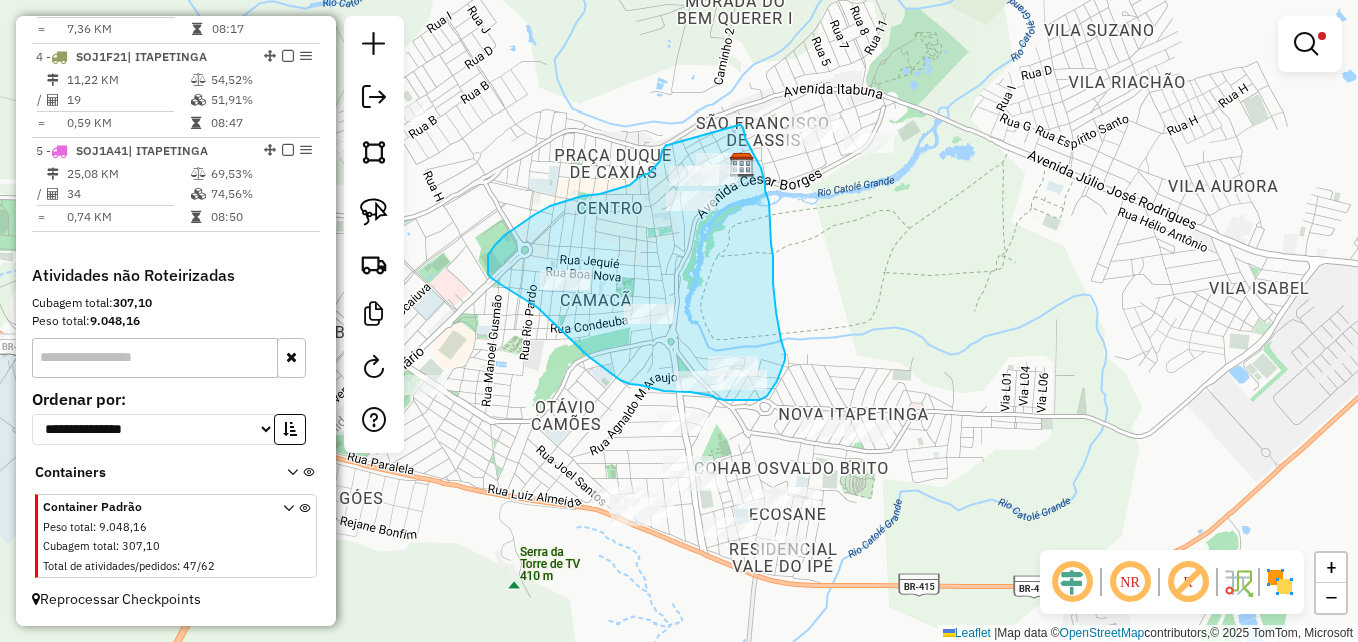 drag, startPoint x: 739, startPoint y: 125, endPoint x: 668, endPoint y: 145, distance: 73.76314 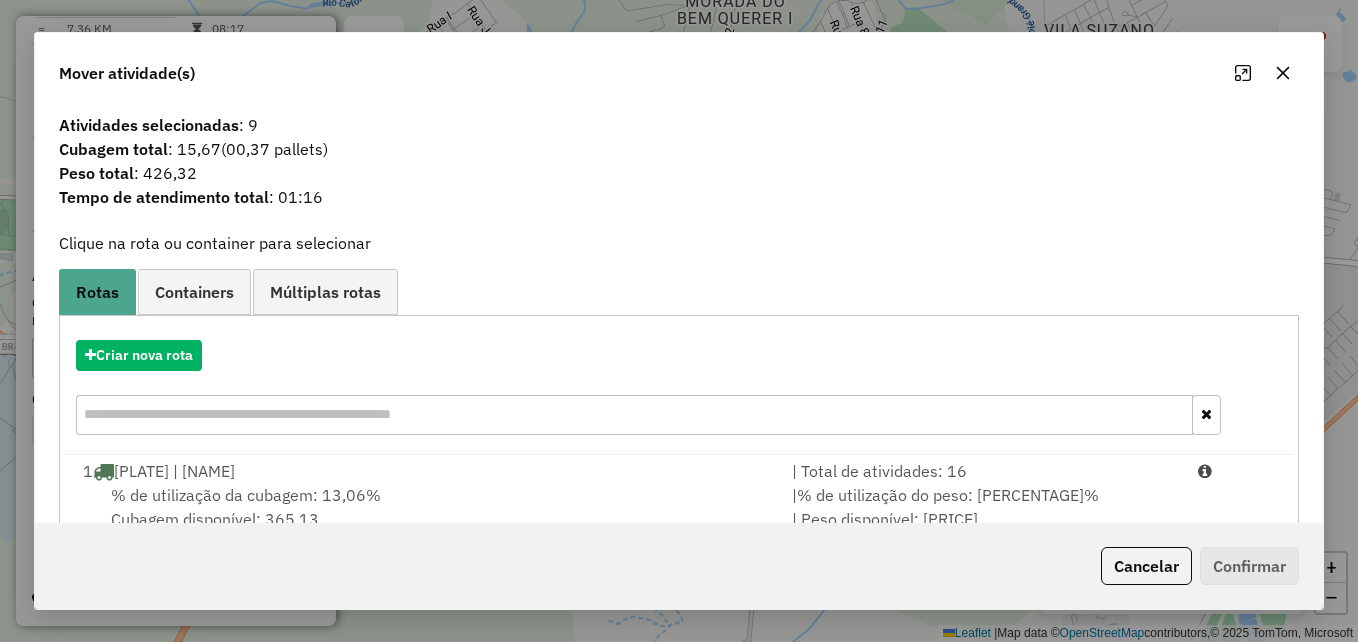 click 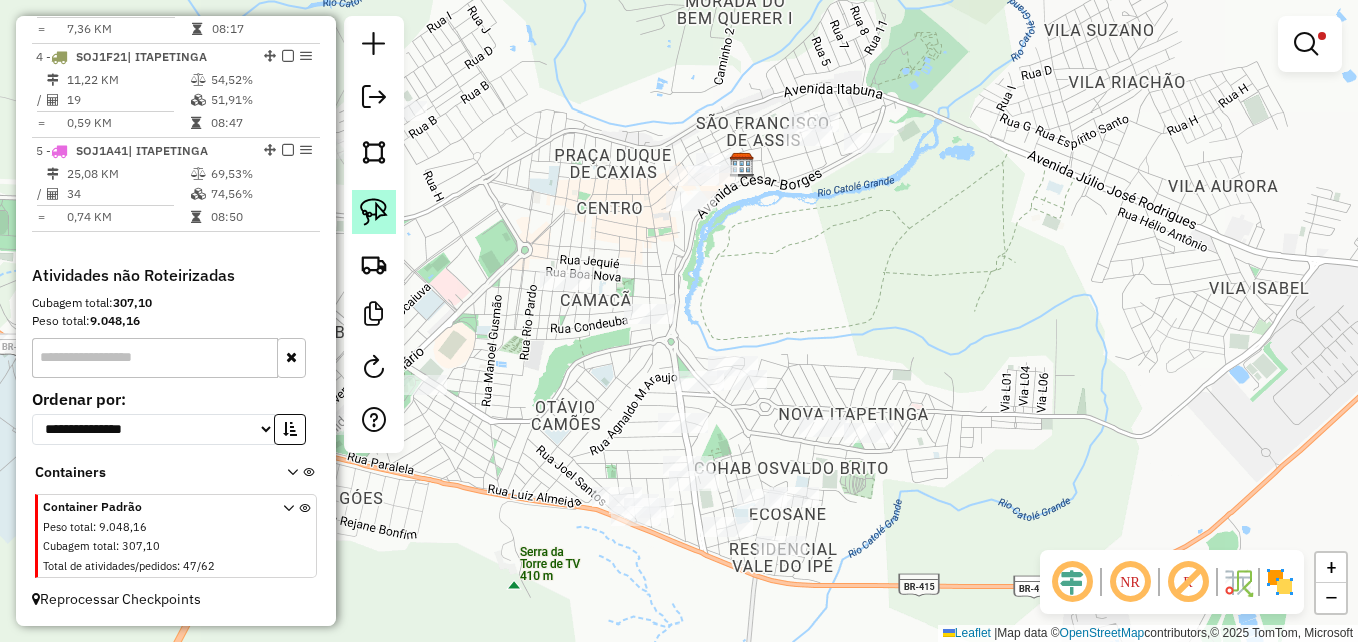 click 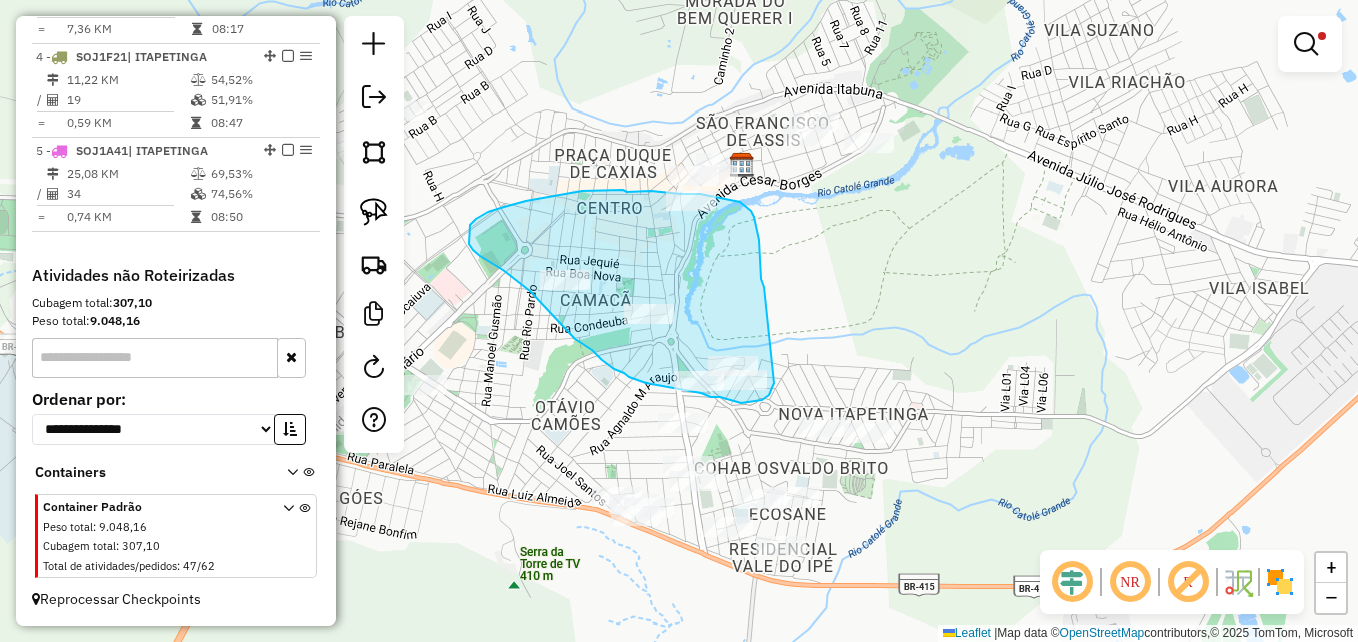 drag, startPoint x: 773, startPoint y: 386, endPoint x: 775, endPoint y: 322, distance: 64.03124 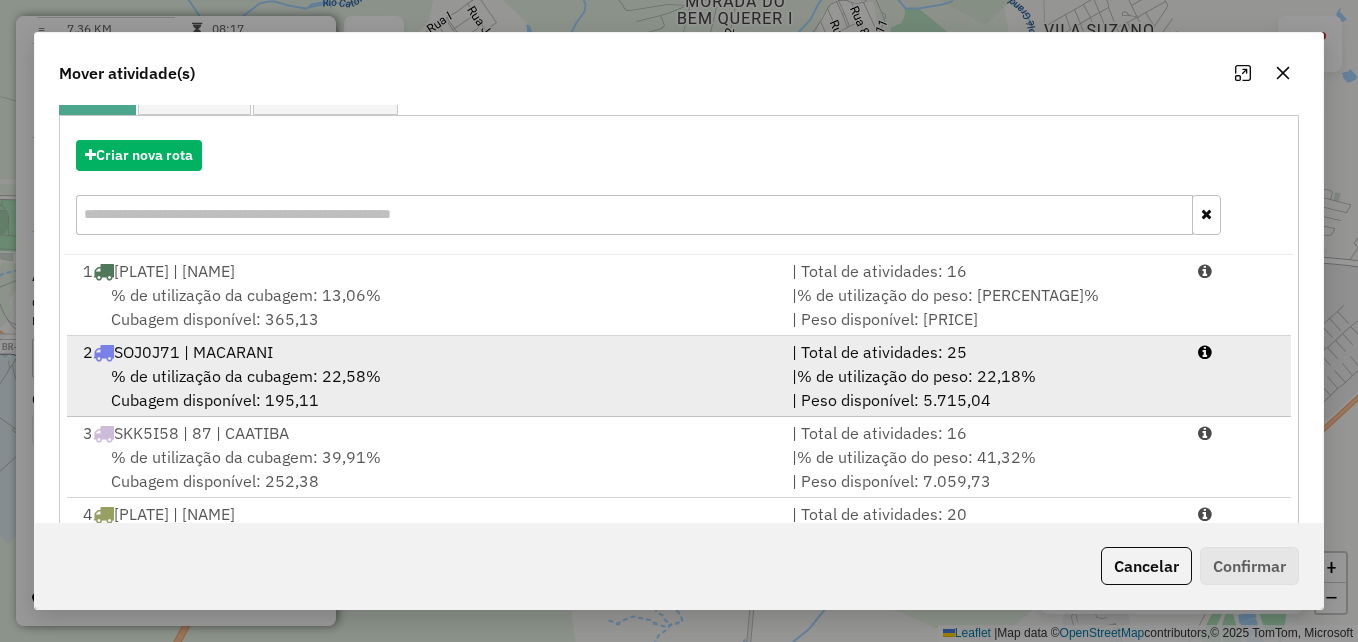 scroll, scrollTop: 290, scrollLeft: 0, axis: vertical 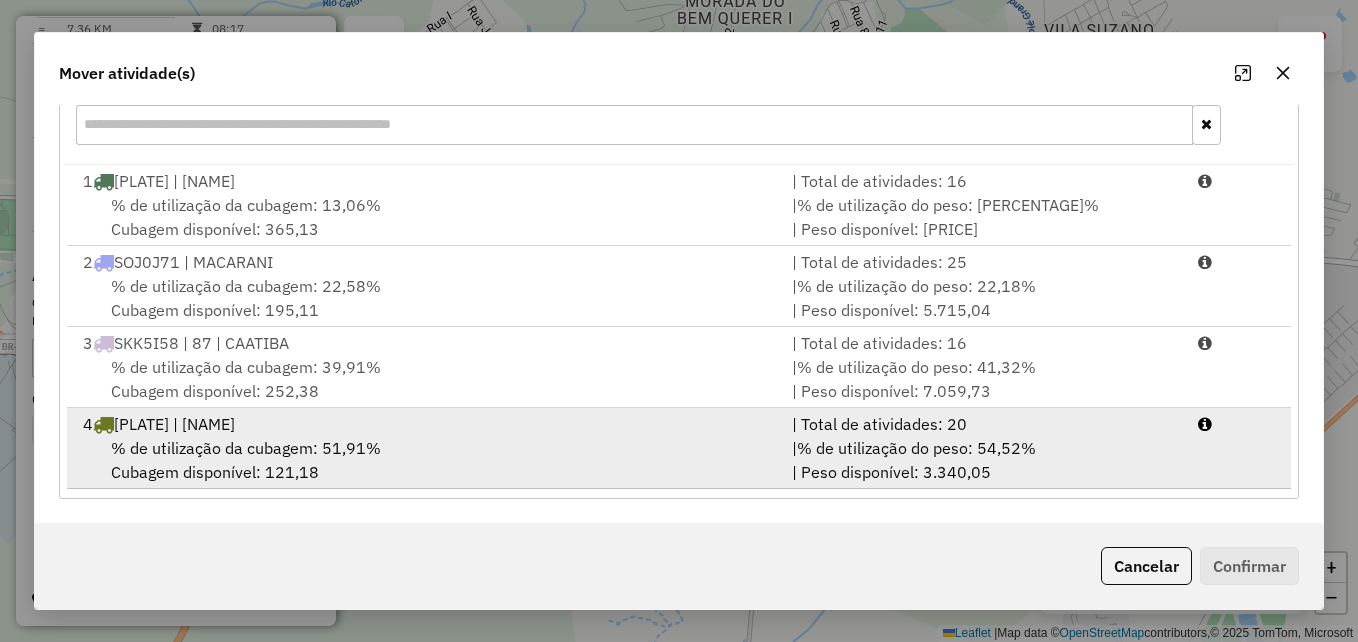 click on "% de utilização da cubagem: 51,91%" at bounding box center (246, 448) 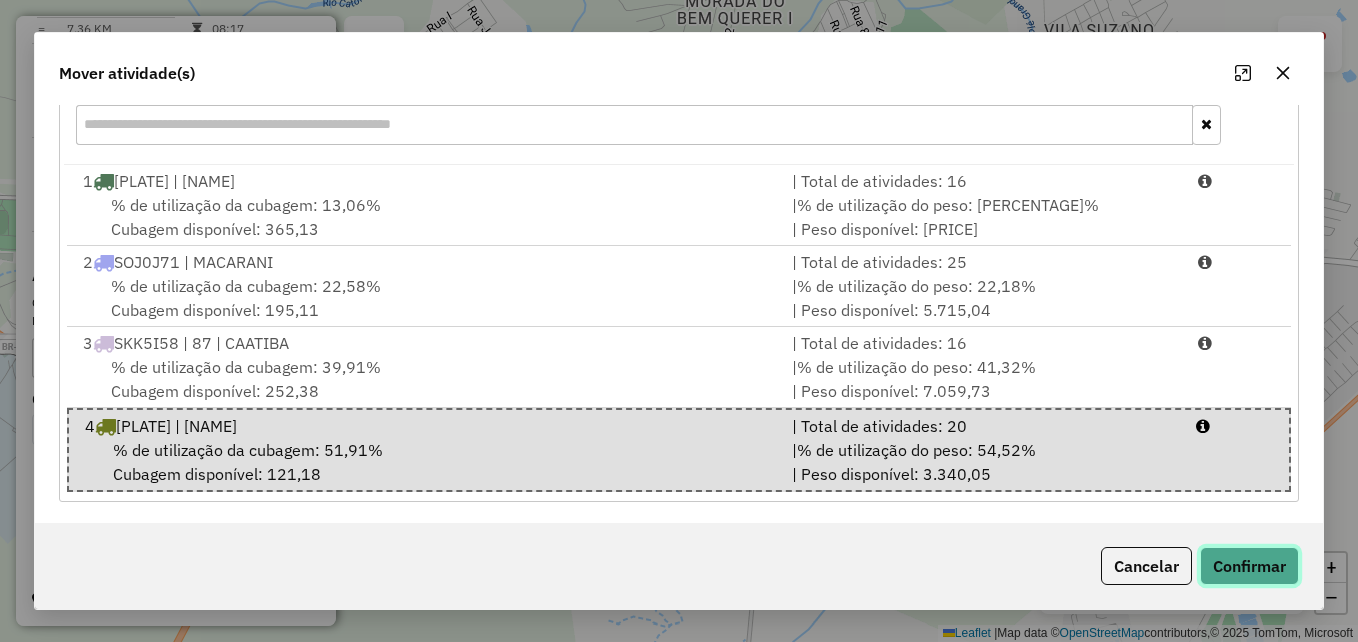 click on "Confirmar" 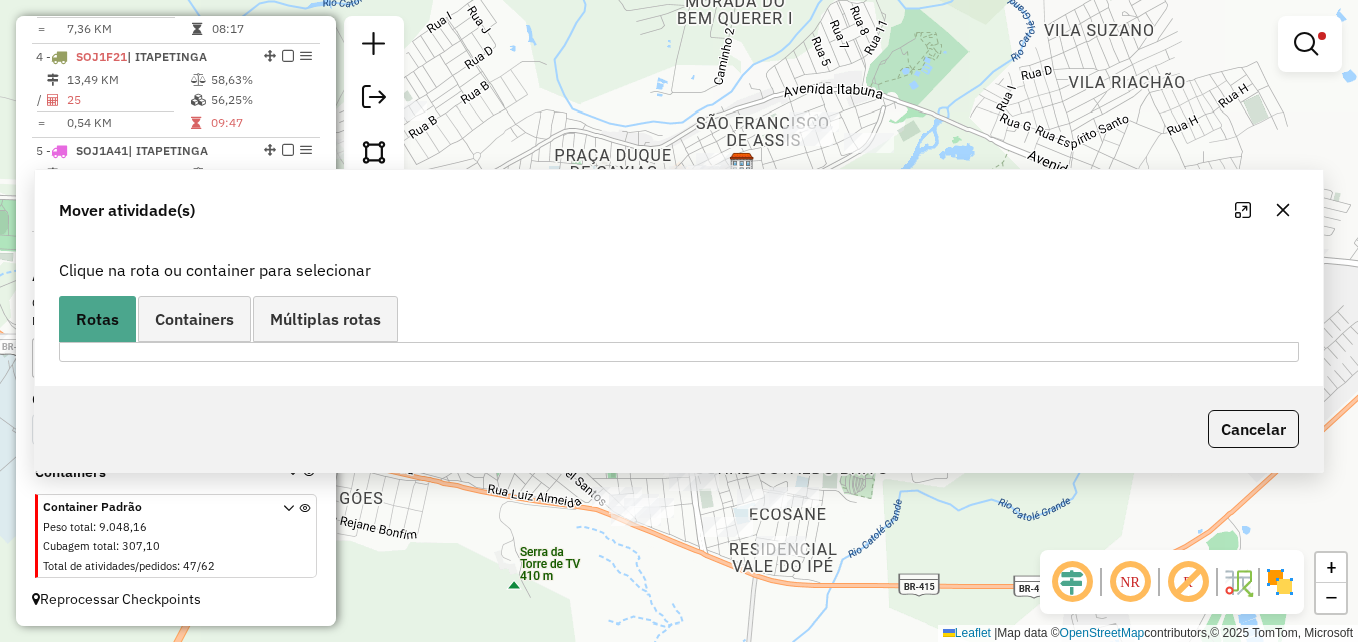 scroll, scrollTop: 0, scrollLeft: 0, axis: both 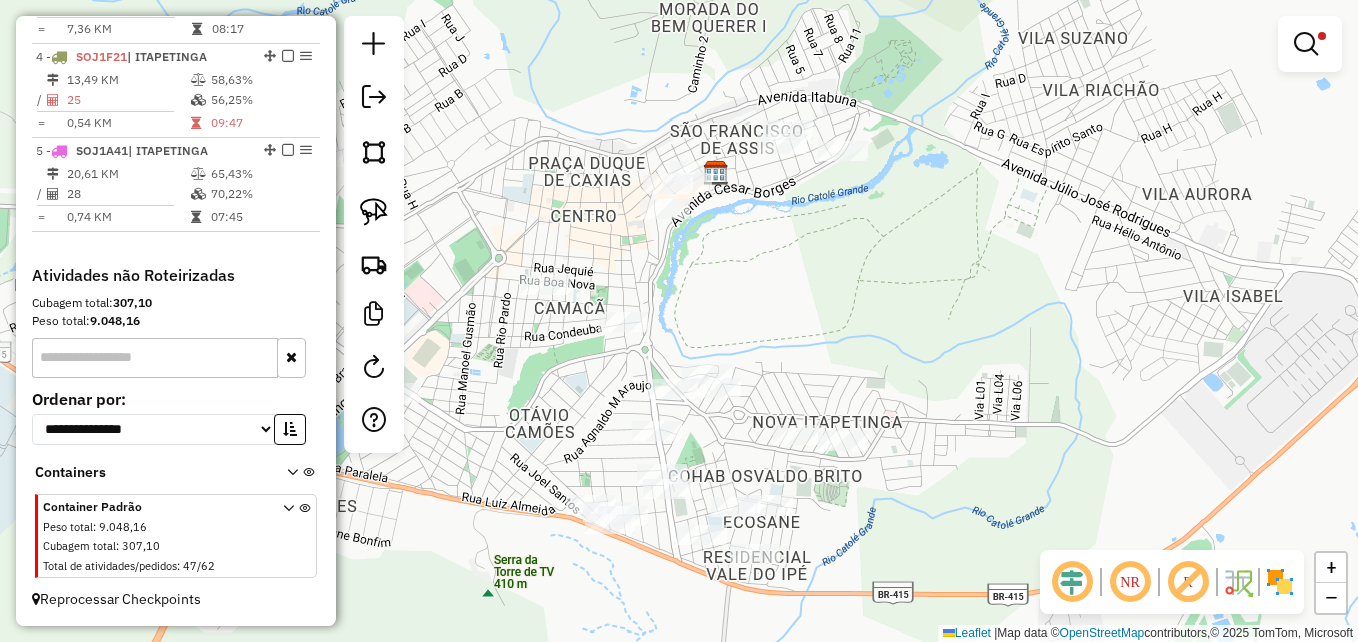 drag, startPoint x: 687, startPoint y: 216, endPoint x: 654, endPoint y: 235, distance: 38.078865 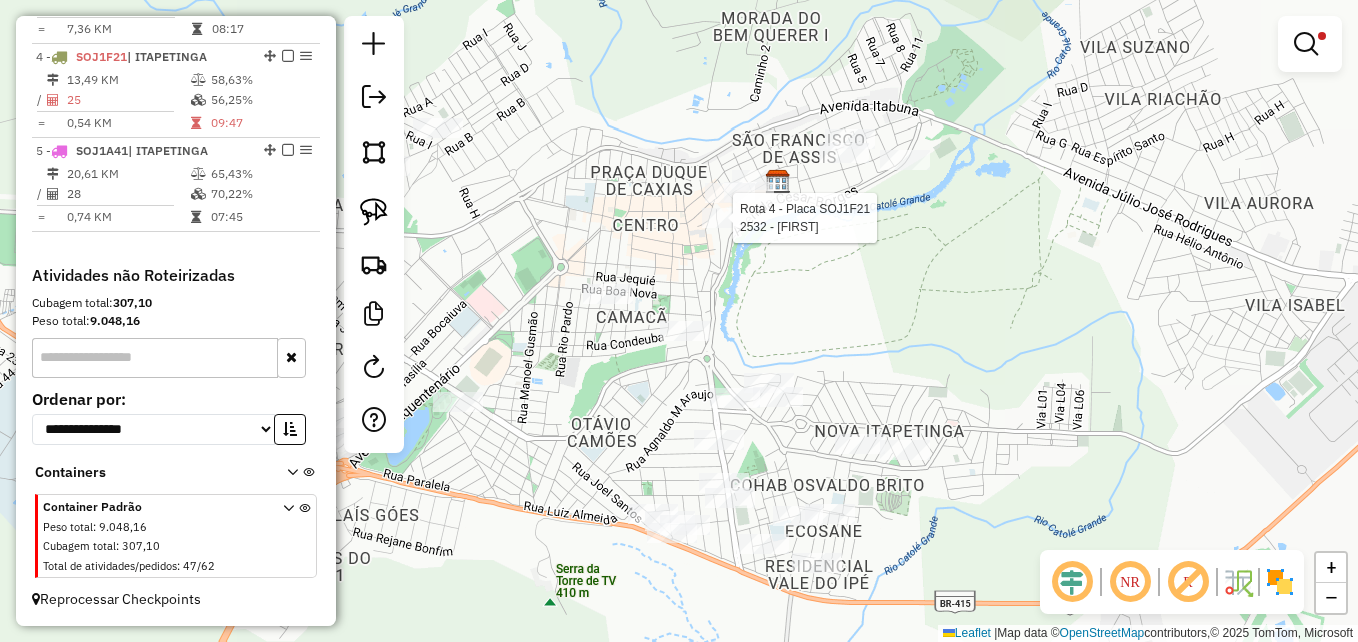 drag, startPoint x: 534, startPoint y: 259, endPoint x: 603, endPoint y: 257, distance: 69.02898 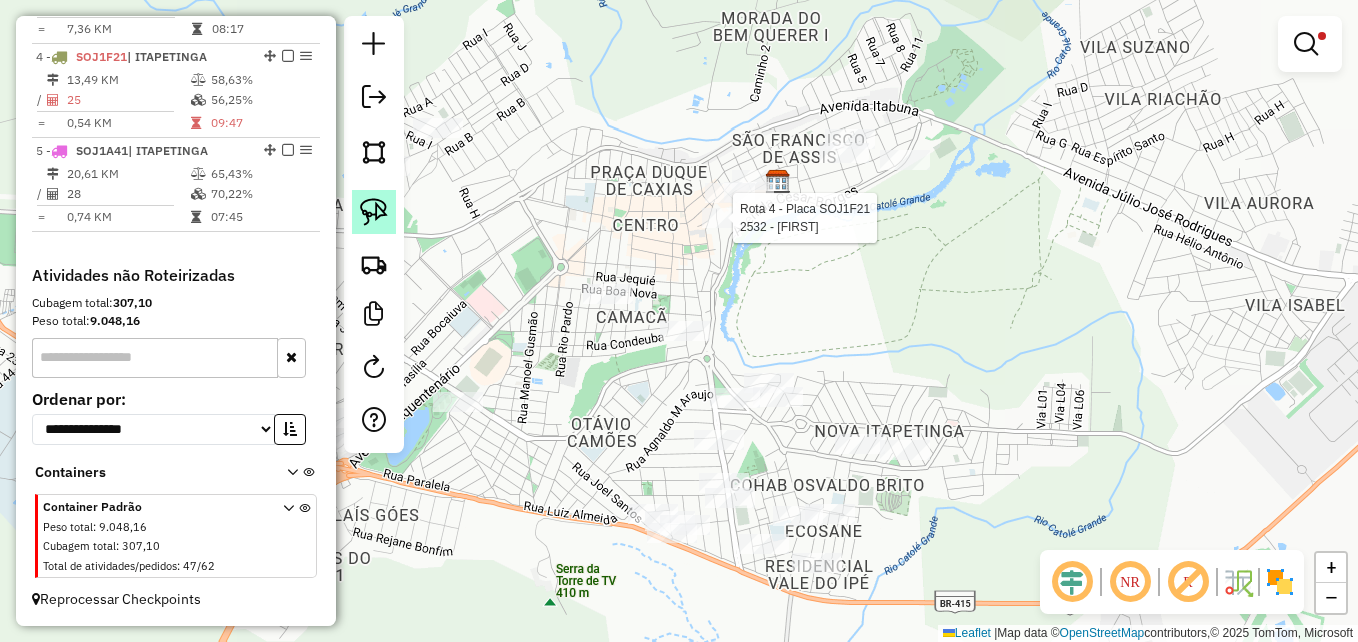 drag, startPoint x: 372, startPoint y: 199, endPoint x: 386, endPoint y: 199, distance: 14 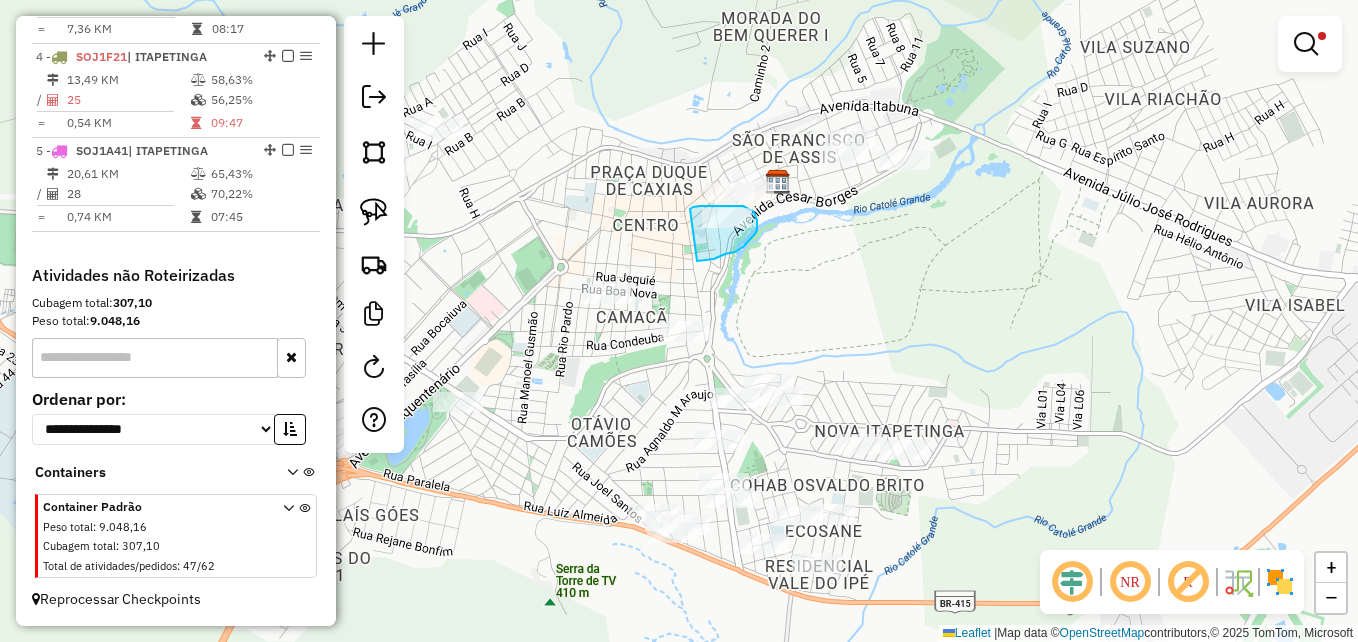 drag, startPoint x: 707, startPoint y: 206, endPoint x: 656, endPoint y: 217, distance: 52.17279 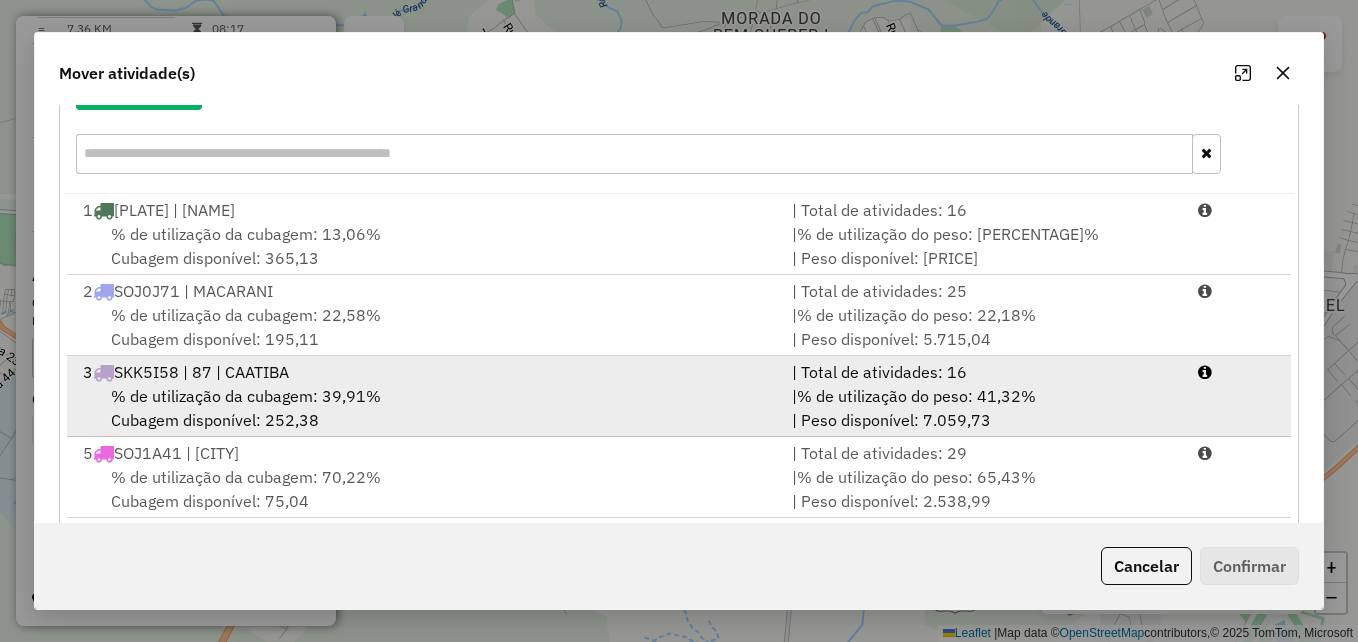 scroll, scrollTop: 290, scrollLeft: 0, axis: vertical 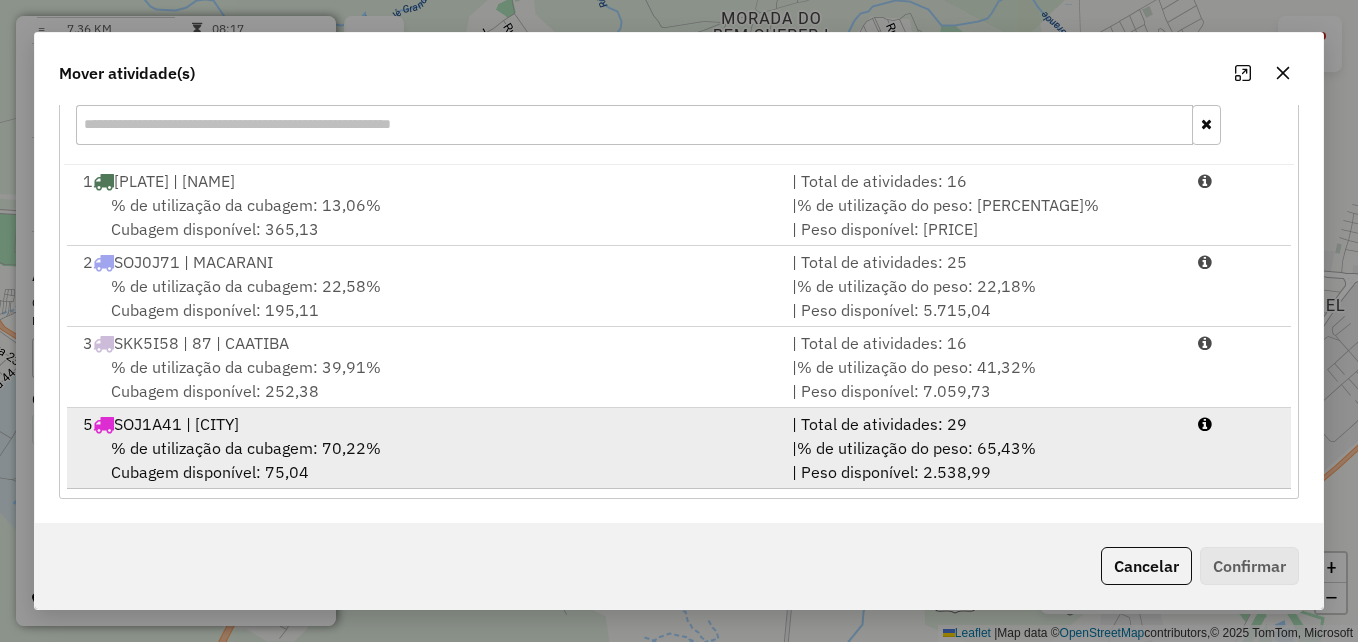 click on "% de utilização da cubagem: 70,22%" at bounding box center (246, 448) 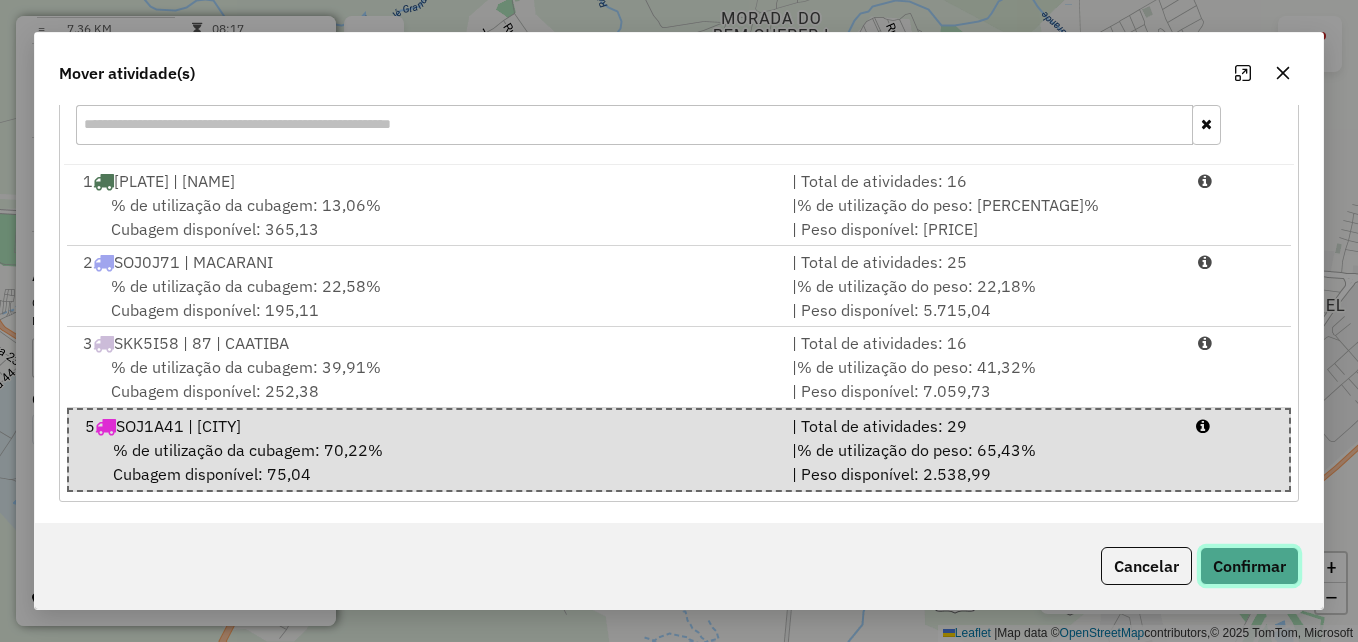 click on "Confirmar" 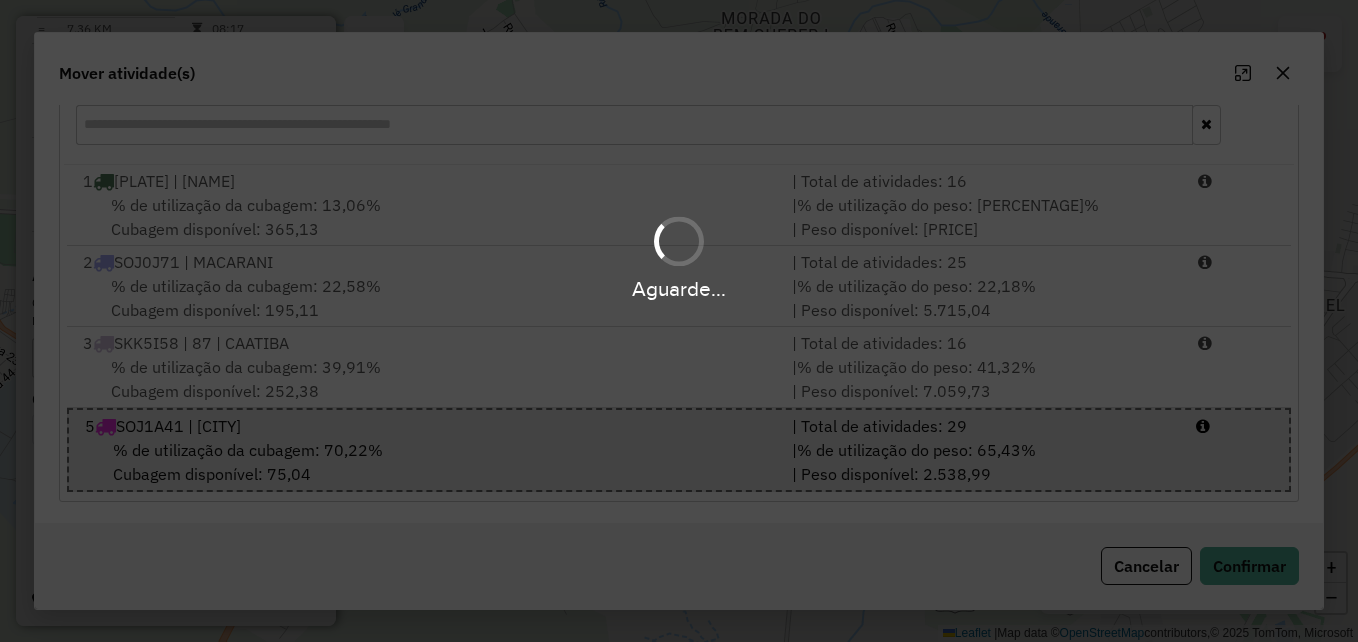 scroll, scrollTop: 0, scrollLeft: 0, axis: both 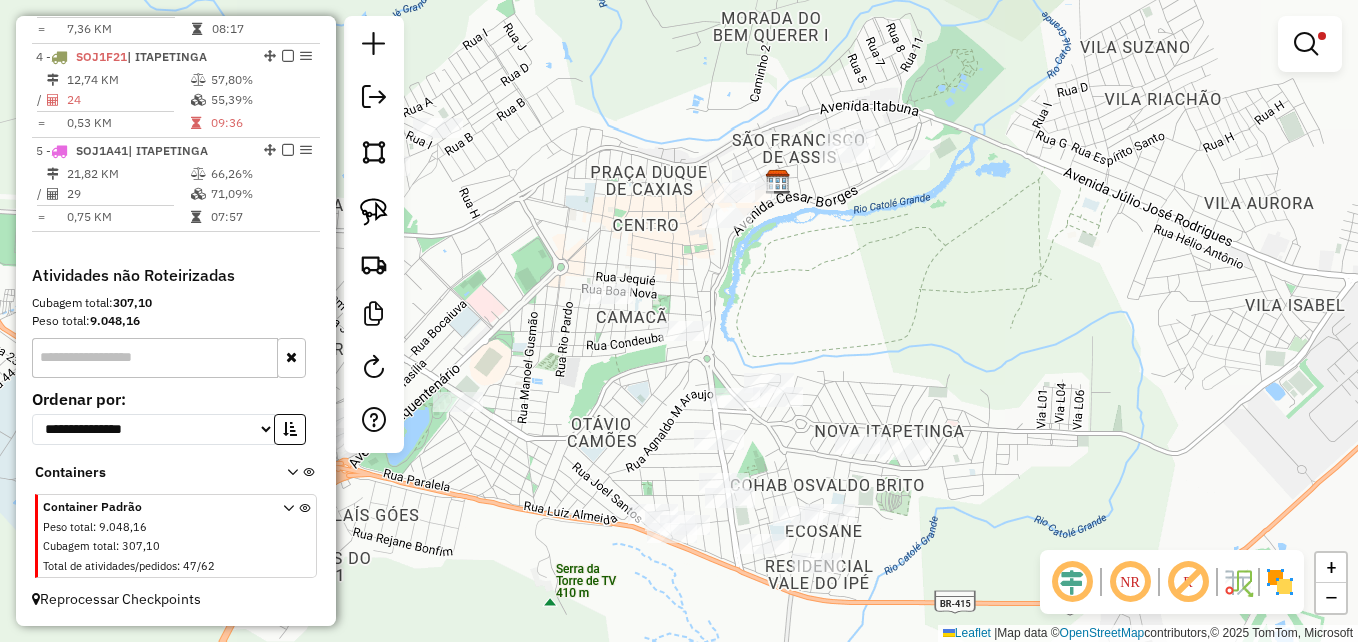 click at bounding box center [1306, 44] 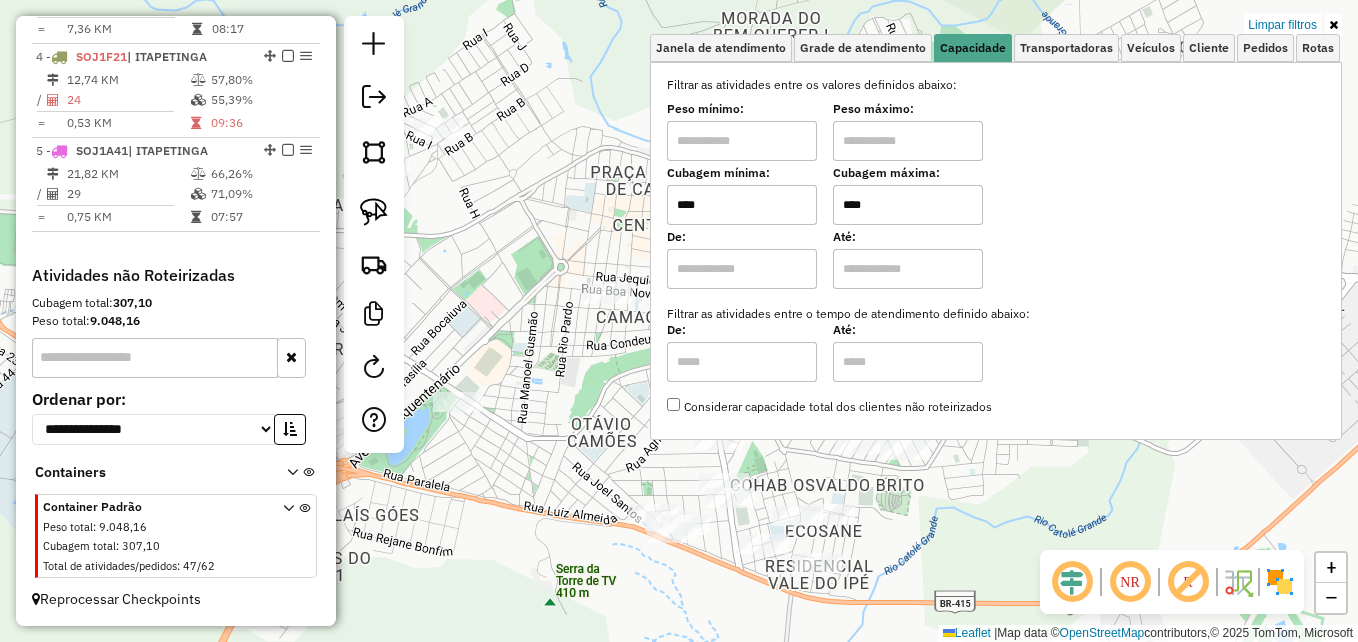 click on "****" at bounding box center (742, 205) 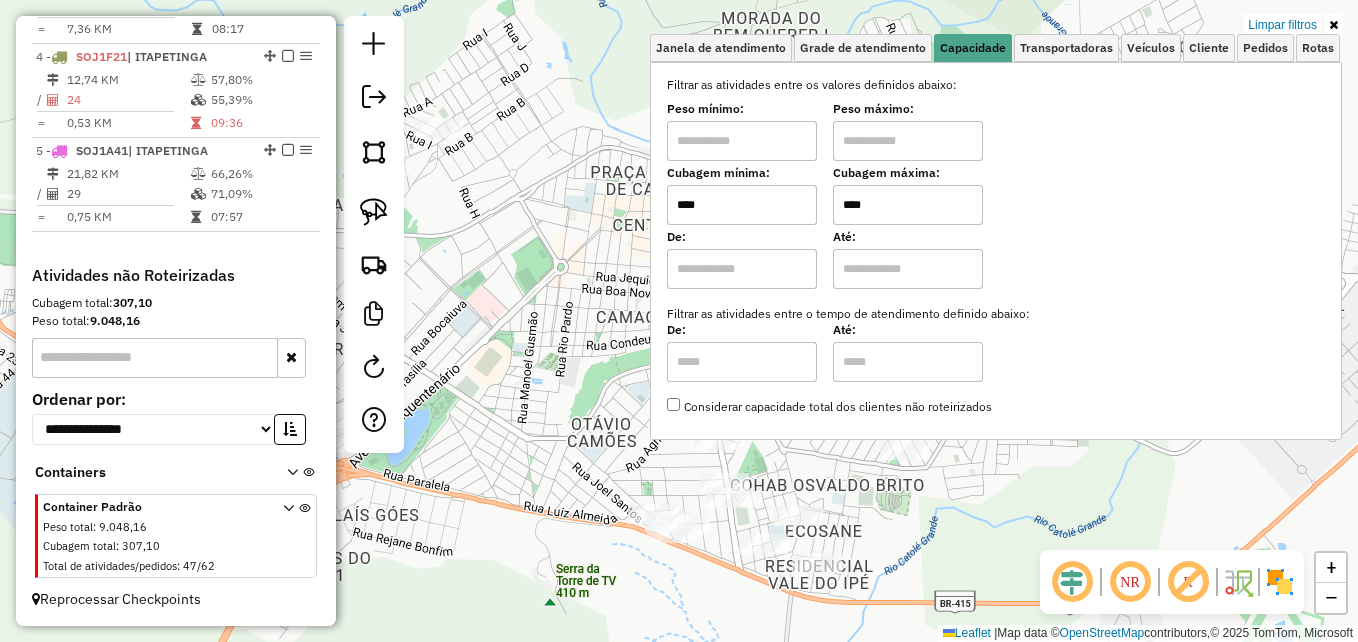 type on "****" 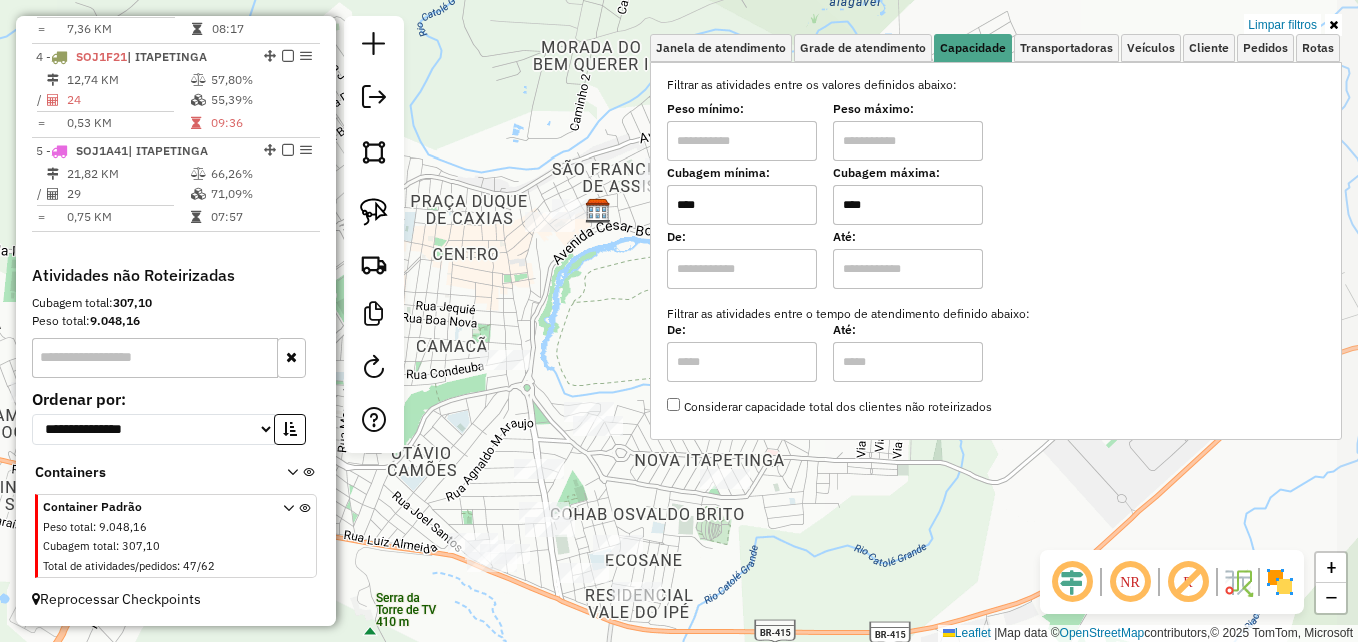 drag, startPoint x: 470, startPoint y: 326, endPoint x: 308, endPoint y: 350, distance: 163.76813 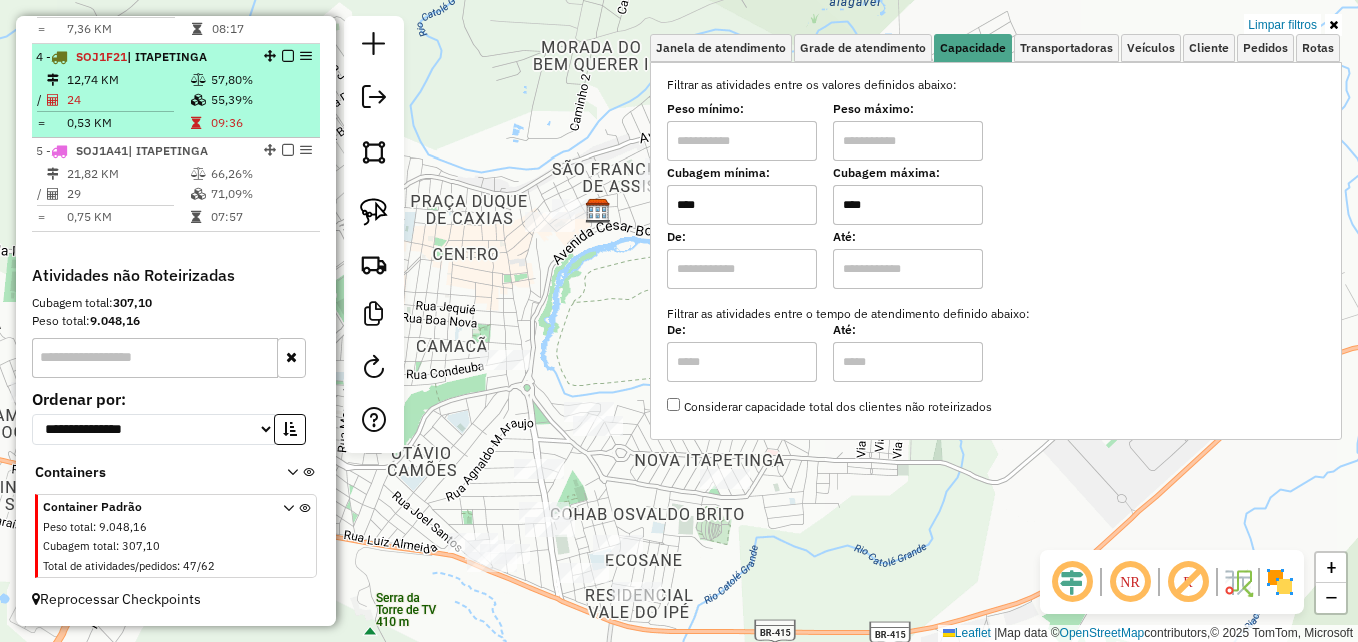 select on "**********" 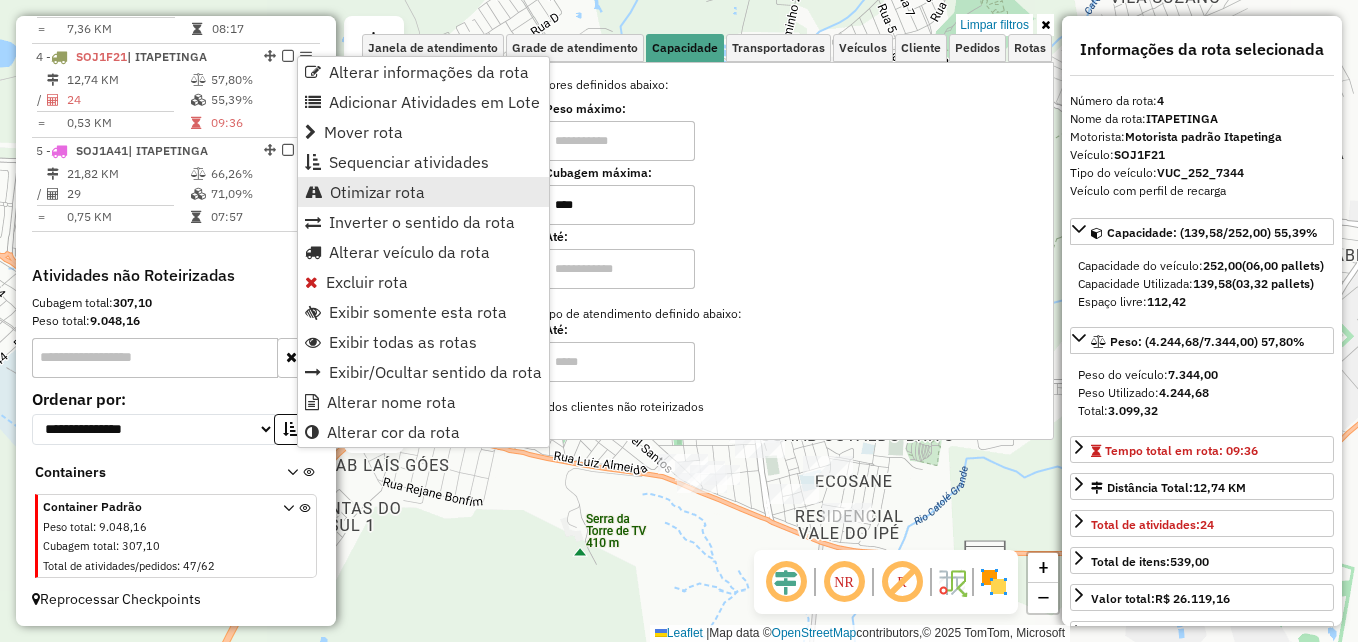 click on "Otimizar rota" at bounding box center [377, 192] 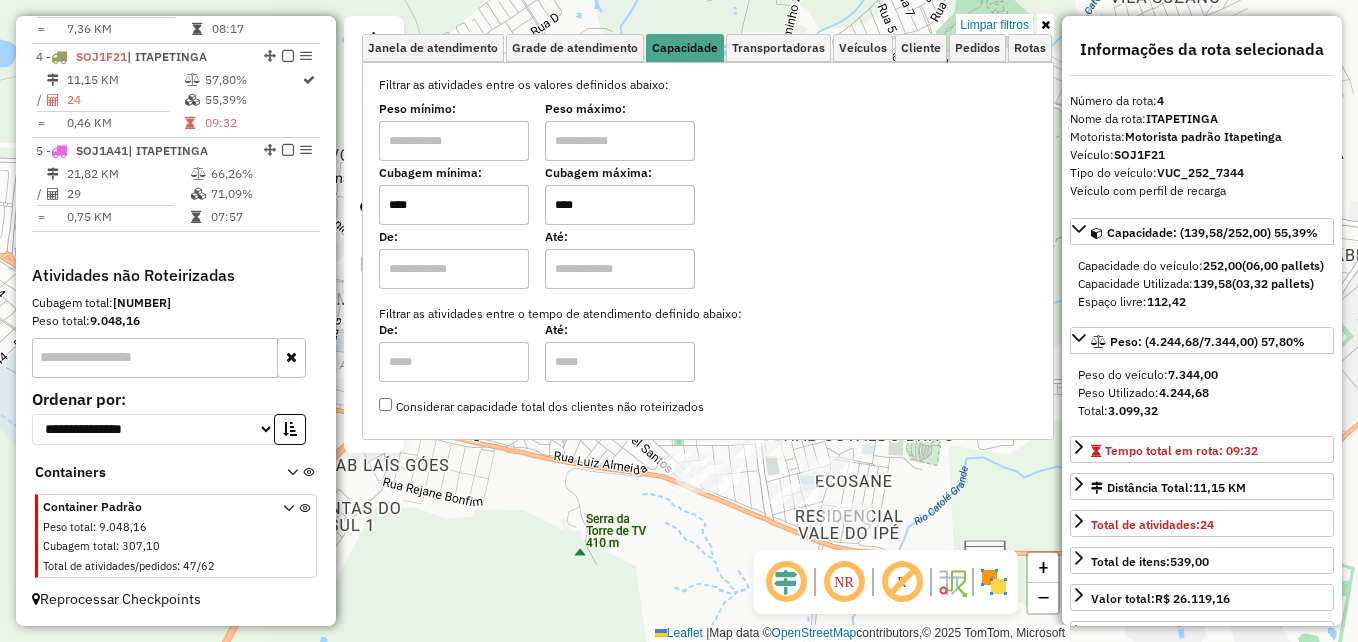 click on "Limpar filtros Janela de atendimento Grade de atendimento Capacidade Transportadoras Veículos Cliente Pedidos  Rotas Selecione os dias de semana para filtrar as janelas de atendimento  Seg   Ter   Qua   Qui   Sex   Sáb   Dom  Informe o período da janela de atendimento: De: Até:  Filtrar exatamente a janela do cliente  Considerar janela de atendimento padrão  Selecione os dias de semana para filtrar as grades de atendimento  Seg   Ter   Qua   Qui   Sex   Sáb   Dom   Considerar clientes sem dia de atendimento cadastrado  Clientes fora do dia de atendimento selecionado Filtrar as atividades entre os valores definidos abaixo:  Peso mínimo:   Peso máximo:   Cubagem mínima:  ****  Cubagem máxima:  ****  De:   Até:  Filtrar as atividades entre o tempo de atendimento definido abaixo:  De:   Até:   Considerar capacidade total dos clientes não roteirizados Transportadora: Selecione um ou mais itens Tipo de veículo: Selecione um ou mais itens Veículo: Selecione um ou mais itens Motorista: Nome: Rótulo: +" 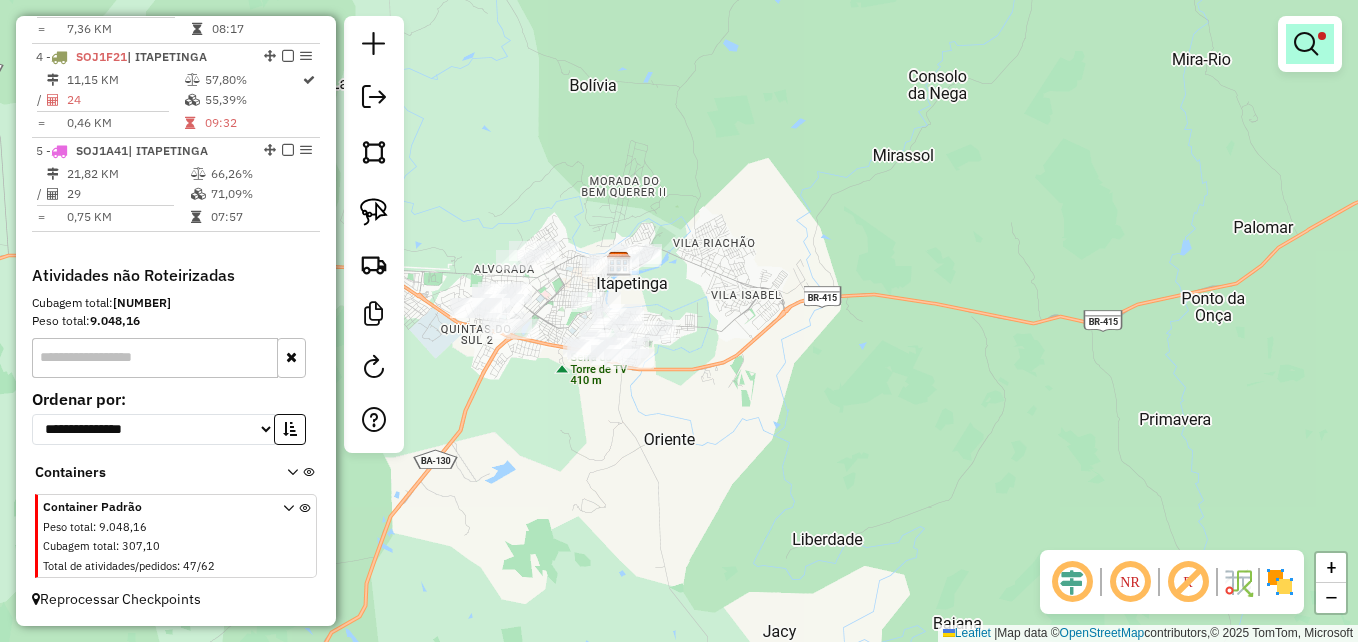 click at bounding box center (1306, 44) 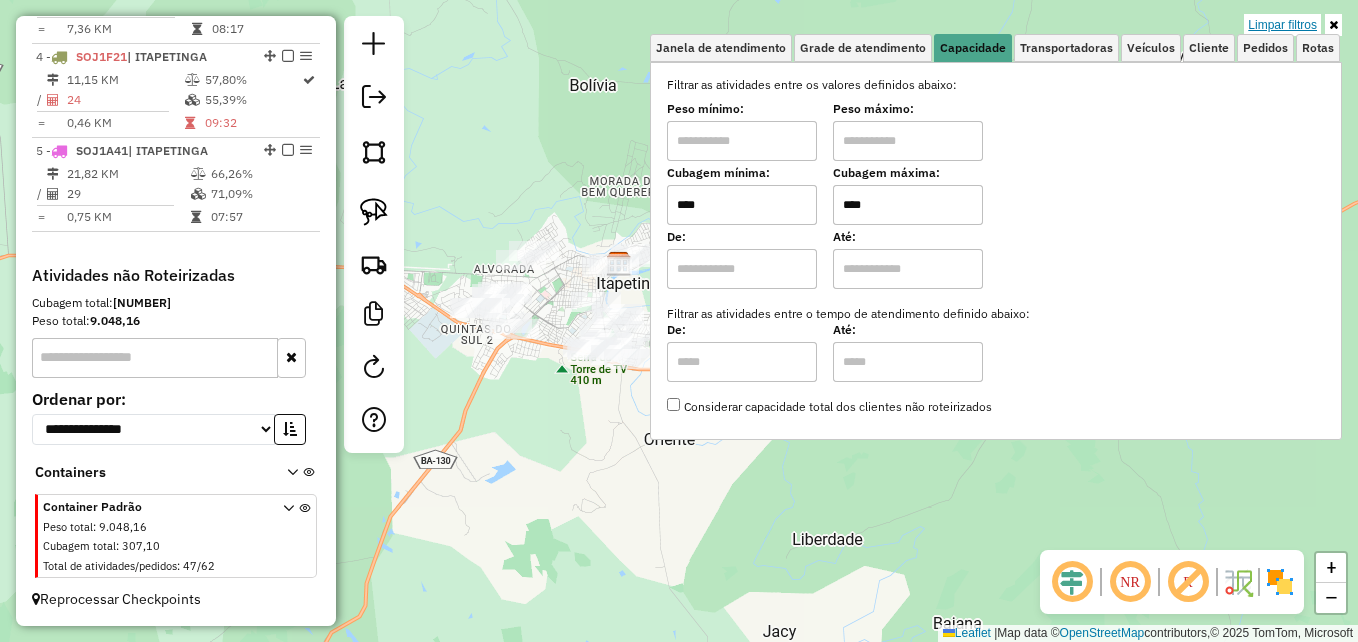 click on "Limpar filtros" at bounding box center [1282, 25] 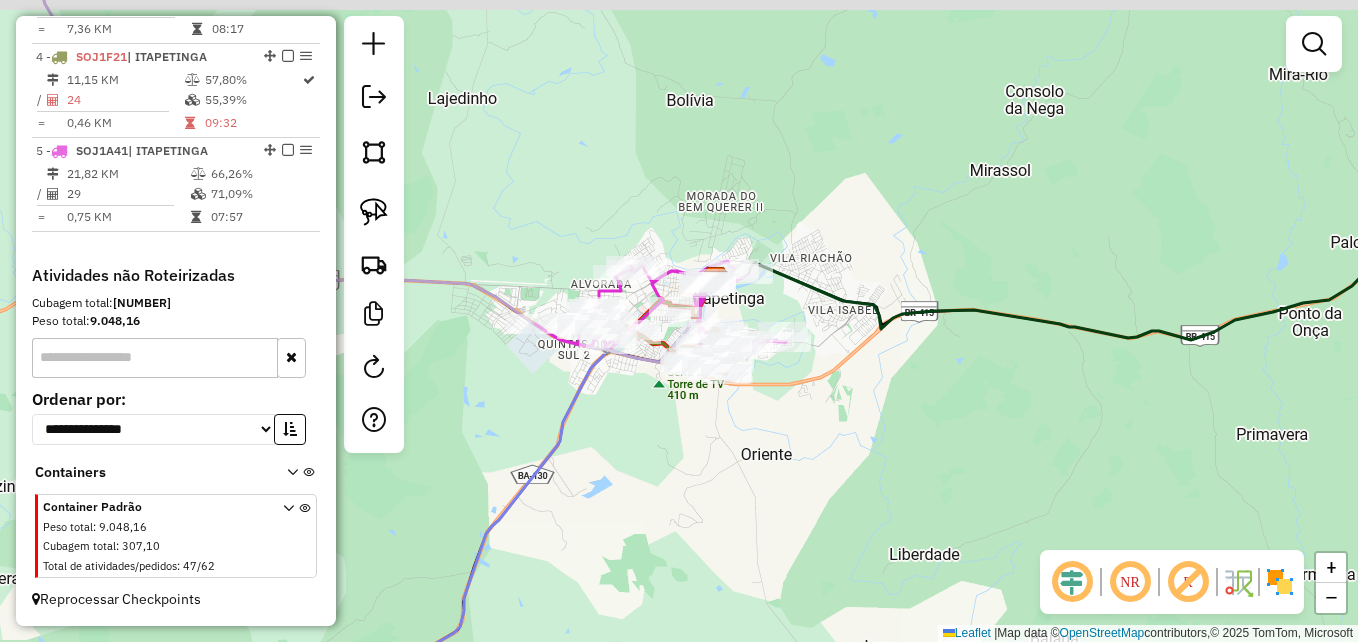 drag, startPoint x: 515, startPoint y: 413, endPoint x: 636, endPoint y: 429, distance: 122.05327 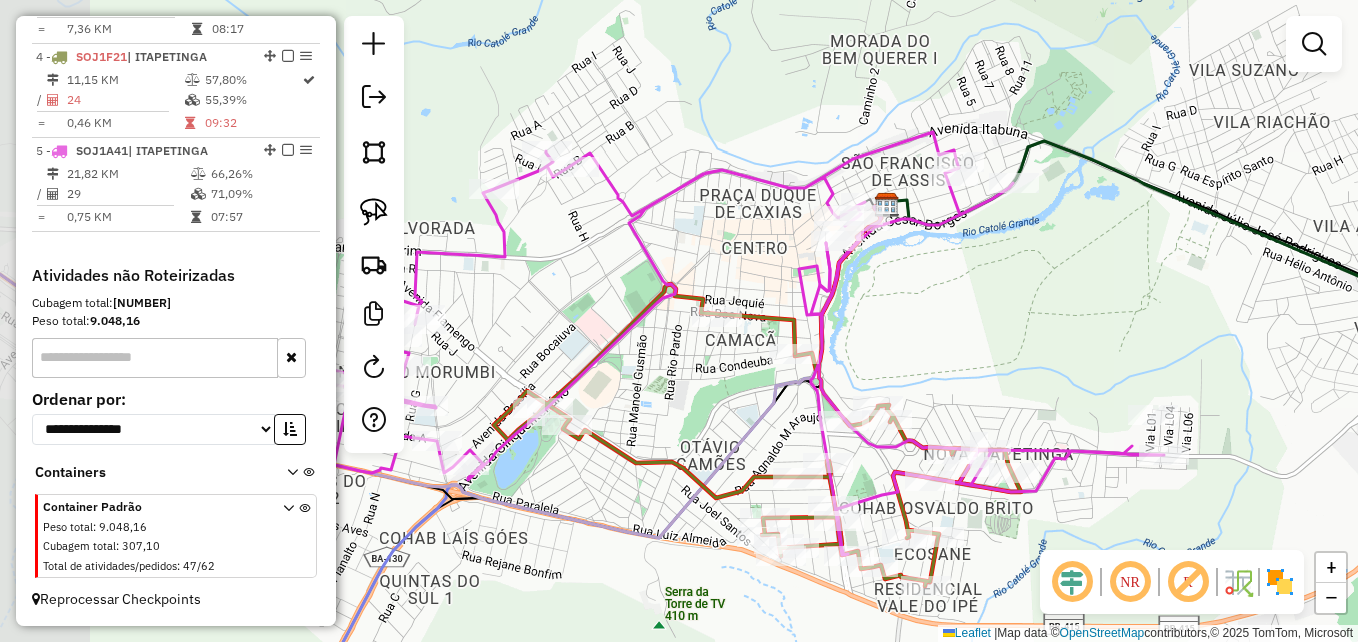 drag, startPoint x: 879, startPoint y: 389, endPoint x: 918, endPoint y: 368, distance: 44.294468 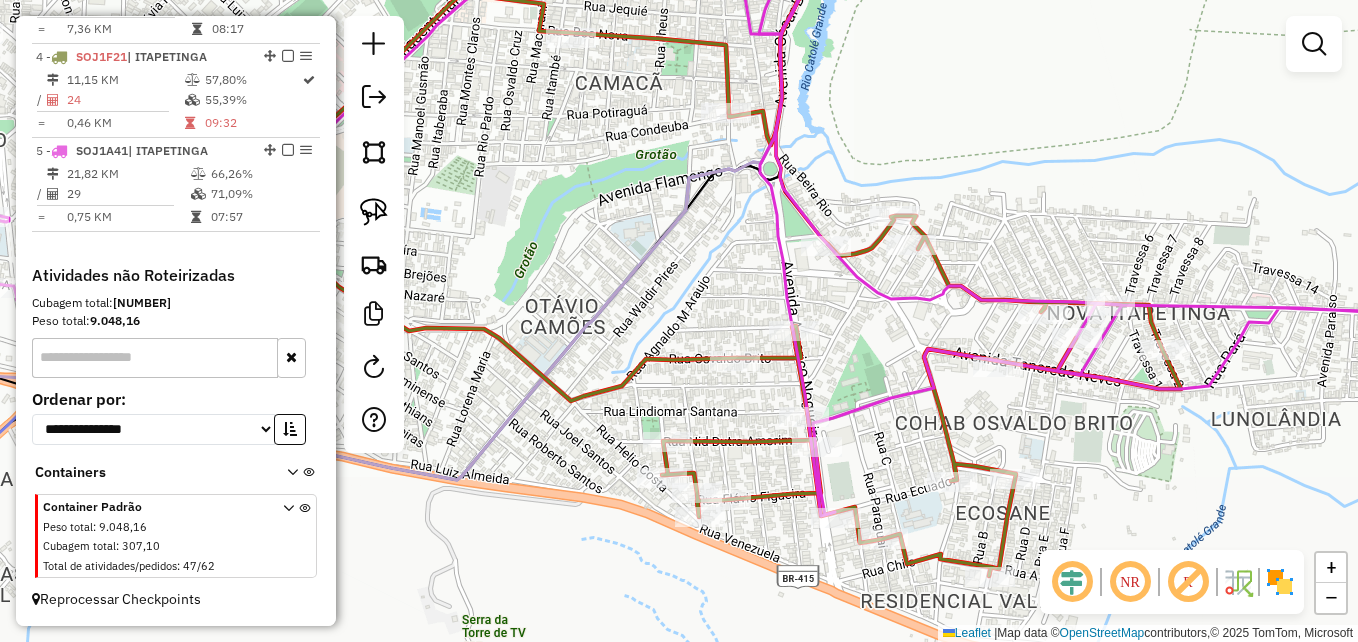 drag, startPoint x: 890, startPoint y: 511, endPoint x: 876, endPoint y: 374, distance: 137.71347 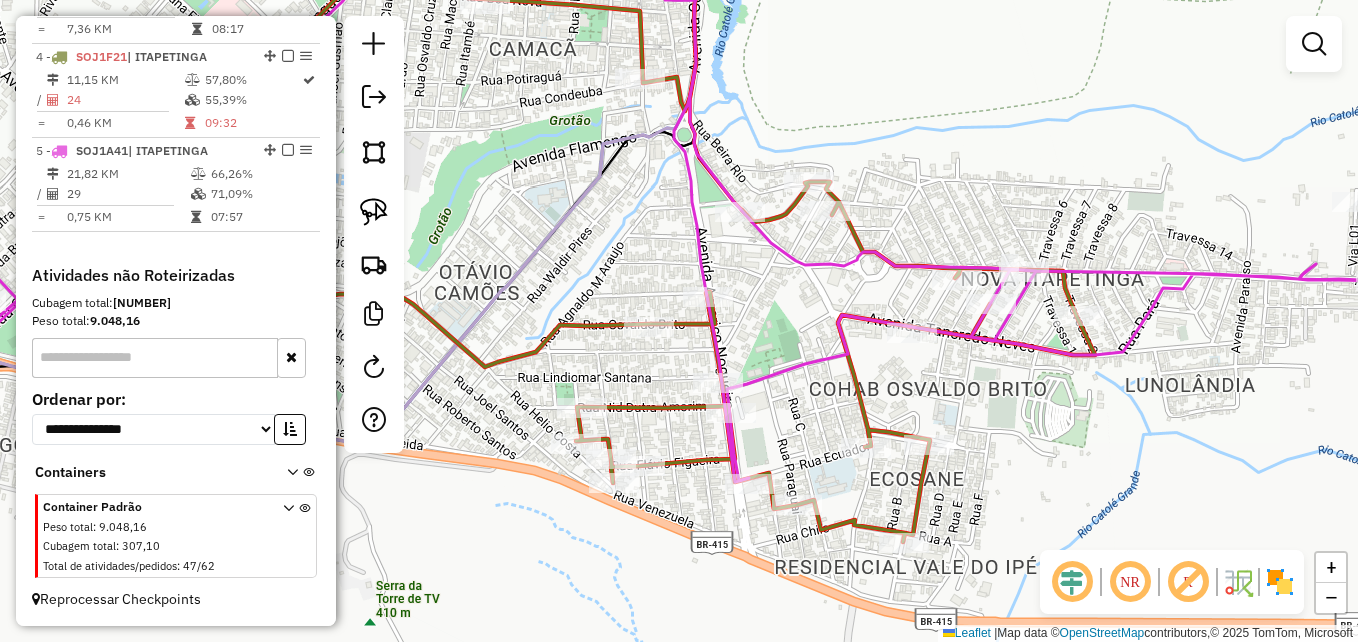 drag, startPoint x: 857, startPoint y: 299, endPoint x: 783, endPoint y: 335, distance: 82.29216 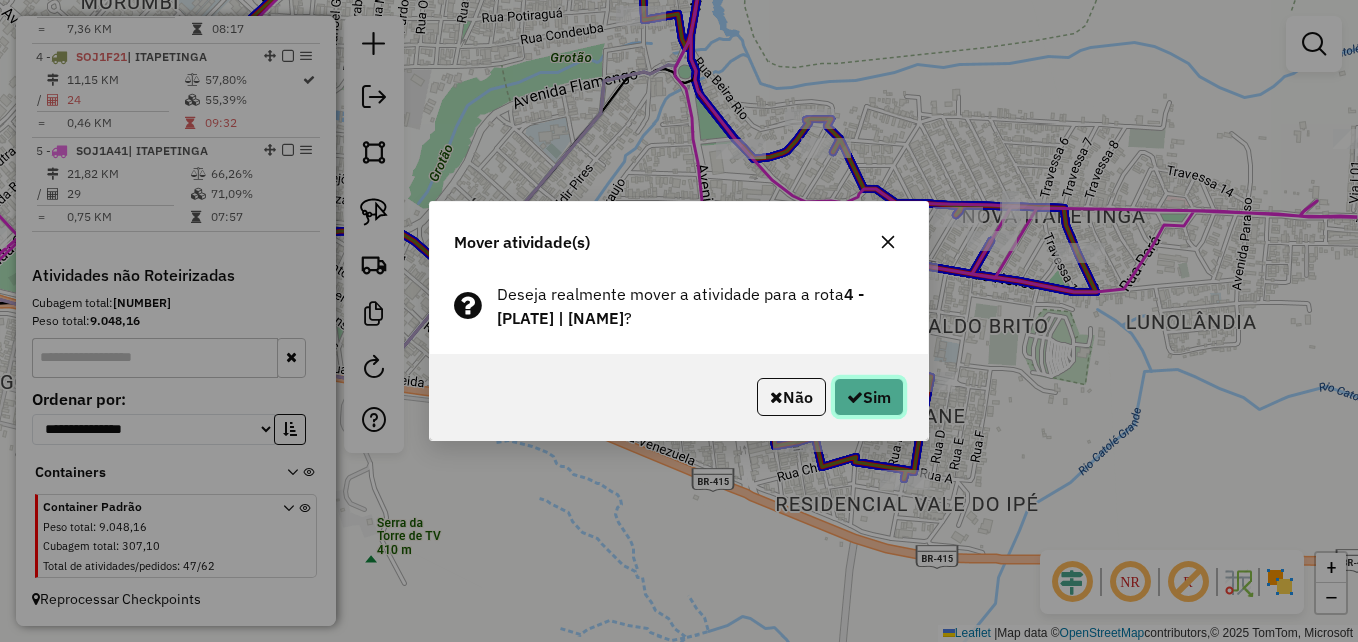 click 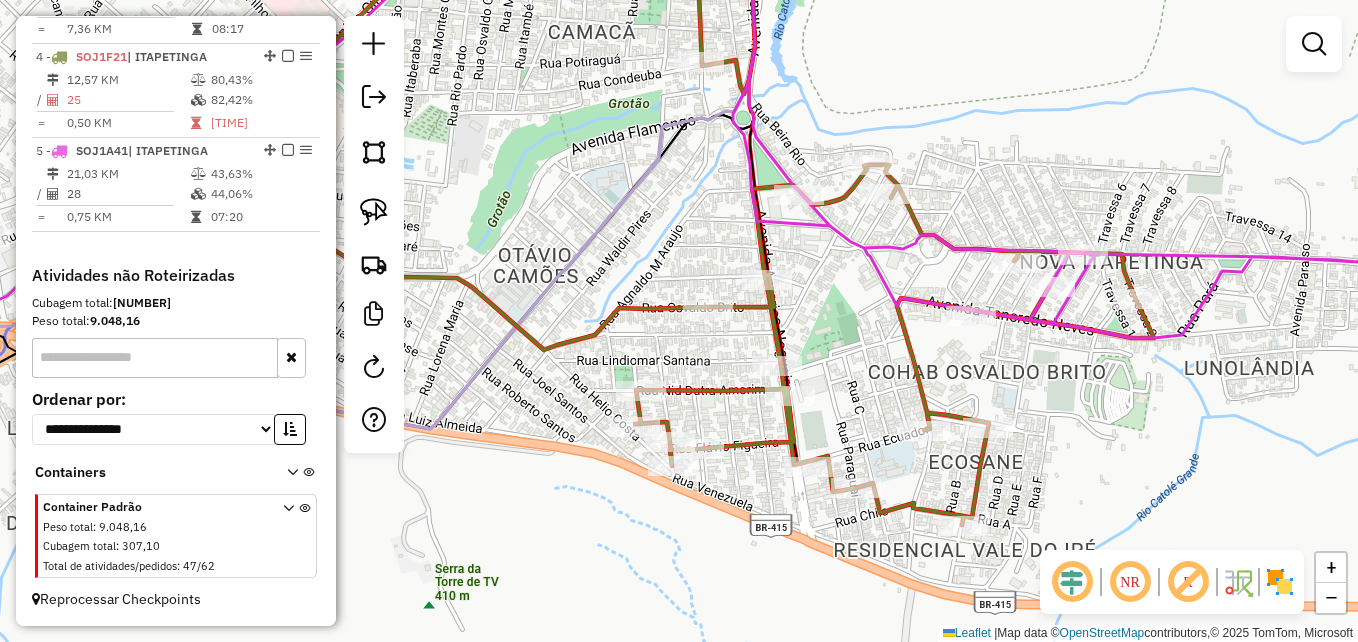 drag, startPoint x: 639, startPoint y: 233, endPoint x: 688, endPoint y: 272, distance: 62.625874 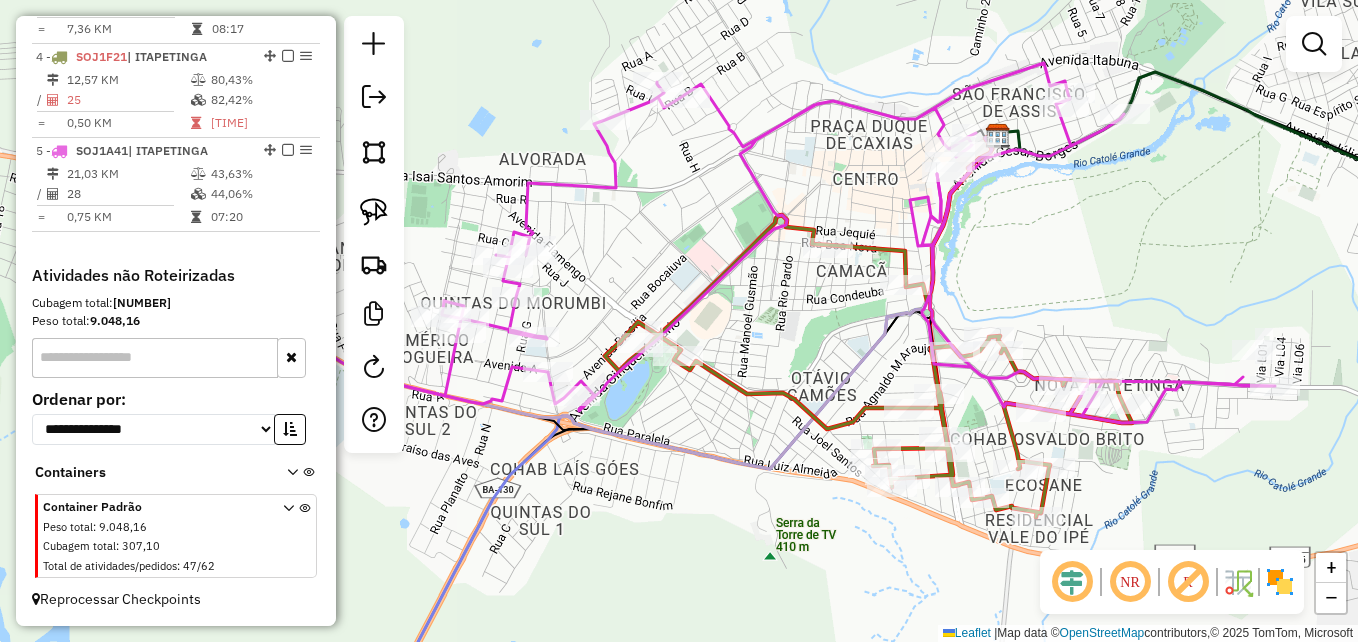 drag, startPoint x: 637, startPoint y: 236, endPoint x: 858, endPoint y: 346, distance: 246.8623 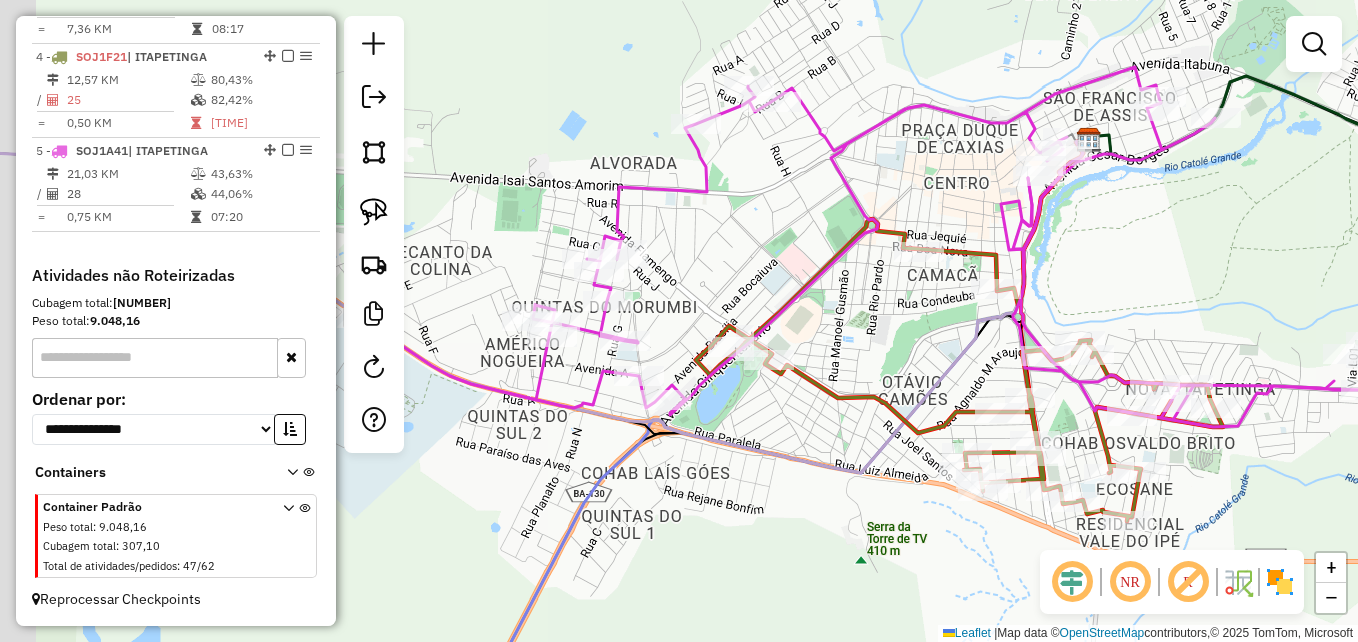 drag, startPoint x: 857, startPoint y: 346, endPoint x: 928, endPoint y: 350, distance: 71.11259 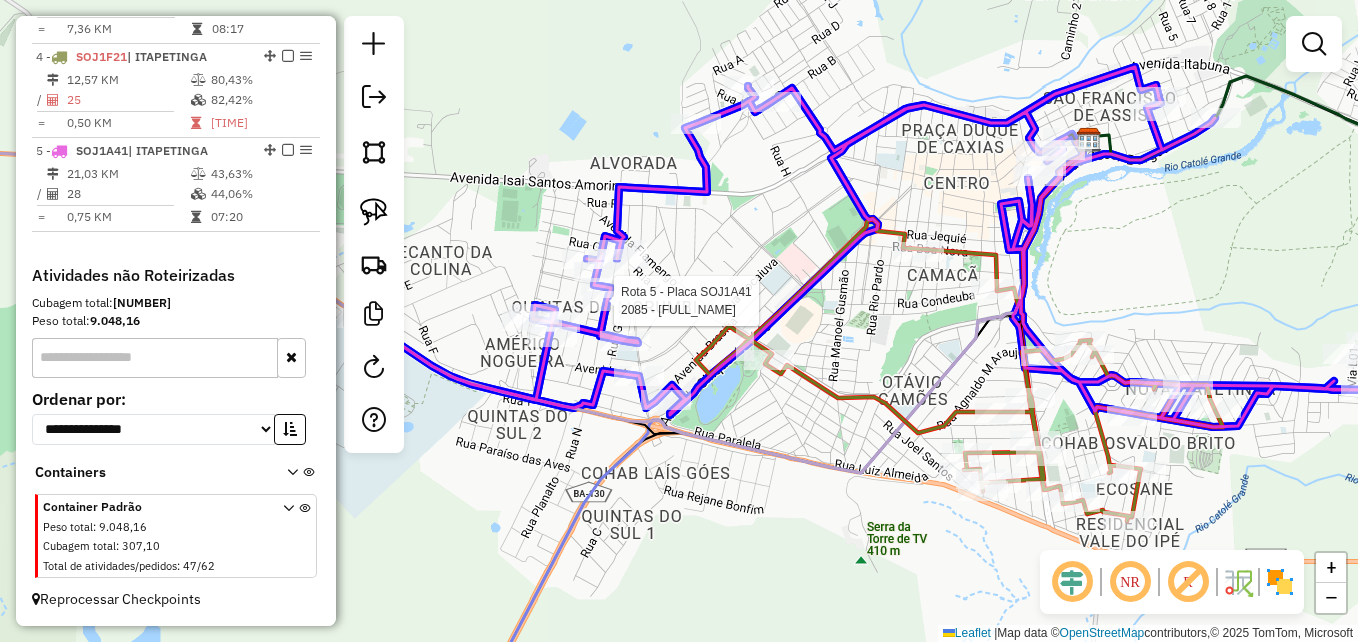 click 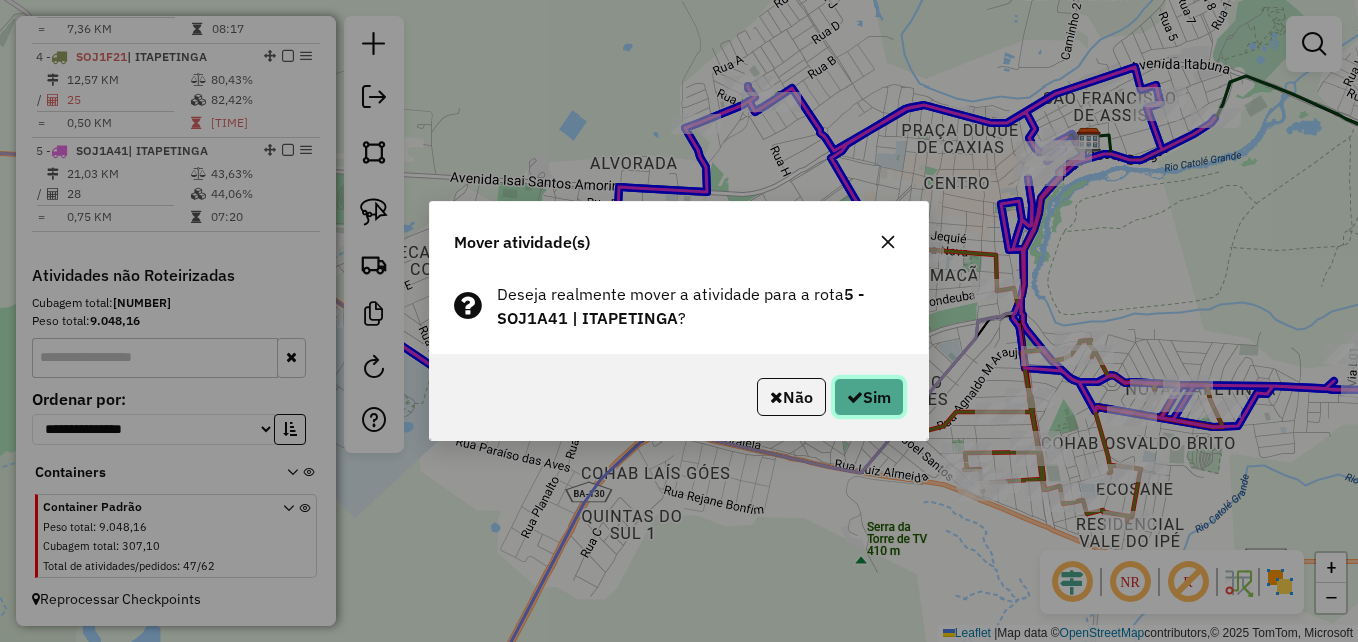 click on "Sim" 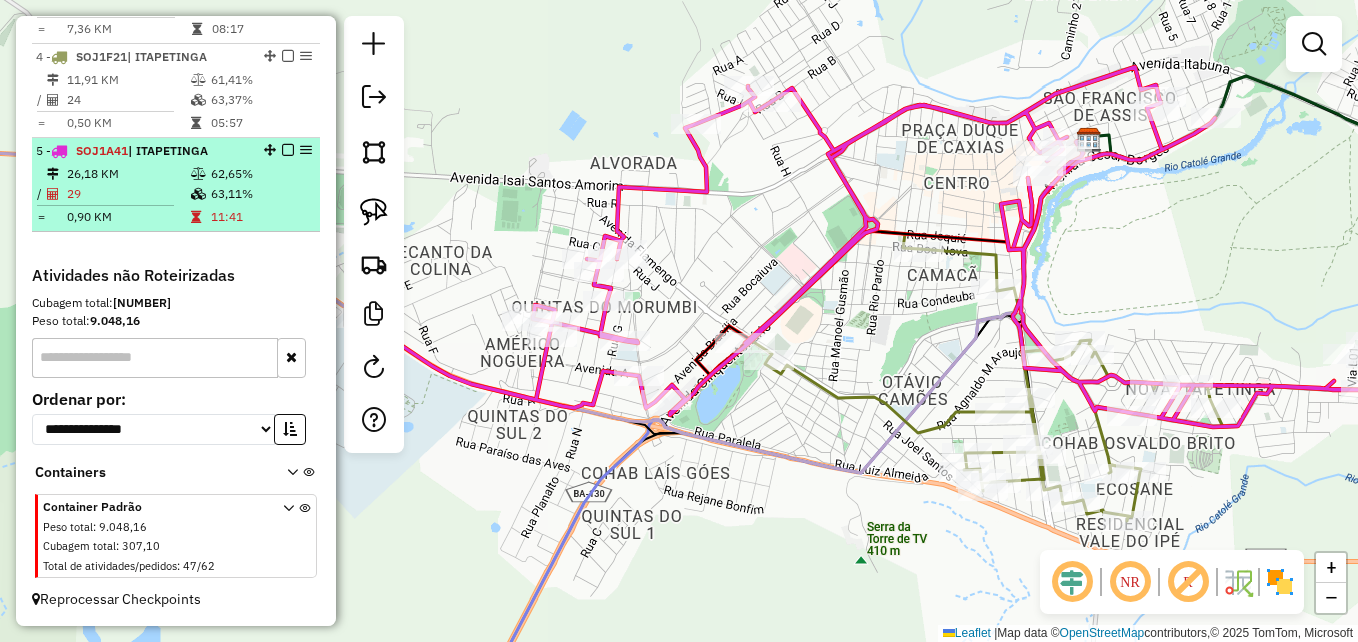 select on "**********" 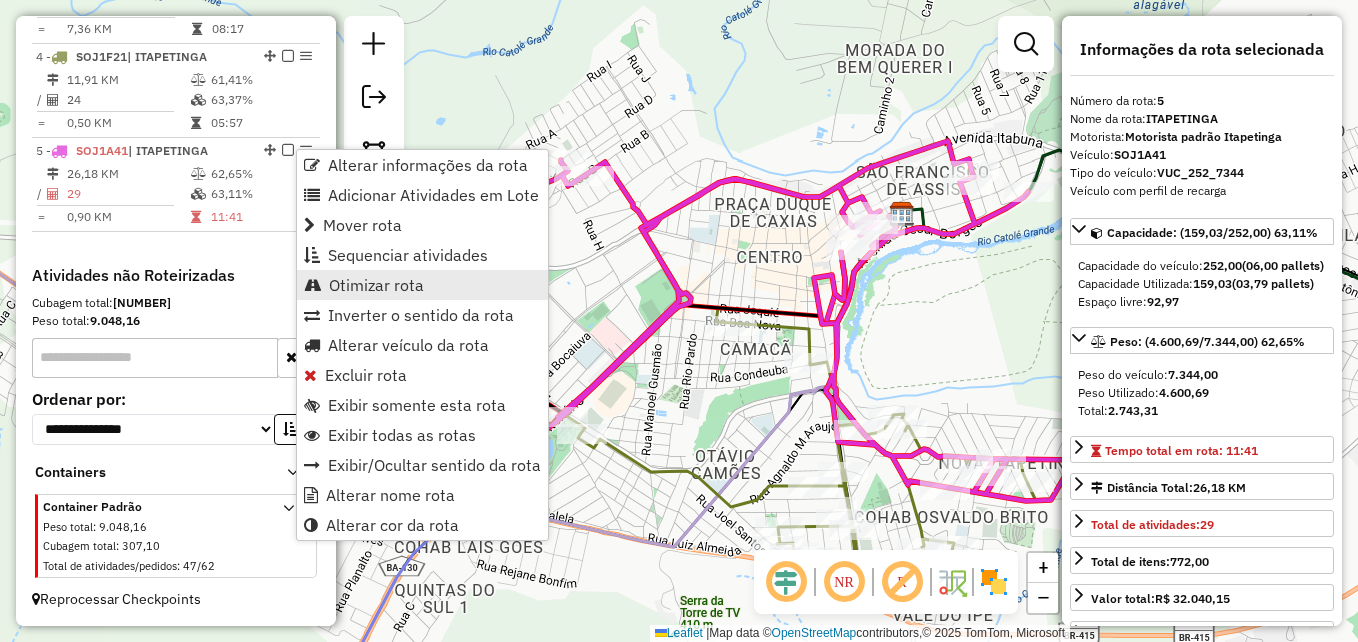 click on "Otimizar rota" at bounding box center (376, 285) 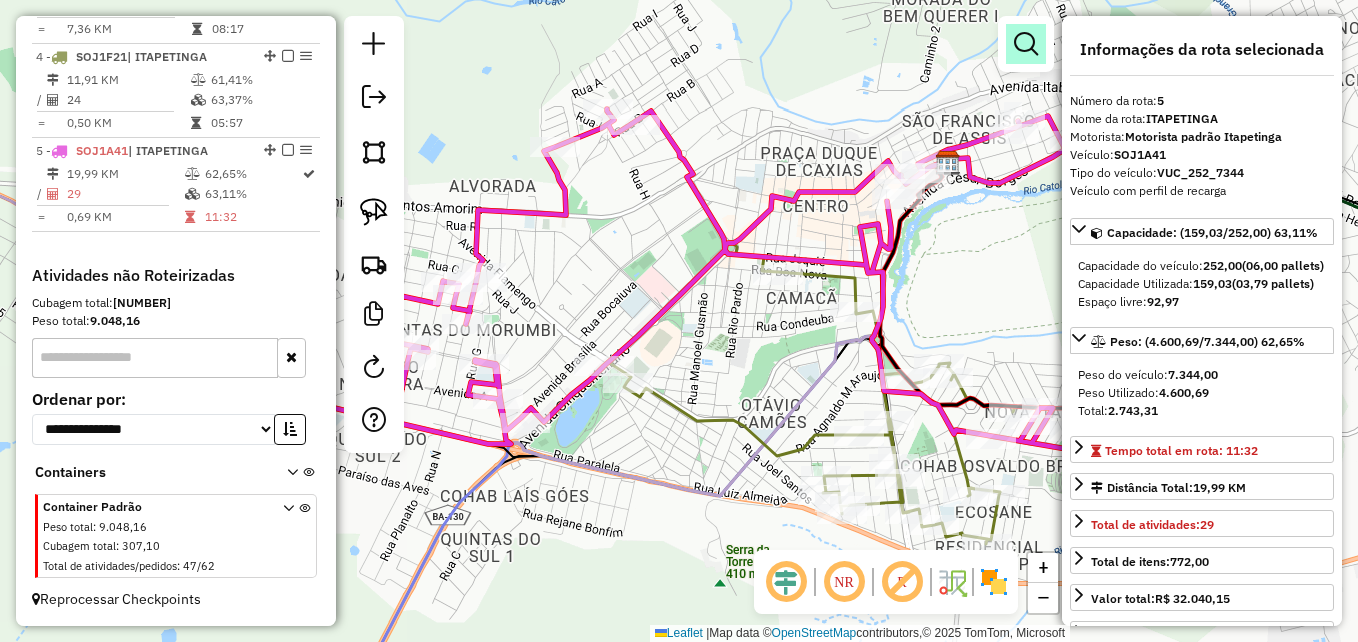 click at bounding box center (1026, 44) 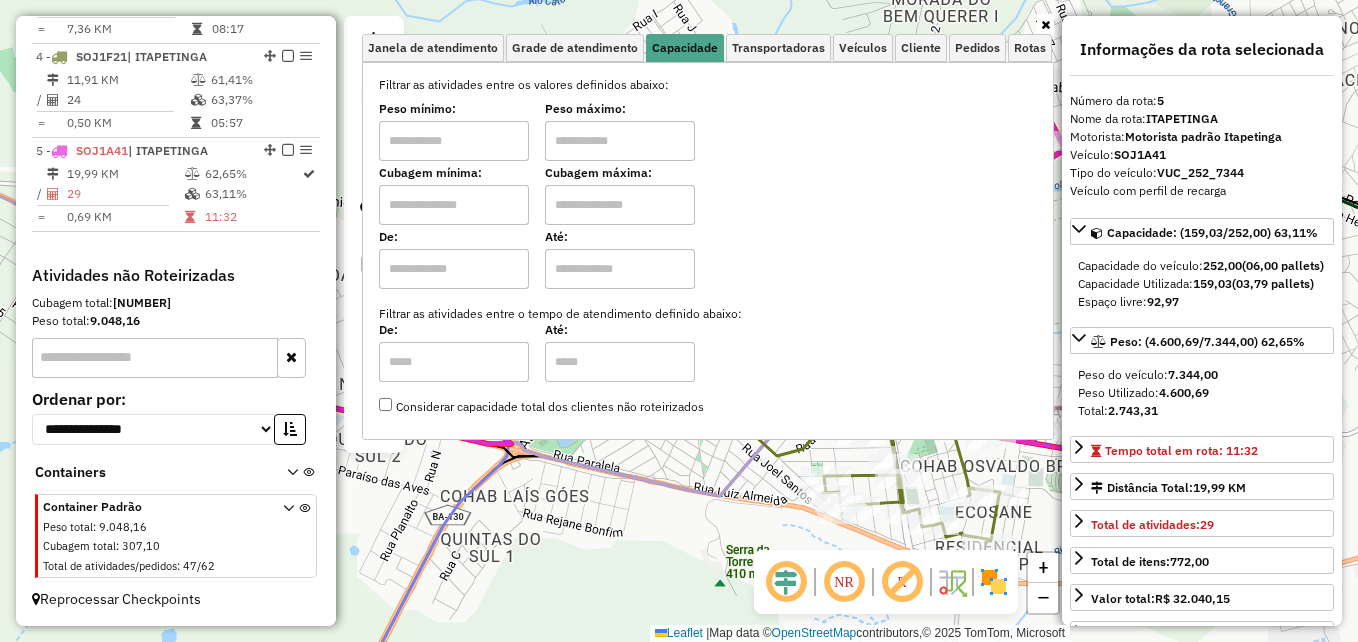 click at bounding box center (454, 205) 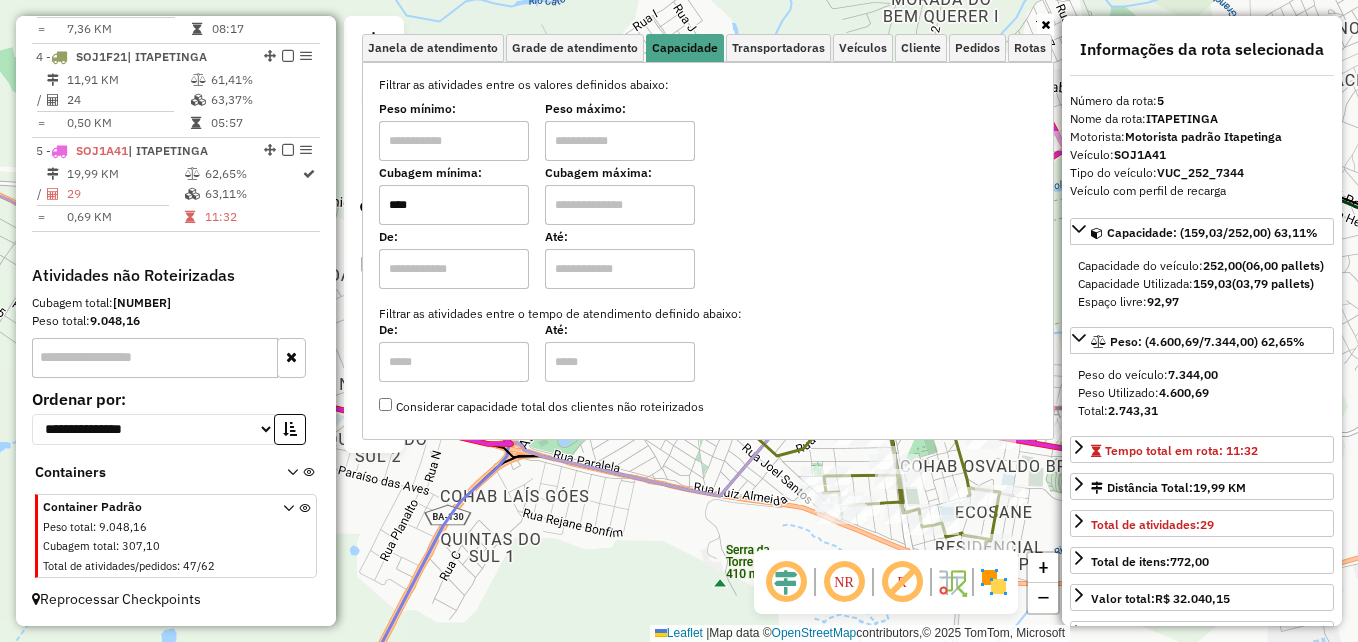 type on "****" 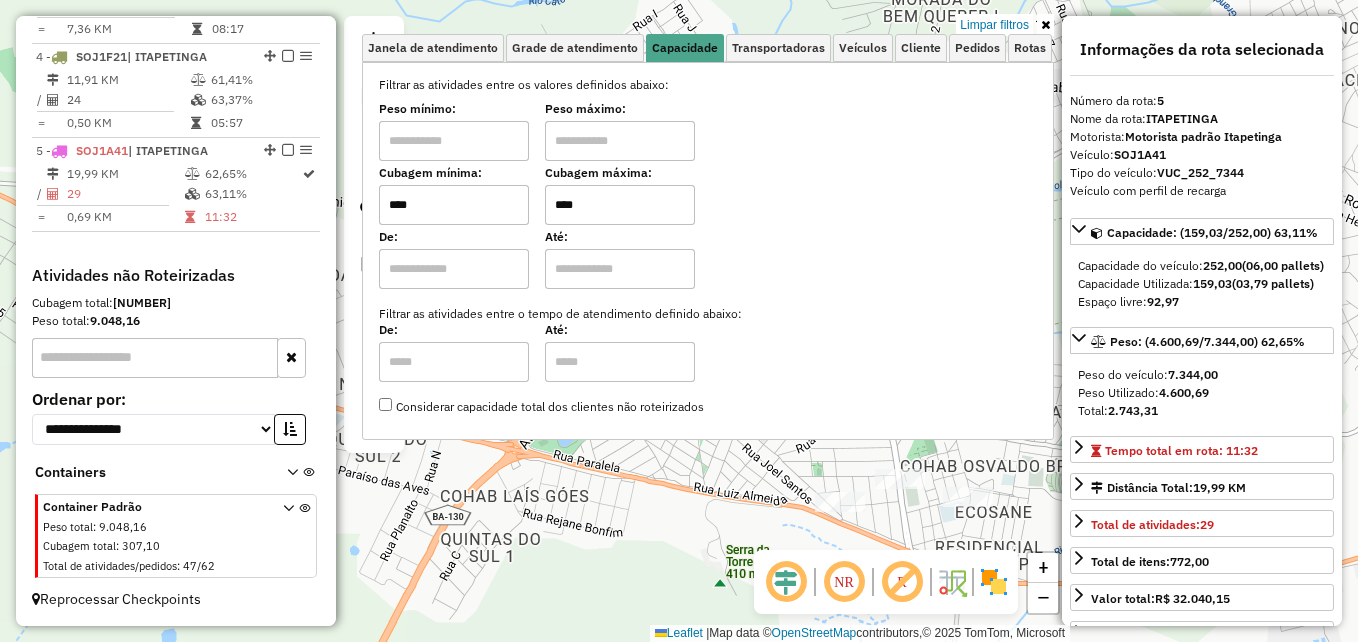 type on "****" 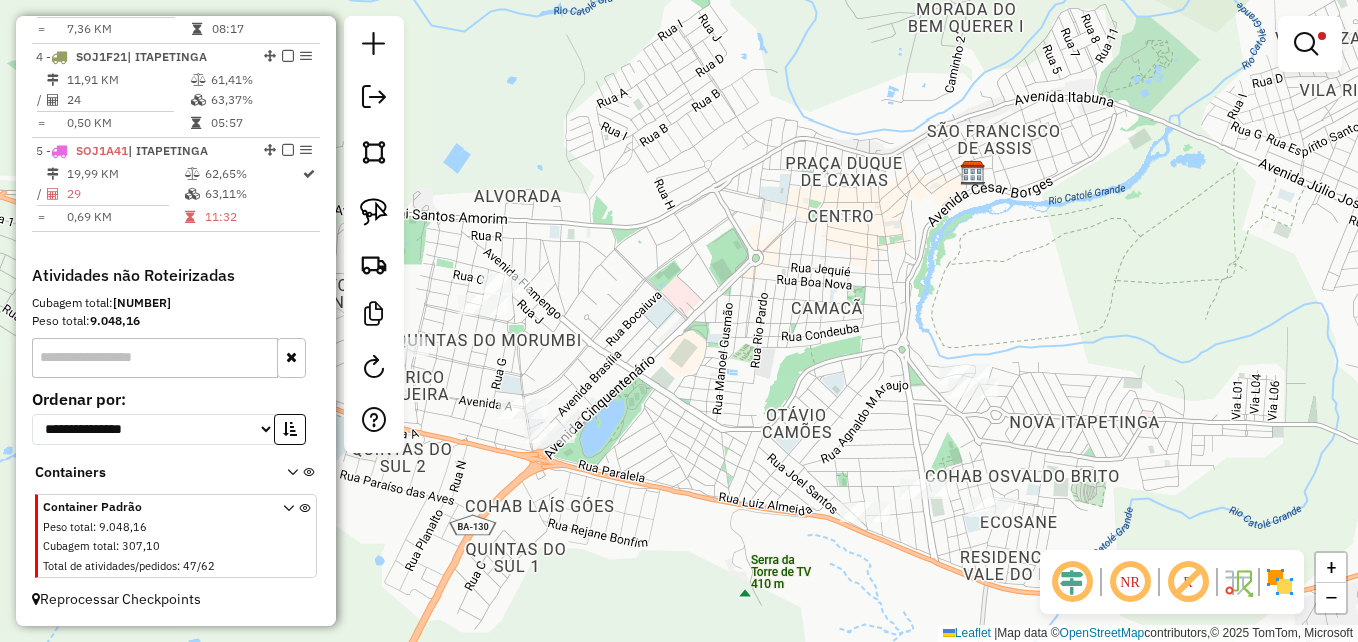 drag, startPoint x: 685, startPoint y: 325, endPoint x: 710, endPoint y: 335, distance: 26.925823 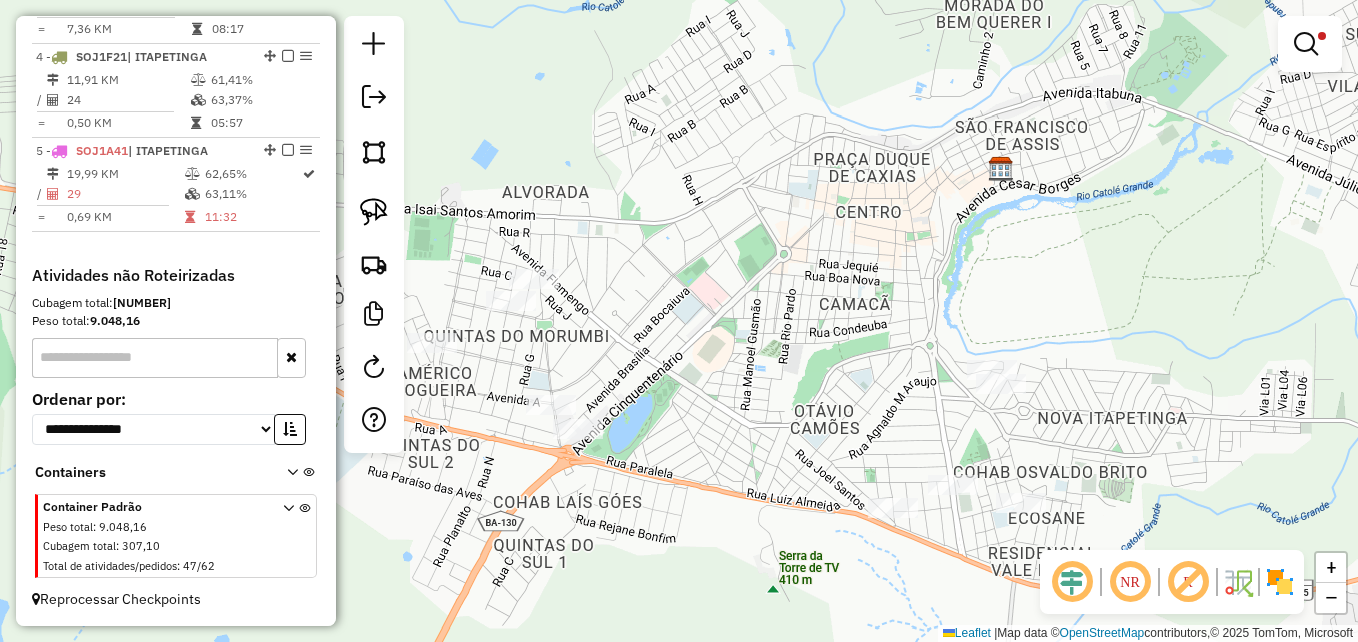 drag, startPoint x: 599, startPoint y: 340, endPoint x: 743, endPoint y: 315, distance: 146.15402 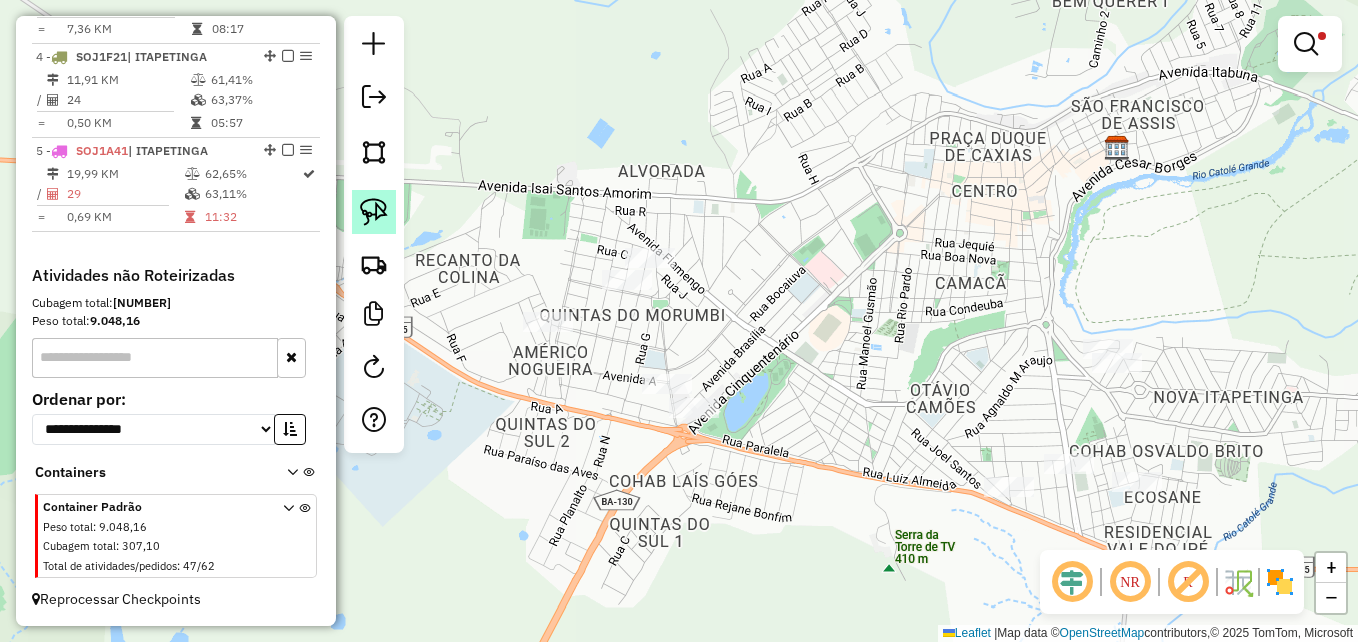 click 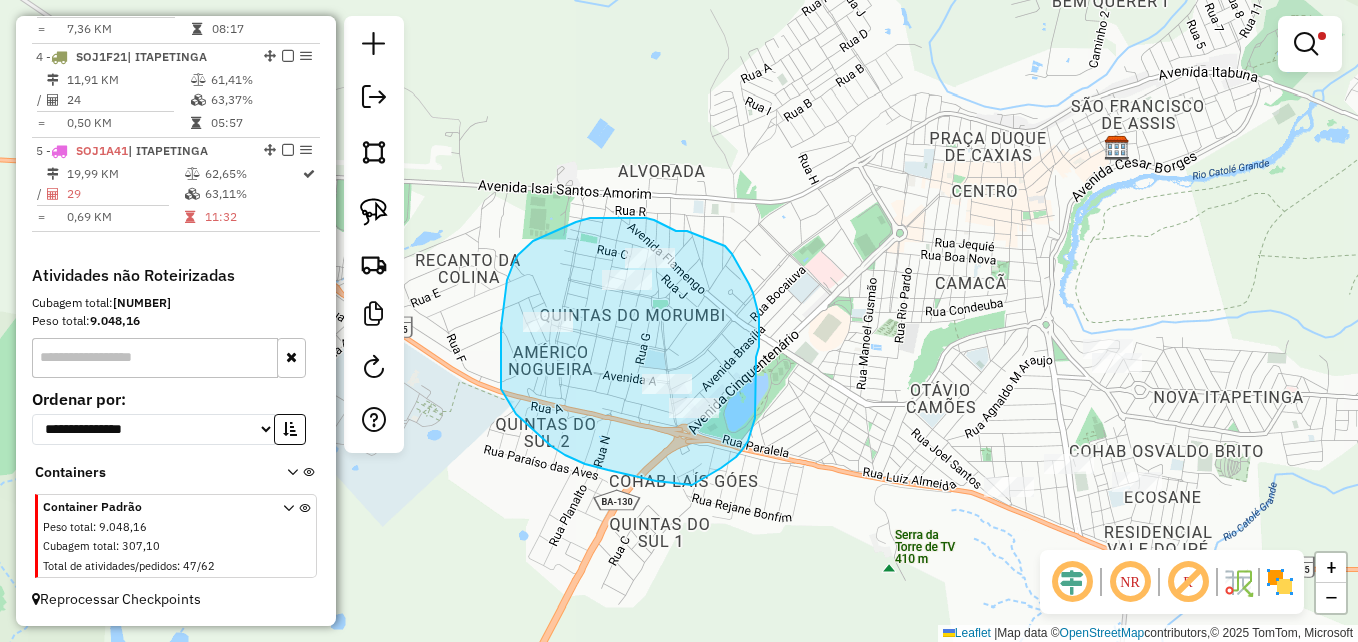drag, startPoint x: 687, startPoint y: 231, endPoint x: 725, endPoint y: 246, distance: 40.853397 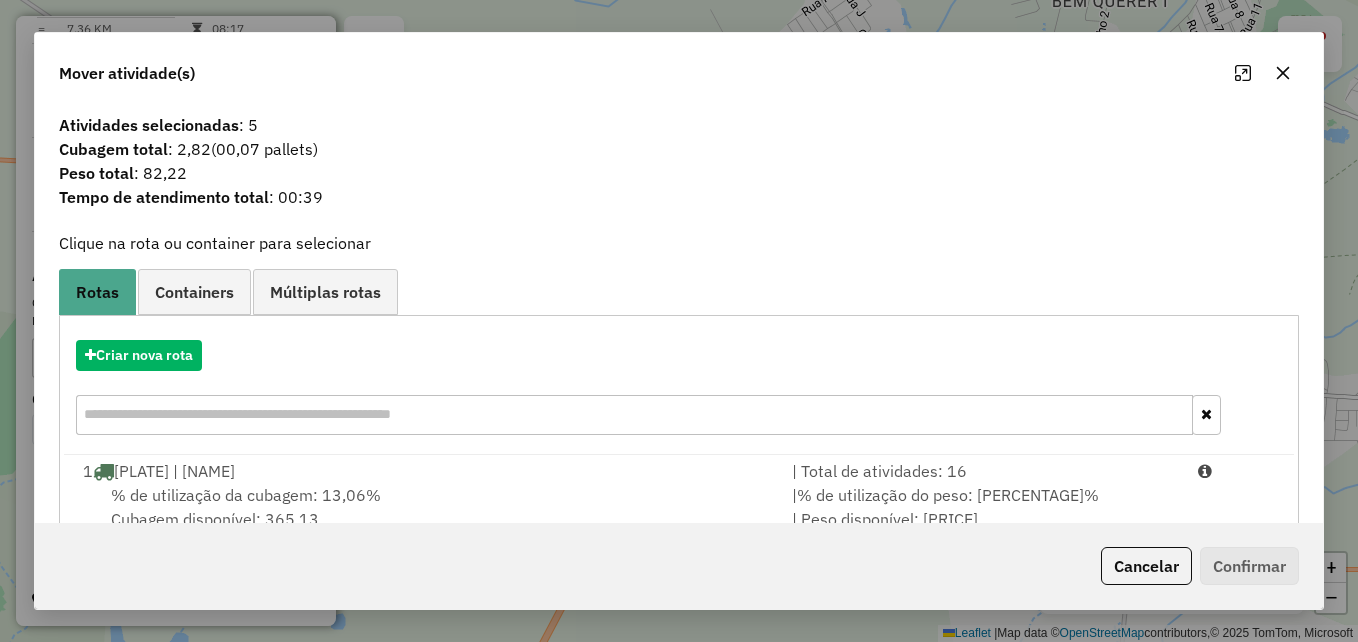 scroll, scrollTop: 290, scrollLeft: 0, axis: vertical 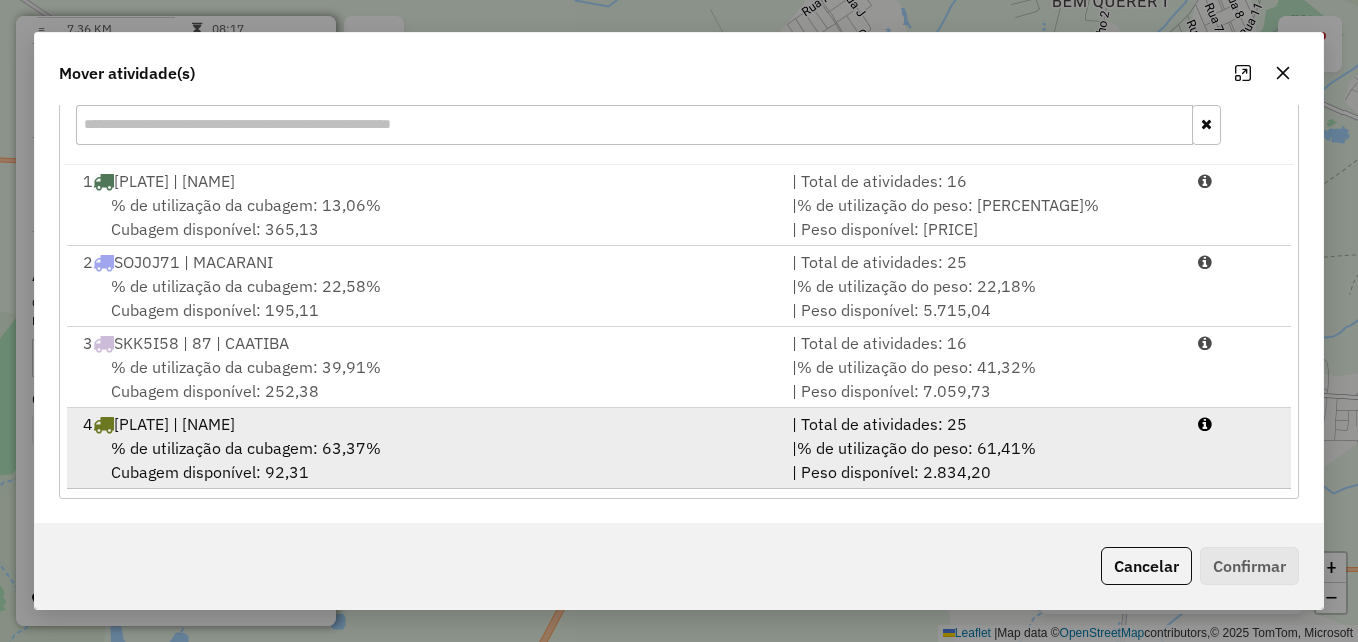 click on "% de utilização da cubagem: 63,37%  Cubagem disponível: 92,31" at bounding box center [425, 460] 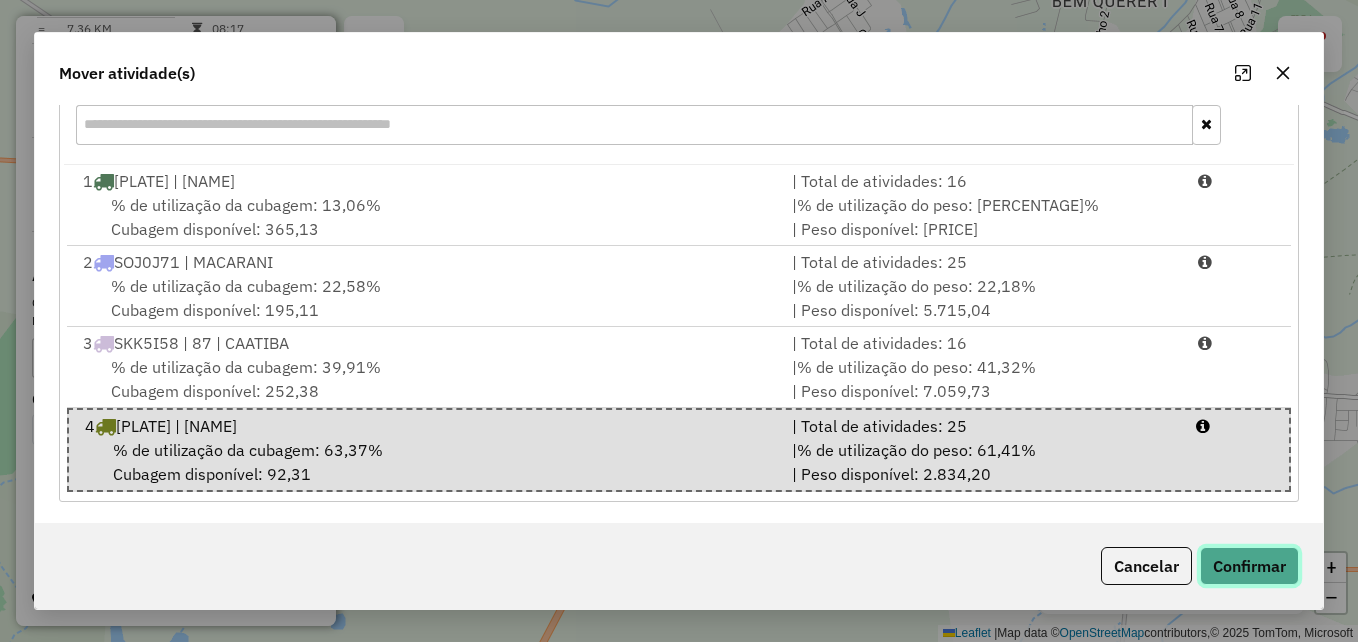 click on "Confirmar" 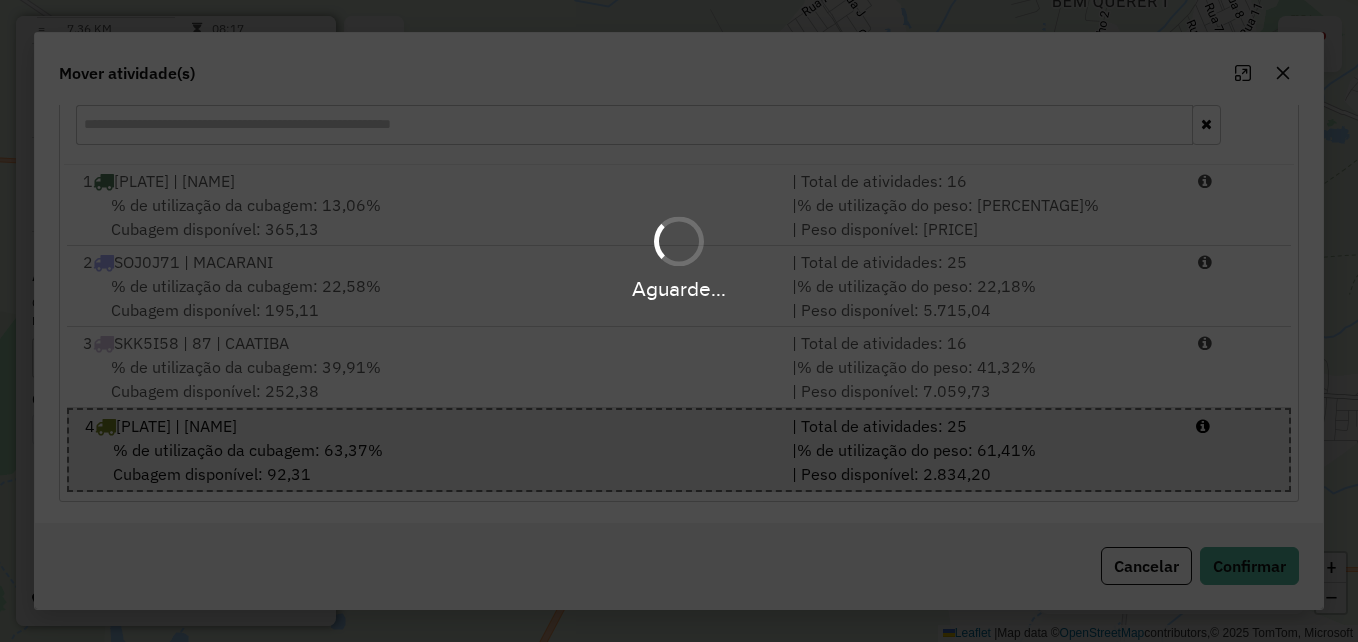 scroll, scrollTop: 0, scrollLeft: 0, axis: both 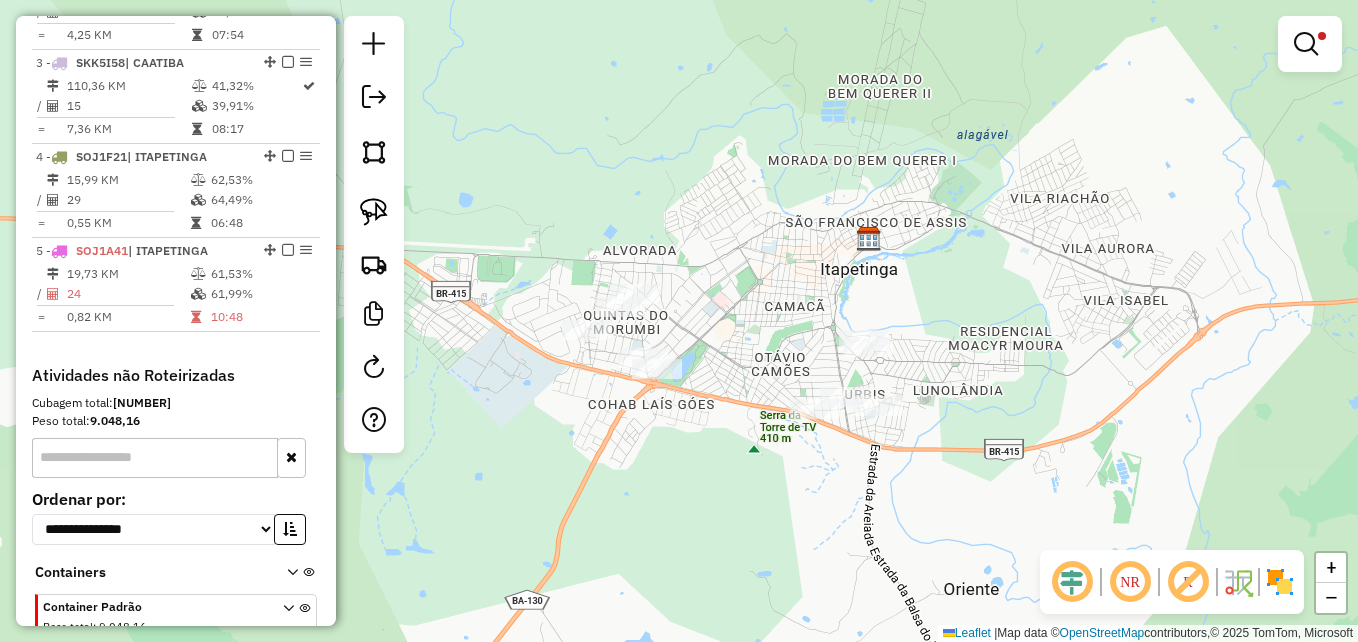 drag, startPoint x: 871, startPoint y: 307, endPoint x: 789, endPoint y: 337, distance: 87.31552 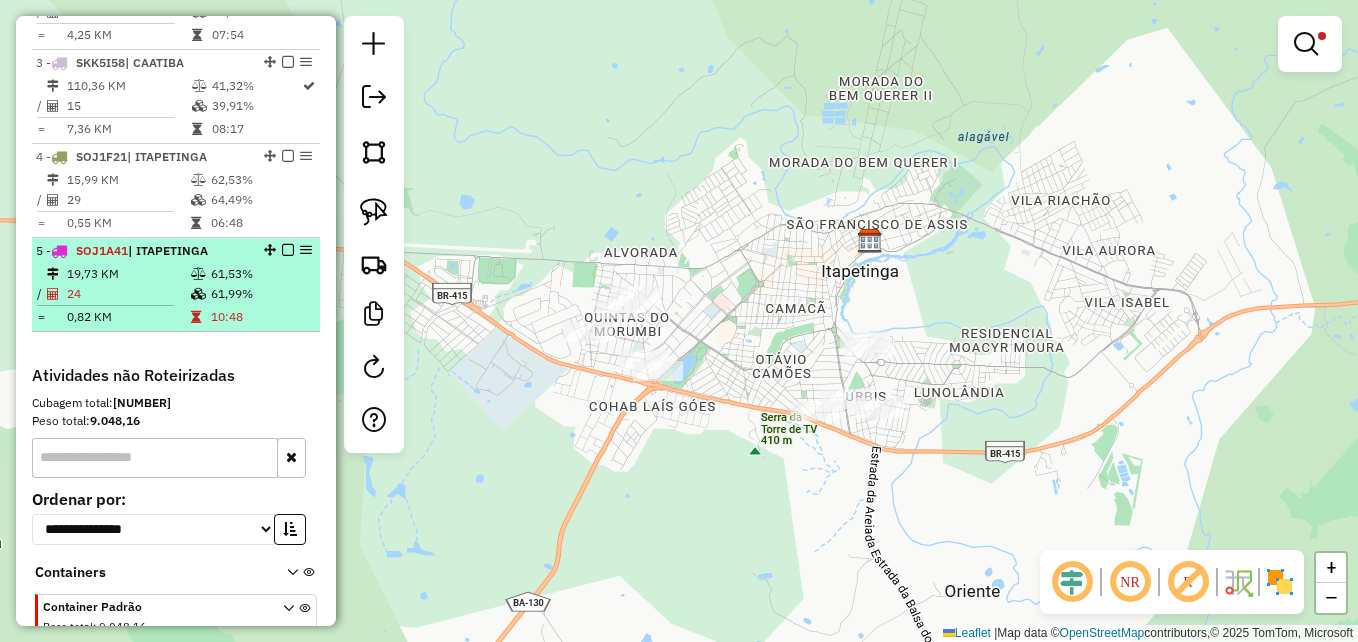 select on "**********" 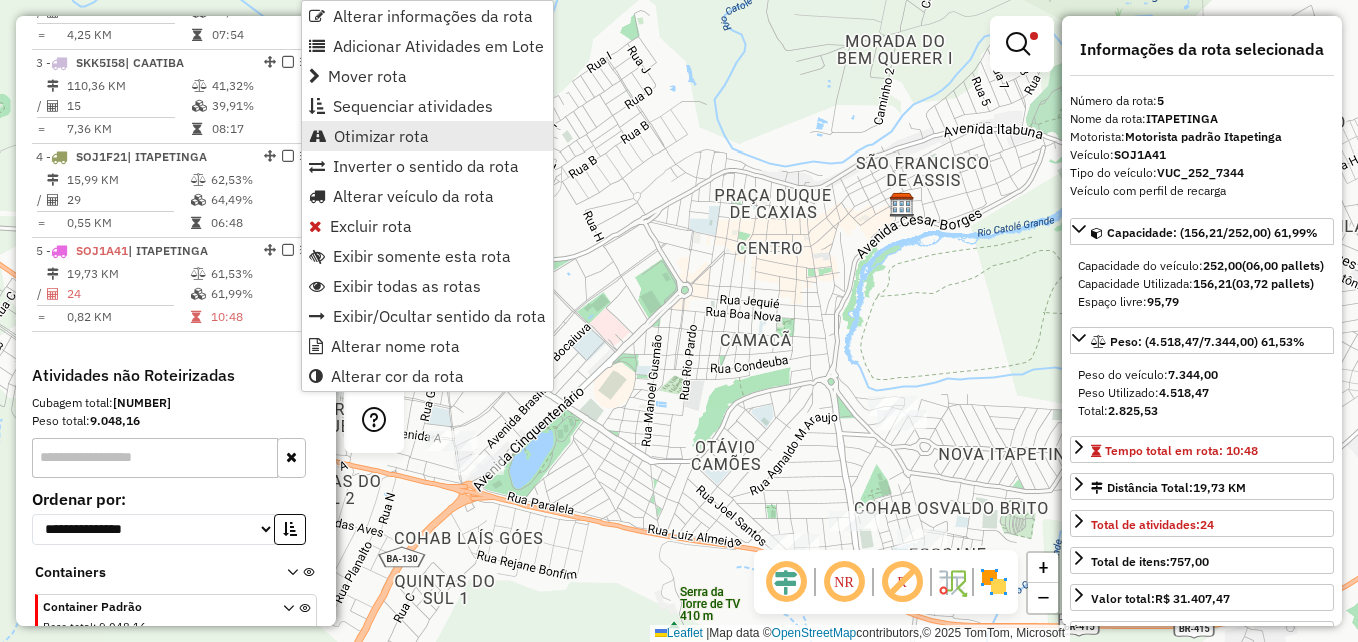 click on "Otimizar rota" at bounding box center [381, 136] 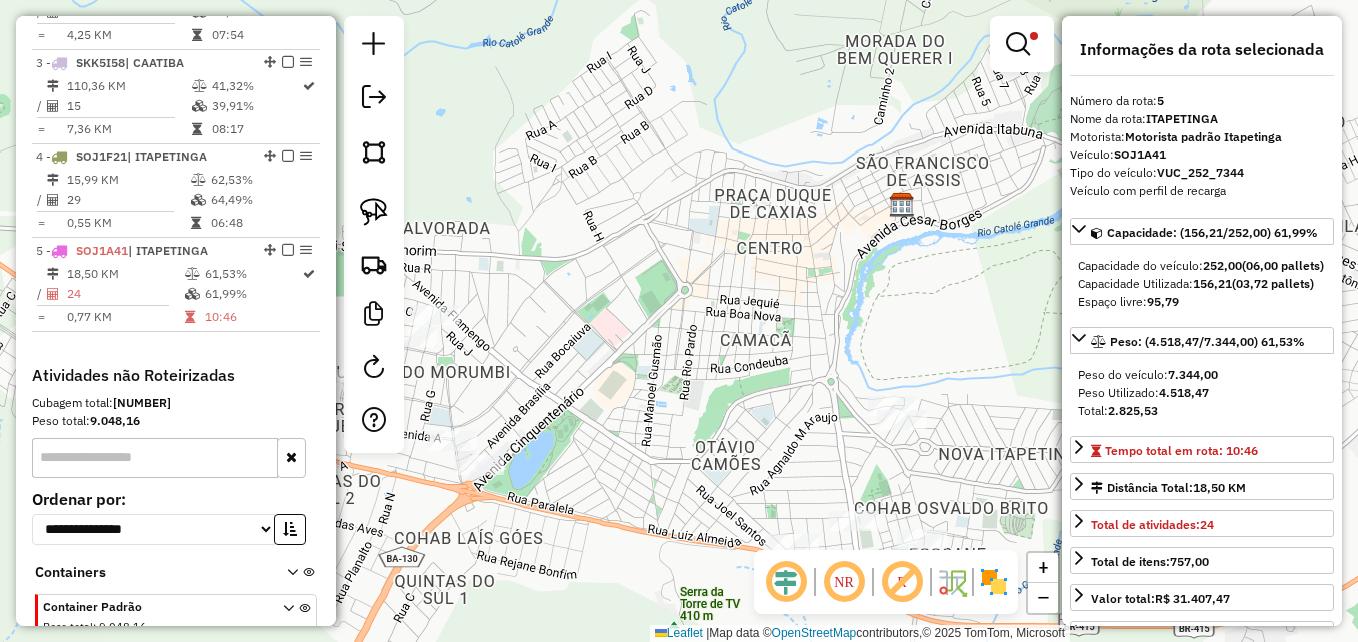 scroll, scrollTop: 1028, scrollLeft: 0, axis: vertical 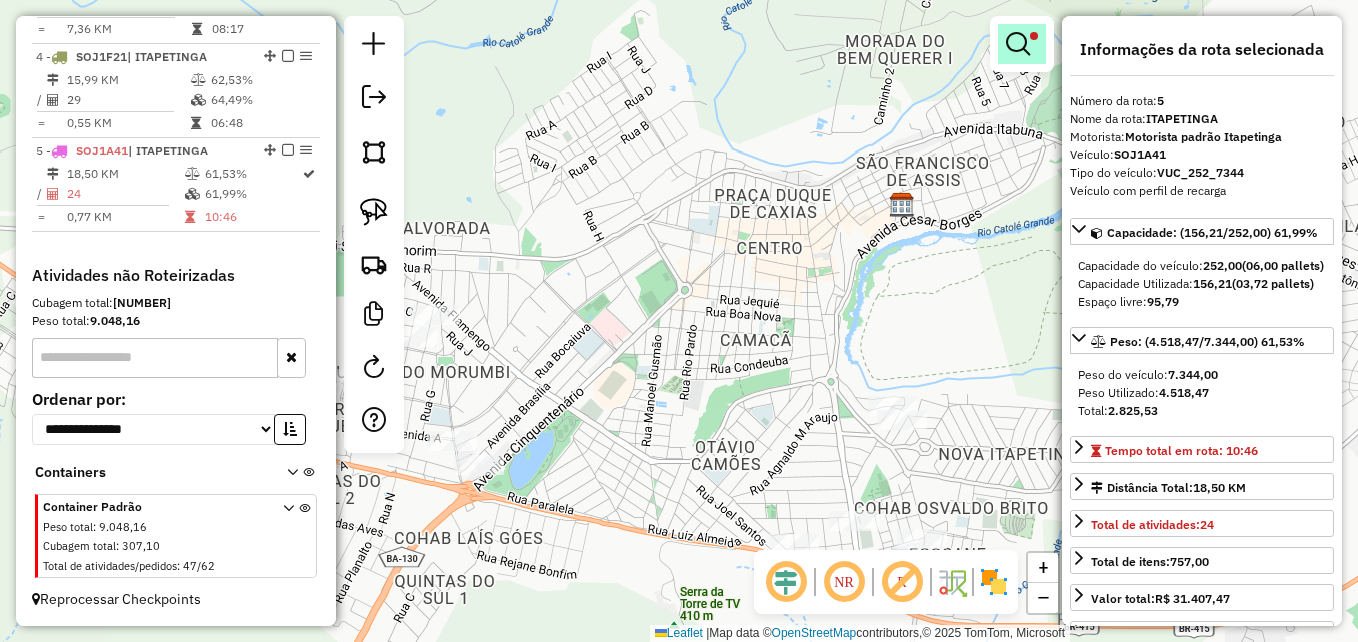 click at bounding box center (1018, 44) 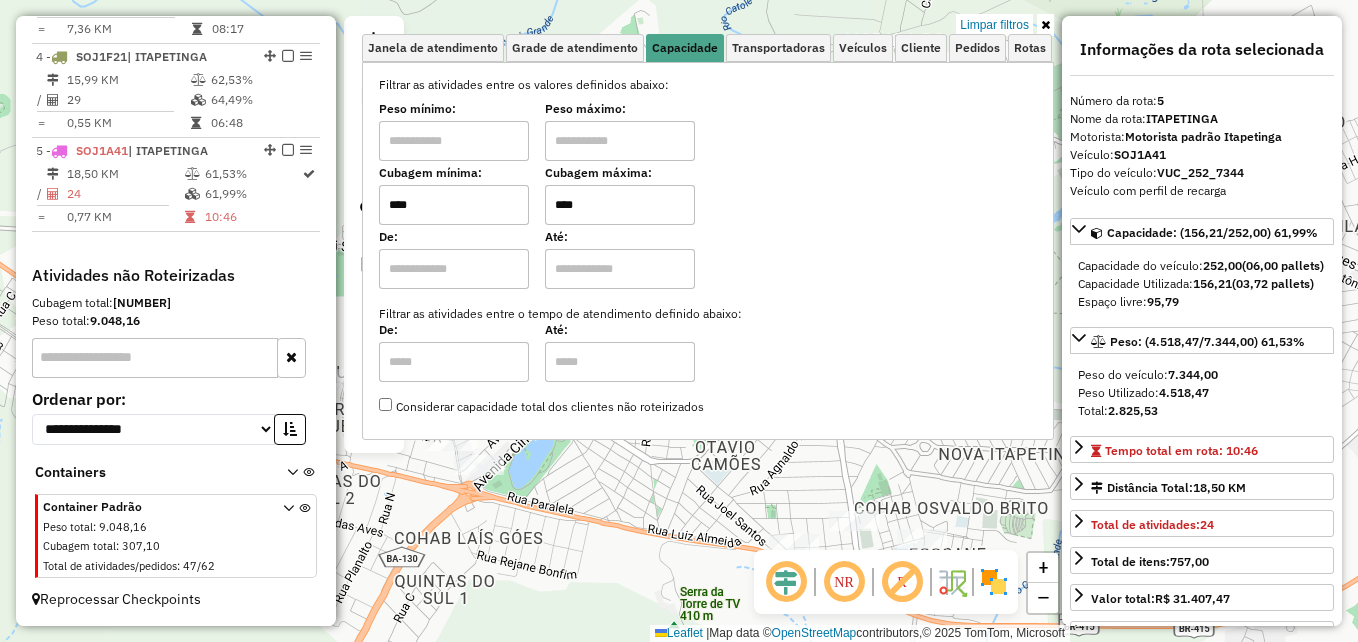 click on "****" at bounding box center [620, 205] 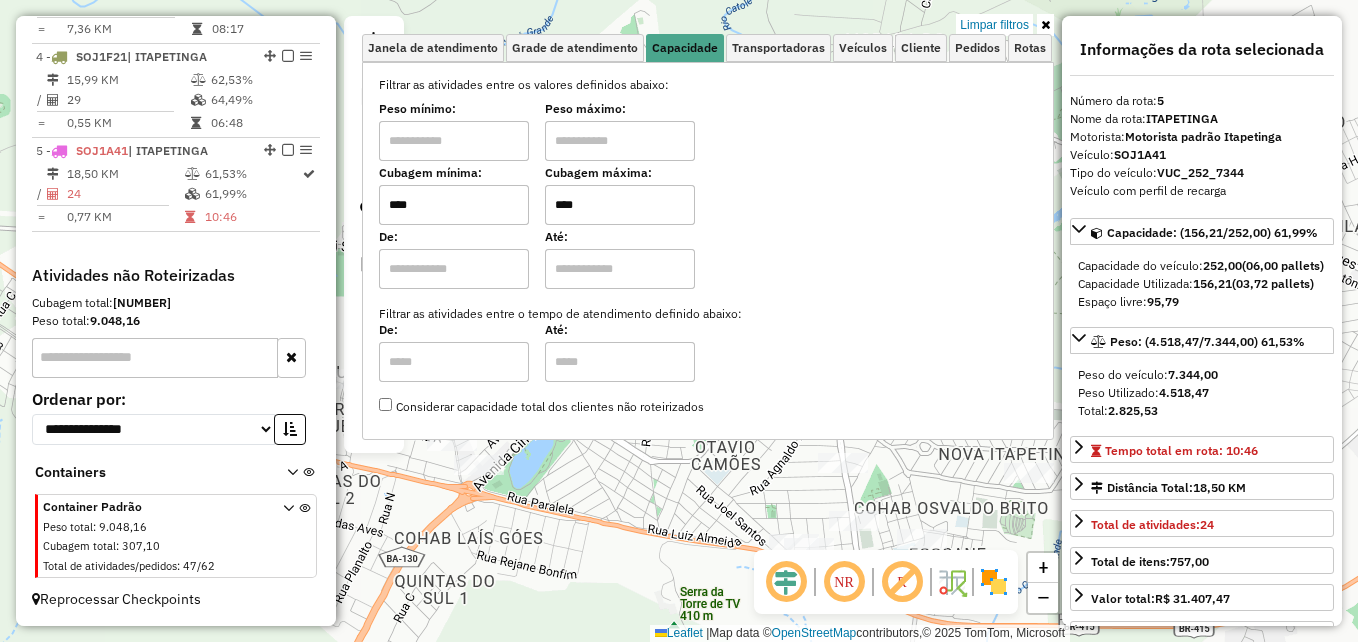 type on "****" 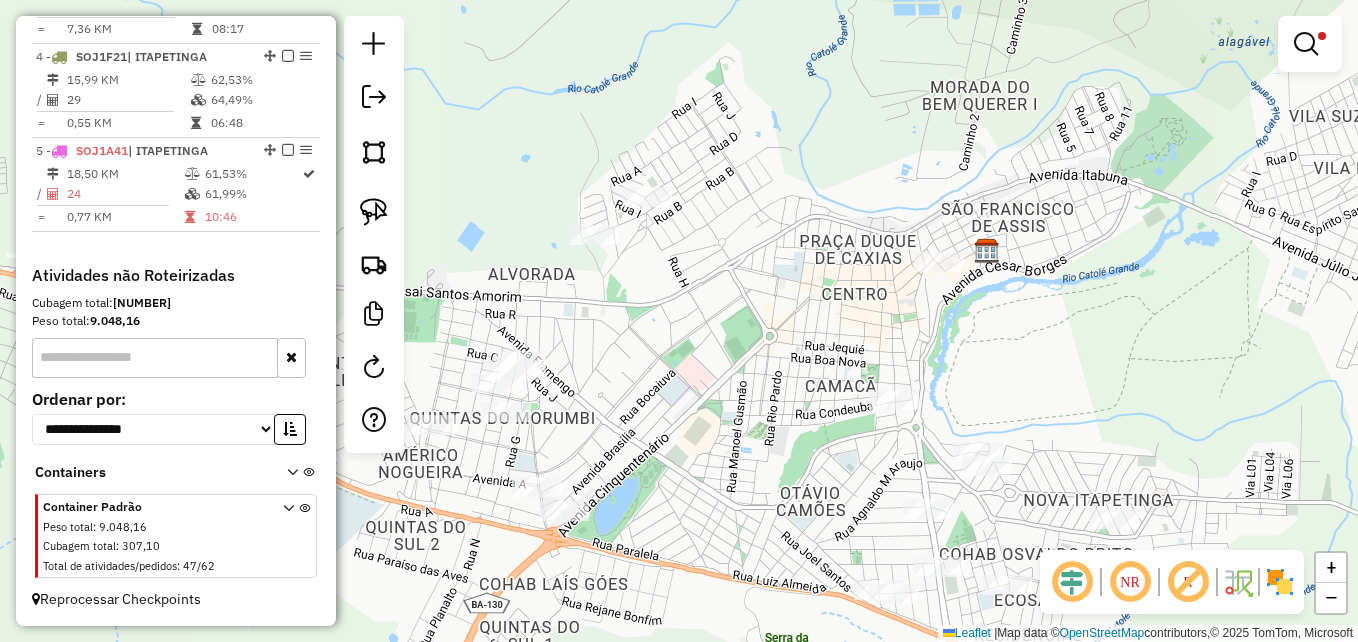 drag, startPoint x: 588, startPoint y: 293, endPoint x: 682, endPoint y: 336, distance: 103.36827 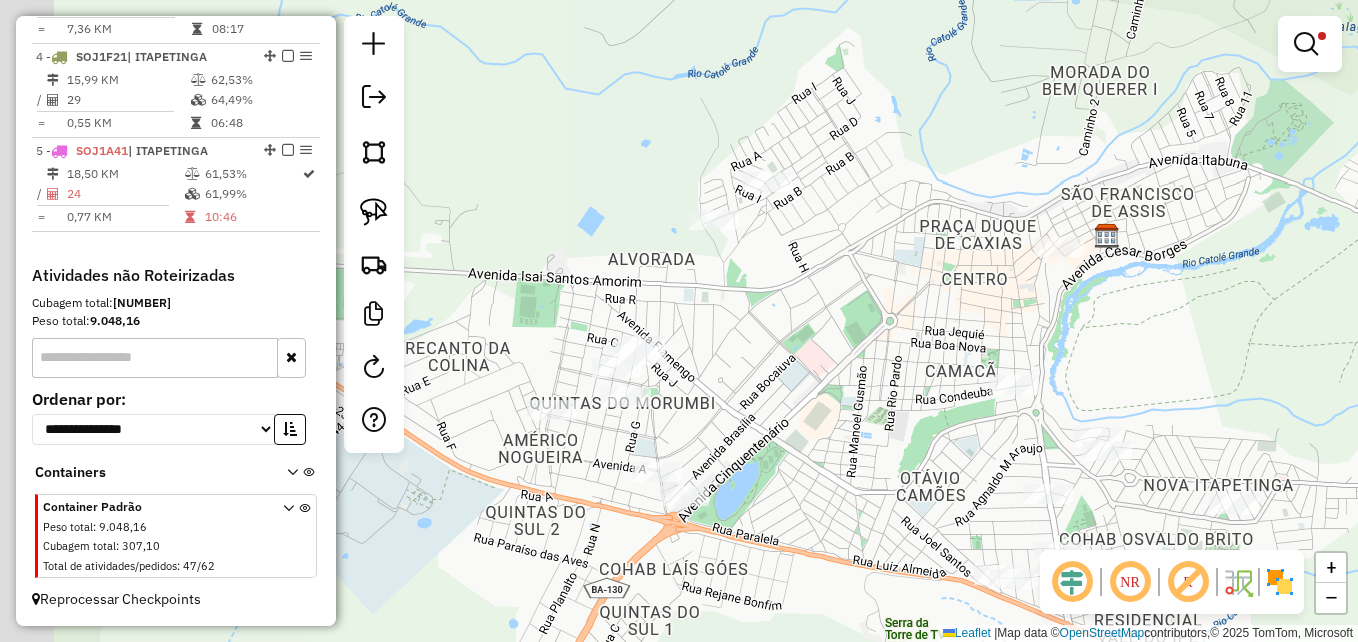 drag, startPoint x: 621, startPoint y: 397, endPoint x: 710, endPoint y: 372, distance: 92.44458 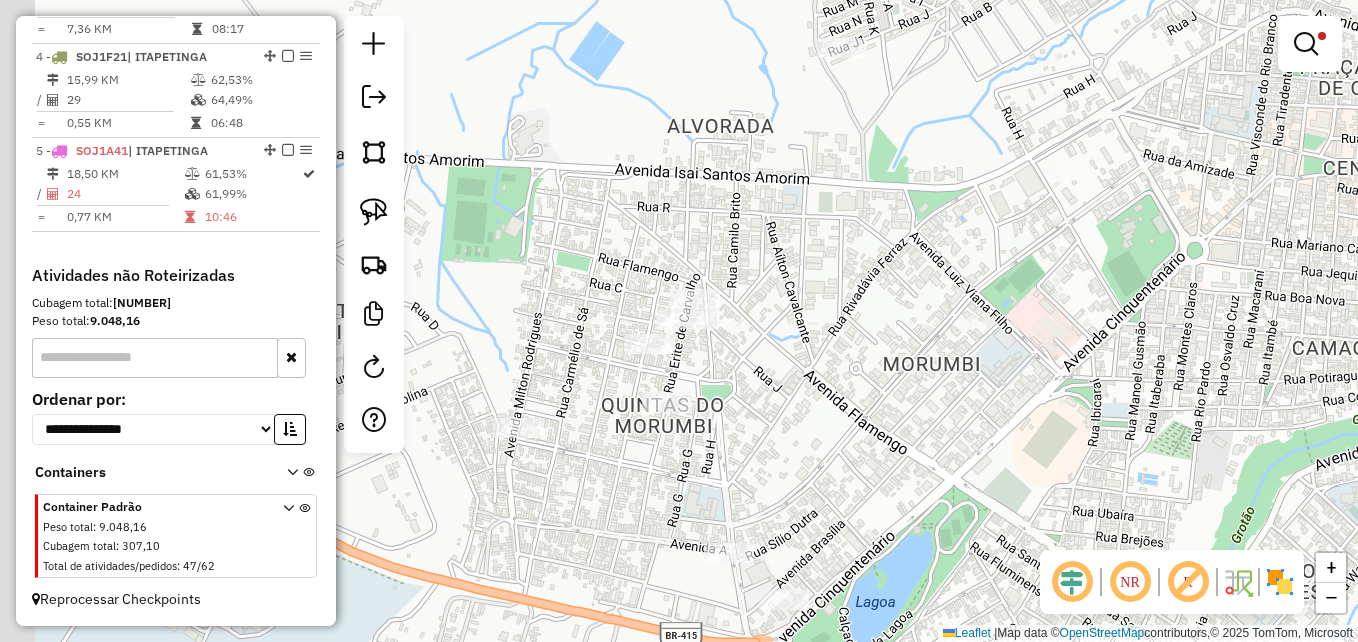 drag, startPoint x: 649, startPoint y: 375, endPoint x: 769, endPoint y: 357, distance: 121.34249 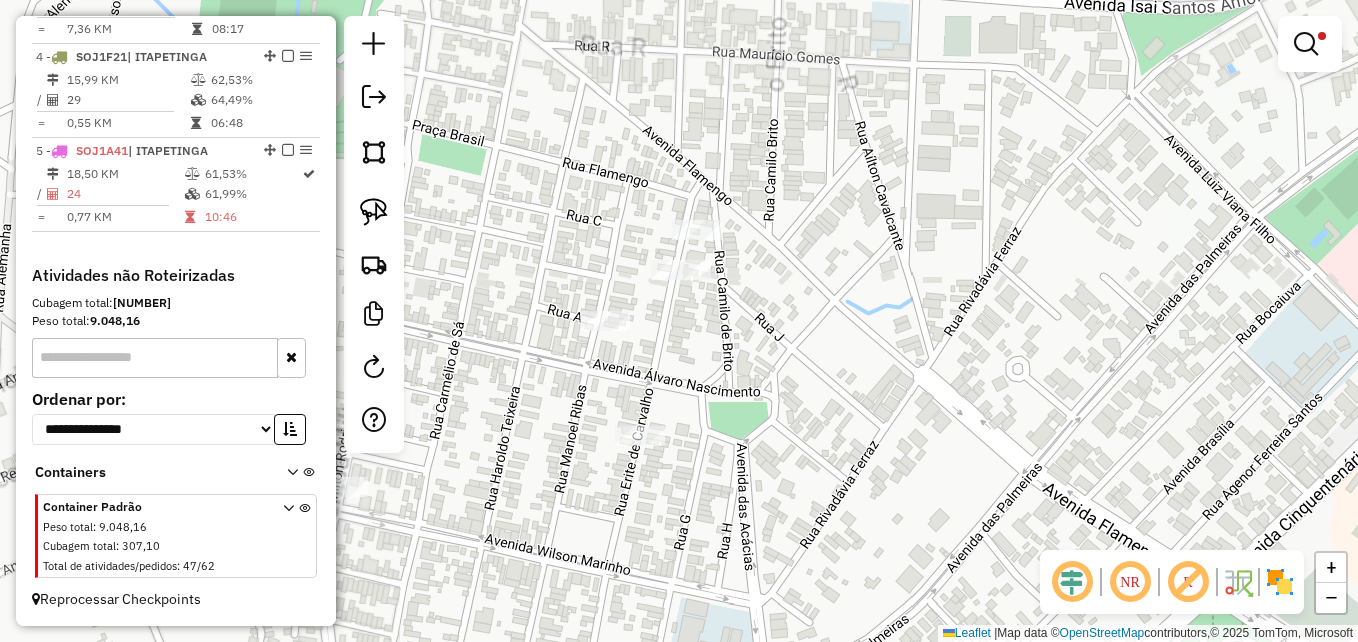 drag, startPoint x: 755, startPoint y: 334, endPoint x: 827, endPoint y: 322, distance: 72.99315 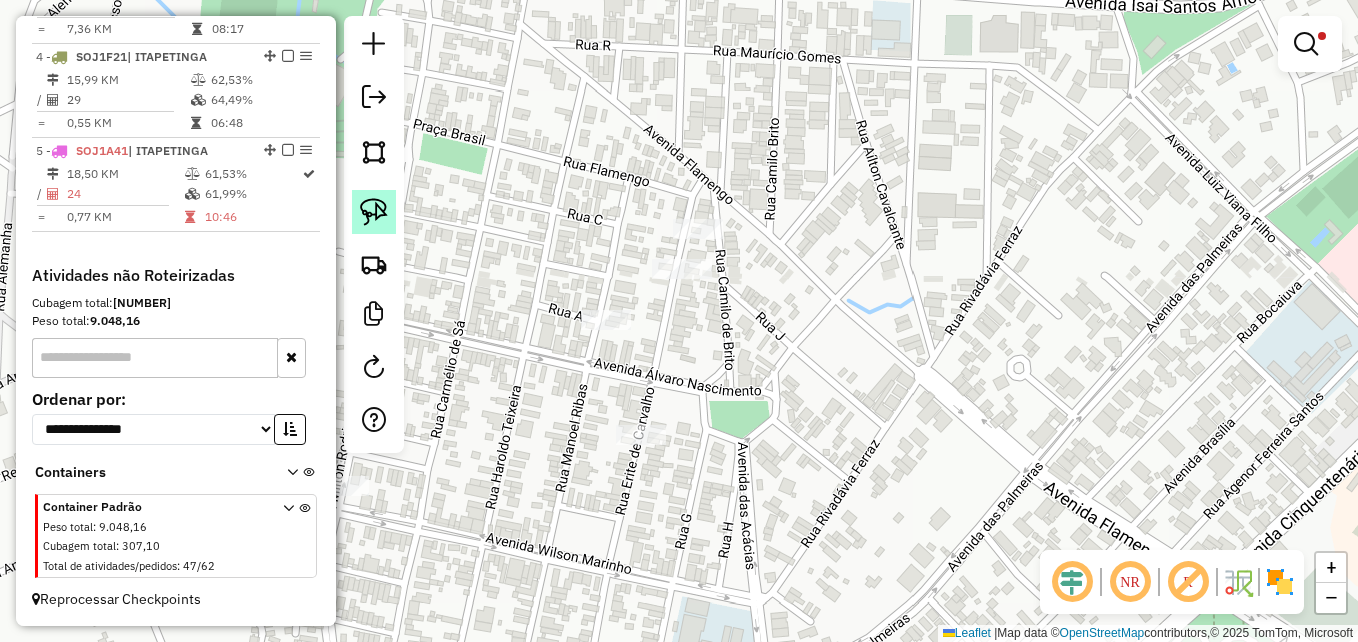 drag, startPoint x: 378, startPoint y: 200, endPoint x: 376, endPoint y: 212, distance: 12.165525 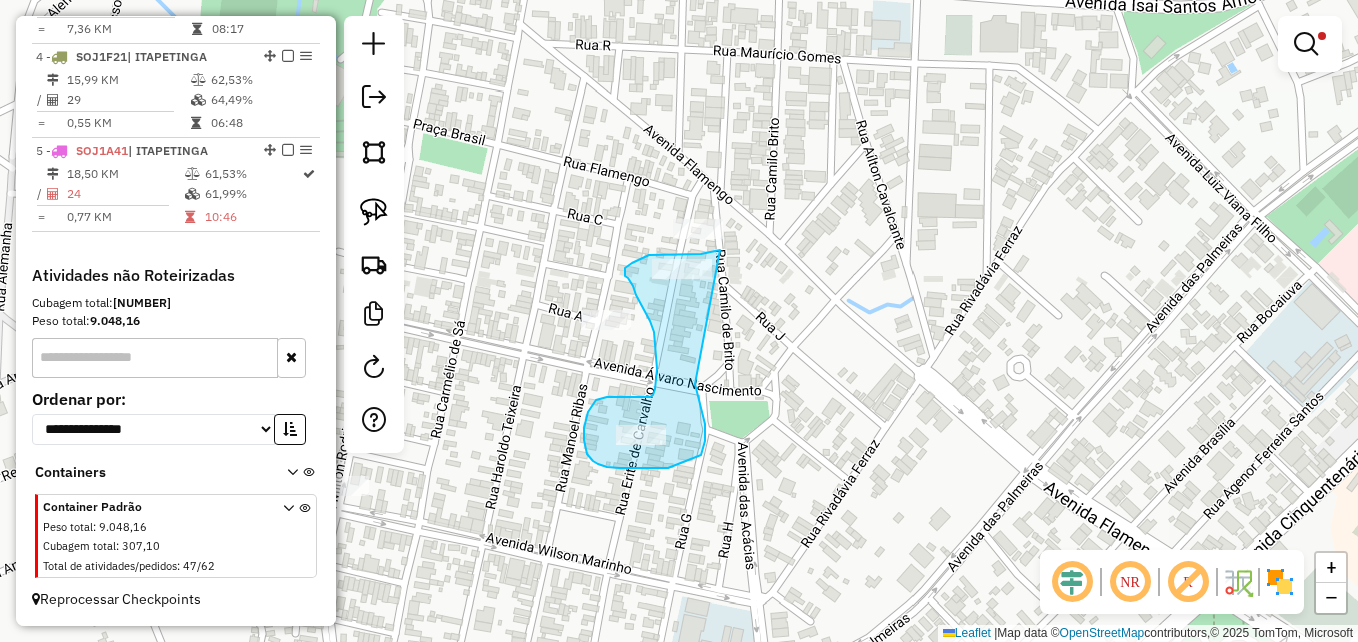 drag, startPoint x: 720, startPoint y: 250, endPoint x: 704, endPoint y: 379, distance: 129.98846 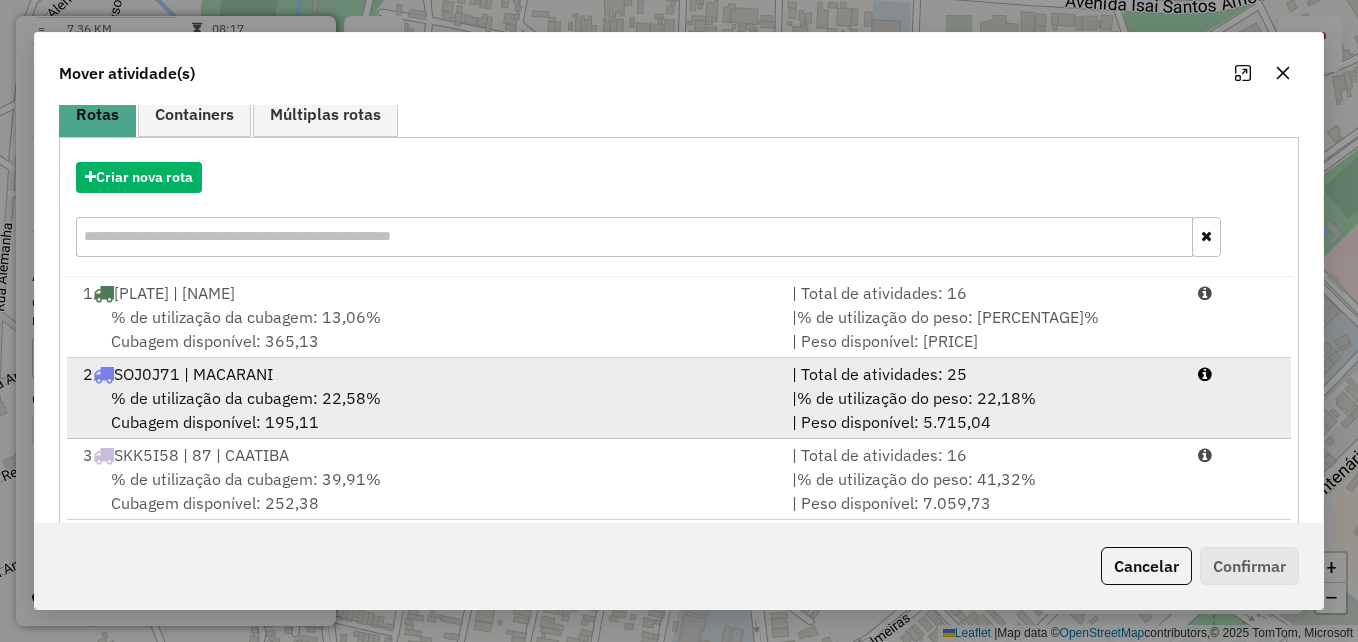 scroll, scrollTop: 290, scrollLeft: 0, axis: vertical 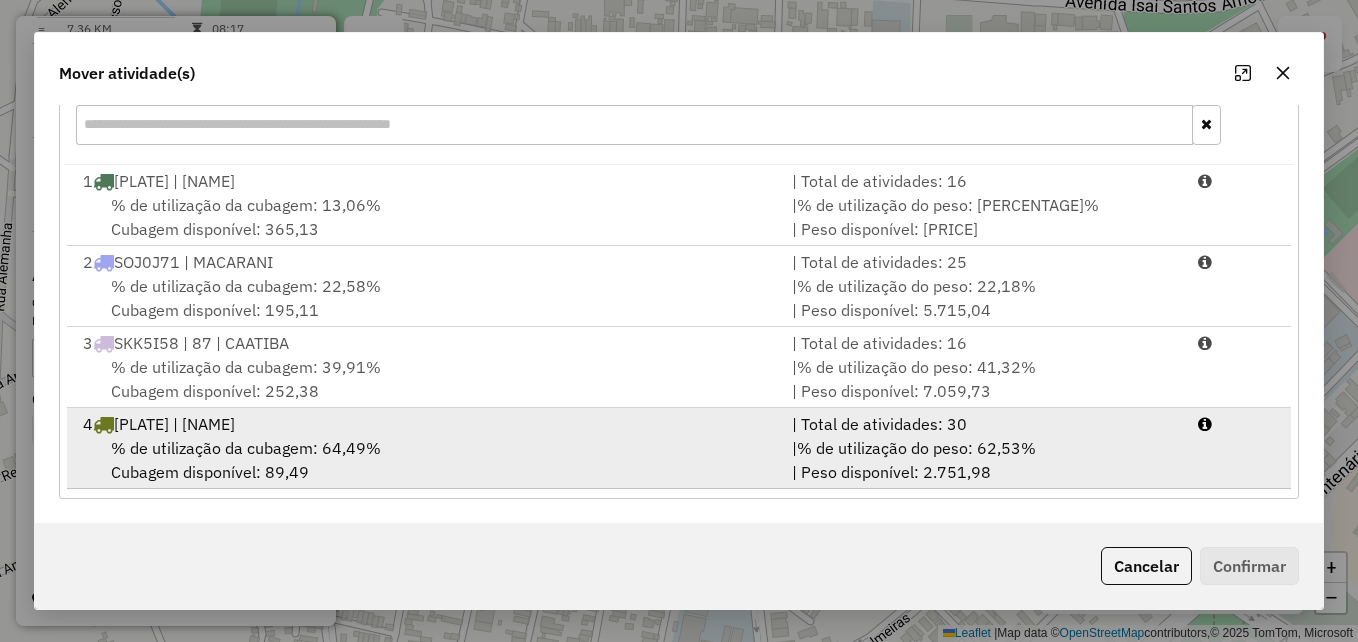 click on "% de utilização da cubagem: 64,49%  Cubagem disponível: 89,49" at bounding box center (425, 460) 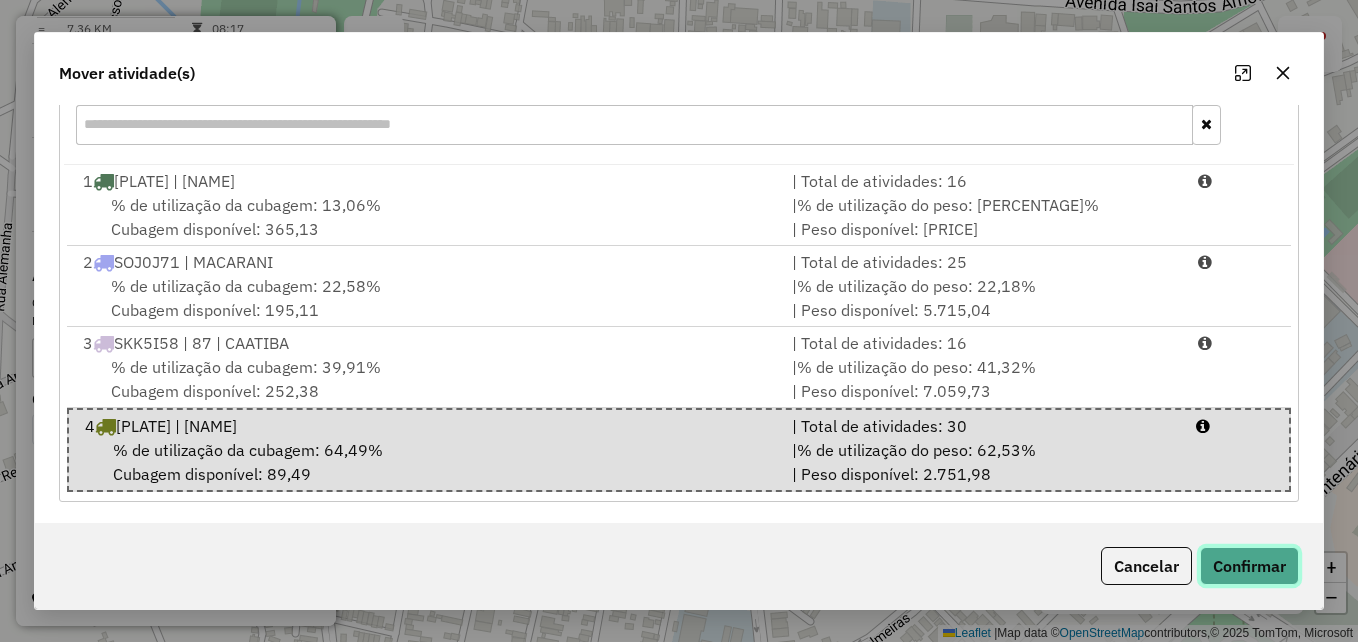 click on "Confirmar" 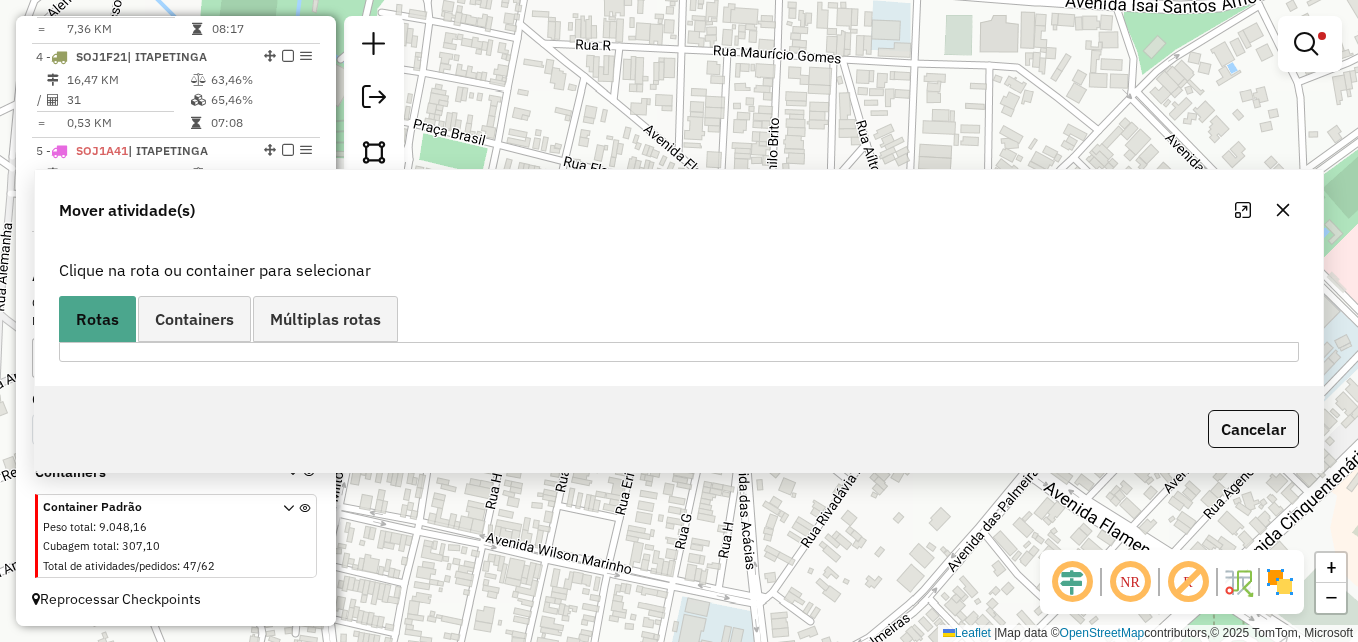 scroll, scrollTop: 0, scrollLeft: 0, axis: both 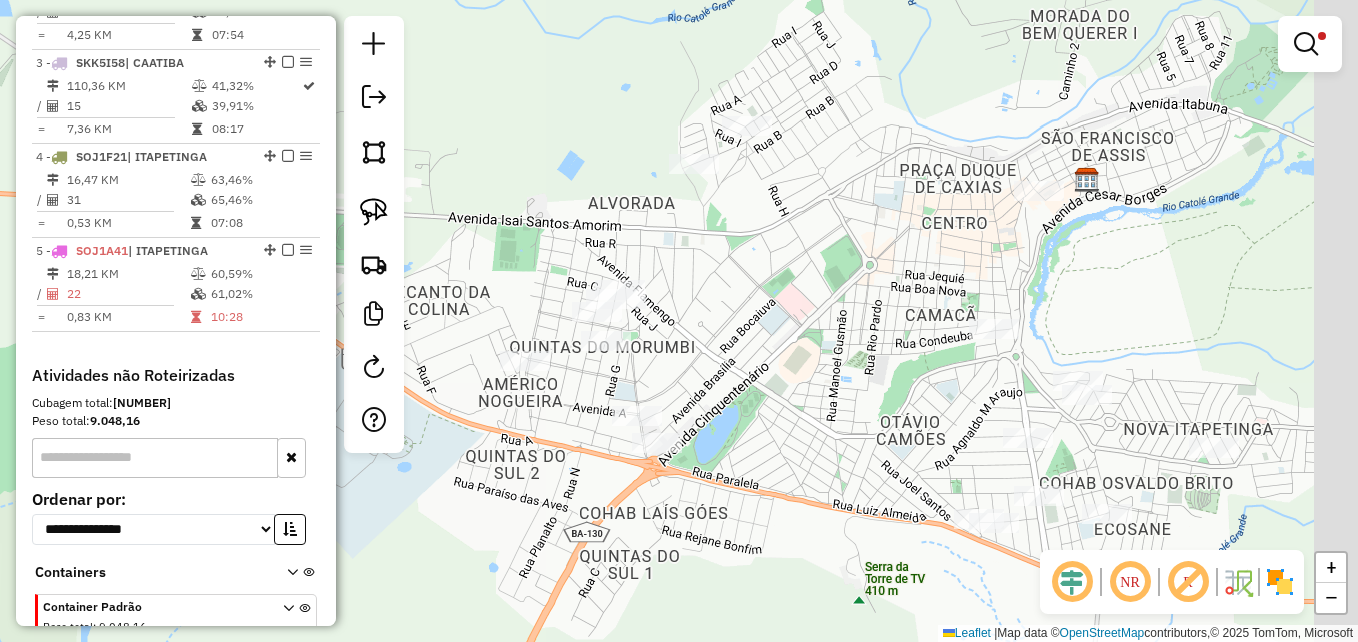 drag, startPoint x: 1027, startPoint y: 288, endPoint x: 821, endPoint y: 312, distance: 207.39334 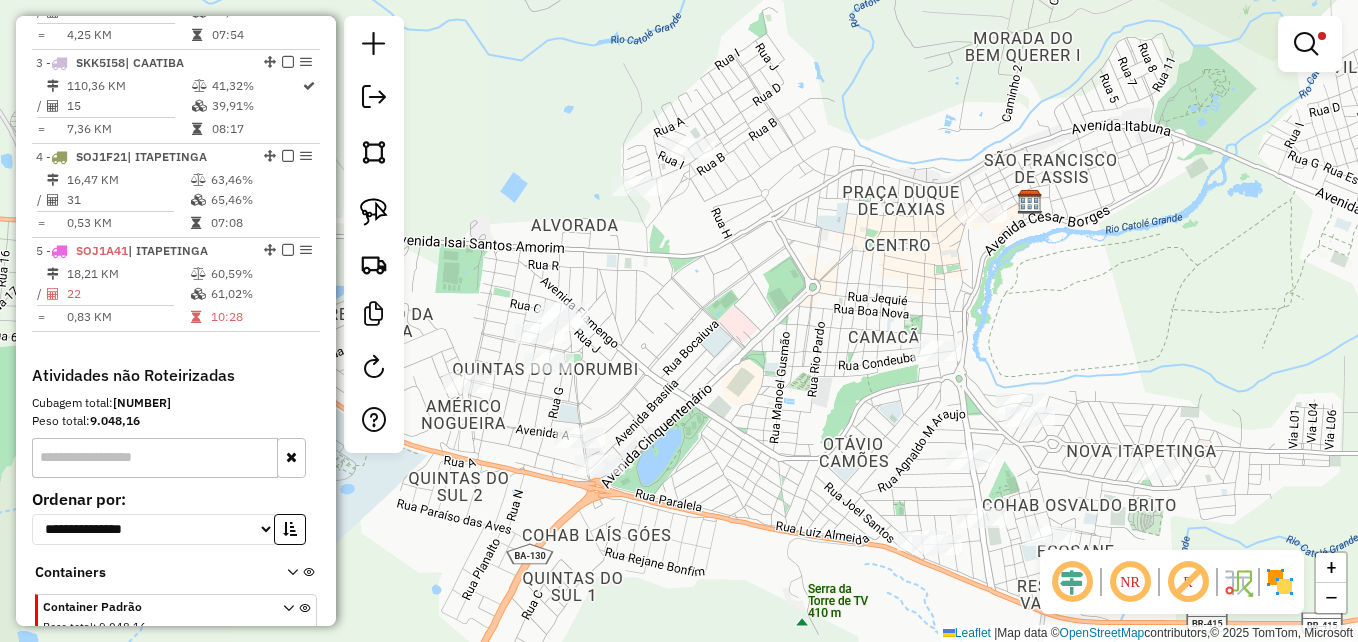 drag, startPoint x: 722, startPoint y: 218, endPoint x: 781, endPoint y: 239, distance: 62.625874 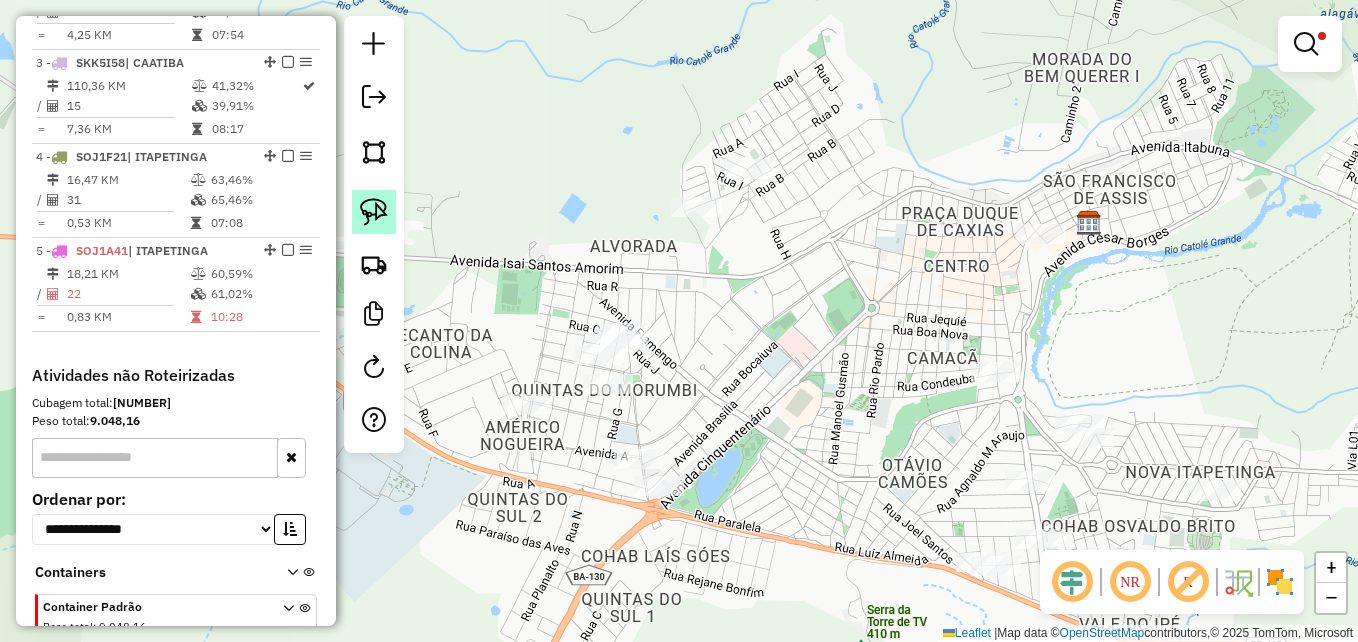 click 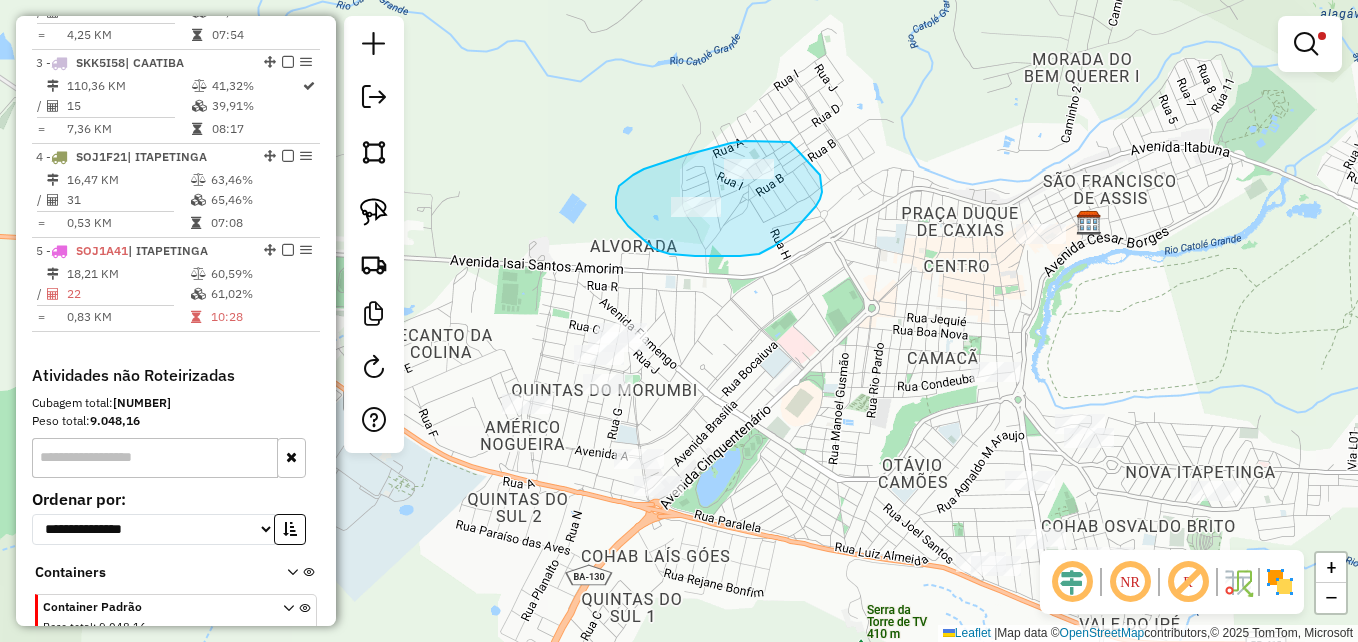 drag, startPoint x: 790, startPoint y: 142, endPoint x: 803, endPoint y: 158, distance: 20.615528 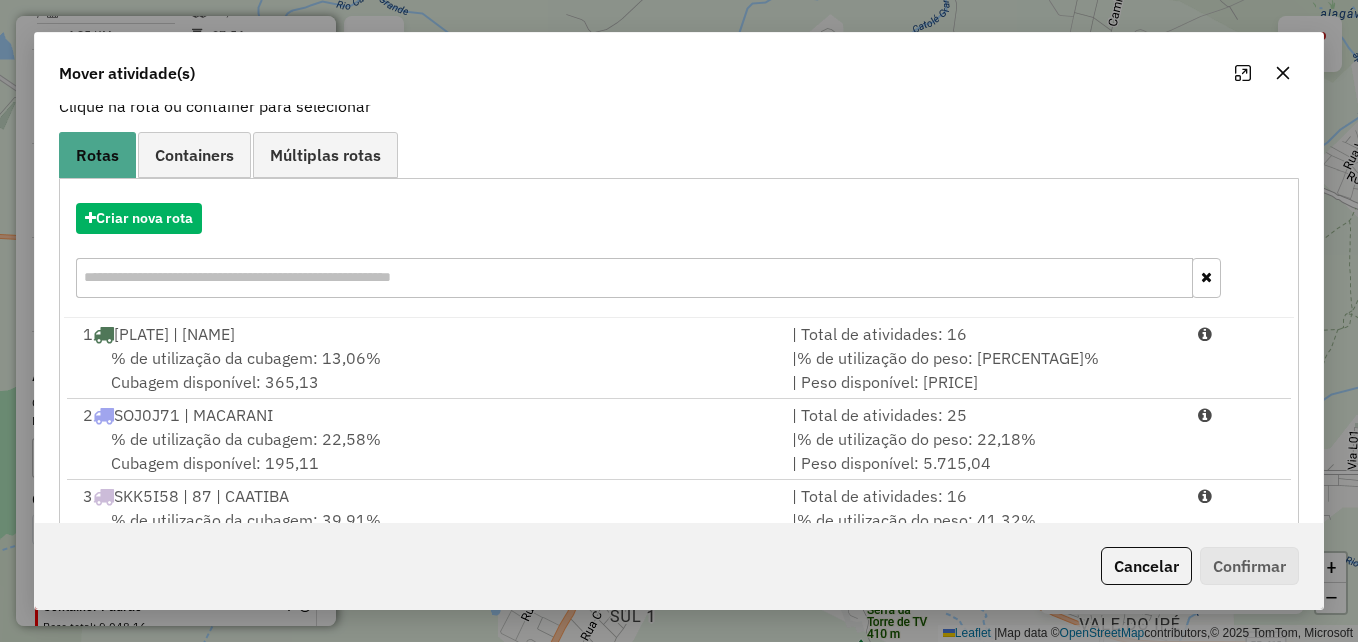 scroll, scrollTop: 290, scrollLeft: 0, axis: vertical 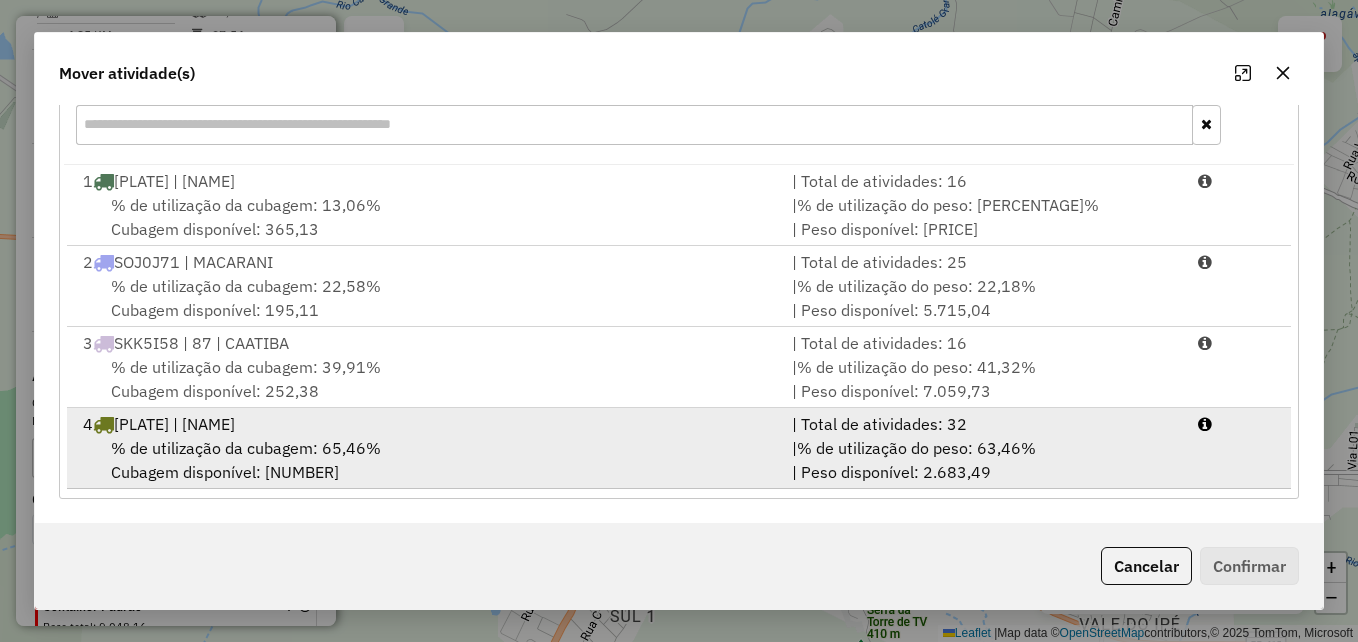 click on "% de utilização da cubagem: 65,46%  Cubagem disponível: 87,04" at bounding box center (425, 460) 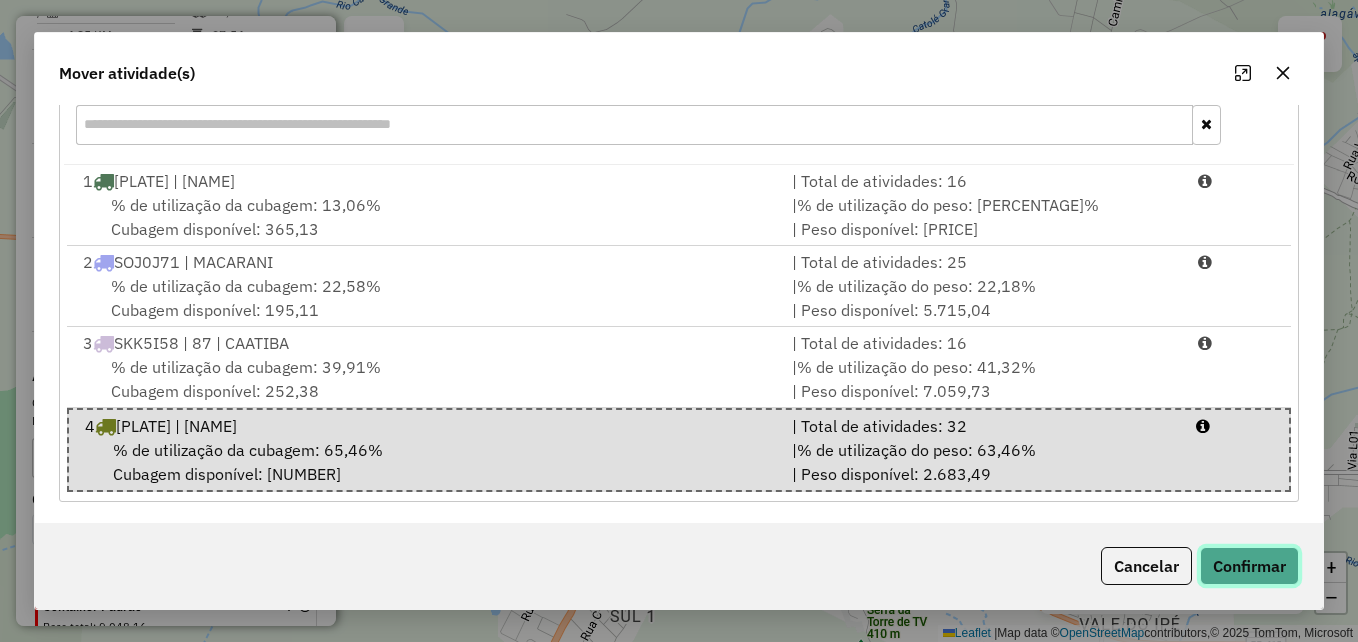 click on "Confirmar" 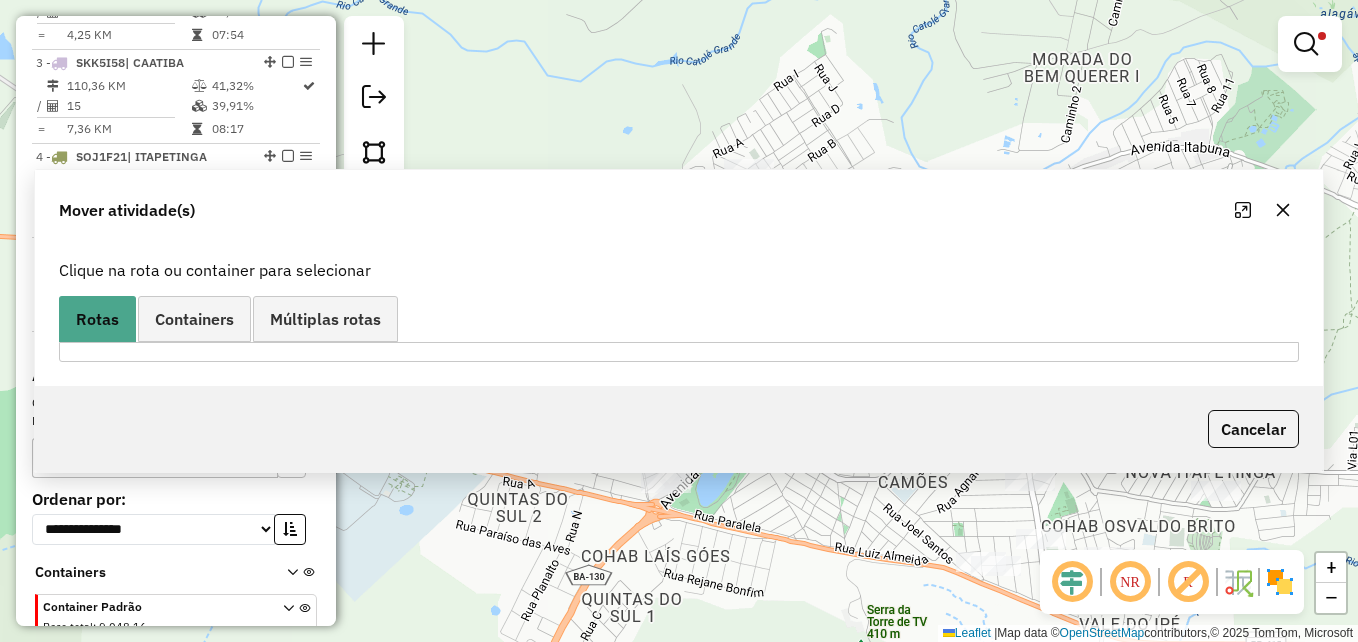 scroll, scrollTop: 0, scrollLeft: 0, axis: both 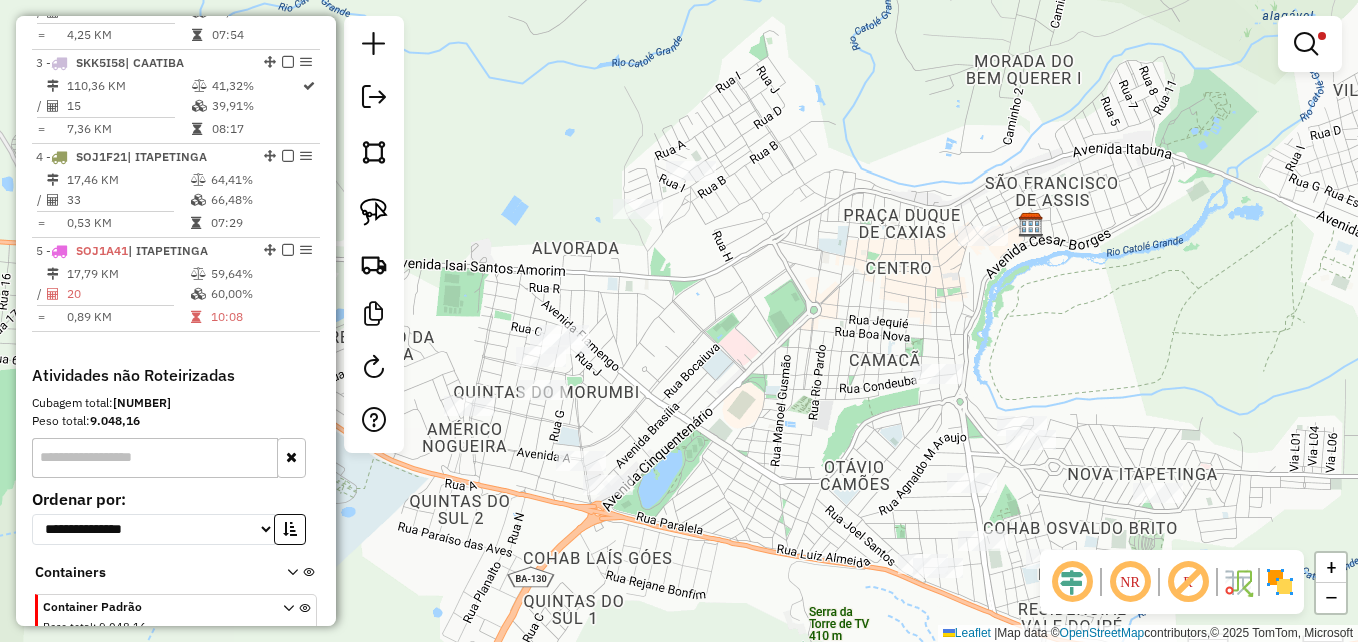 drag, startPoint x: 892, startPoint y: 272, endPoint x: 797, endPoint y: 278, distance: 95.189285 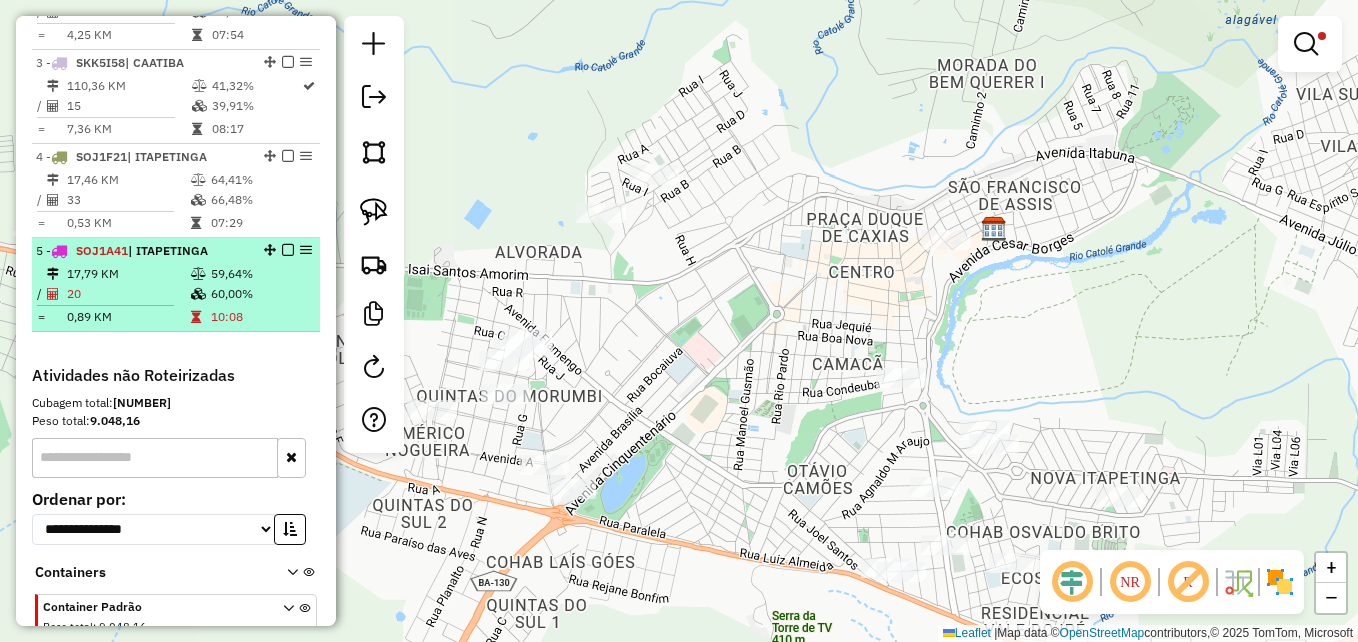 select on "**********" 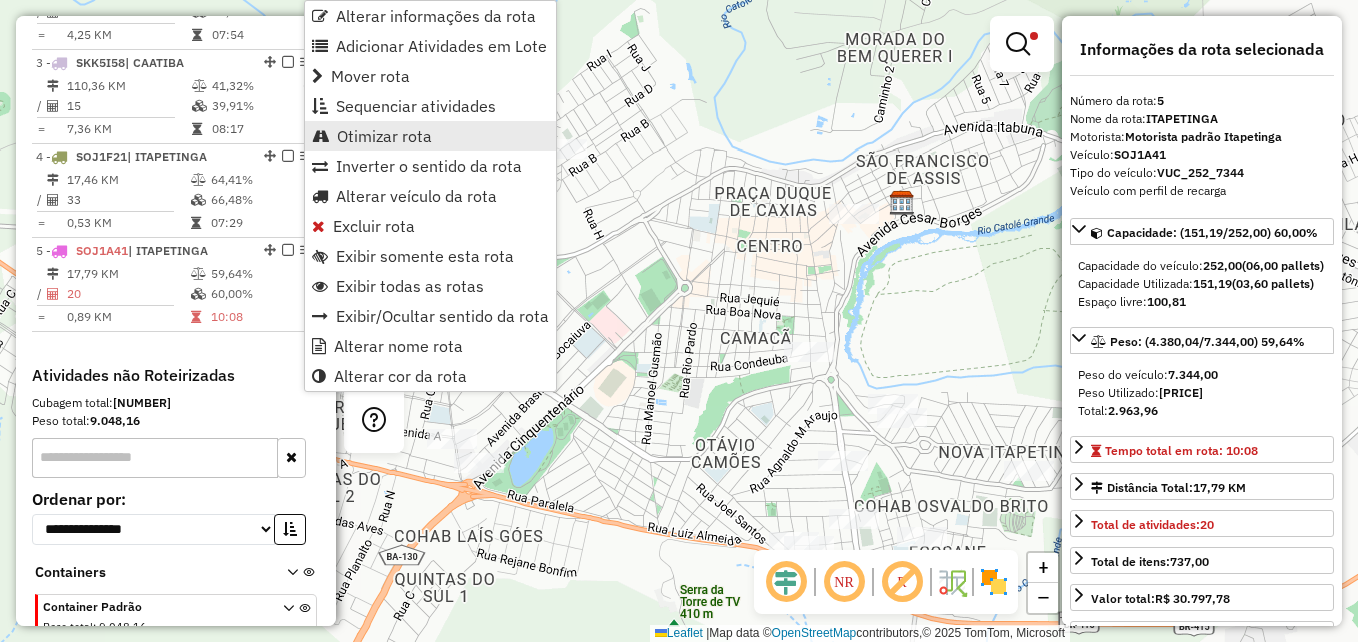 click on "Otimizar rota" at bounding box center [384, 136] 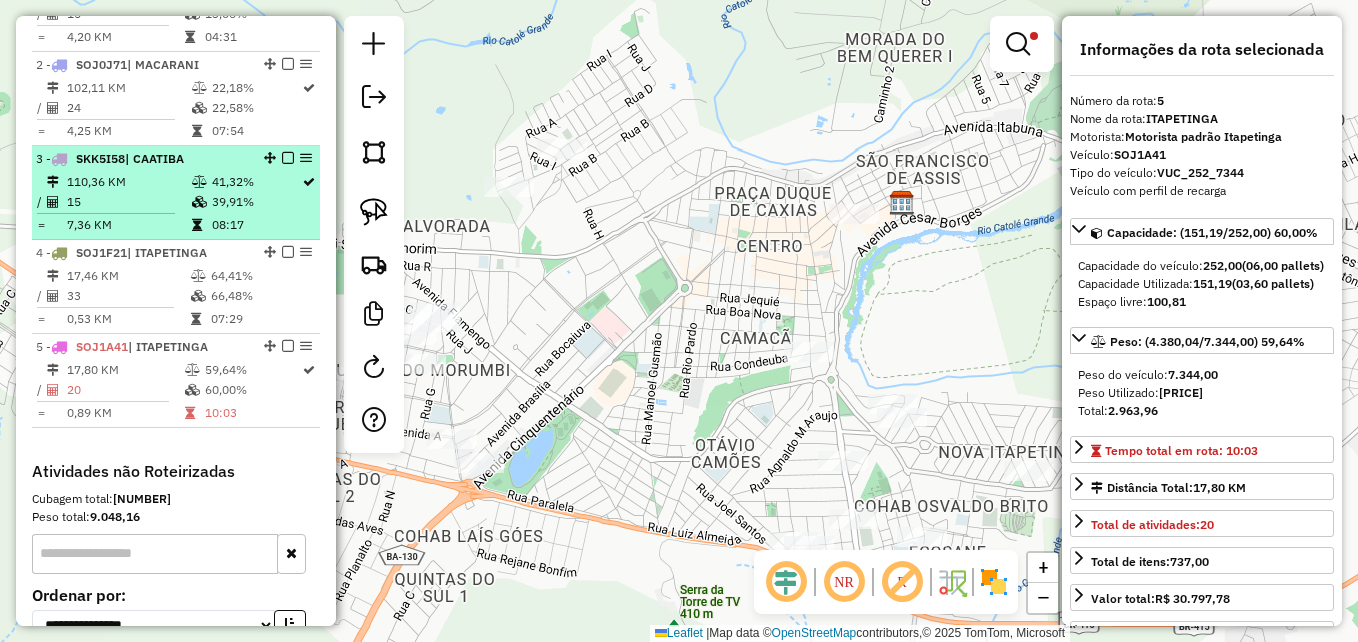 scroll, scrollTop: 828, scrollLeft: 0, axis: vertical 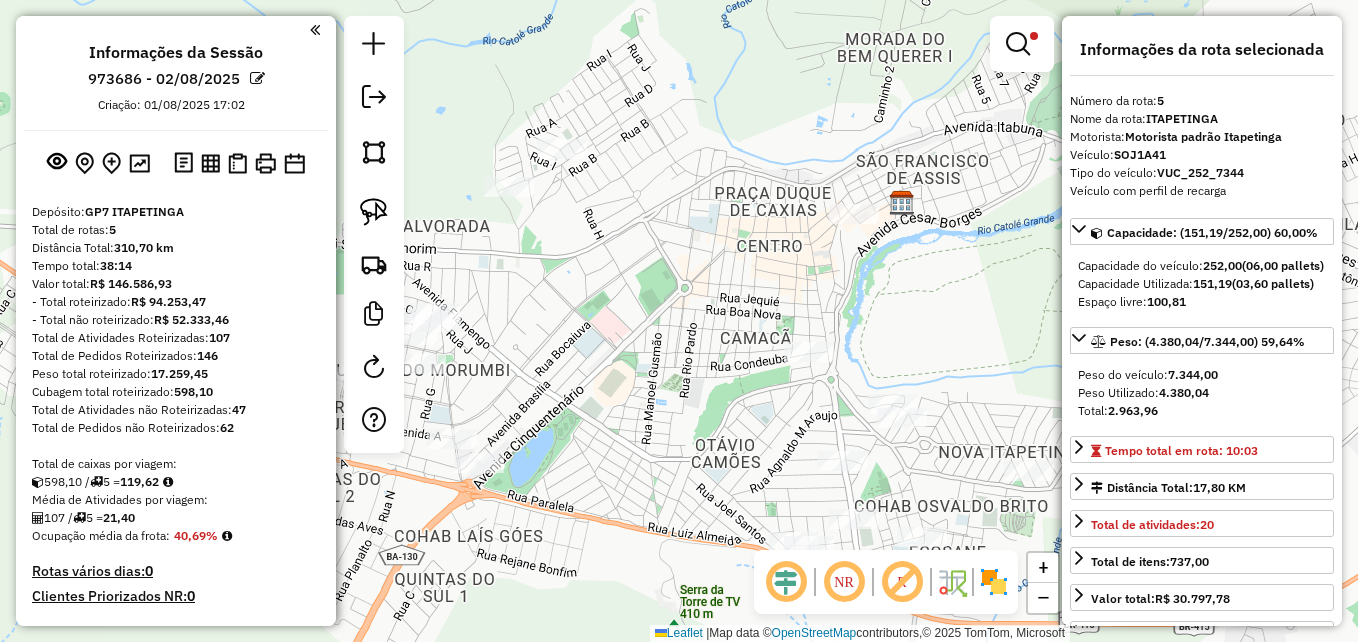 select on "**********" 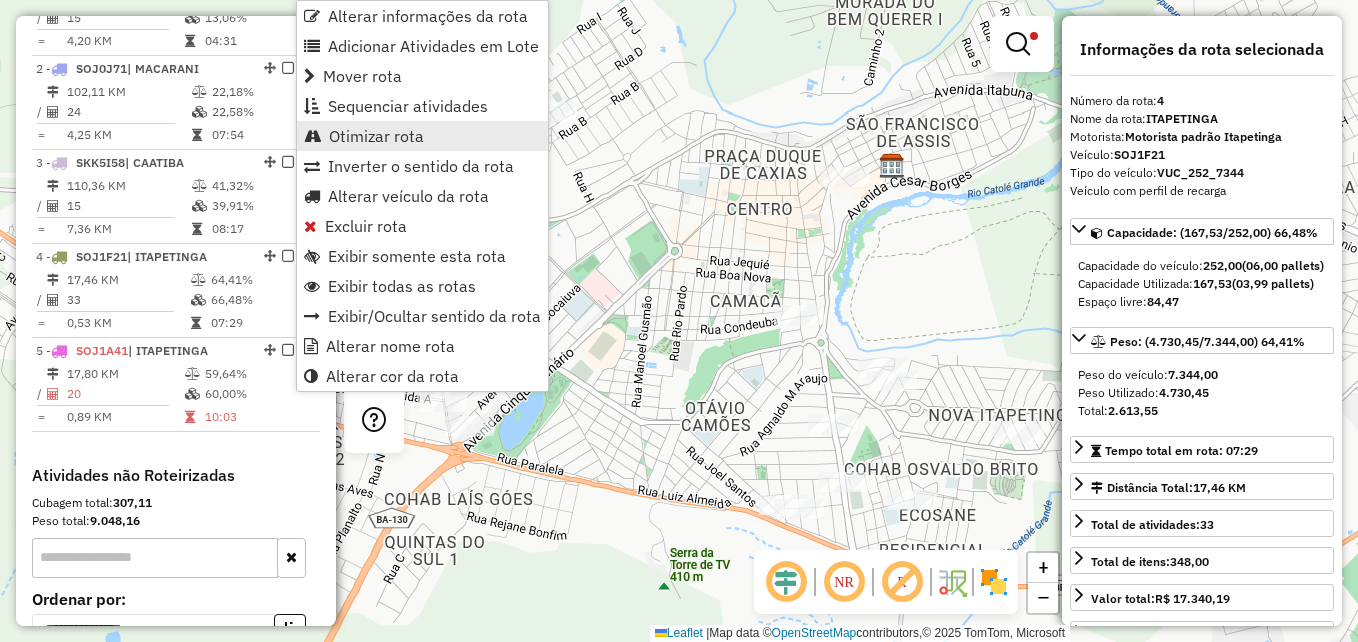 click on "Otimizar rota" at bounding box center (376, 136) 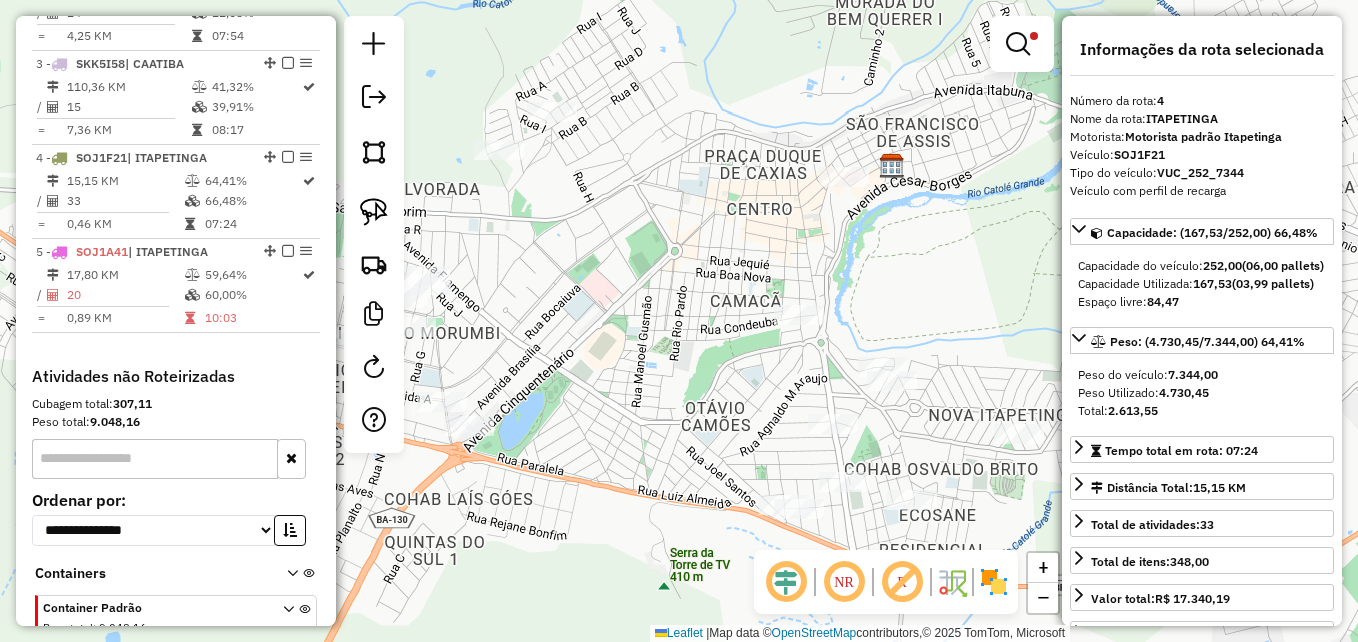 scroll, scrollTop: 828, scrollLeft: 0, axis: vertical 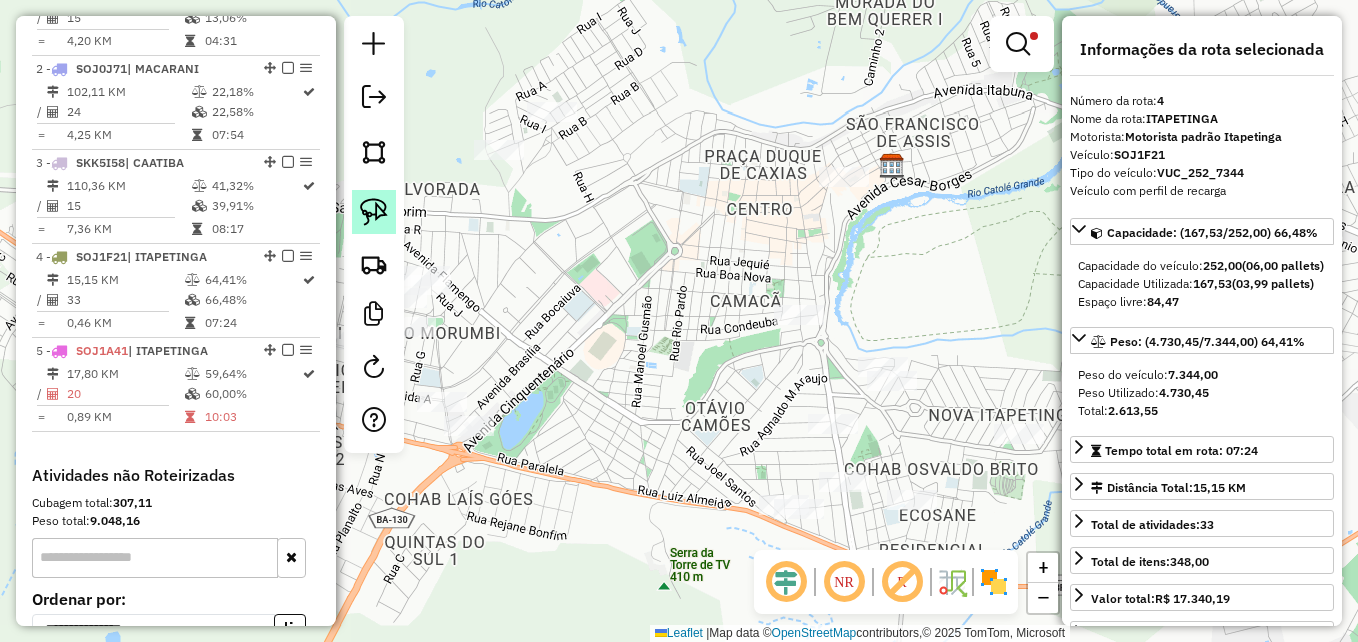 click 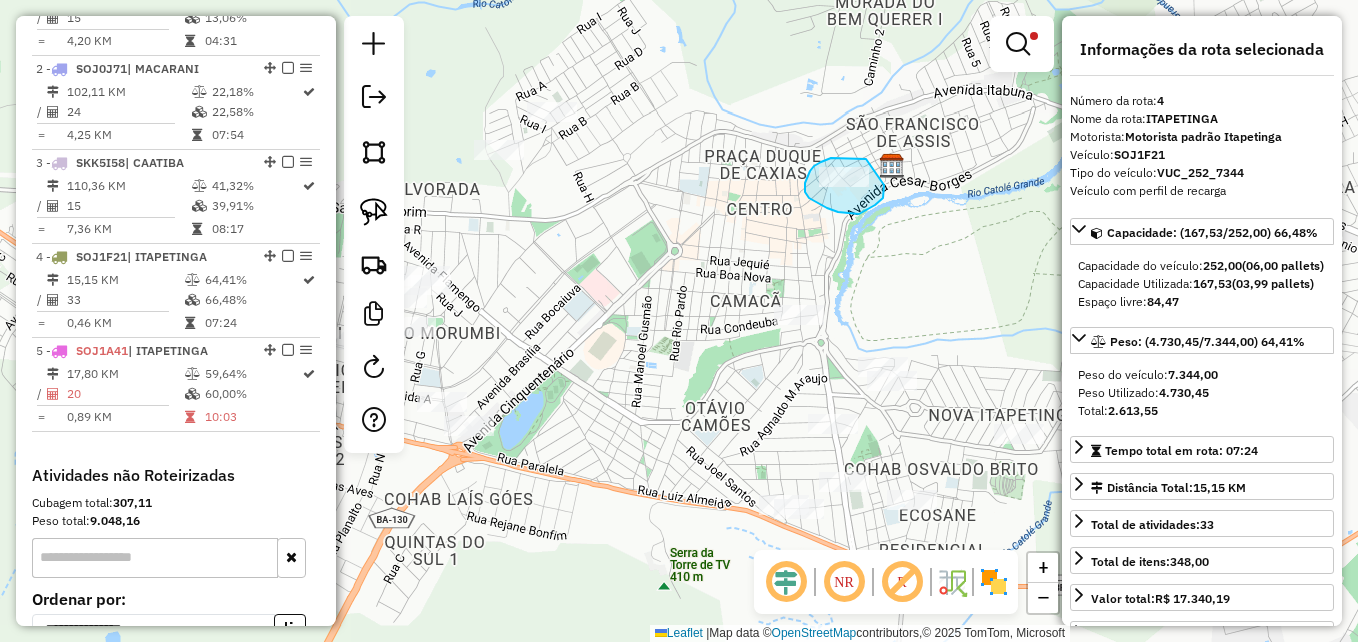 drag, startPoint x: 858, startPoint y: 159, endPoint x: 870, endPoint y: 151, distance: 14.422205 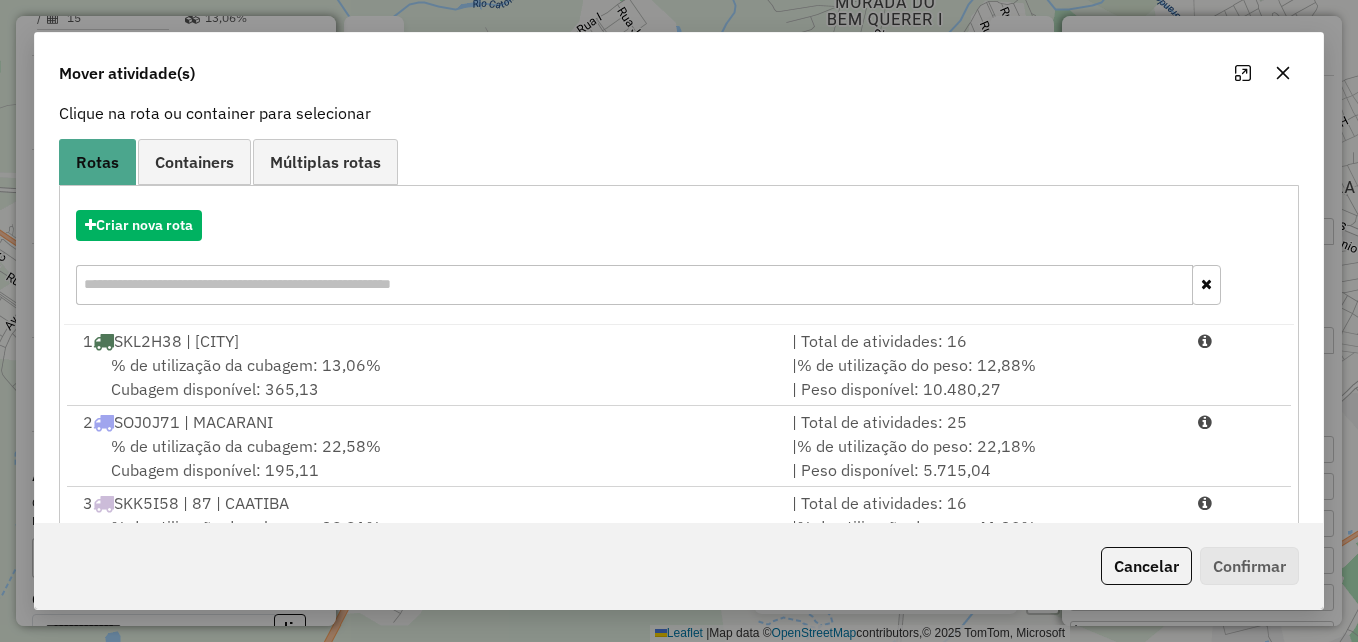 scroll, scrollTop: 290, scrollLeft: 0, axis: vertical 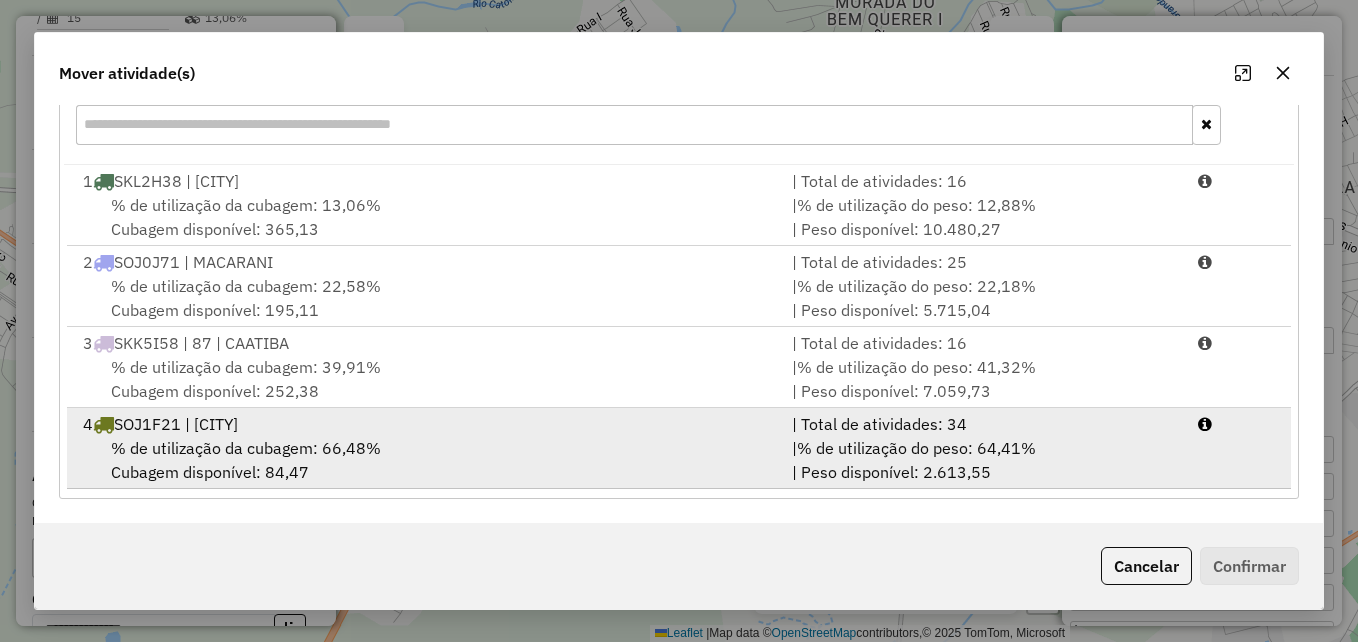 click on "4  SOJ1F21 | ITAPETINGA" at bounding box center (425, 424) 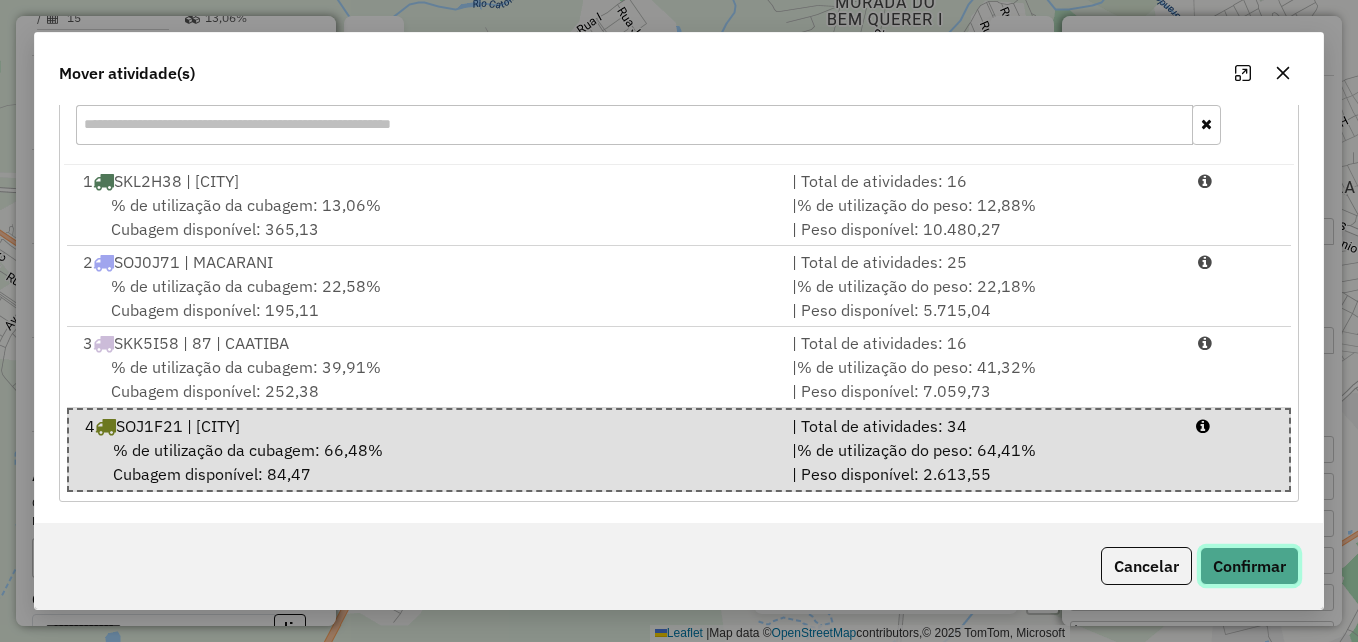 click on "Confirmar" 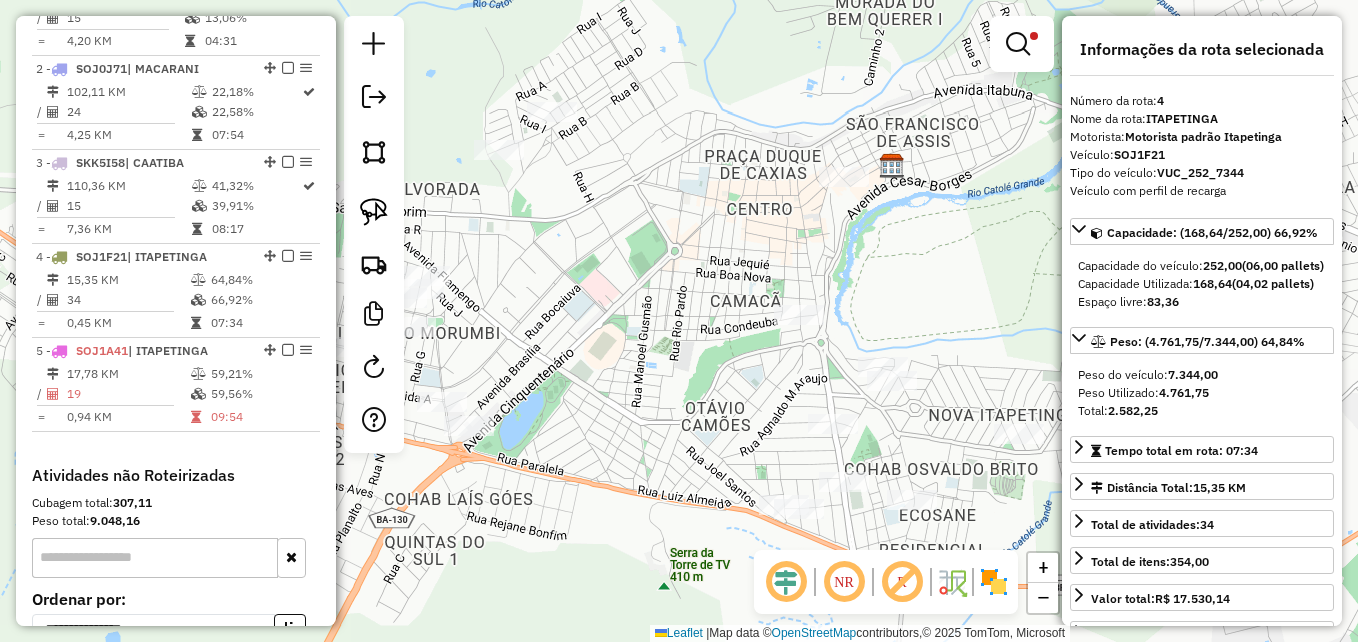 scroll, scrollTop: 0, scrollLeft: 0, axis: both 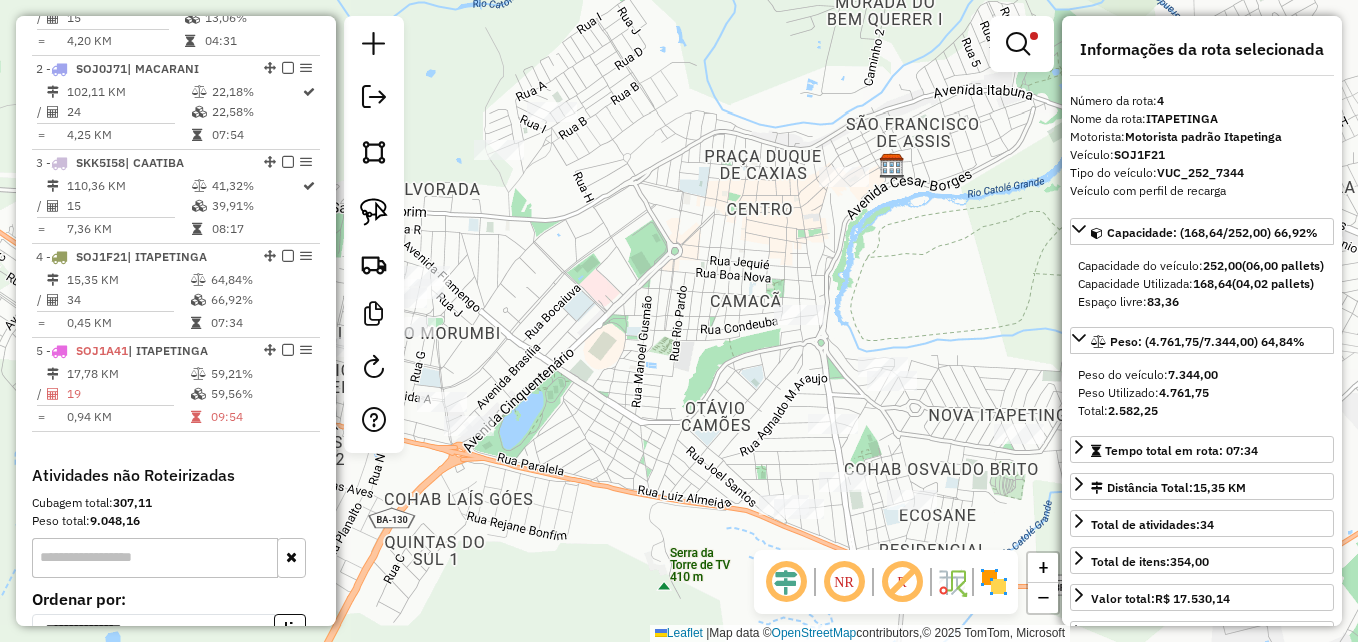 click at bounding box center [1018, 44] 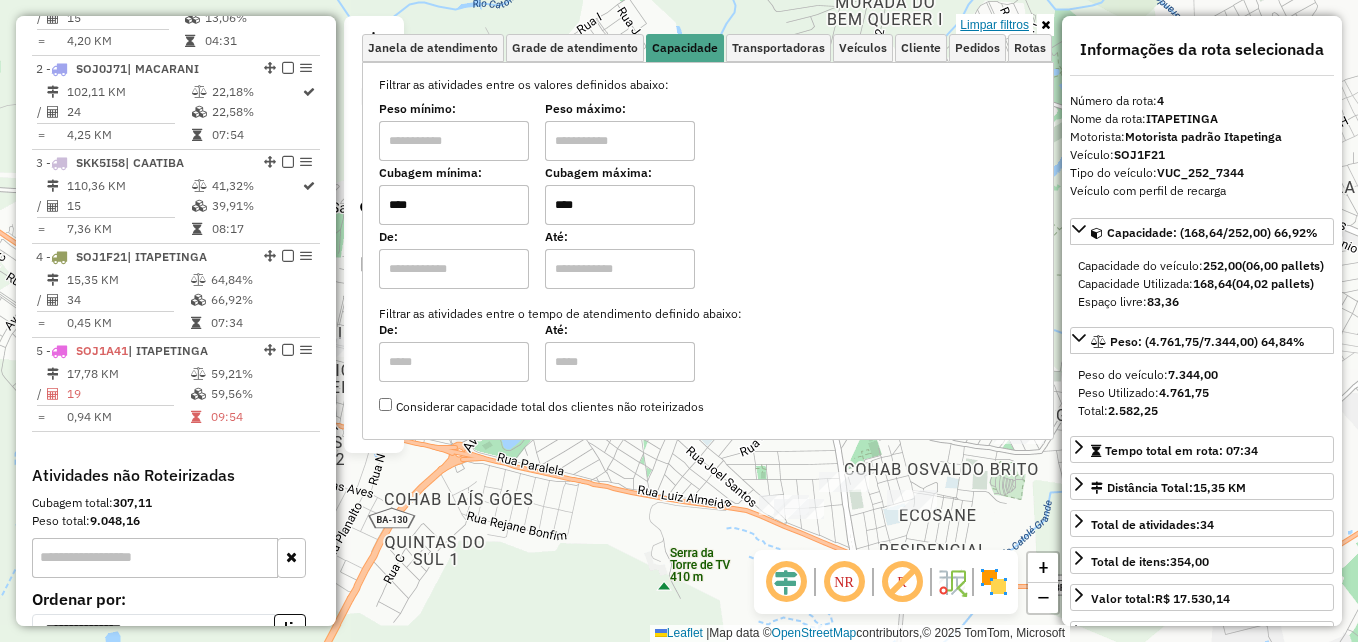 click on "Limpar filtros" at bounding box center [994, 25] 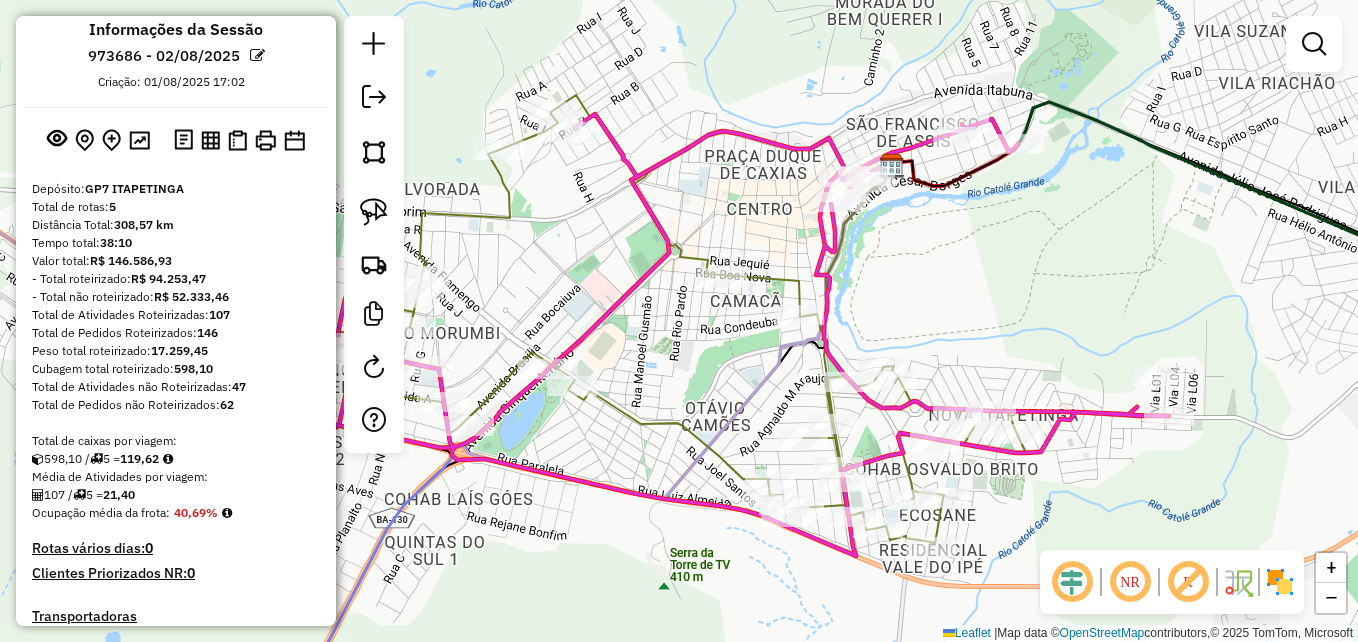 scroll, scrollTop: 0, scrollLeft: 0, axis: both 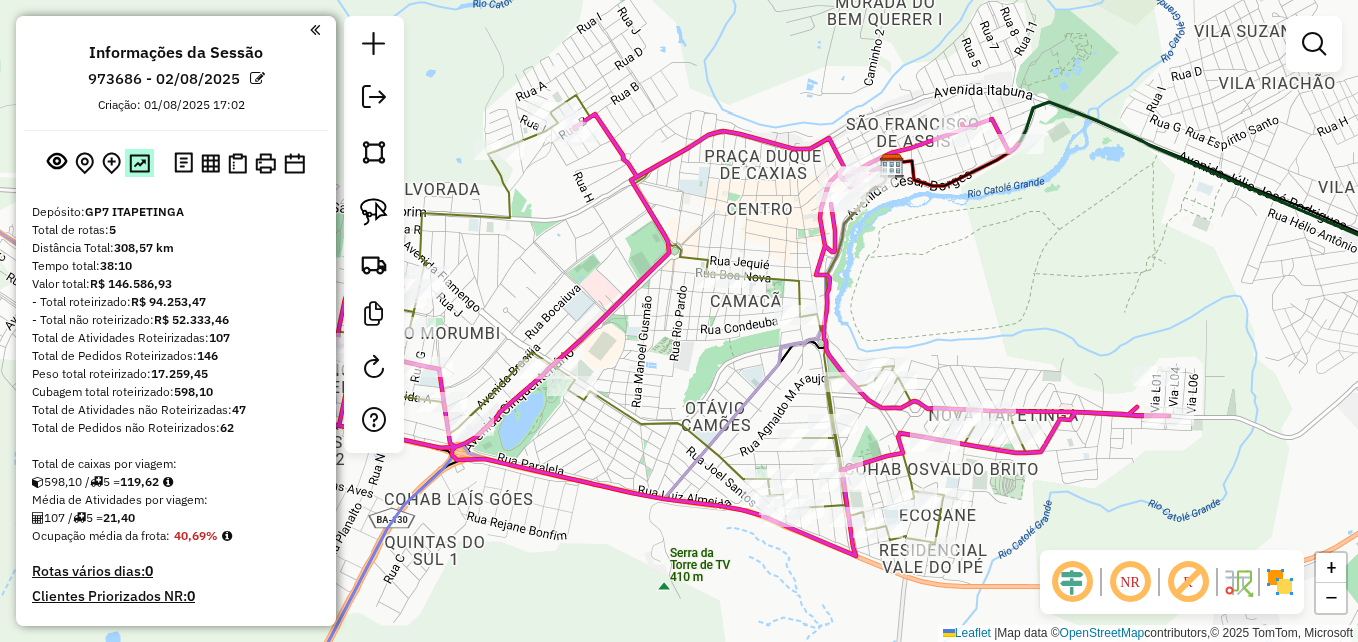 click at bounding box center (139, 163) 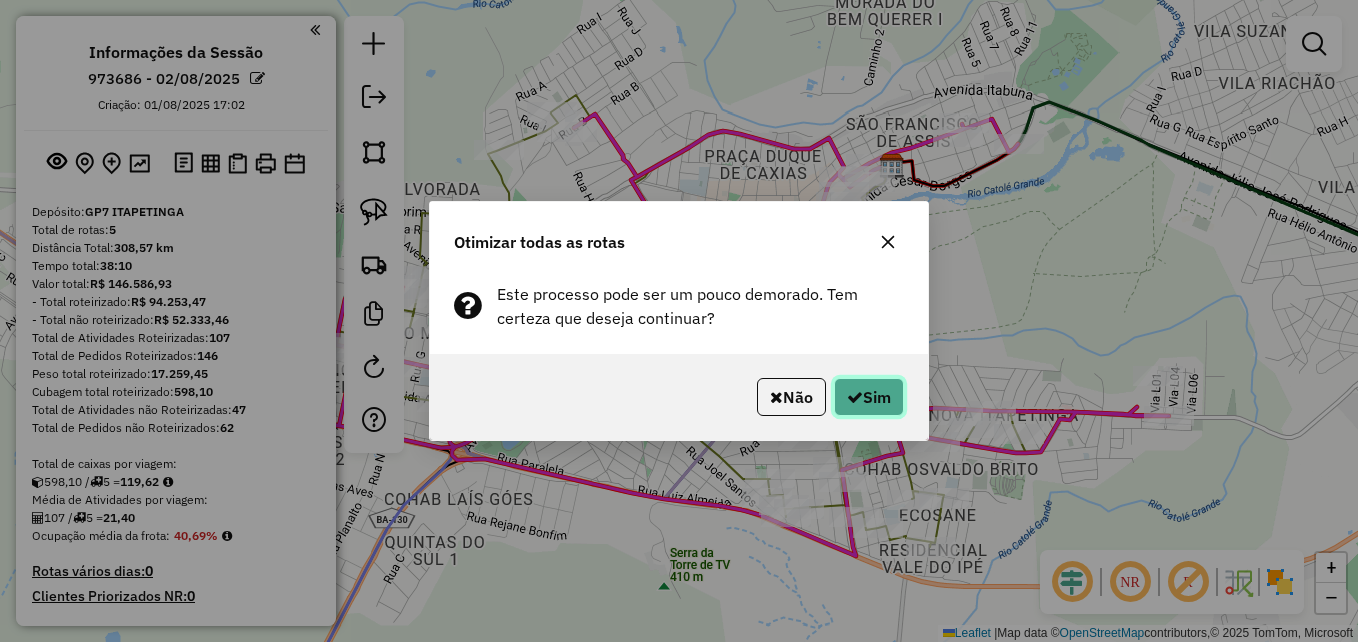 click on "Sim" 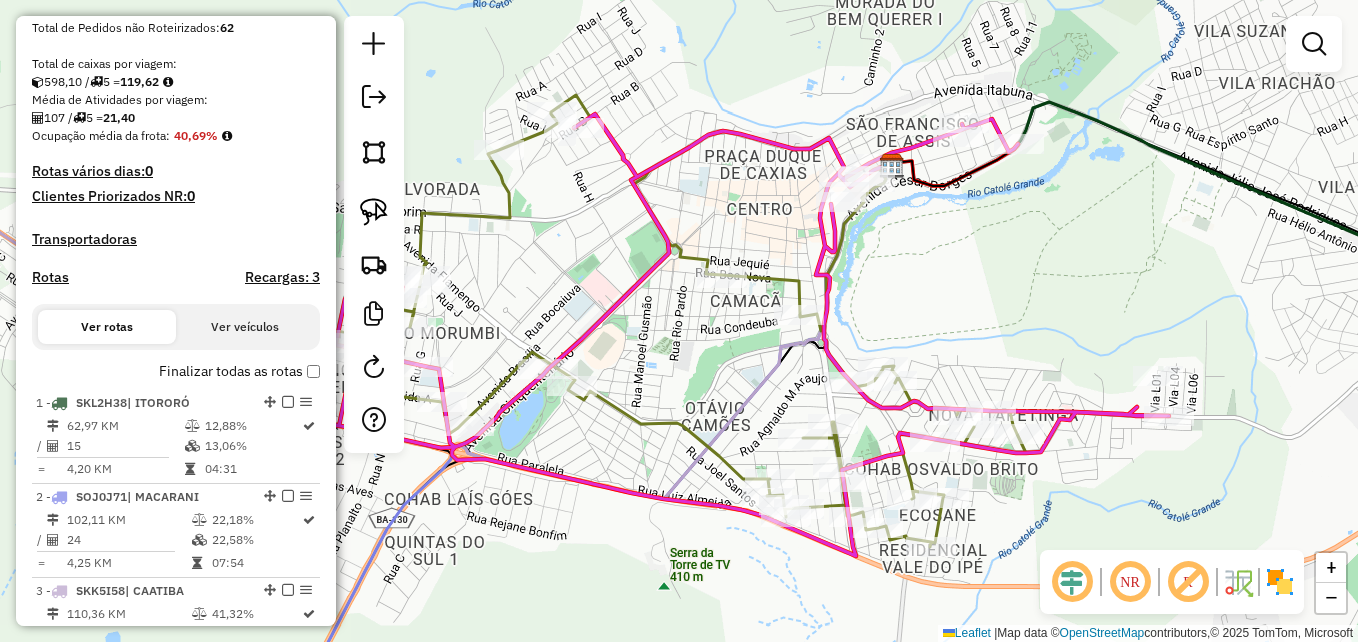 scroll, scrollTop: 800, scrollLeft: 0, axis: vertical 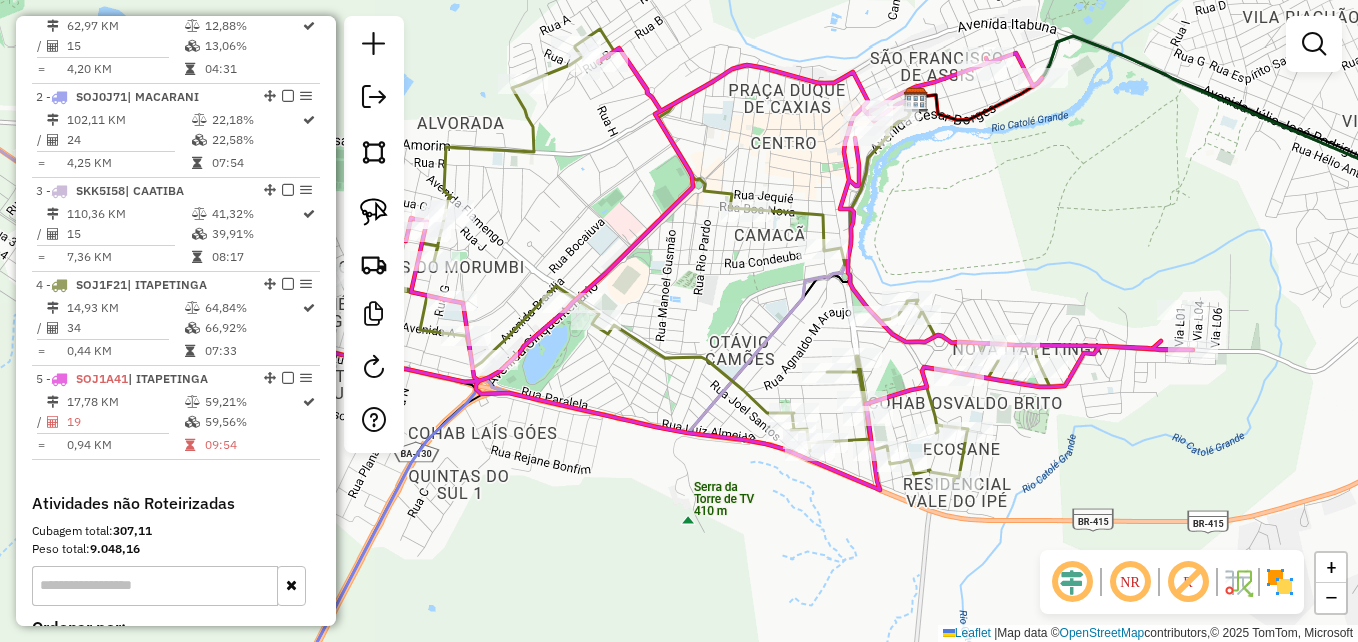 click on "Aguarde...  Pop-up bloqueado!  Seu navegador bloqueou automáticamente a abertura de uma nova janela.   Acesse as configurações e adicione o endereço do sistema a lista de permissão.   Fechar  Informações da Sessão 973686 - 02/08/2025     Criação: 01/08/2025 17:02   Depósito:  GP7 ITAPETINGA  Total de rotas:  5  Distância Total:  308,15 km  Tempo total:  38:09  Valor total:  R$ 146.586,93  - Total roteirizado:  R$ 94.253,47  - Total não roteirizado:  R$ 52.333,46  Total de Atividades Roteirizadas:  107  Total de Pedidos Roteirizados:  146  Peso total roteirizado:  17.259,45  Cubagem total roteirizado:  598,10  Total de Atividades não Roteirizadas:  47  Total de Pedidos não Roteirizados:  62 Total de caixas por viagem:  598,10 /   5 =  119,62 Média de Atividades por viagem:  107 /   5 =  21,40 Ocupação média da frota:  40,69%   Rotas vários dias:  0  Clientes Priorizados NR:  0  Transportadoras  Rotas  Recargas: 3   Ver rotas   Ver veículos  Finalizar todas as rotas   1 -" at bounding box center (679, 321) 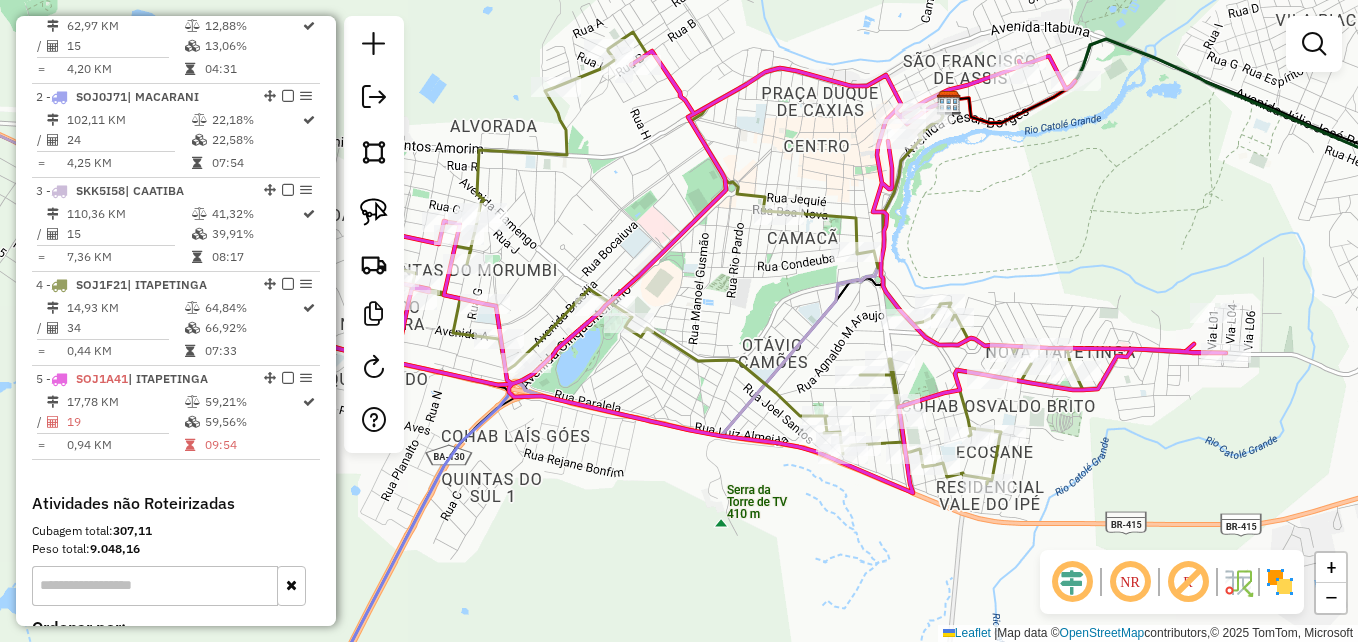 drag, startPoint x: 651, startPoint y: 261, endPoint x: 691, endPoint y: 273, distance: 41.761227 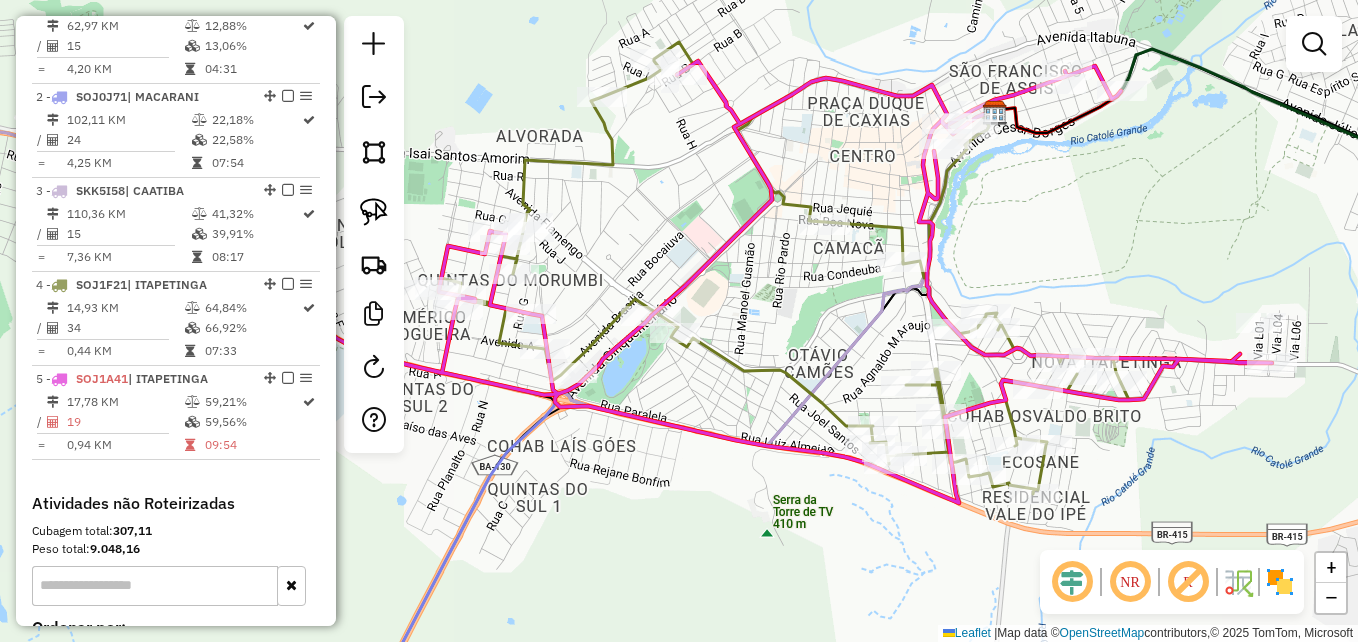 drag, startPoint x: 584, startPoint y: 223, endPoint x: 645, endPoint y: 228, distance: 61.204575 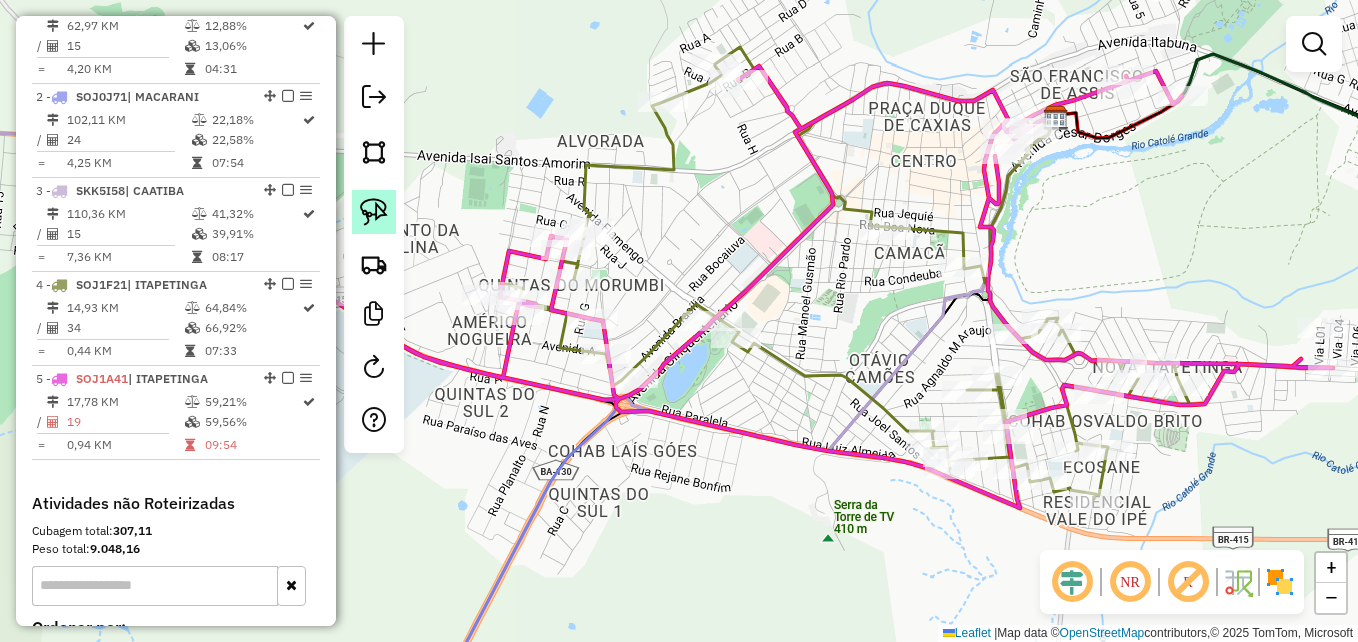 click 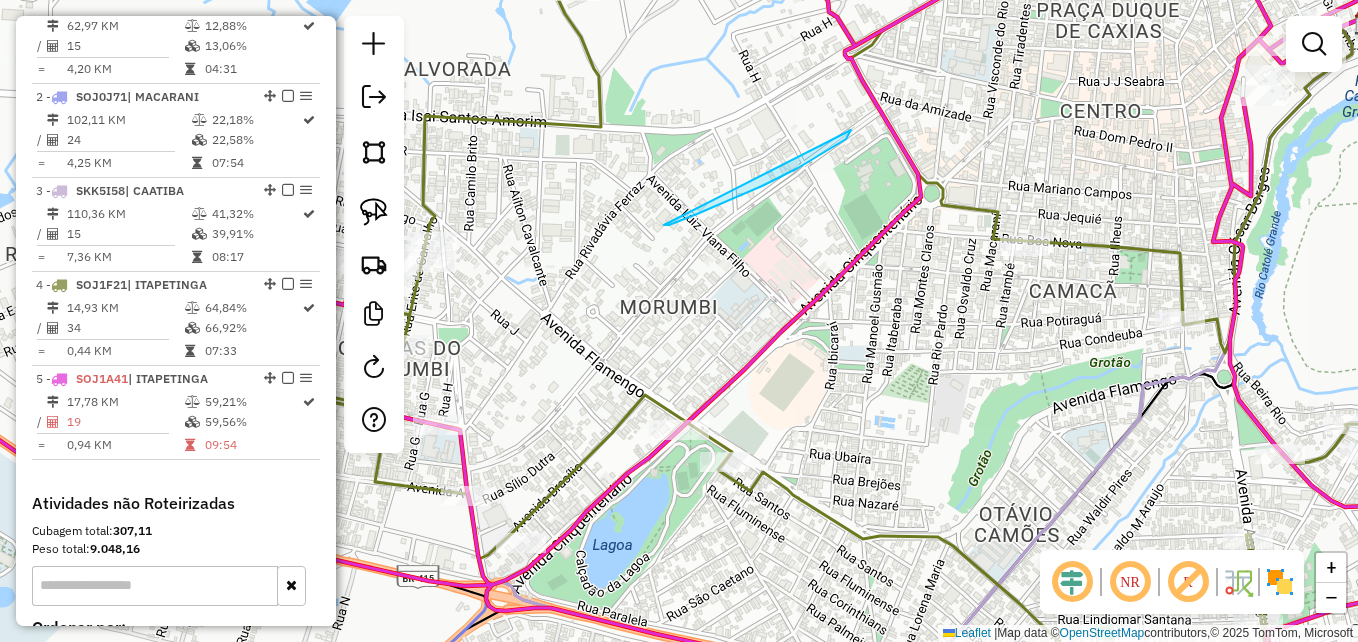 drag, startPoint x: 664, startPoint y: 225, endPoint x: 851, endPoint y: 130, distance: 209.74747 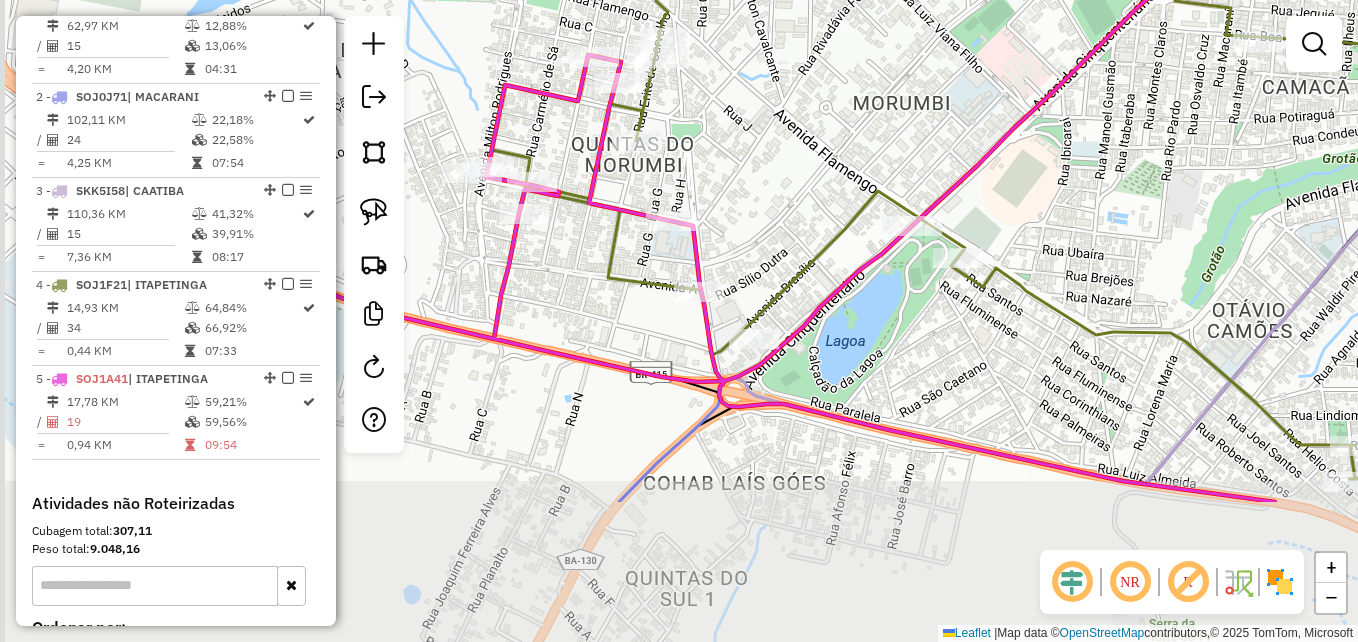 drag, startPoint x: 658, startPoint y: 258, endPoint x: 891, endPoint y: 54, distance: 309.68533 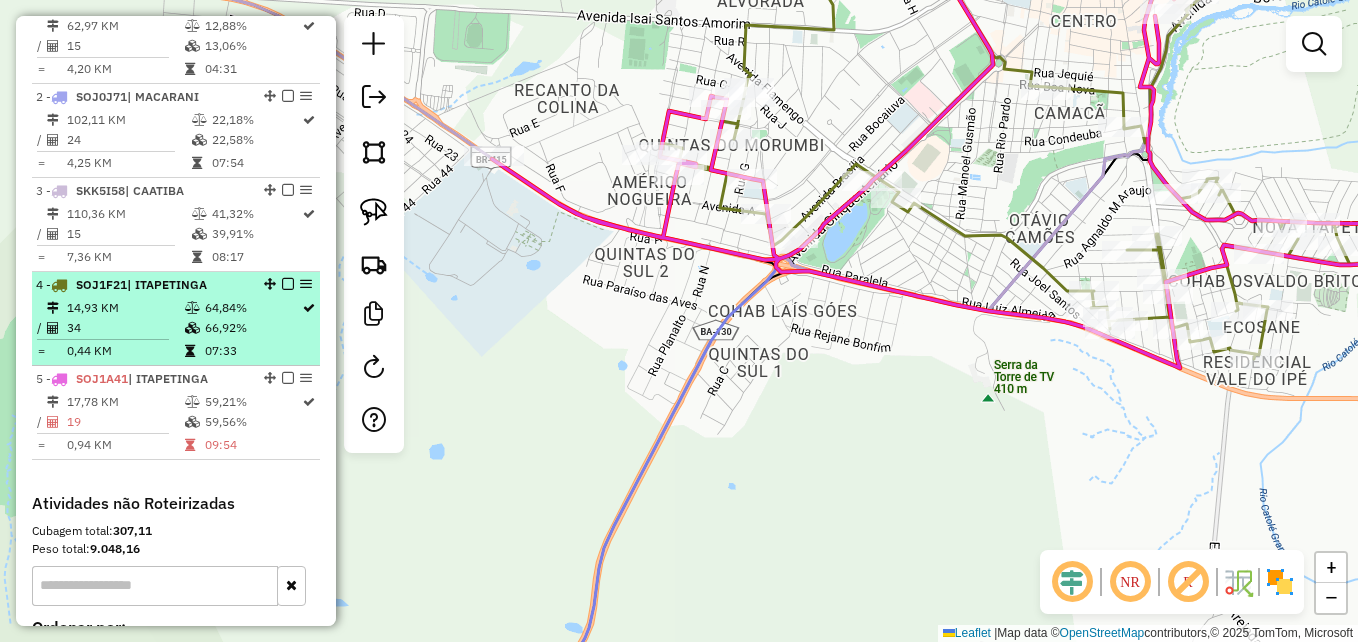 select on "**********" 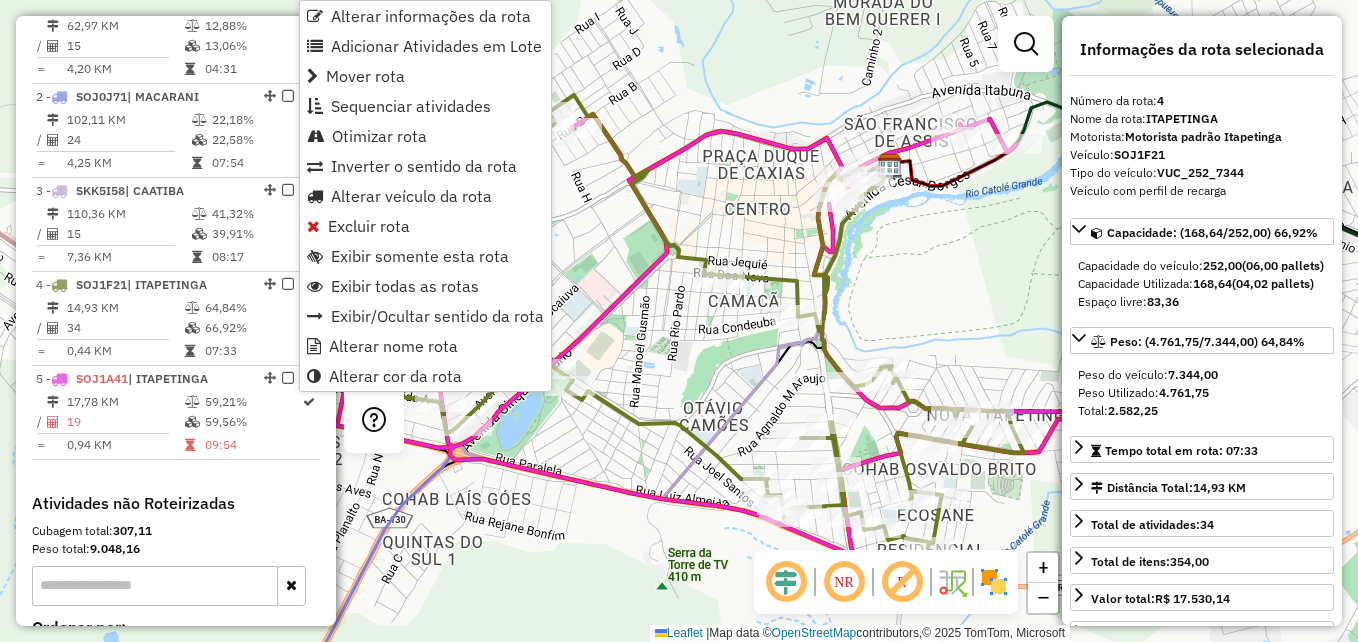 click on "Janela de atendimento Grade de atendimento Capacidade Transportadoras Veículos Cliente Pedidos  Rotas Selecione os dias de semana para filtrar as janelas de atendimento  Seg   Ter   Qua   Qui   Sex   Sáb   Dom  Informe o período da janela de atendimento: De: Até:  Filtrar exatamente a janela do cliente  Considerar janela de atendimento padrão  Selecione os dias de semana para filtrar as grades de atendimento  Seg   Ter   Qua   Qui   Sex   Sáb   Dom   Considerar clientes sem dia de atendimento cadastrado  Clientes fora do dia de atendimento selecionado Filtrar as atividades entre os valores definidos abaixo:  Peso mínimo:   Peso máximo:   Cubagem mínima:   Cubagem máxima:   De:   Até:  Filtrar as atividades entre o tempo de atendimento definido abaixo:  De:   Até:   Considerar capacidade total dos clientes não roteirizados Transportadora: Selecione um ou mais itens Tipo de veículo: Selecione um ou mais itens Veículo: Selecione um ou mais itens Motorista: Selecione um ou mais itens Nome: Rótulo:" 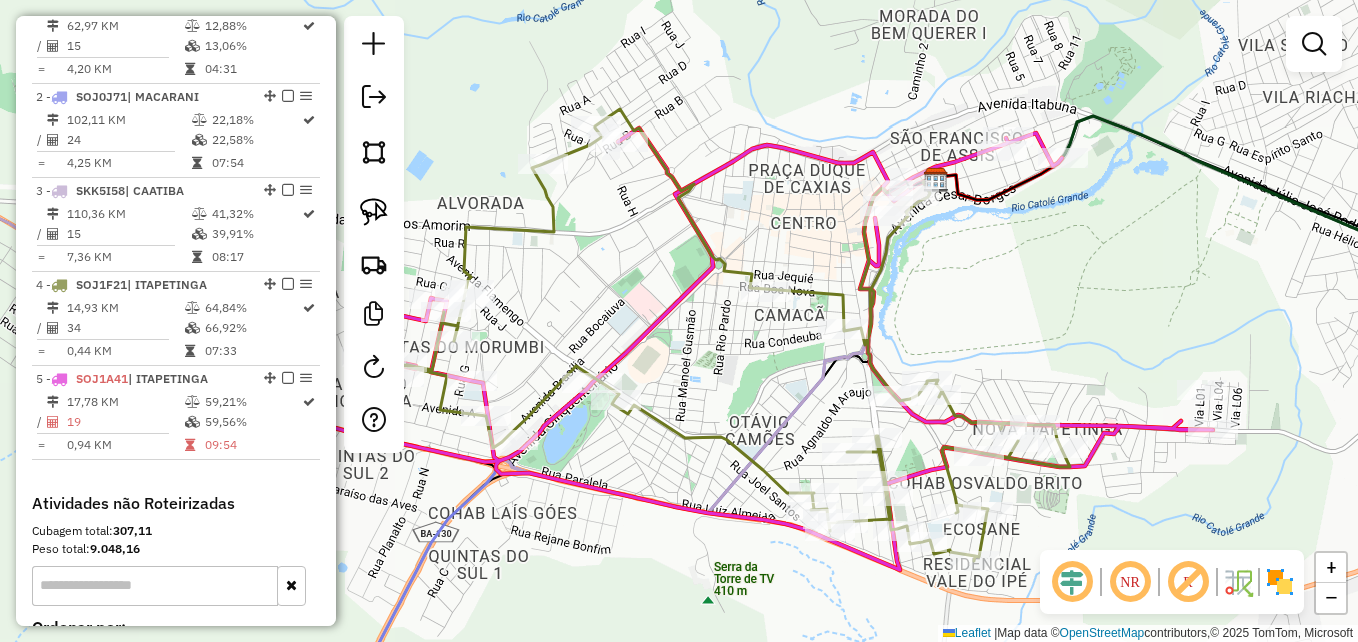 drag, startPoint x: 597, startPoint y: 286, endPoint x: 670, endPoint y: 303, distance: 74.953316 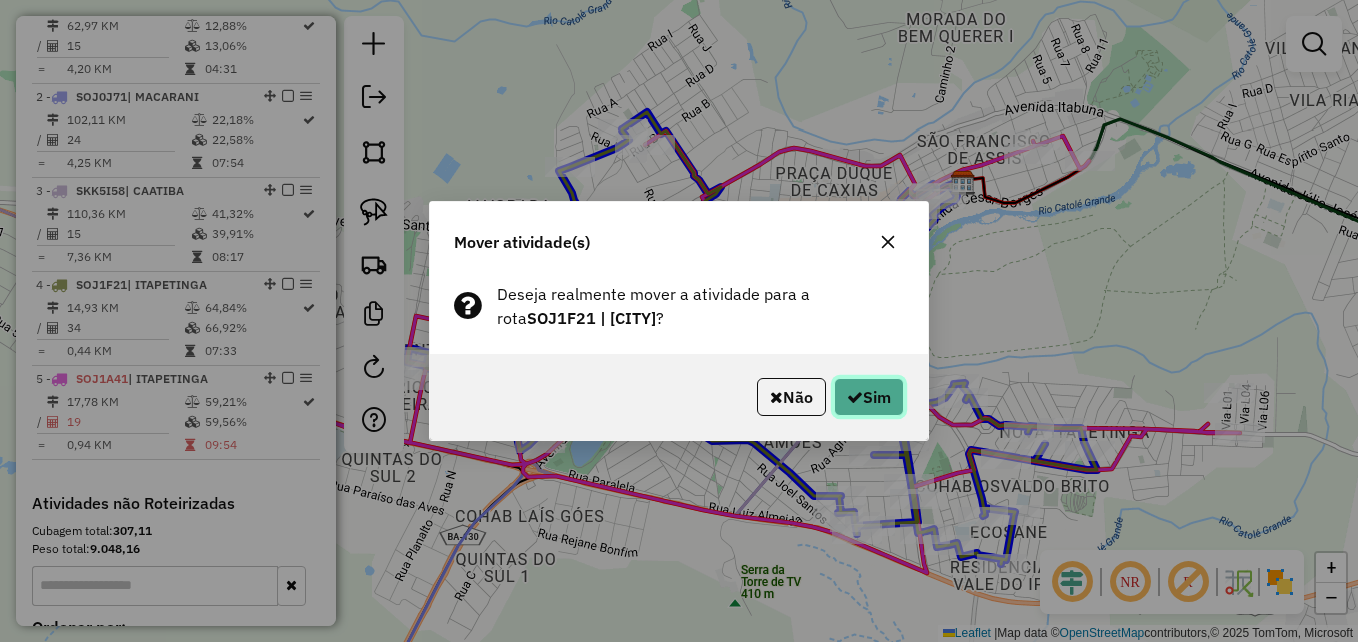 click on "Sim" 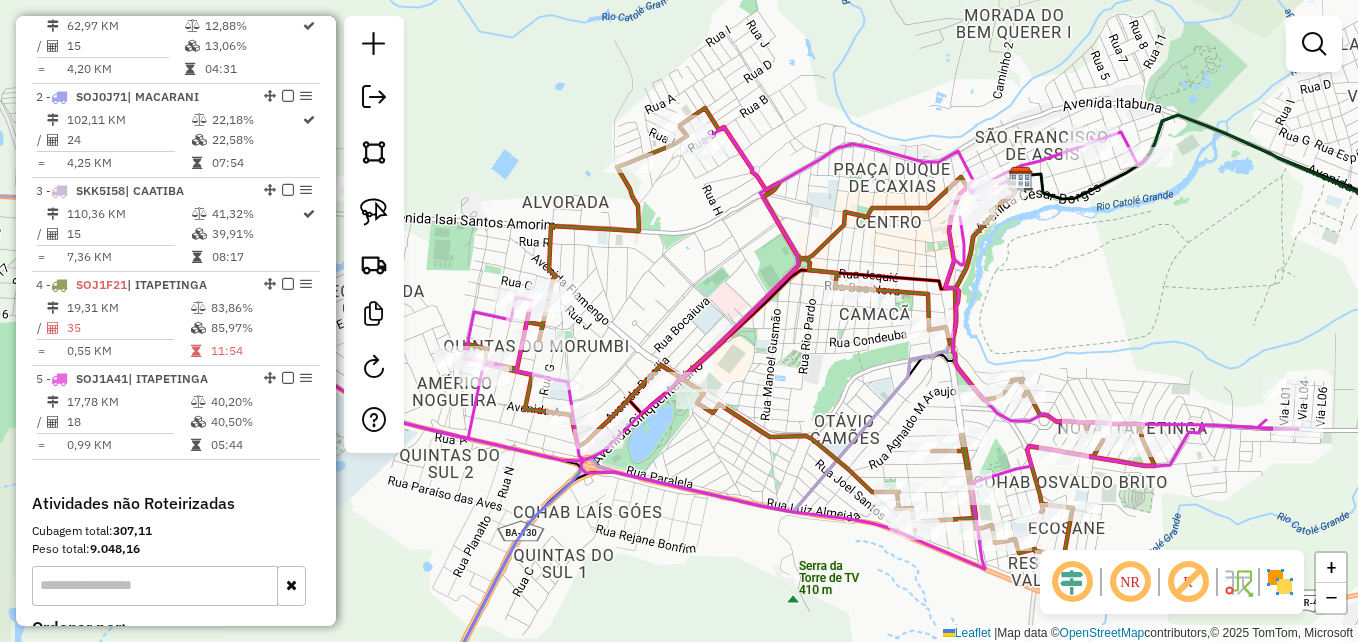 drag, startPoint x: 627, startPoint y: 295, endPoint x: 684, endPoint y: 291, distance: 57.14018 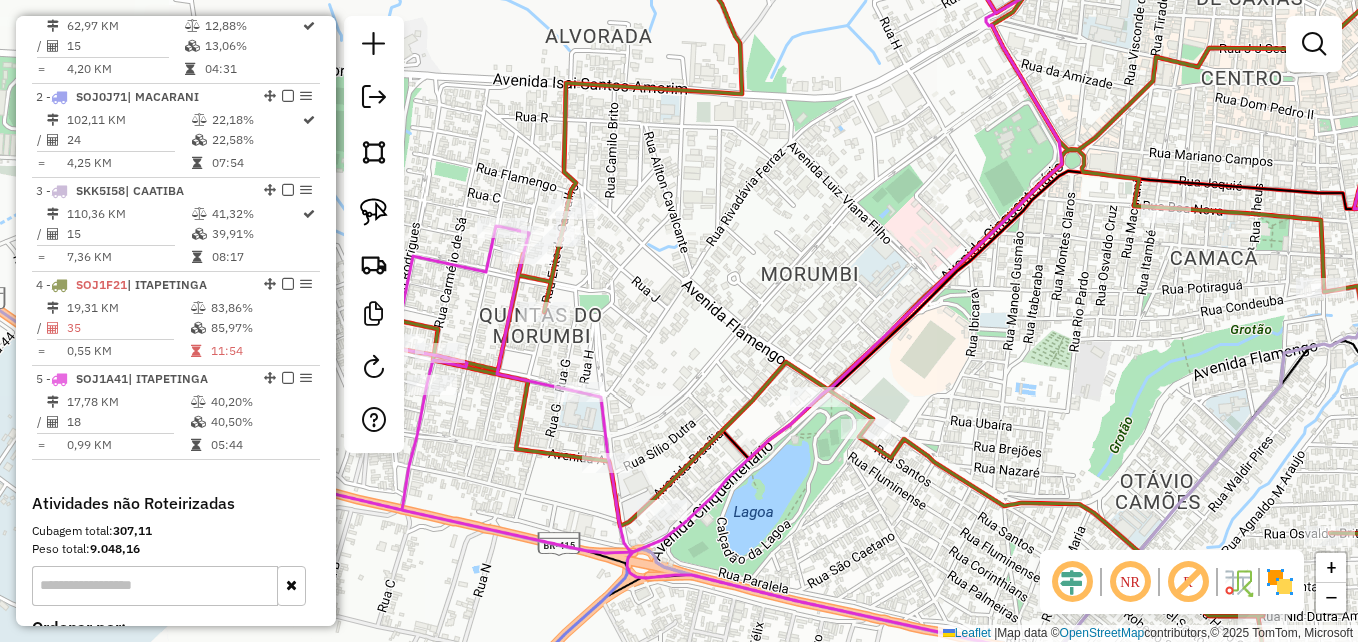 drag, startPoint x: 688, startPoint y: 293, endPoint x: 829, endPoint y: 243, distance: 149.60281 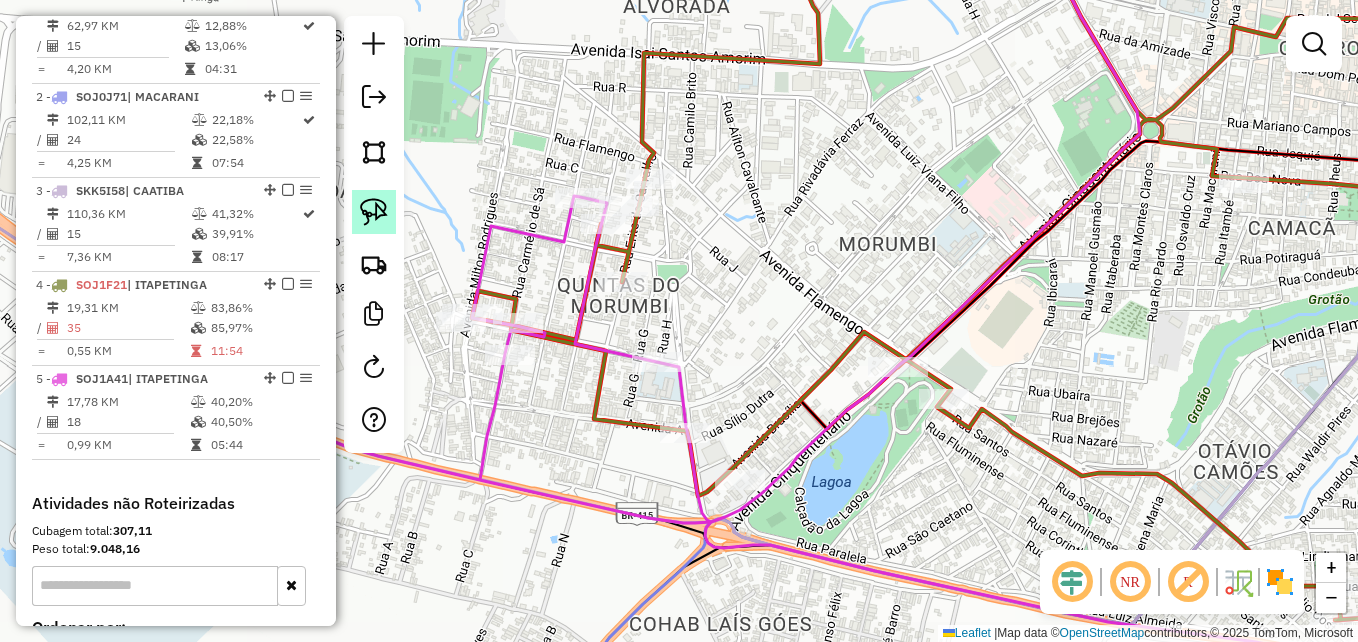 drag, startPoint x: 365, startPoint y: 209, endPoint x: 373, endPoint y: 216, distance: 10.630146 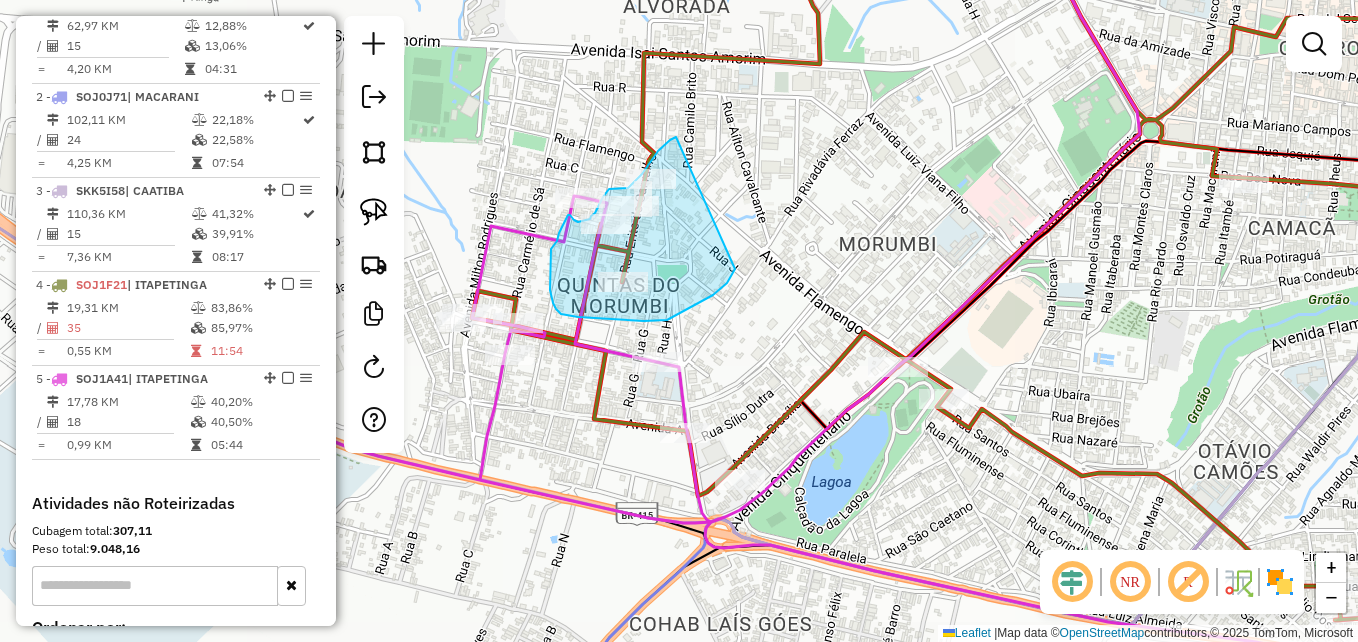 drag, startPoint x: 676, startPoint y: 137, endPoint x: 743, endPoint y: 231, distance: 115.43397 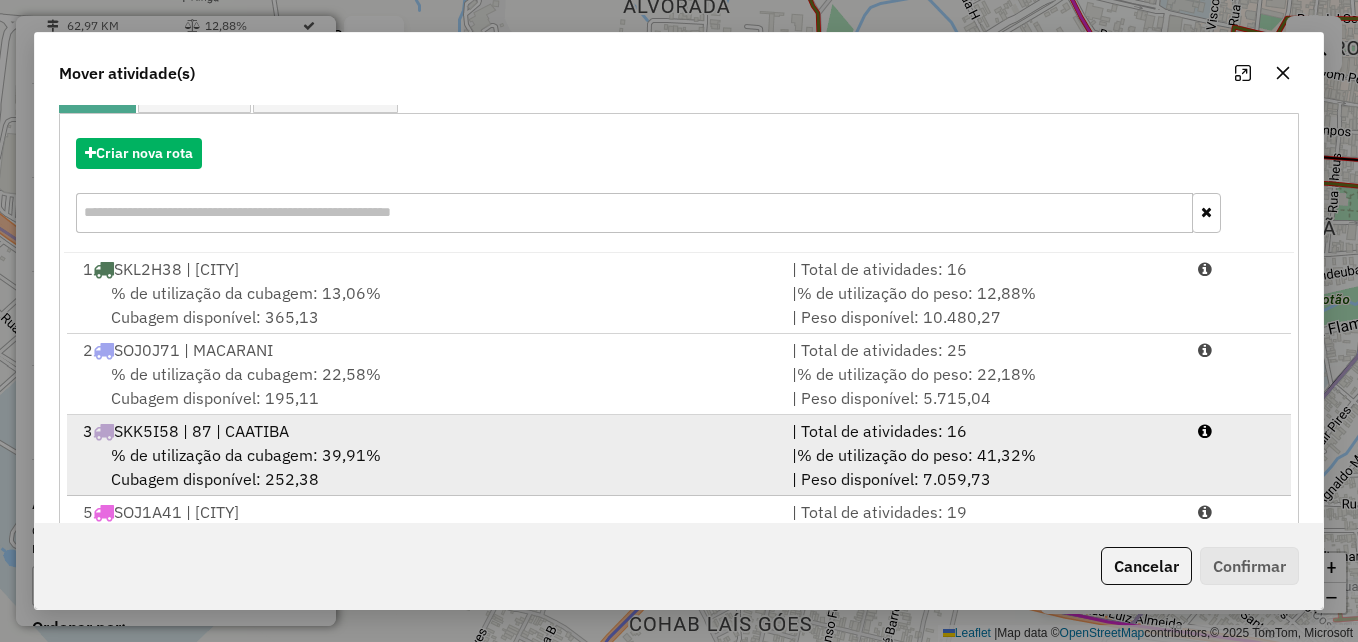scroll, scrollTop: 290, scrollLeft: 0, axis: vertical 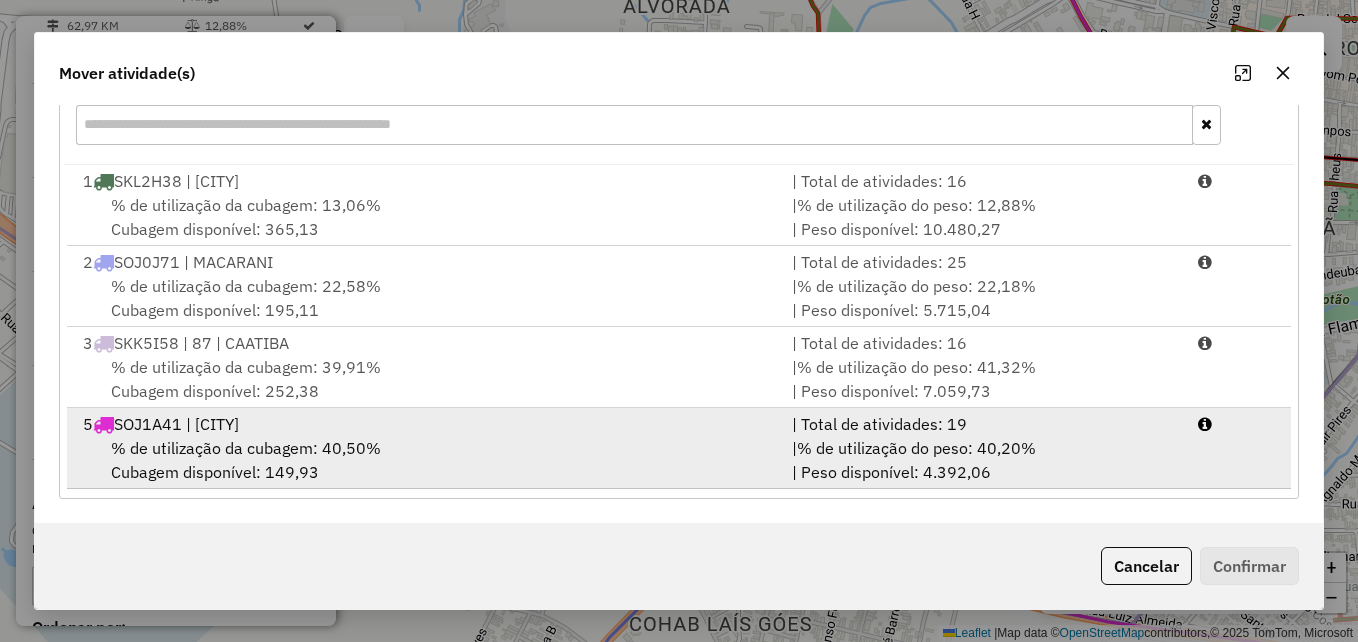 click on "% de utilização da cubagem: 40,50%  Cubagem disponível: 149,93" at bounding box center (425, 460) 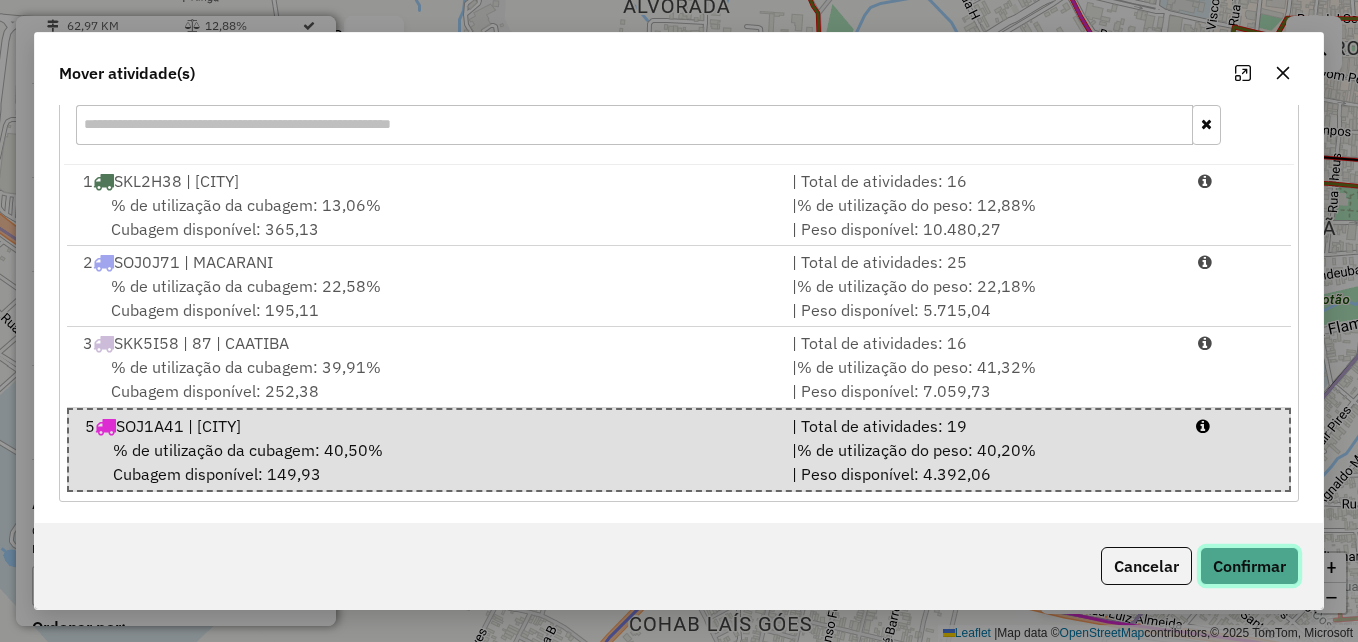click on "Confirmar" 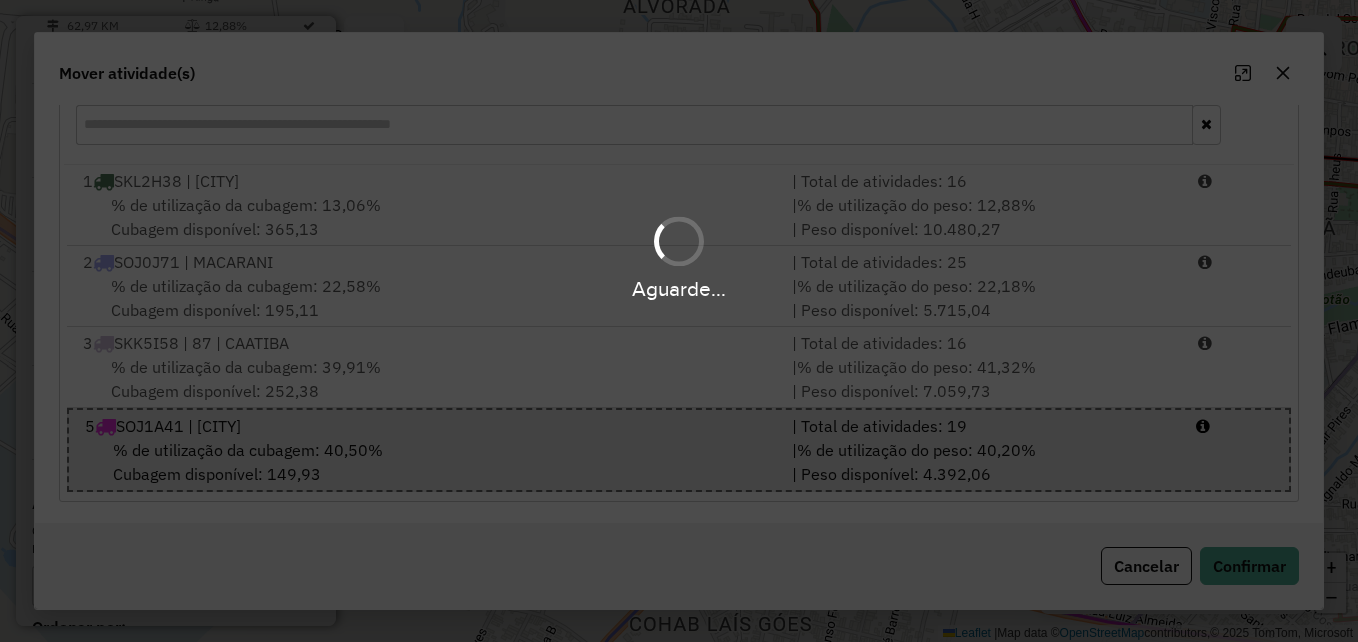 scroll, scrollTop: 0, scrollLeft: 0, axis: both 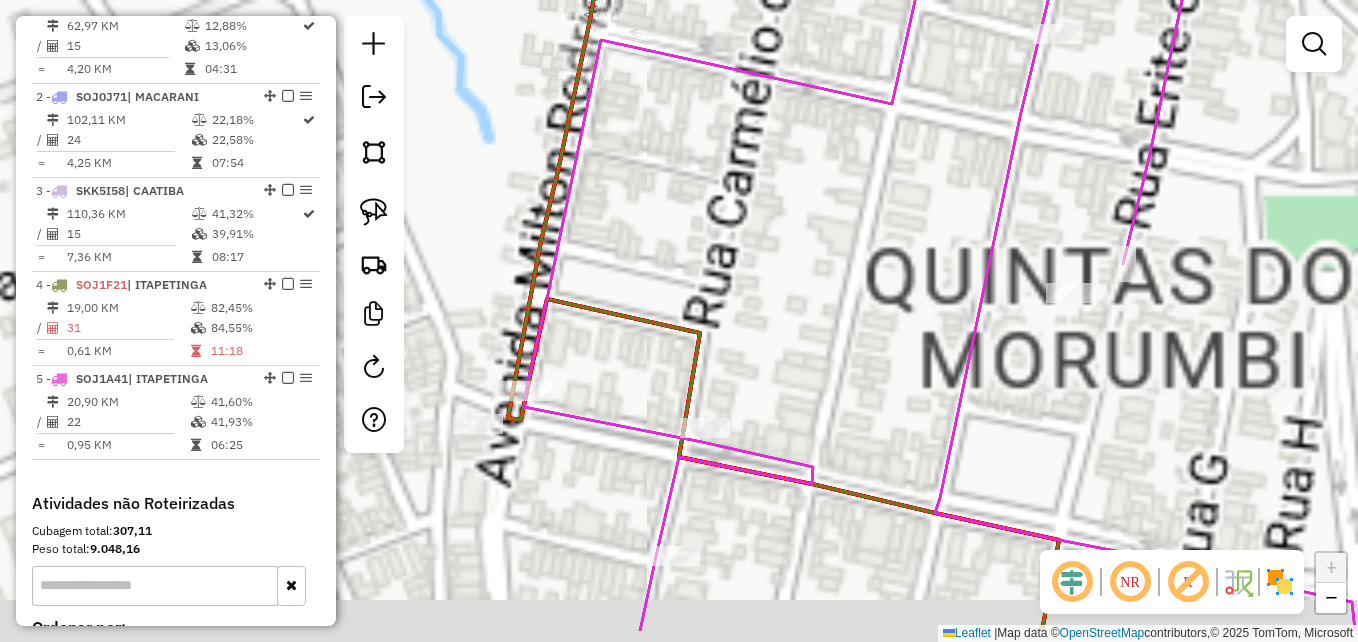 drag, startPoint x: 517, startPoint y: 263, endPoint x: 701, endPoint y: 188, distance: 198.69826 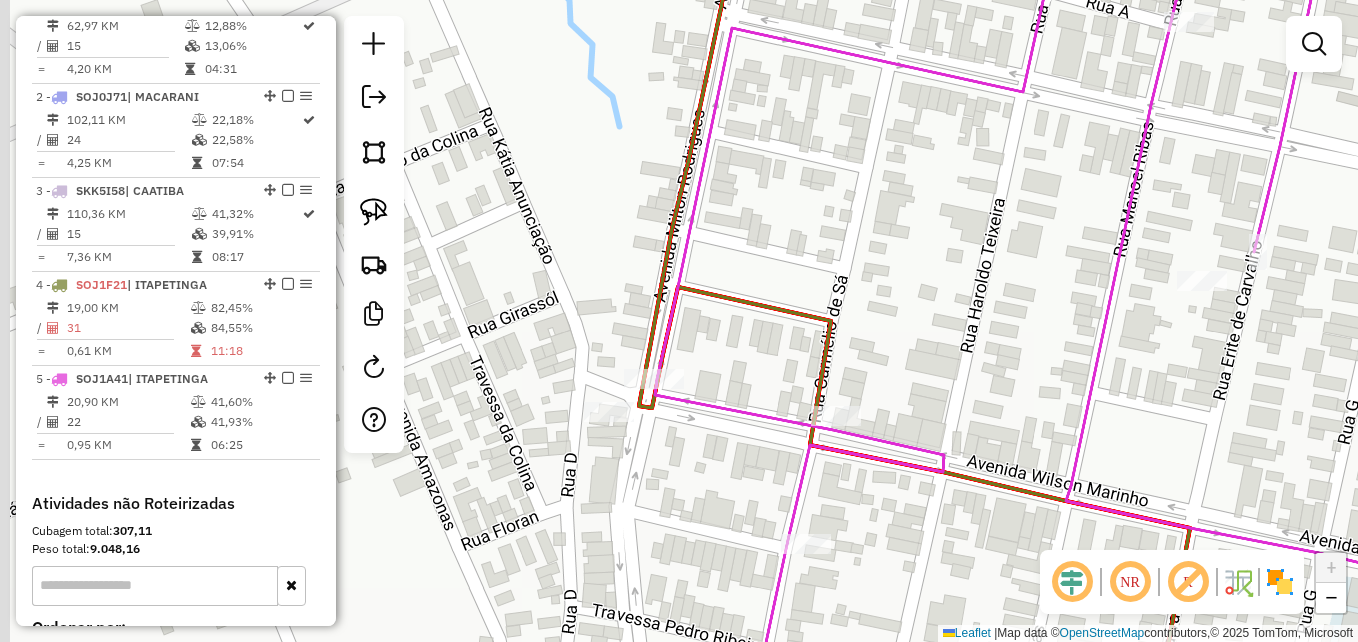 drag, startPoint x: 485, startPoint y: 410, endPoint x: 615, endPoint y: 398, distance: 130.55267 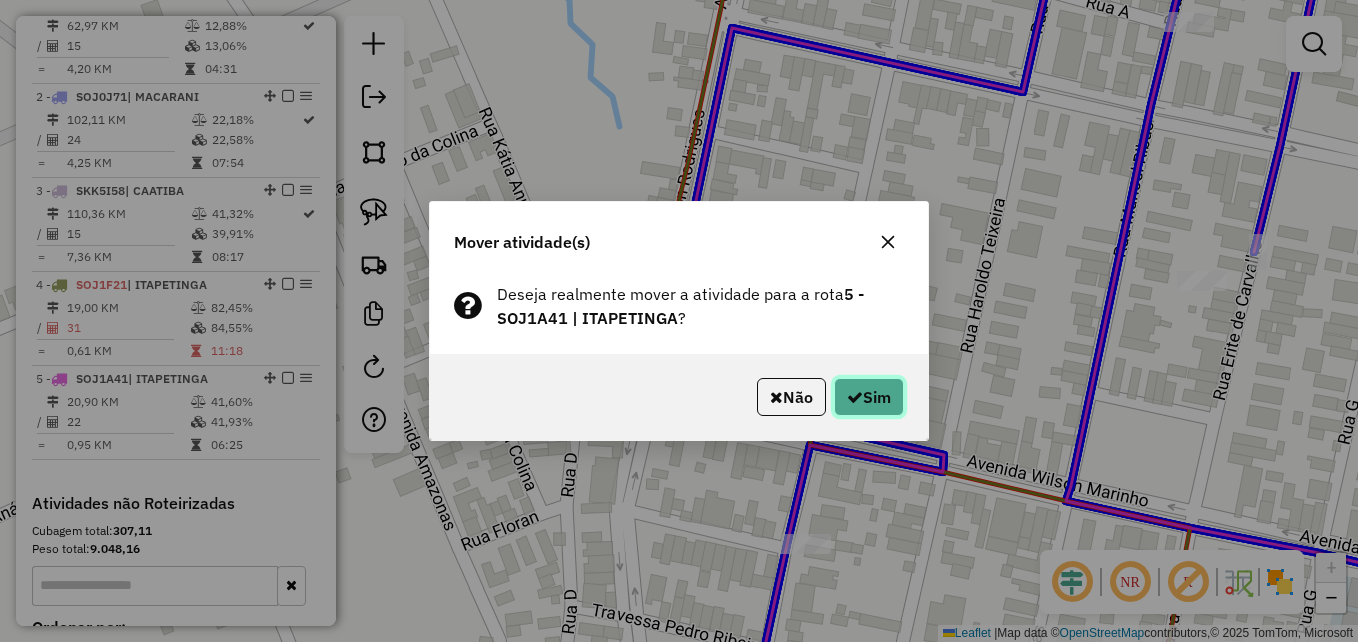 click on "Sim" 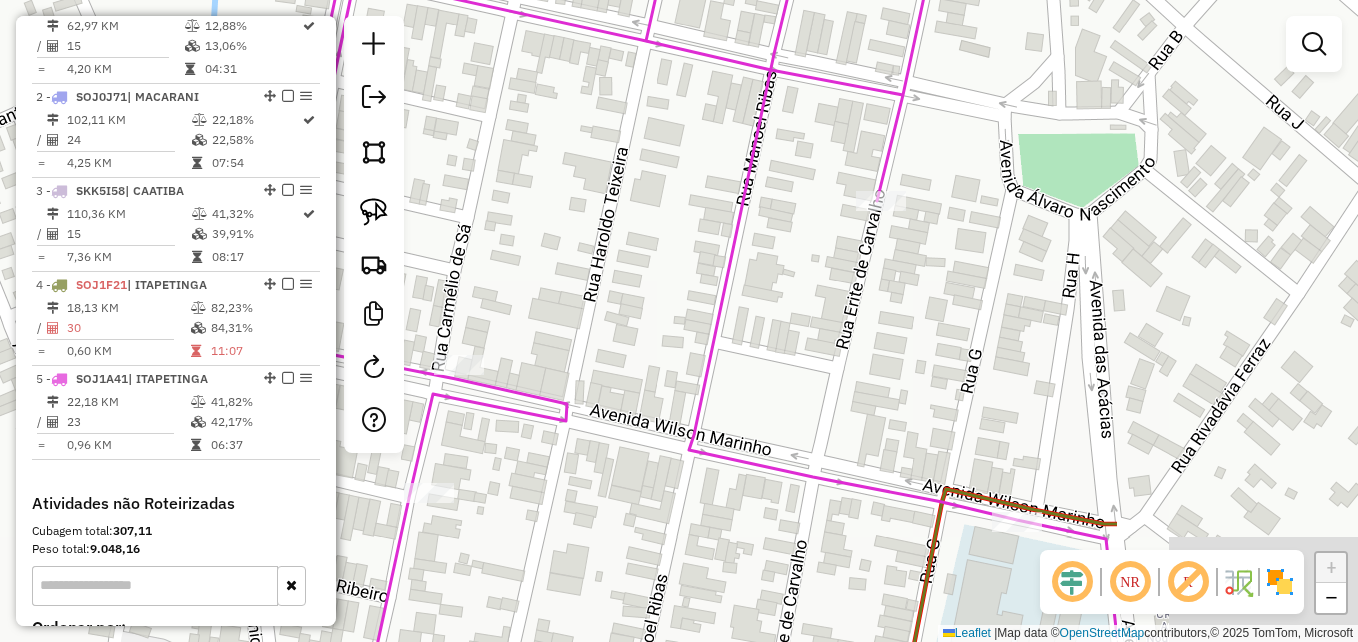 drag, startPoint x: 941, startPoint y: 342, endPoint x: 564, endPoint y: 291, distance: 380.43396 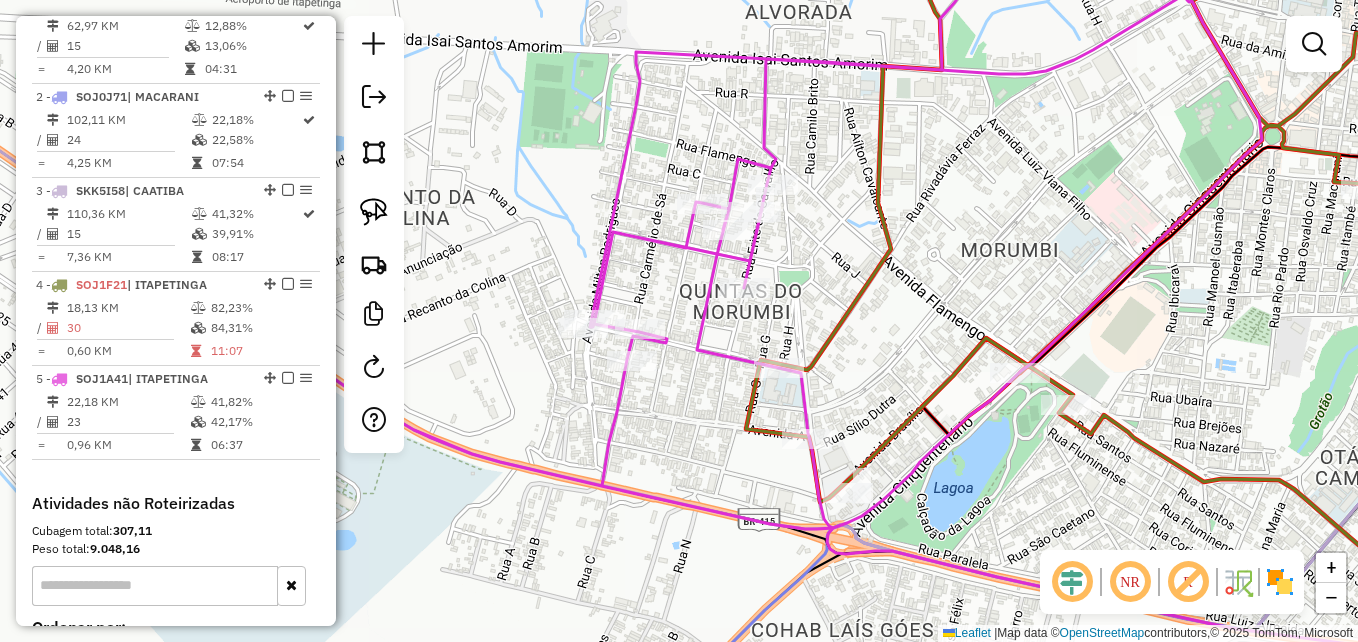 drag, startPoint x: 628, startPoint y: 208, endPoint x: 486, endPoint y: 275, distance: 157.01274 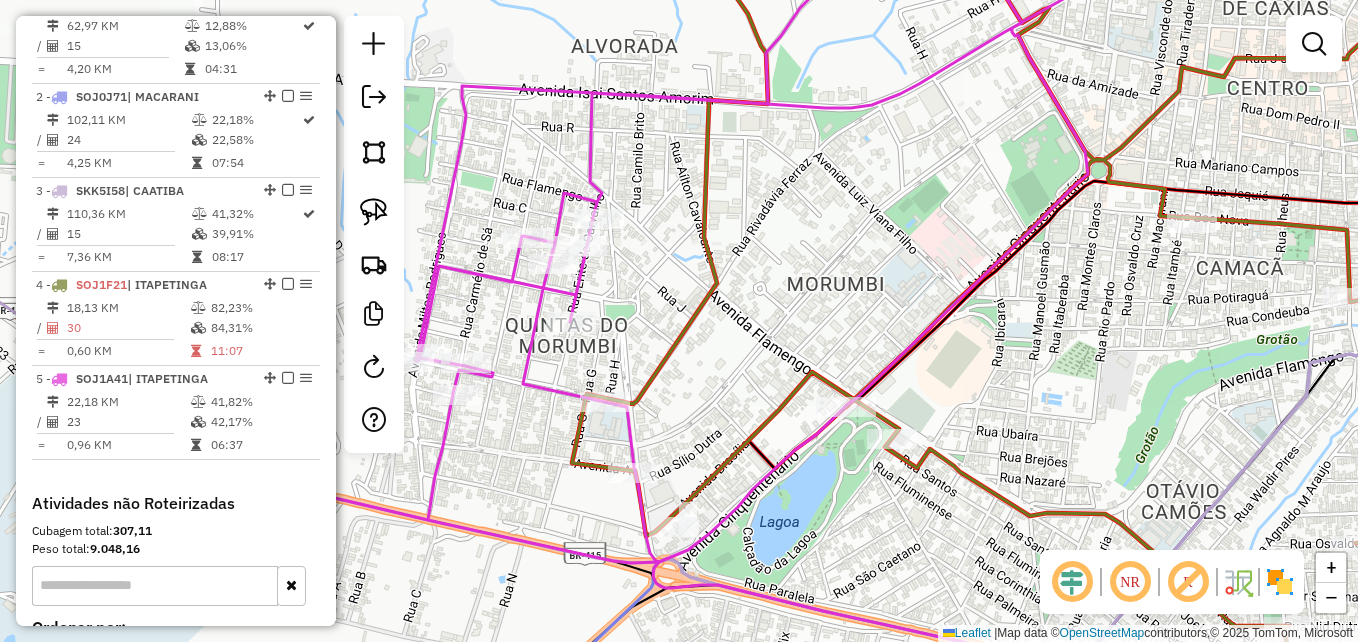 drag, startPoint x: 683, startPoint y: 345, endPoint x: 688, endPoint y: 252, distance: 93.13431 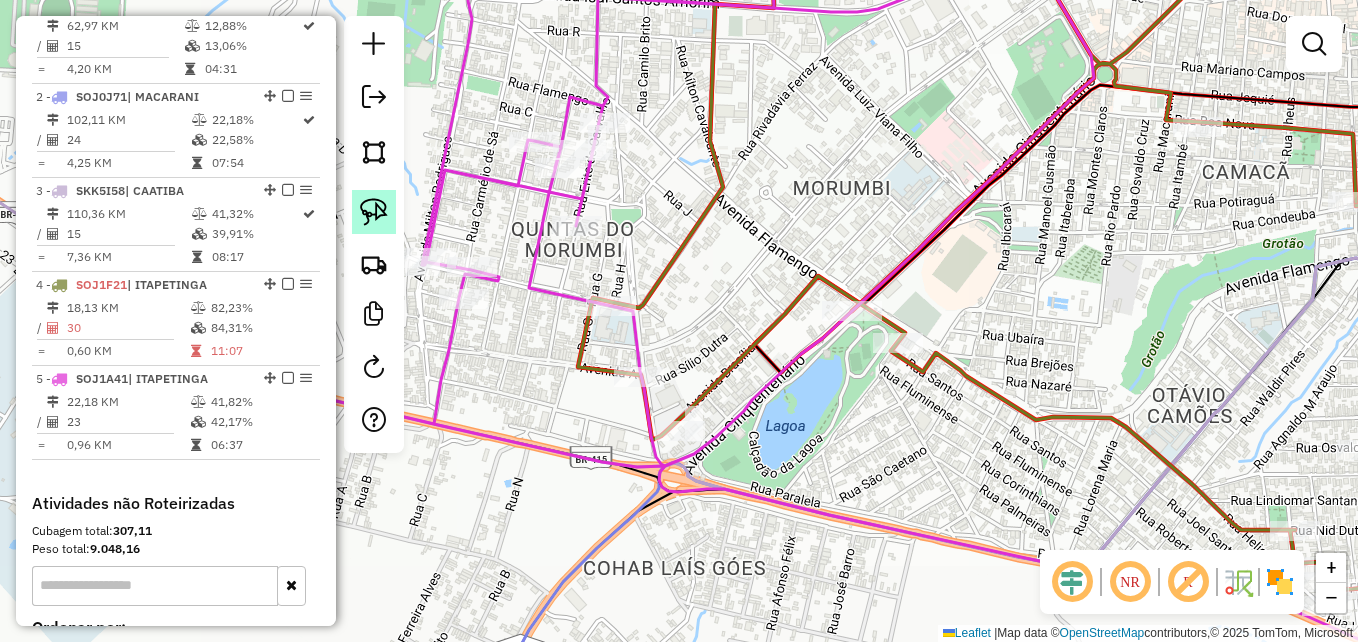 click 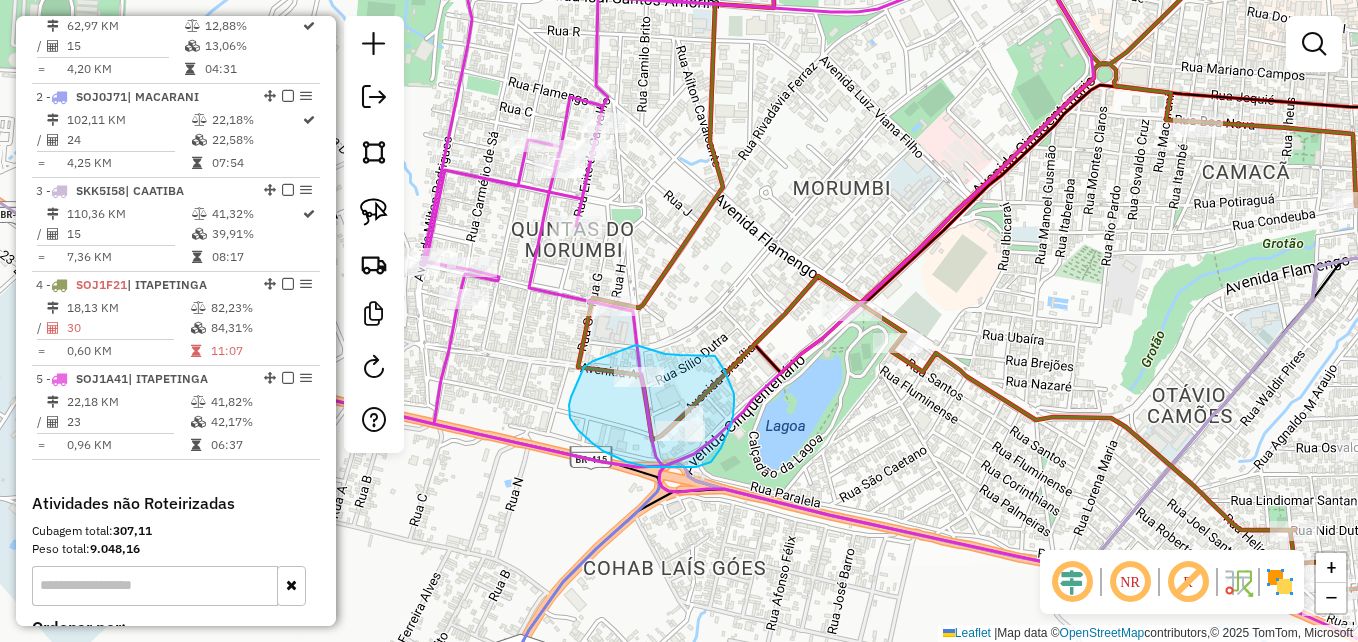 drag, startPoint x: 680, startPoint y: 355, endPoint x: 710, endPoint y: 353, distance: 30.066593 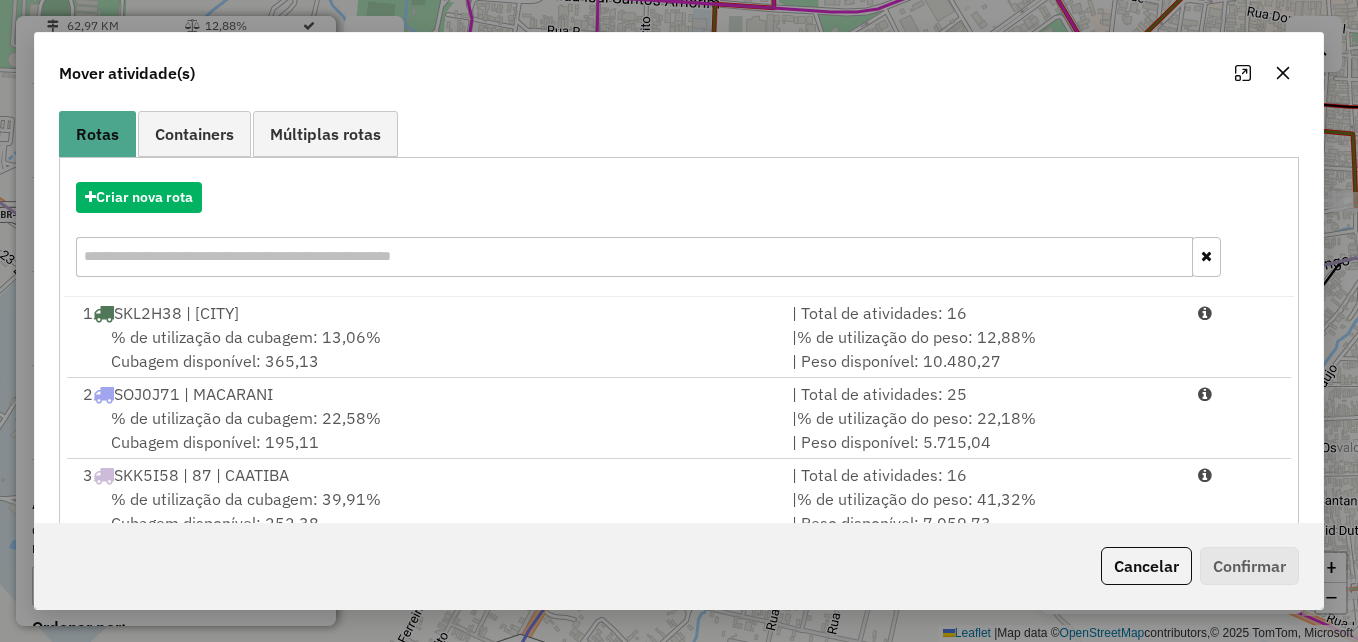 scroll, scrollTop: 290, scrollLeft: 0, axis: vertical 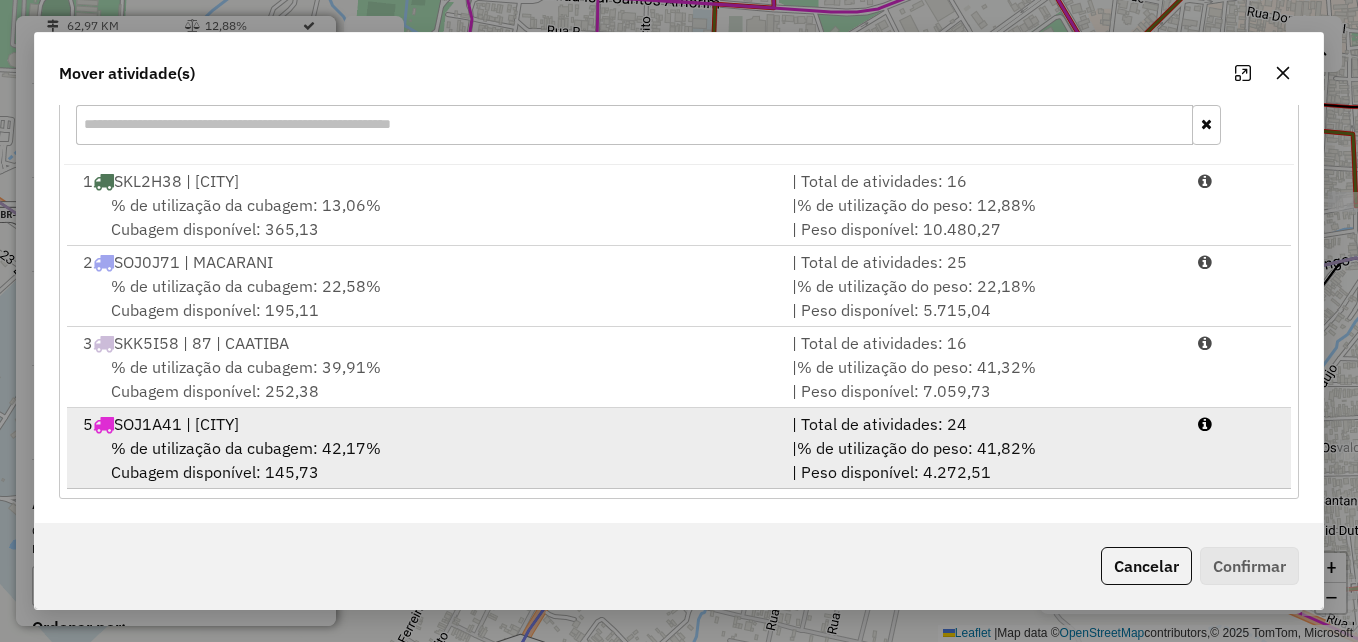 click on "% de utilização da cubagem: 42,17%  Cubagem disponível: 145,73" at bounding box center (425, 460) 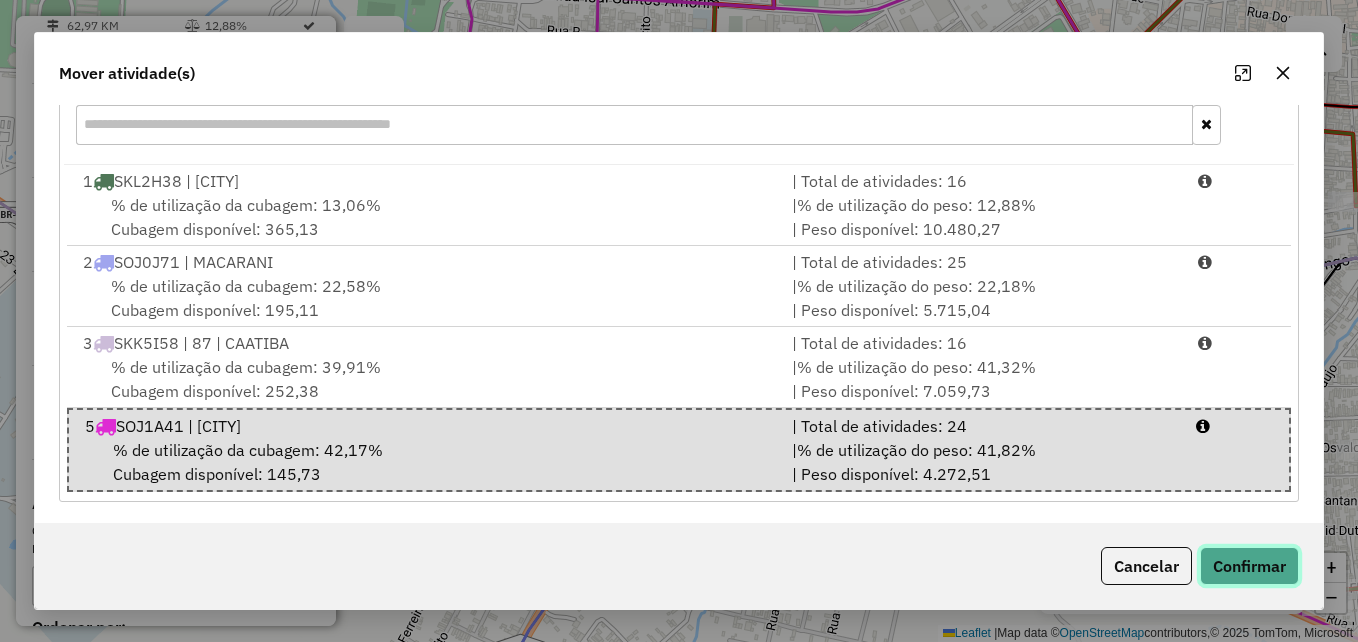 click on "Confirmar" 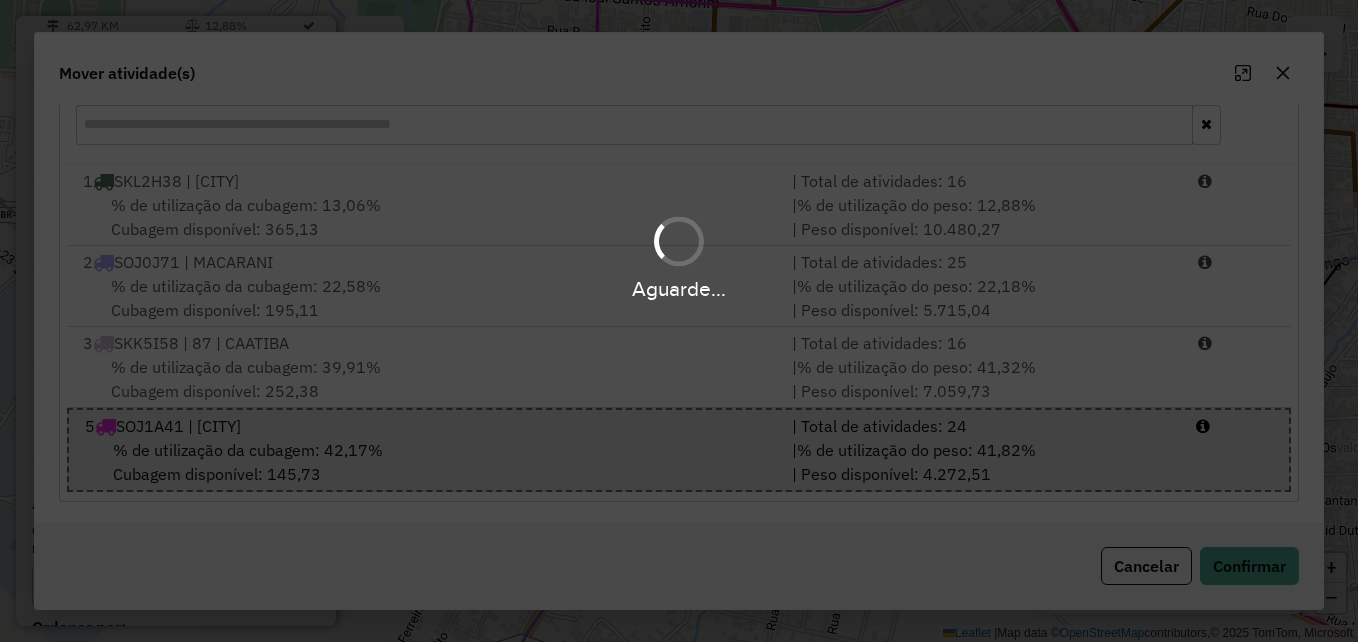 scroll, scrollTop: 0, scrollLeft: 0, axis: both 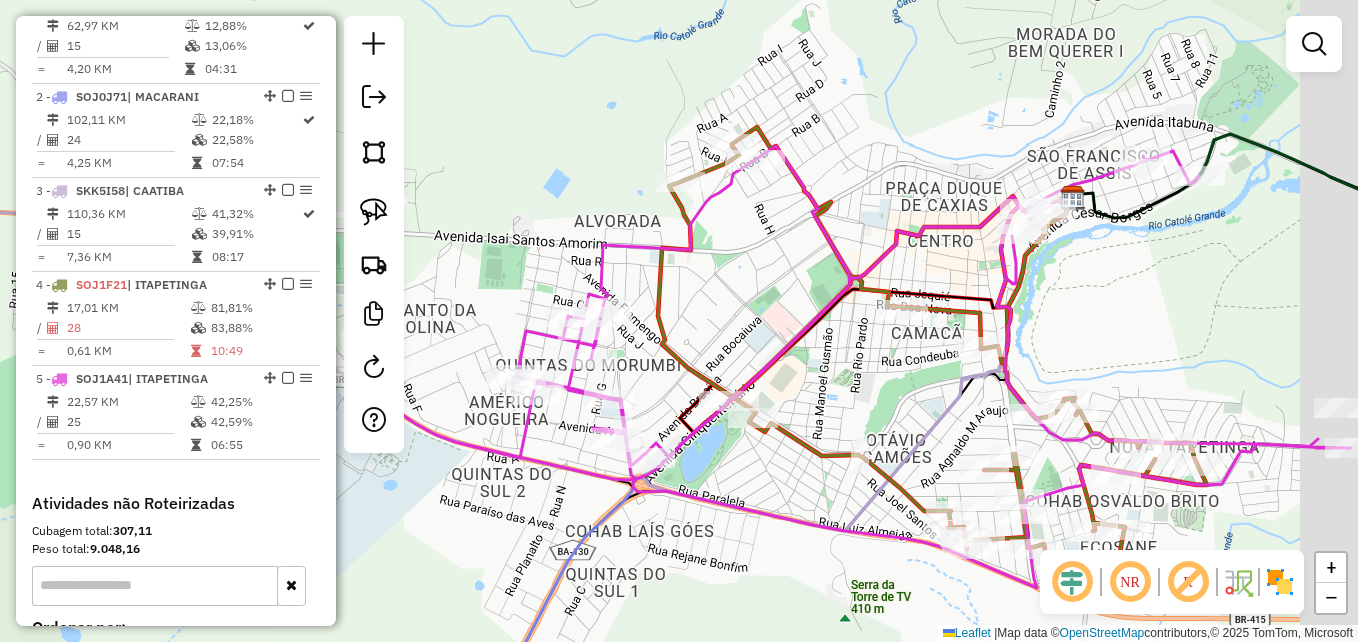 drag, startPoint x: 868, startPoint y: 433, endPoint x: 770, endPoint y: 478, distance: 107.837845 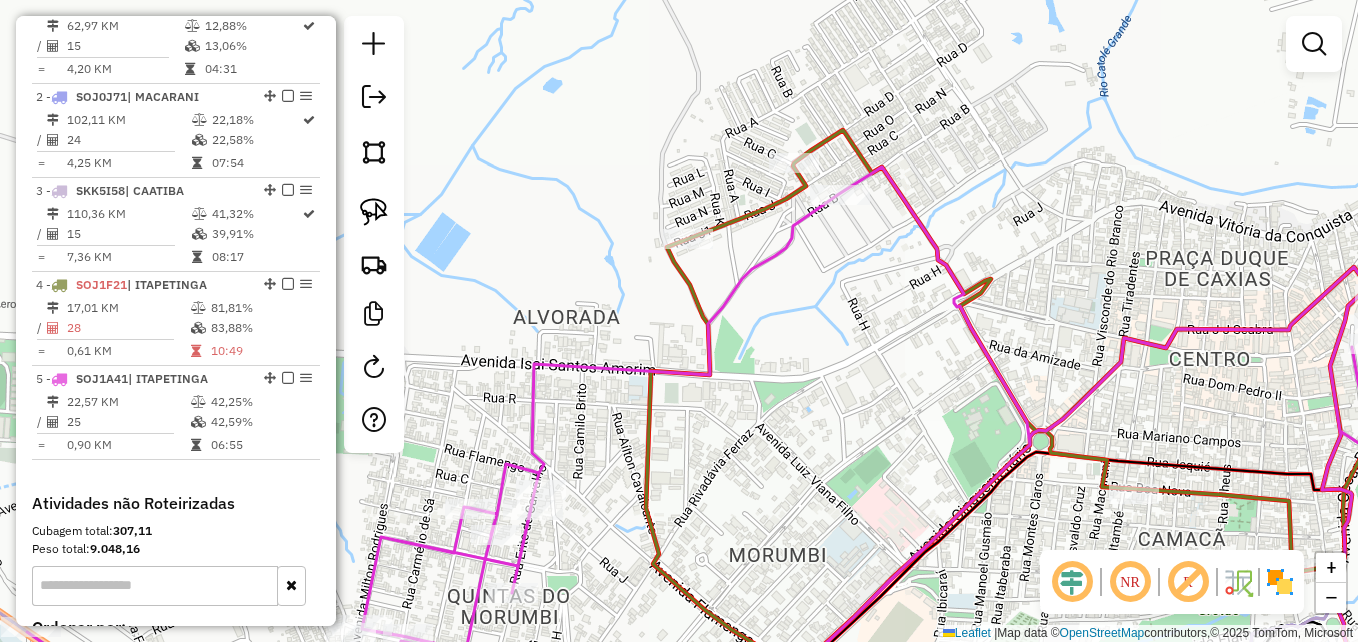 drag, startPoint x: 728, startPoint y: 170, endPoint x: 895, endPoint y: 314, distance: 220.51077 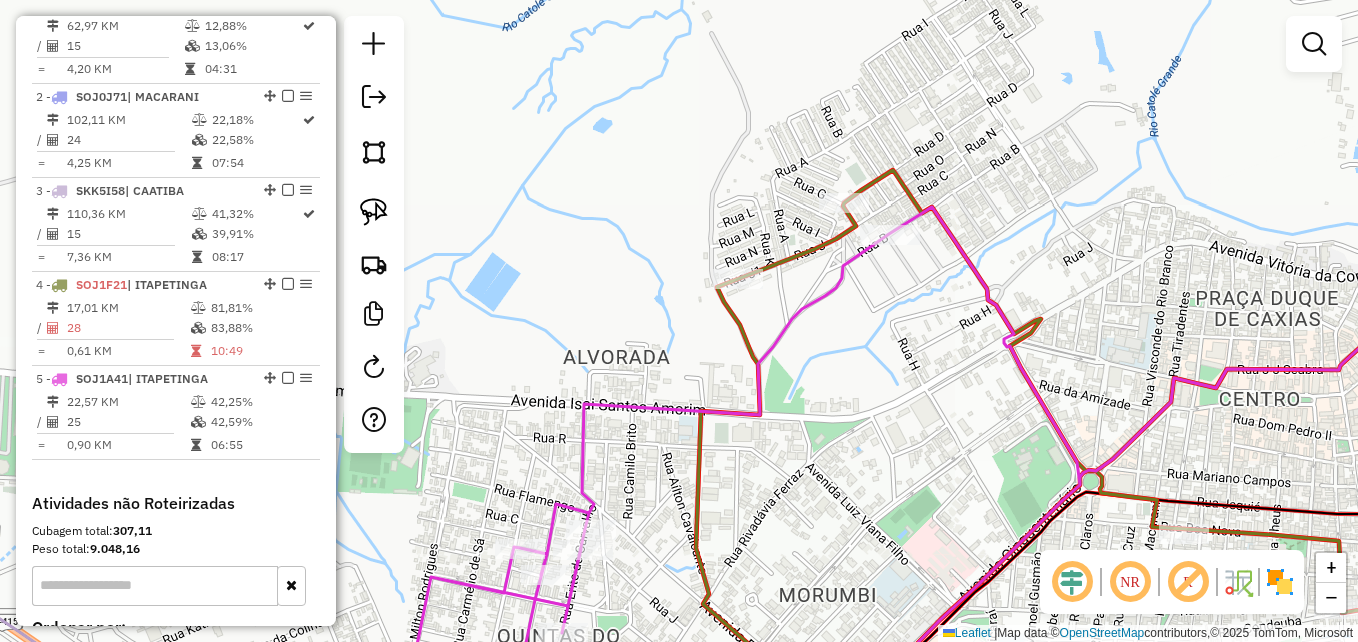 drag, startPoint x: 368, startPoint y: 208, endPoint x: 493, endPoint y: 210, distance: 125.016 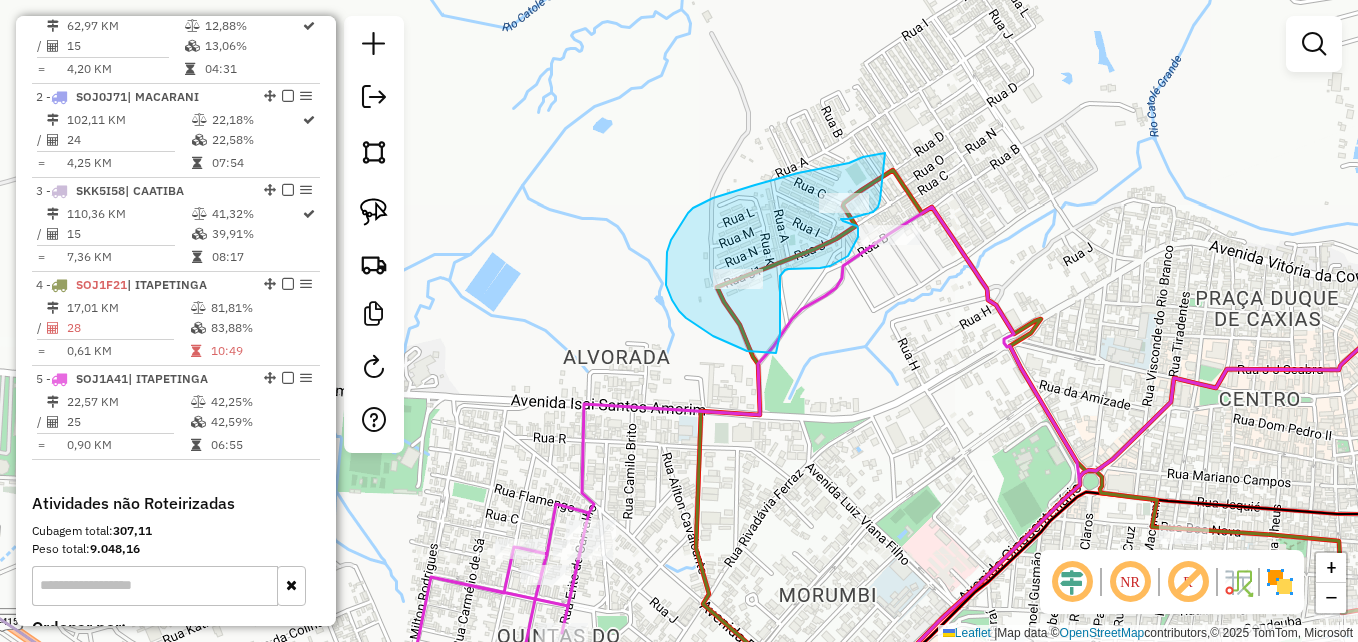drag, startPoint x: 885, startPoint y: 153, endPoint x: 880, endPoint y: 198, distance: 45.276924 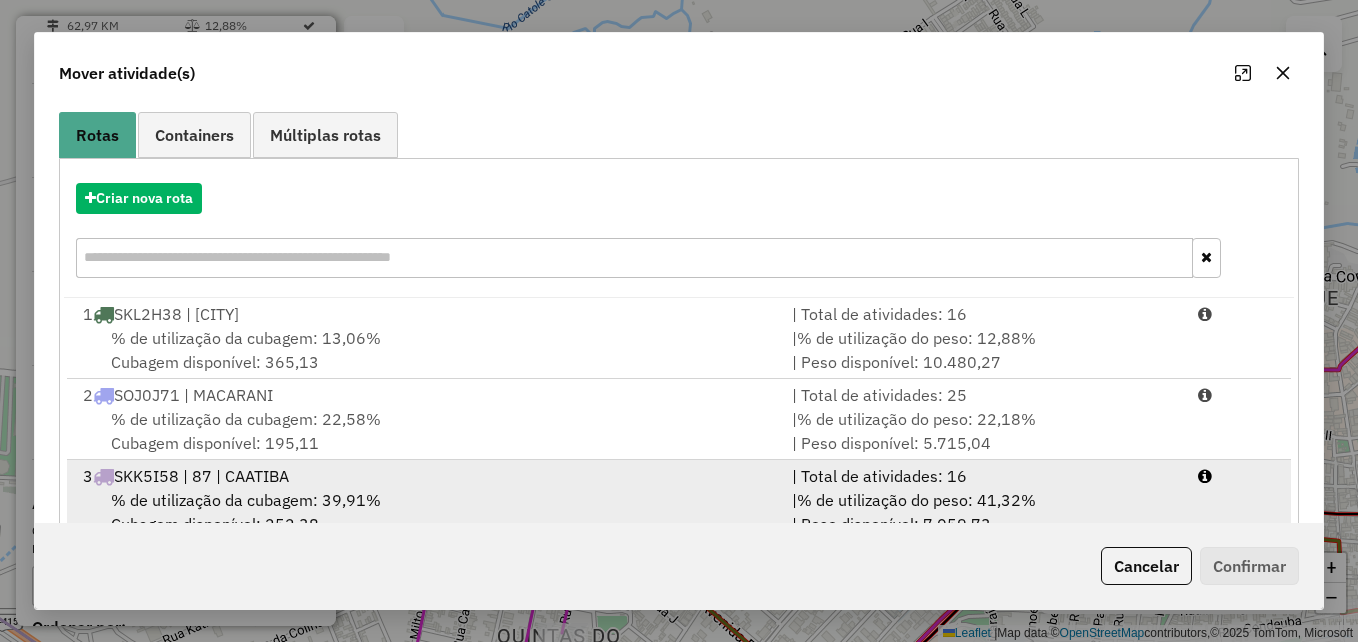 scroll, scrollTop: 290, scrollLeft: 0, axis: vertical 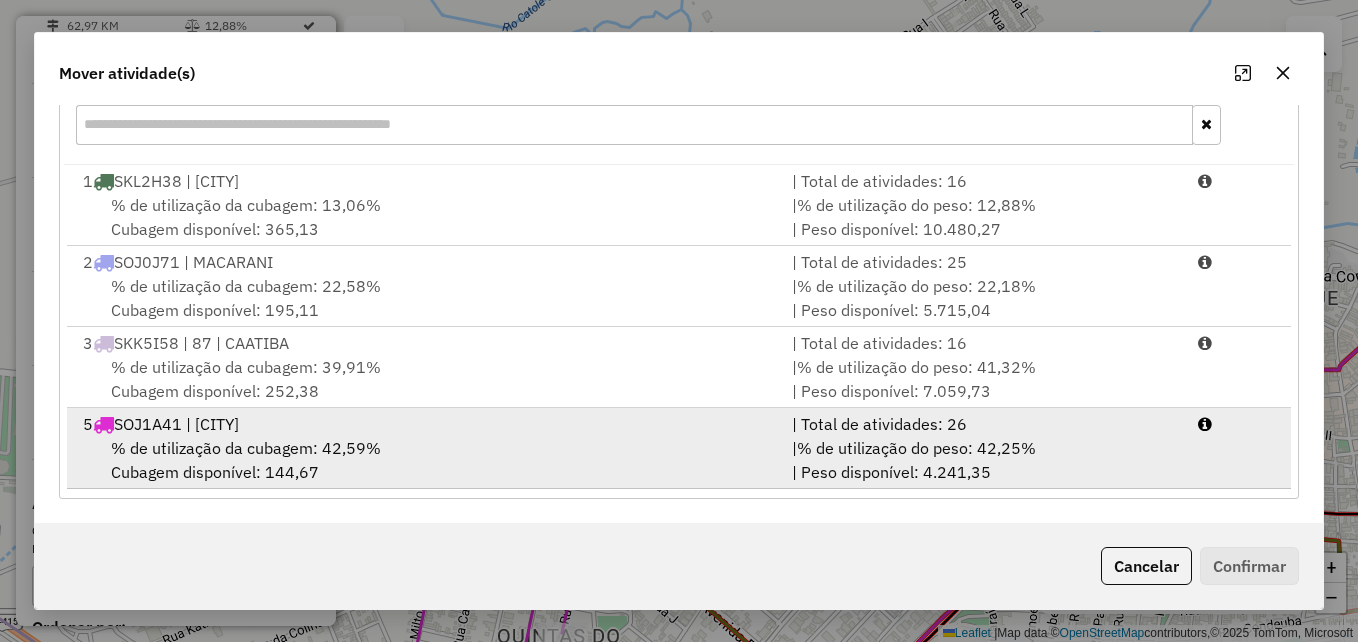 click on "5  SOJ1A41 | ITAPETINGA" at bounding box center [425, 424] 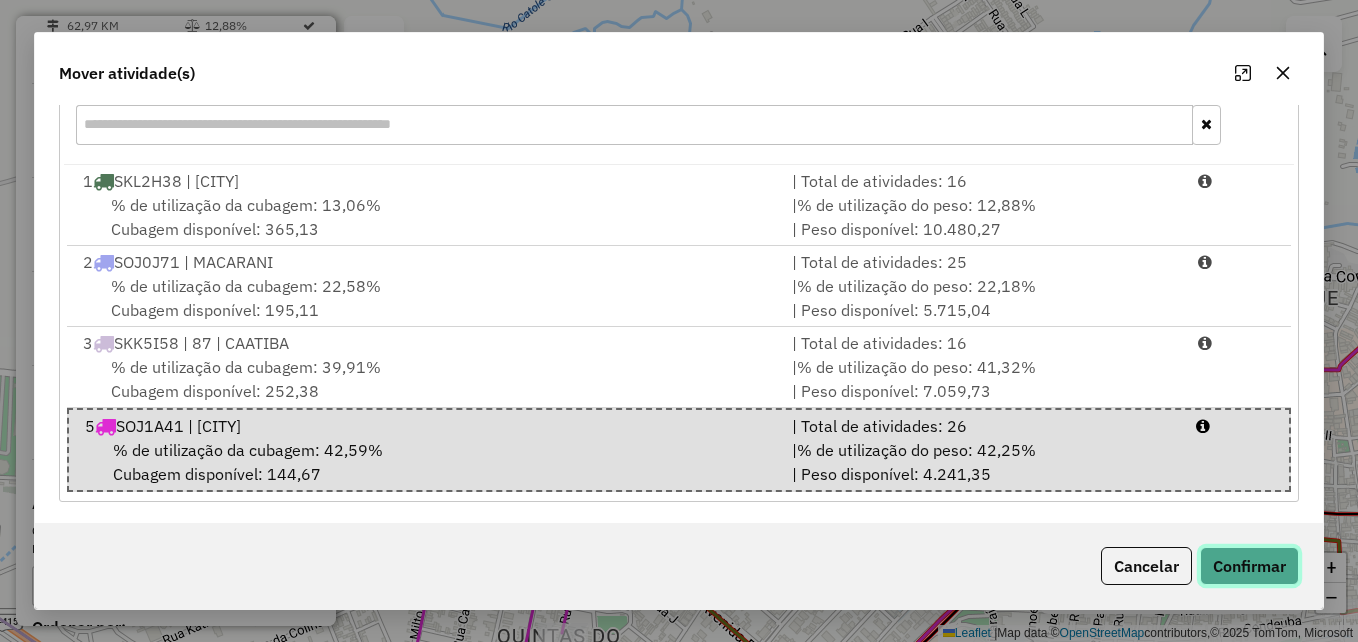 click on "Confirmar" 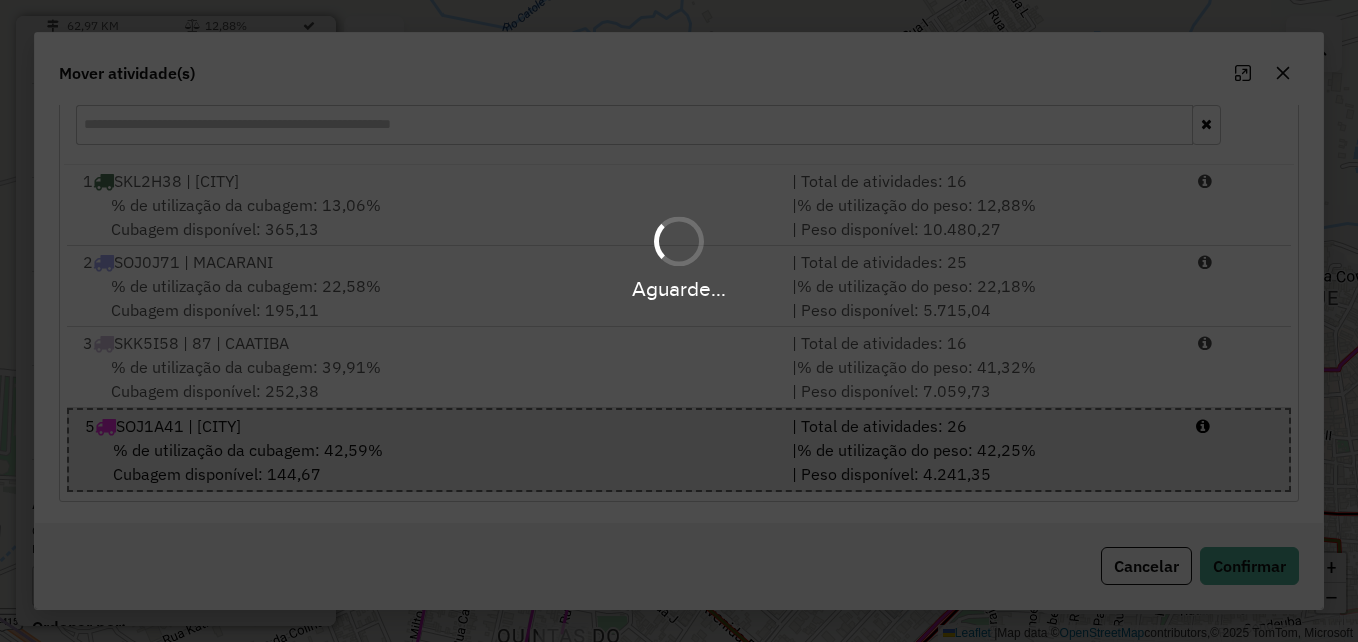 scroll, scrollTop: 0, scrollLeft: 0, axis: both 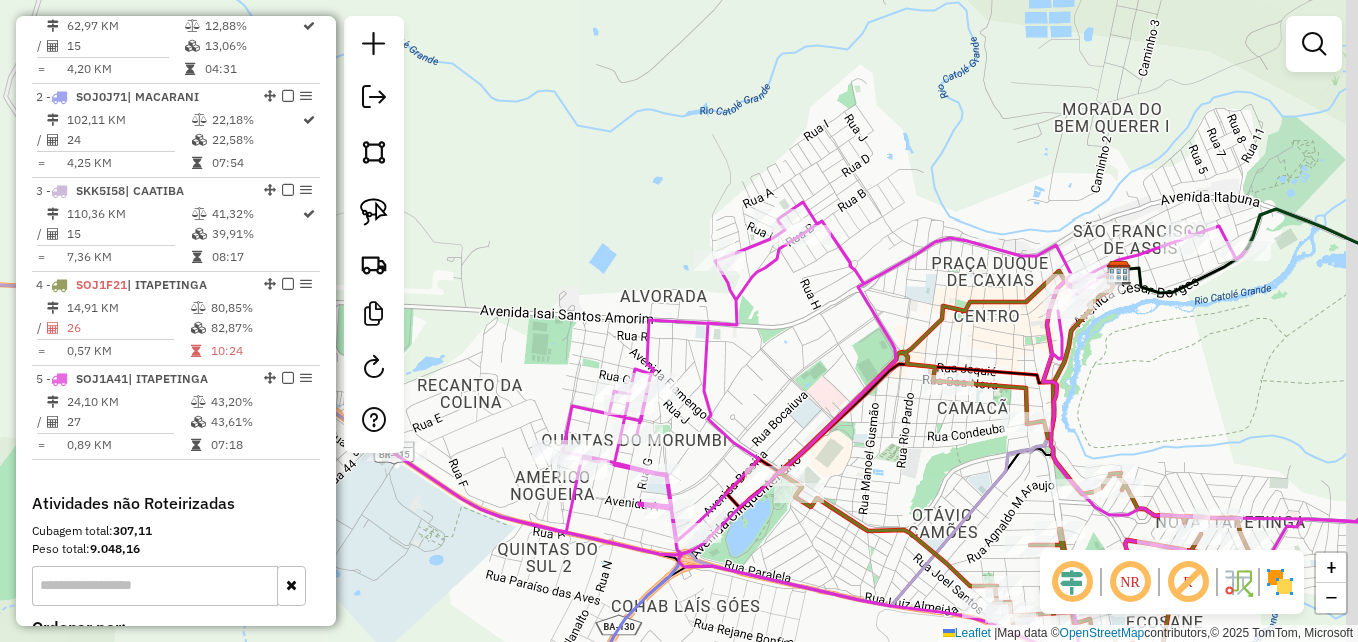 drag, startPoint x: 845, startPoint y: 365, endPoint x: 769, endPoint y: 301, distance: 99.35794 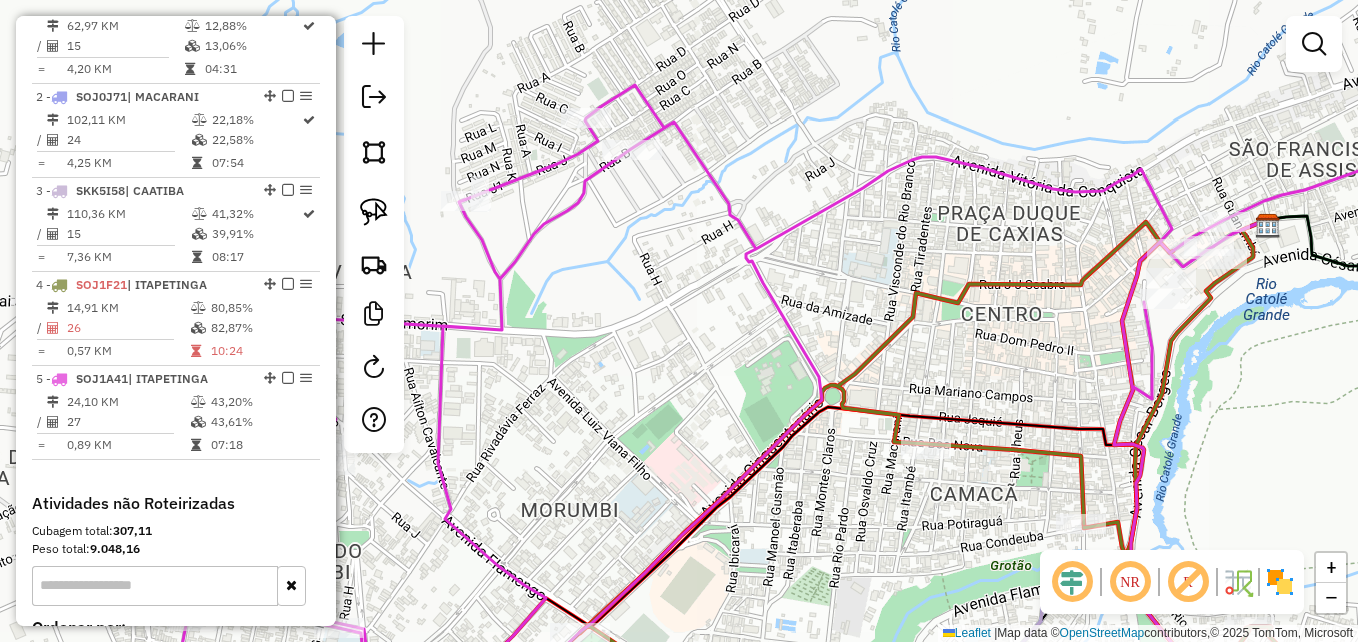 drag, startPoint x: 938, startPoint y: 233, endPoint x: 817, endPoint y: 174, distance: 134.61798 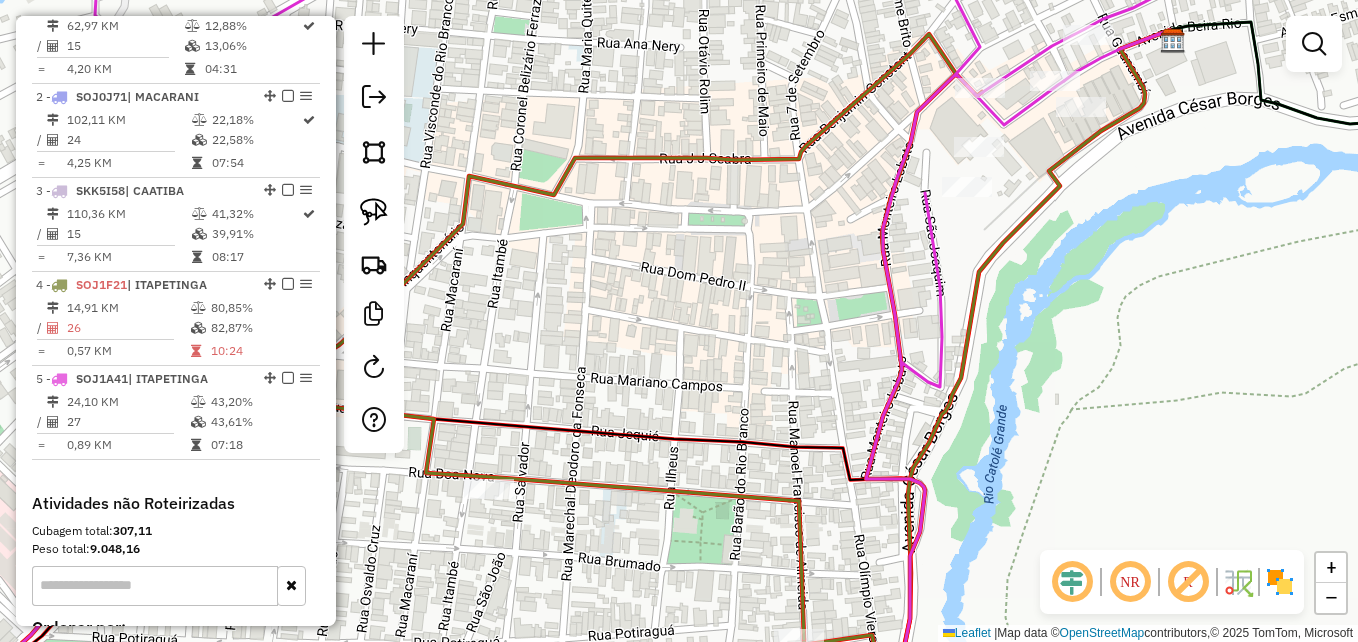 click on "Janela de atendimento Grade de atendimento Capacidade Transportadoras Veículos Cliente Pedidos  Rotas Selecione os dias de semana para filtrar as janelas de atendimento  Seg   Ter   Qua   Qui   Sex   Sáb   Dom  Informe o período da janela de atendimento: De: Até:  Filtrar exatamente a janela do cliente  Considerar janela de atendimento padrão  Selecione os dias de semana para filtrar as grades de atendimento  Seg   Ter   Qua   Qui   Sex   Sáb   Dom   Considerar clientes sem dia de atendimento cadastrado  Clientes fora do dia de atendimento selecionado Filtrar as atividades entre os valores definidos abaixo:  Peso mínimo:   Peso máximo:   Cubagem mínima:   Cubagem máxima:   De:   Até:  Filtrar as atividades entre o tempo de atendimento definido abaixo:  De:   Até:   Considerar capacidade total dos clientes não roteirizados Transportadora: Selecione um ou mais itens Tipo de veículo: Selecione um ou mais itens Veículo: Selecione um ou mais itens Motorista: Selecione um ou mais itens Nome: Rótulo:" 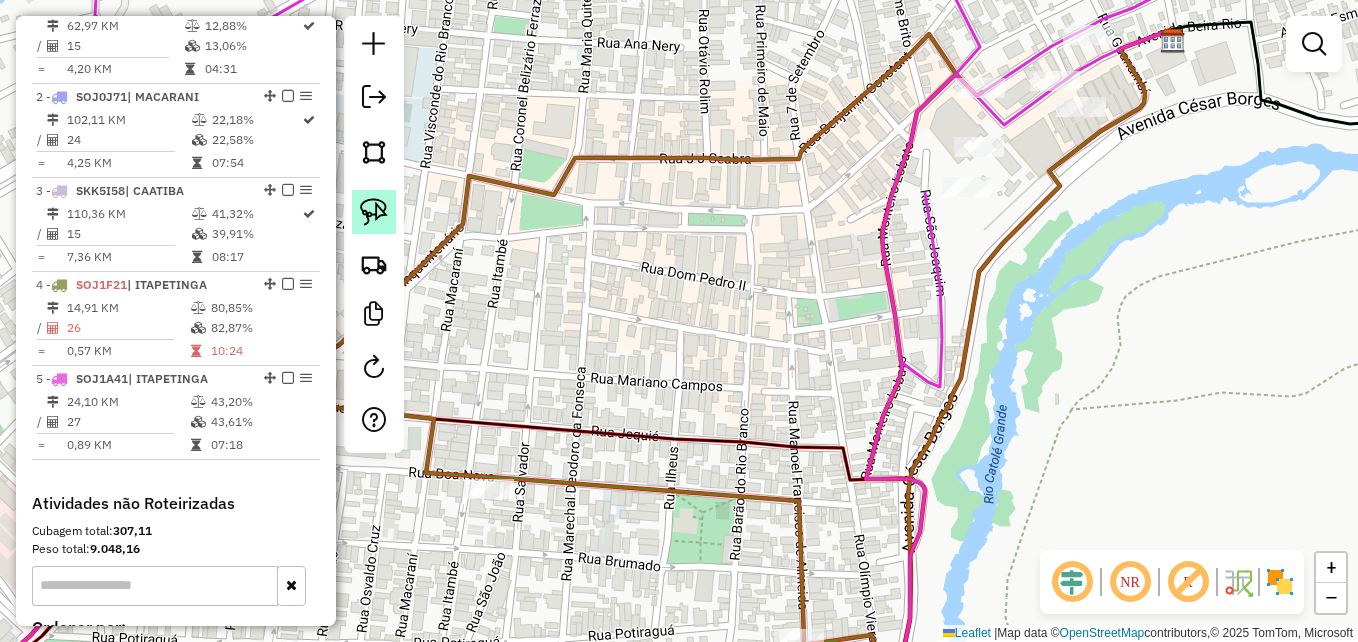 click 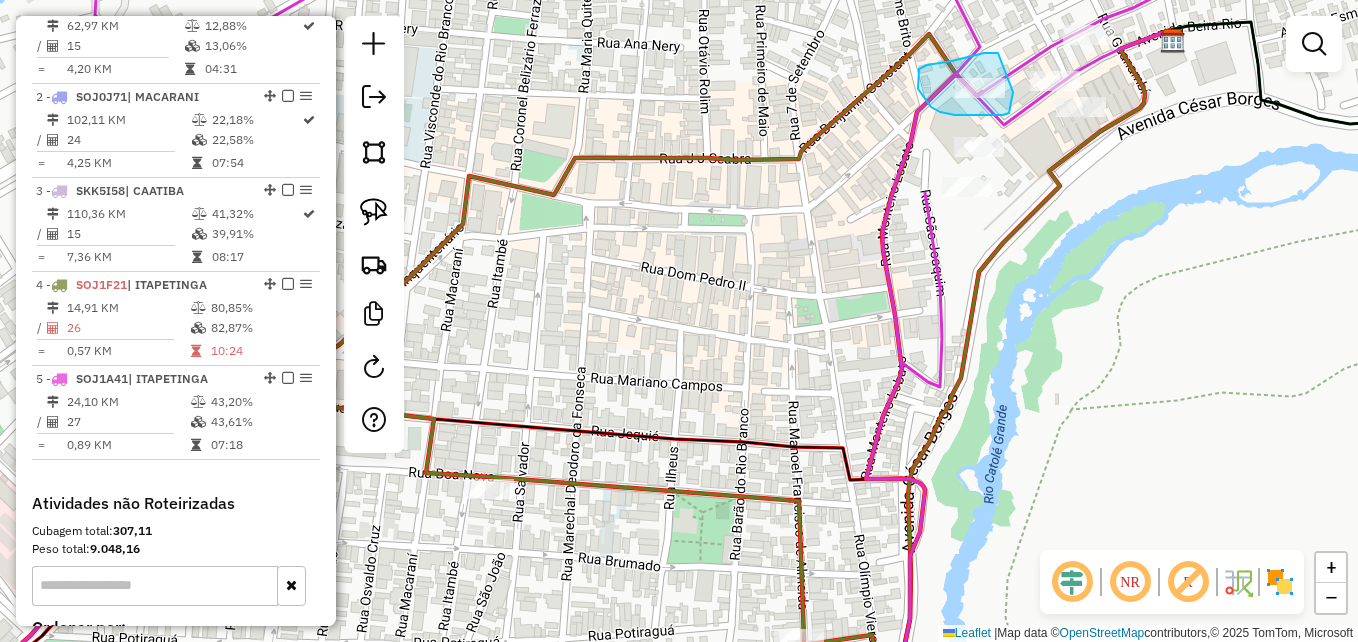 drag, startPoint x: 998, startPoint y: 53, endPoint x: 1005, endPoint y: 81, distance: 28.86174 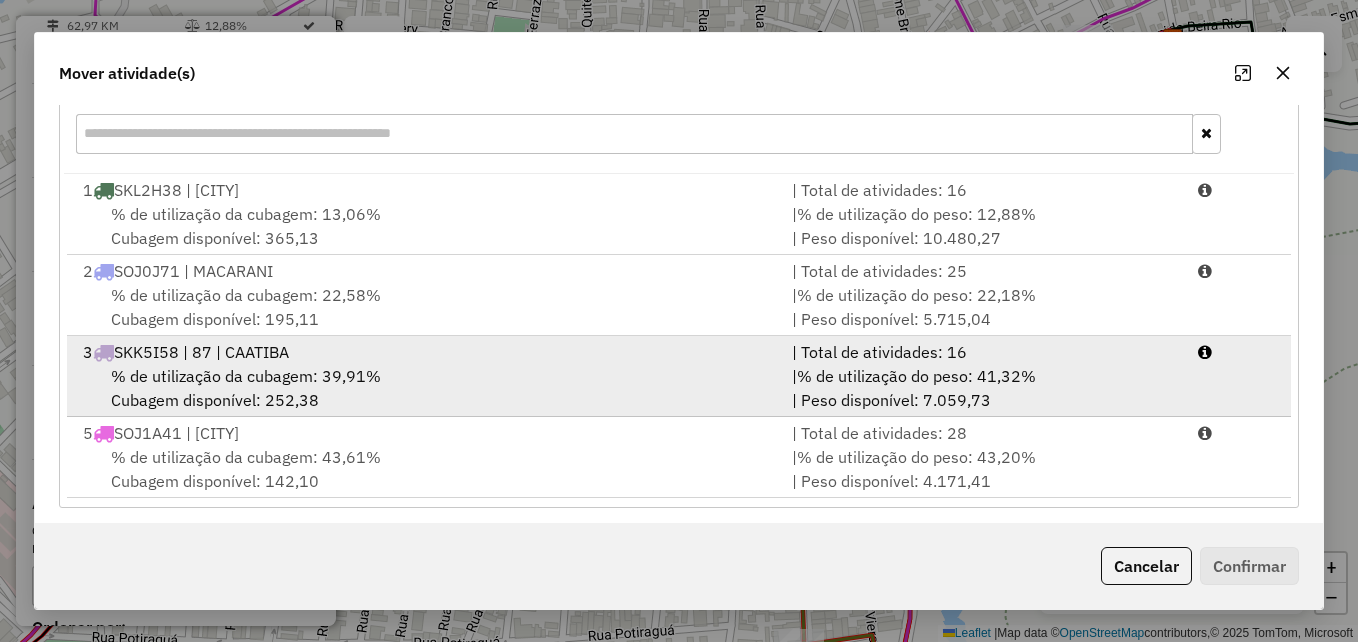 scroll, scrollTop: 290, scrollLeft: 0, axis: vertical 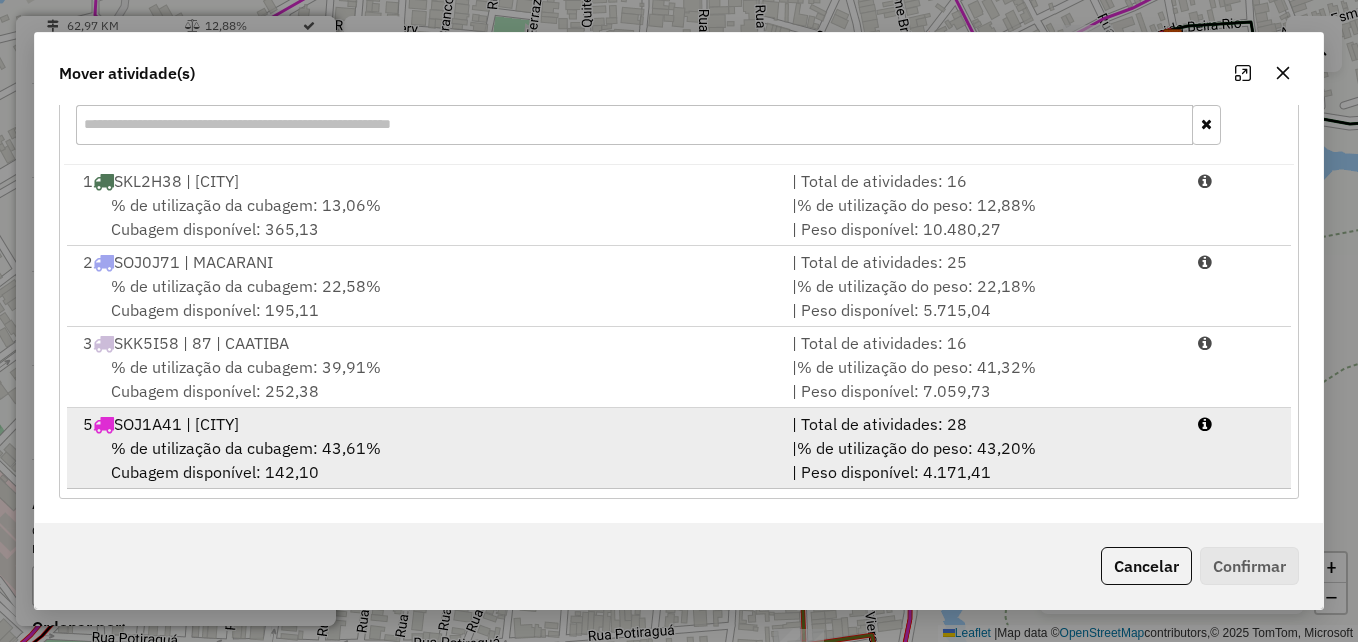 click on "% de utilização do peso: 43,20%" at bounding box center [916, 448] 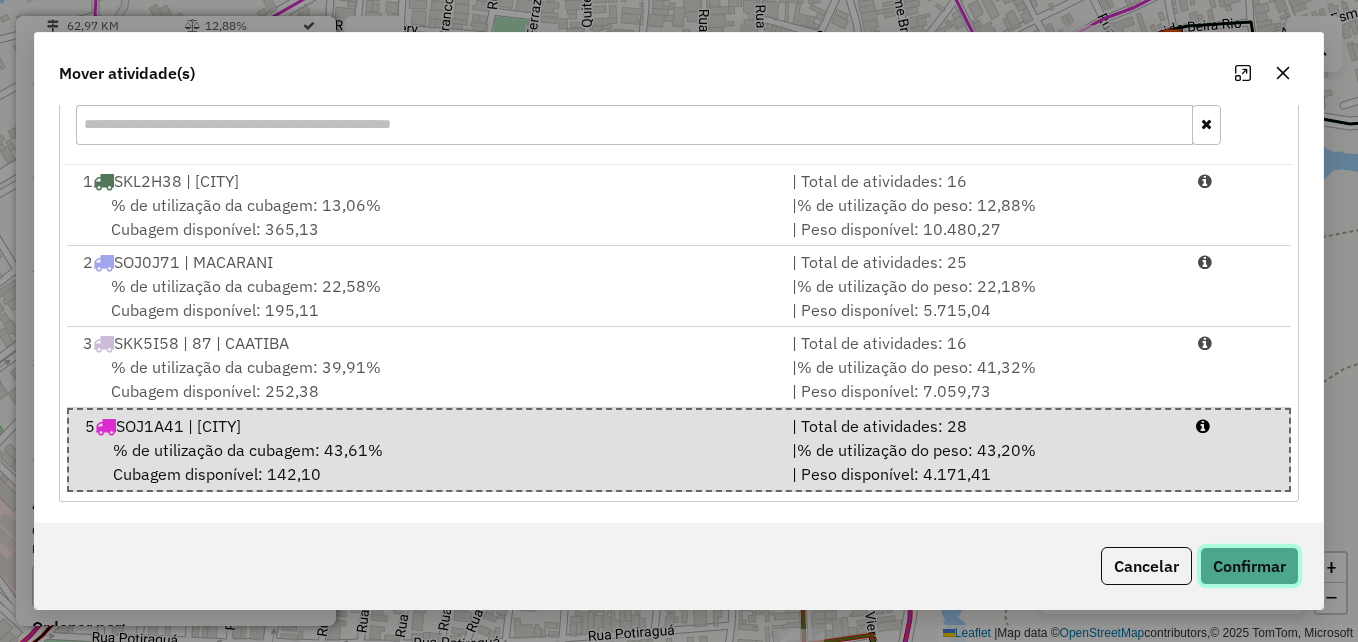 click on "Confirmar" 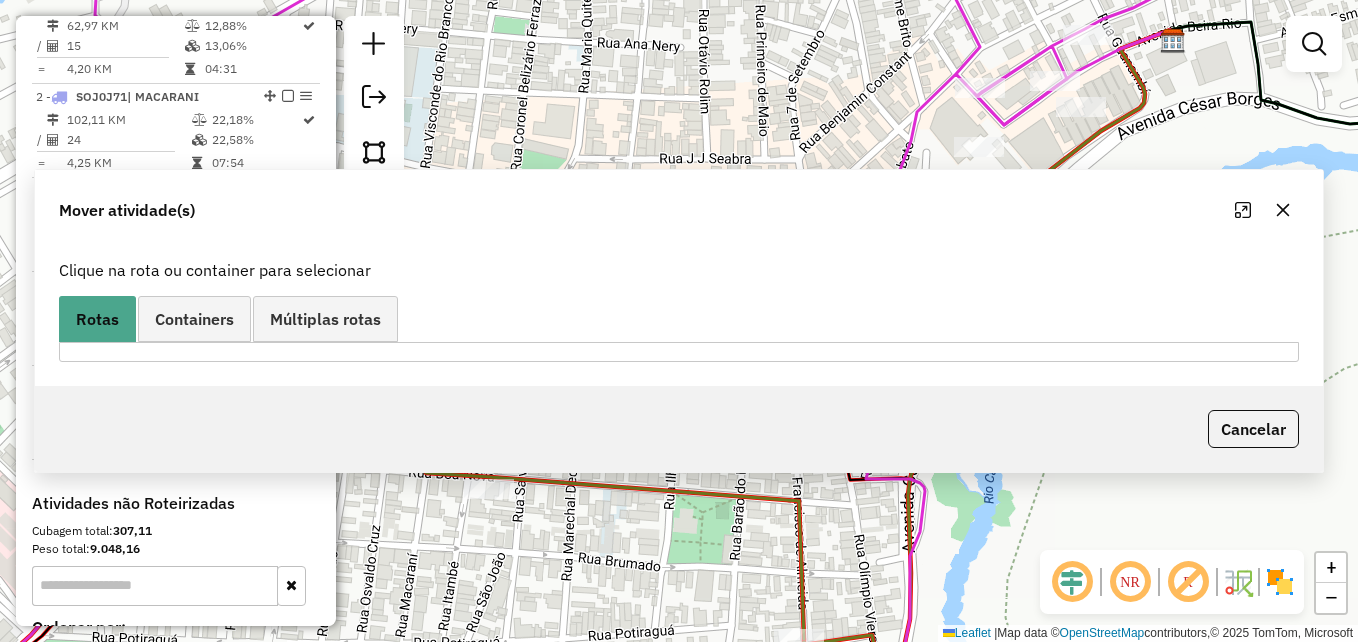 scroll, scrollTop: 0, scrollLeft: 0, axis: both 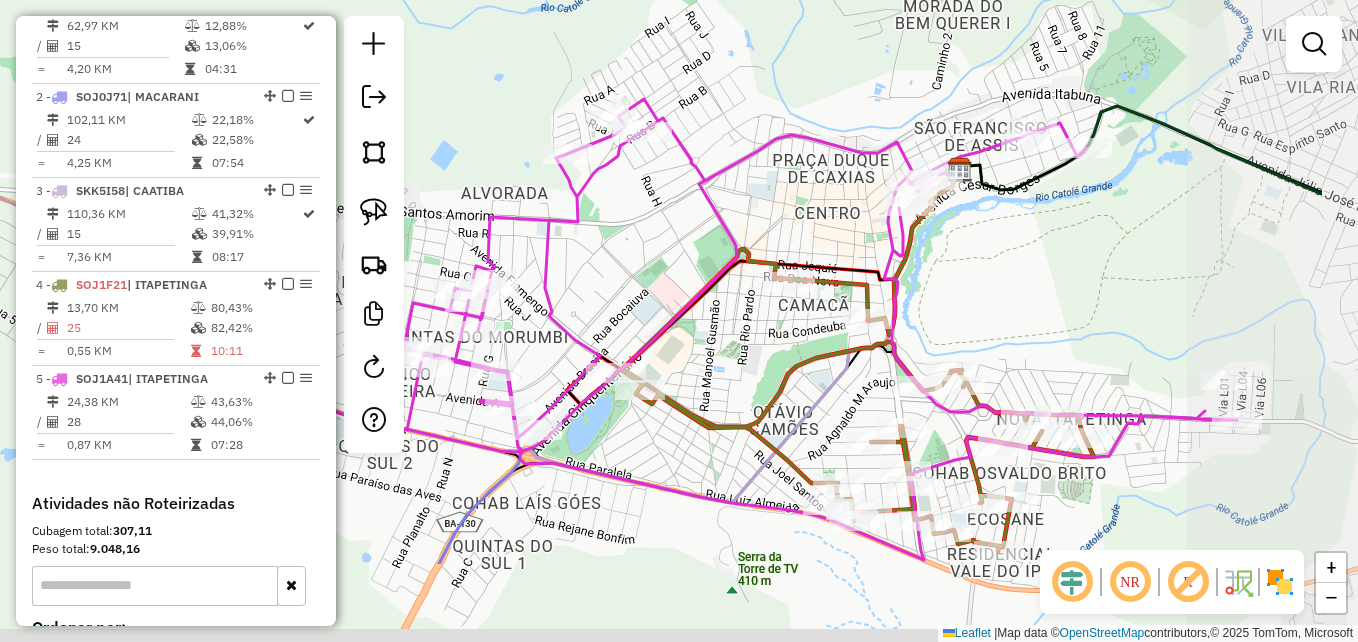 drag, startPoint x: 946, startPoint y: 294, endPoint x: 848, endPoint y: 165, distance: 162.00308 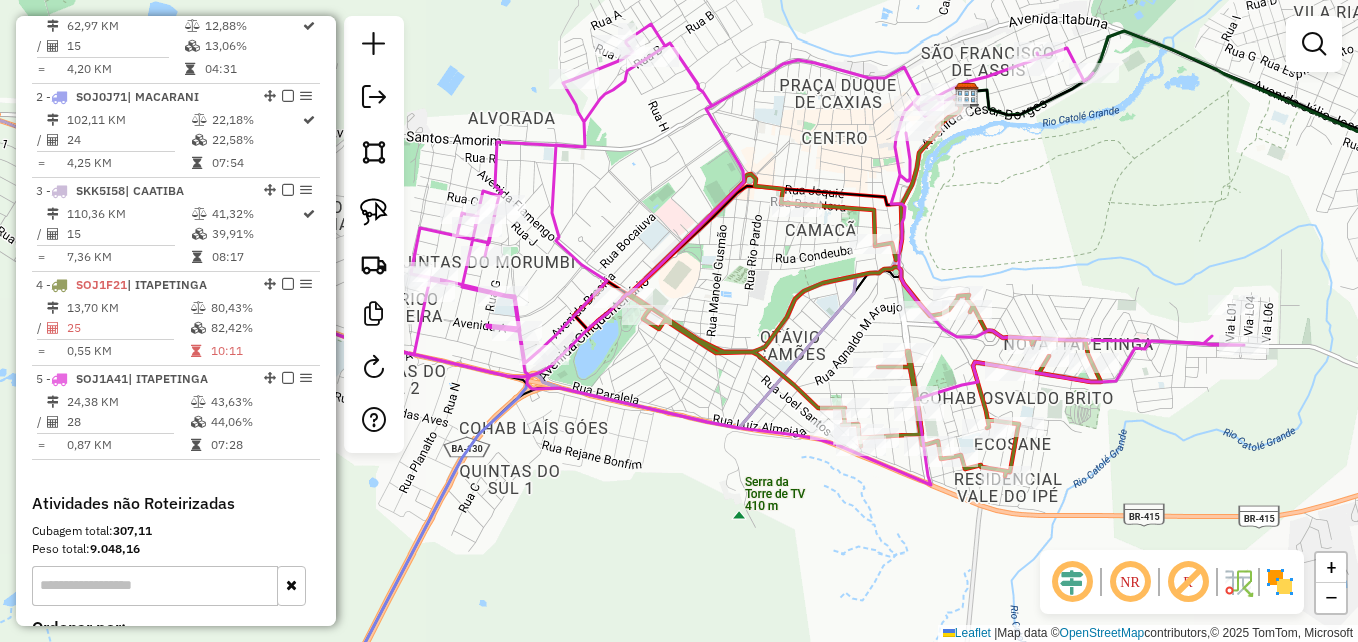 drag, startPoint x: 1001, startPoint y: 278, endPoint x: 1016, endPoint y: 215, distance: 64.7611 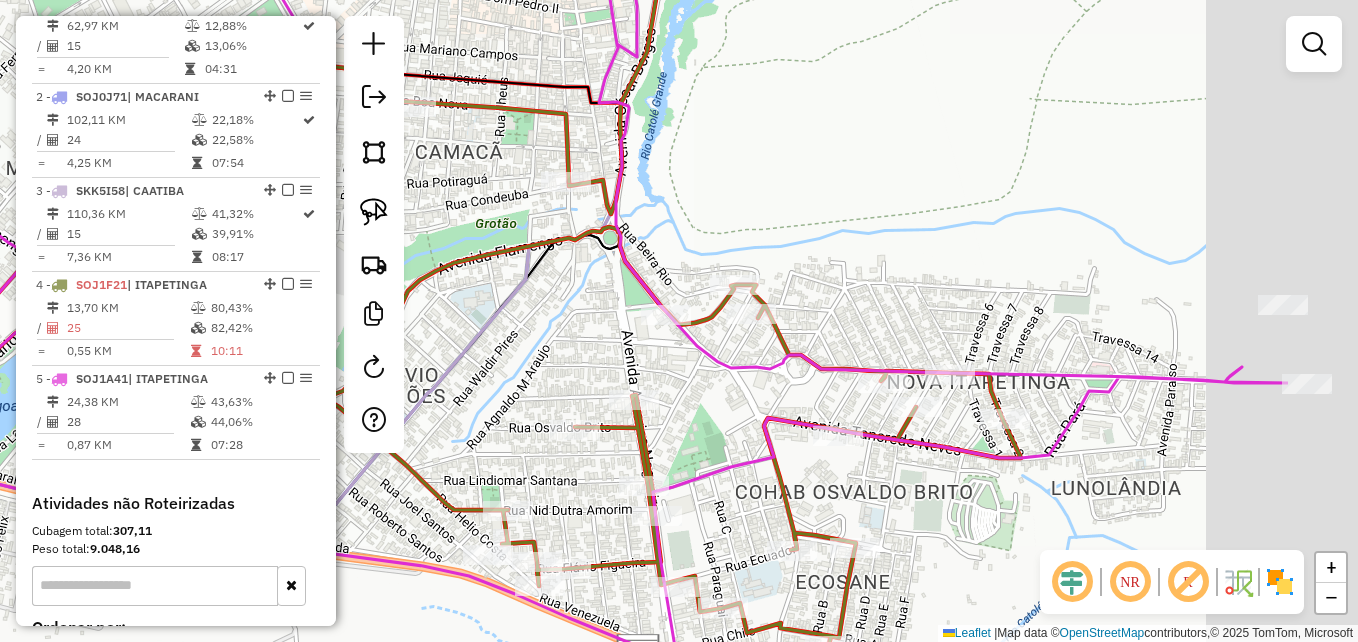 drag, startPoint x: 1084, startPoint y: 285, endPoint x: 952, endPoint y: 261, distance: 134.16408 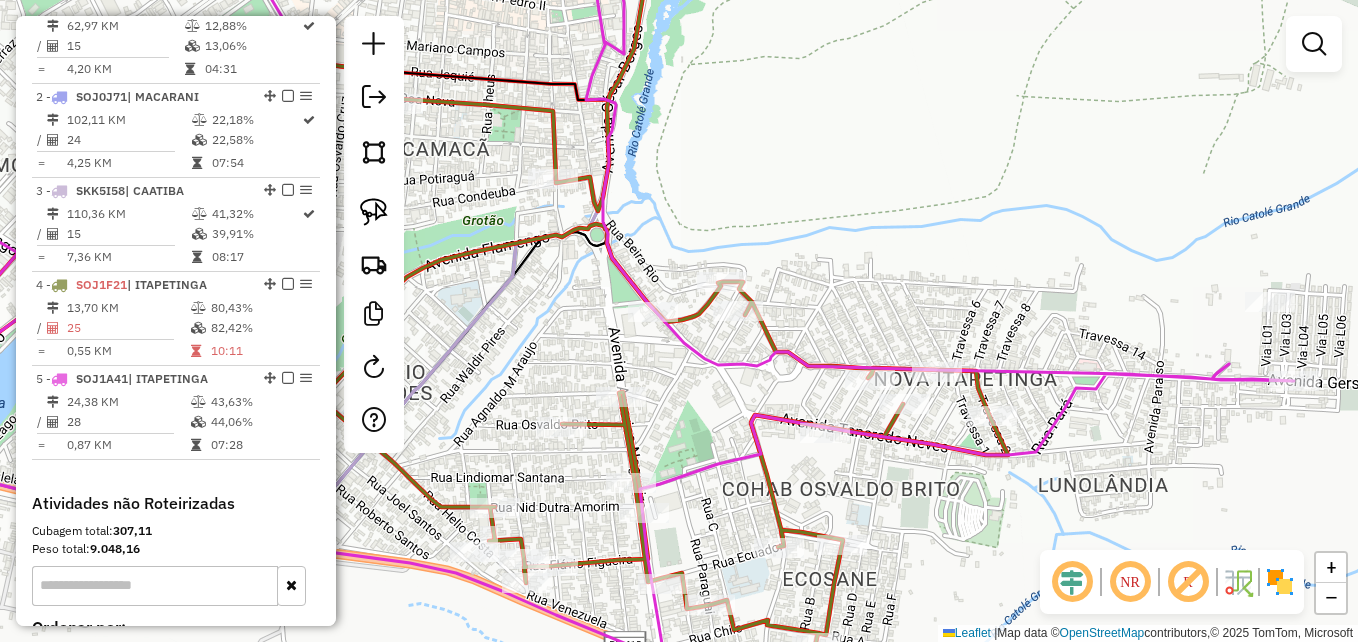 drag, startPoint x: 1020, startPoint y: 286, endPoint x: 943, endPoint y: 218, distance: 102.7278 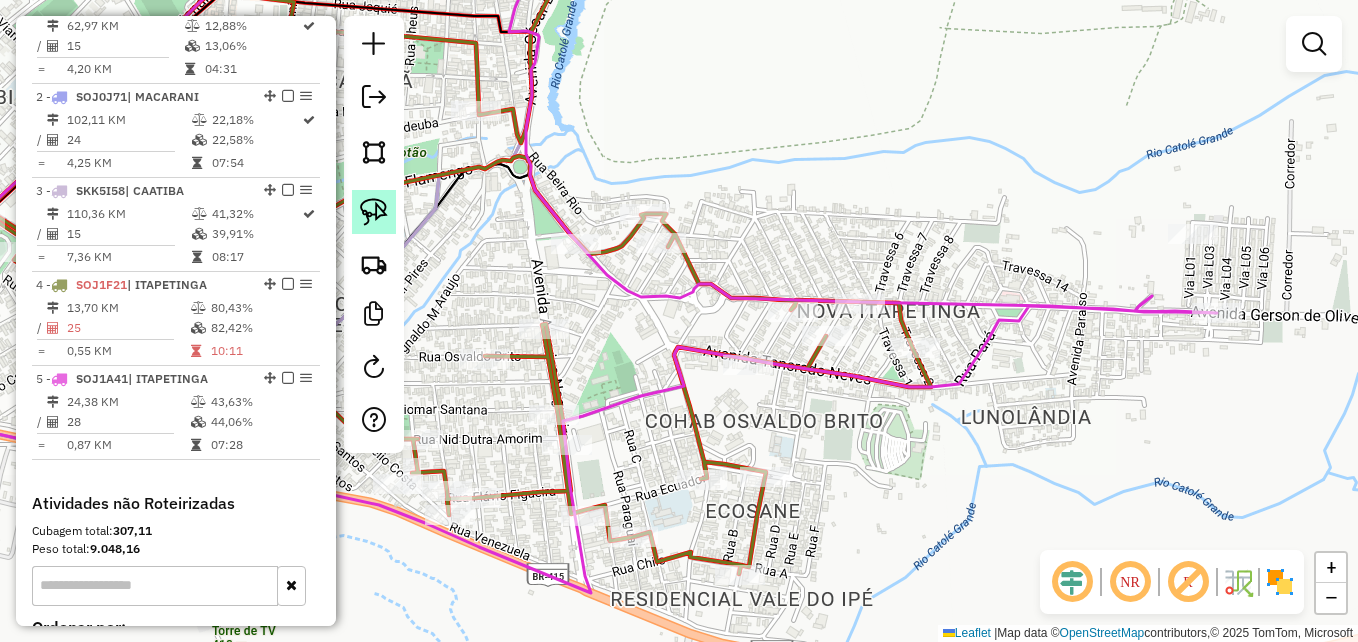 click 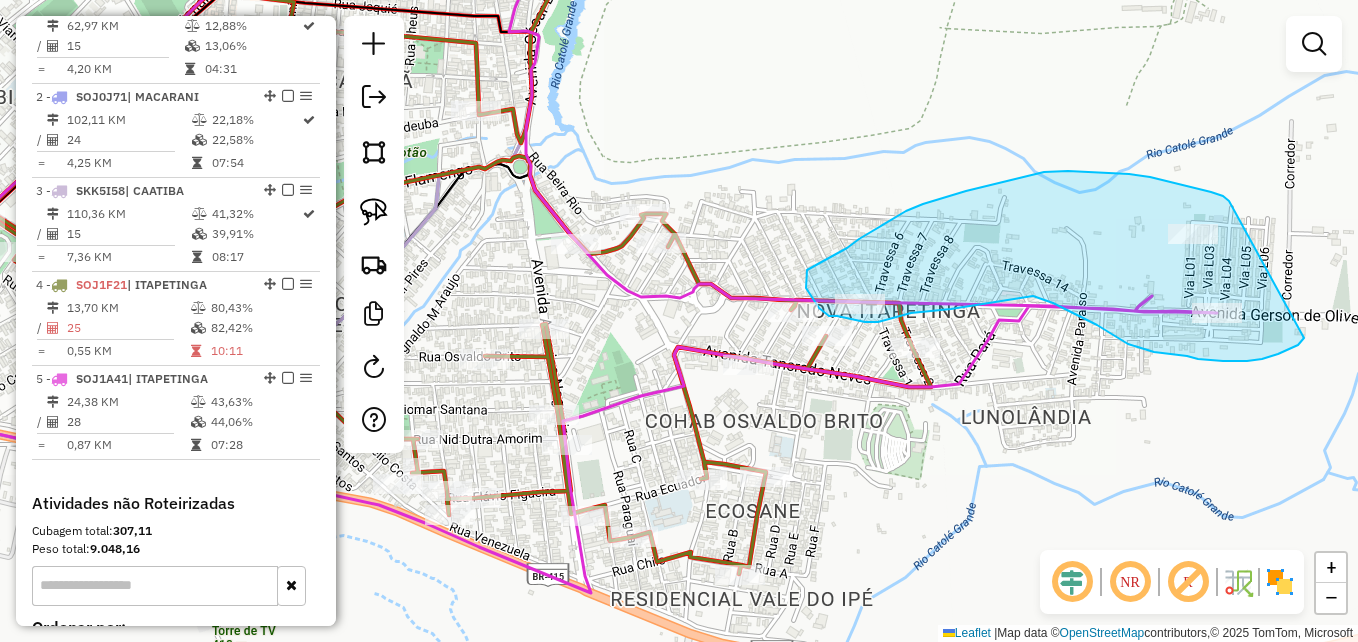 drag, startPoint x: 1228, startPoint y: 200, endPoint x: 1264, endPoint y: 220, distance: 41.18252 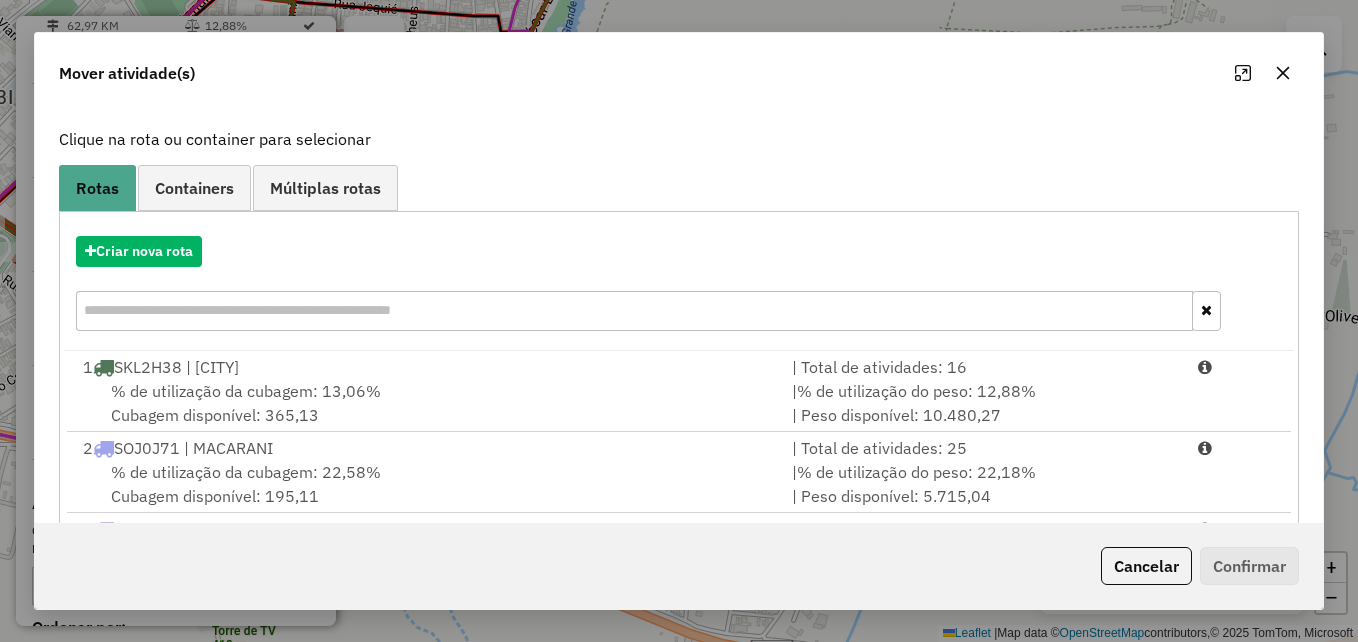 scroll, scrollTop: 290, scrollLeft: 0, axis: vertical 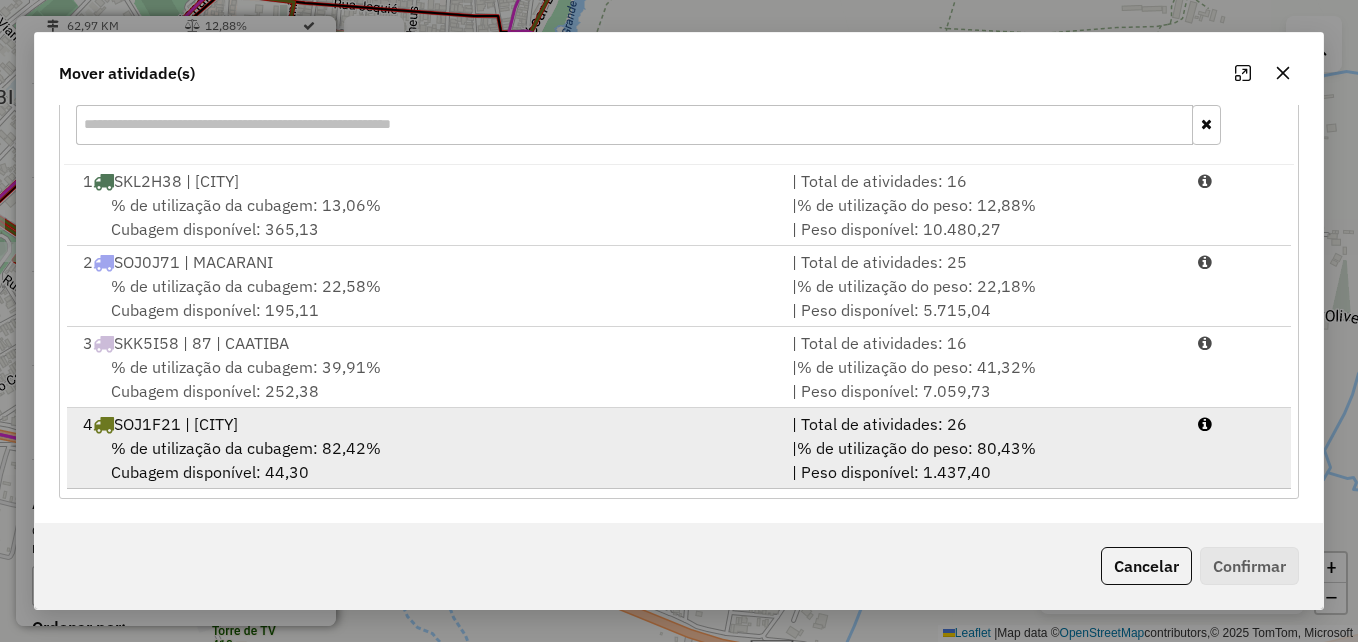 drag, startPoint x: 513, startPoint y: 452, endPoint x: 526, endPoint y: 452, distance: 13 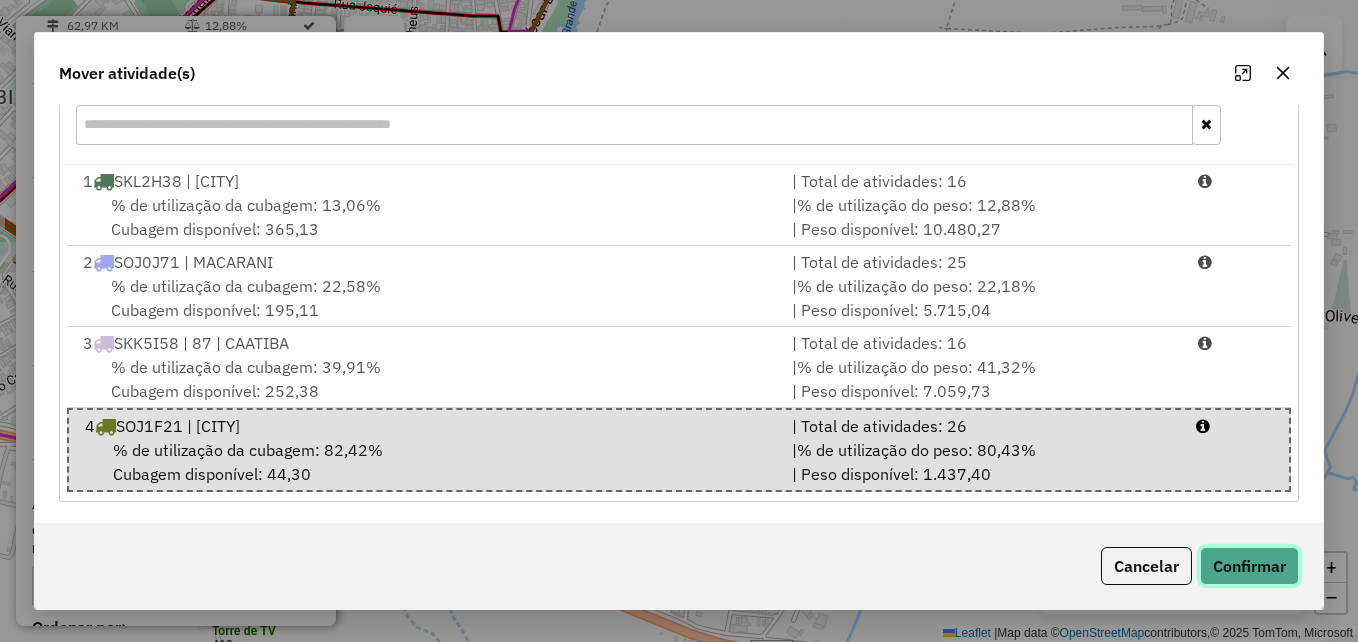 click on "Confirmar" 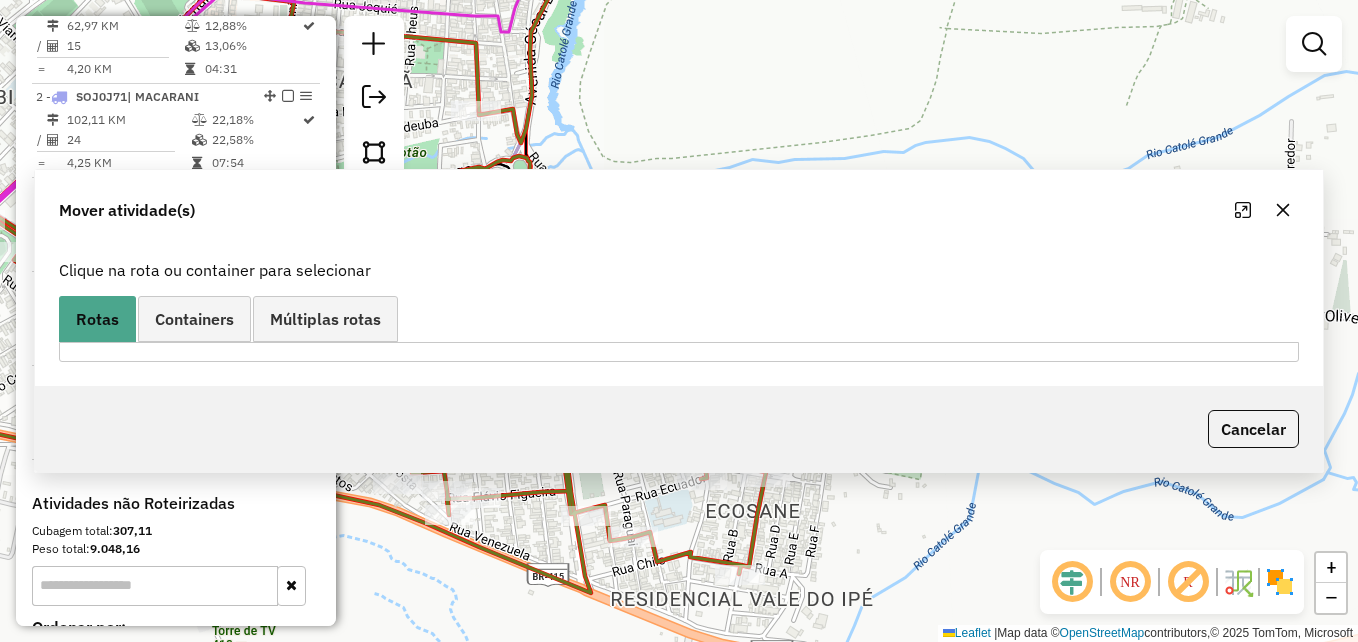 scroll, scrollTop: 0, scrollLeft: 0, axis: both 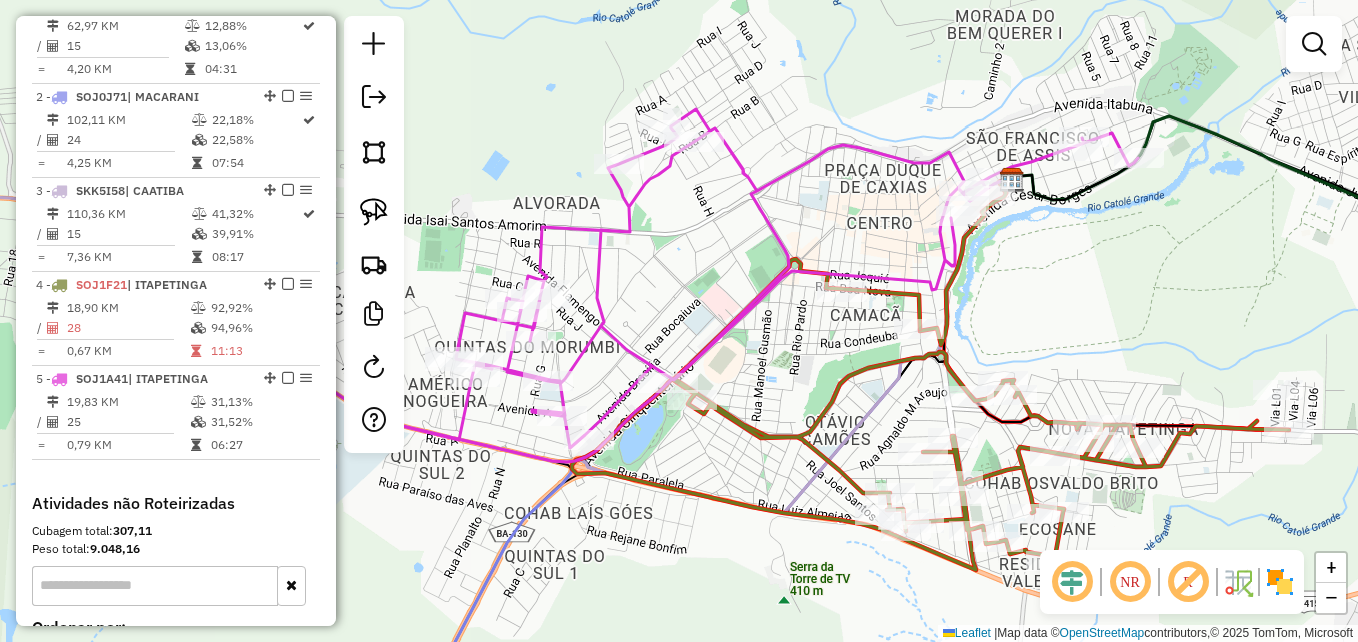 drag, startPoint x: 1036, startPoint y: 191, endPoint x: 1045, endPoint y: 241, distance: 50.803543 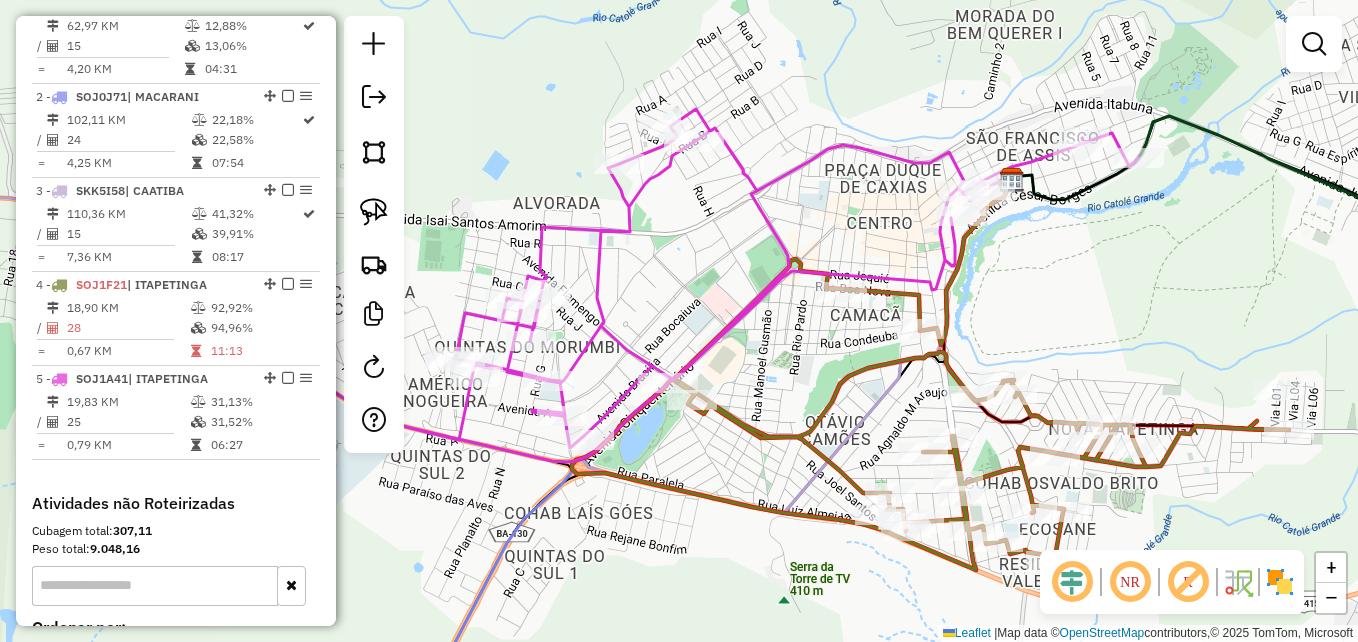 drag, startPoint x: 1083, startPoint y: 311, endPoint x: 1037, endPoint y: 249, distance: 77.201035 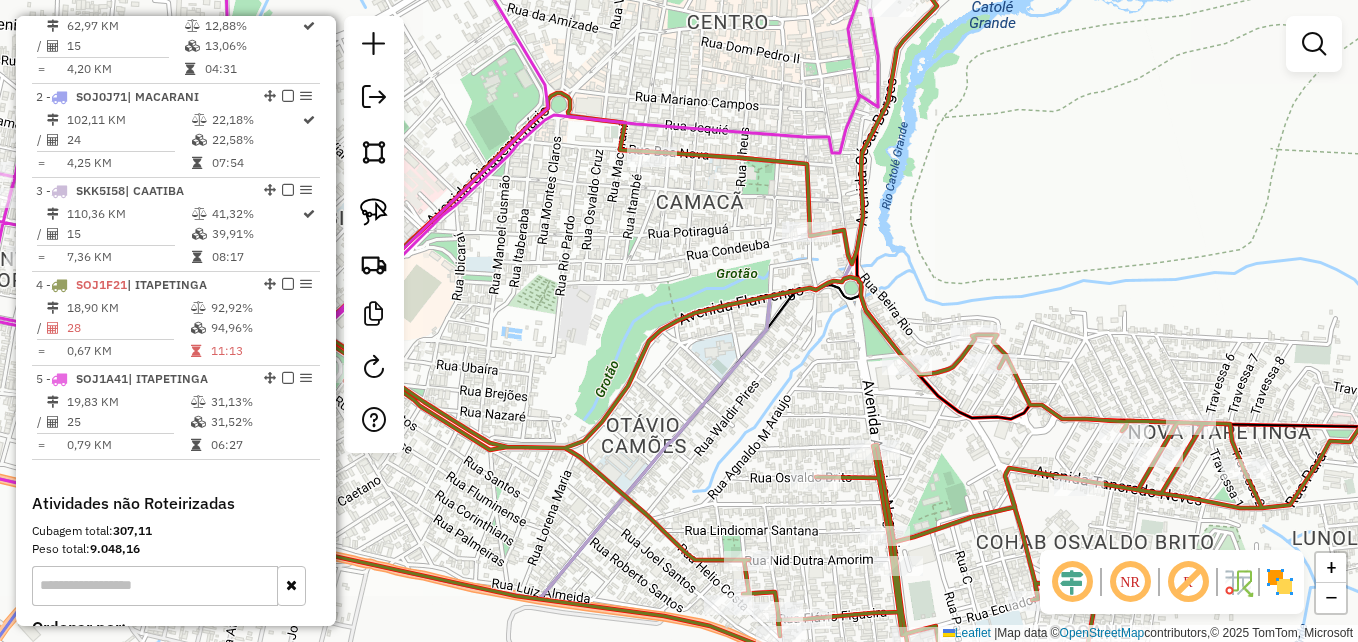 drag, startPoint x: 989, startPoint y: 263, endPoint x: 912, endPoint y: 224, distance: 86.313385 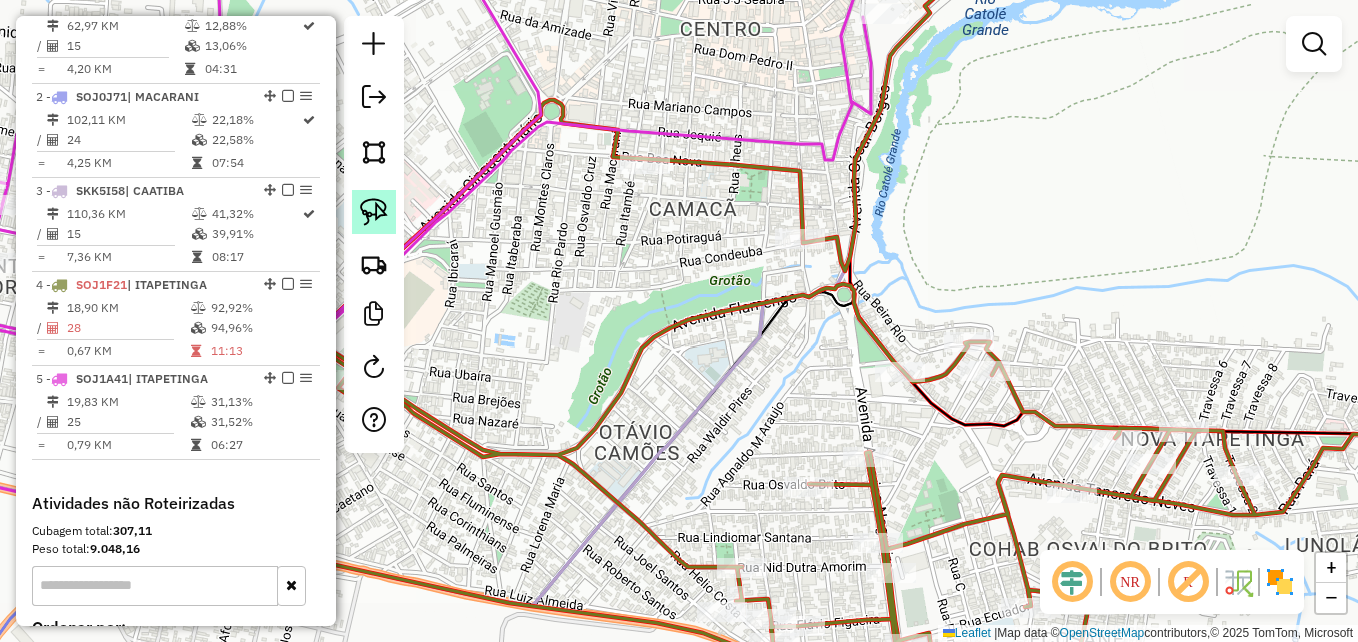 click 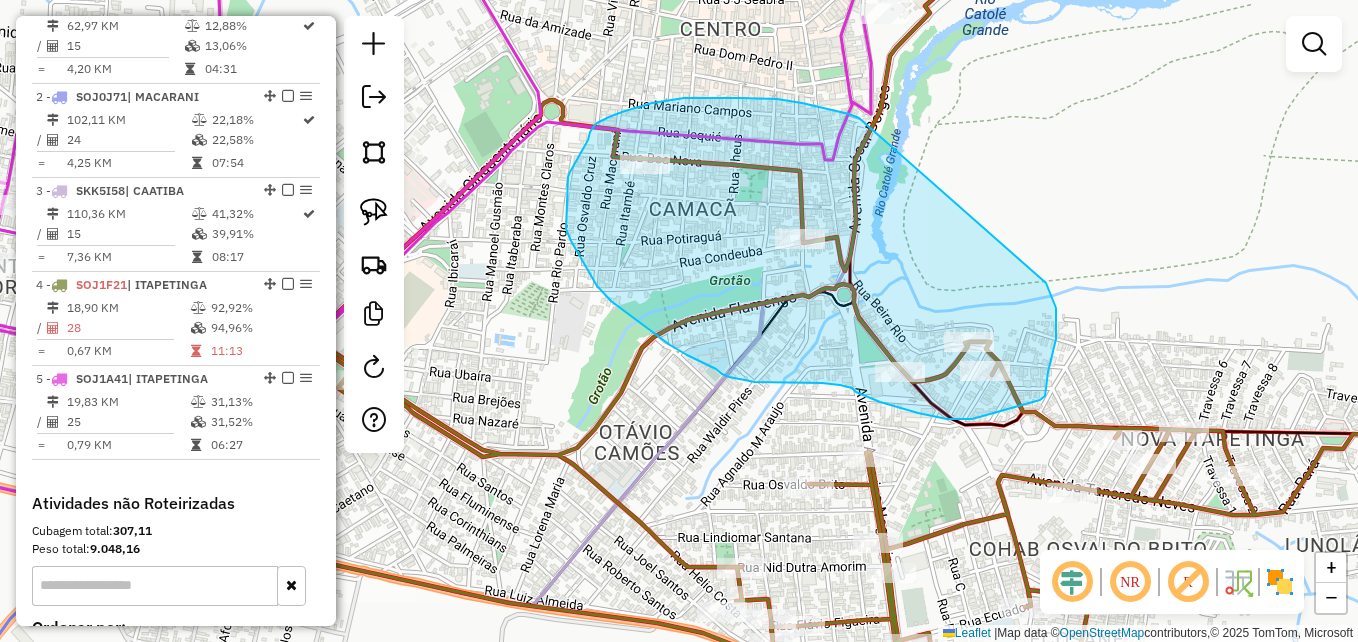 drag, startPoint x: 859, startPoint y: 118, endPoint x: 1045, endPoint y: 280, distance: 246.65765 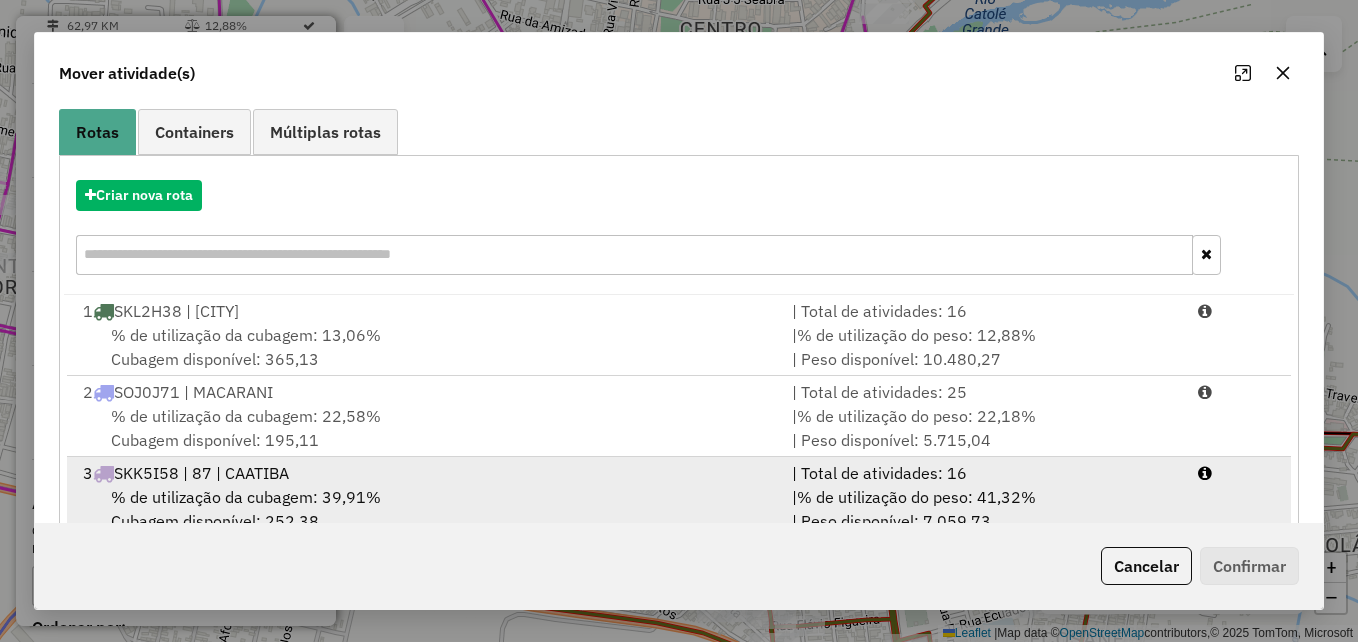 scroll, scrollTop: 290, scrollLeft: 0, axis: vertical 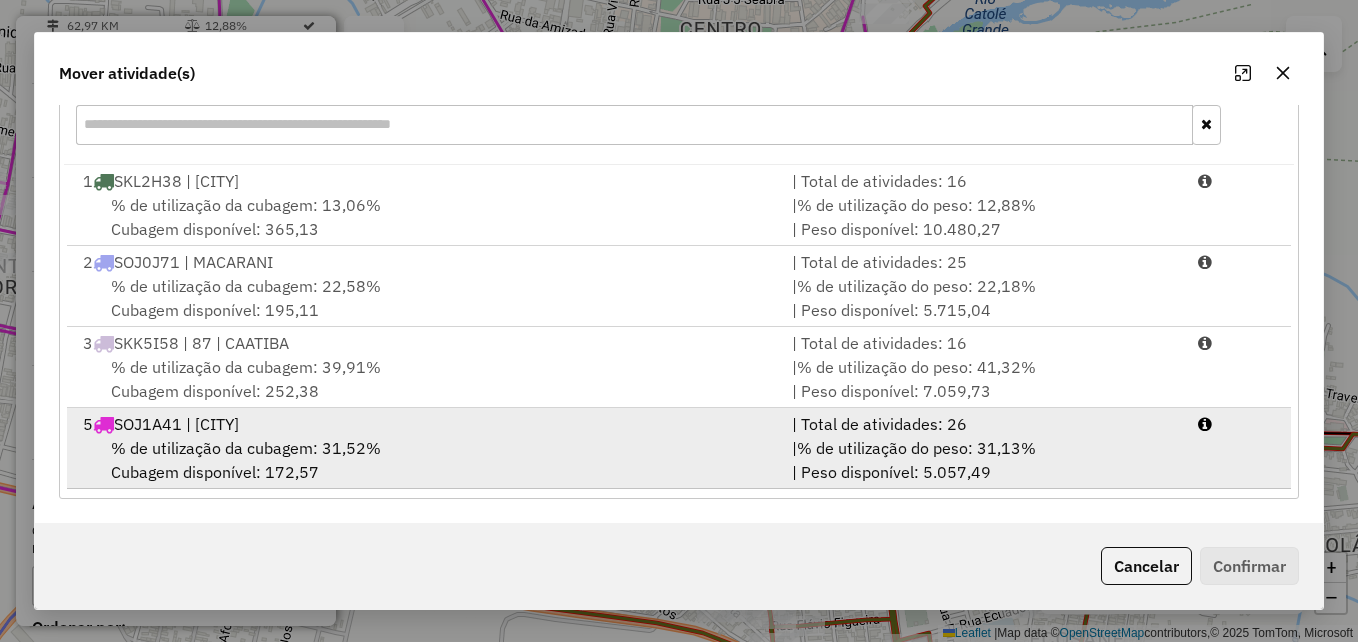 drag, startPoint x: 710, startPoint y: 447, endPoint x: 779, endPoint y: 447, distance: 69 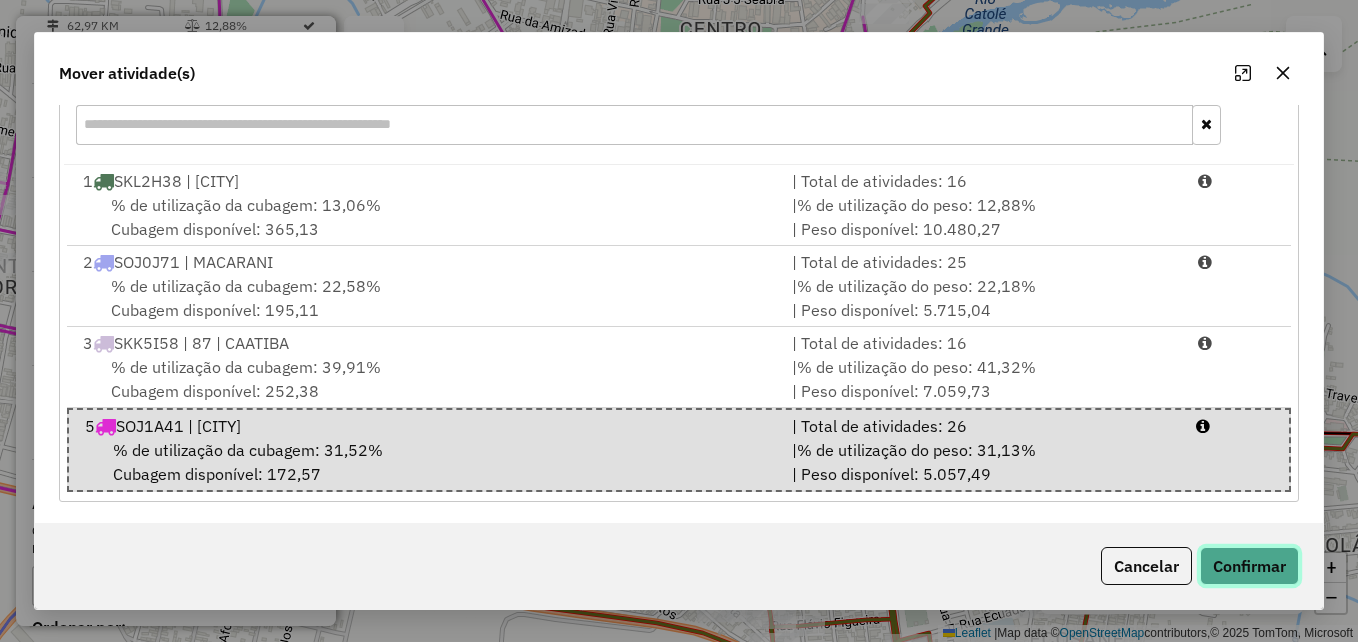 click on "Confirmar" 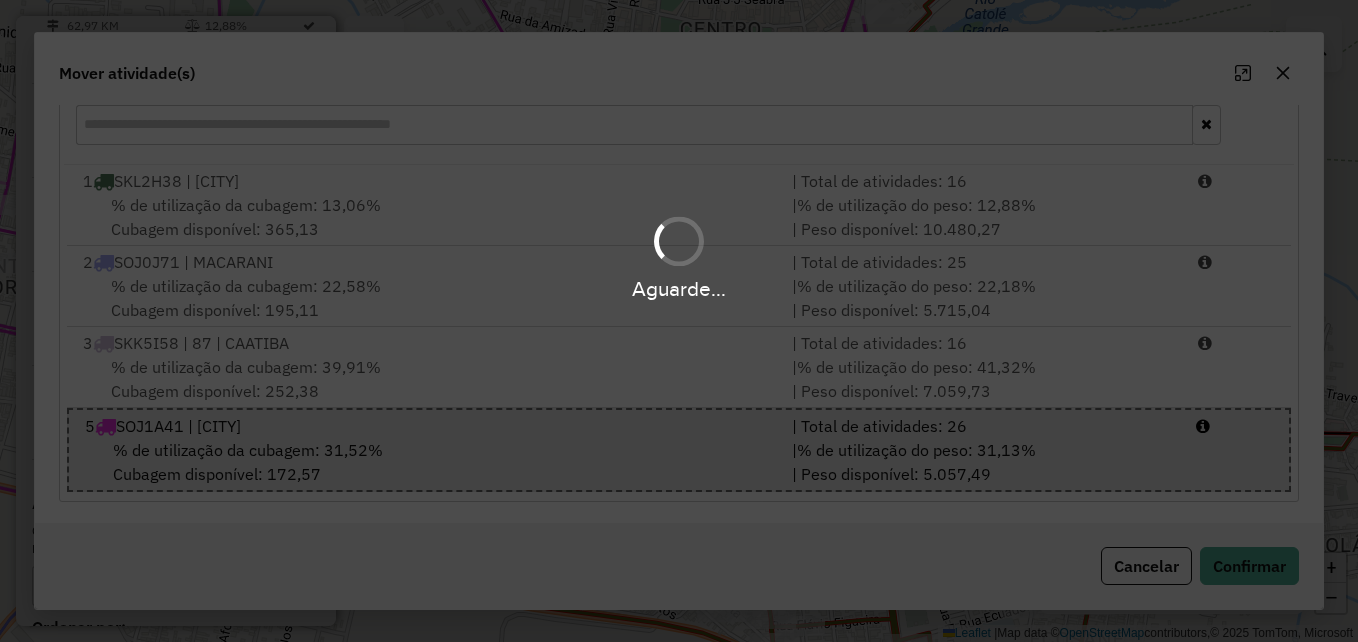scroll, scrollTop: 0, scrollLeft: 0, axis: both 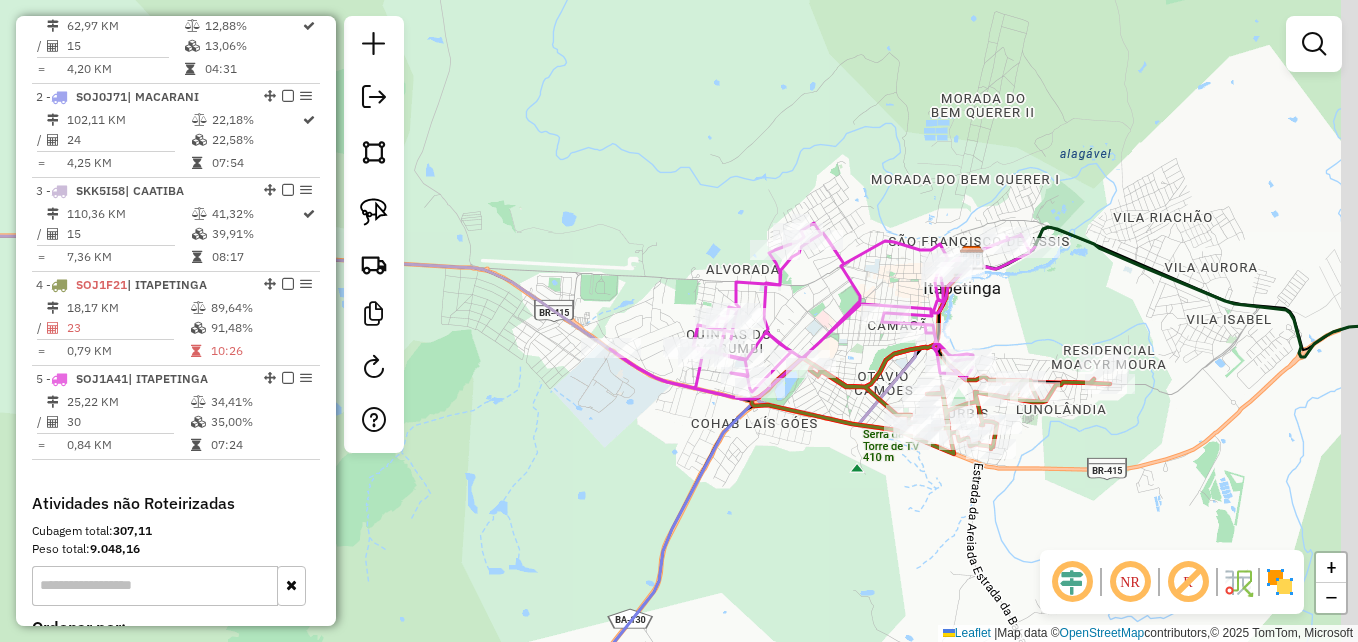drag, startPoint x: 925, startPoint y: 455, endPoint x: 829, endPoint y: 395, distance: 113.20777 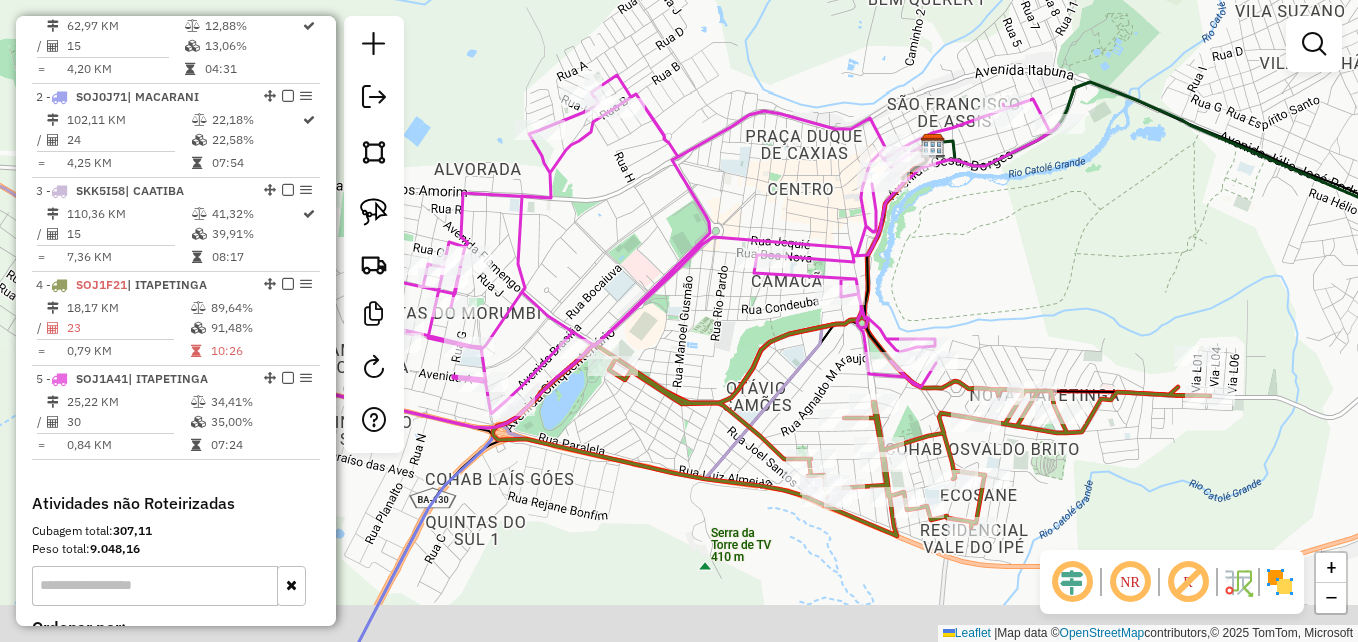 drag, startPoint x: 987, startPoint y: 341, endPoint x: 1020, endPoint y: 265, distance: 82.85529 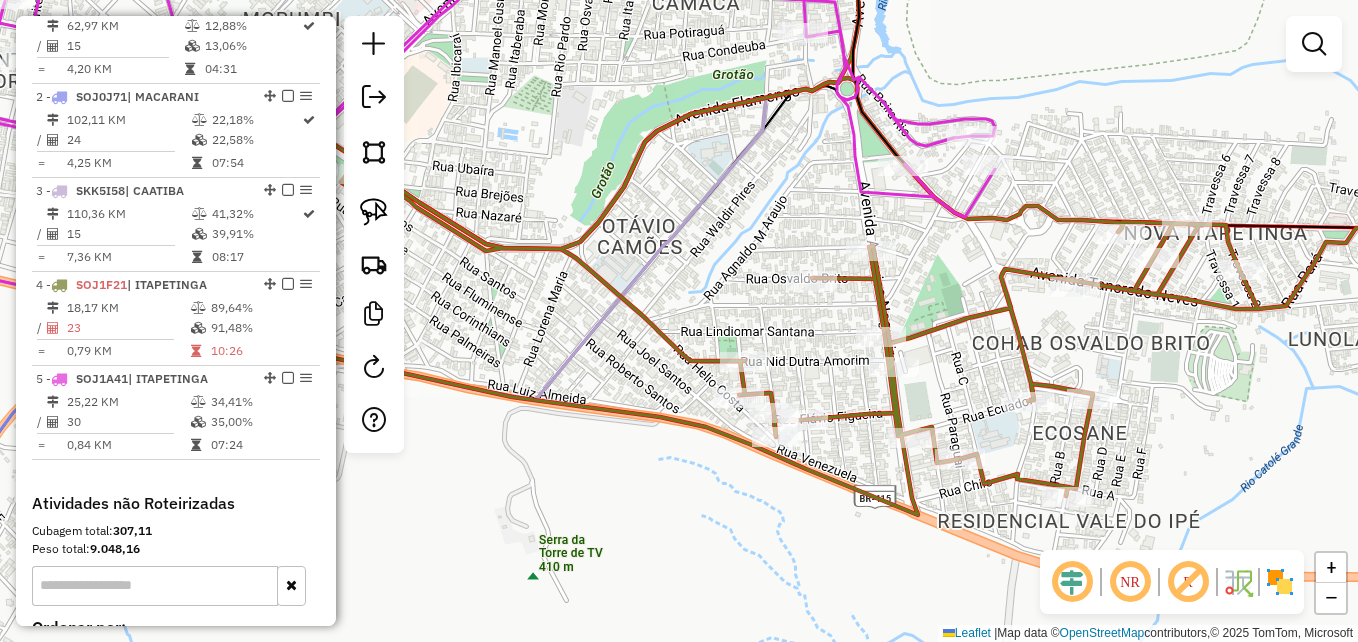 drag, startPoint x: 889, startPoint y: 334, endPoint x: 804, endPoint y: 188, distance: 168.94081 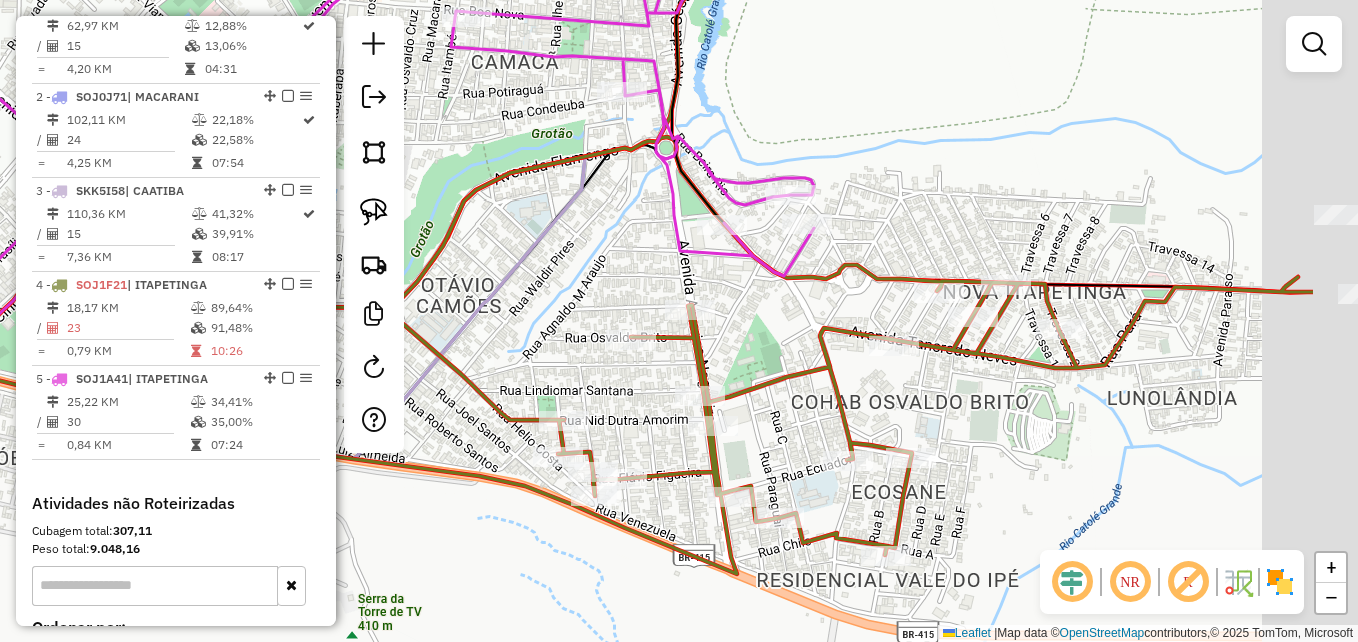 drag, startPoint x: 900, startPoint y: 255, endPoint x: 776, endPoint y: 253, distance: 124.01613 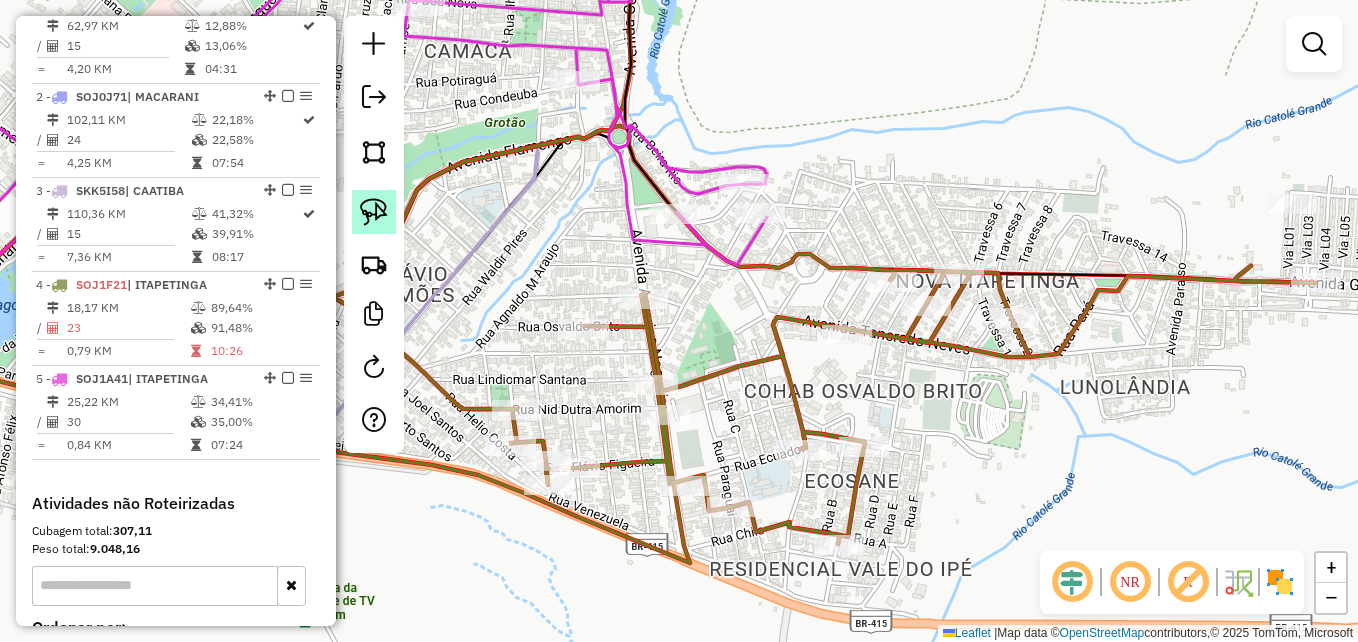 click 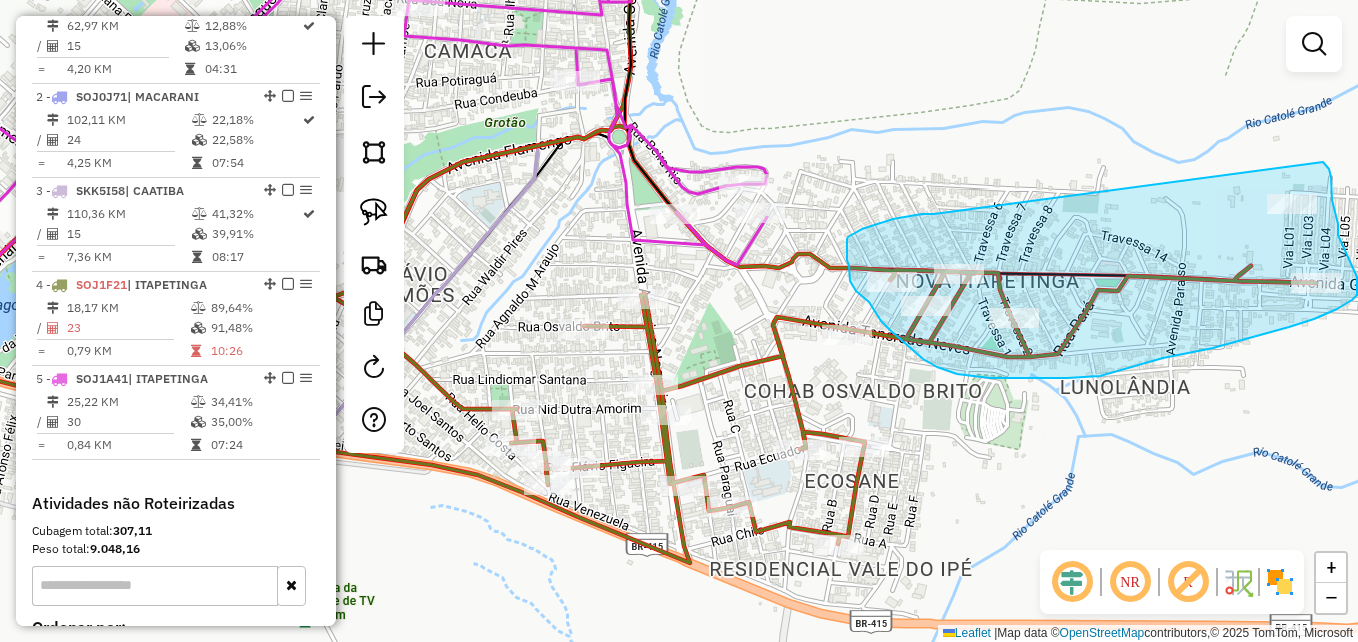 drag, startPoint x: 934, startPoint y: 214, endPoint x: 1323, endPoint y: 162, distance: 392.46017 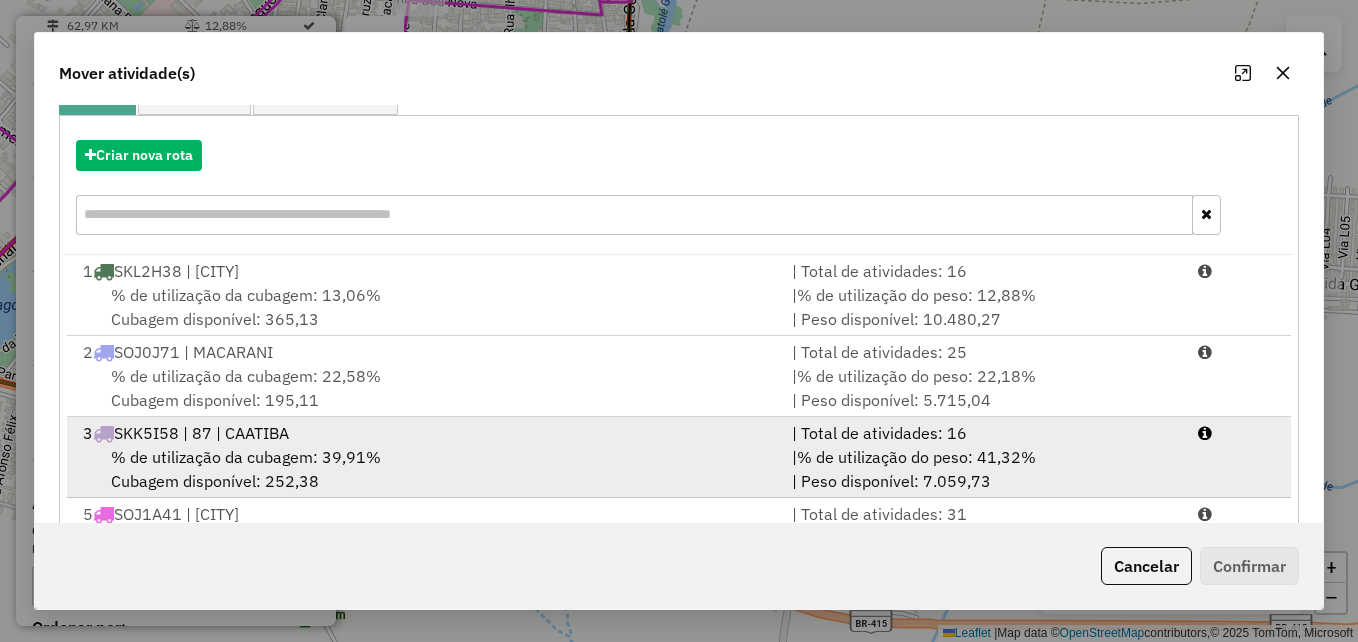 scroll, scrollTop: 290, scrollLeft: 0, axis: vertical 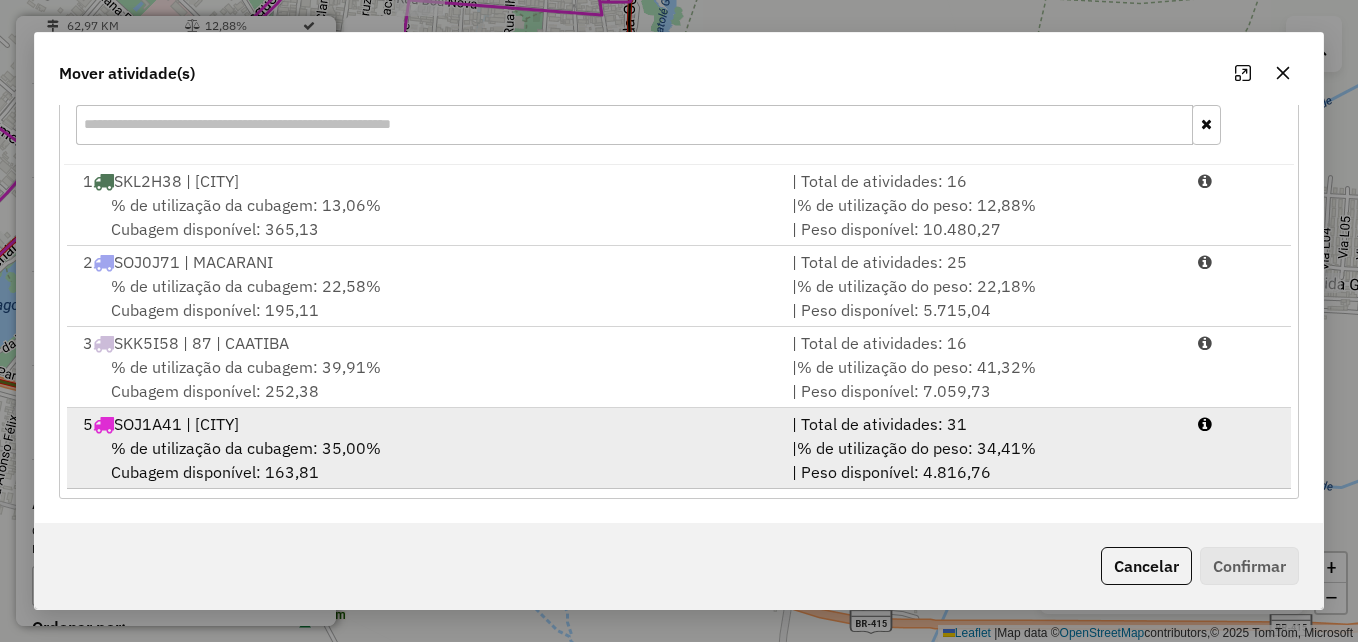 drag, startPoint x: 620, startPoint y: 461, endPoint x: 631, endPoint y: 465, distance: 11.7046995 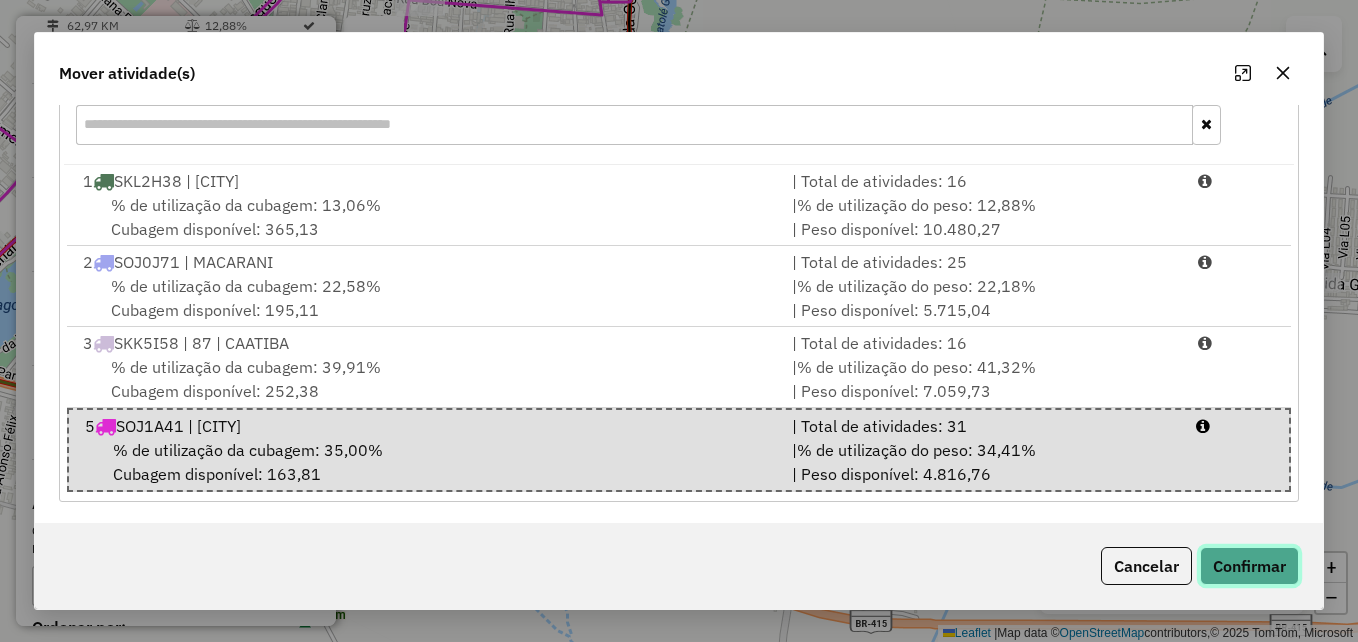 click on "Confirmar" 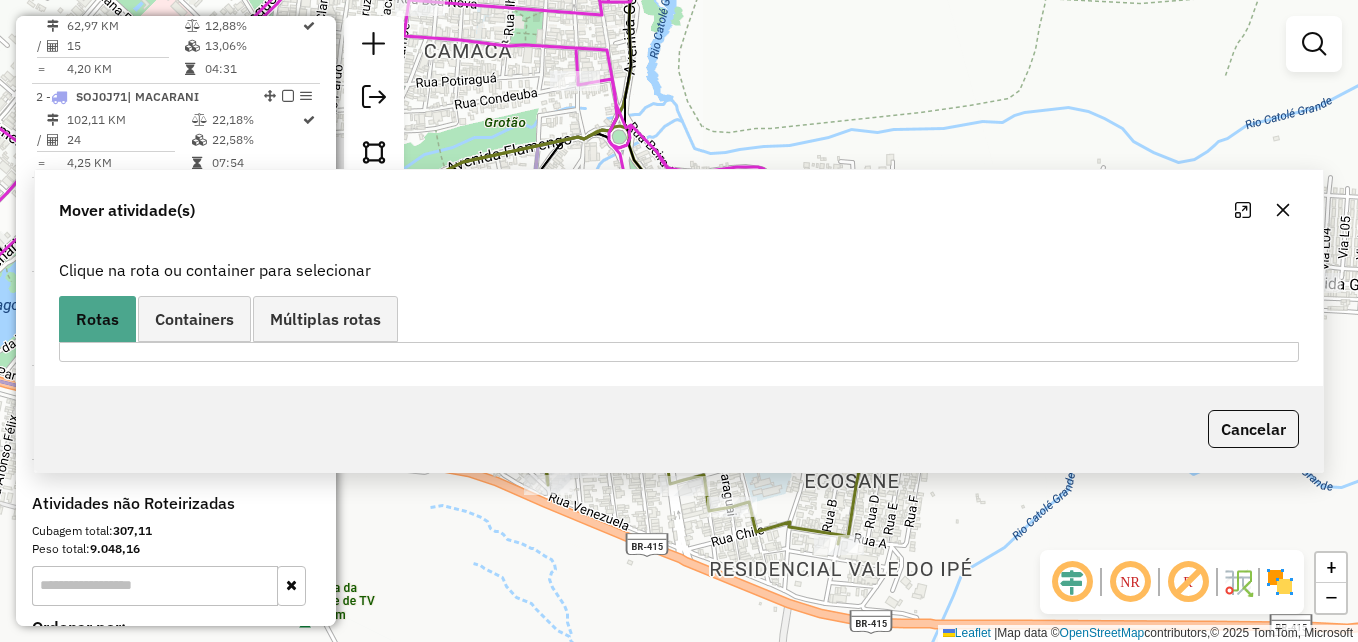 scroll, scrollTop: 0, scrollLeft: 0, axis: both 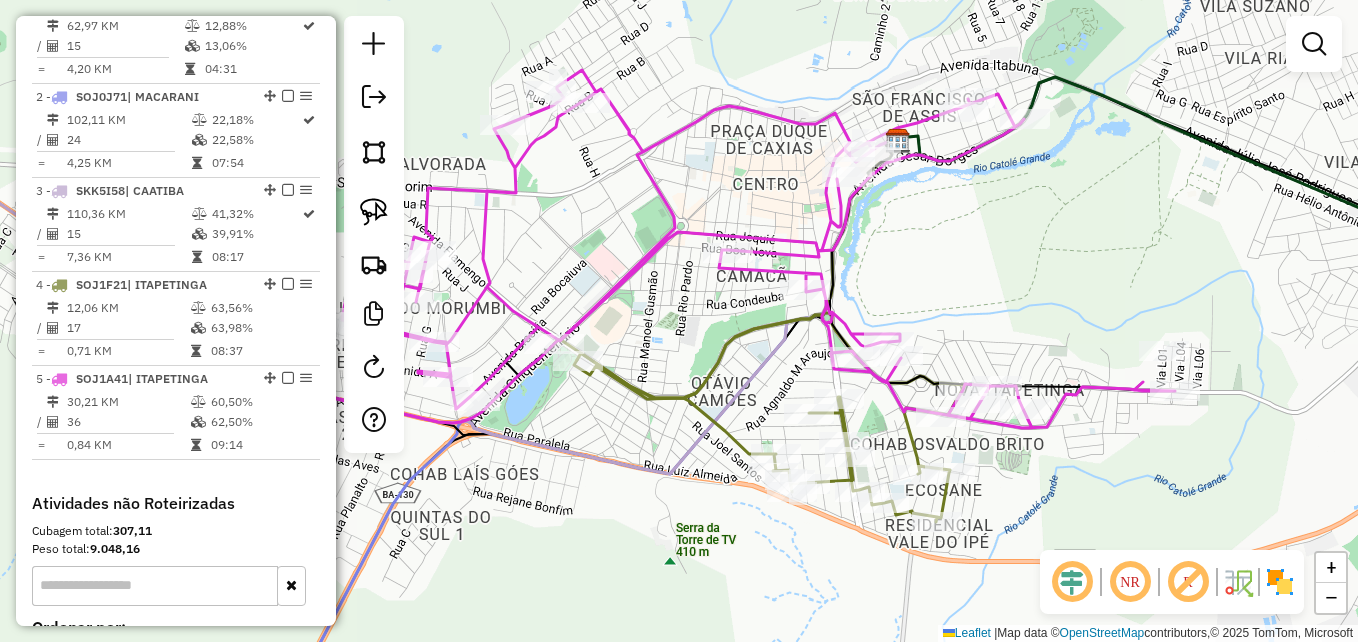 drag, startPoint x: 918, startPoint y: 254, endPoint x: 947, endPoint y: 256, distance: 29.068884 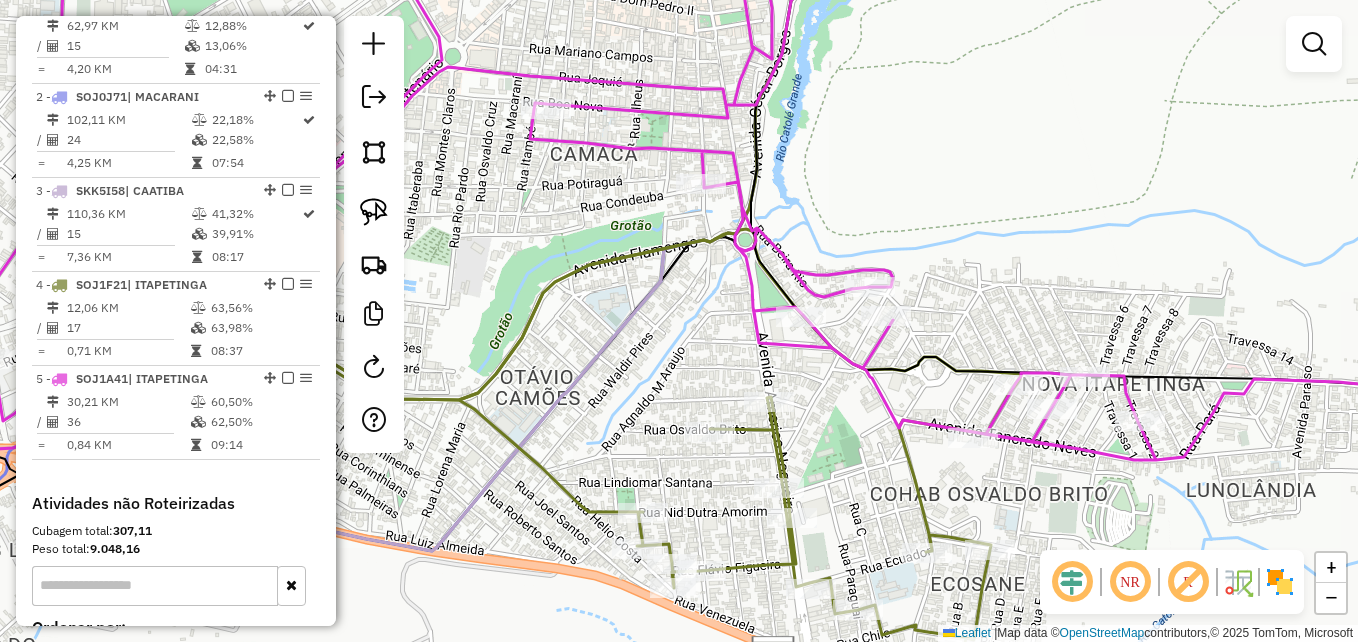 drag, startPoint x: 933, startPoint y: 246, endPoint x: 983, endPoint y: 213, distance: 59.908264 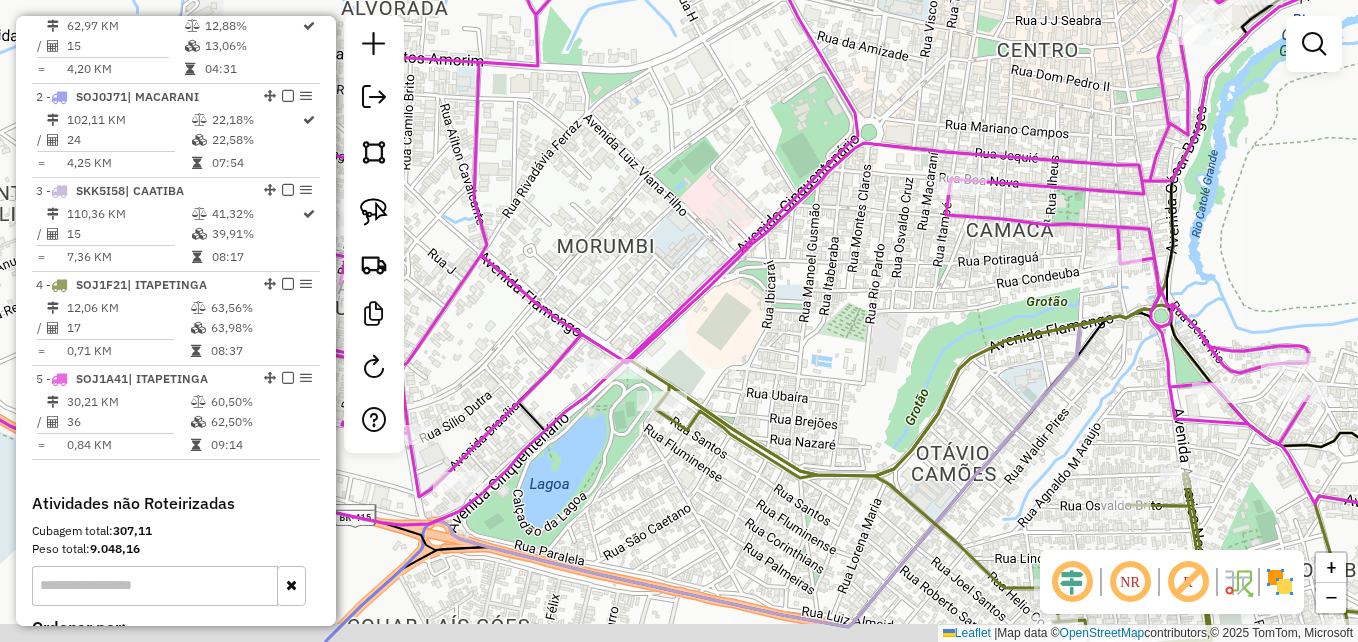 drag, startPoint x: 722, startPoint y: 360, endPoint x: 763, endPoint y: 325, distance: 53.90733 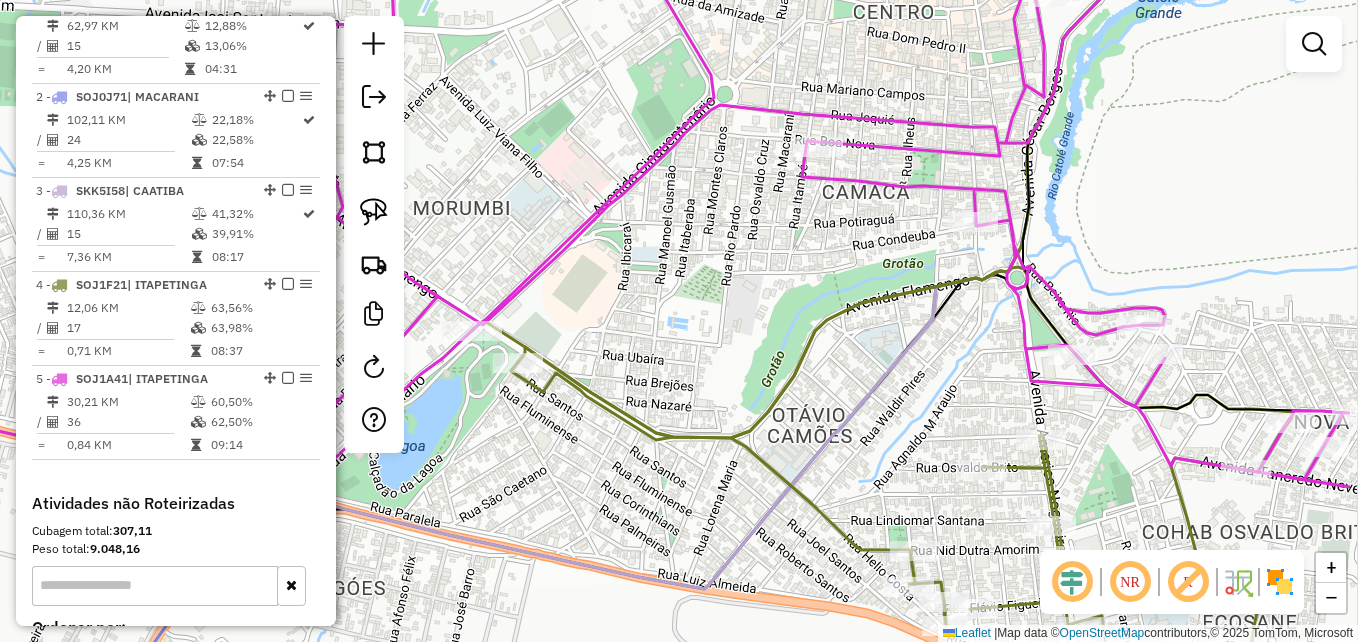 drag, startPoint x: 1085, startPoint y: 418, endPoint x: 872, endPoint y: 354, distance: 222.40729 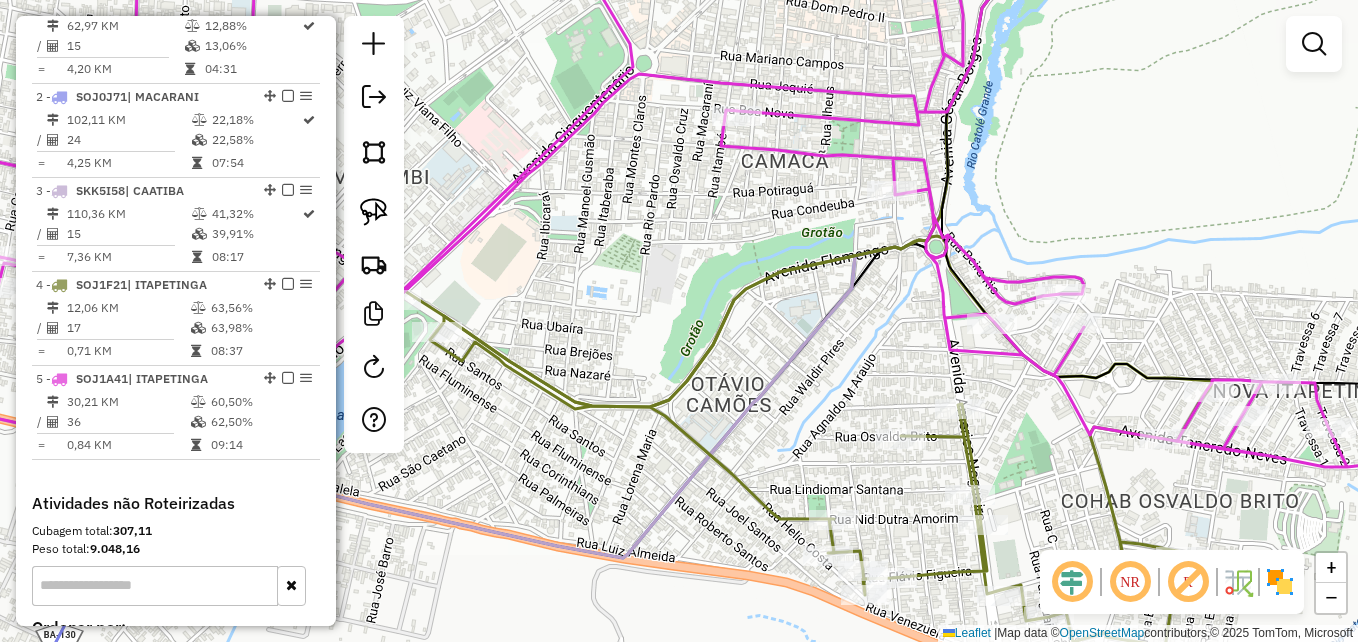 drag, startPoint x: 1127, startPoint y: 395, endPoint x: 976, endPoint y: 333, distance: 163.23296 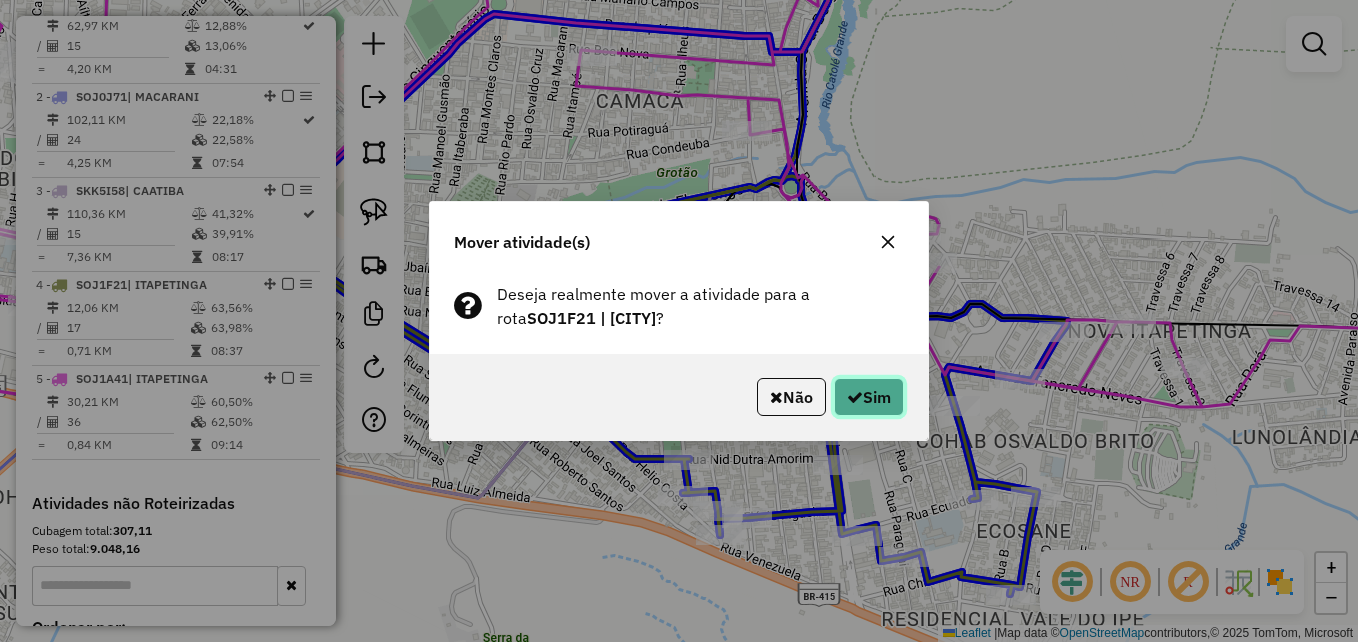 click on "Sim" 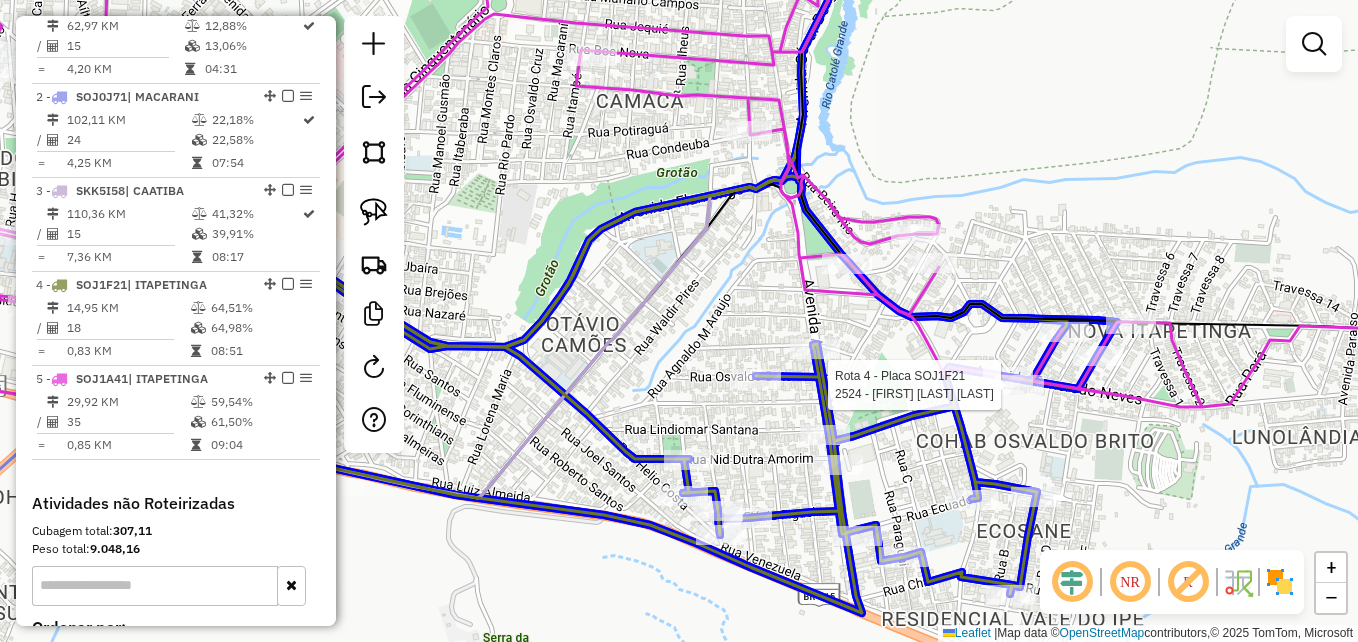 click 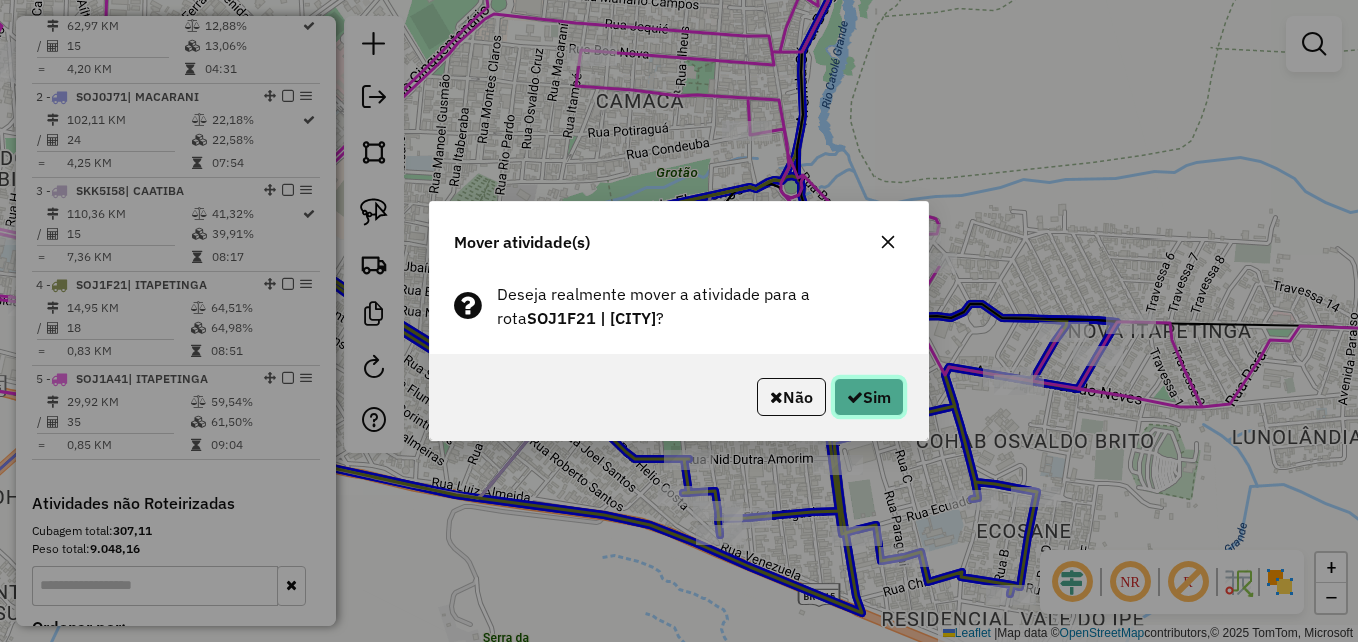 click on "Sim" 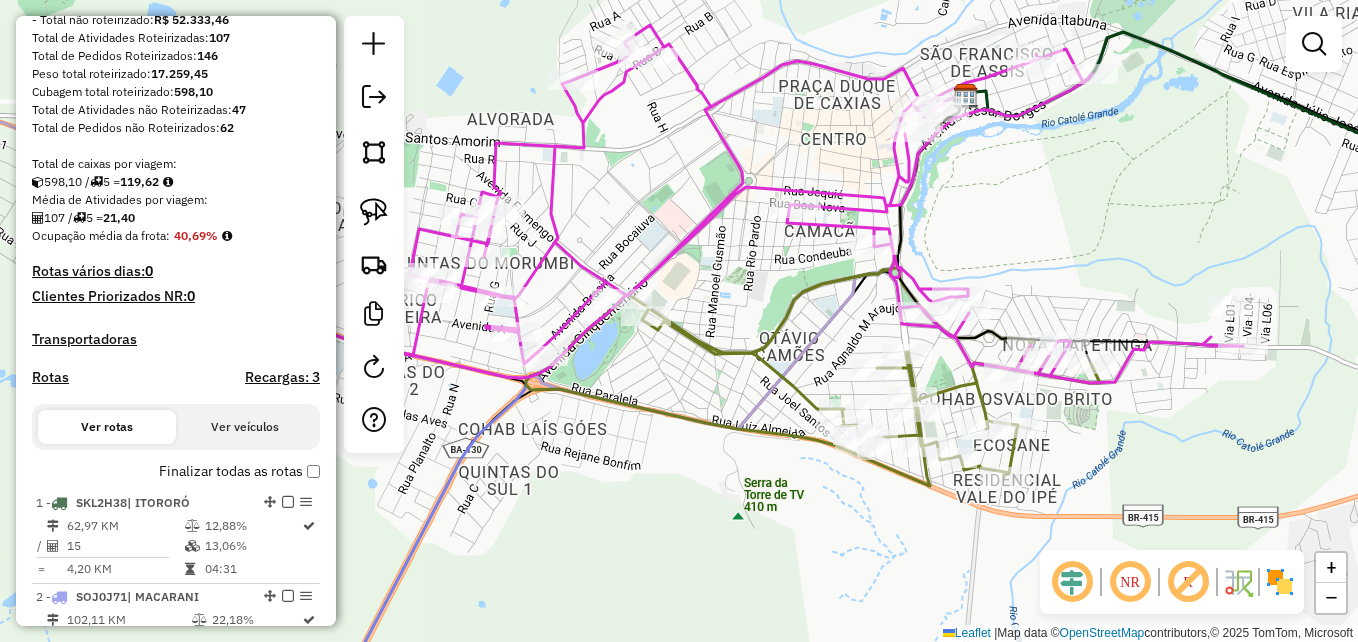 scroll, scrollTop: 0, scrollLeft: 0, axis: both 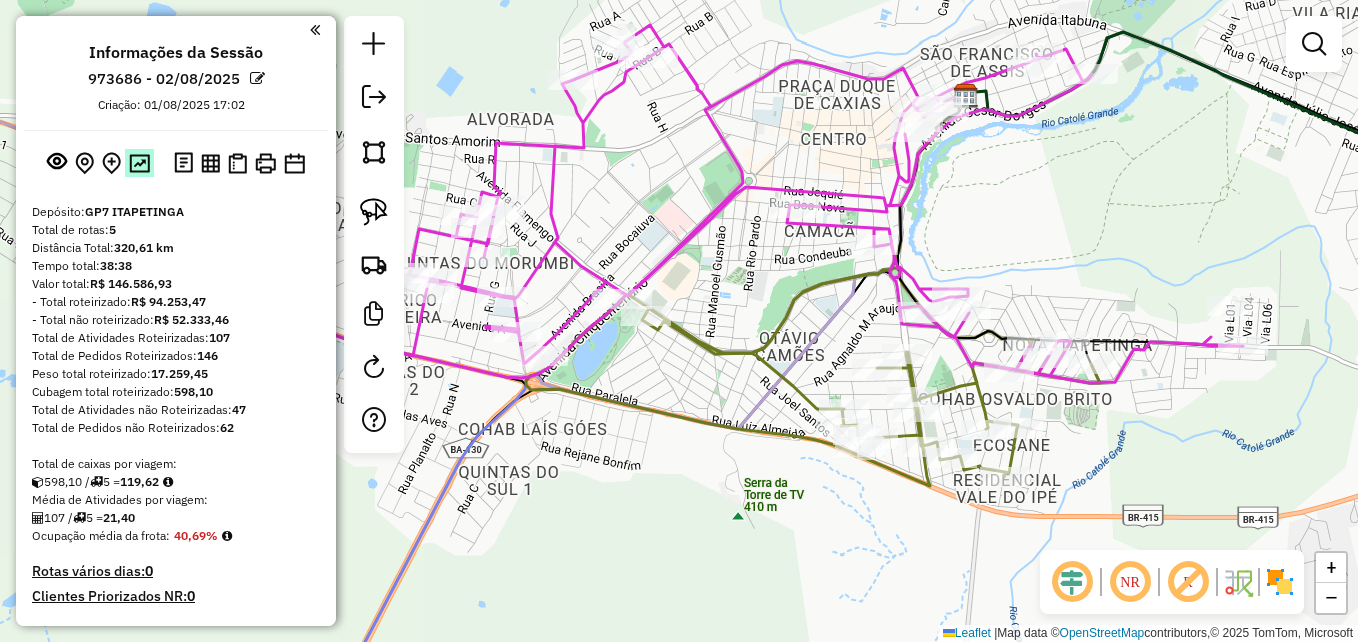 click at bounding box center (139, 163) 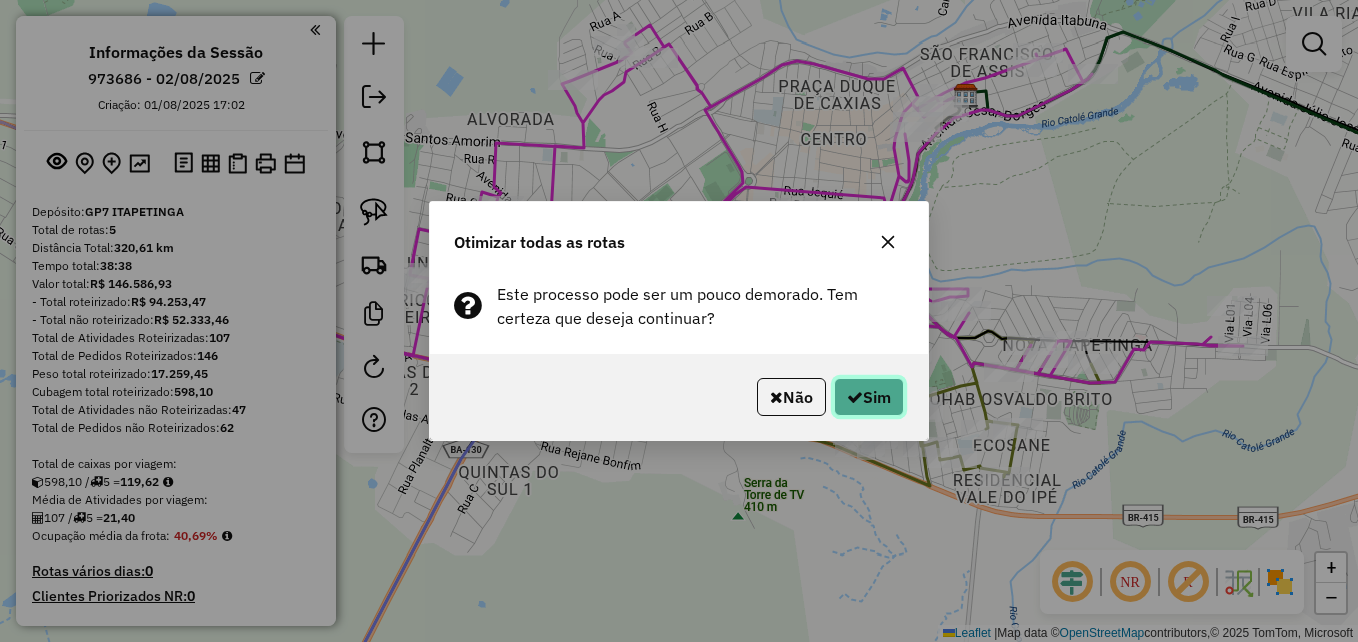 click on "Sim" 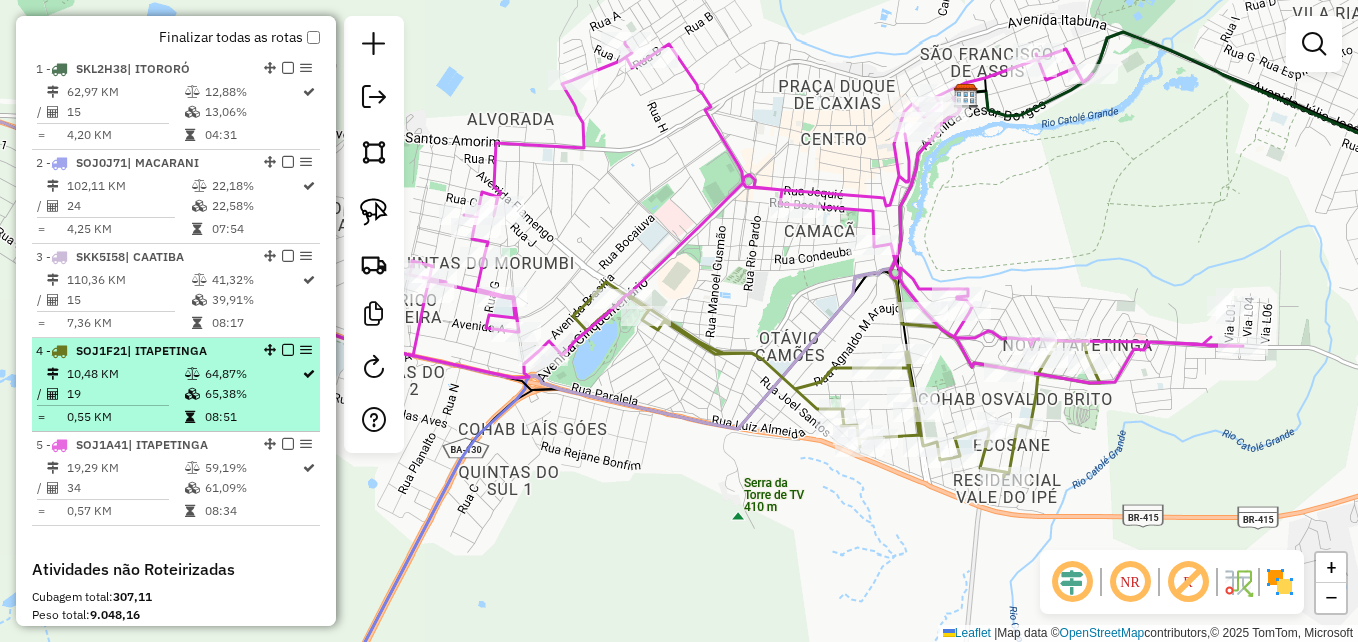 scroll, scrollTop: 700, scrollLeft: 0, axis: vertical 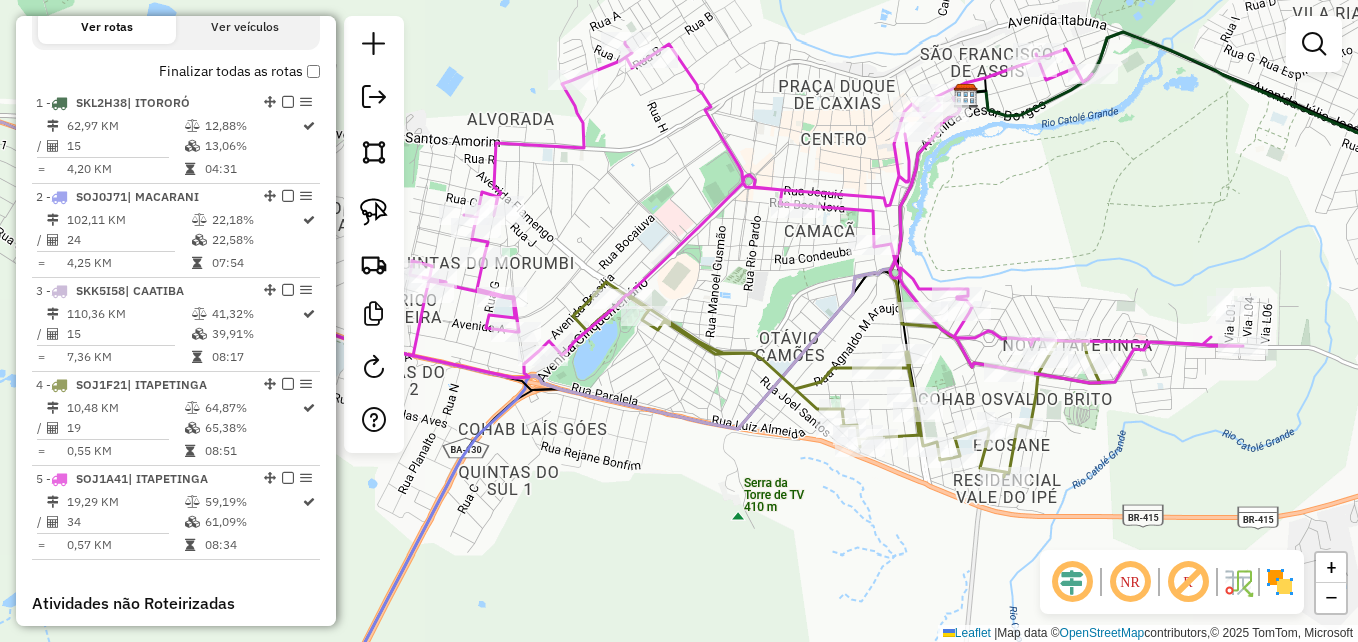 click on "Janela de atendimento Grade de atendimento Capacidade Transportadoras Veículos Cliente Pedidos  Rotas Selecione os dias de semana para filtrar as janelas de atendimento  Seg   Ter   Qua   Qui   Sex   Sáb   Dom  Informe o período da janela de atendimento: De: Até:  Filtrar exatamente a janela do cliente  Considerar janela de atendimento padrão  Selecione os dias de semana para filtrar as grades de atendimento  Seg   Ter   Qua   Qui   Sex   Sáb   Dom   Considerar clientes sem dia de atendimento cadastrado  Clientes fora do dia de atendimento selecionado Filtrar as atividades entre os valores definidos abaixo:  Peso mínimo:   Peso máximo:   Cubagem mínima:   Cubagem máxima:   De:   Até:  Filtrar as atividades entre o tempo de atendimento definido abaixo:  De:   Até:   Considerar capacidade total dos clientes não roteirizados Transportadora: Selecione um ou mais itens Tipo de veículo: Selecione um ou mais itens Veículo: Selecione um ou mais itens Motorista: Selecione um ou mais itens Nome: Rótulo:" 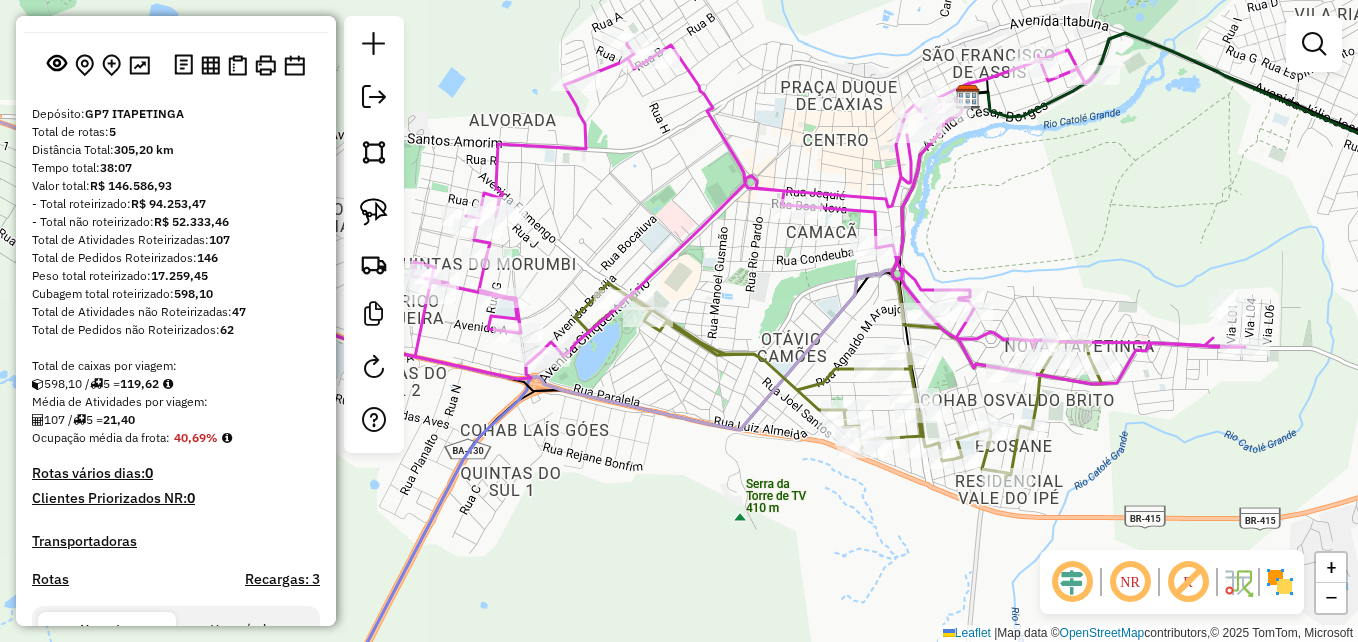 scroll, scrollTop: 0, scrollLeft: 0, axis: both 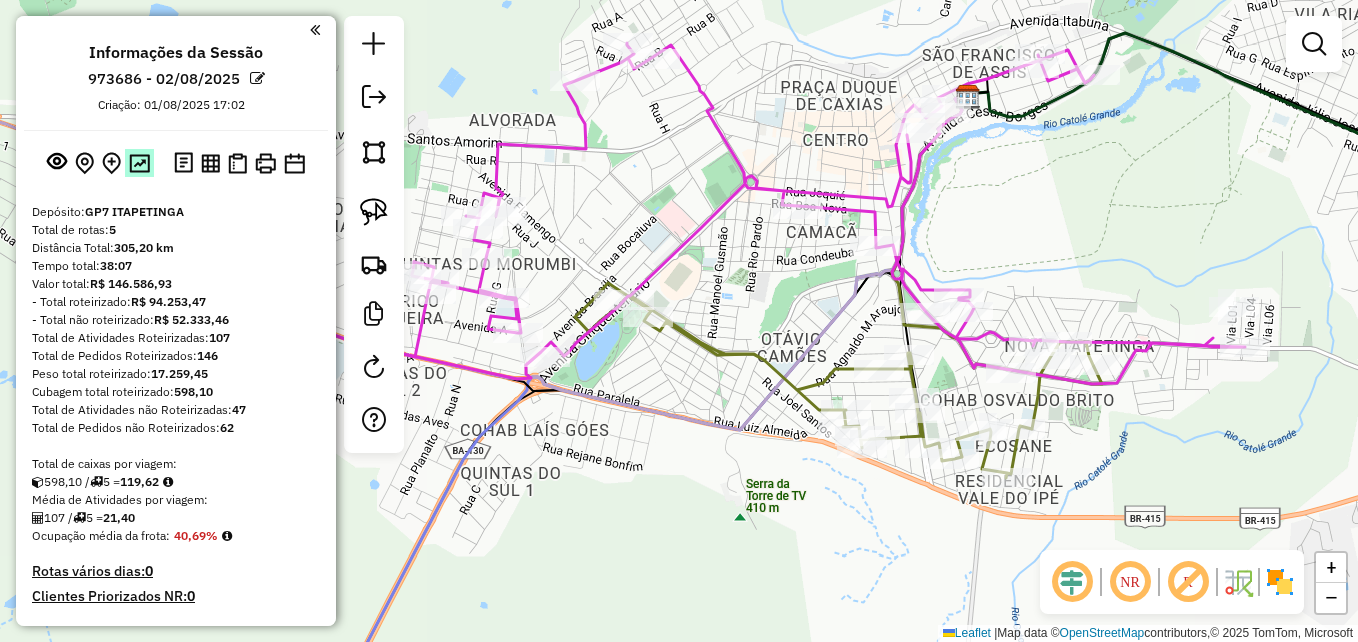 click at bounding box center [139, 163] 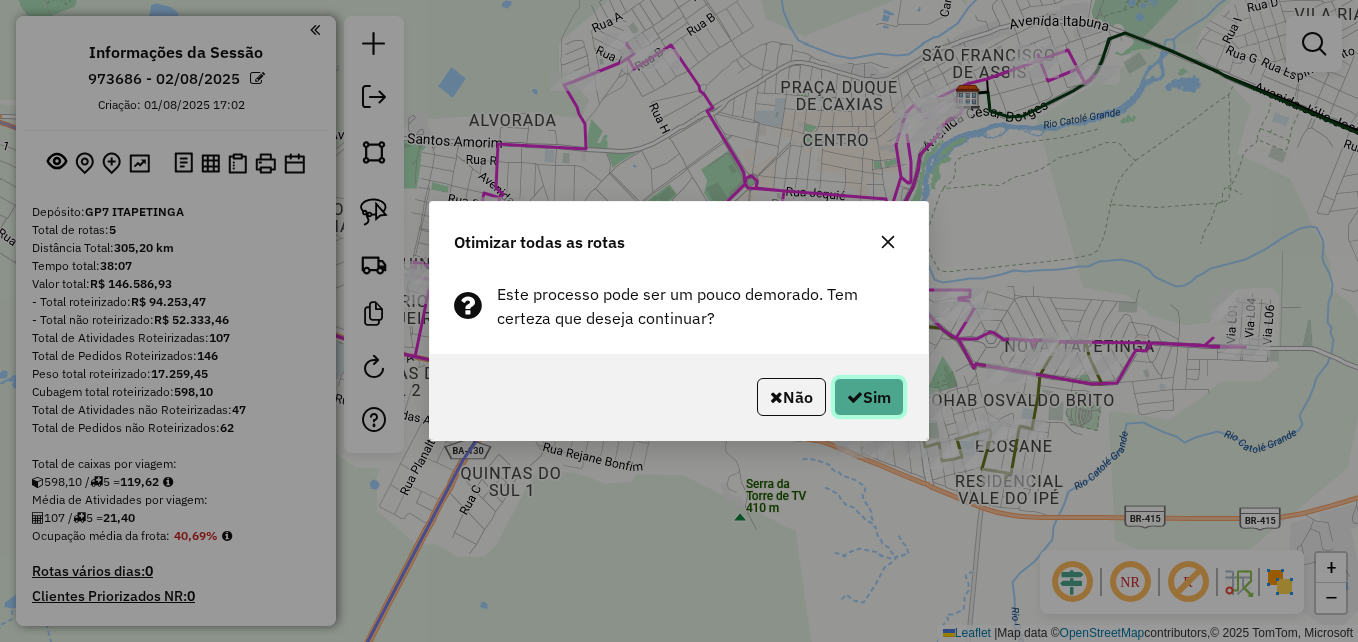 click on "Sim" 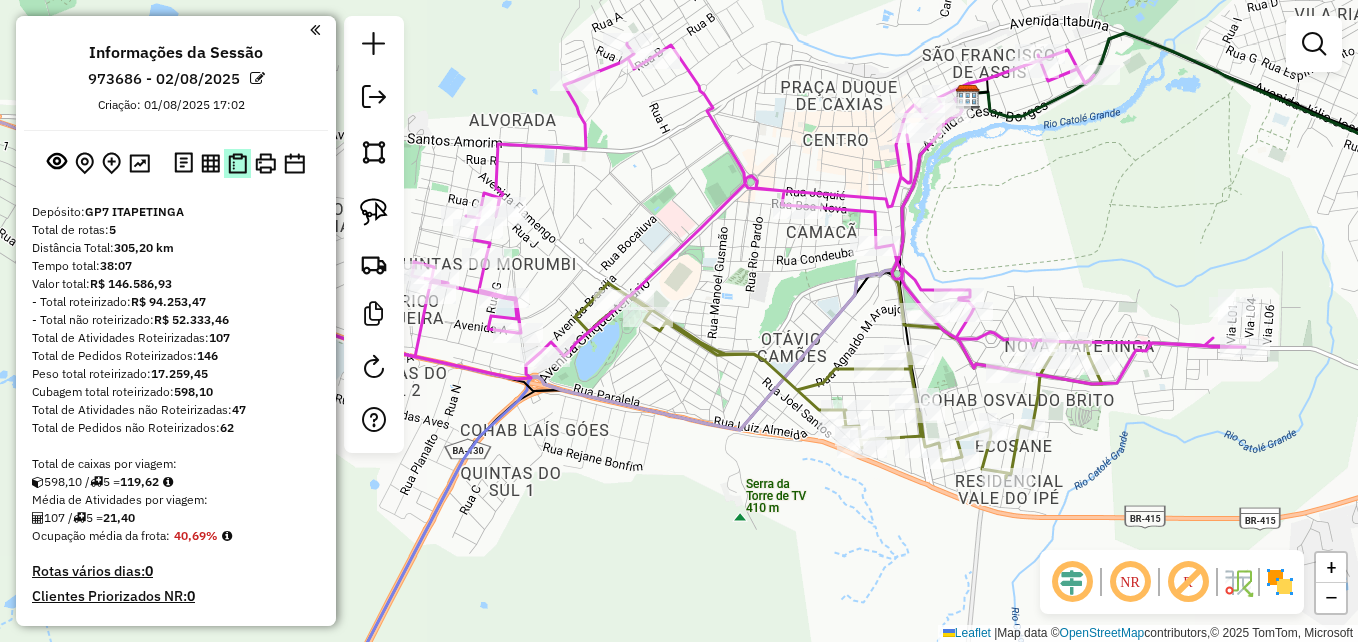 click at bounding box center [237, 163] 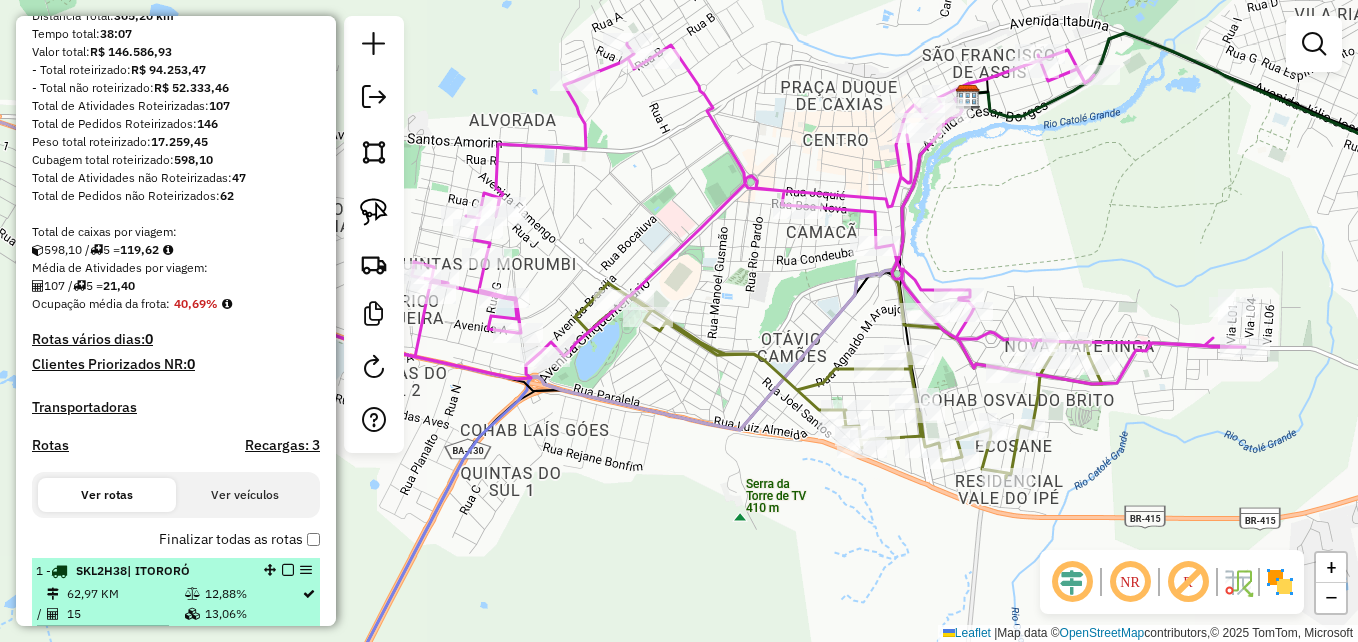 scroll, scrollTop: 500, scrollLeft: 0, axis: vertical 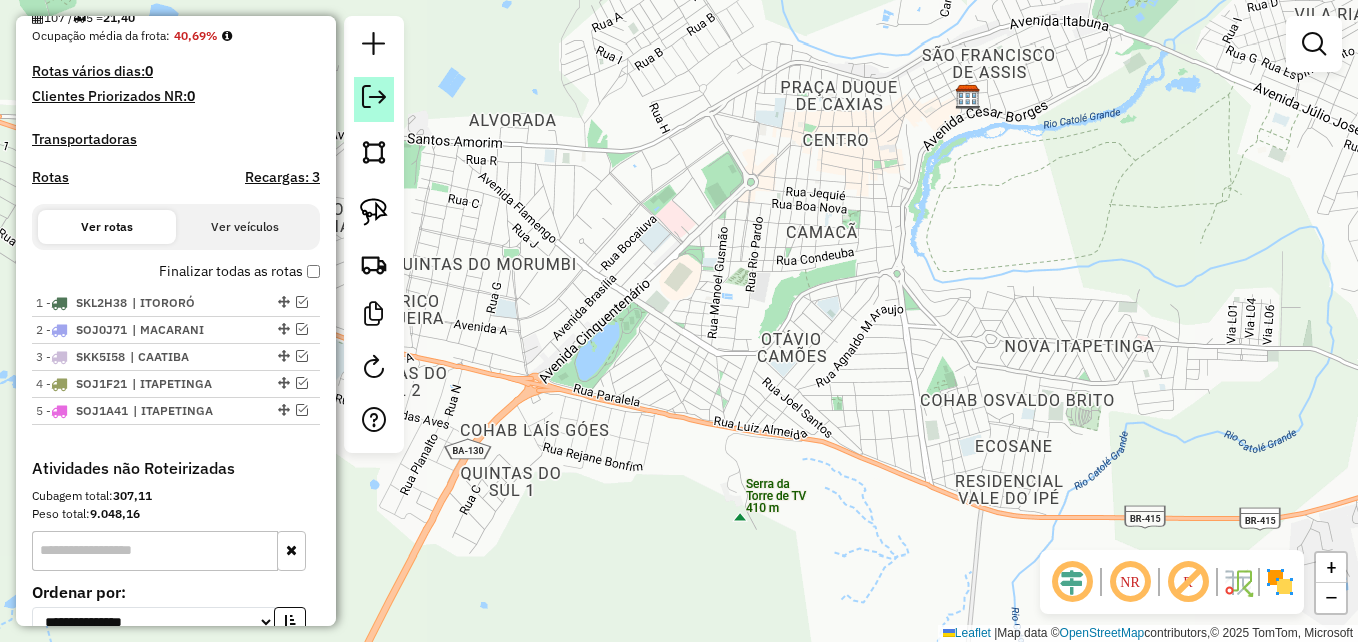 click 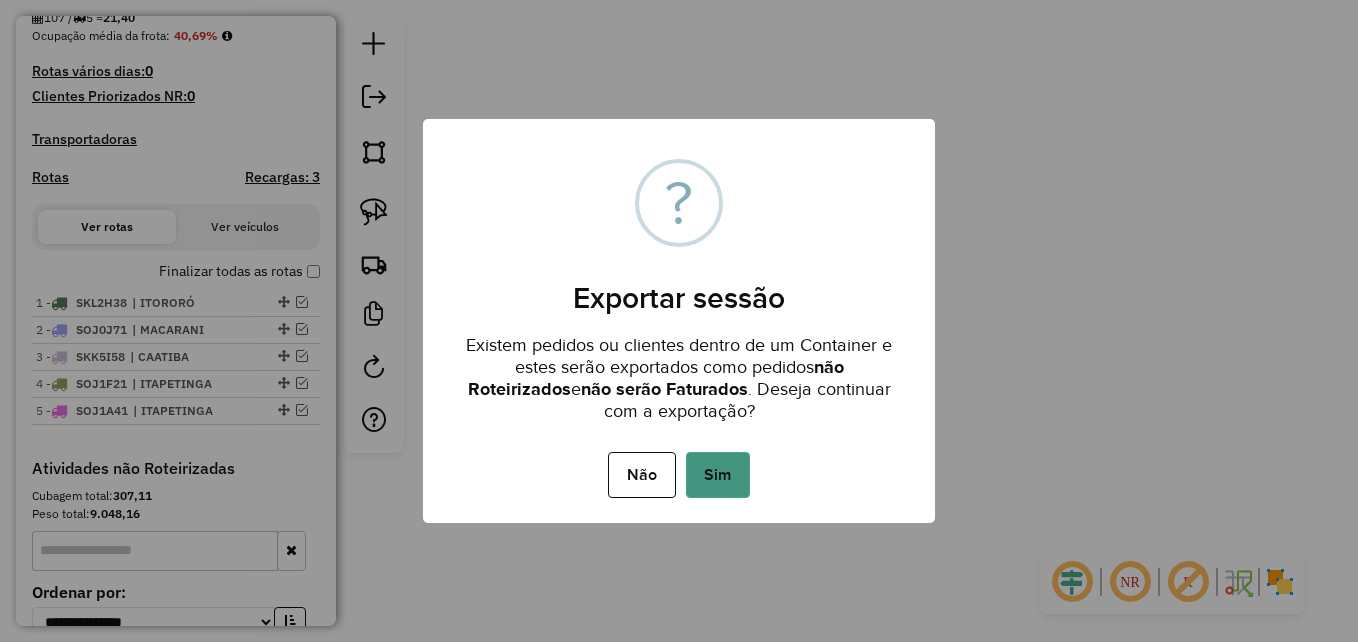 click on "Sim" at bounding box center (718, 475) 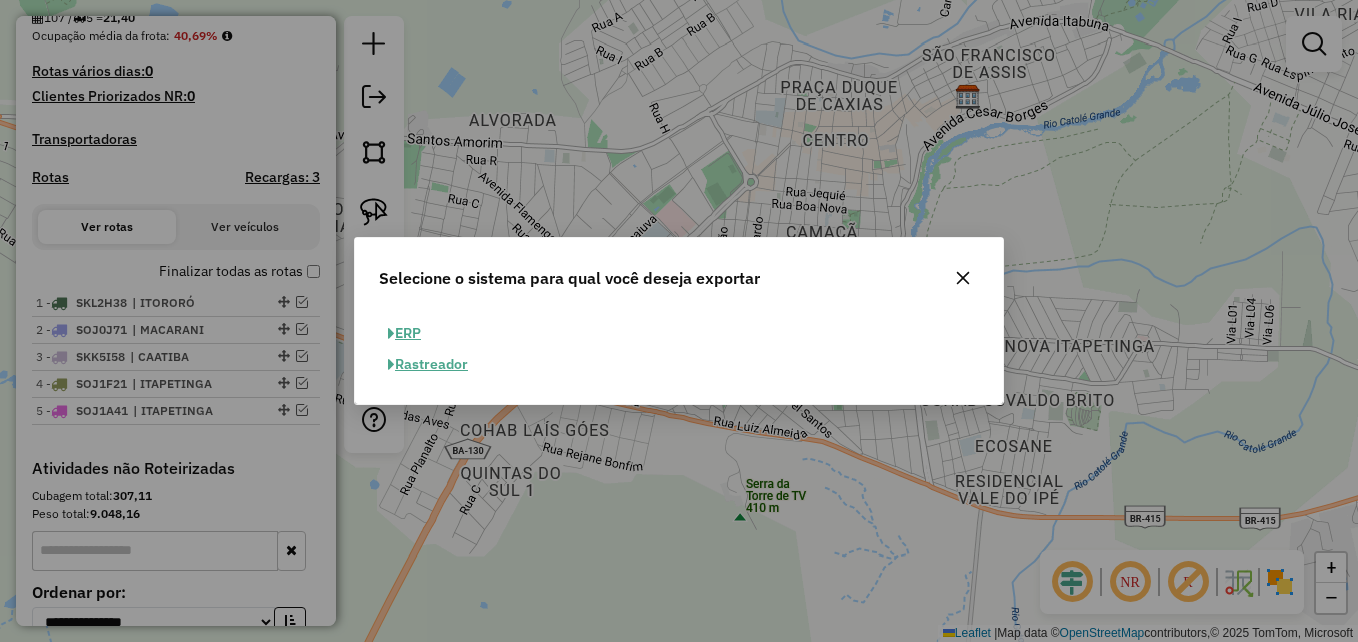 click on "ERP" 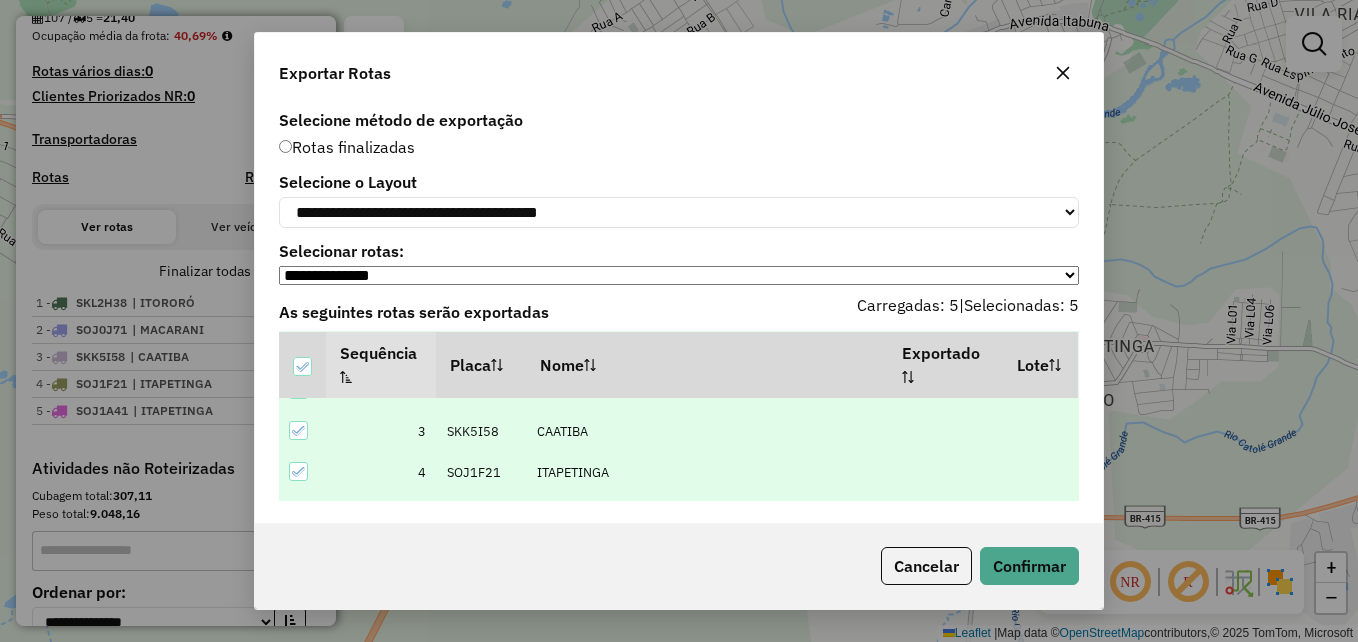 scroll, scrollTop: 103, scrollLeft: 0, axis: vertical 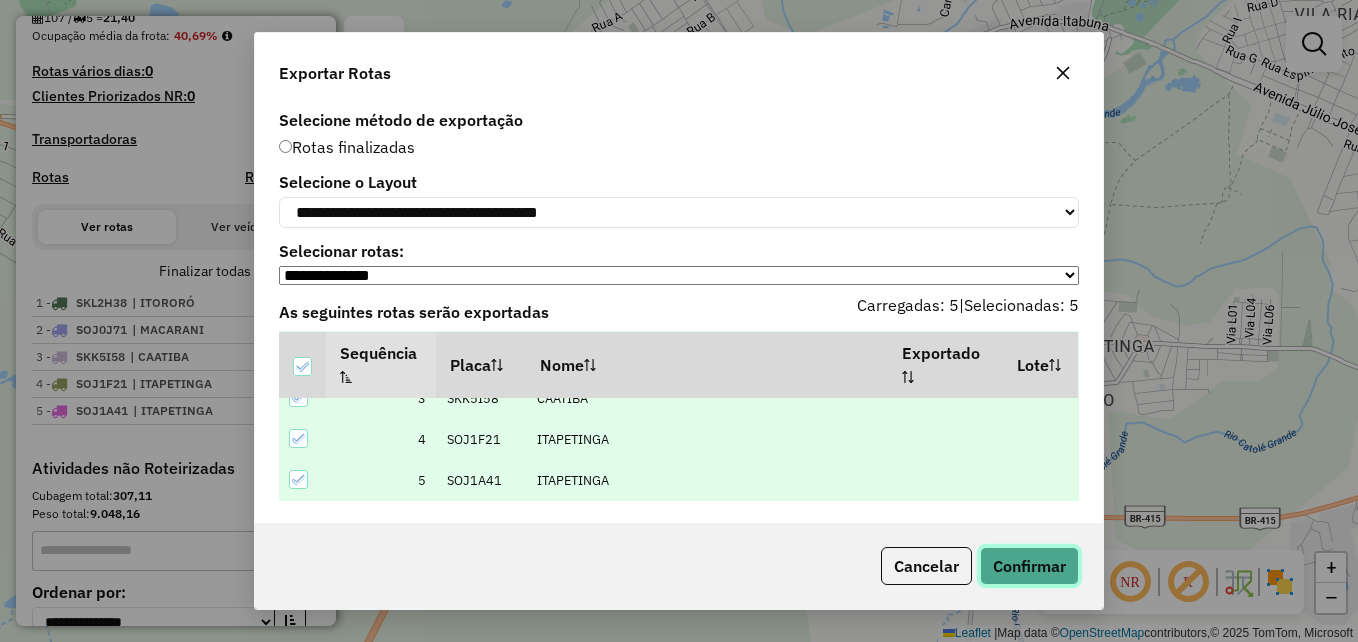 click on "Confirmar" 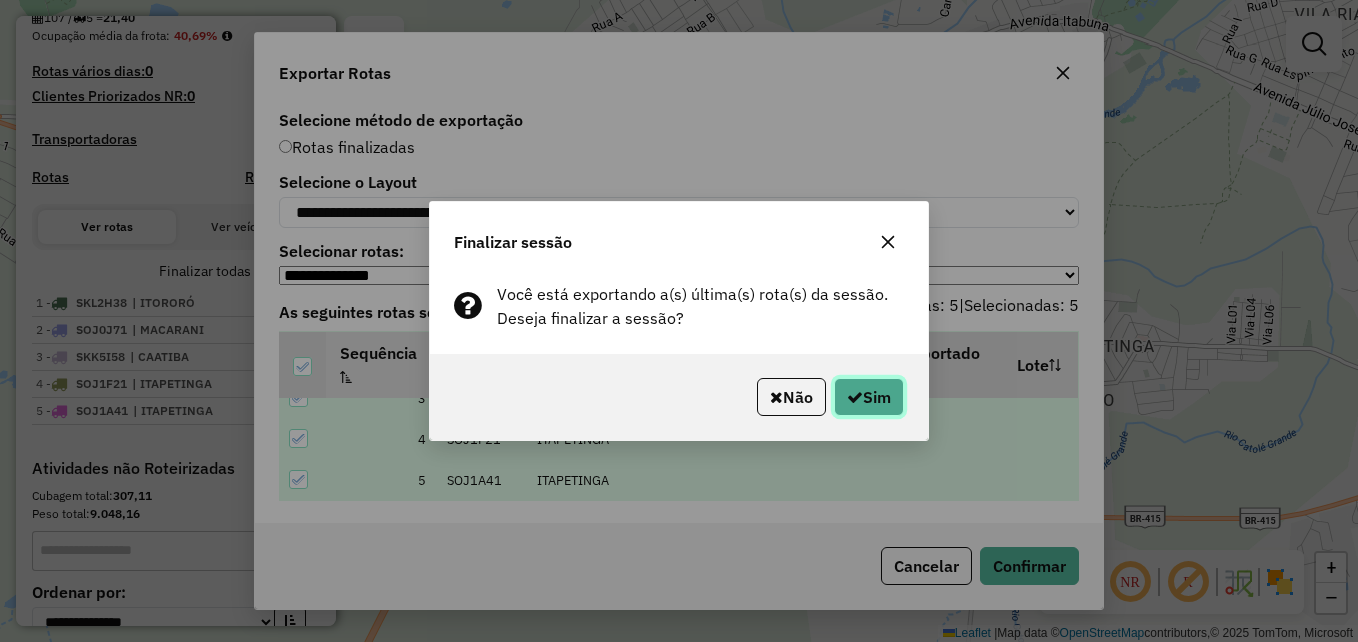 click on "Sim" 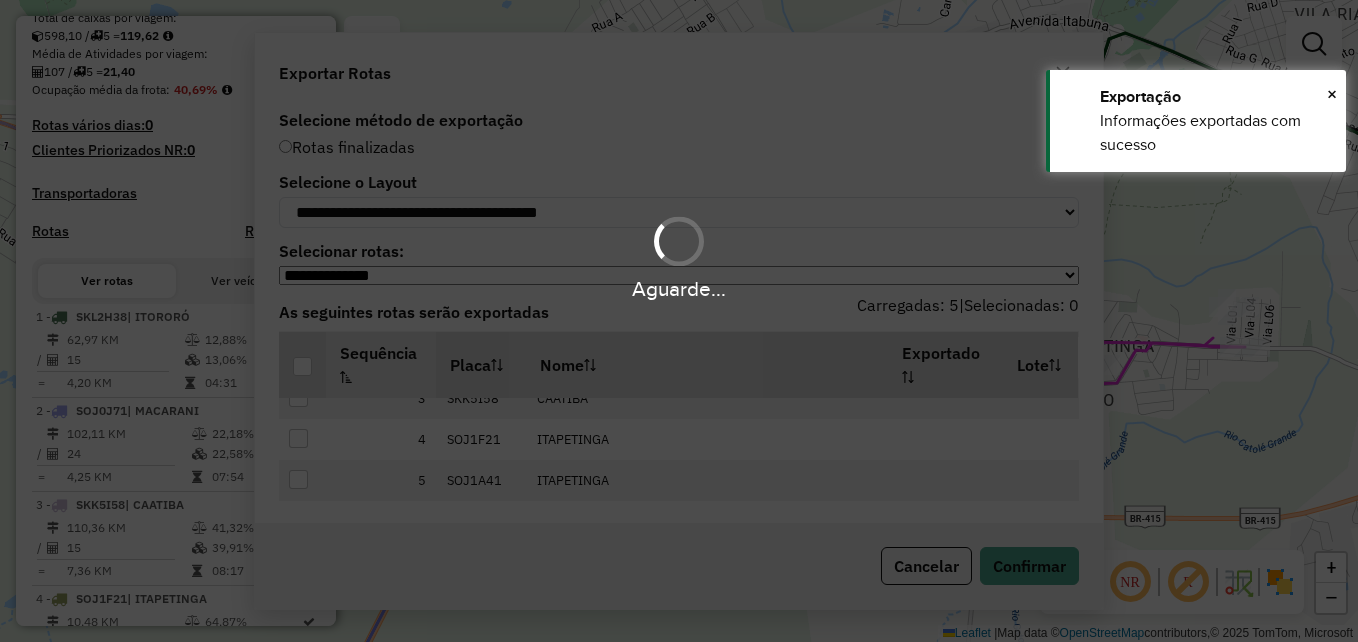 scroll, scrollTop: 554, scrollLeft: 0, axis: vertical 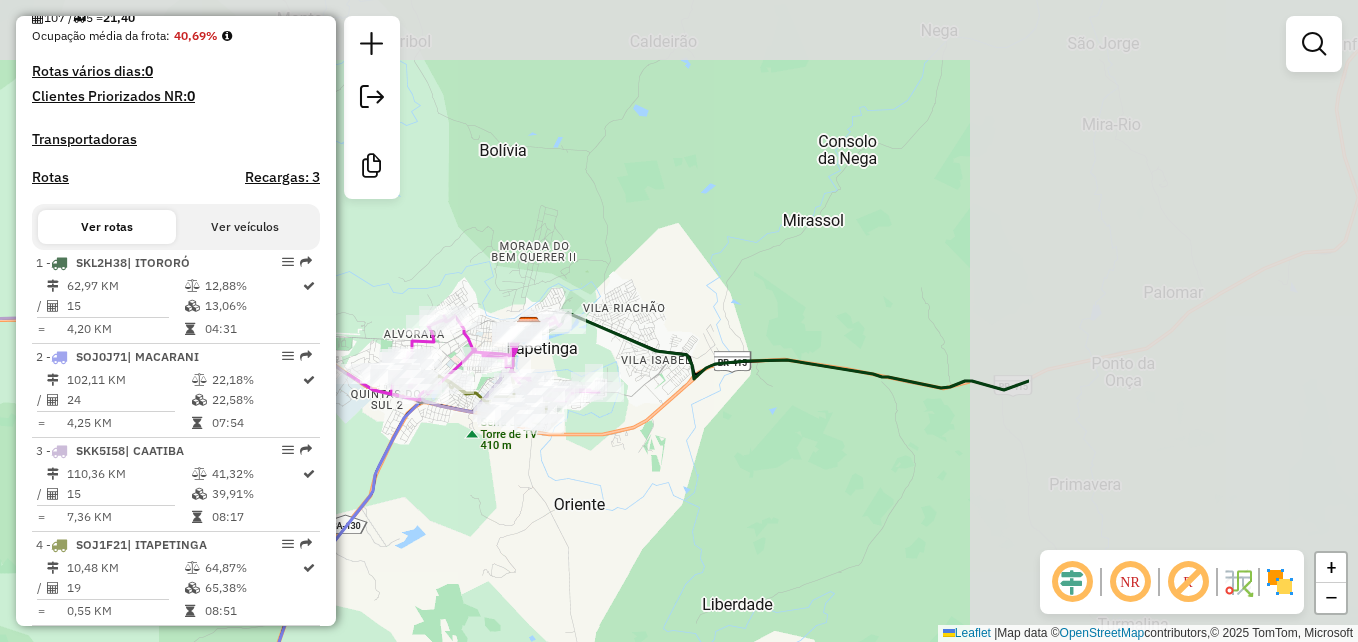 drag, startPoint x: 1212, startPoint y: 358, endPoint x: 747, endPoint y: 494, distance: 484.48013 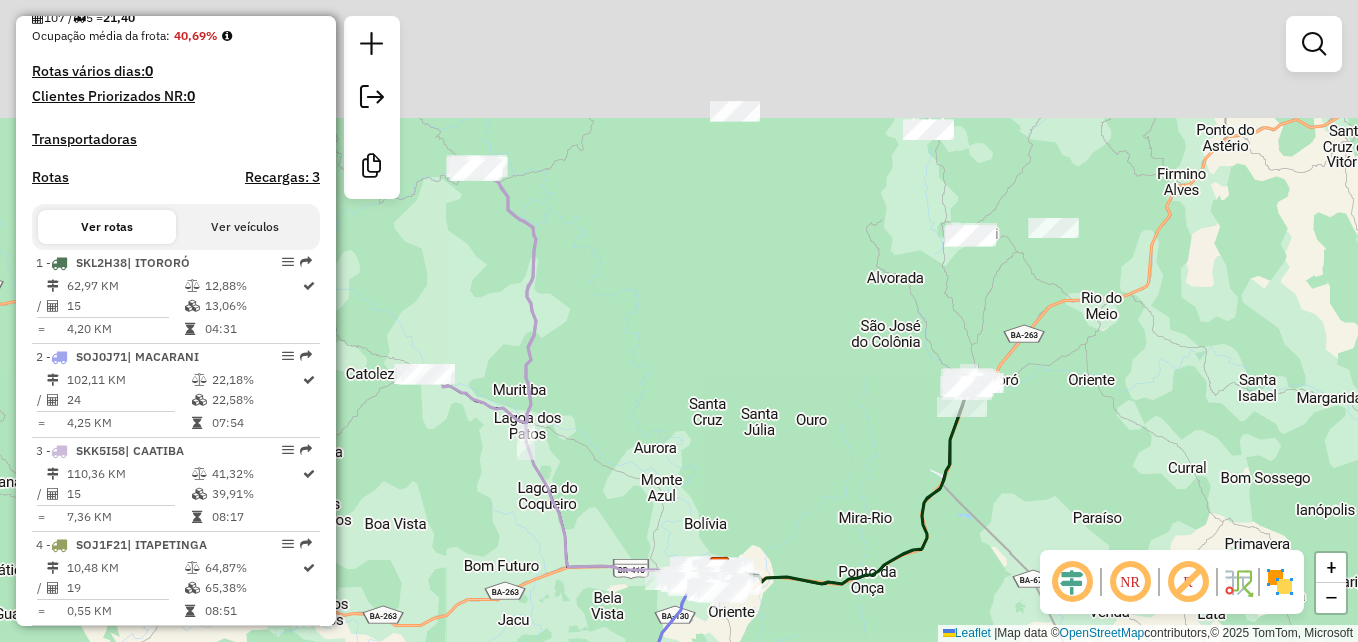 drag, startPoint x: 1096, startPoint y: 146, endPoint x: 1043, endPoint y: 332, distance: 193.40372 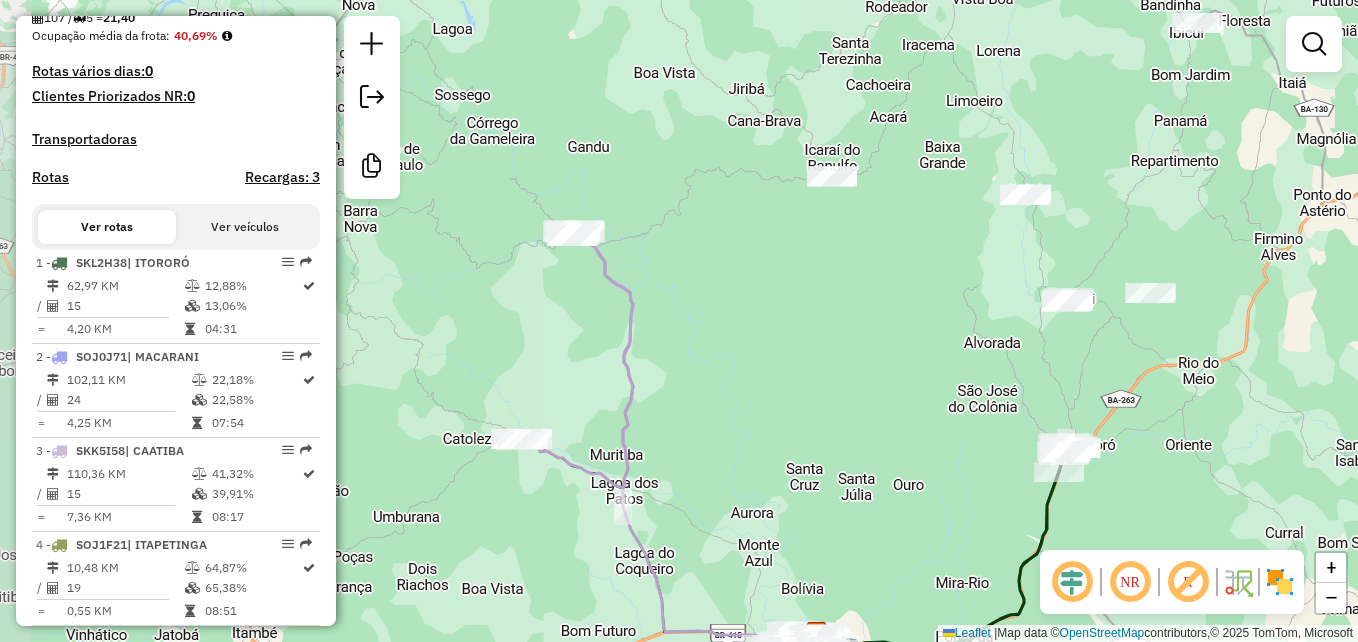 drag, startPoint x: 851, startPoint y: 214, endPoint x: 934, endPoint y: 299, distance: 118.80236 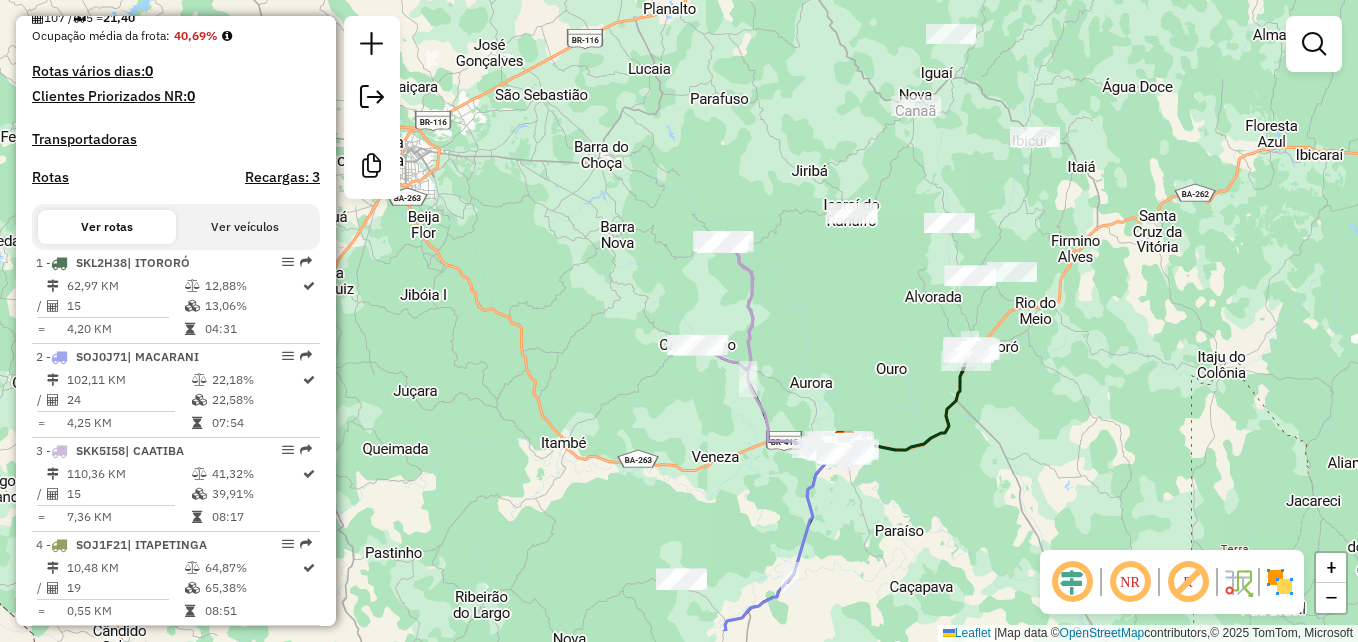 drag, startPoint x: 862, startPoint y: 454, endPoint x: 841, endPoint y: 216, distance: 238.92467 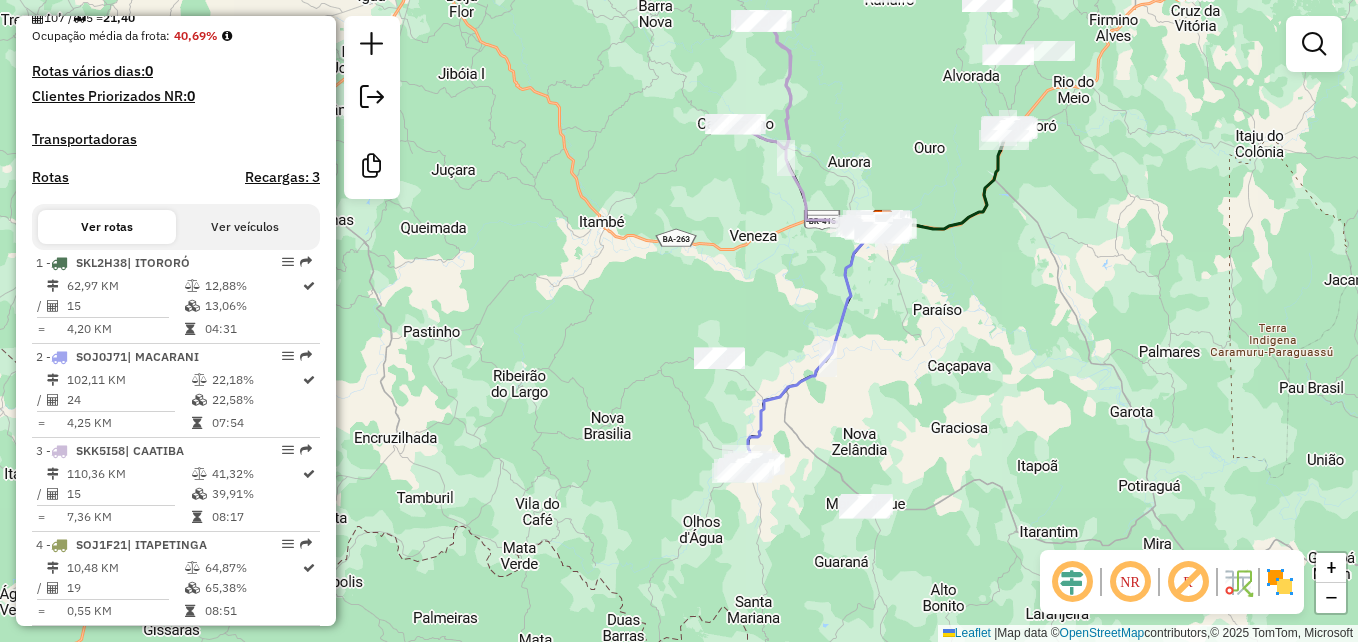 drag, startPoint x: 846, startPoint y: 474, endPoint x: 805, endPoint y: 364, distance: 117.3925 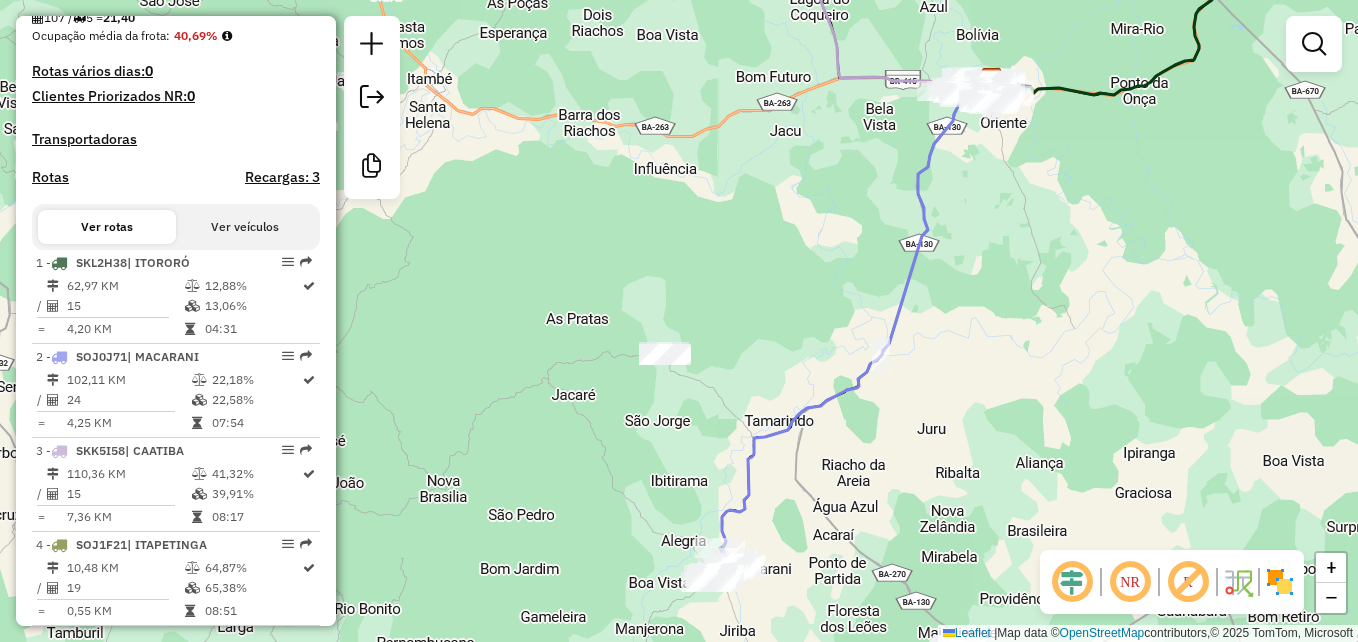 click 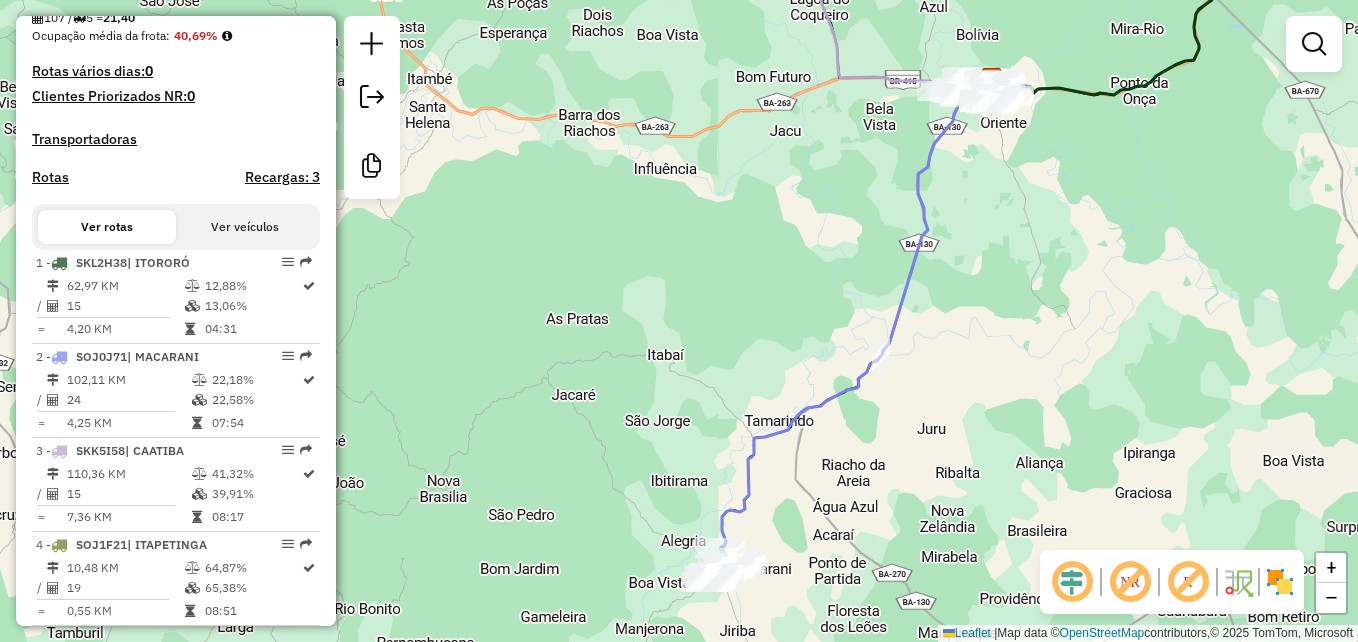 click 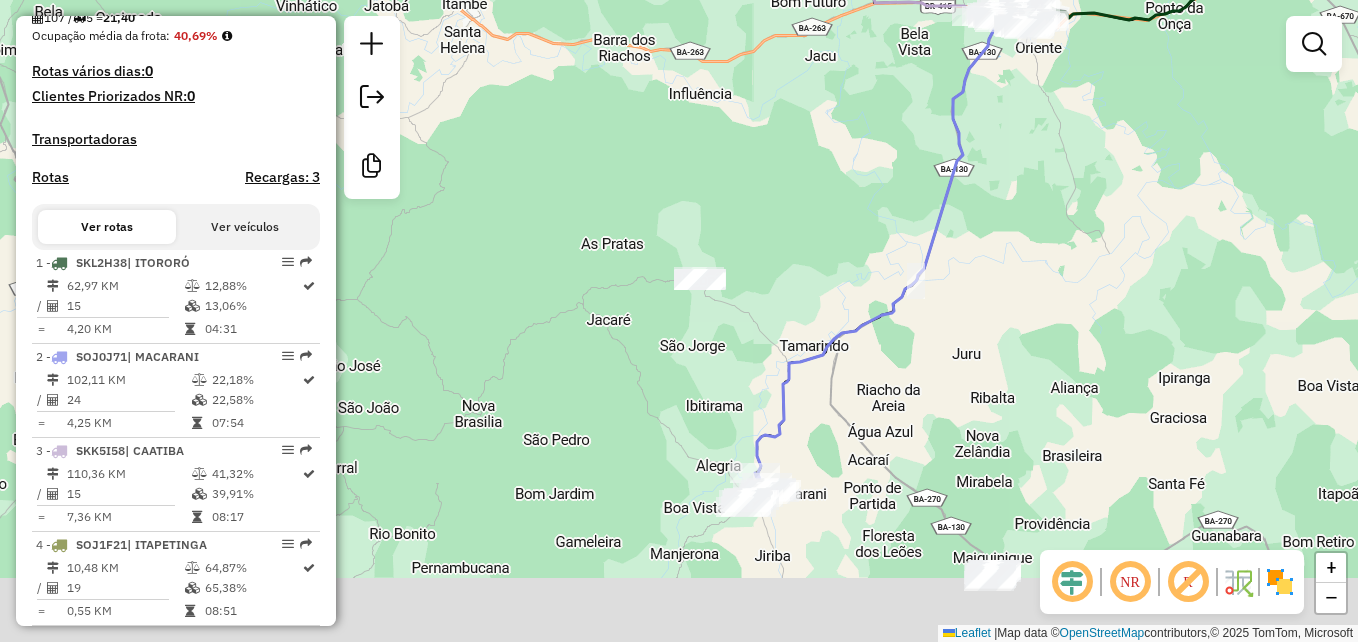 drag, startPoint x: 770, startPoint y: 362, endPoint x: 786, endPoint y: 286, distance: 77.665955 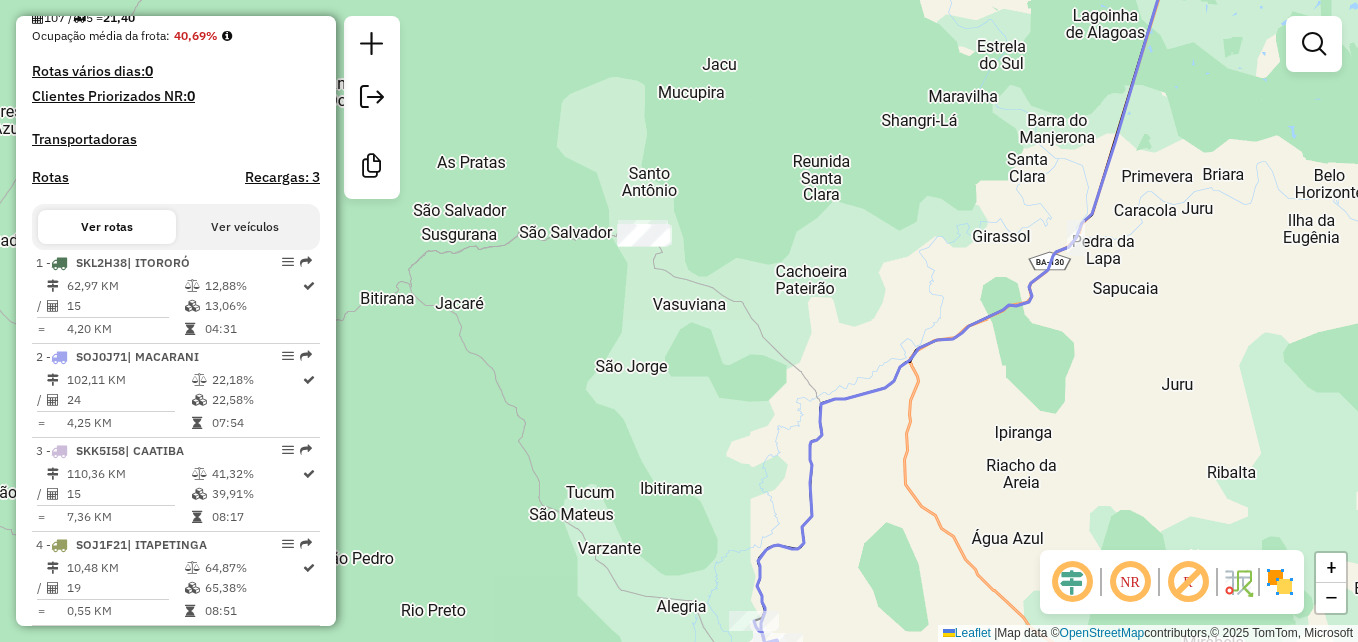 click 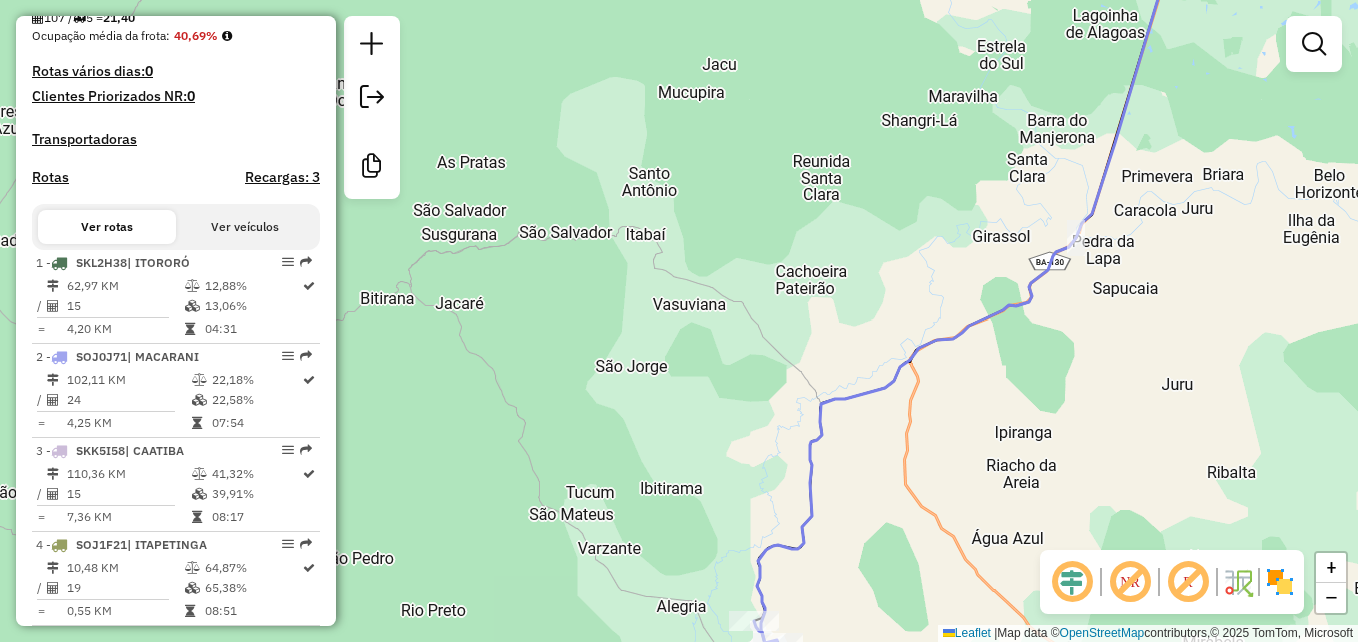 click 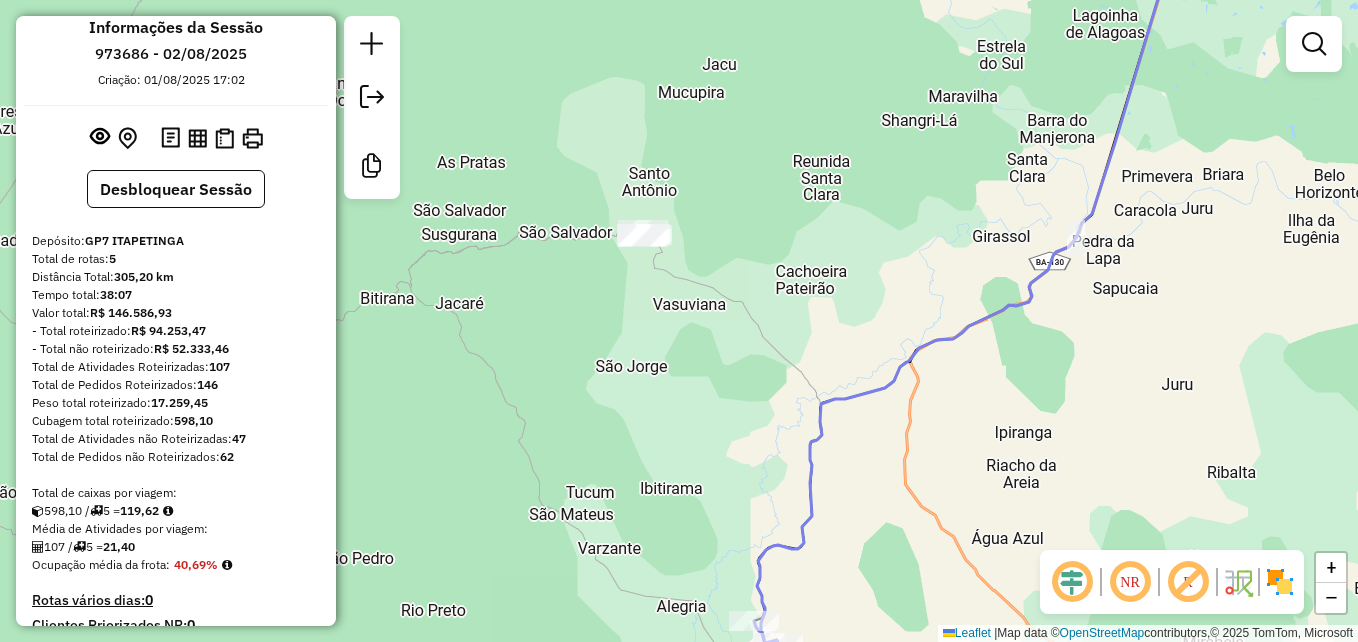 scroll, scrollTop: 0, scrollLeft: 0, axis: both 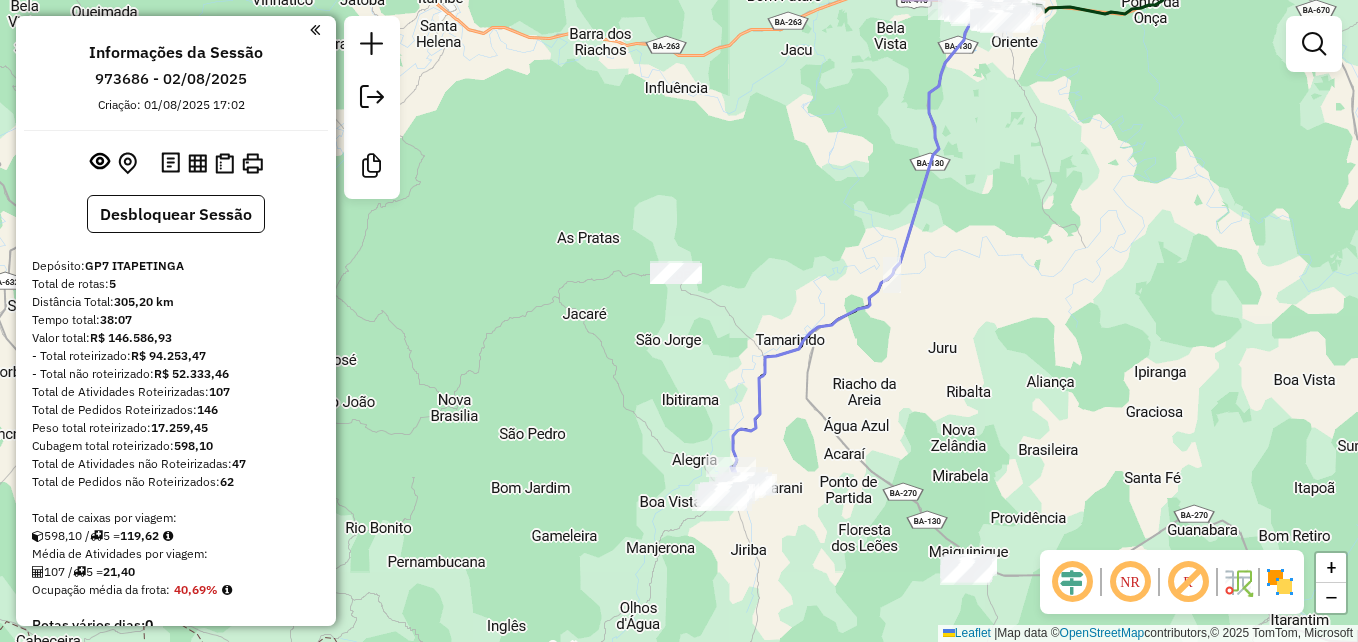 drag, startPoint x: 724, startPoint y: 446, endPoint x: 715, endPoint y: 408, distance: 39.051247 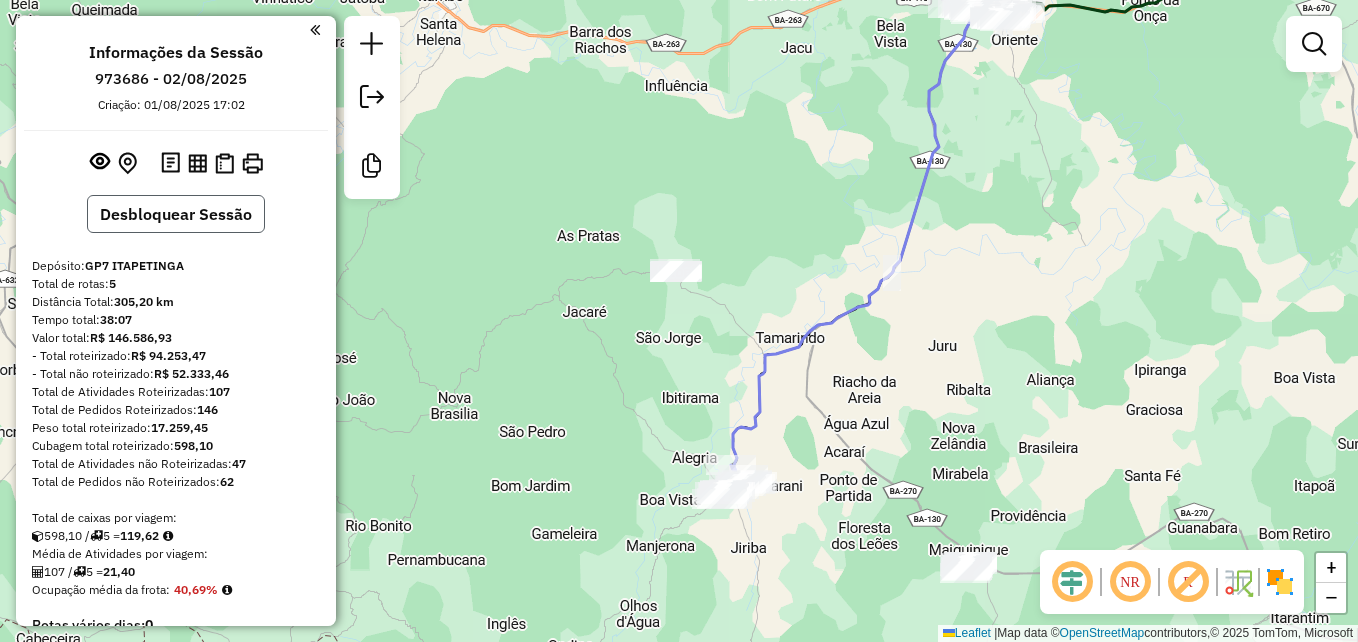 click on "Desbloquear Sessão" at bounding box center (176, 214) 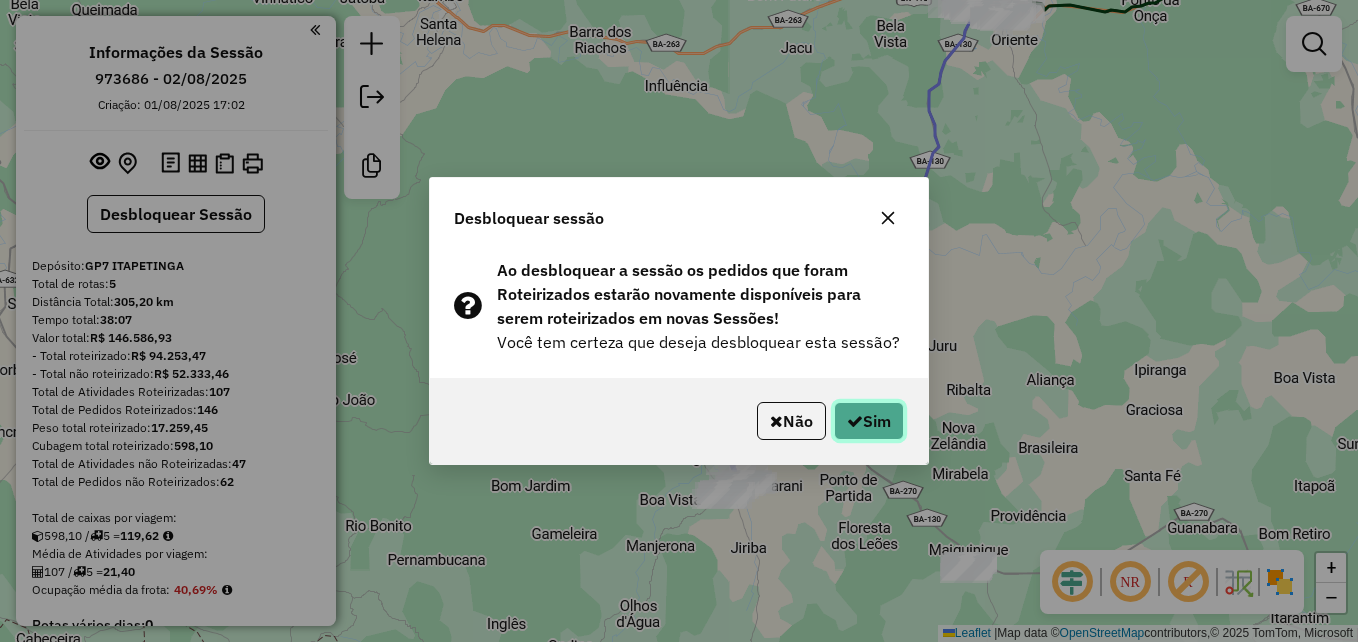 click on "Sim" 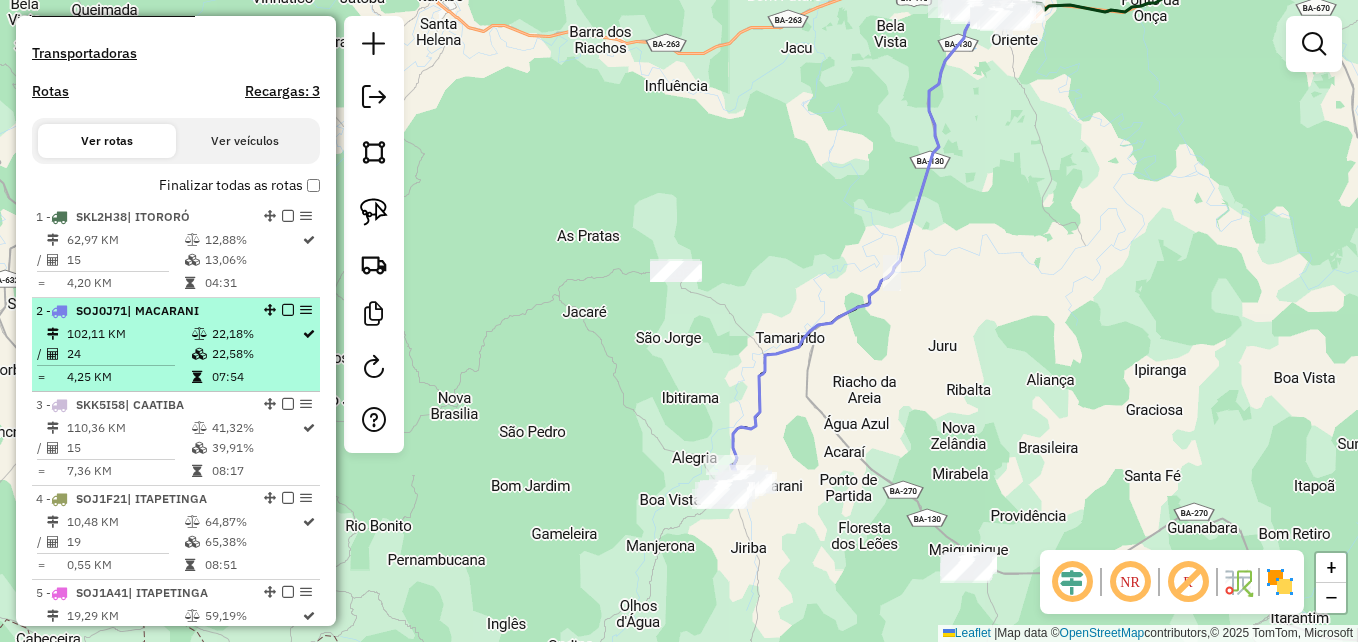 scroll, scrollTop: 700, scrollLeft: 0, axis: vertical 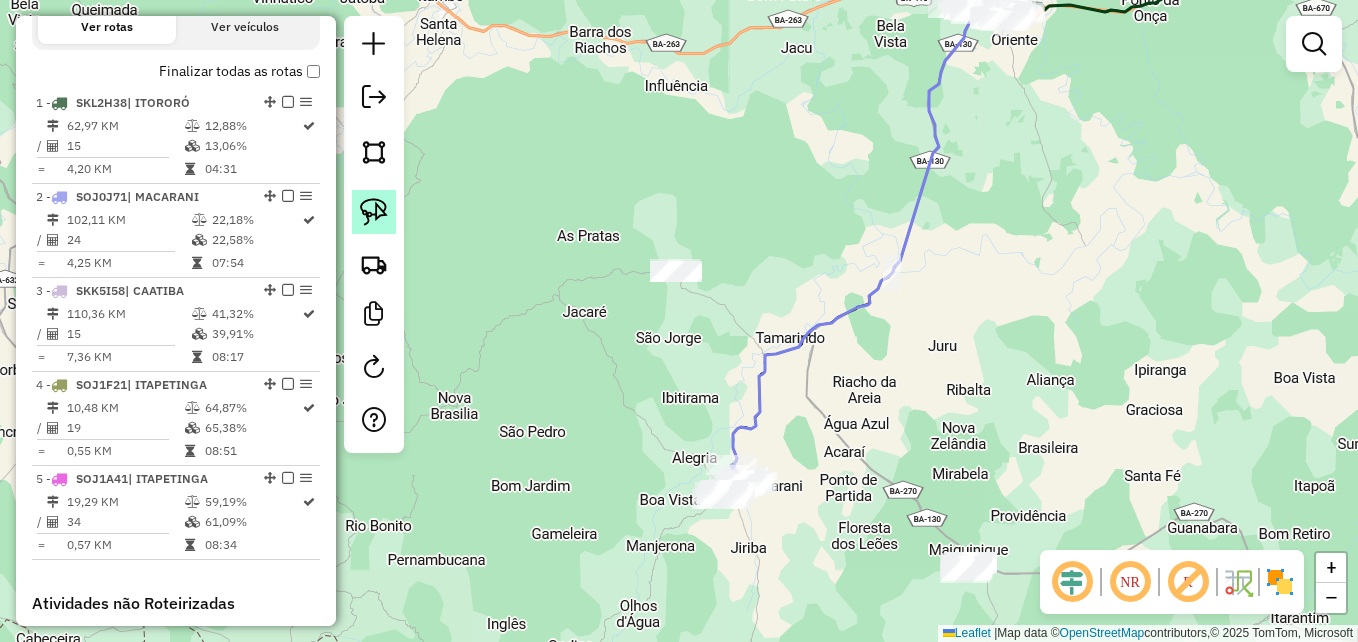 click 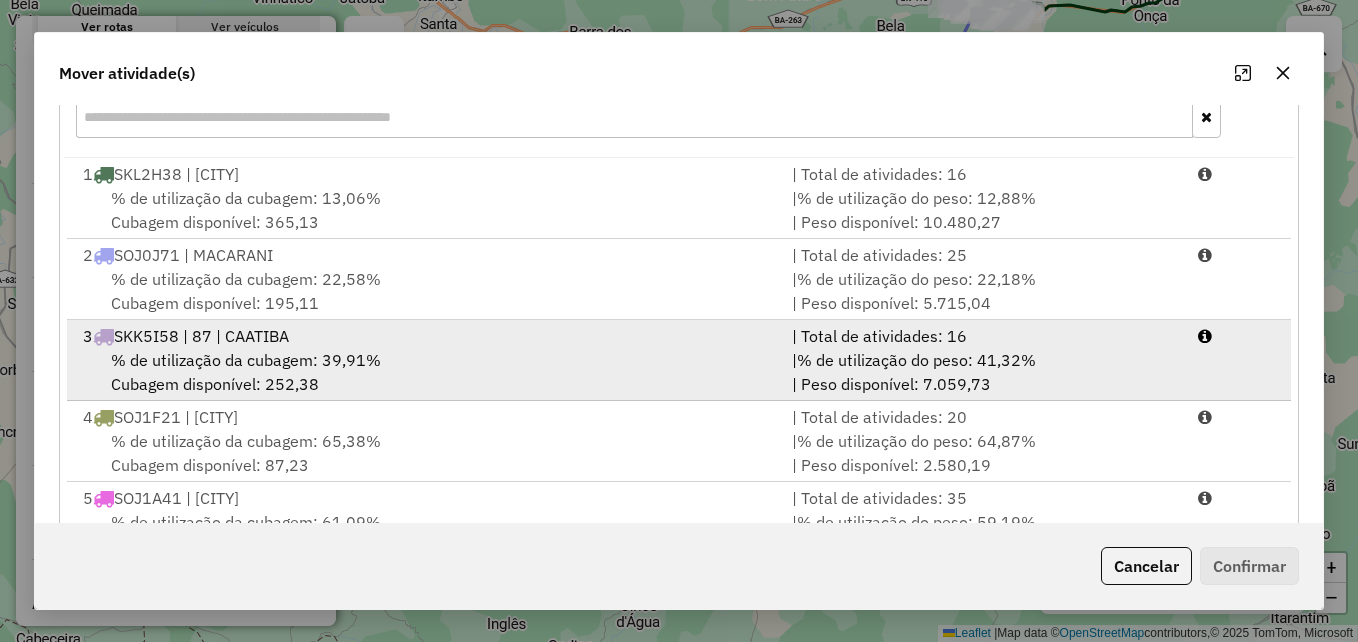 scroll, scrollTop: 300, scrollLeft: 0, axis: vertical 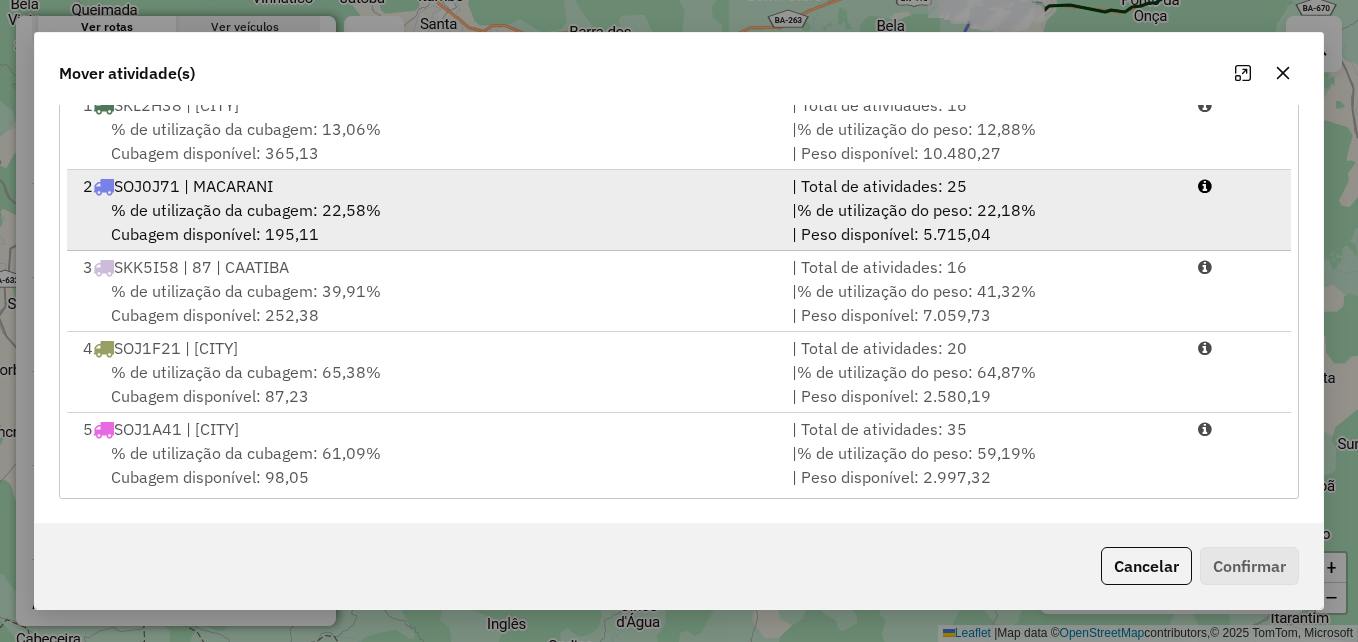 click on "% de utilização da cubagem: 22,58%  Cubagem disponível: 195,11" at bounding box center [425, 222] 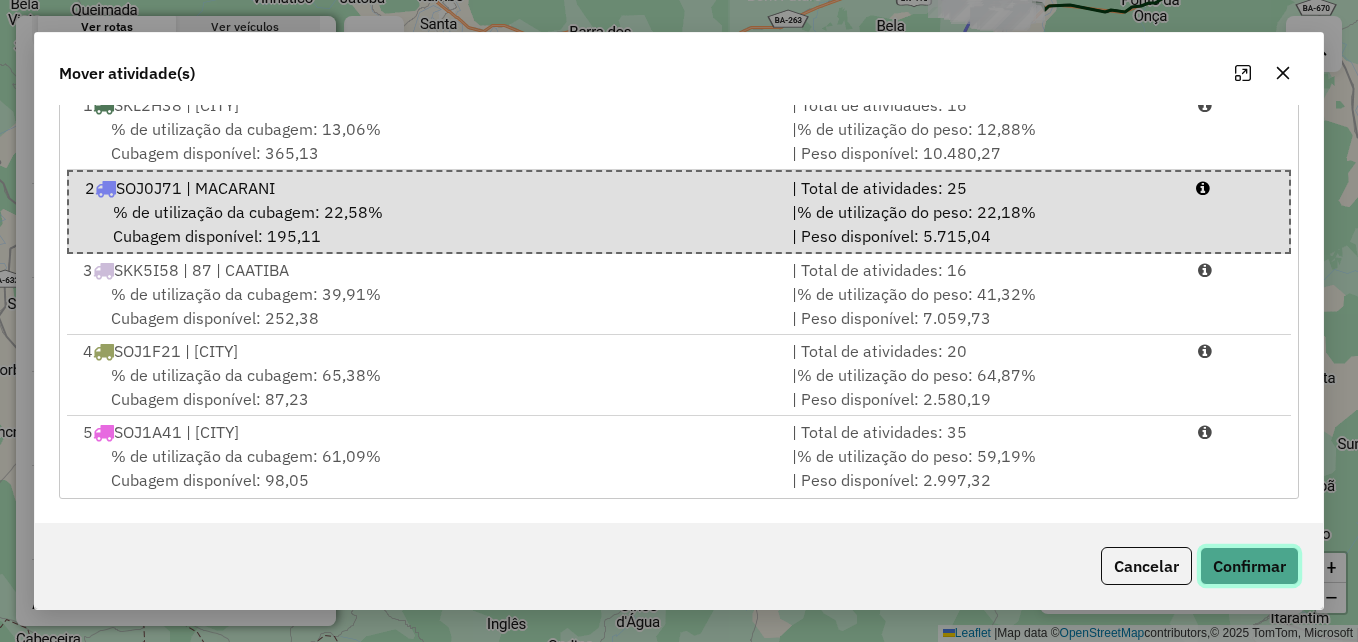 click on "Confirmar" 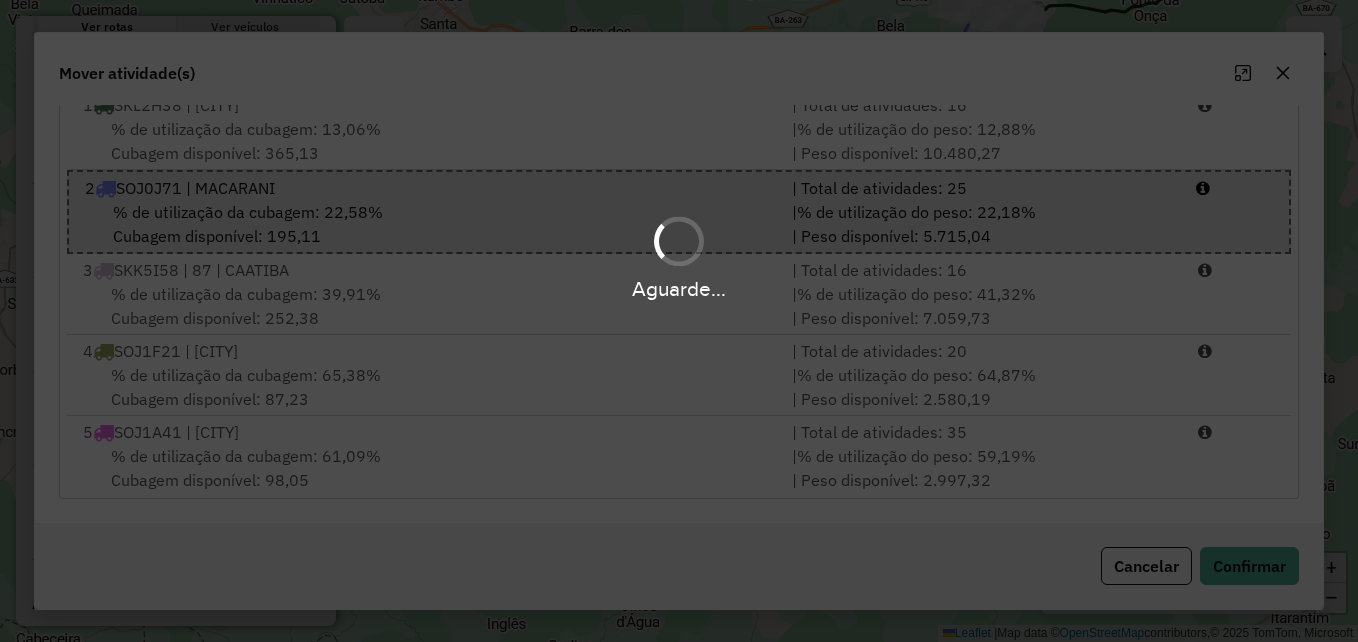 scroll, scrollTop: 0, scrollLeft: 0, axis: both 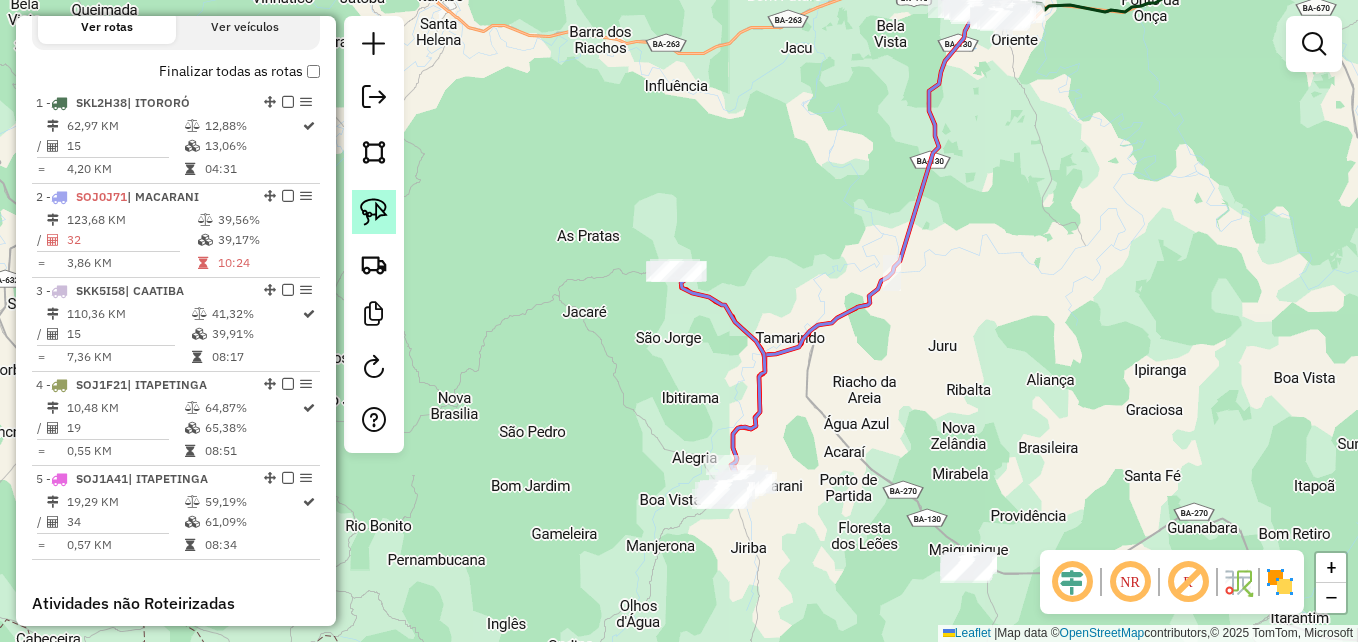 click 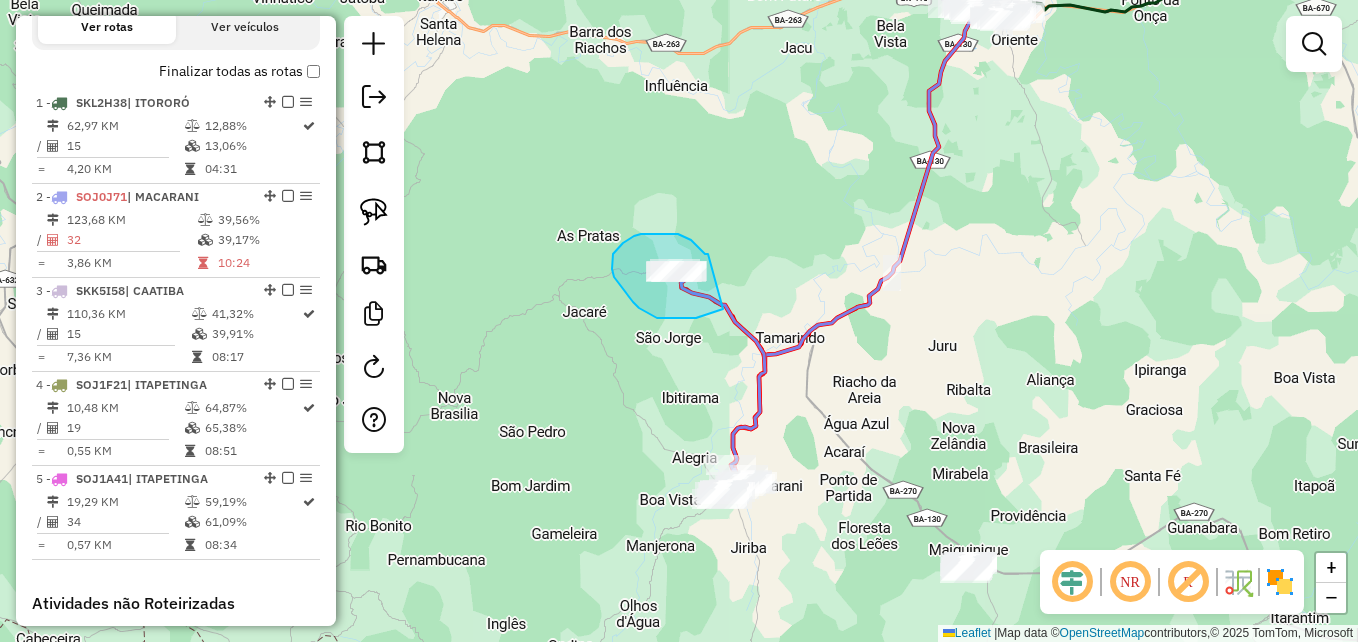 drag, startPoint x: 708, startPoint y: 254, endPoint x: 725, endPoint y: 247, distance: 18.384777 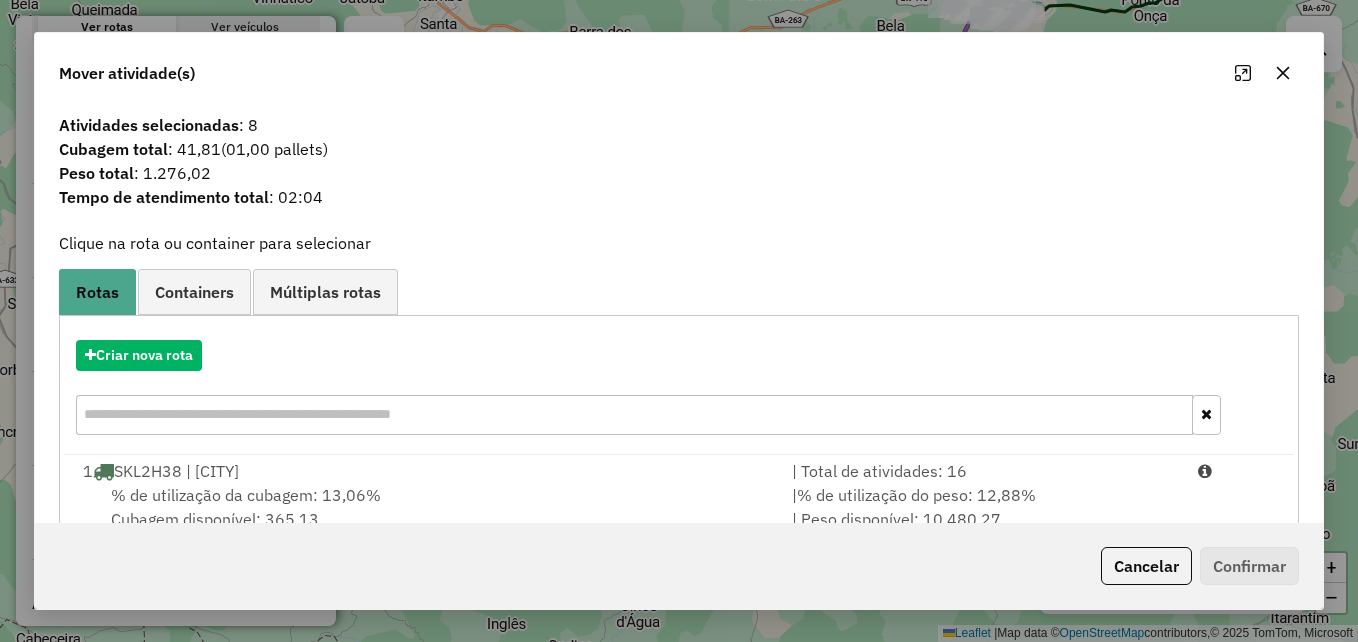 click 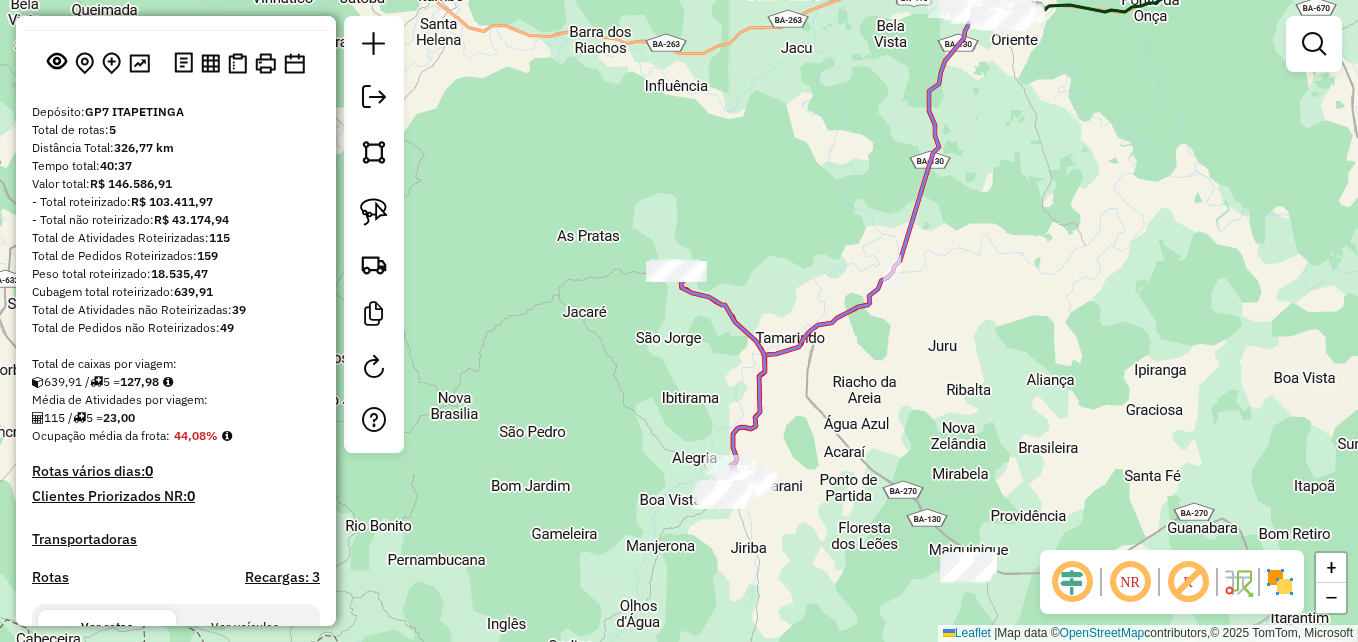 scroll, scrollTop: 0, scrollLeft: 0, axis: both 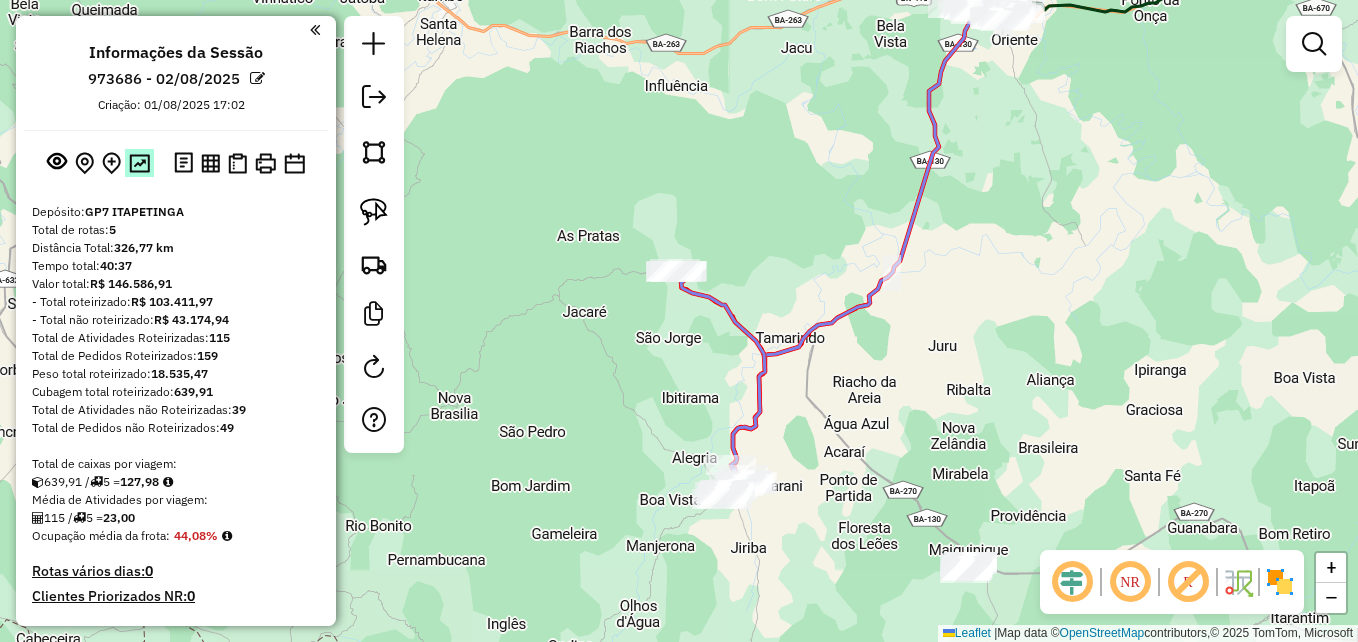 click at bounding box center [139, 163] 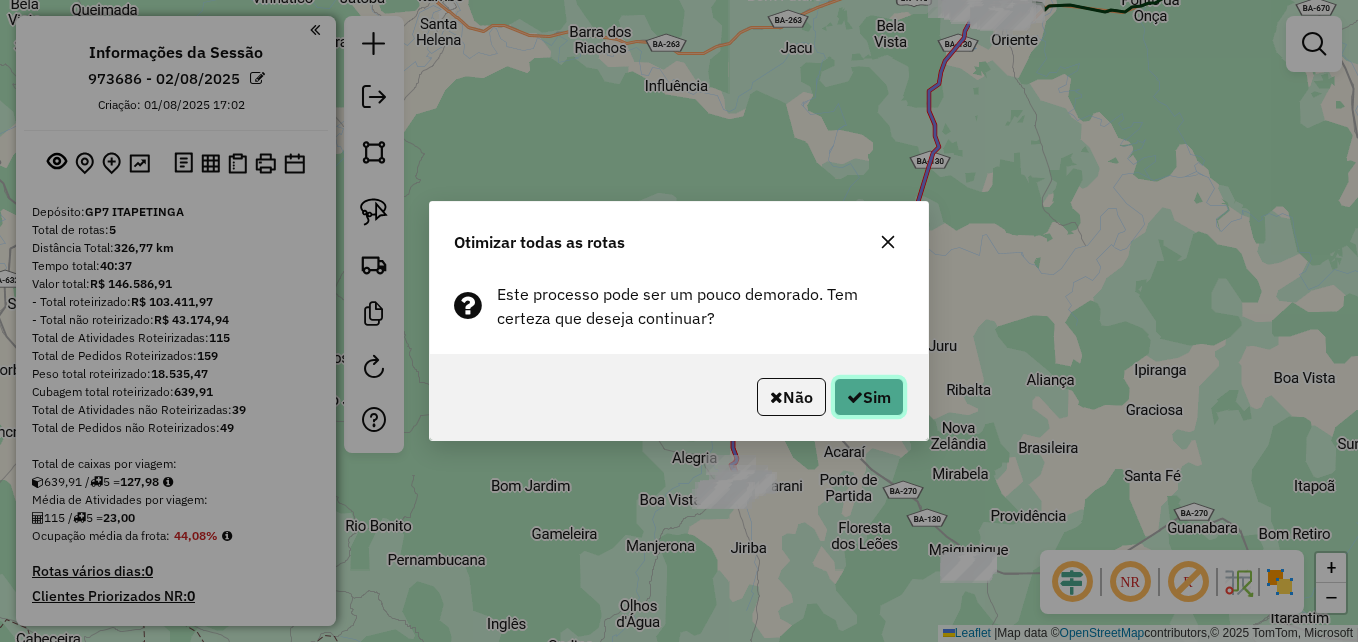 click 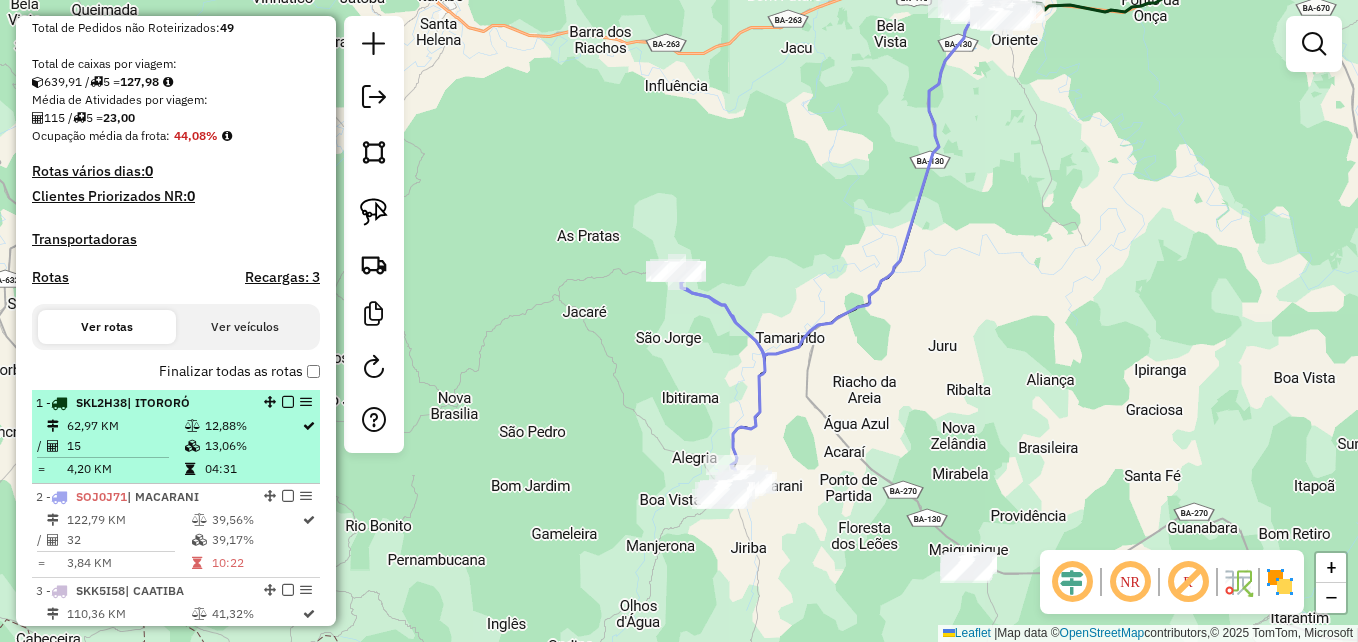 scroll, scrollTop: 500, scrollLeft: 0, axis: vertical 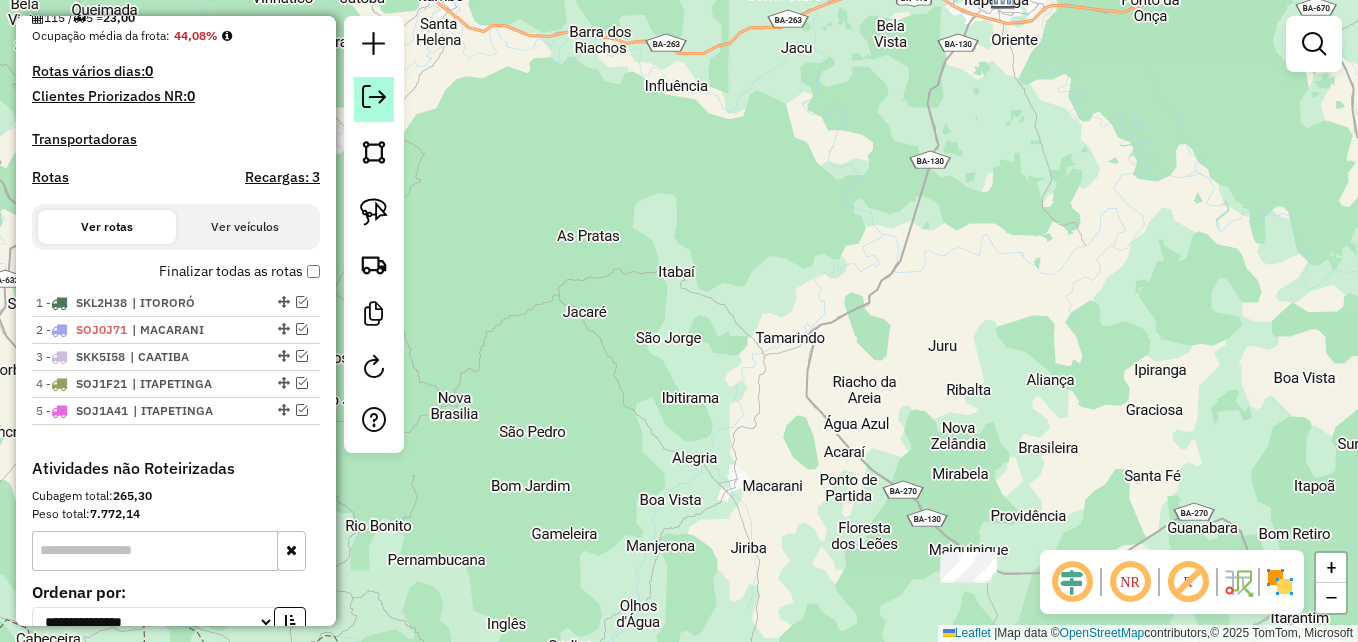 click 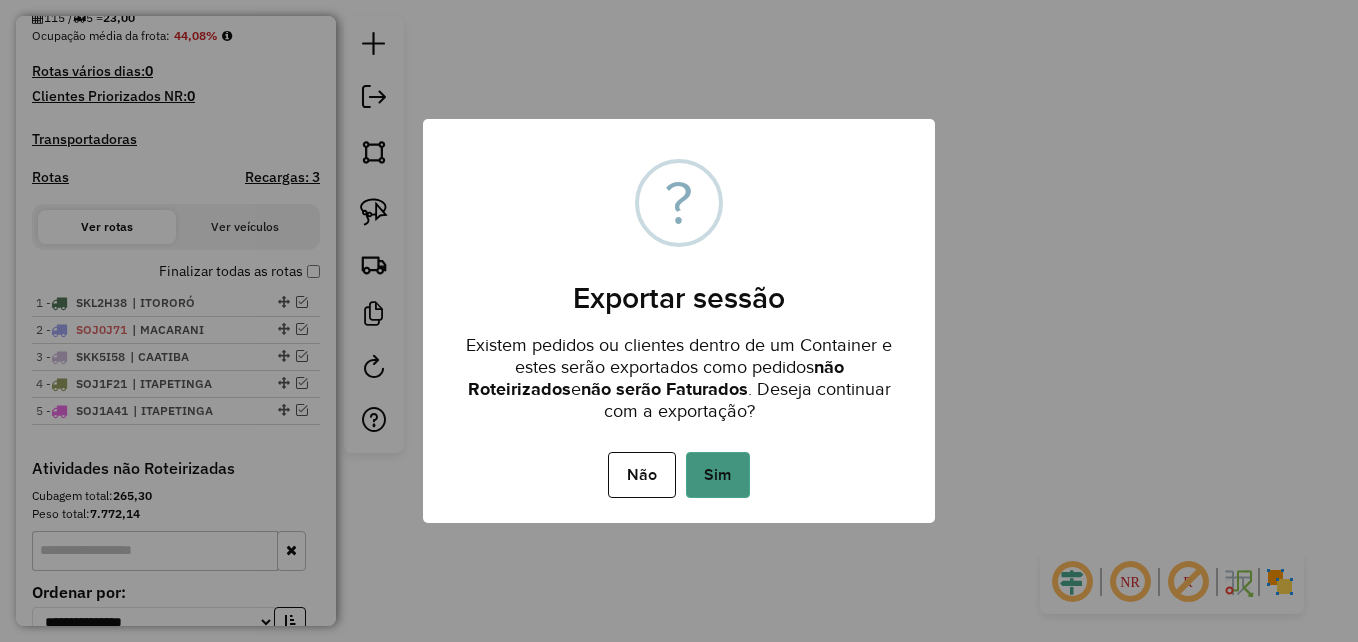 click on "Sim" at bounding box center [718, 475] 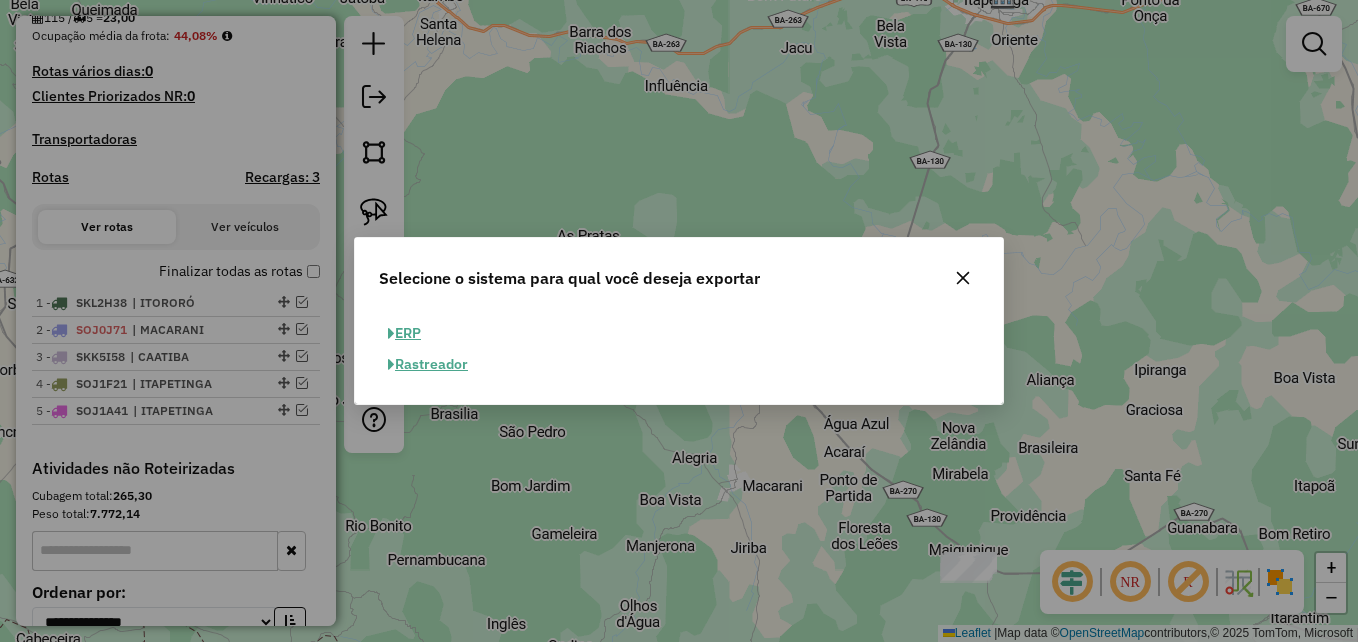click on "ERP" 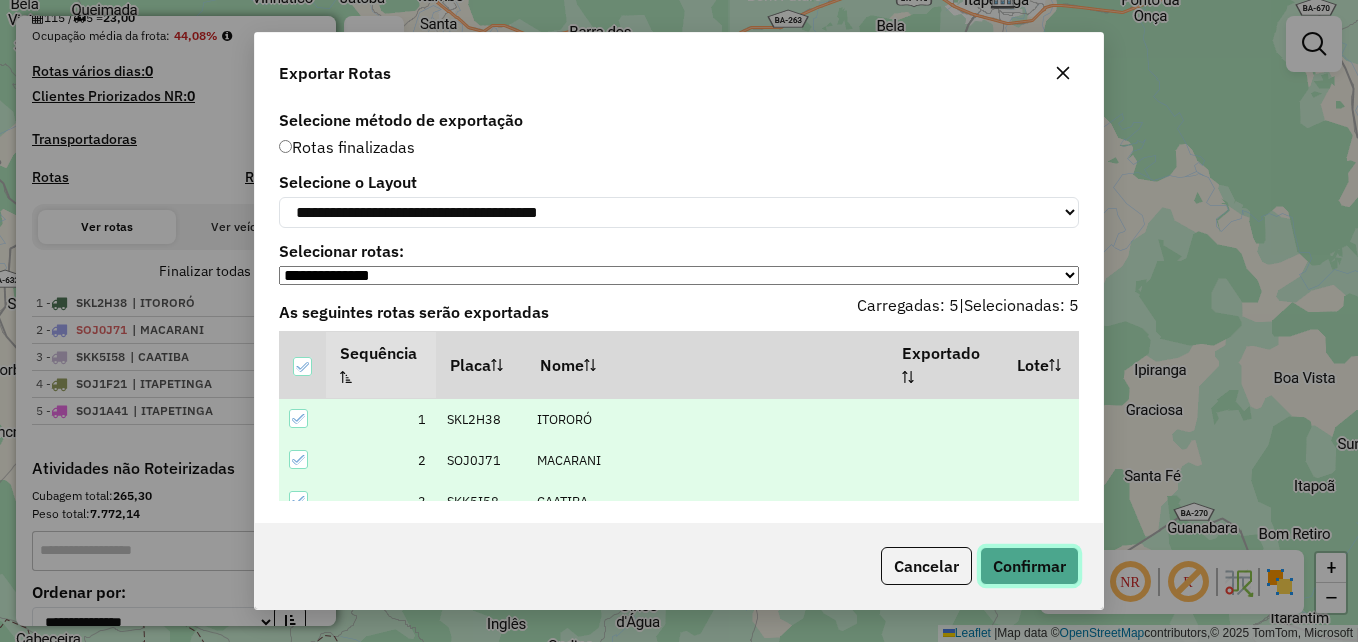 click on "Confirmar" 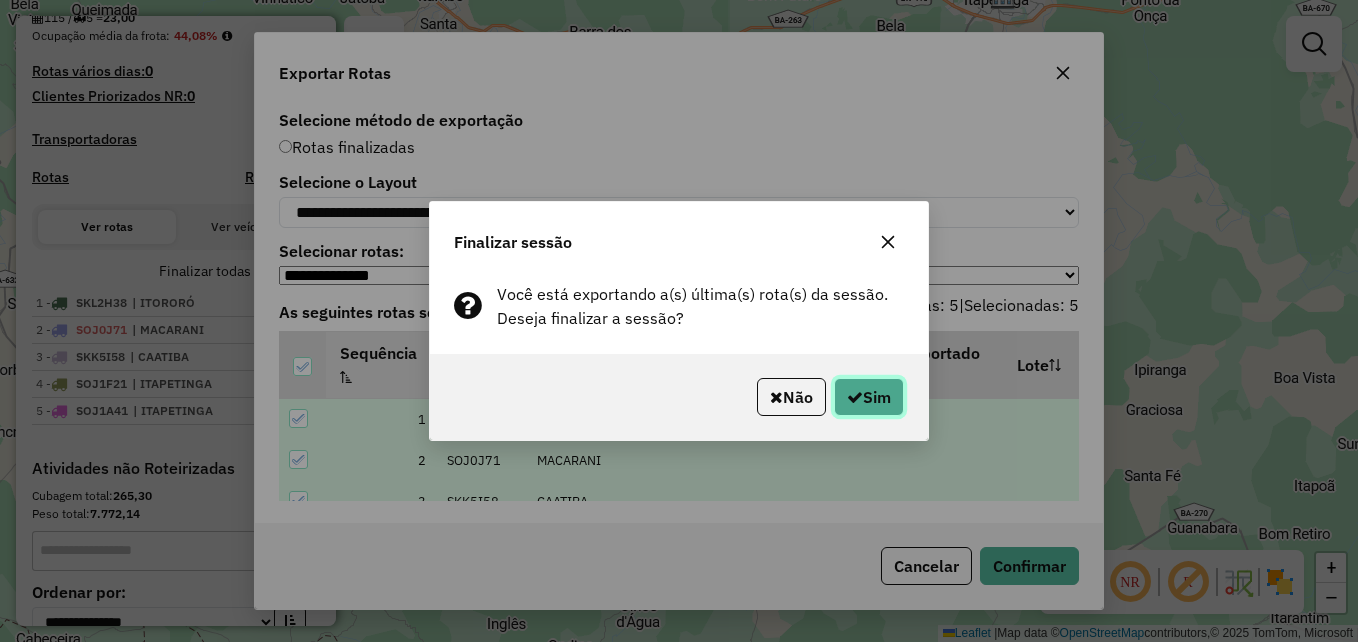 click on "Sim" 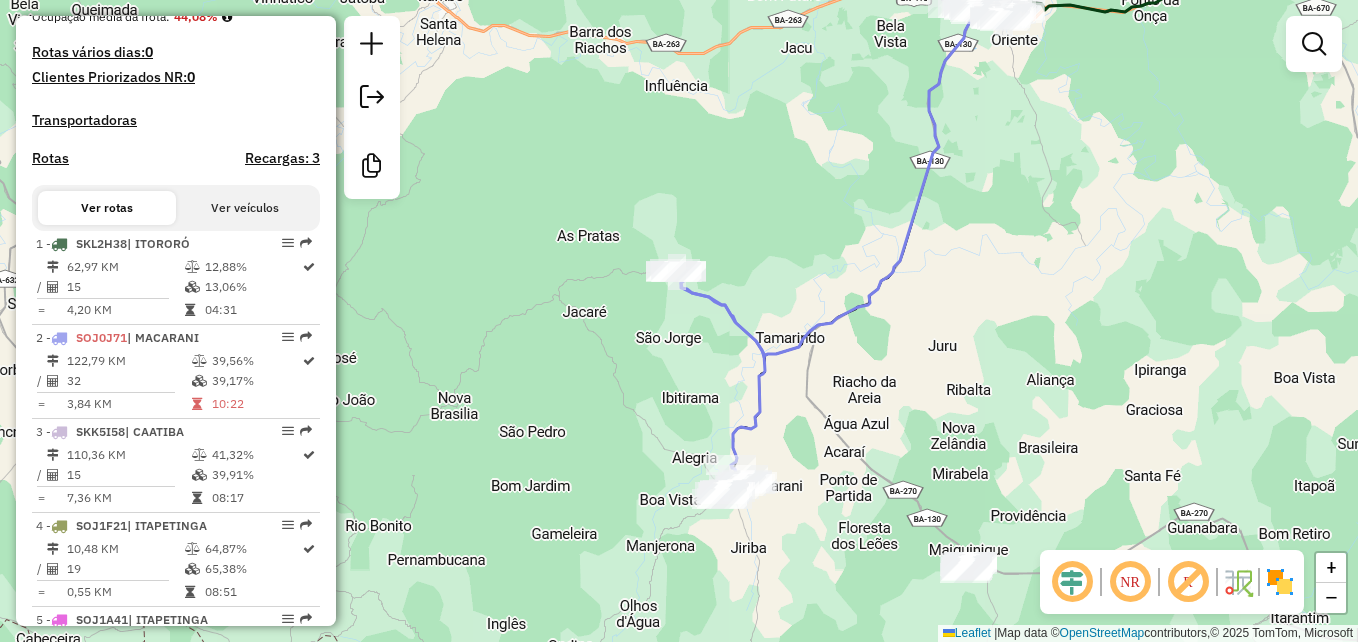 scroll, scrollTop: 454, scrollLeft: 0, axis: vertical 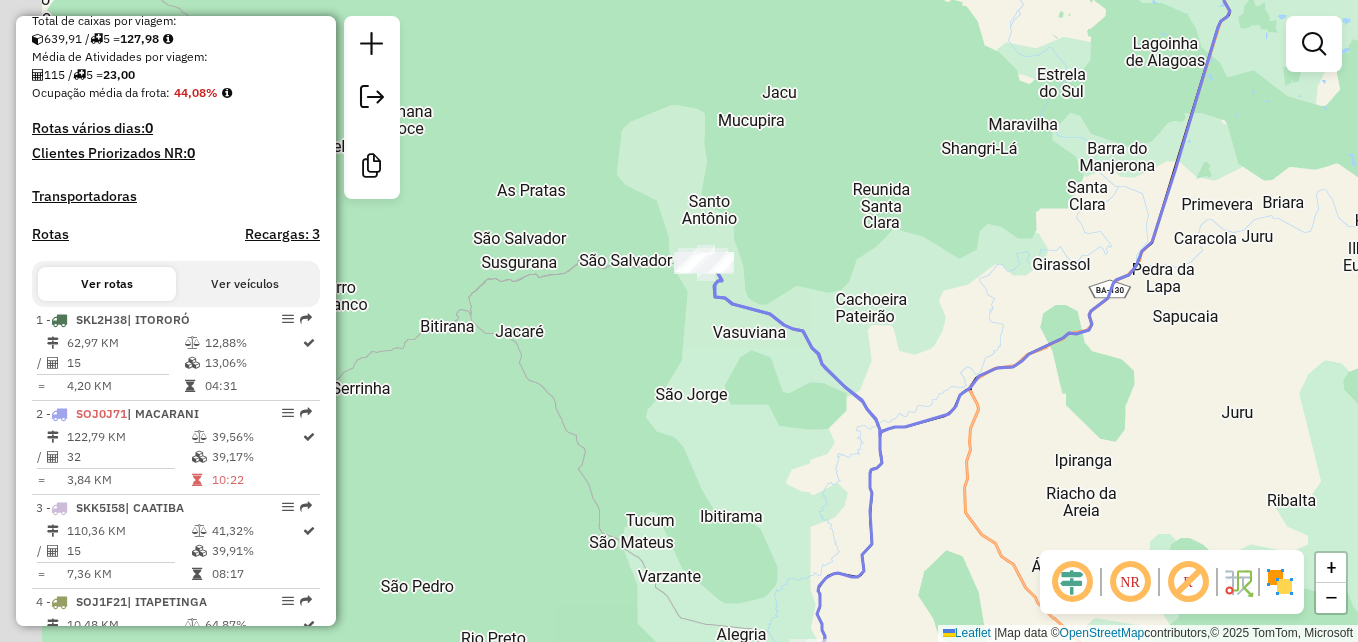 drag, startPoint x: 713, startPoint y: 243, endPoint x: 823, endPoint y: 254, distance: 110.54863 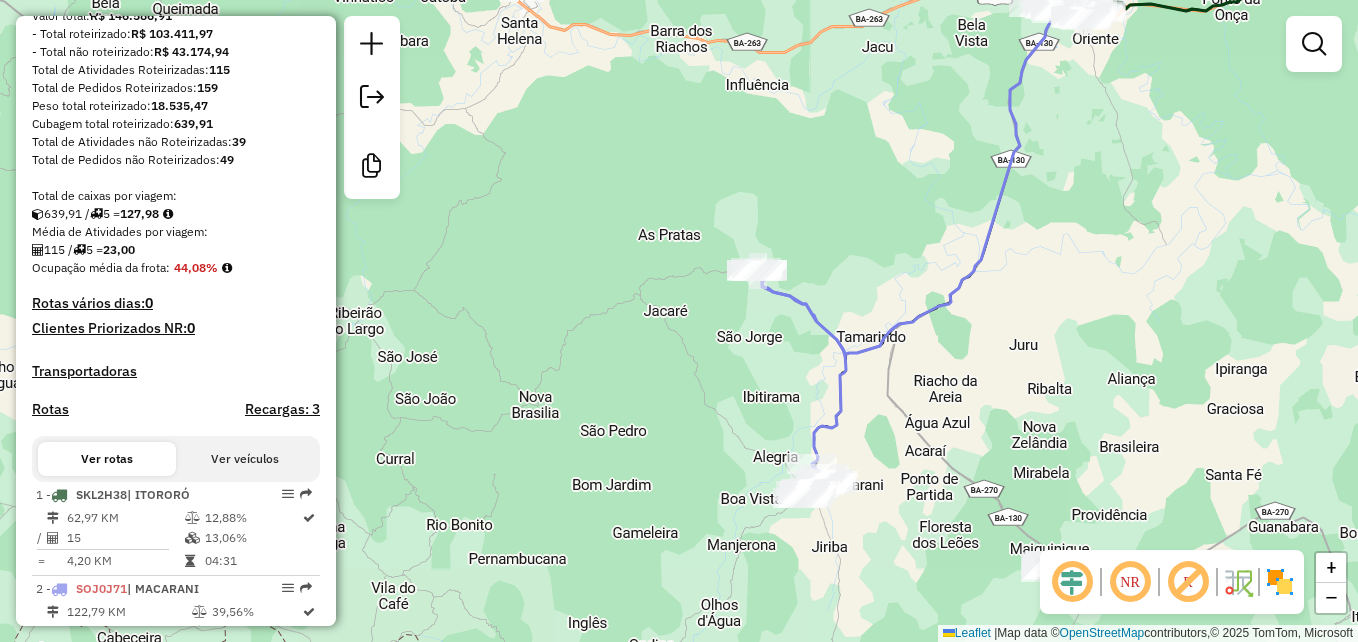 scroll, scrollTop: 297, scrollLeft: 0, axis: vertical 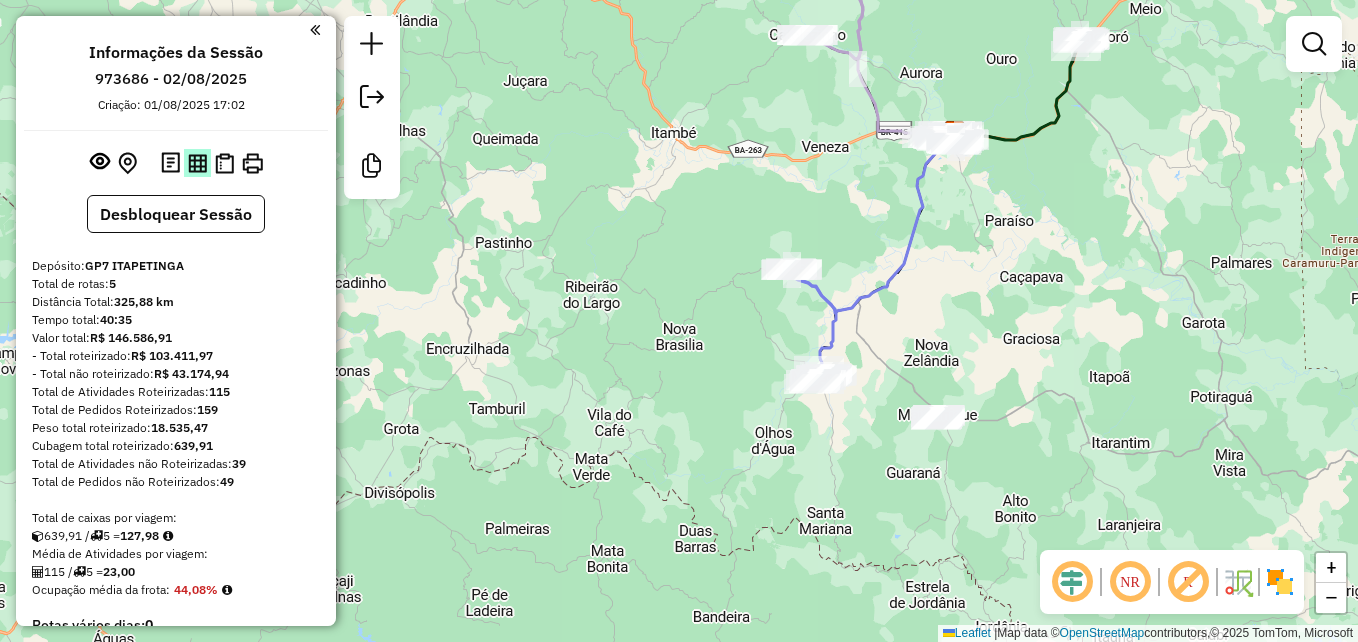 click at bounding box center [197, 163] 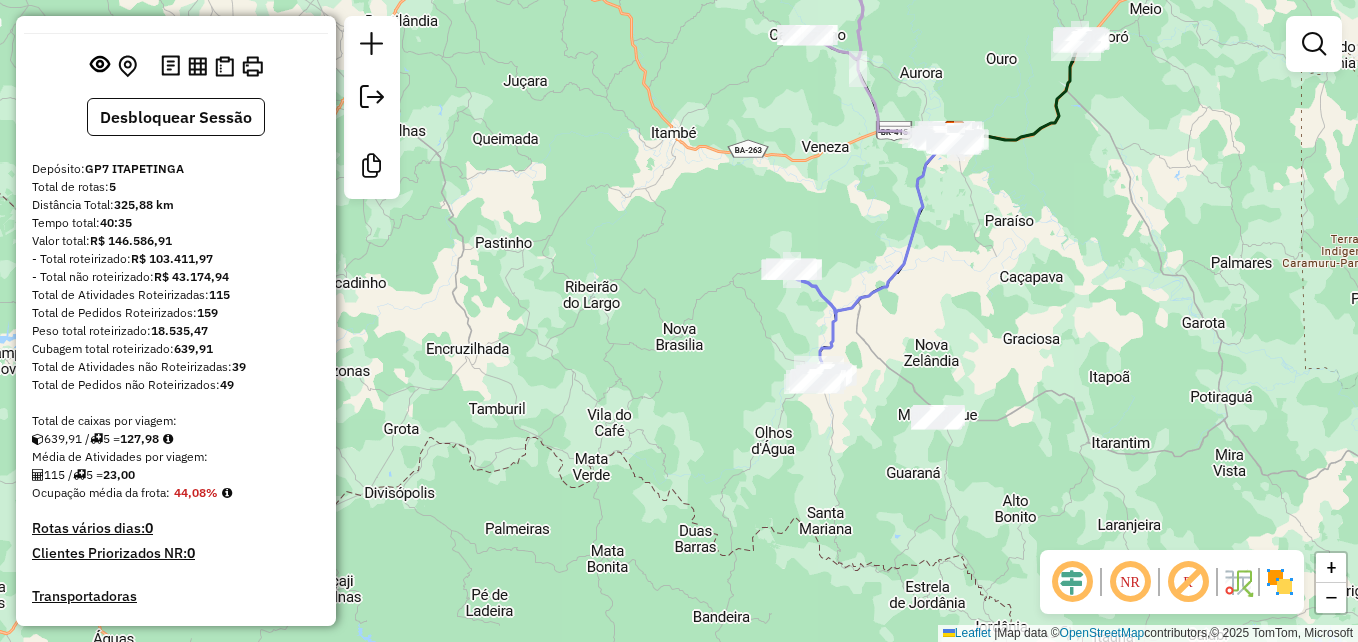 scroll, scrollTop: 0, scrollLeft: 0, axis: both 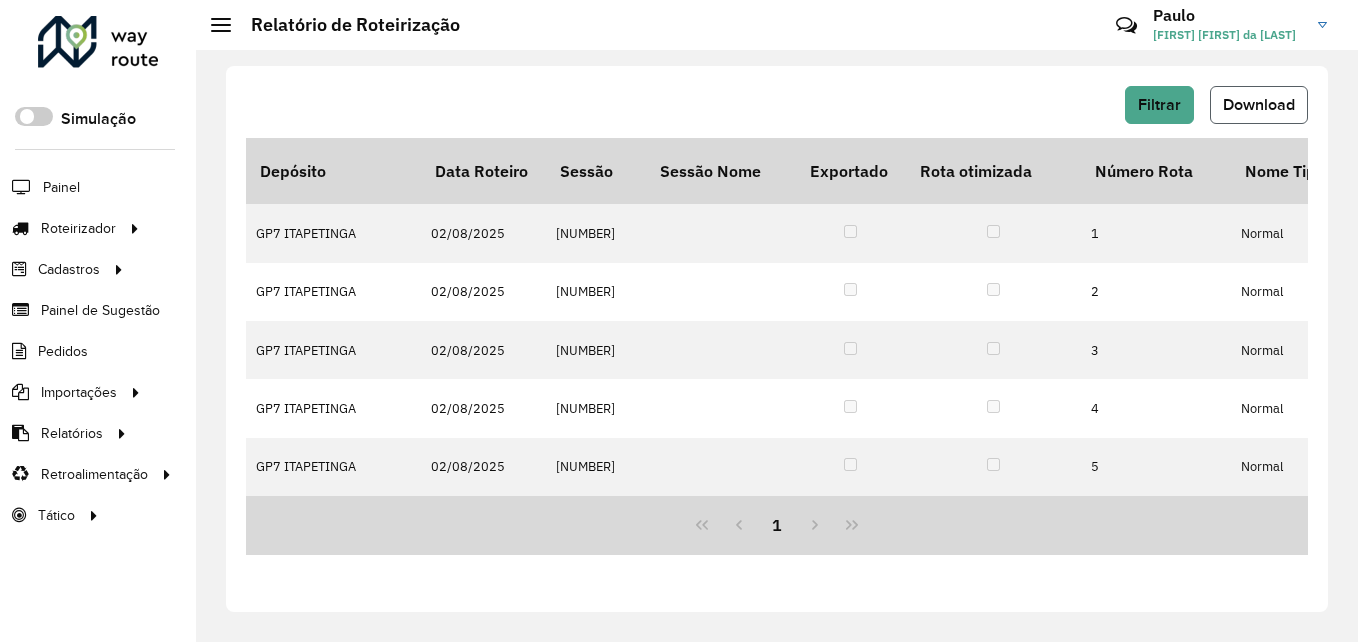 click on "Download" 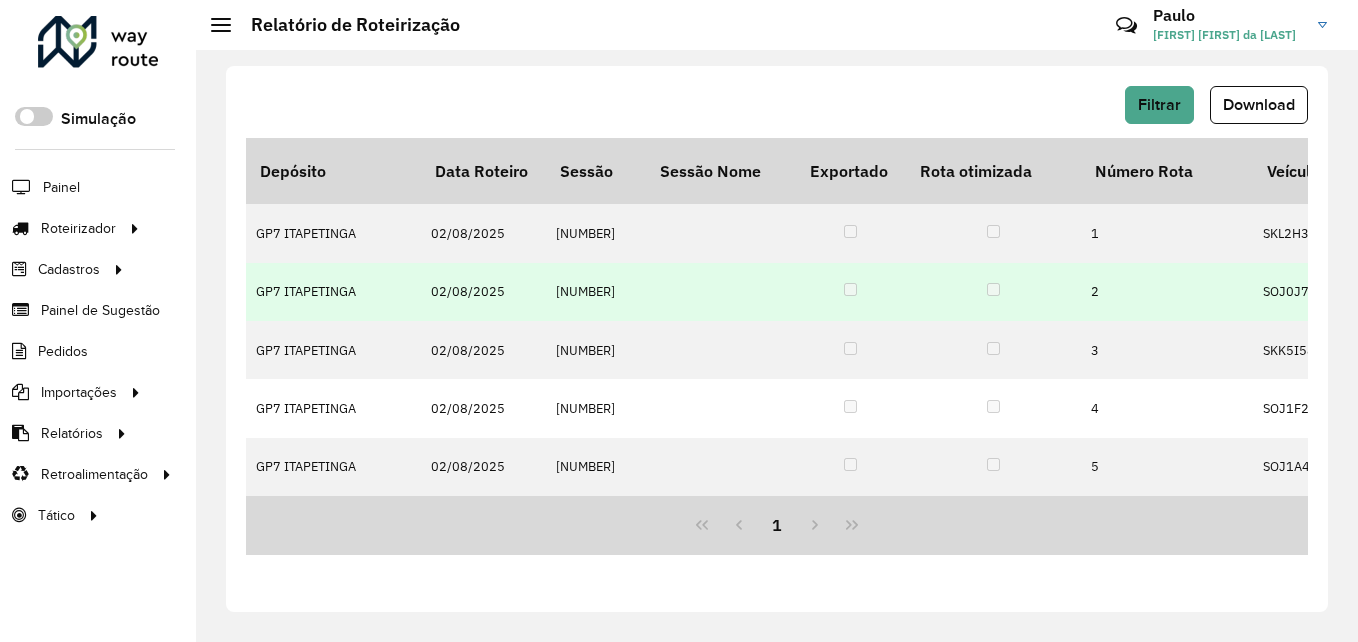 scroll, scrollTop: 0, scrollLeft: 282, axis: horizontal 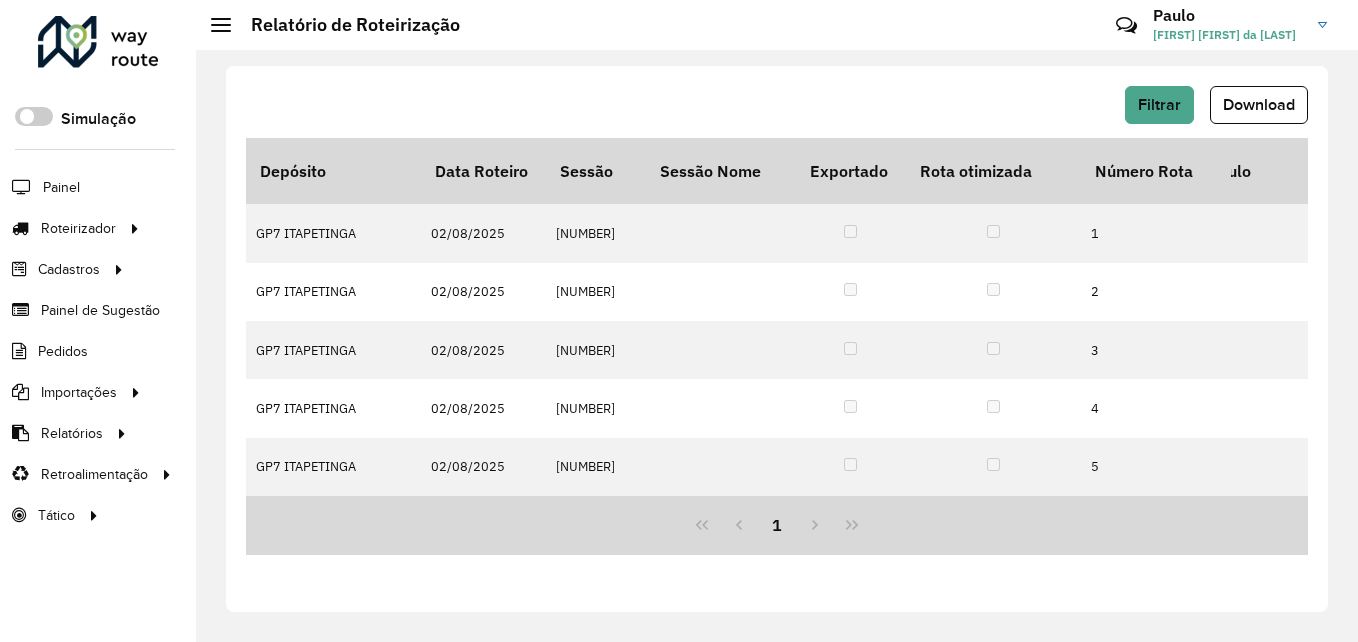 click on "Relatório de Roteirização  Críticas? Dúvidas? Elogios? Sugestões? Entre em contato conosco!  [FIRST] [FIRST] [LAST] da  [LAST]" 